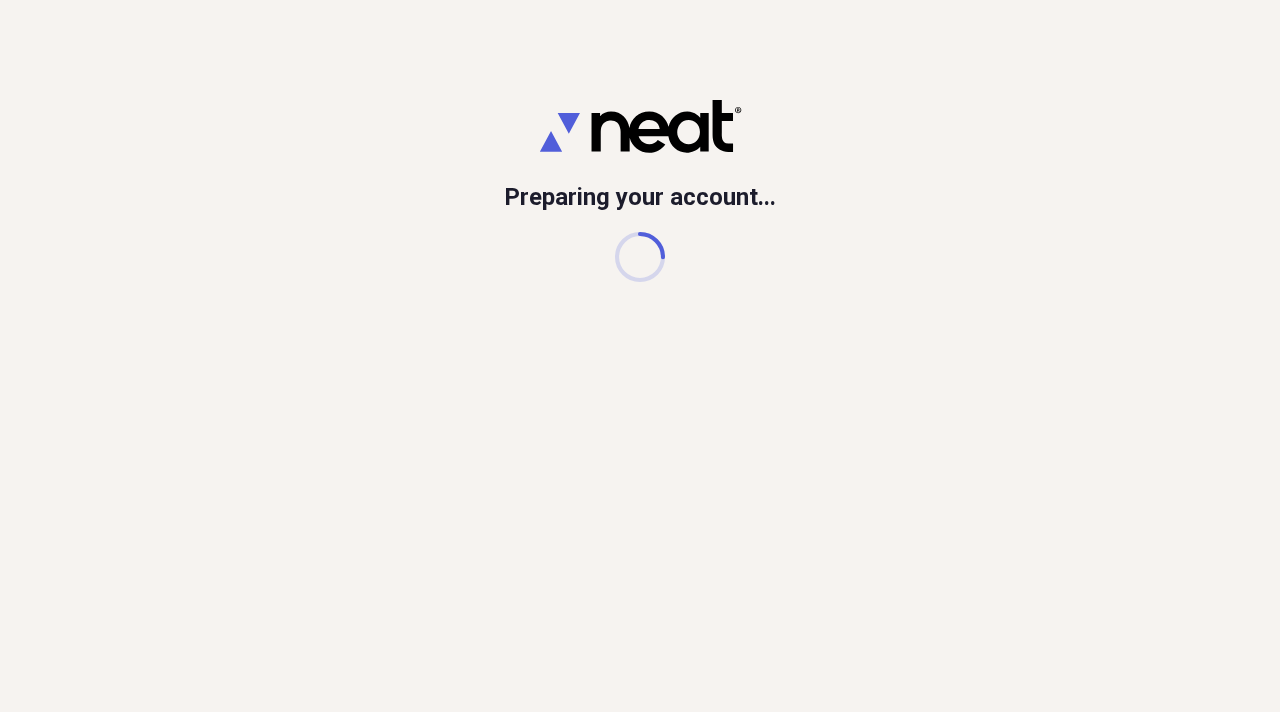 scroll, scrollTop: 0, scrollLeft: 0, axis: both 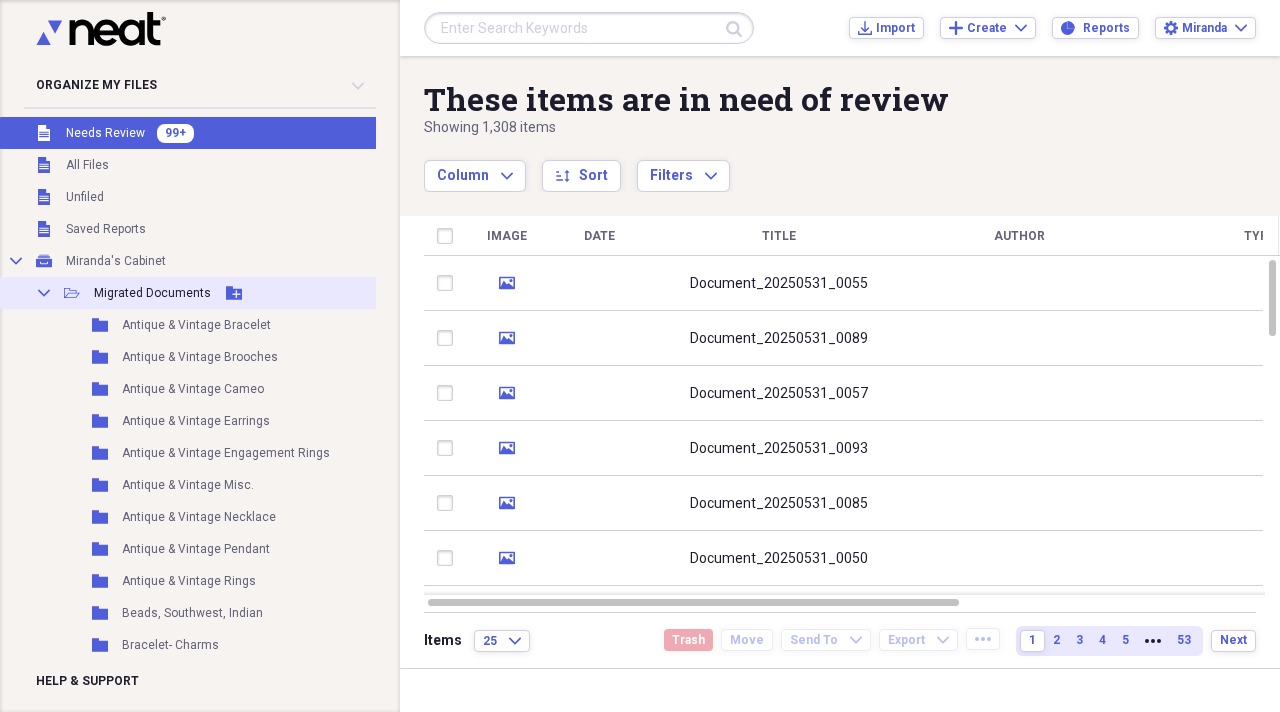 click on "Migrated Documents" at bounding box center (152, 293) 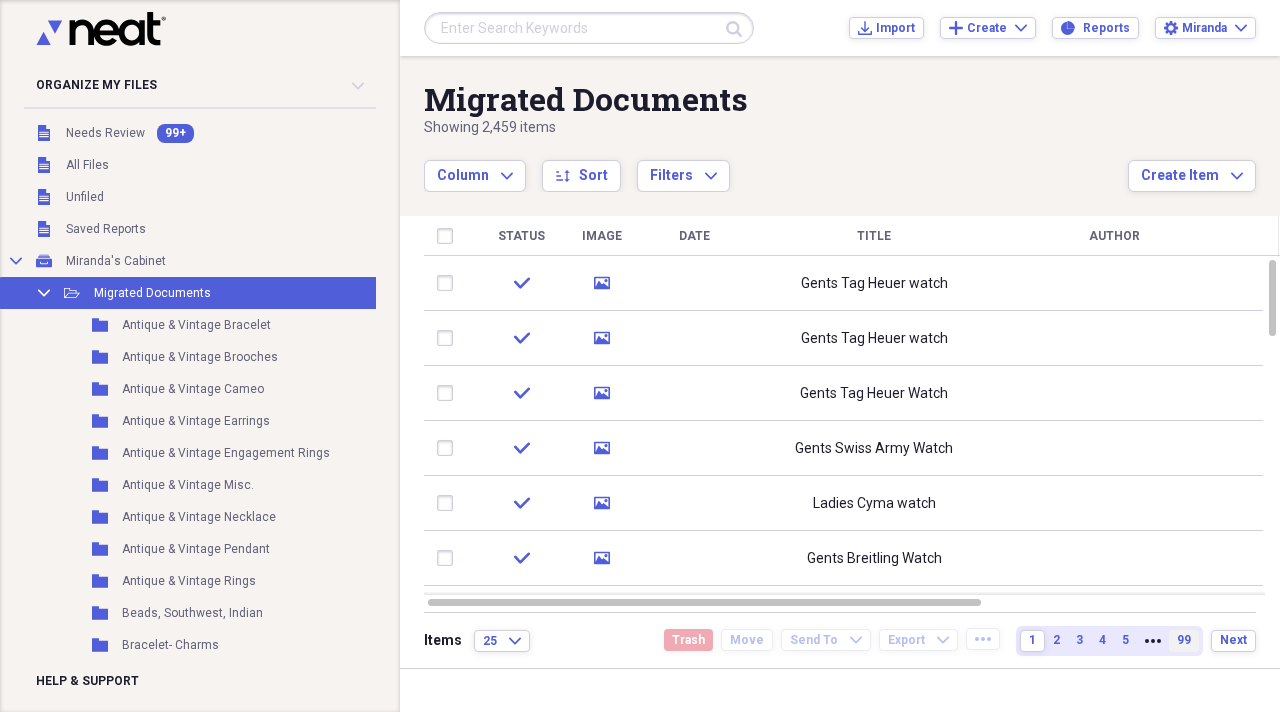 click on "99" at bounding box center [1184, 640] 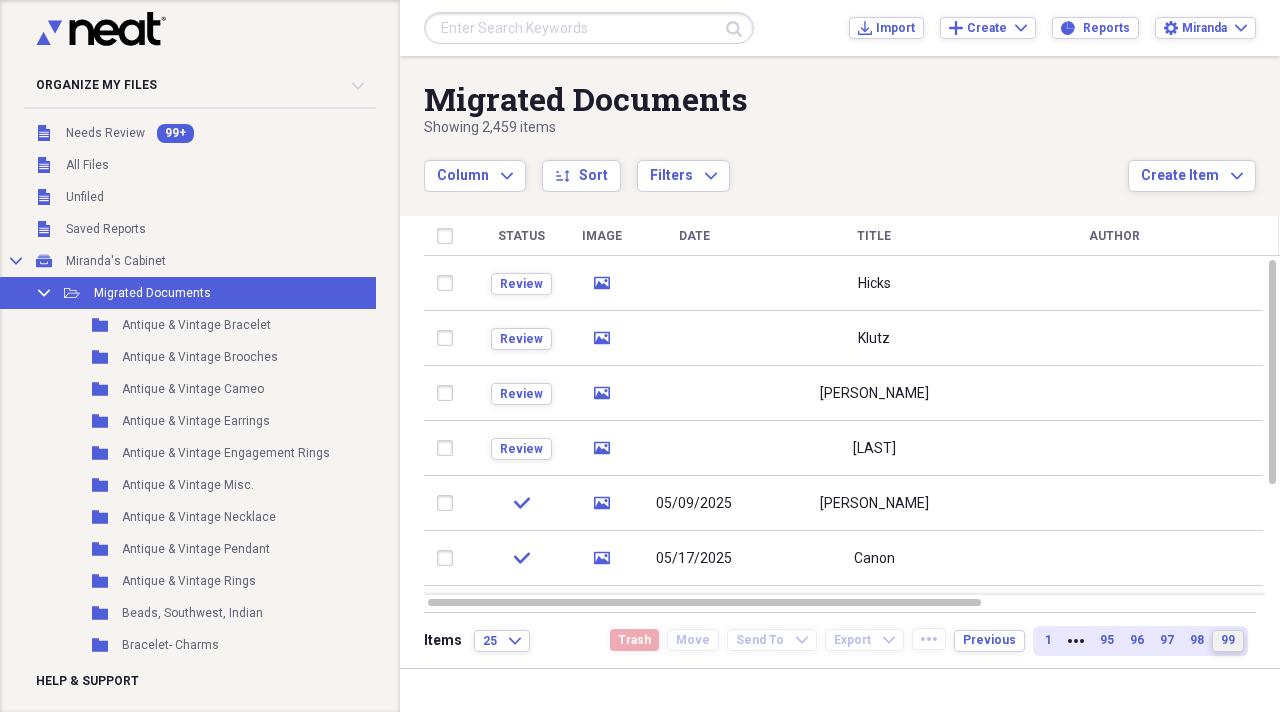 click on "98" at bounding box center [1197, 641] 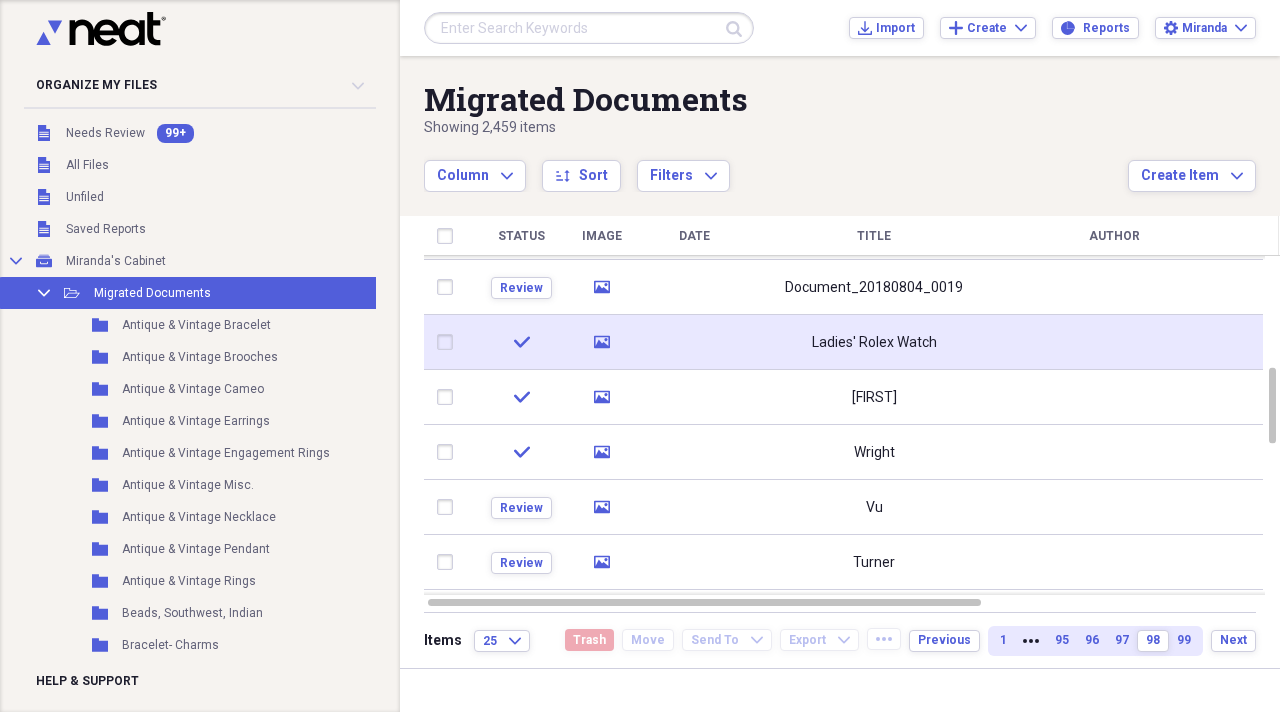 click at bounding box center [694, 342] 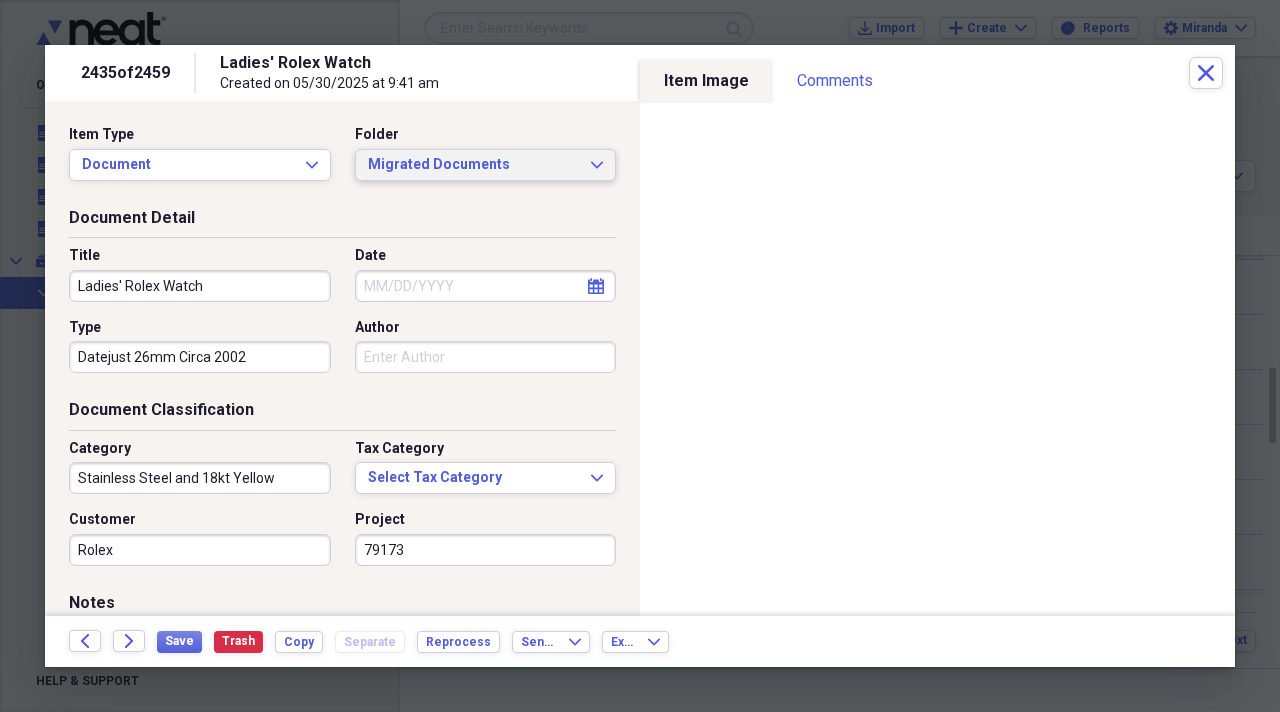click on "Expand" 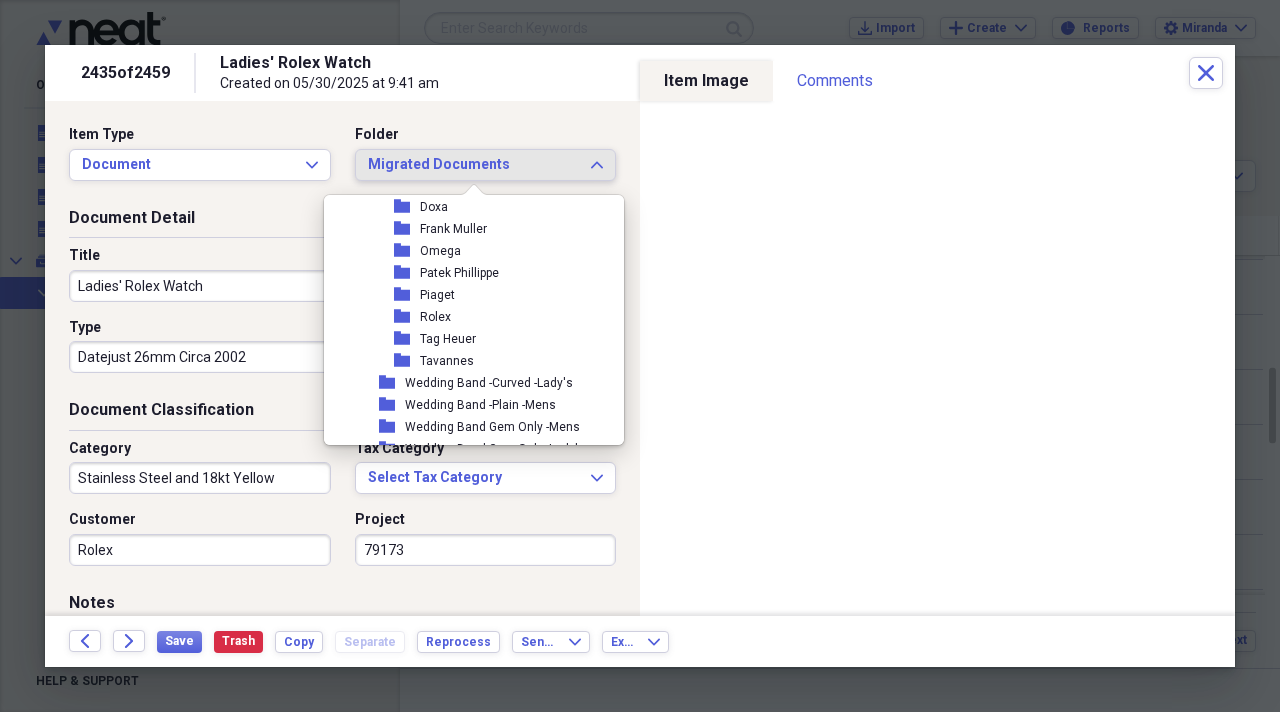 scroll, scrollTop: 2400, scrollLeft: 0, axis: vertical 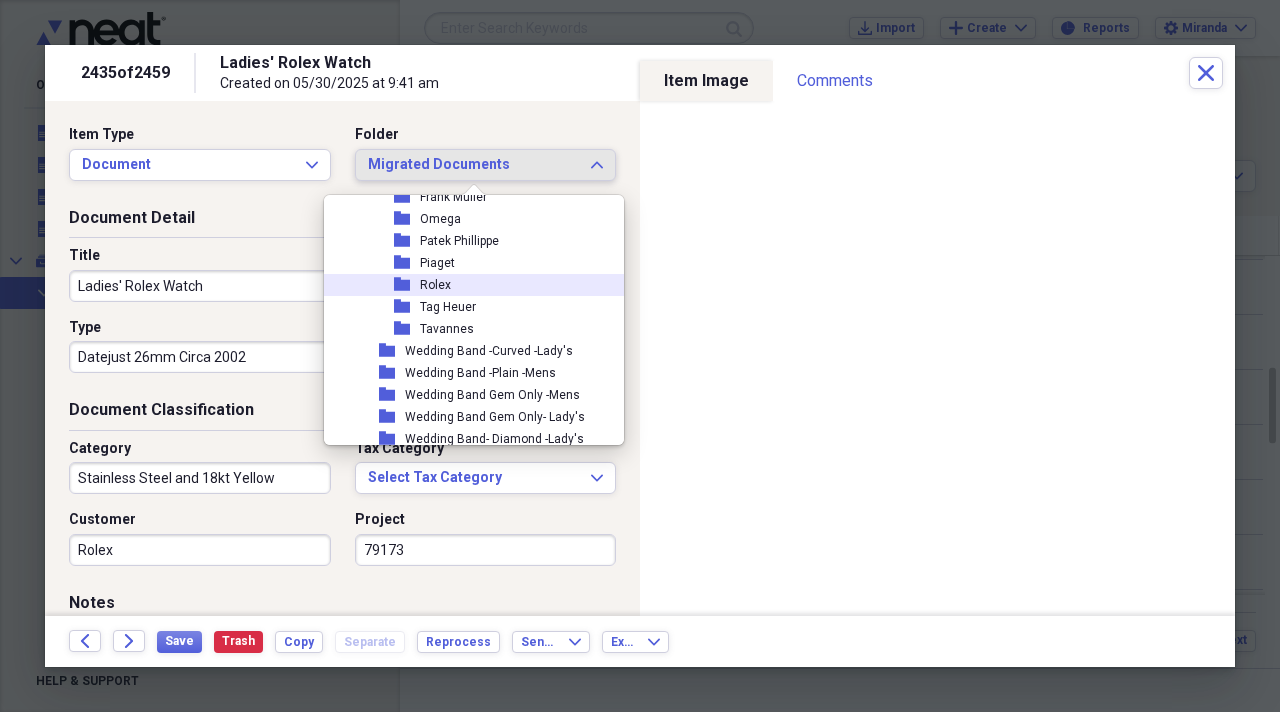 click on "folder Rolex" at bounding box center (466, 285) 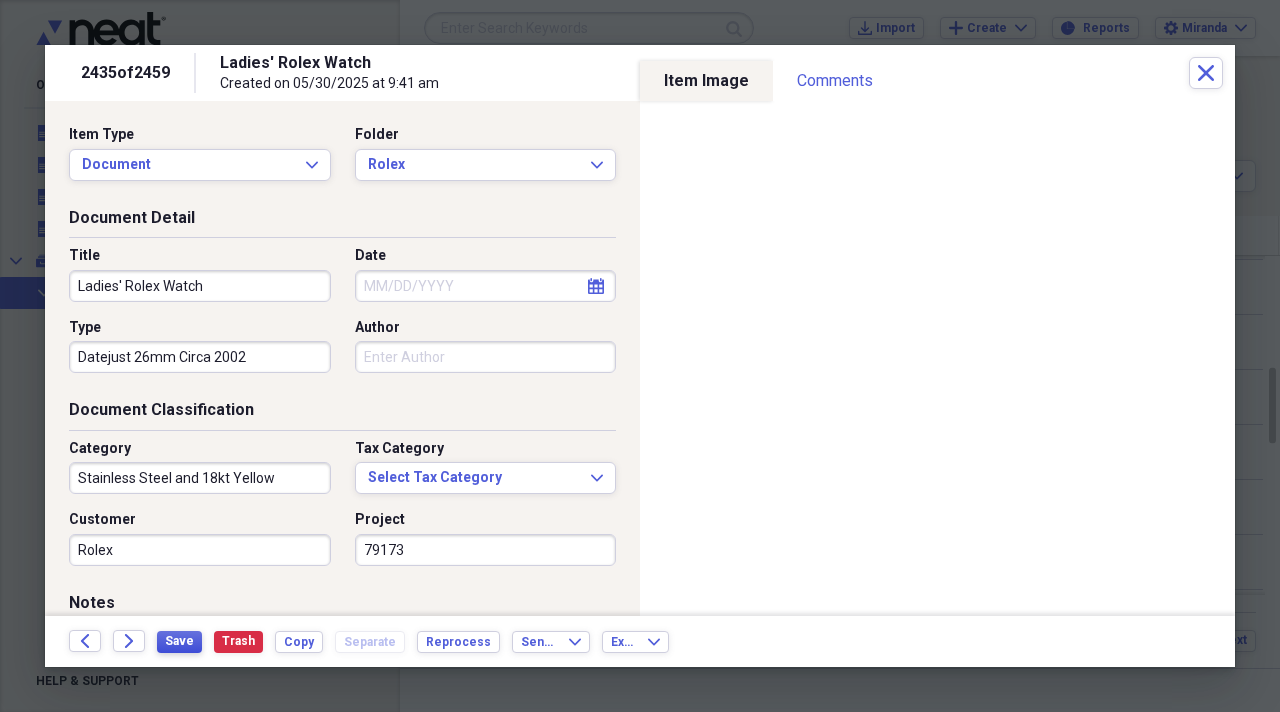 click on "Save" at bounding box center [179, 641] 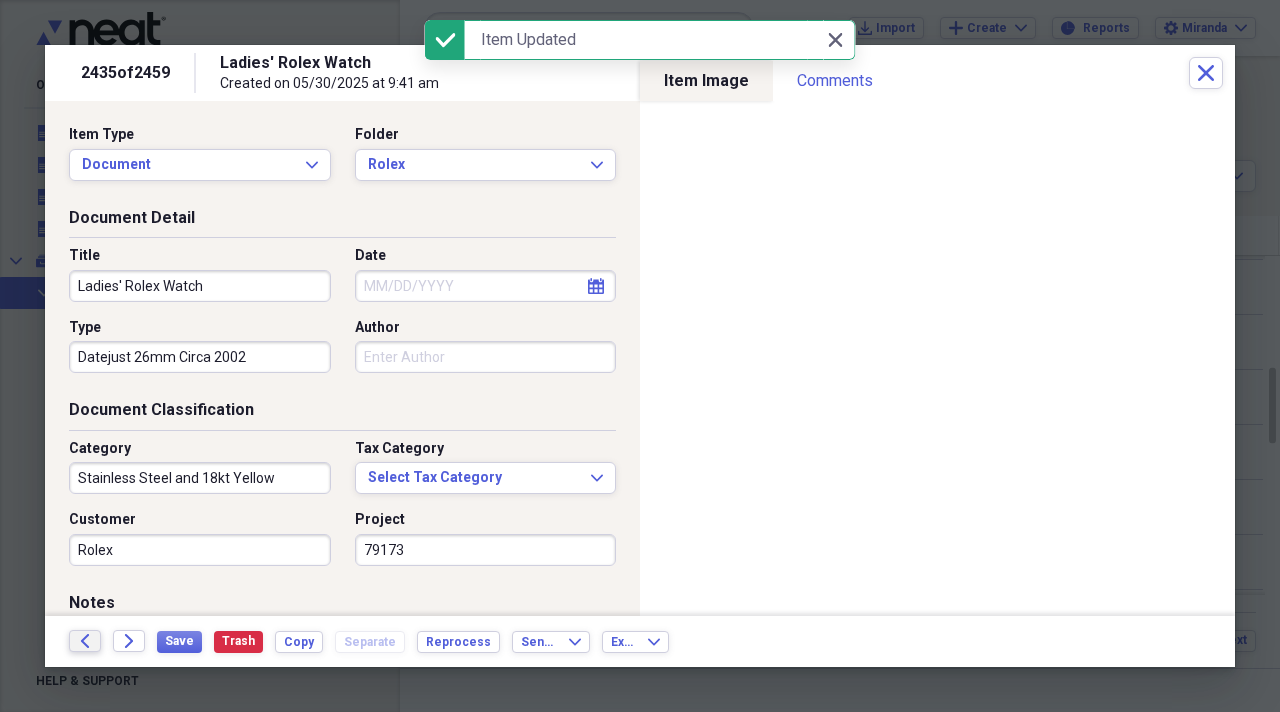 click on "Back" 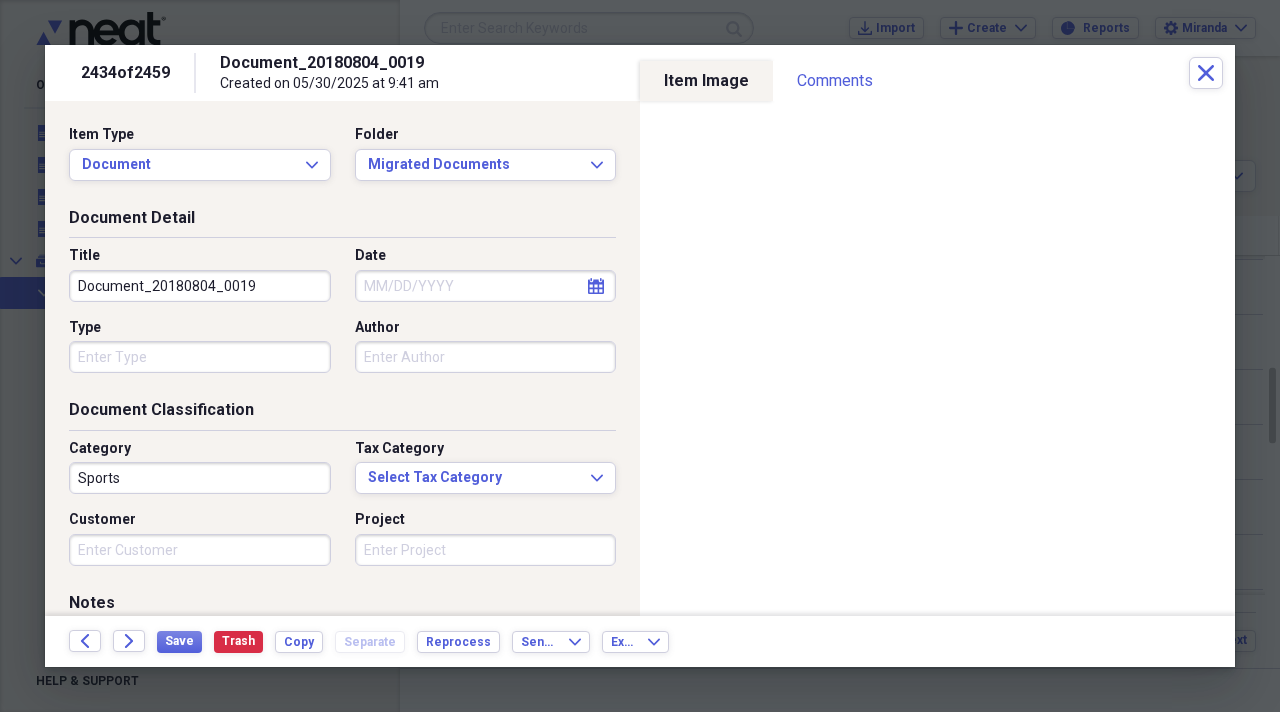 drag, startPoint x: 286, startPoint y: 287, endPoint x: 0, endPoint y: 295, distance: 286.11188 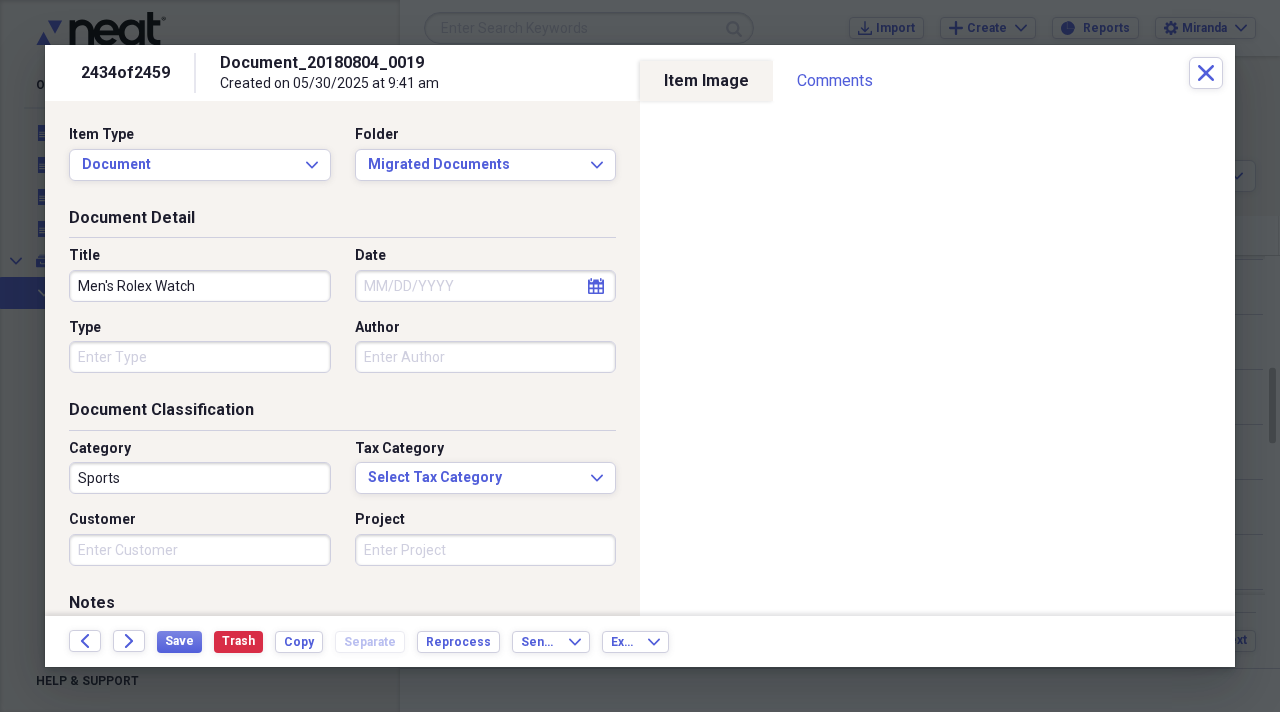 type on "Men's Rolex Watch" 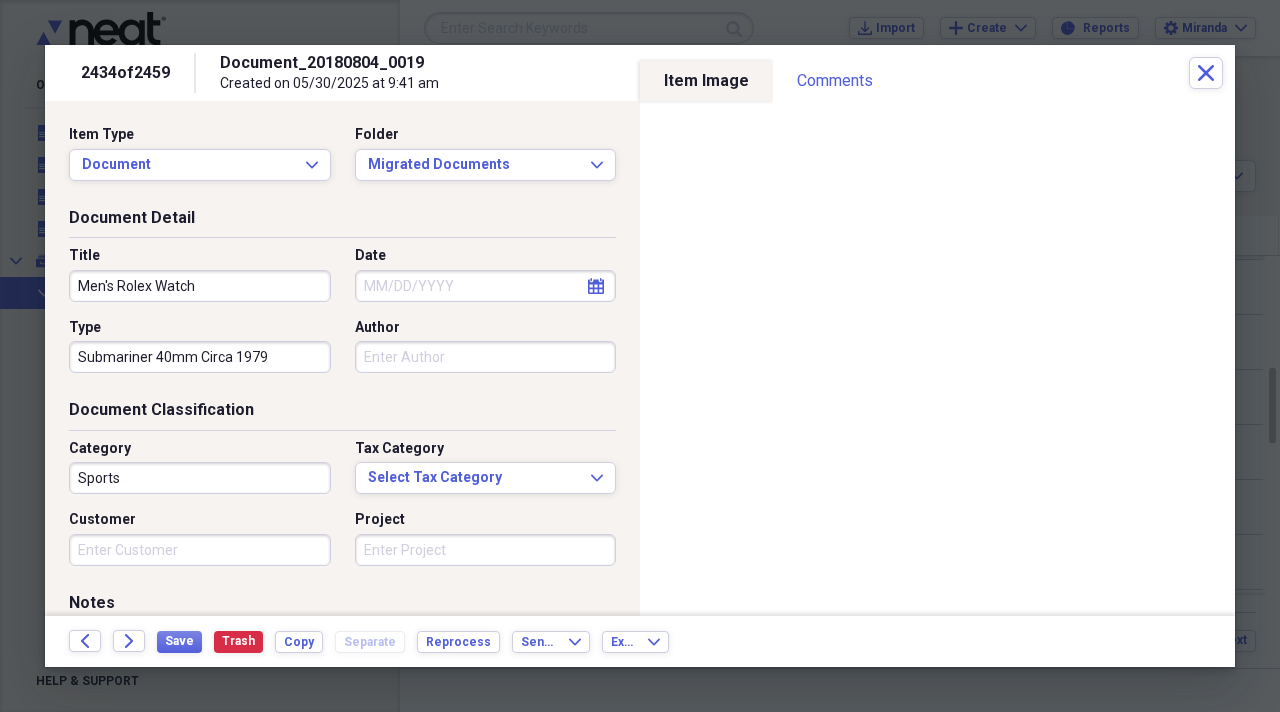 type on "Submariner 40mm Circa 1979" 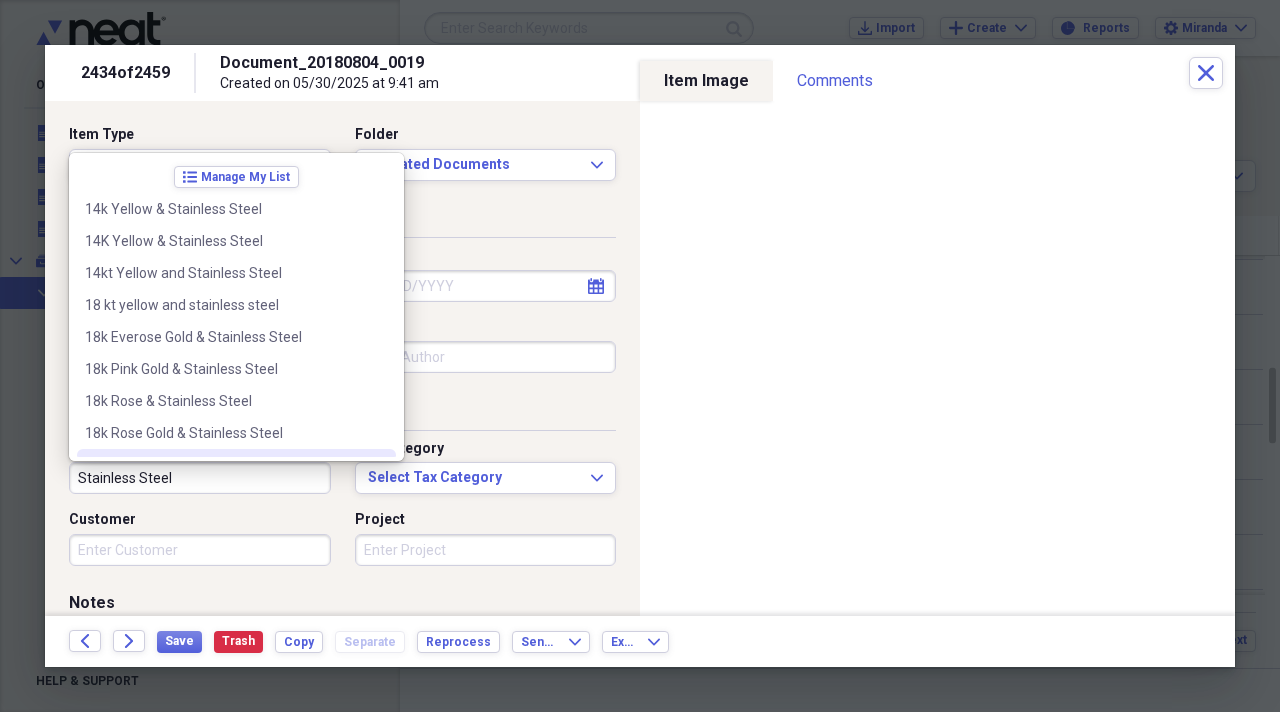 type on "Stainless Steel" 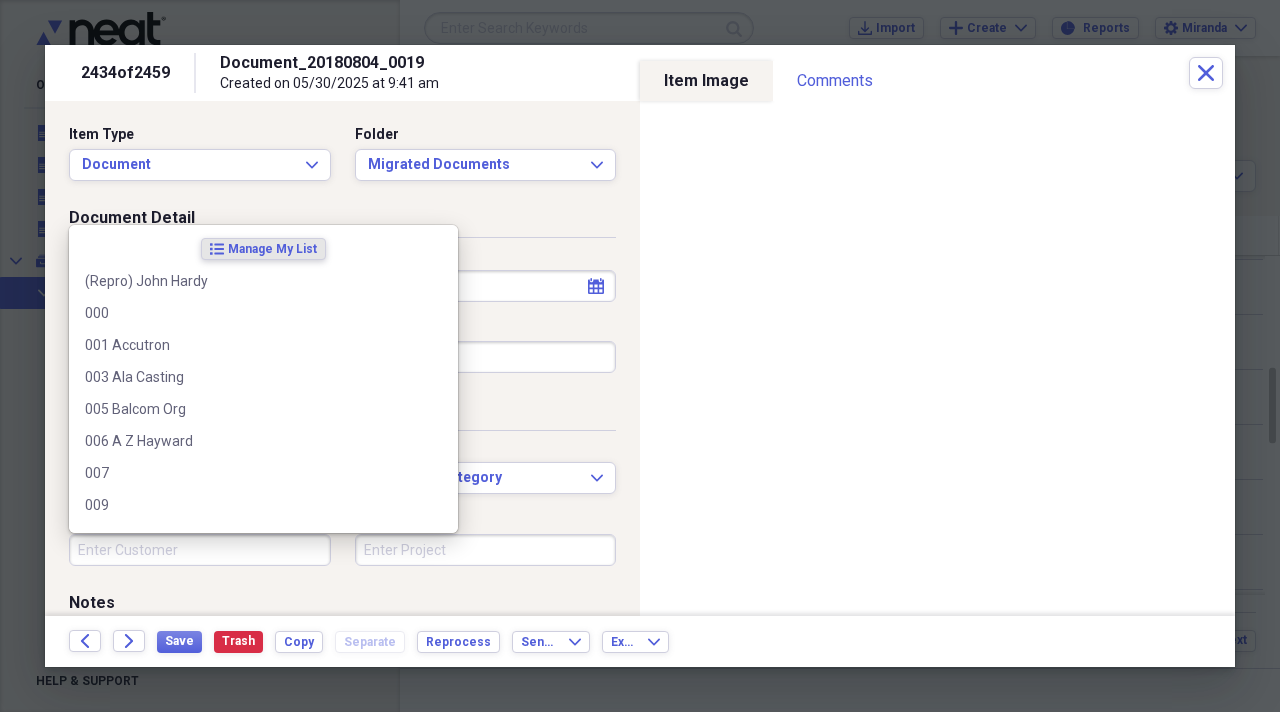 click on "Customer" at bounding box center [200, 550] 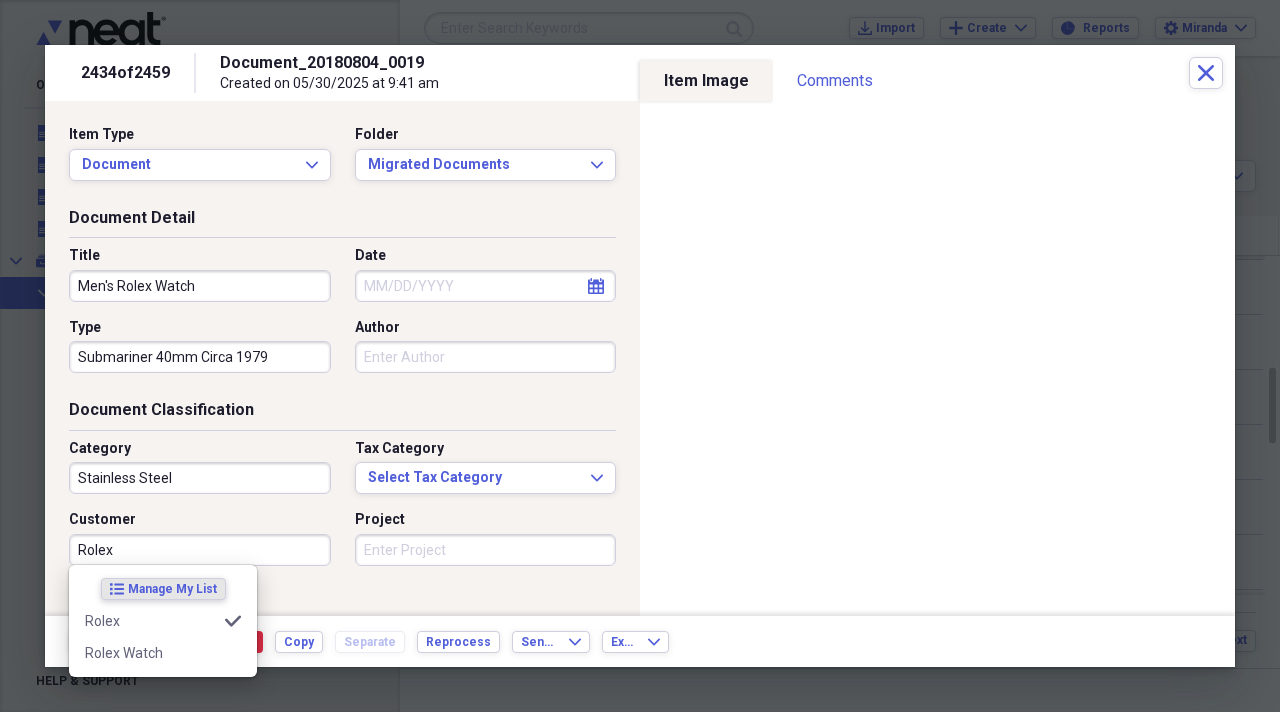 type on "Rolex" 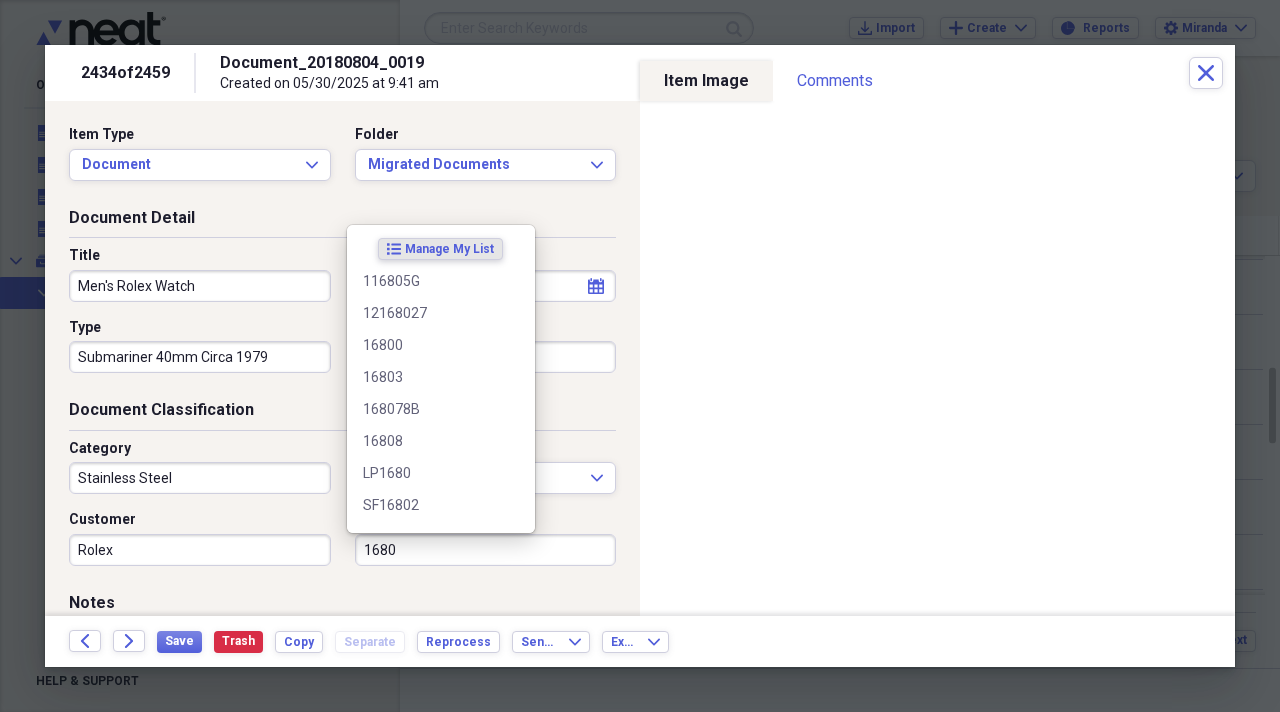 type on "1680" 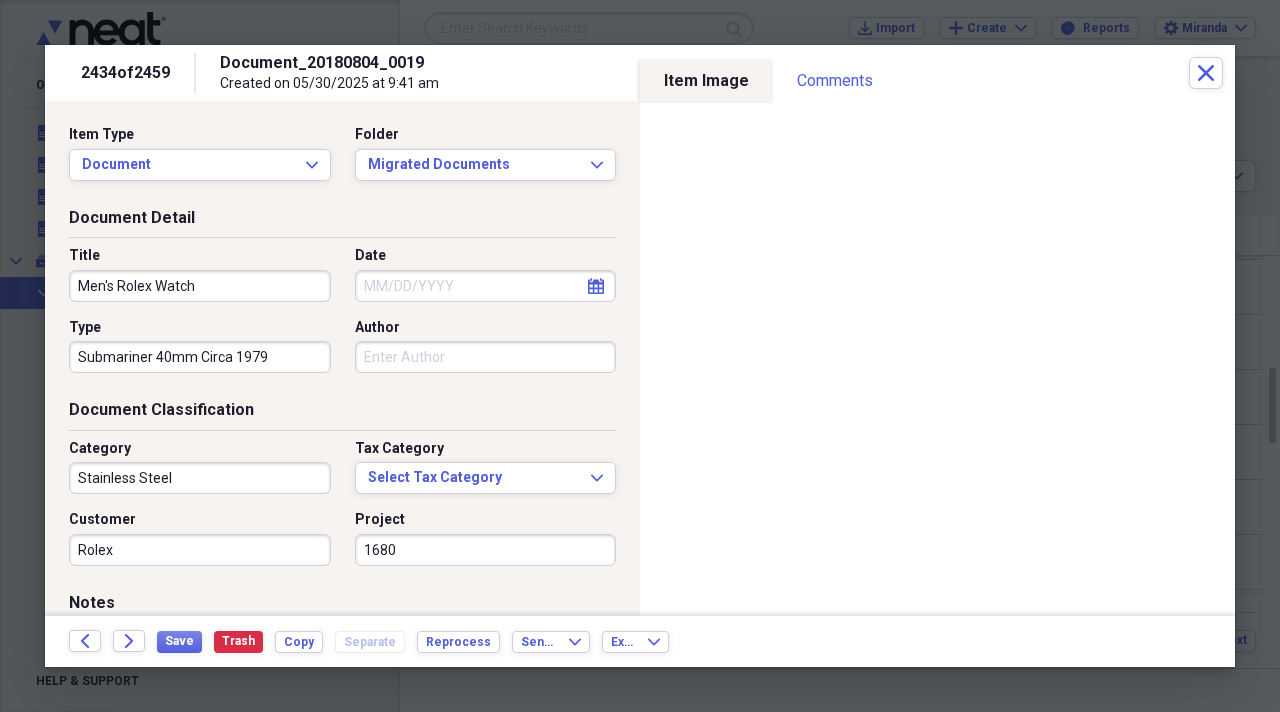 click on "Folder Migrated Documents Expand" at bounding box center (480, 153) 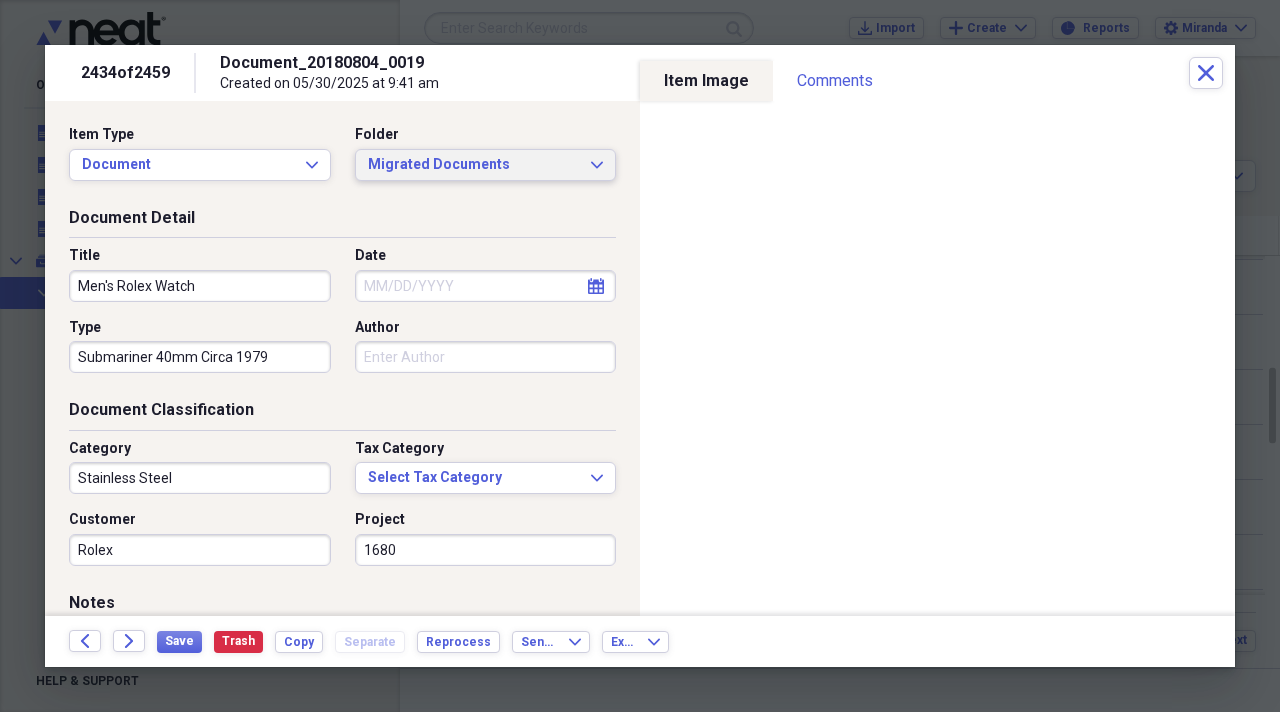 click on "Migrated Documents" at bounding box center [474, 165] 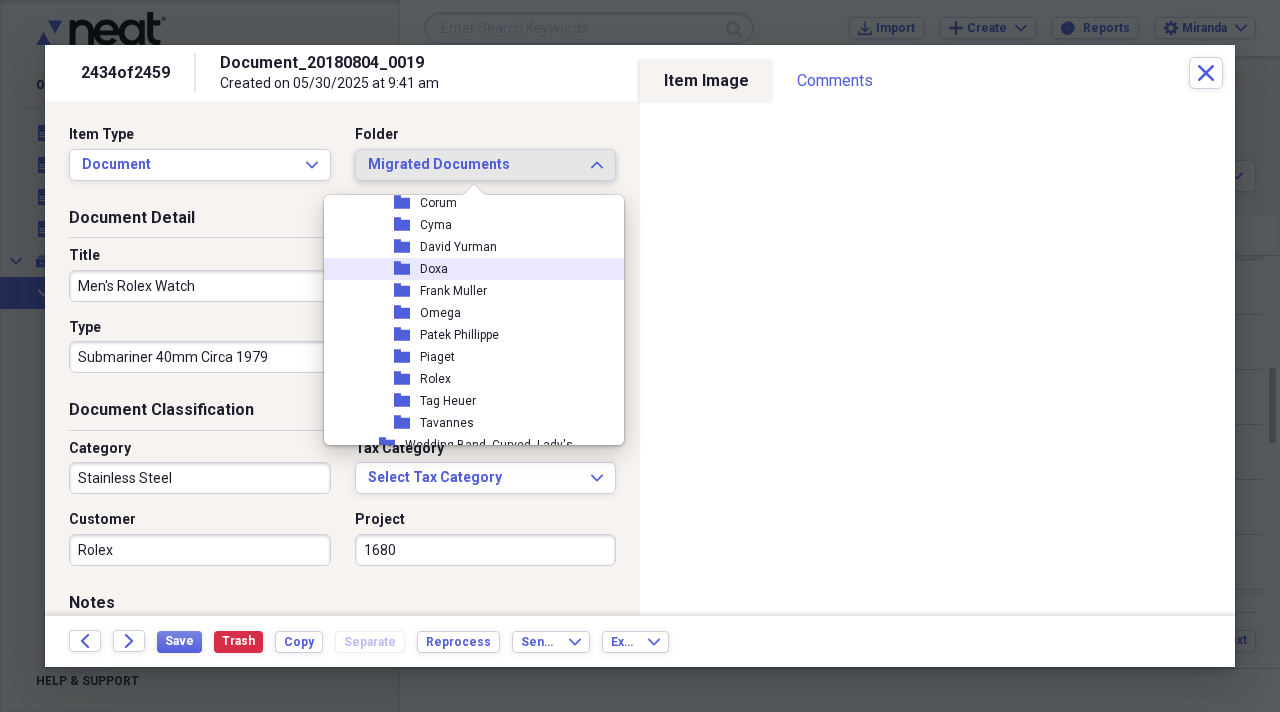 scroll, scrollTop: 2337, scrollLeft: 0, axis: vertical 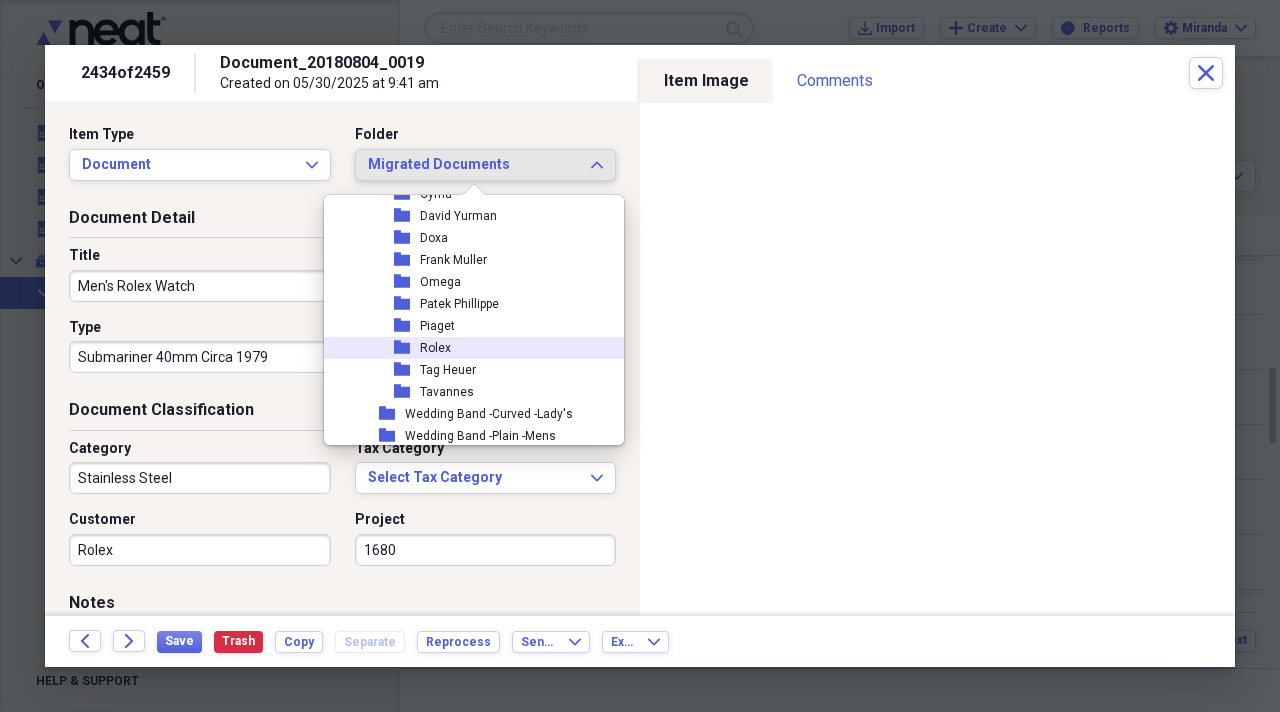 click on "Rolex" at bounding box center [435, 348] 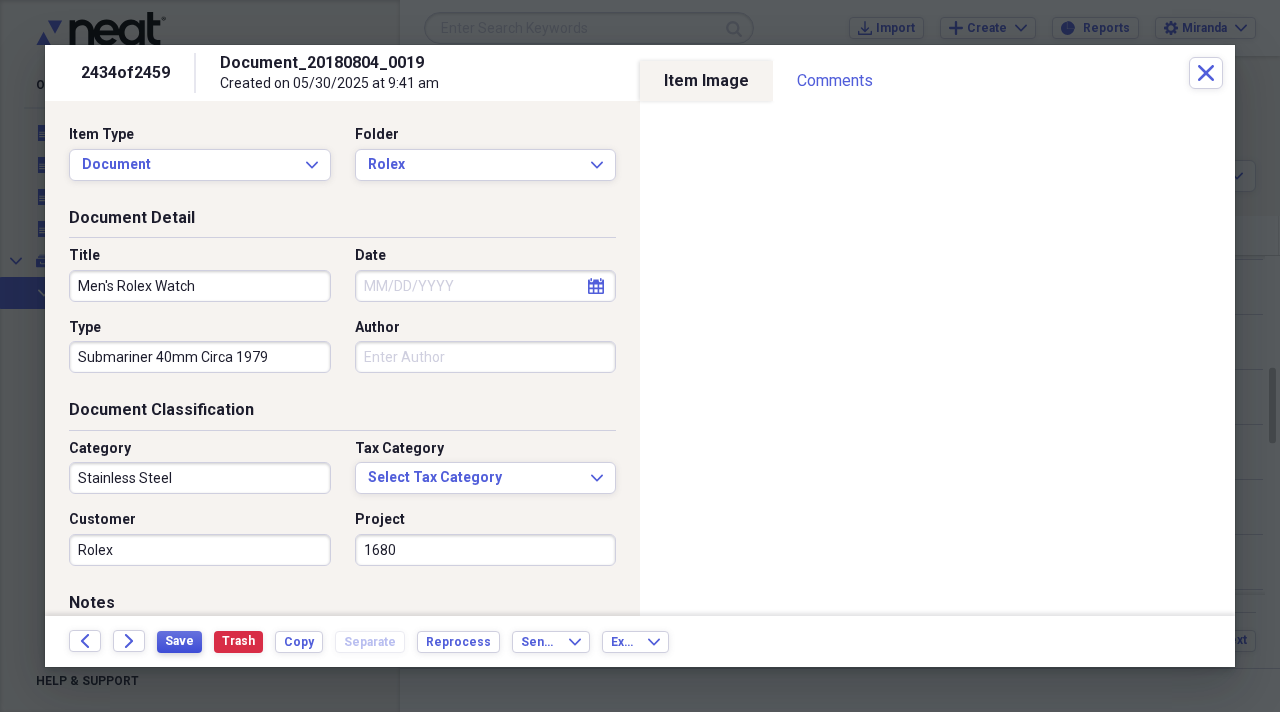 click on "Save" at bounding box center (179, 641) 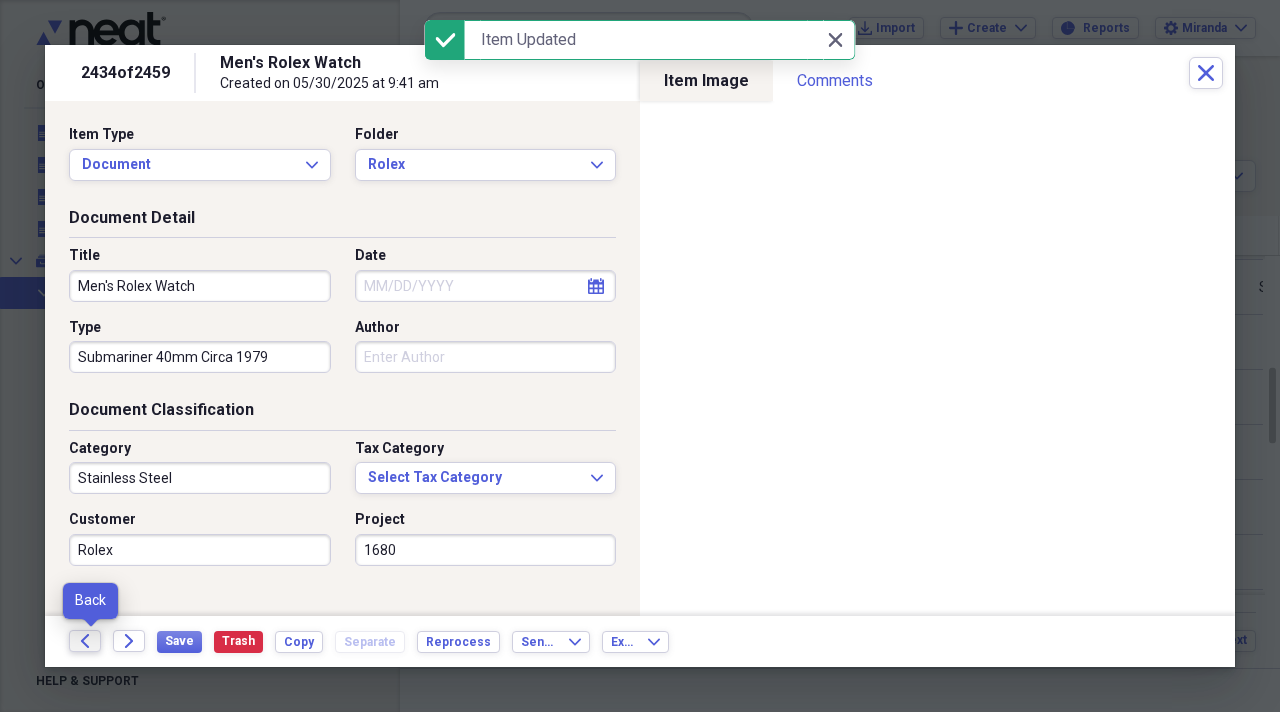 click 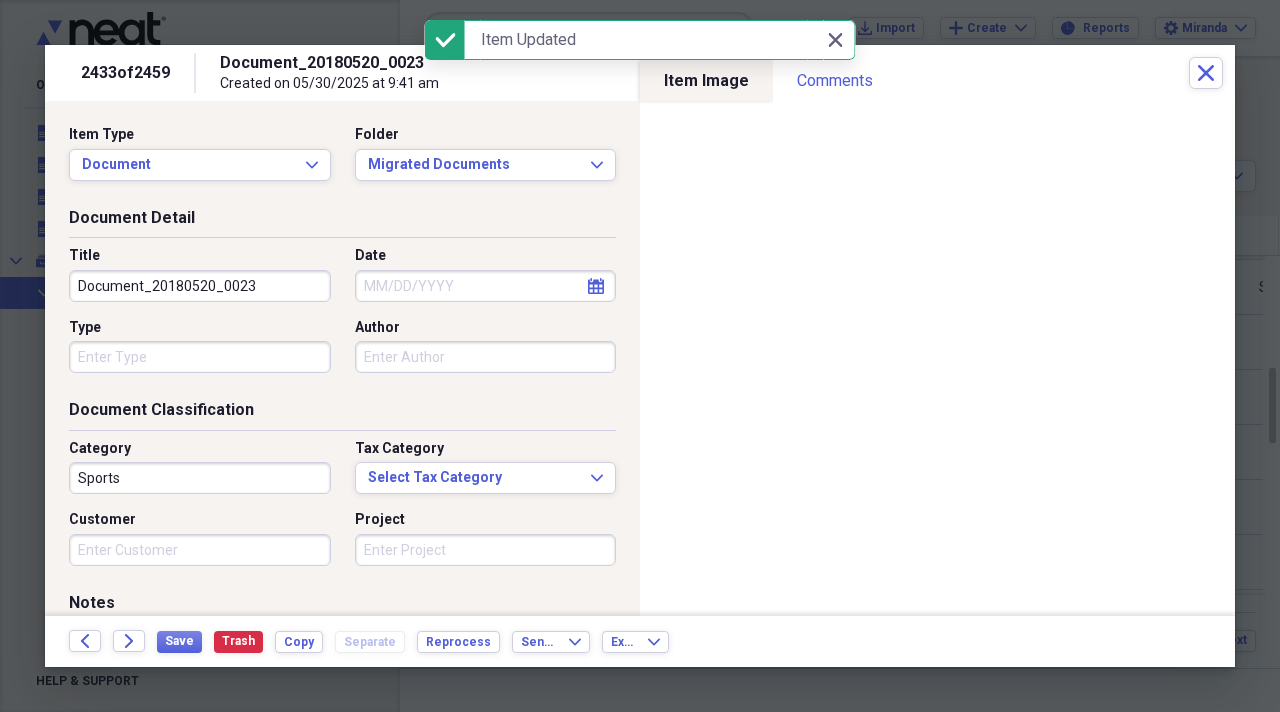 click on "Document_20180520_0023" at bounding box center [200, 286] 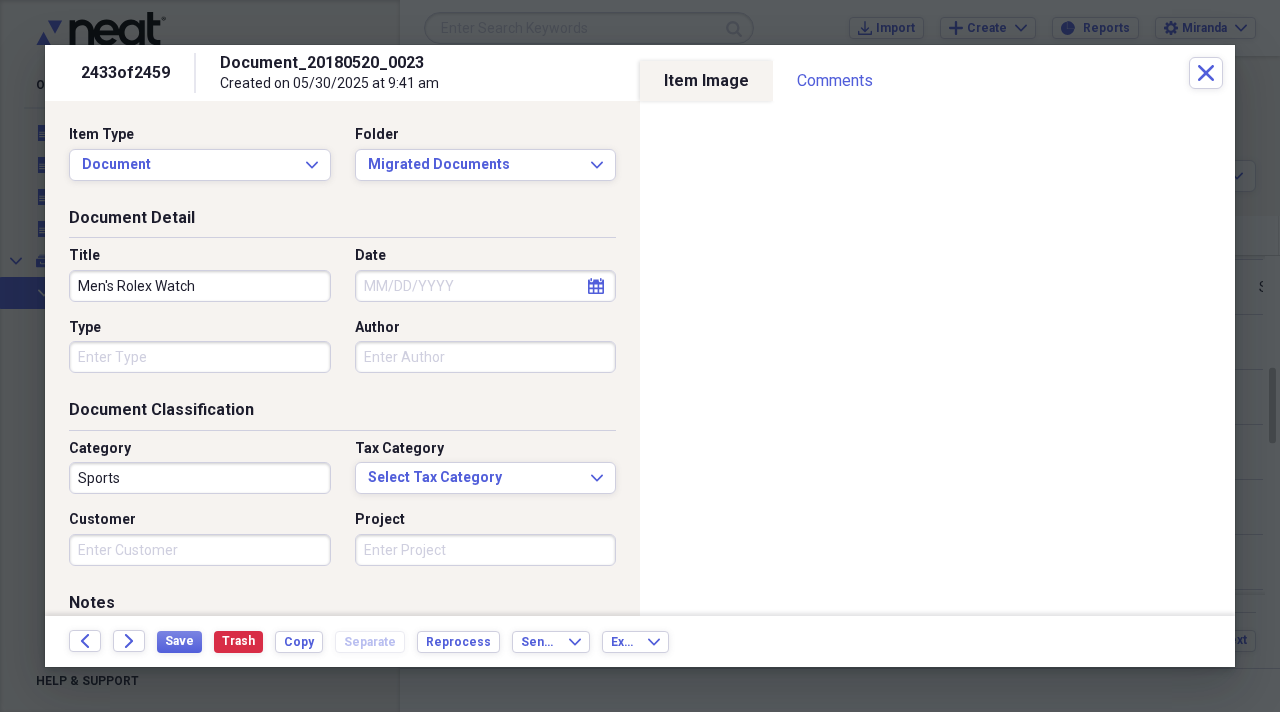 type on "Men's Rolex Watch" 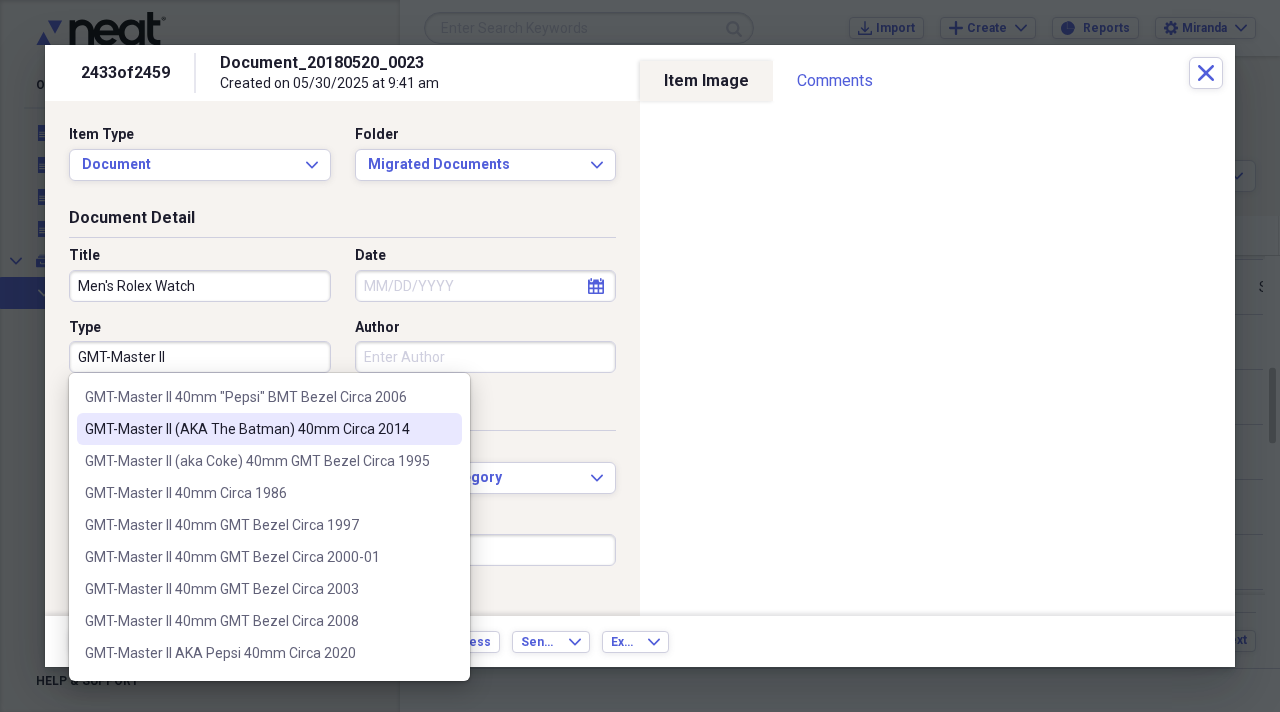 click on "GMT-Master II (AKA The Batman) 40mm Circa 2014" at bounding box center (269, 429) 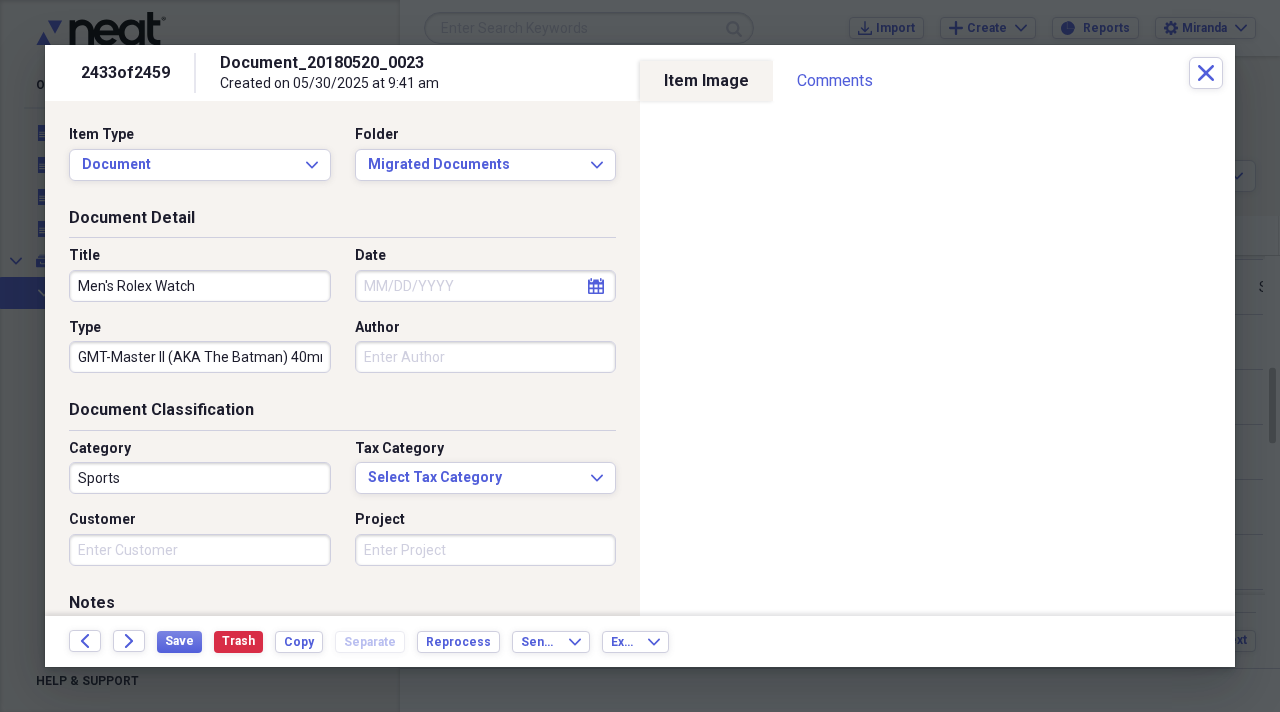 click on "GMT-Master II (AKA The Batman) 40mm Circa 2014" at bounding box center [200, 357] 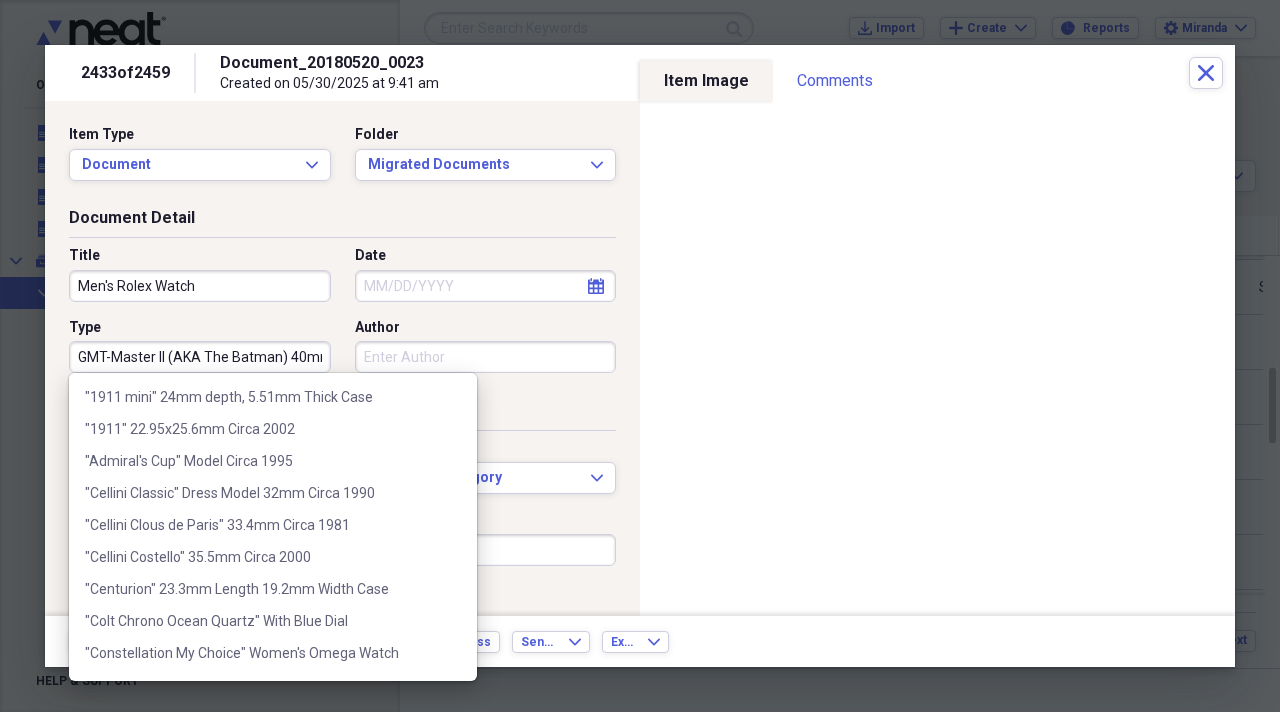 scroll, scrollTop: 67004, scrollLeft: 0, axis: vertical 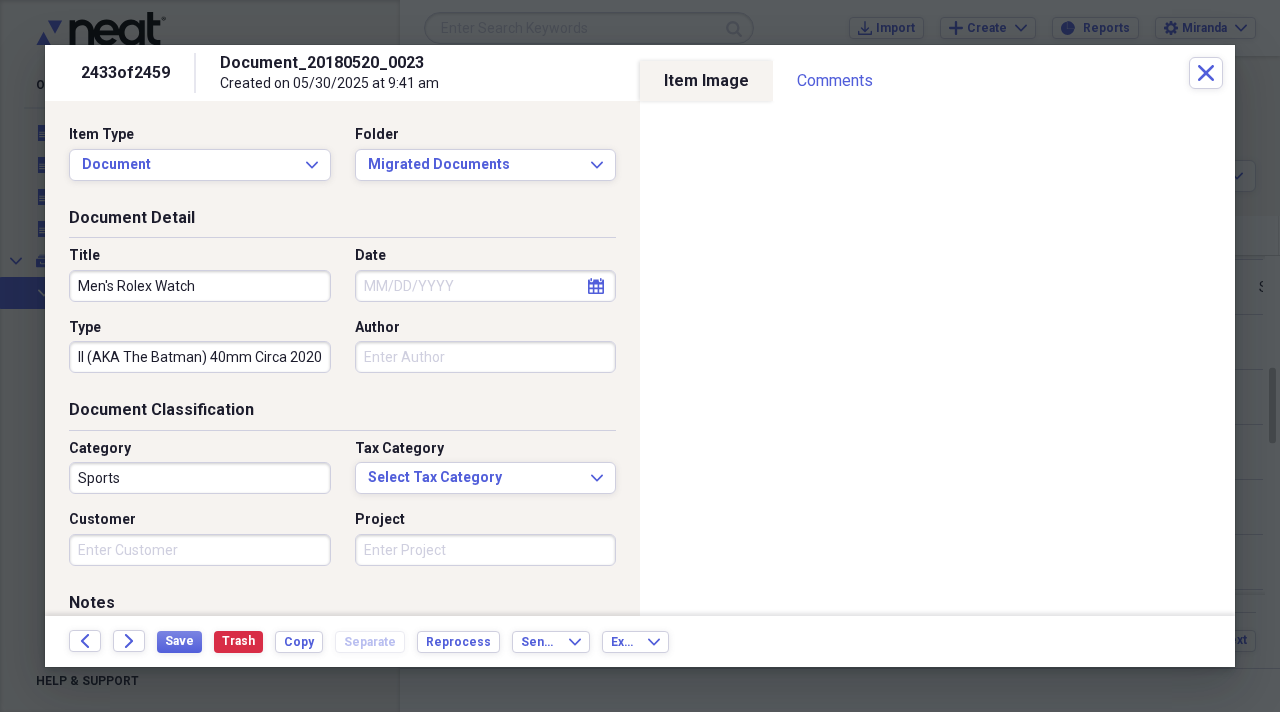 type on "GMT-Master II (AKA The Batman) 40mm Circa 2020" 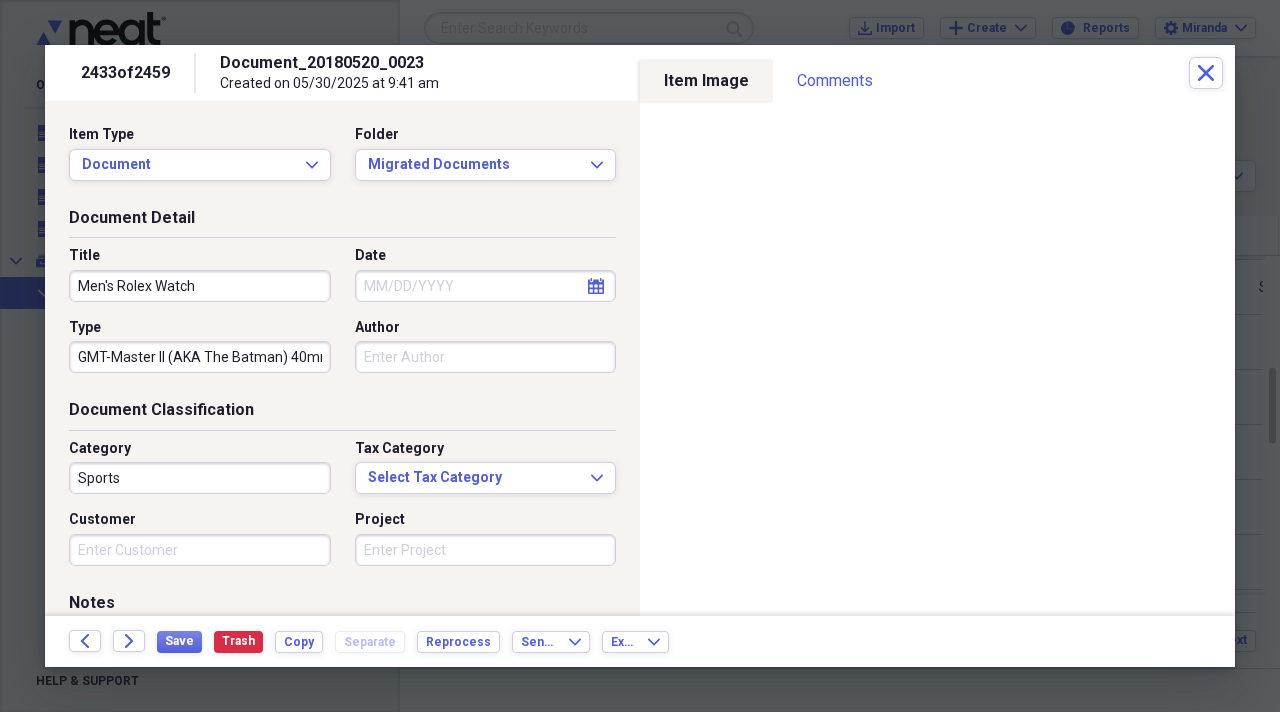click on "Sports" at bounding box center (200, 478) 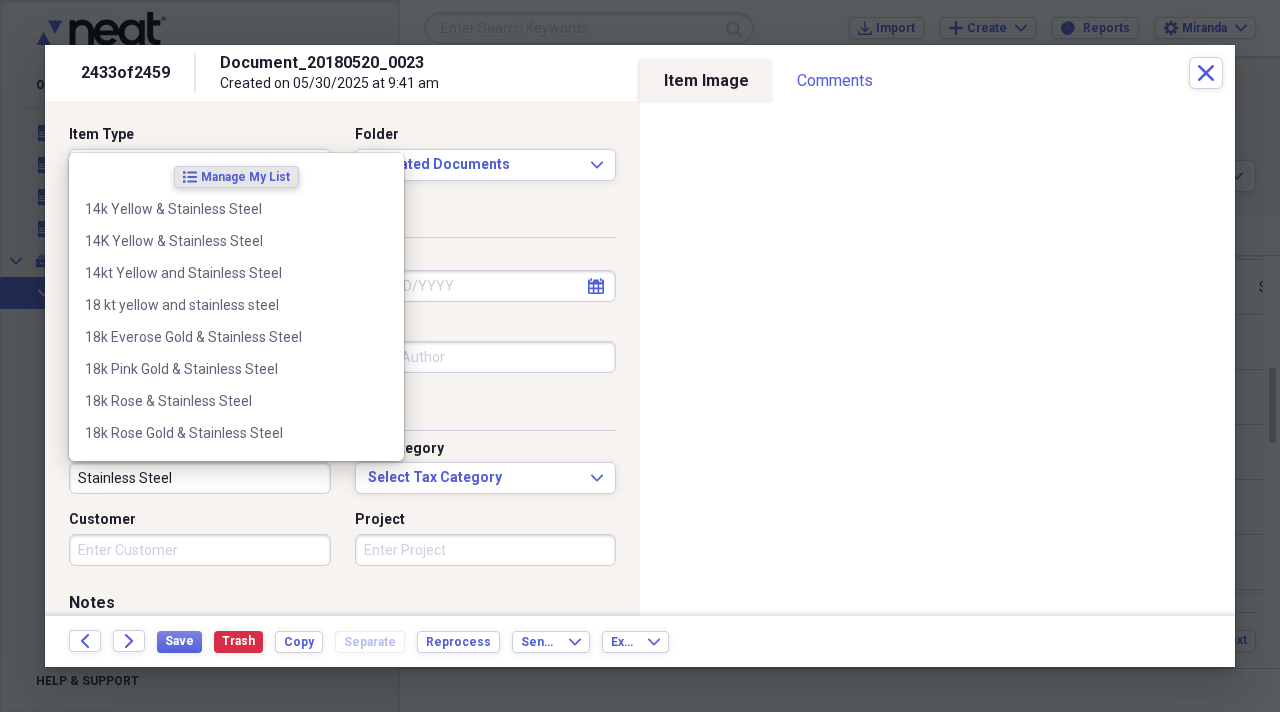 type on "Stainless Steel" 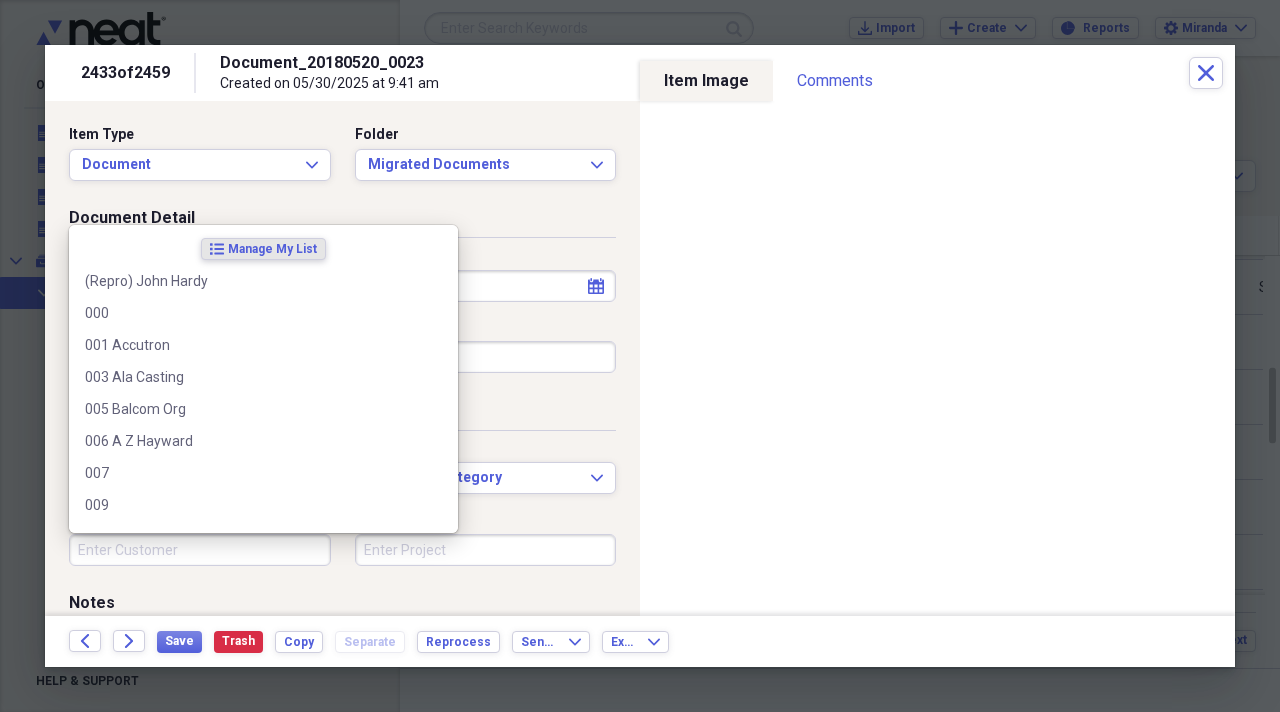 click on "Customer" at bounding box center [200, 550] 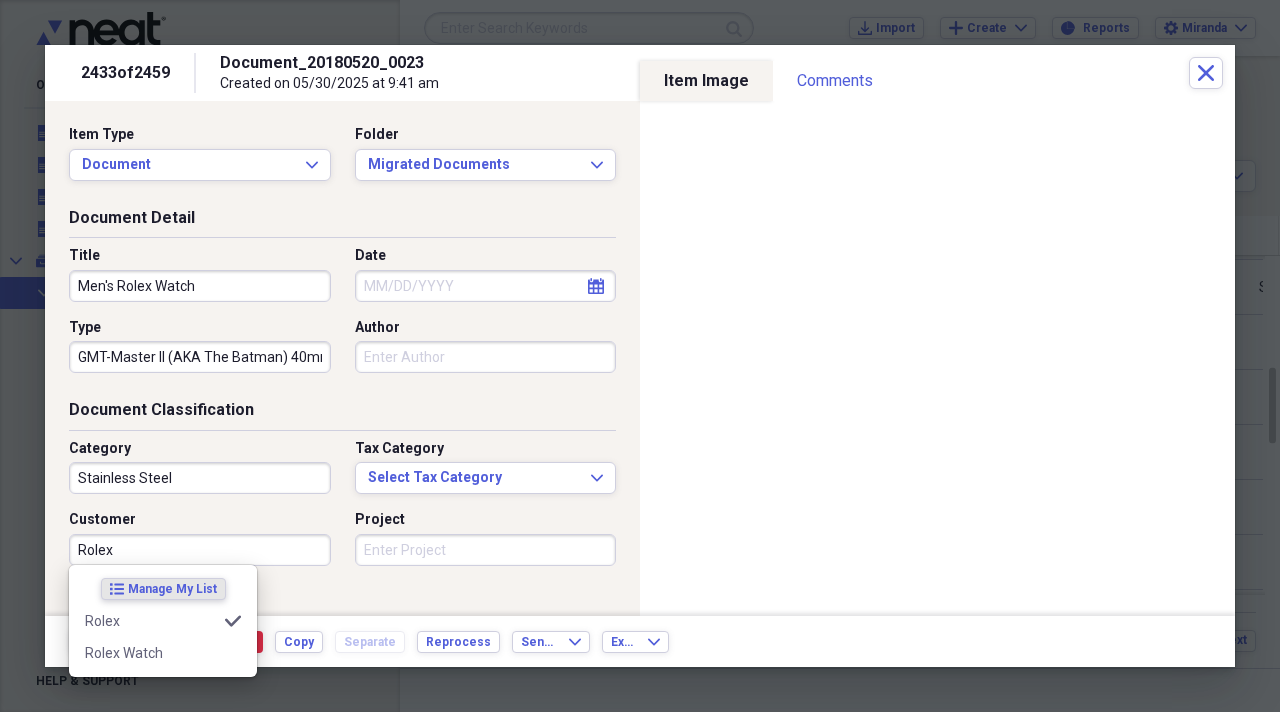 type on "Rolex" 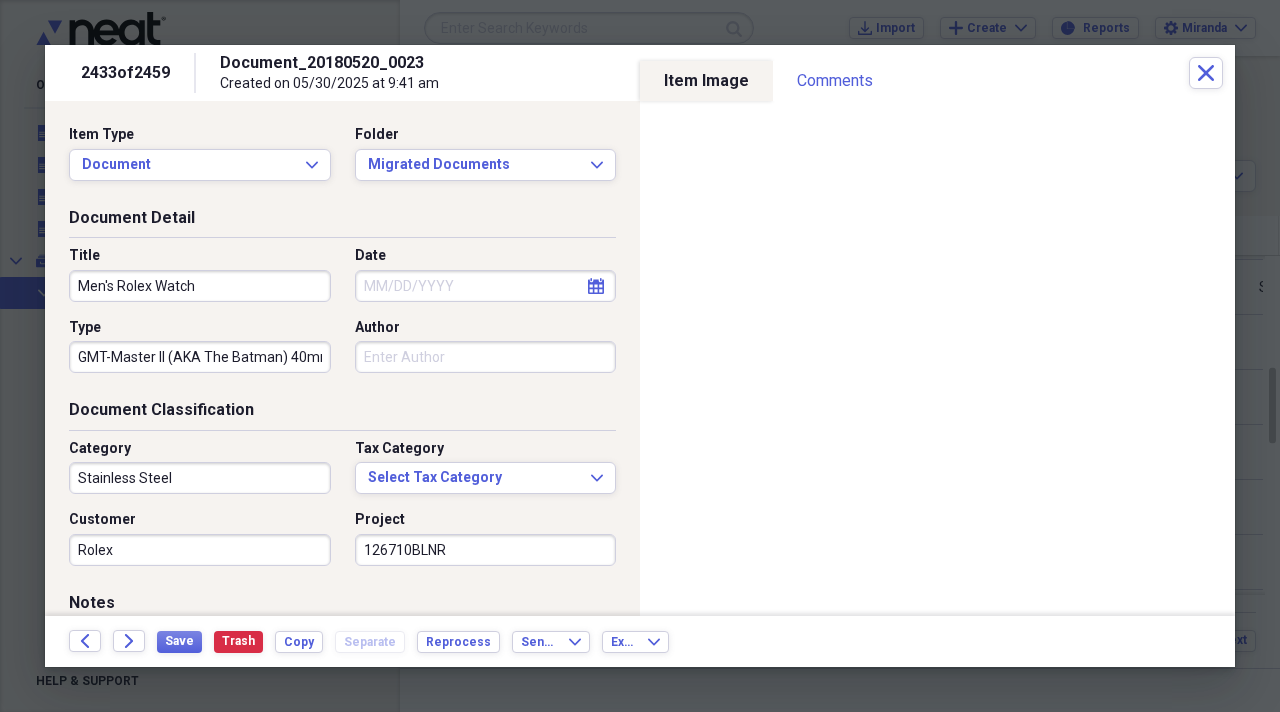type on "126710BLNR" 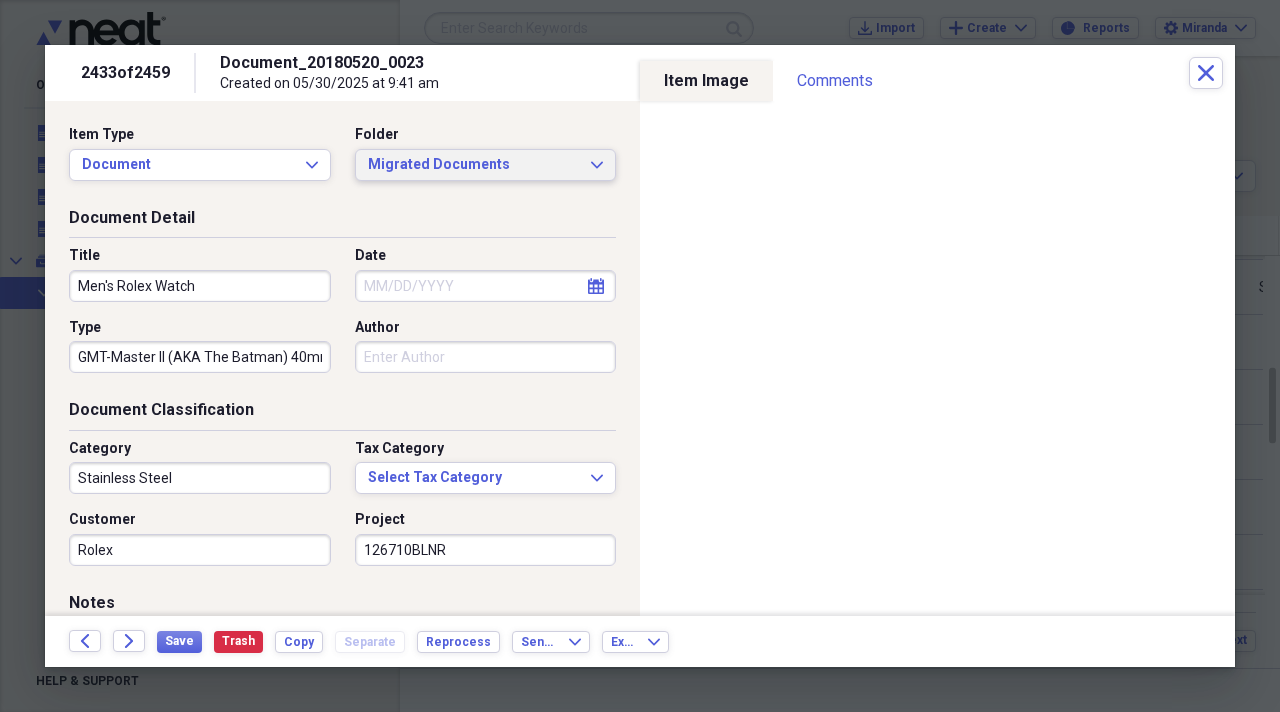 click on "Migrated Documents" at bounding box center (474, 165) 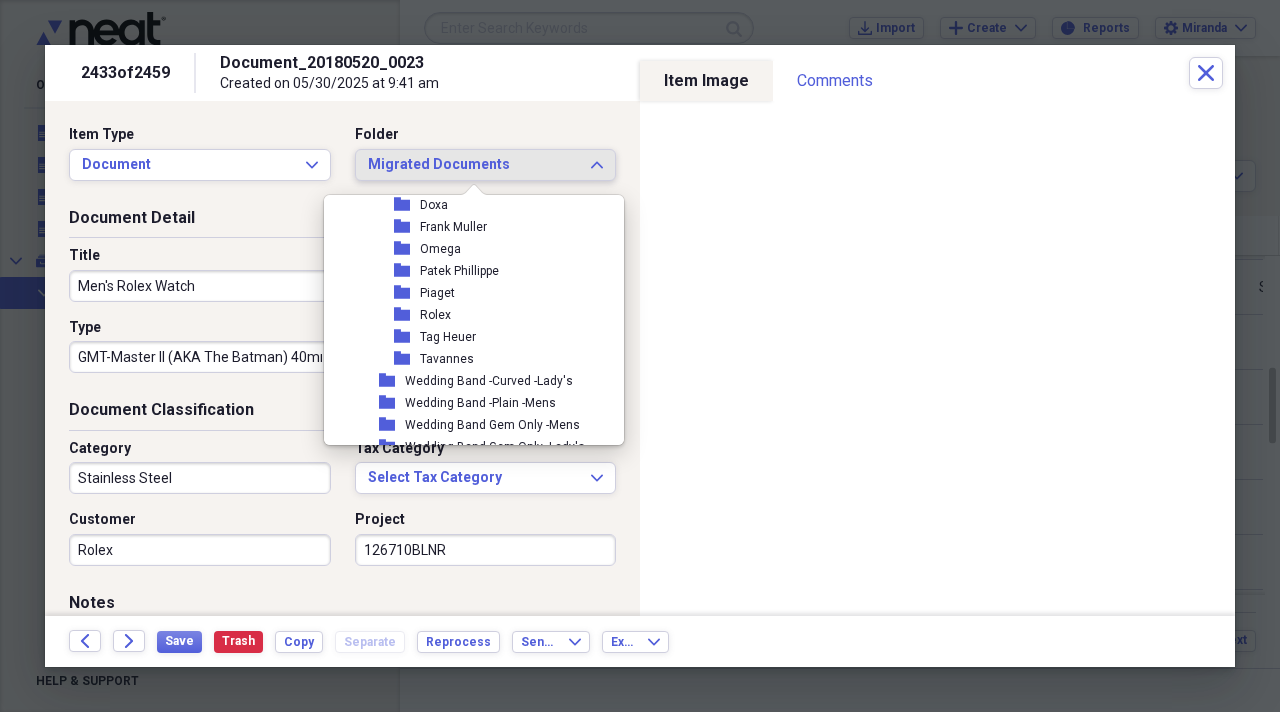 scroll, scrollTop: 2400, scrollLeft: 0, axis: vertical 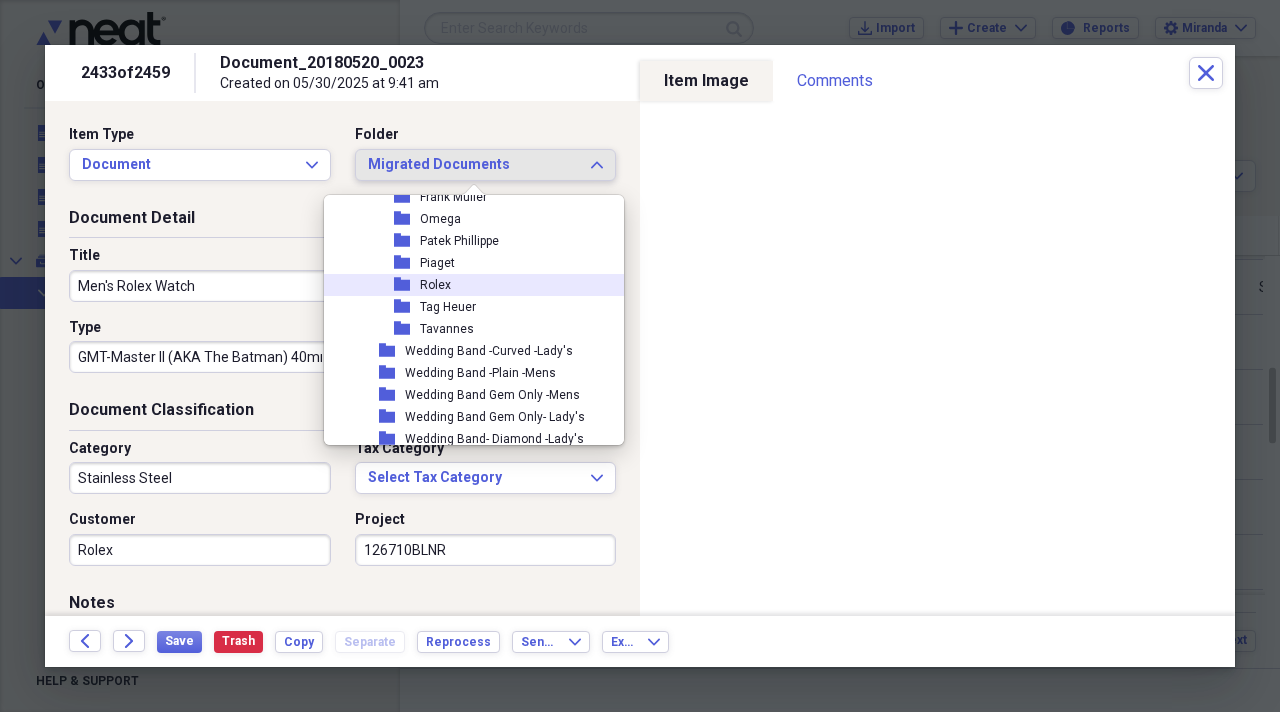 click on "folder Rolex" at bounding box center (466, 285) 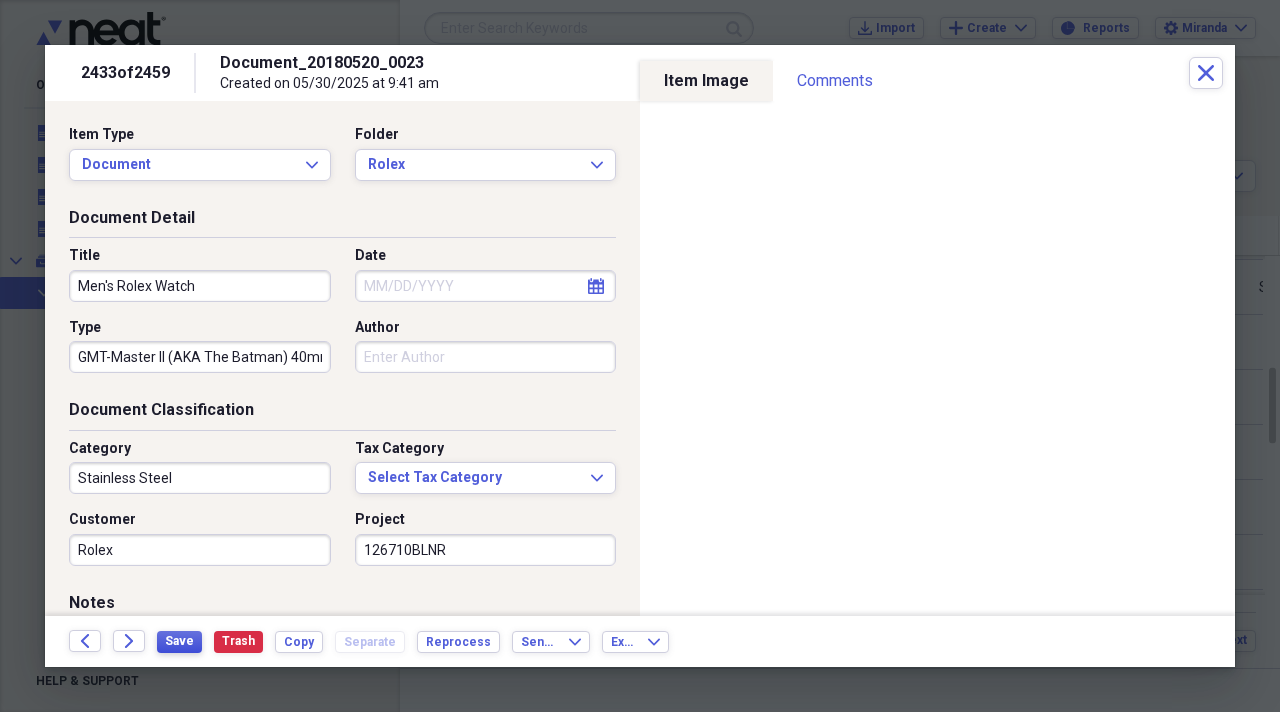 click on "Save" at bounding box center [179, 641] 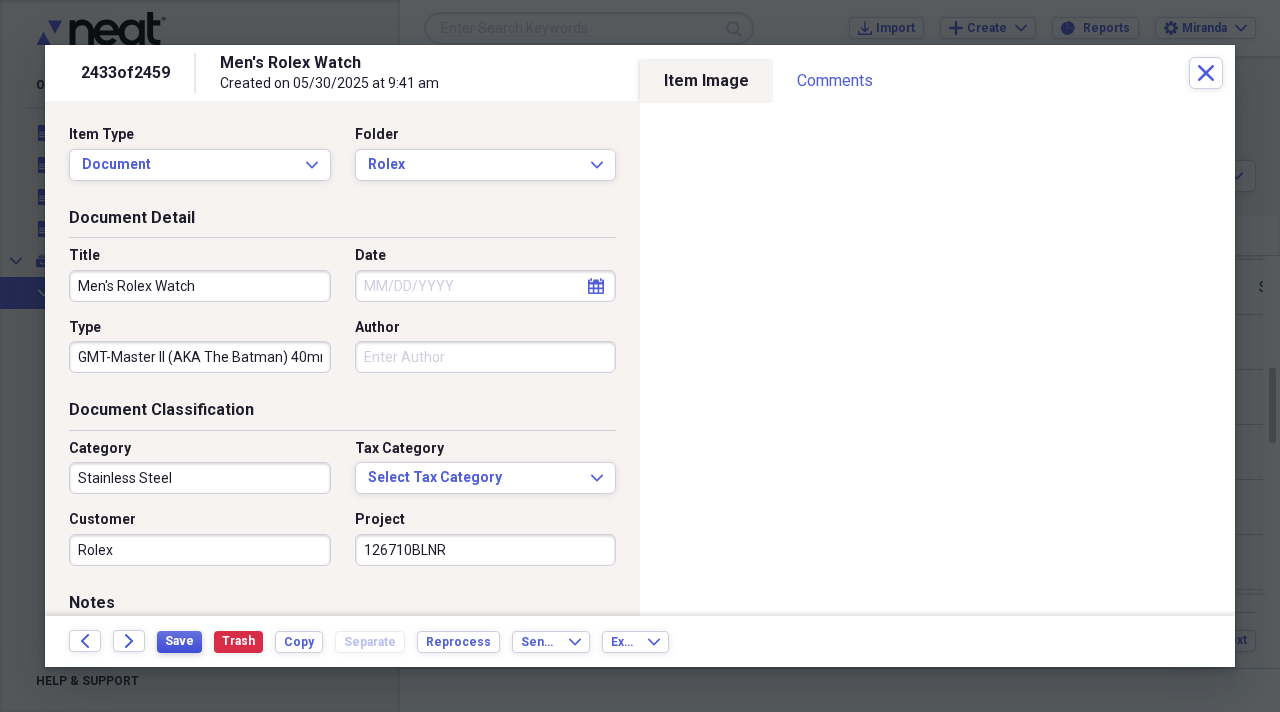 click on "Save" at bounding box center (179, 641) 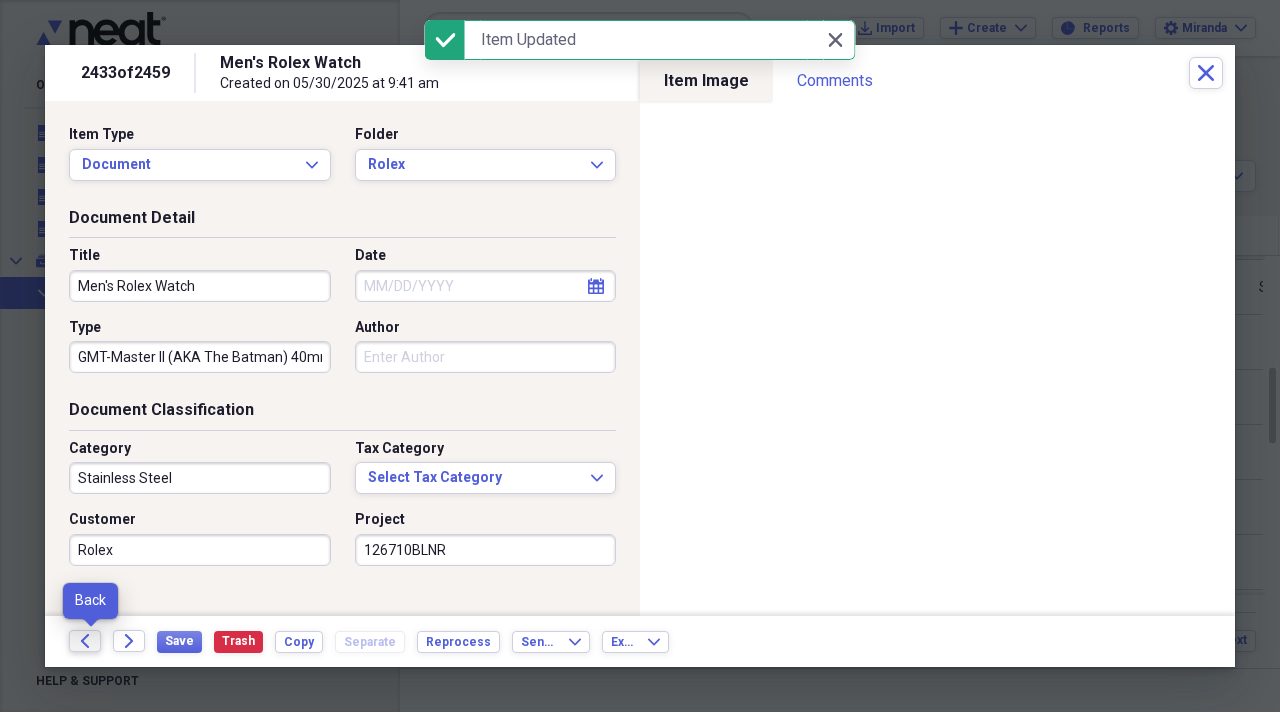 click on "Back" 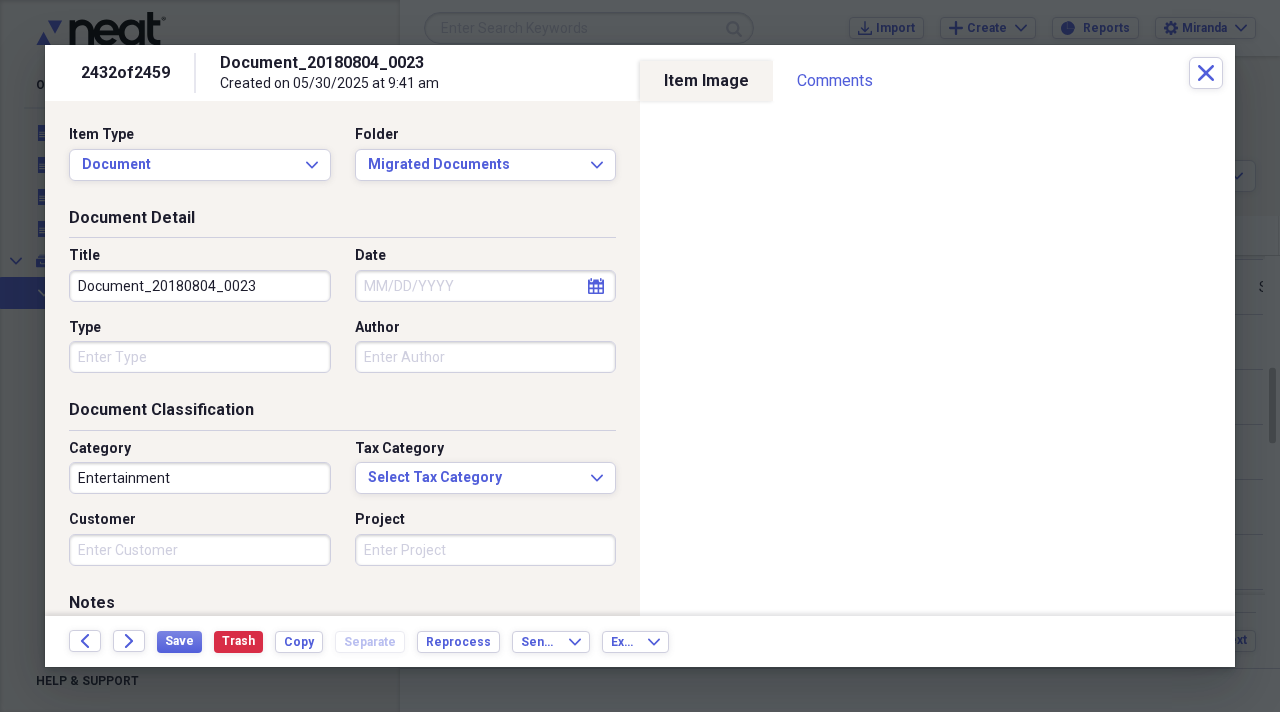drag, startPoint x: 260, startPoint y: 273, endPoint x: 0, endPoint y: 242, distance: 261.84155 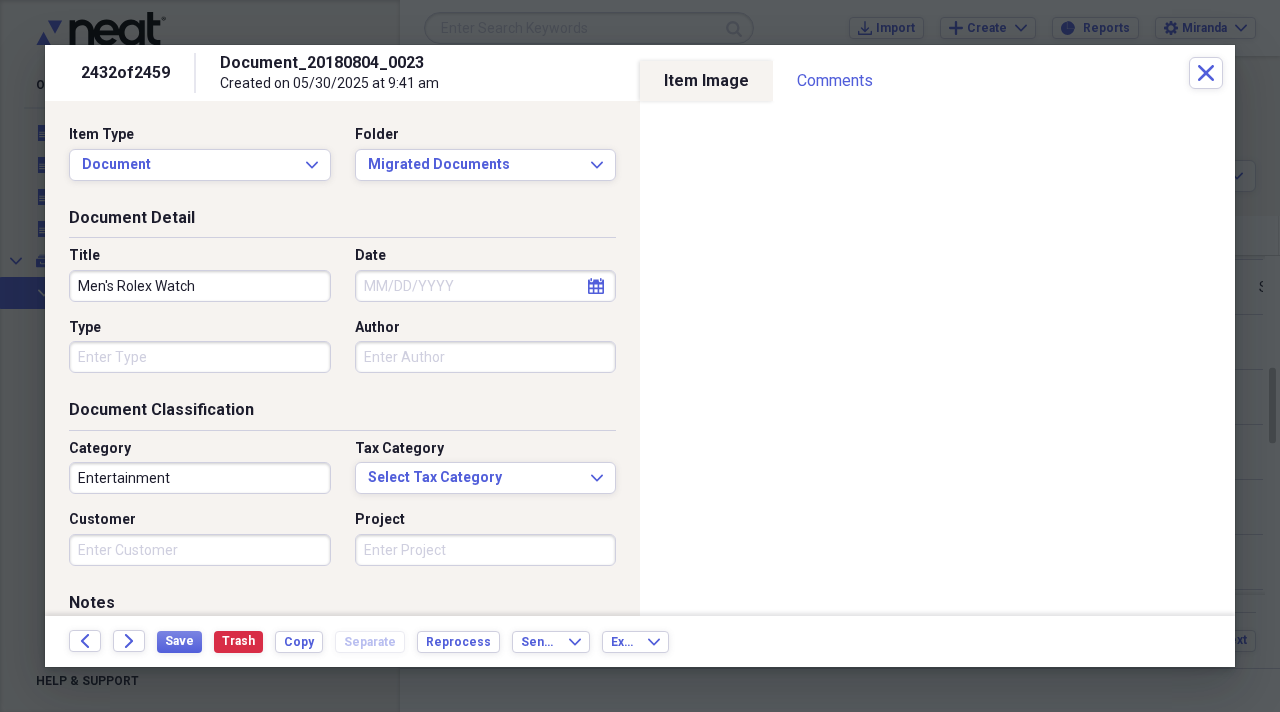 type on "Men's Rolex Watch" 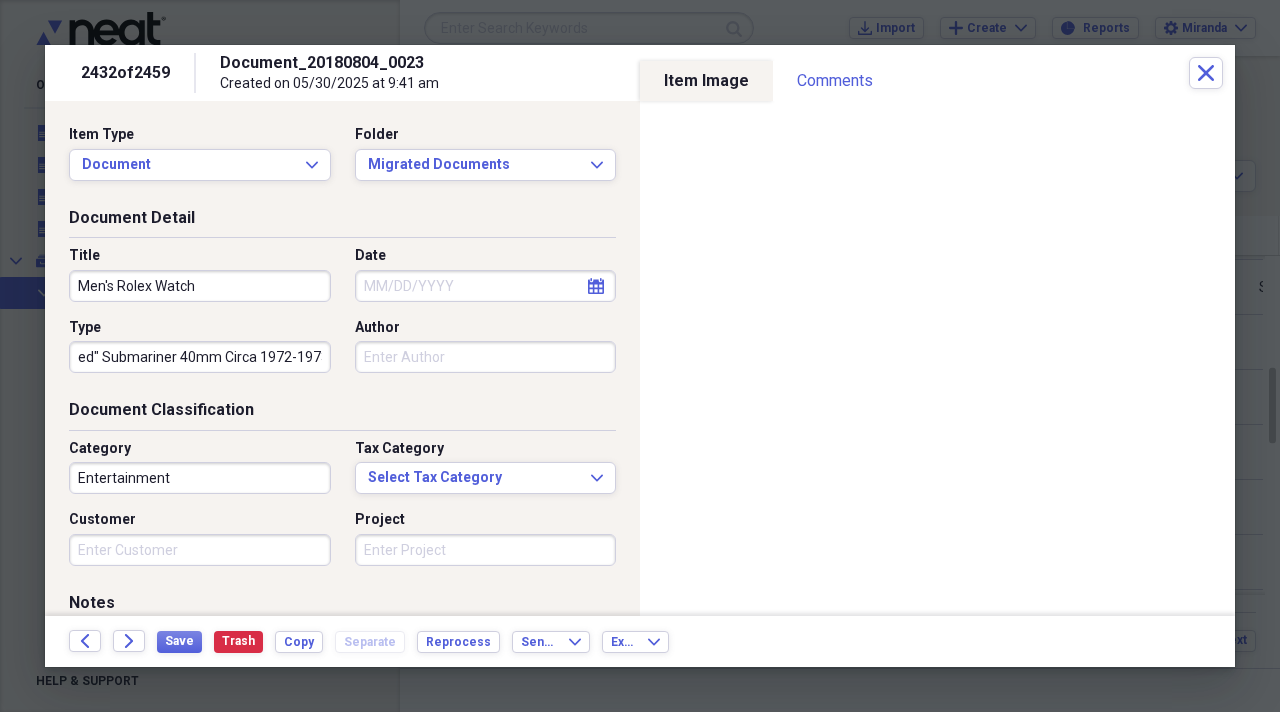 scroll, scrollTop: 0, scrollLeft: 72, axis: horizontal 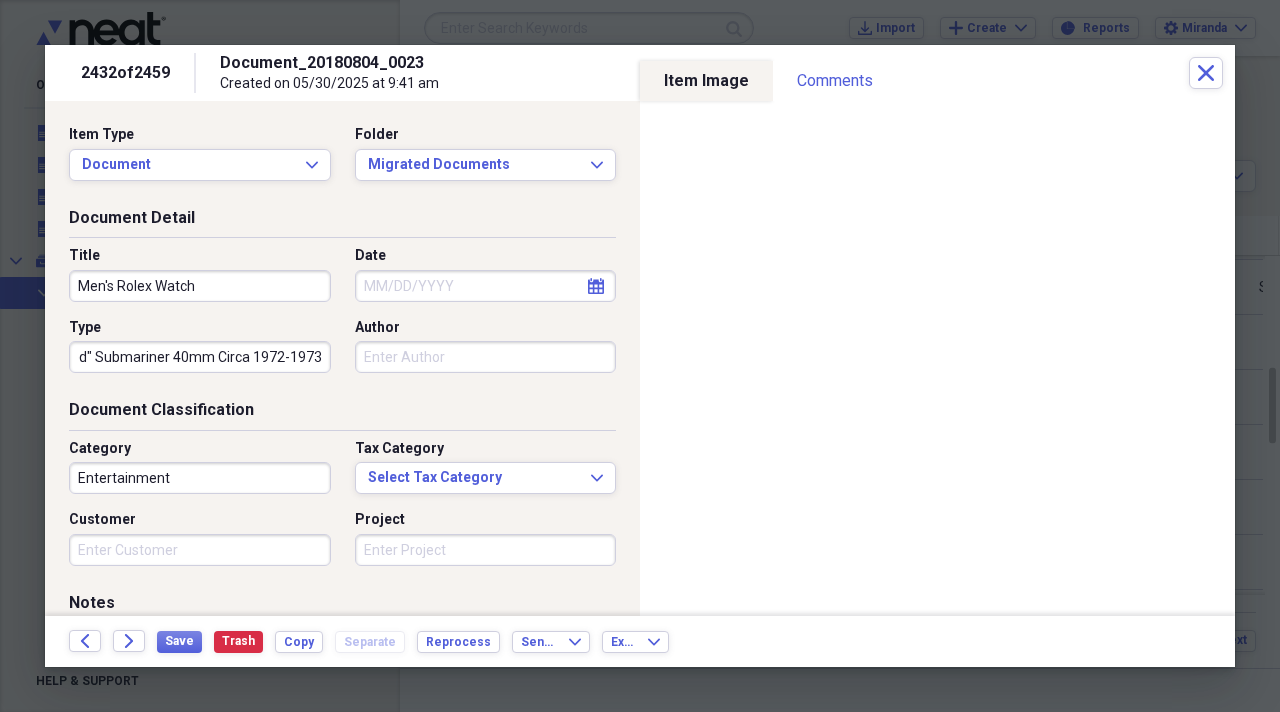 type on "Mark VI "Red" Submariner 40mm Circa 1972-1973" 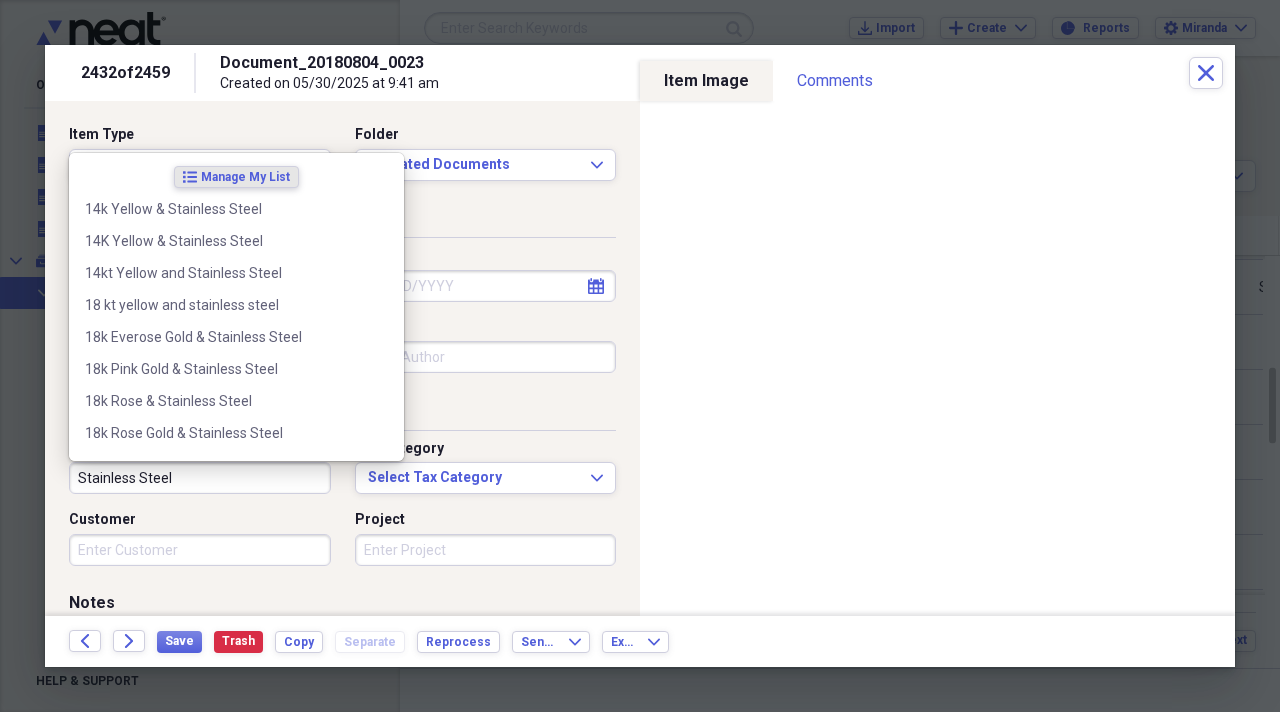 type on "Stainless Steel" 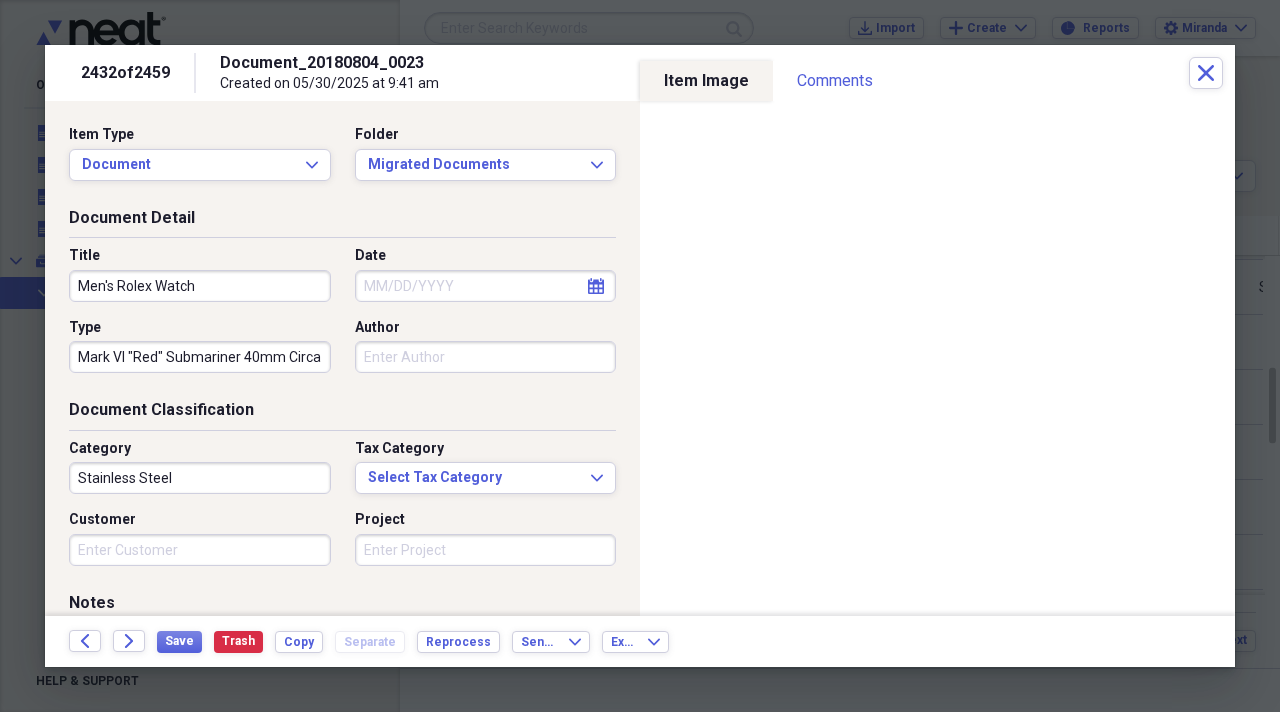 click on "Customer" at bounding box center (206, 538) 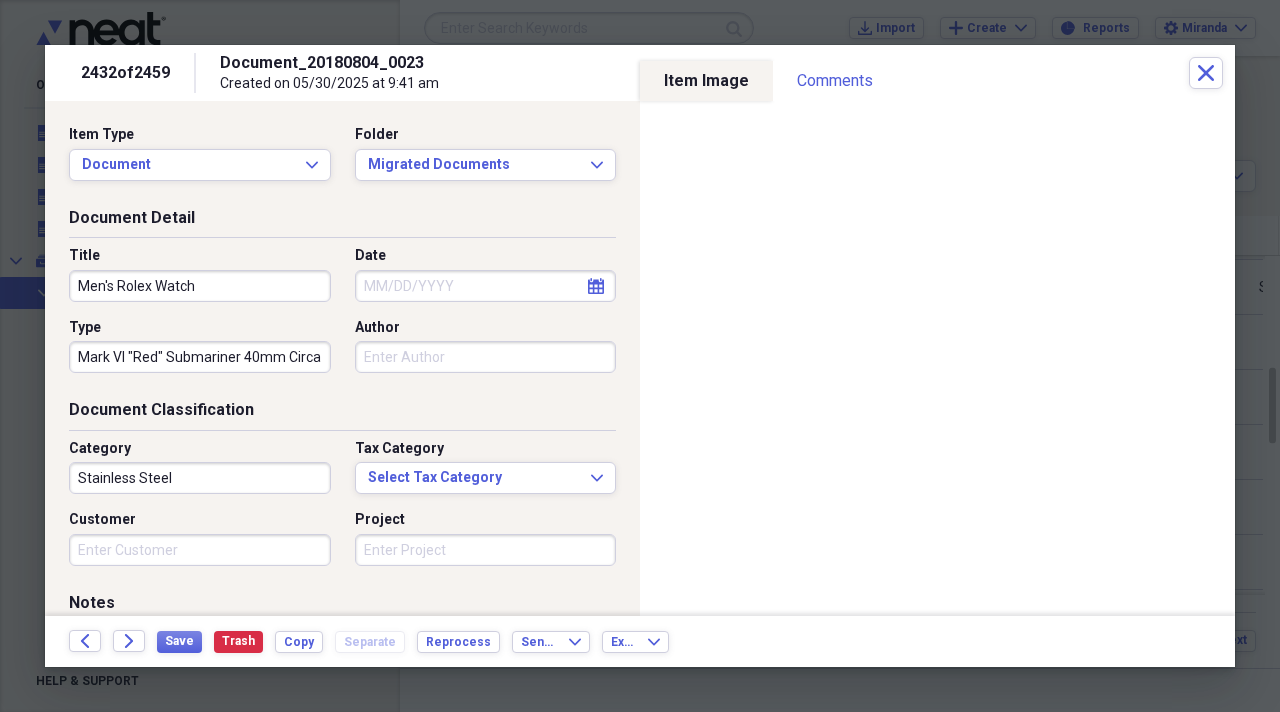 click on "Customer" at bounding box center [200, 550] 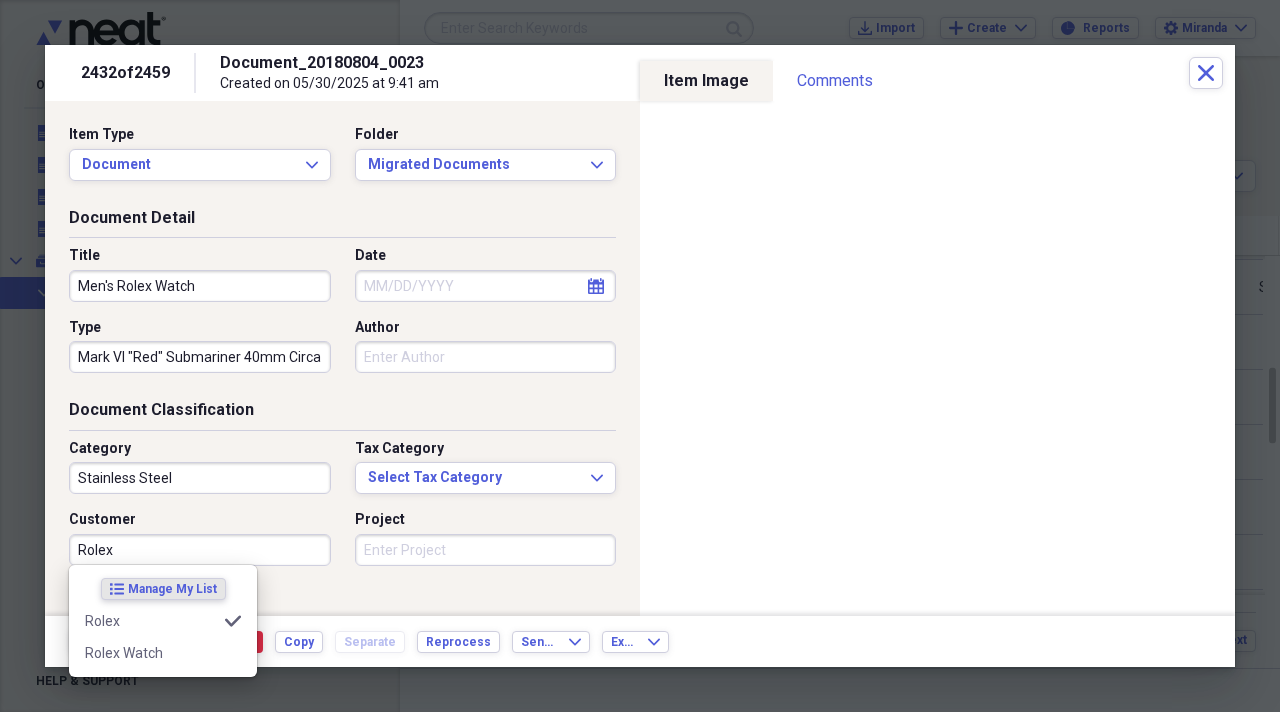 type on "Rolex" 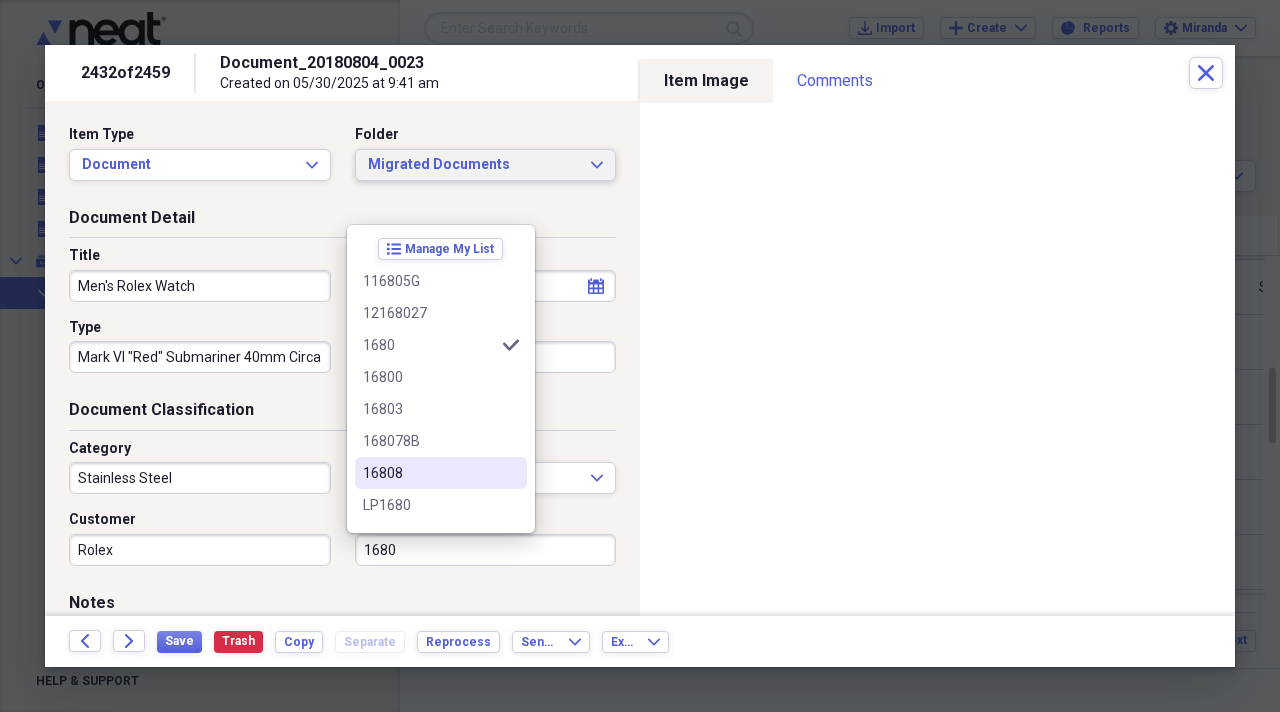 type on "1680" 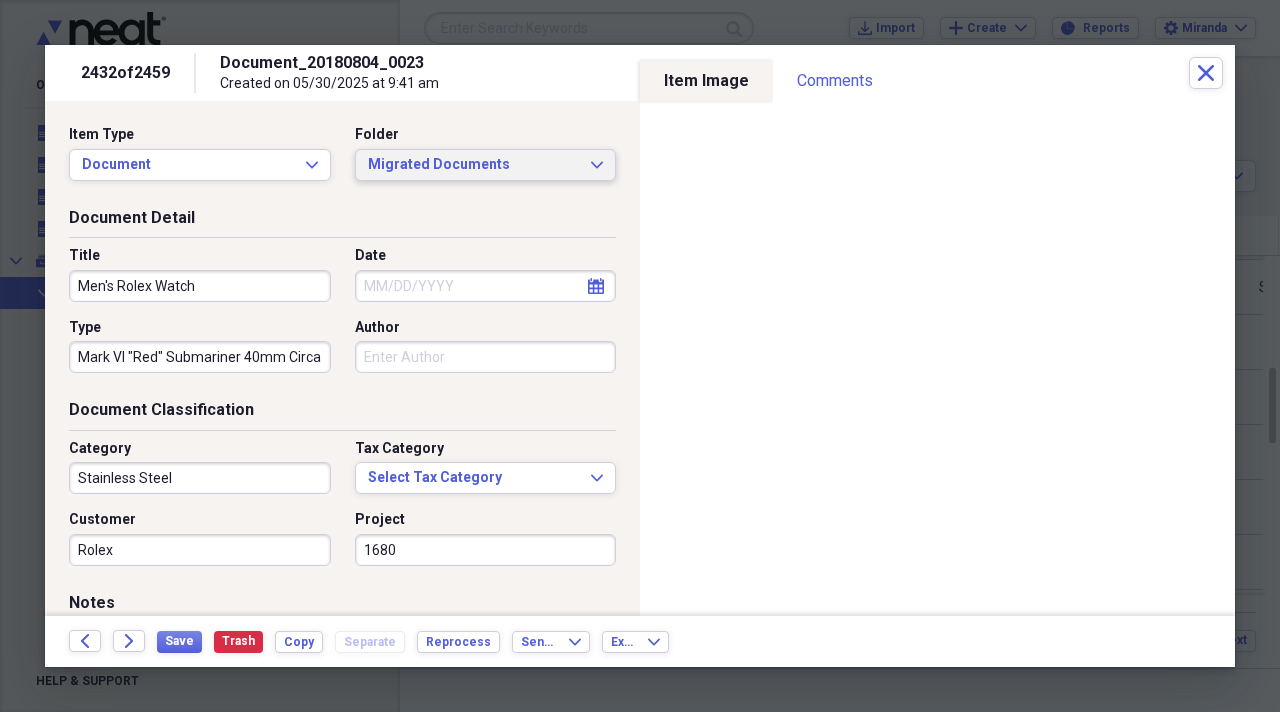 click on "Migrated Documents" at bounding box center (474, 165) 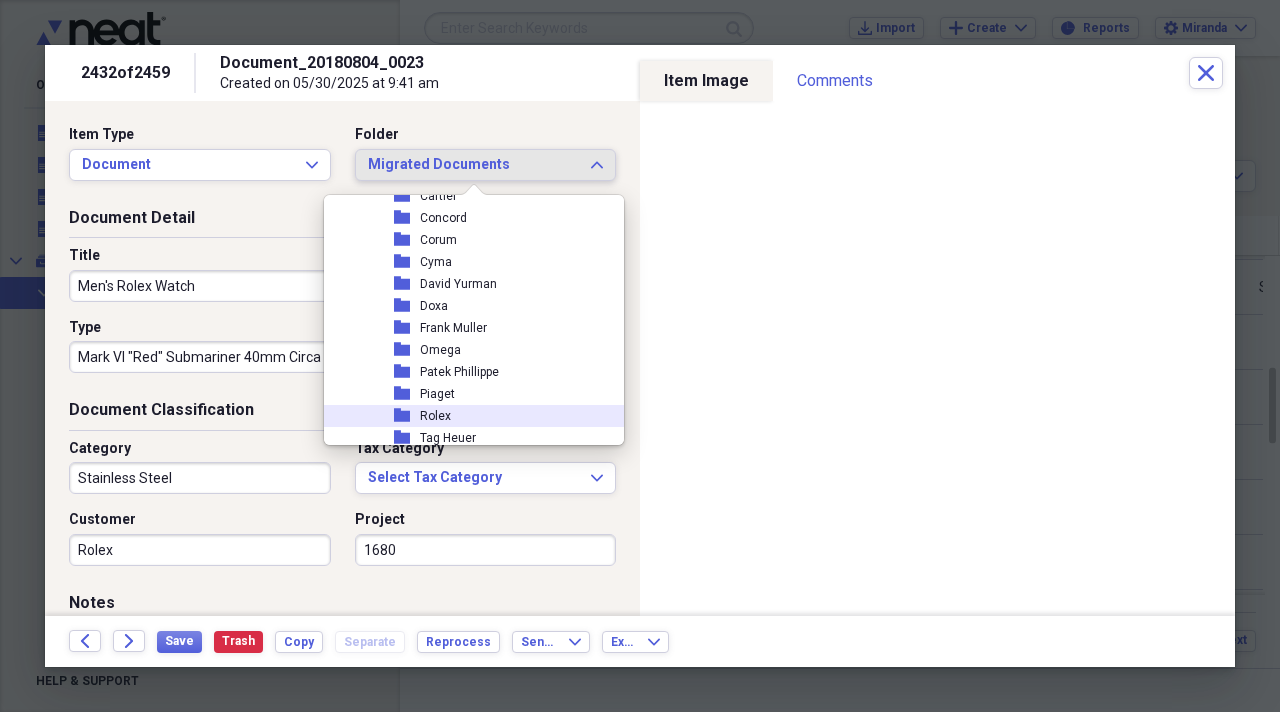 scroll, scrollTop: 2300, scrollLeft: 0, axis: vertical 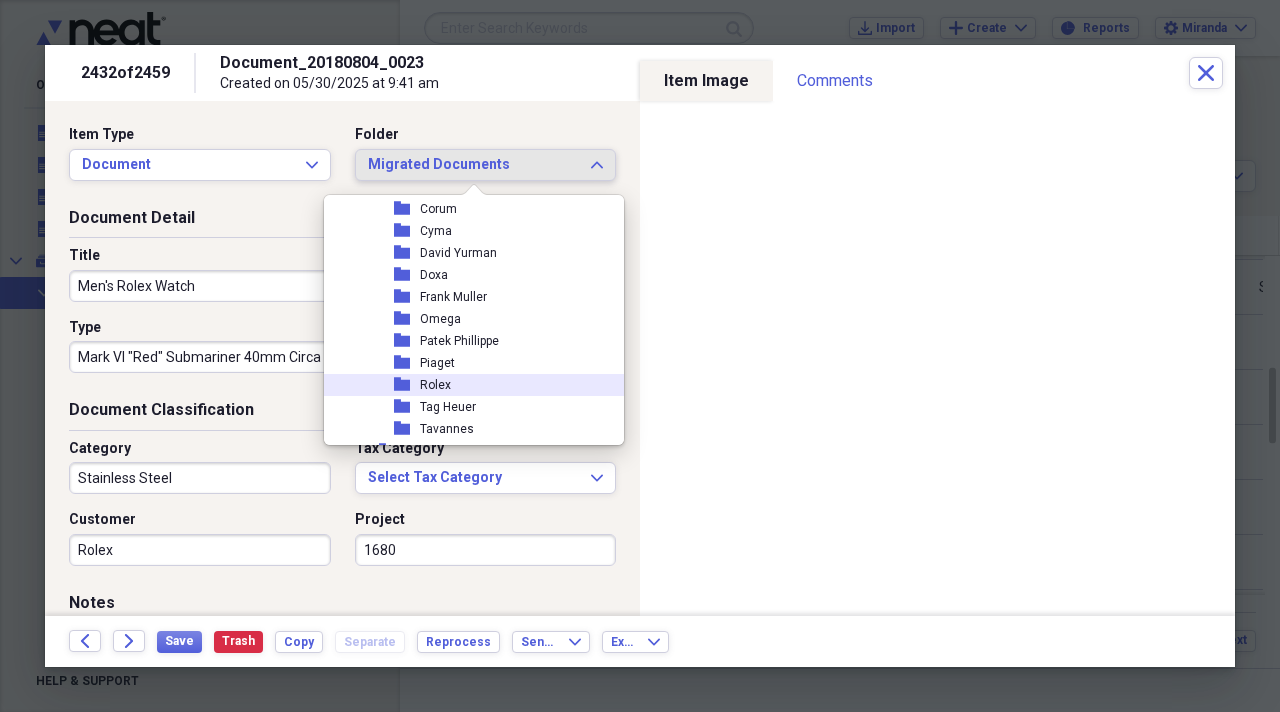 click on "folder Rolex" at bounding box center [466, 385] 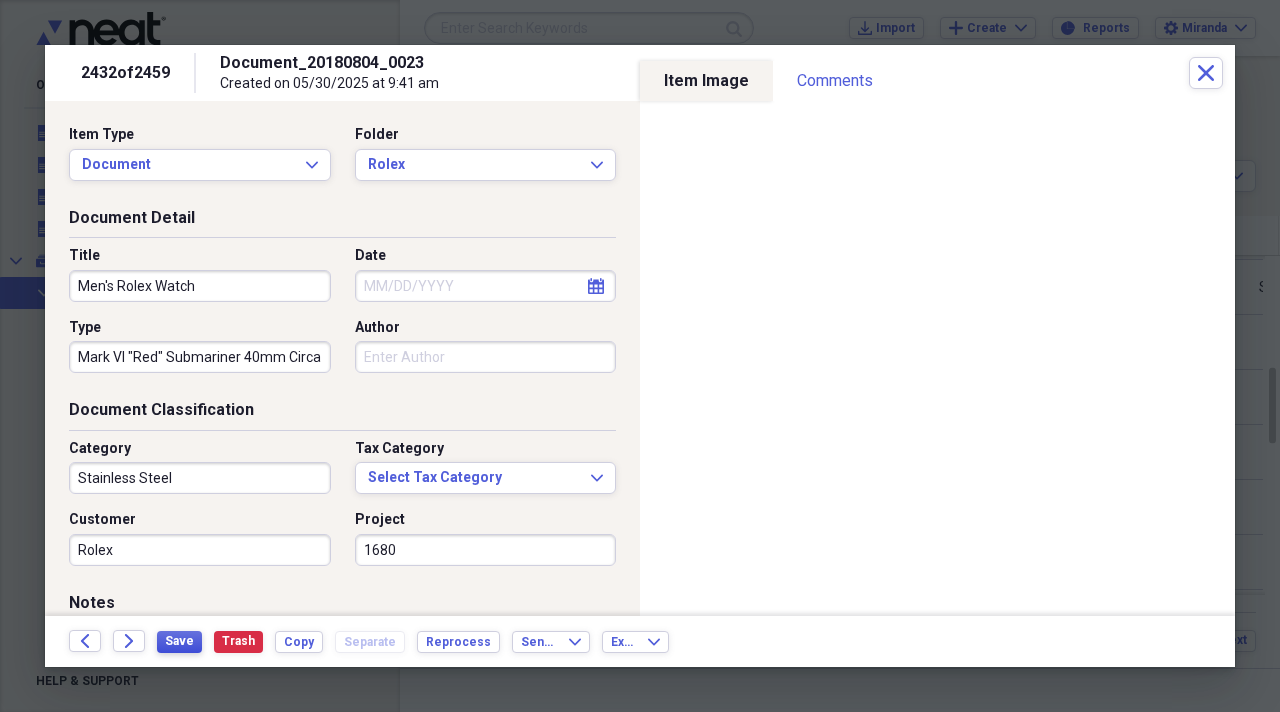click on "Save" at bounding box center (179, 642) 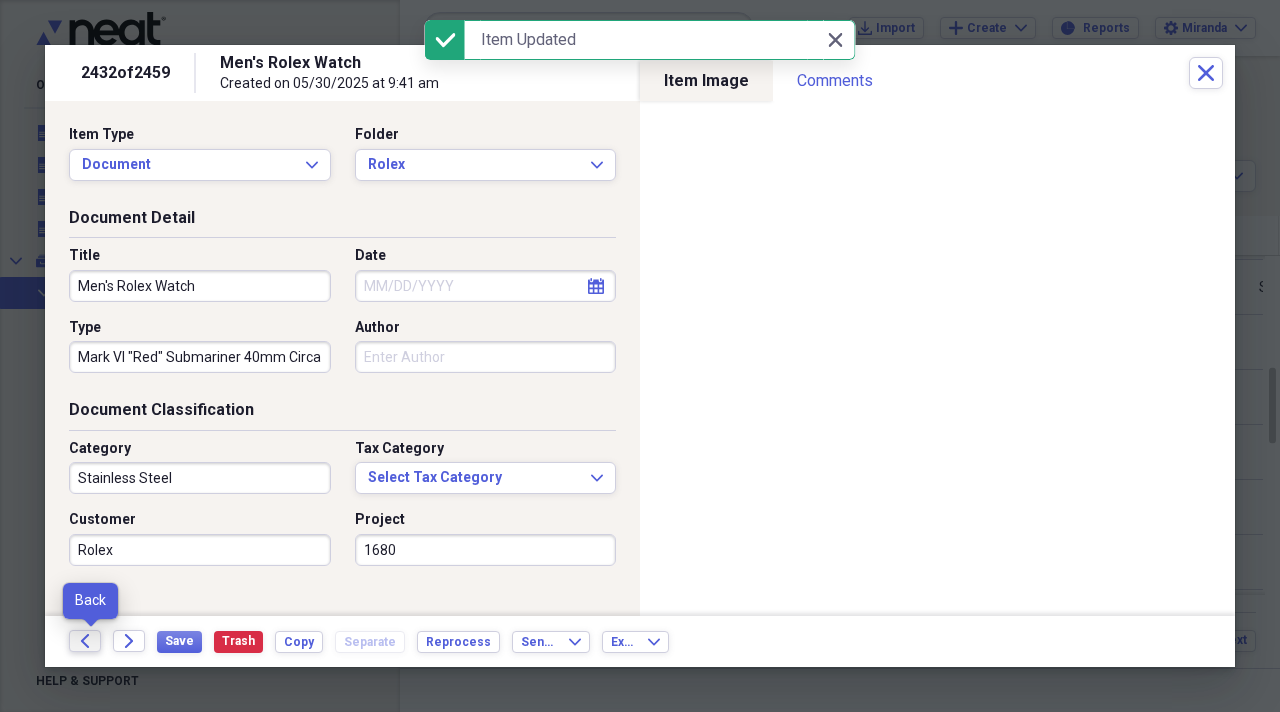 click on "Back" 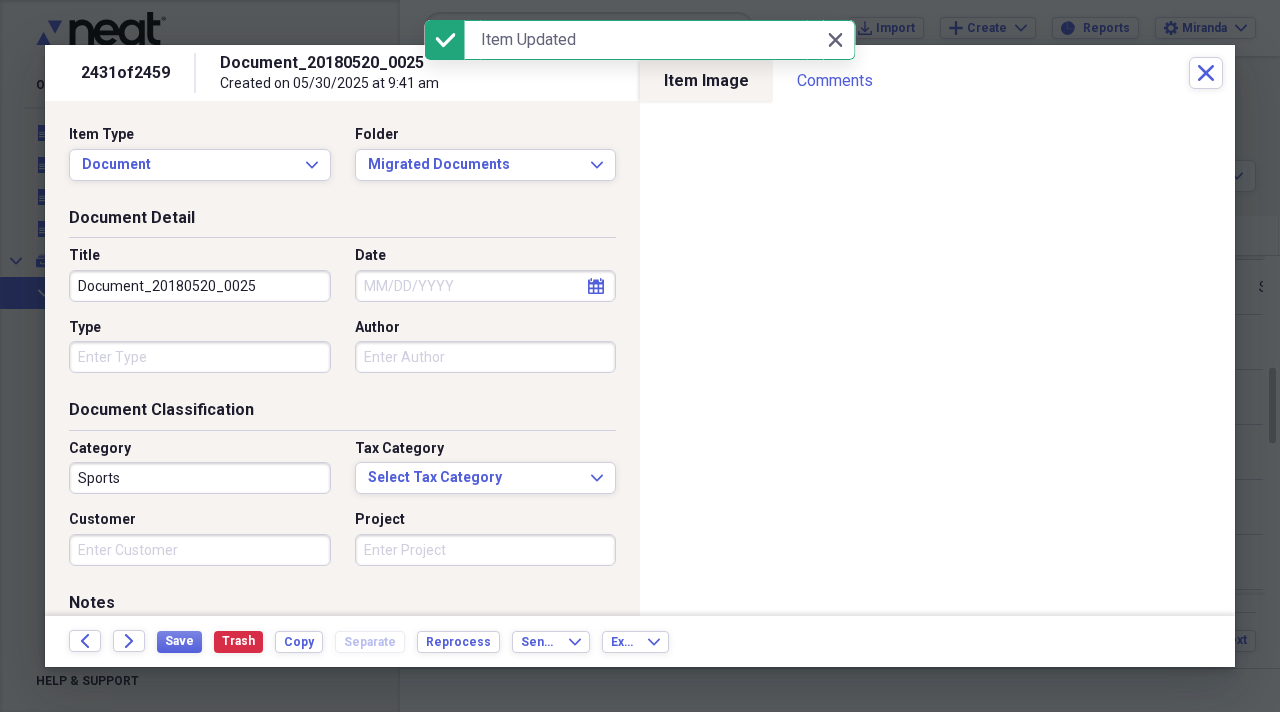 drag, startPoint x: 269, startPoint y: 284, endPoint x: 0, endPoint y: 236, distance: 273.24896 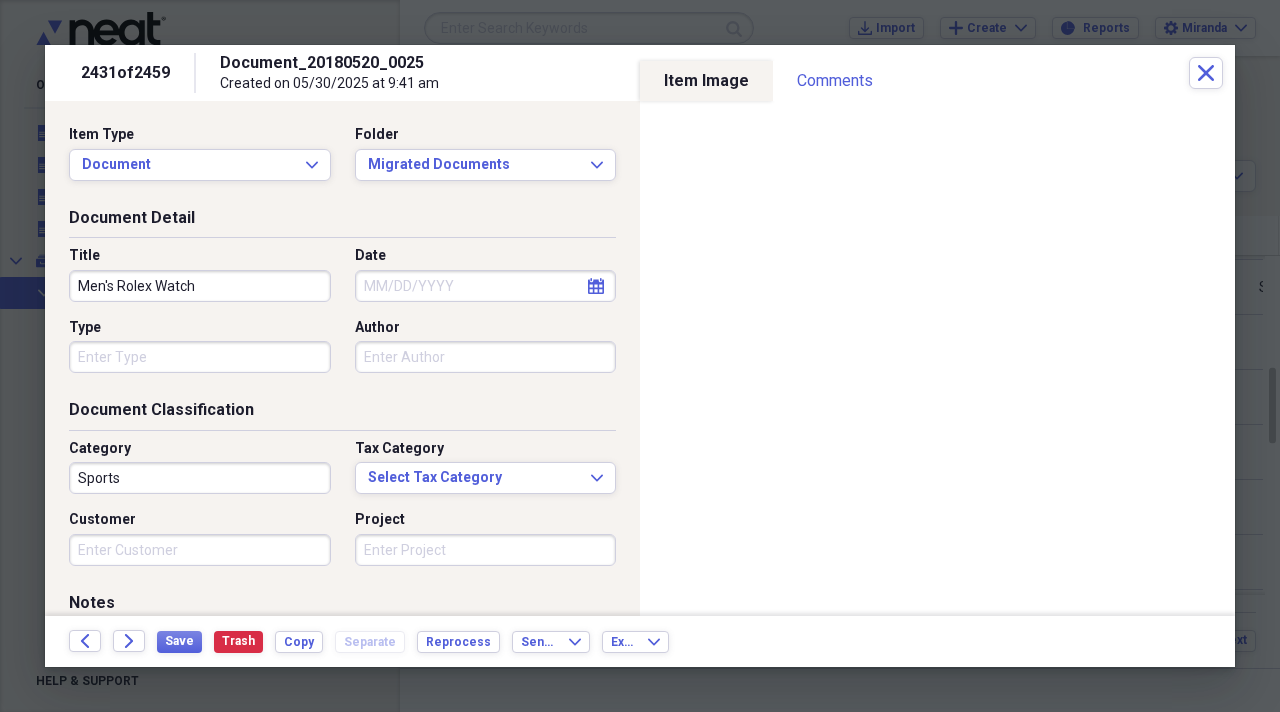 type on "Men's Rolex Watch" 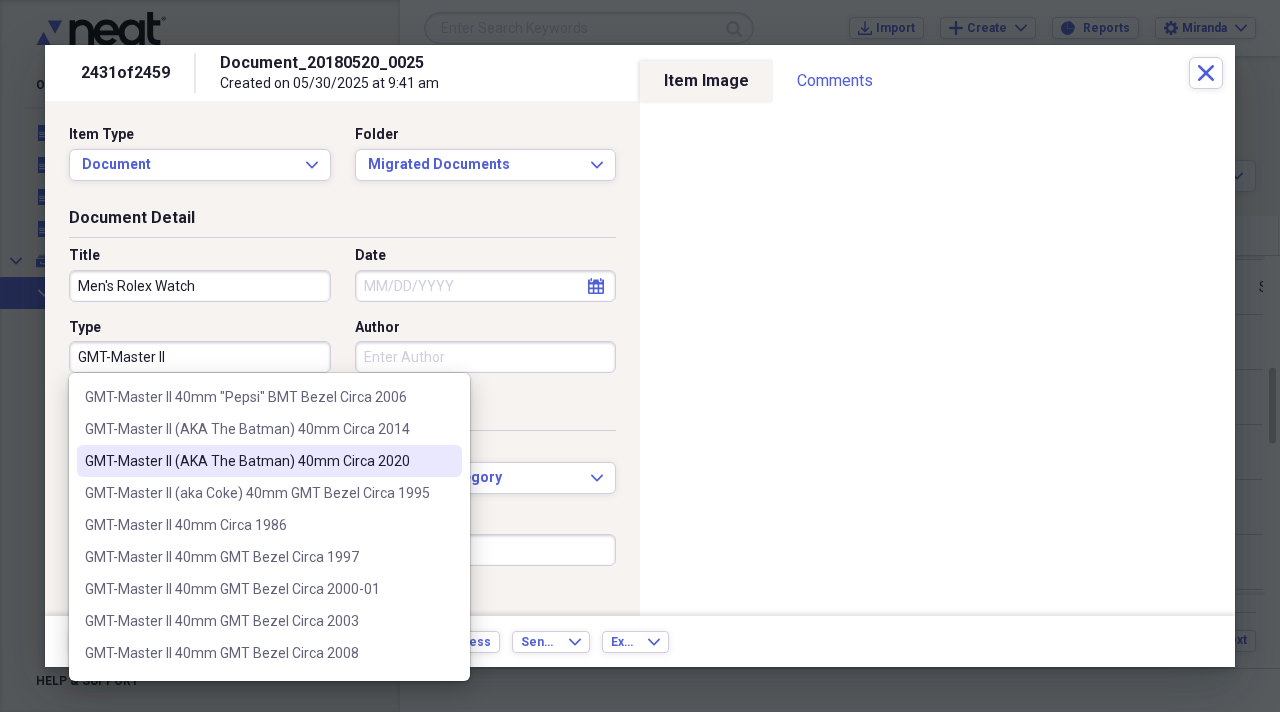 click on "GMT-Master II (AKA The Batman) 40mm Circa 2020" at bounding box center [257, 461] 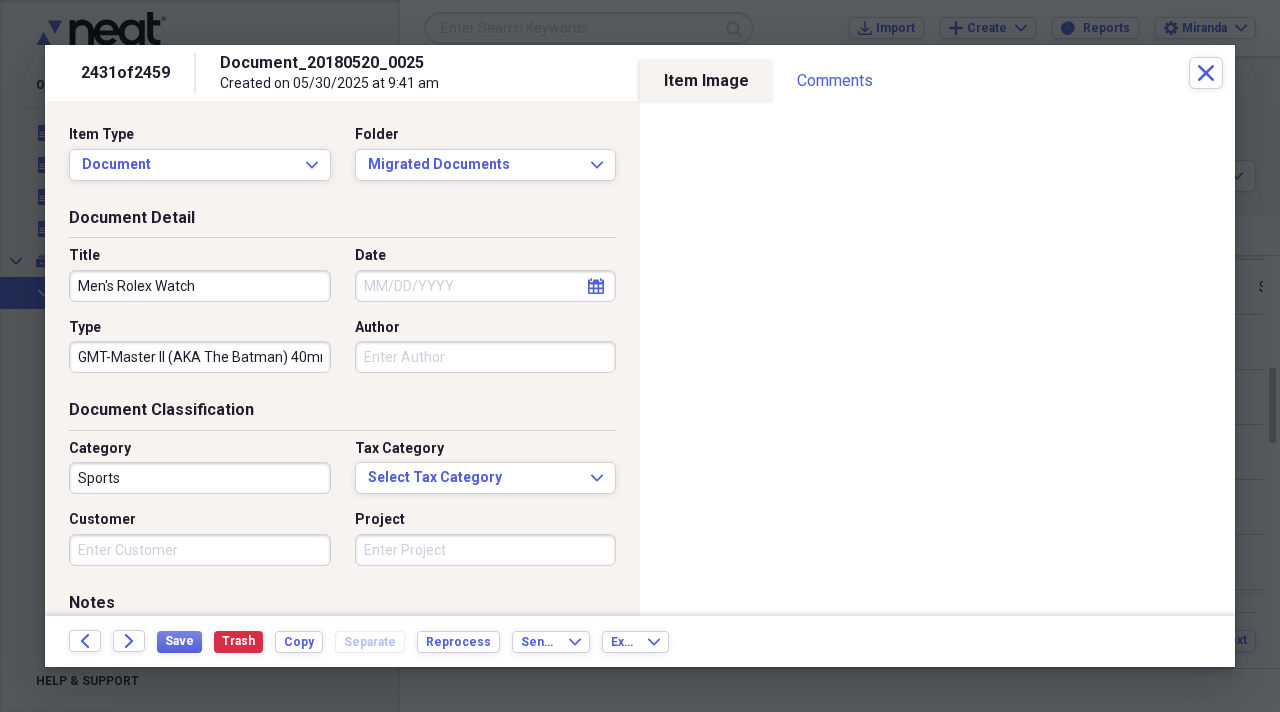 click on "GMT-Master II (AKA The Batman) 40mm Circa 2020" at bounding box center [200, 357] 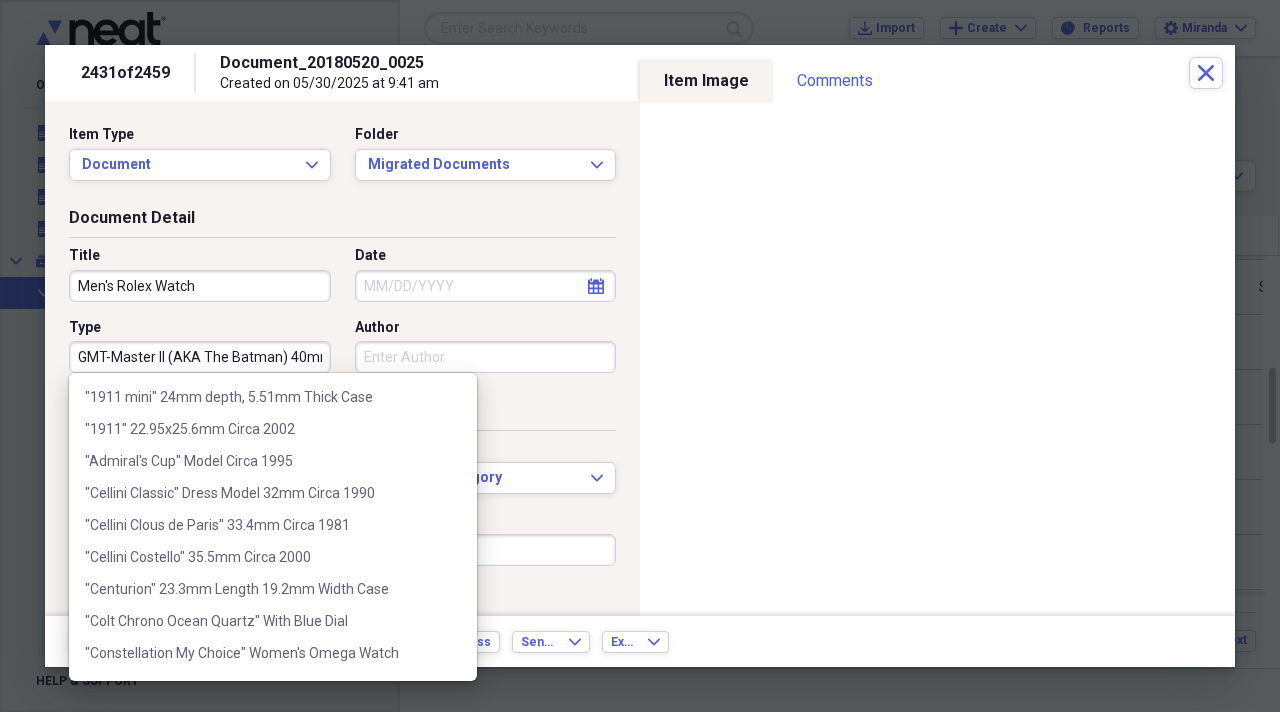 scroll, scrollTop: 67036, scrollLeft: 0, axis: vertical 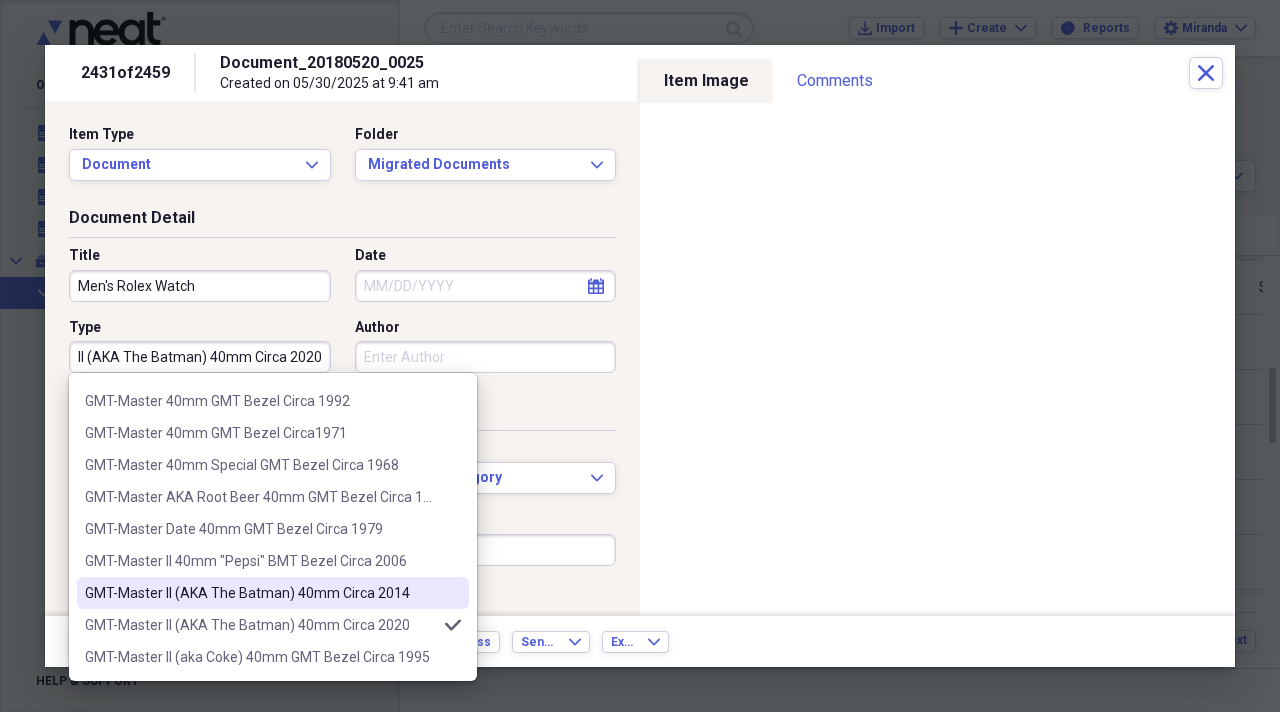 drag, startPoint x: 318, startPoint y: 590, endPoint x: 328, endPoint y: 589, distance: 10.049875 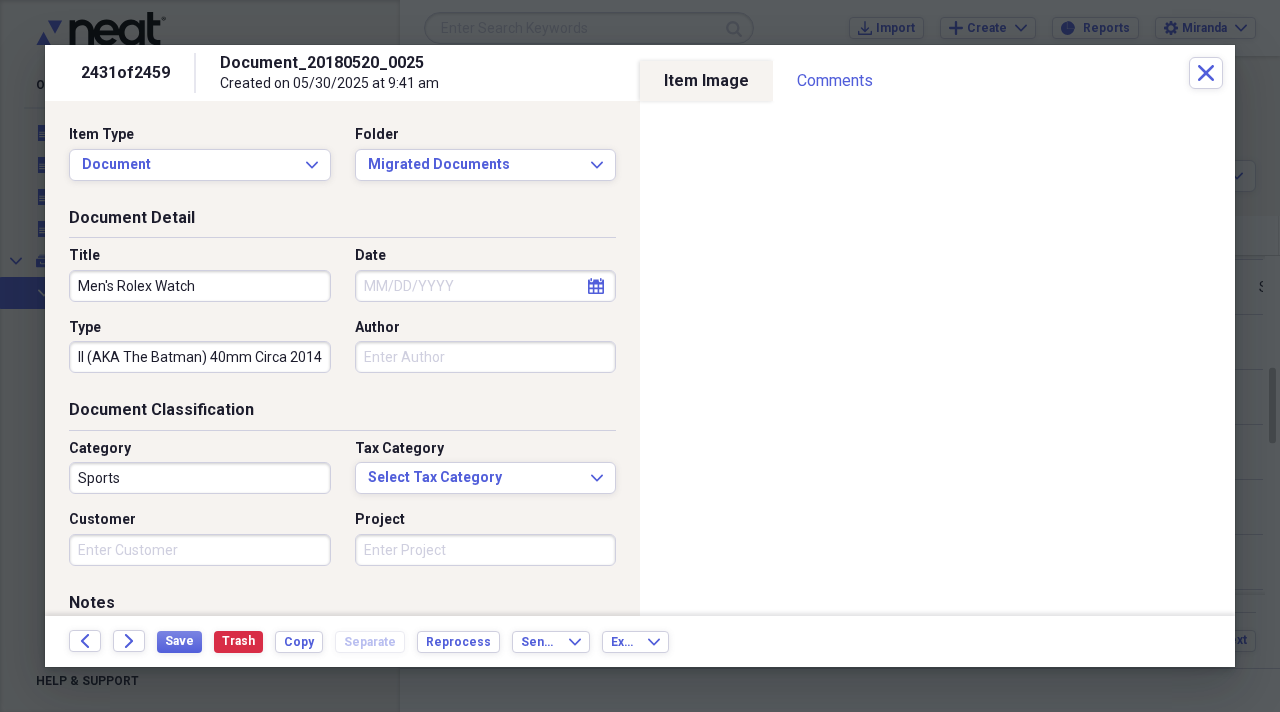 scroll, scrollTop: 0, scrollLeft: 0, axis: both 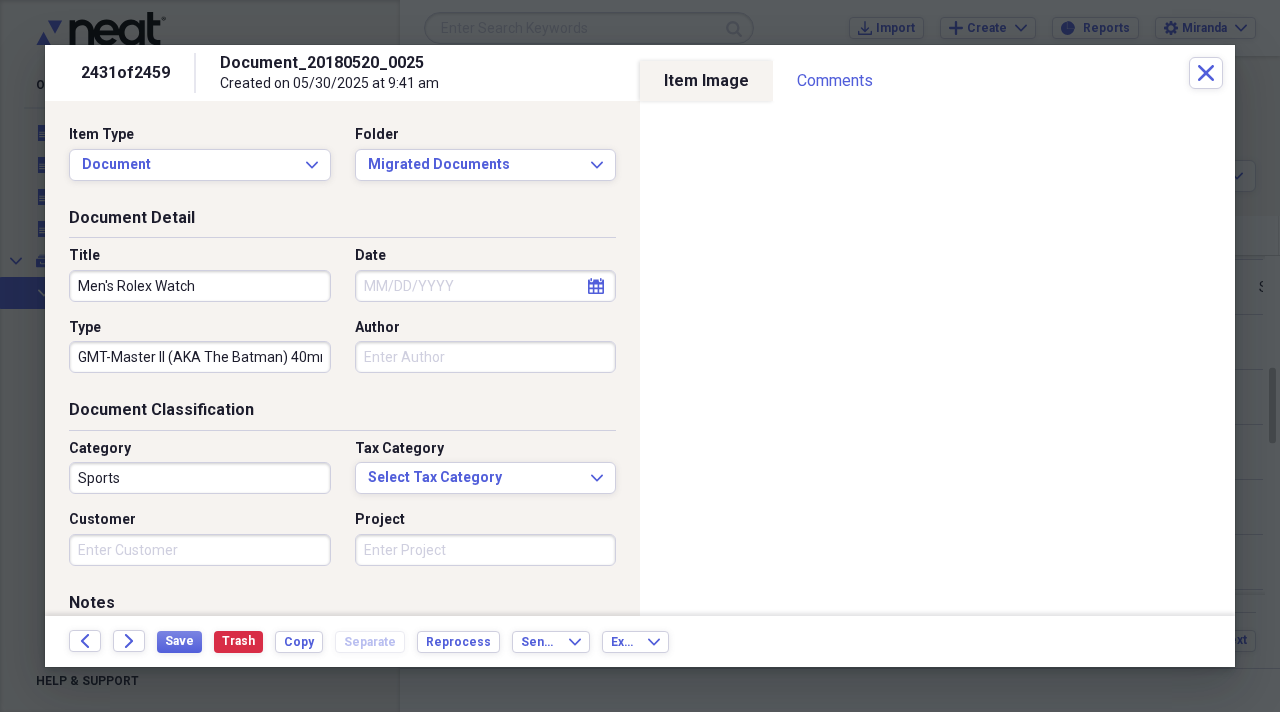 click on "GMT-Master II (AKA The Batman) 40mm Circa 2014" at bounding box center [200, 357] 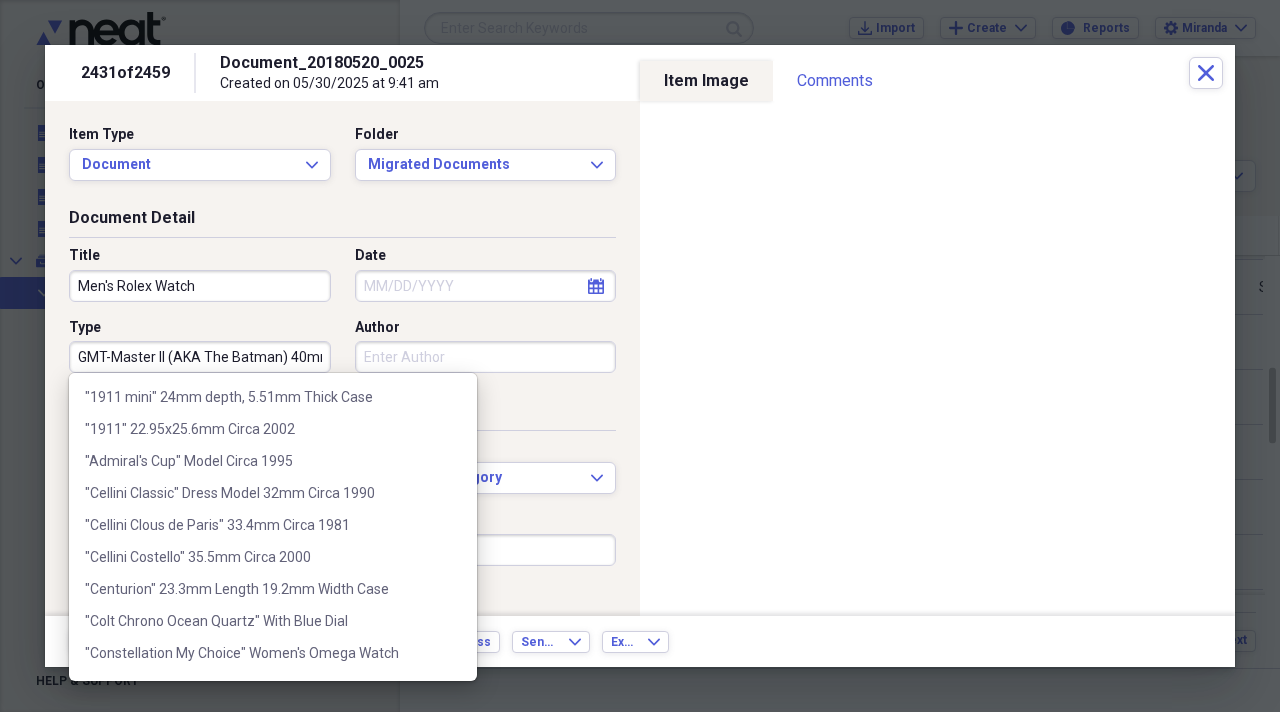 scroll, scrollTop: 67004, scrollLeft: 0, axis: vertical 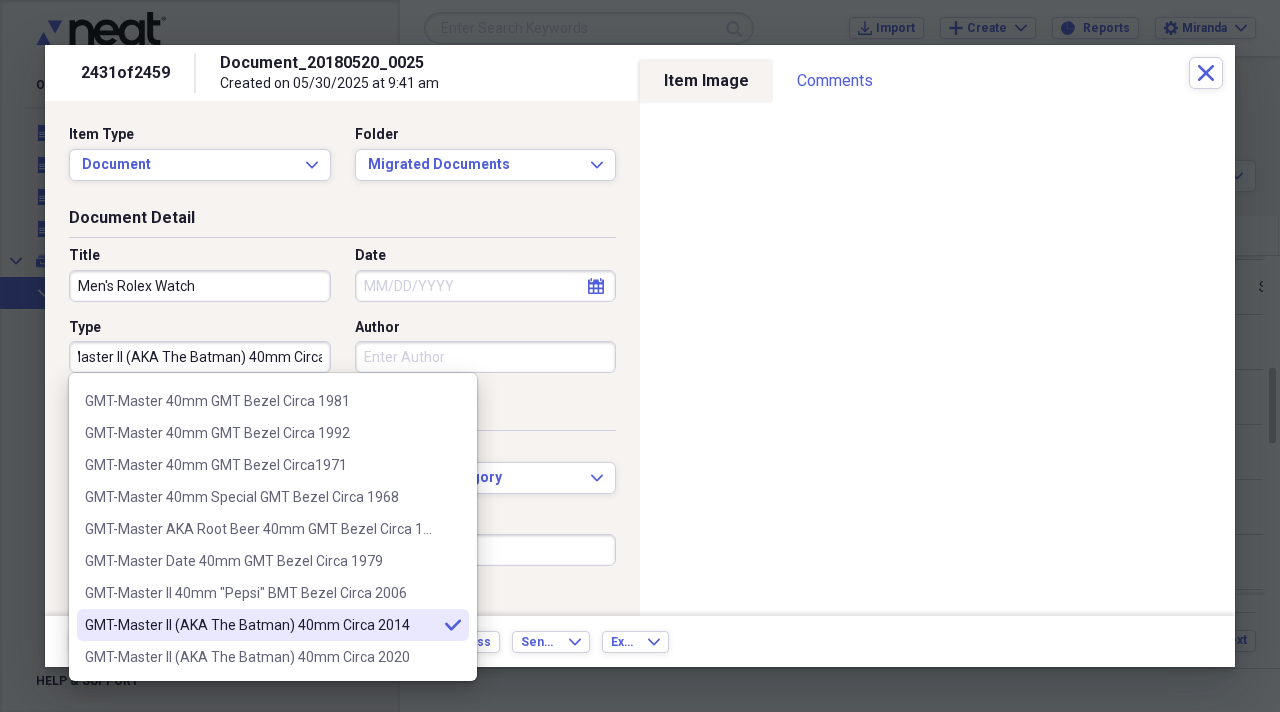 click on "Title Men's Rolex Watch Date calendar Calendar Type GMT-Master II (AKA The Batman) 40mm Circa 2014 Author" at bounding box center (342, 317) 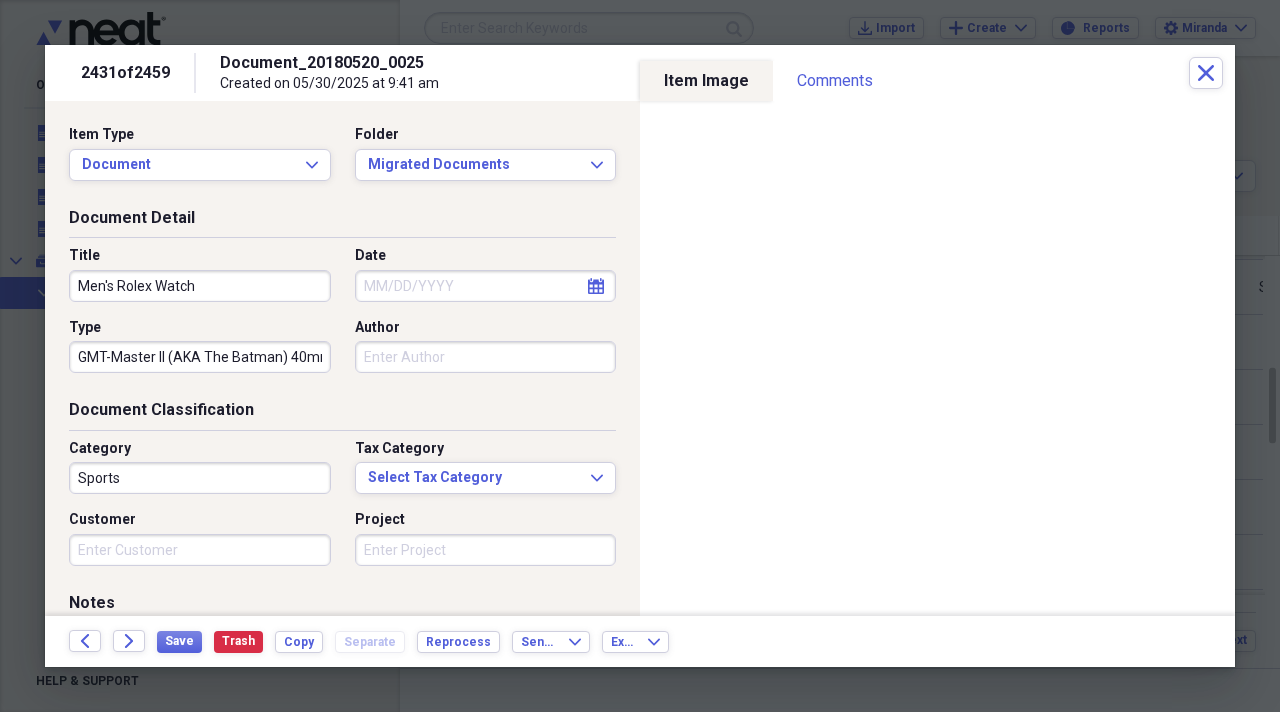 click on "Category Sports Tax Category Select Tax Category Expand Customer Project" at bounding box center [342, 510] 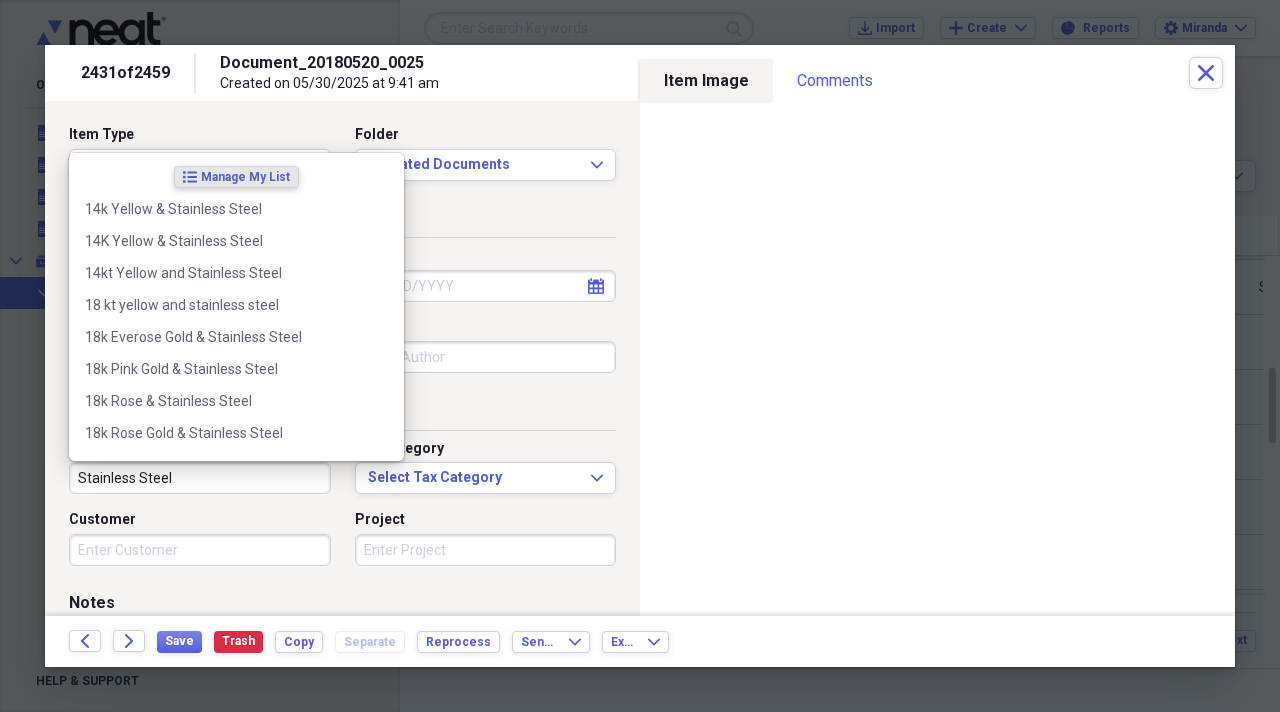 type on "Stainless Steel" 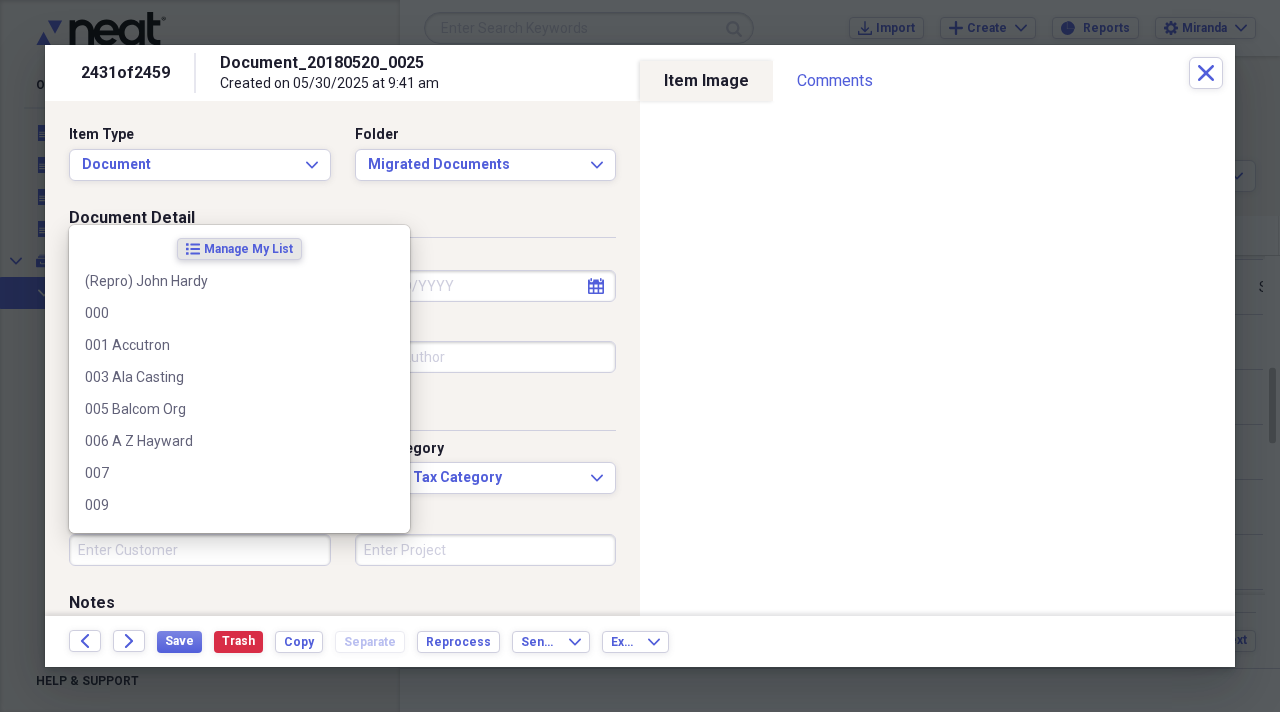 click on "Customer" at bounding box center [200, 550] 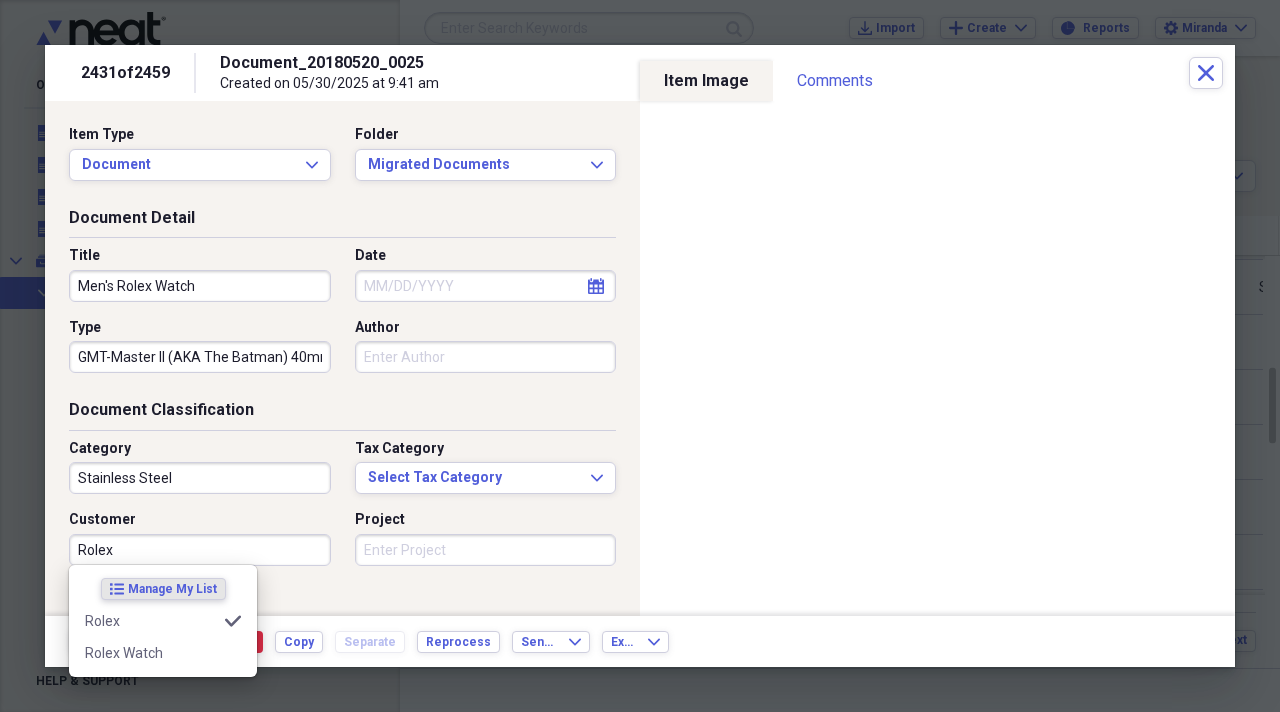 type on "Rolex" 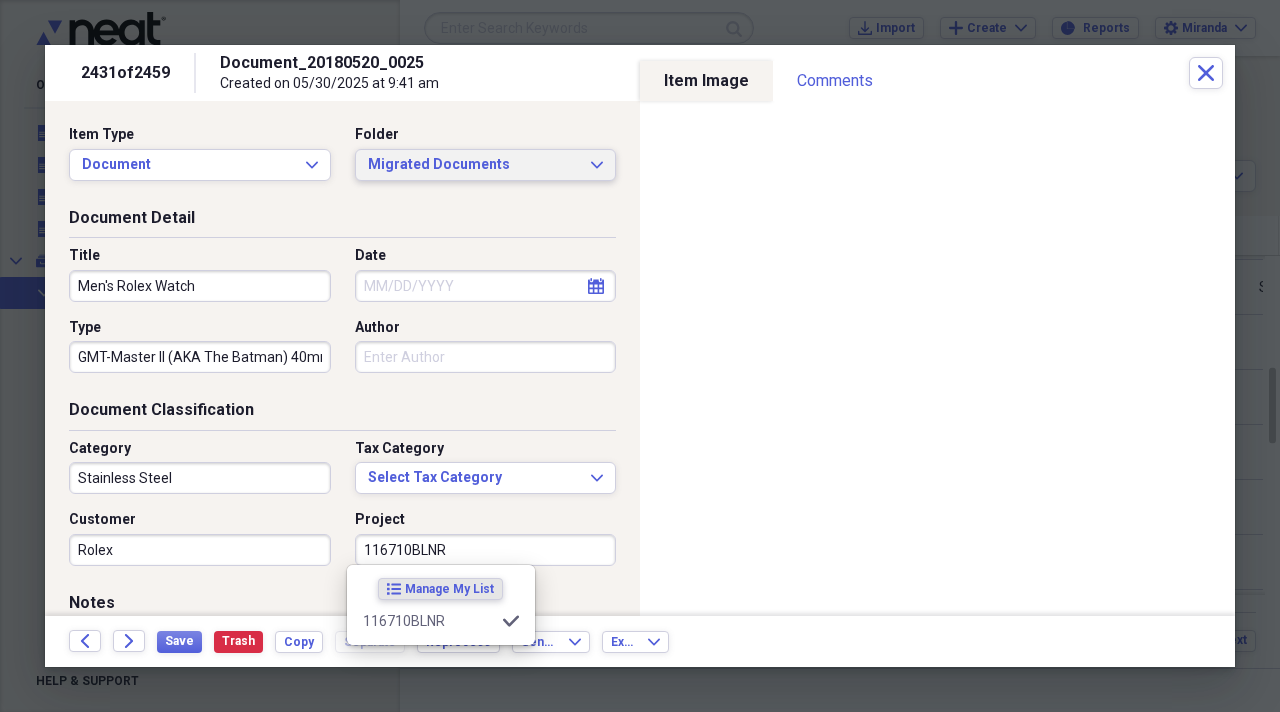 type on "116710BLNR" 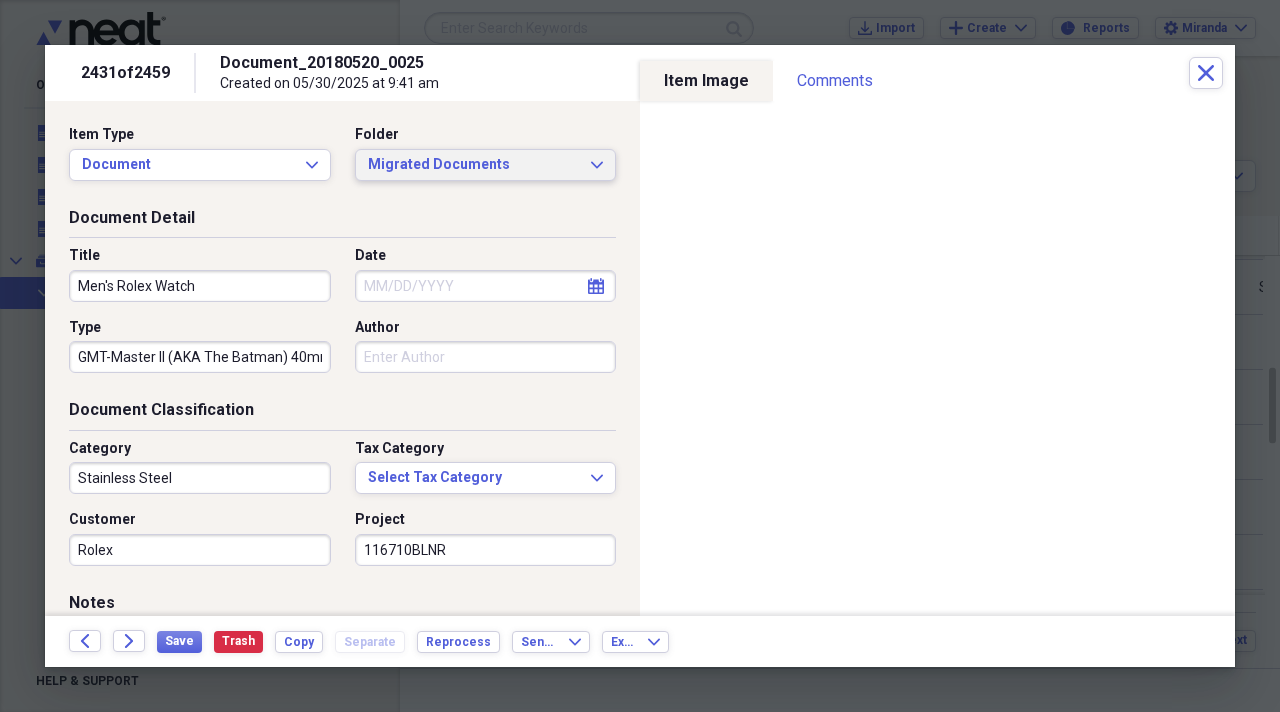 click on "Migrated Documents" at bounding box center (474, 165) 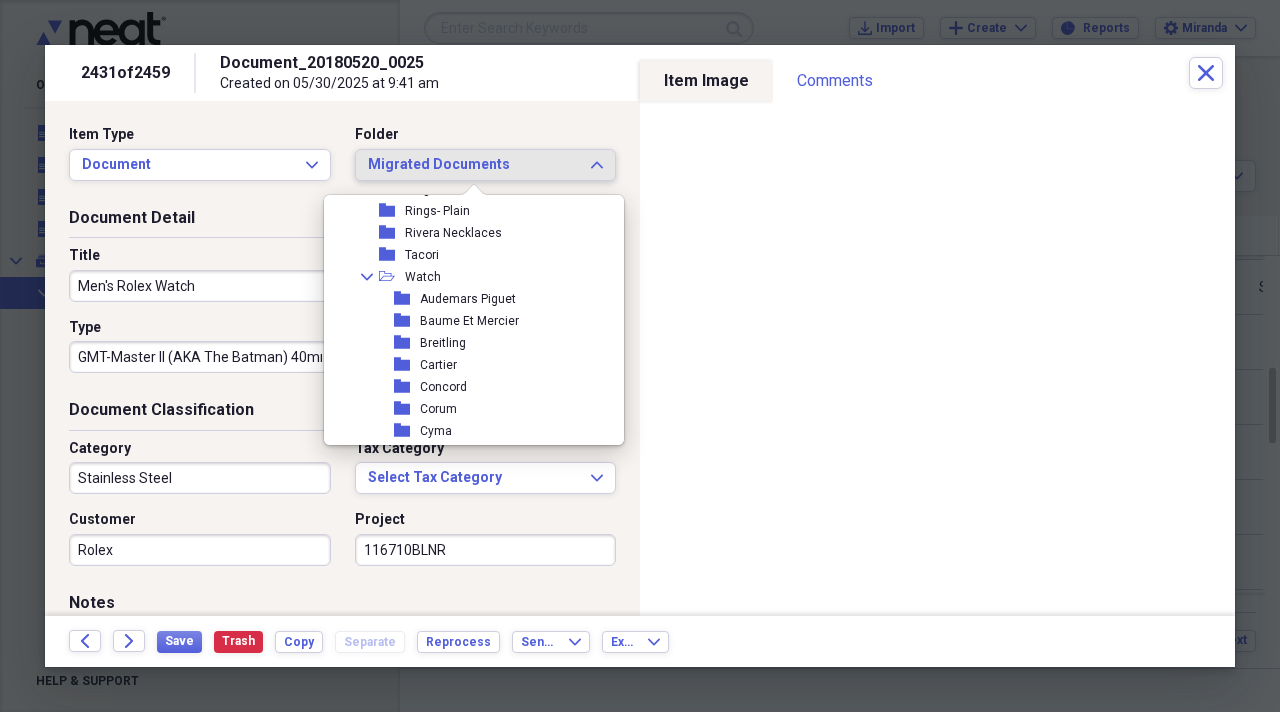 scroll, scrollTop: 2300, scrollLeft: 0, axis: vertical 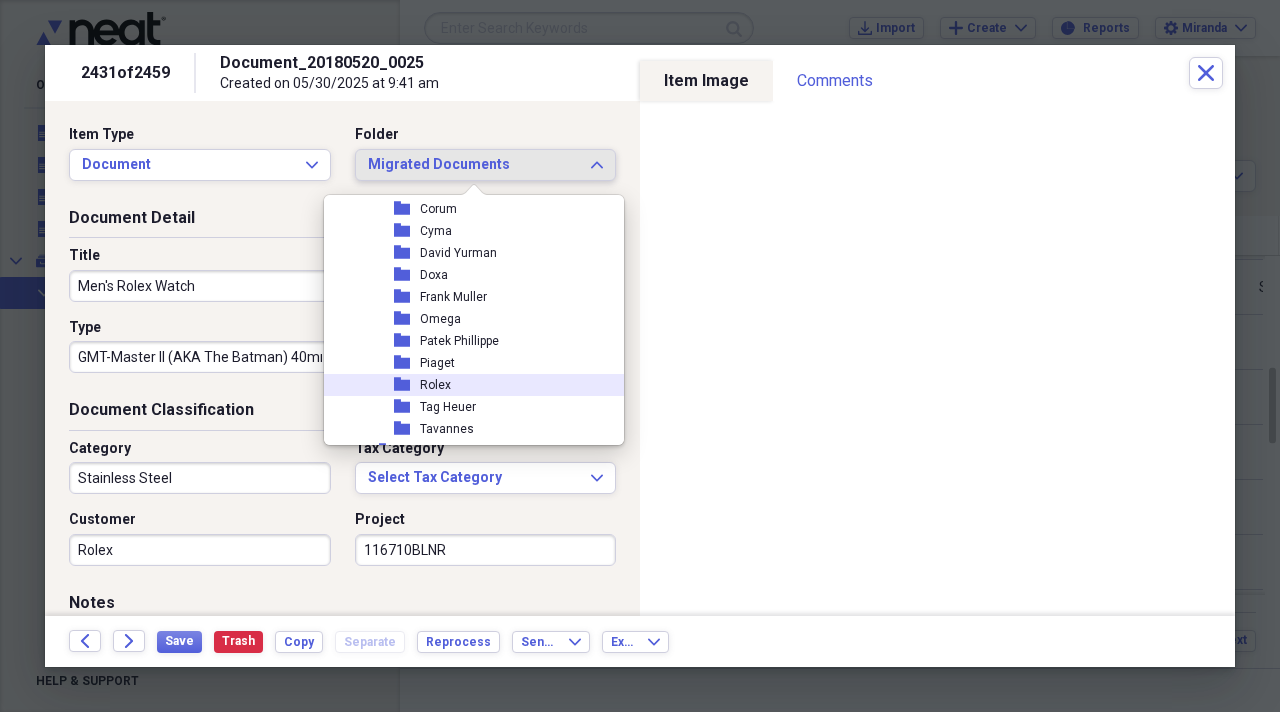 click on "folder Rolex" at bounding box center [466, 385] 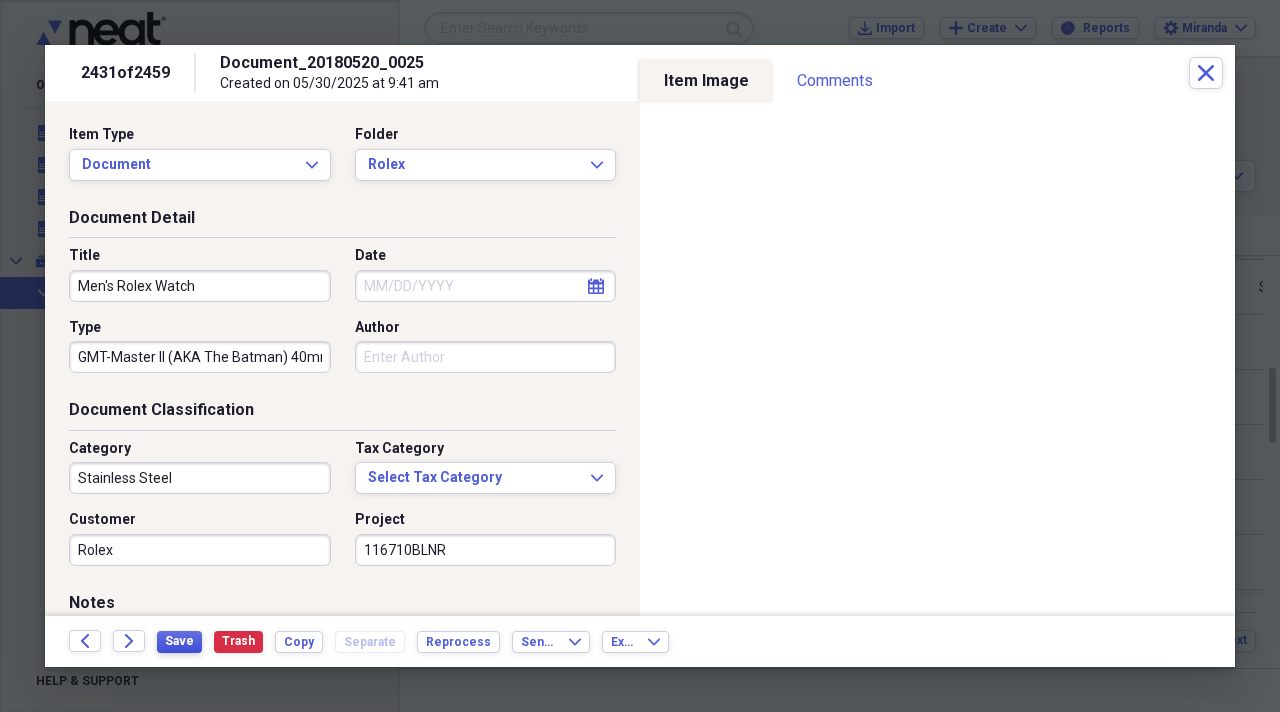click on "Save" at bounding box center (179, 641) 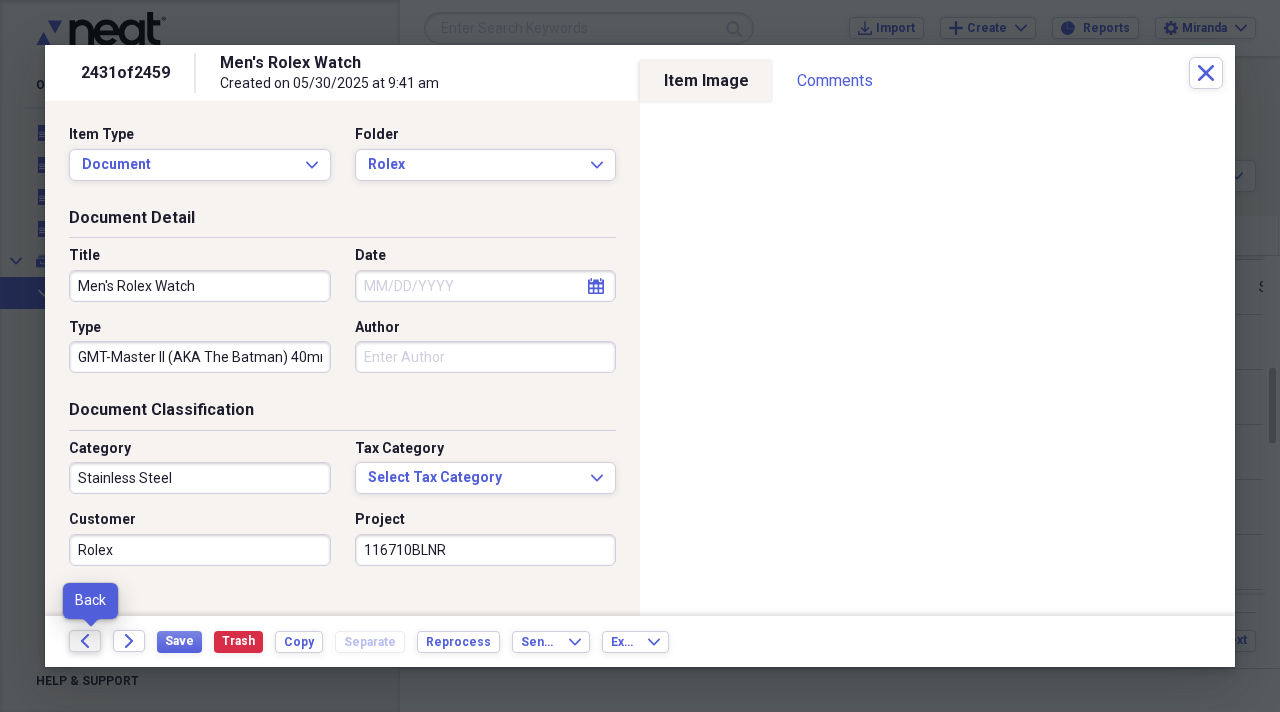 click on "Back" 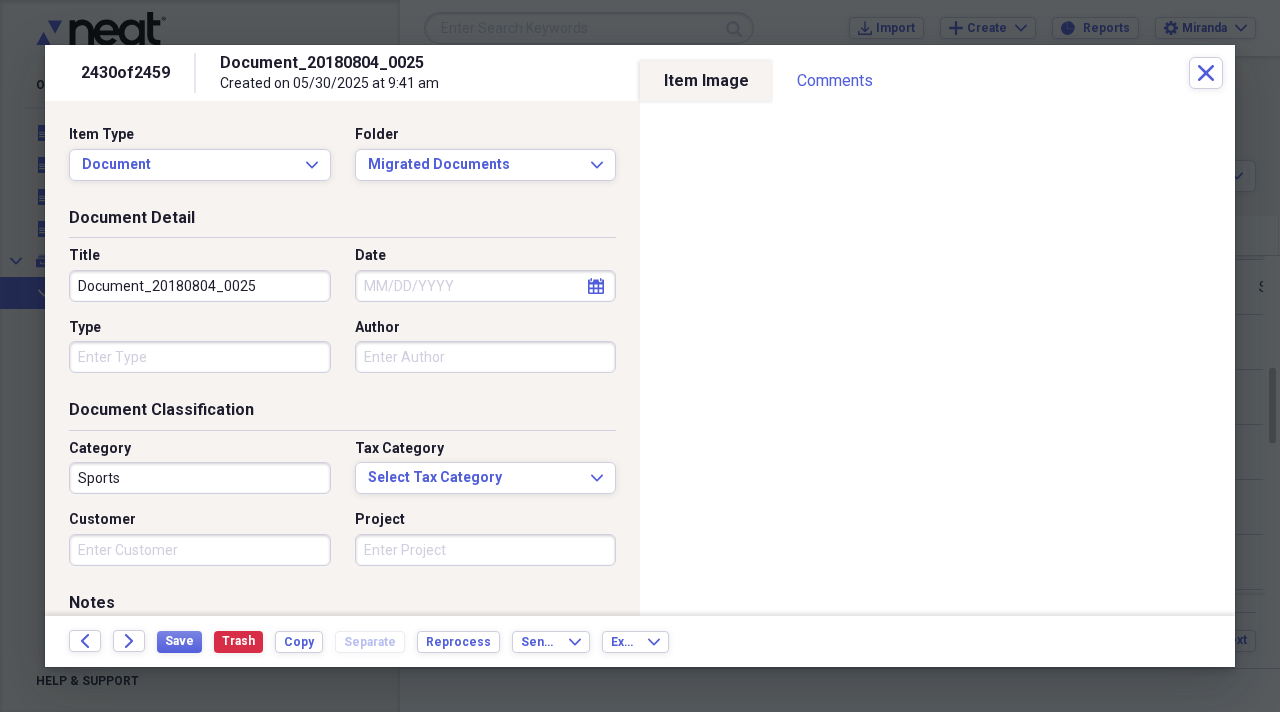click on "Title Document_20180804_0025 Date calendar Calendar Type Author" at bounding box center (342, 317) 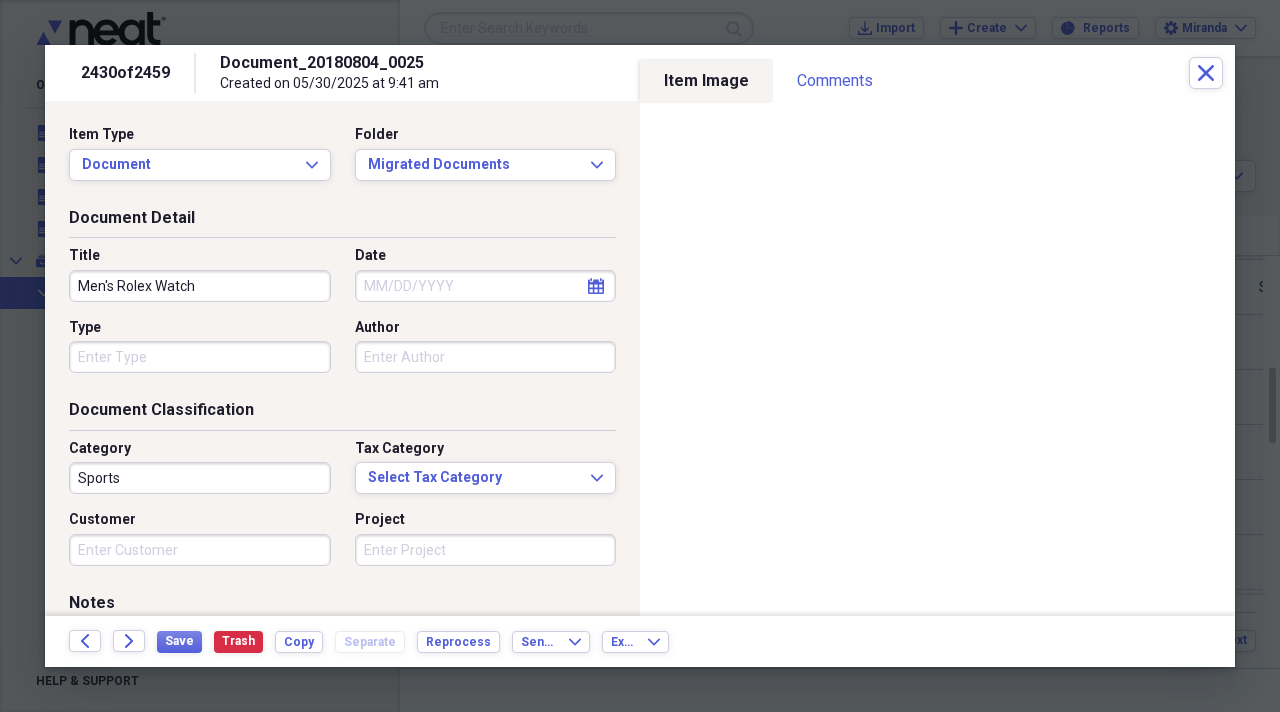 type on "Men's Rolex Watch" 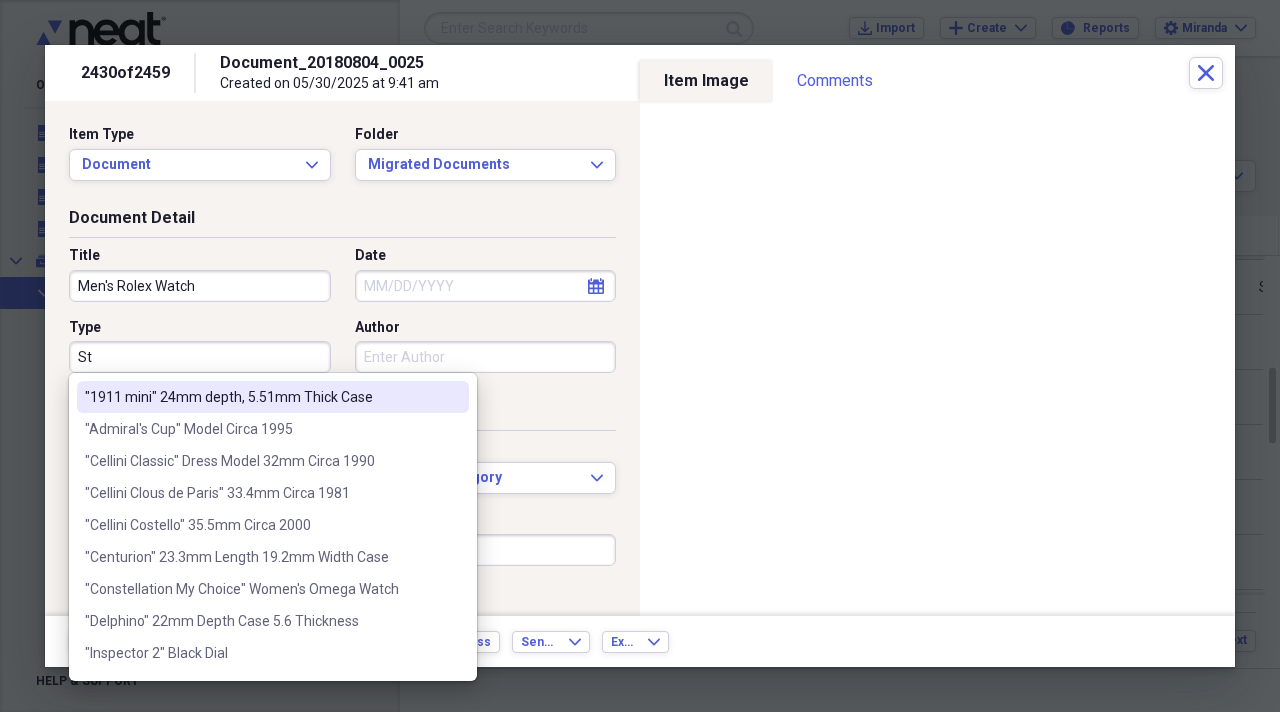 type on "S" 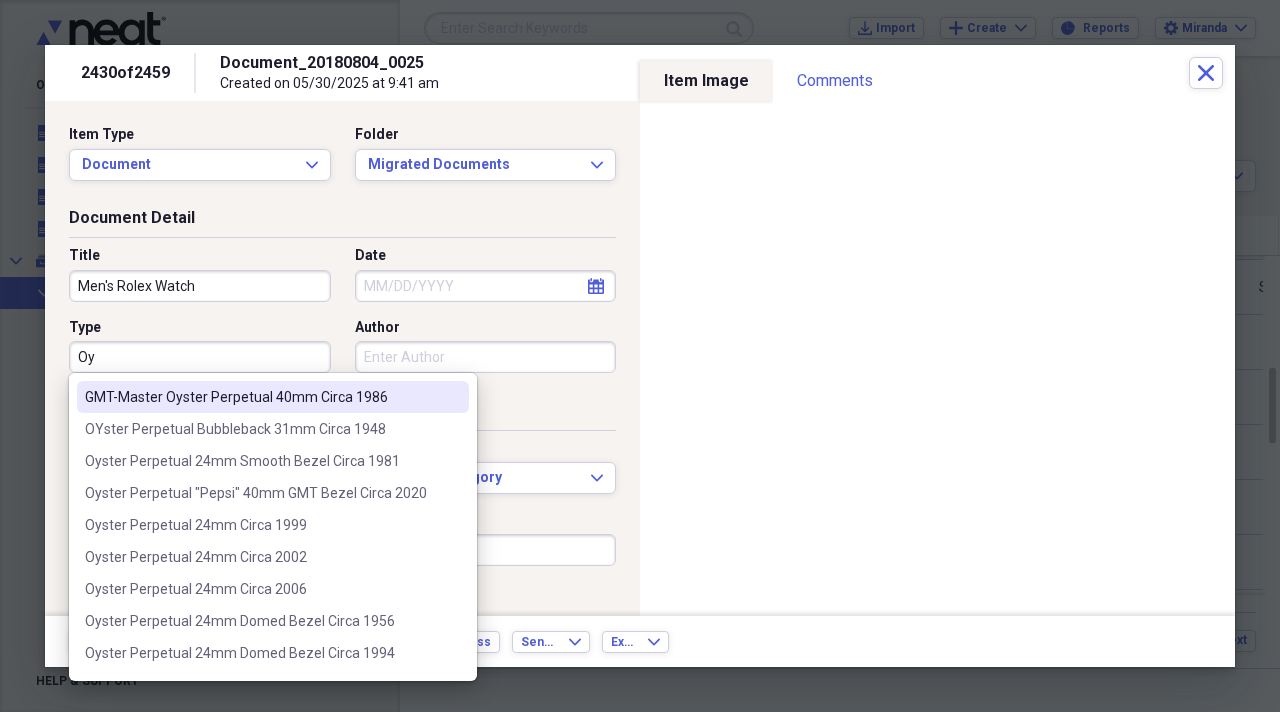 type on "O" 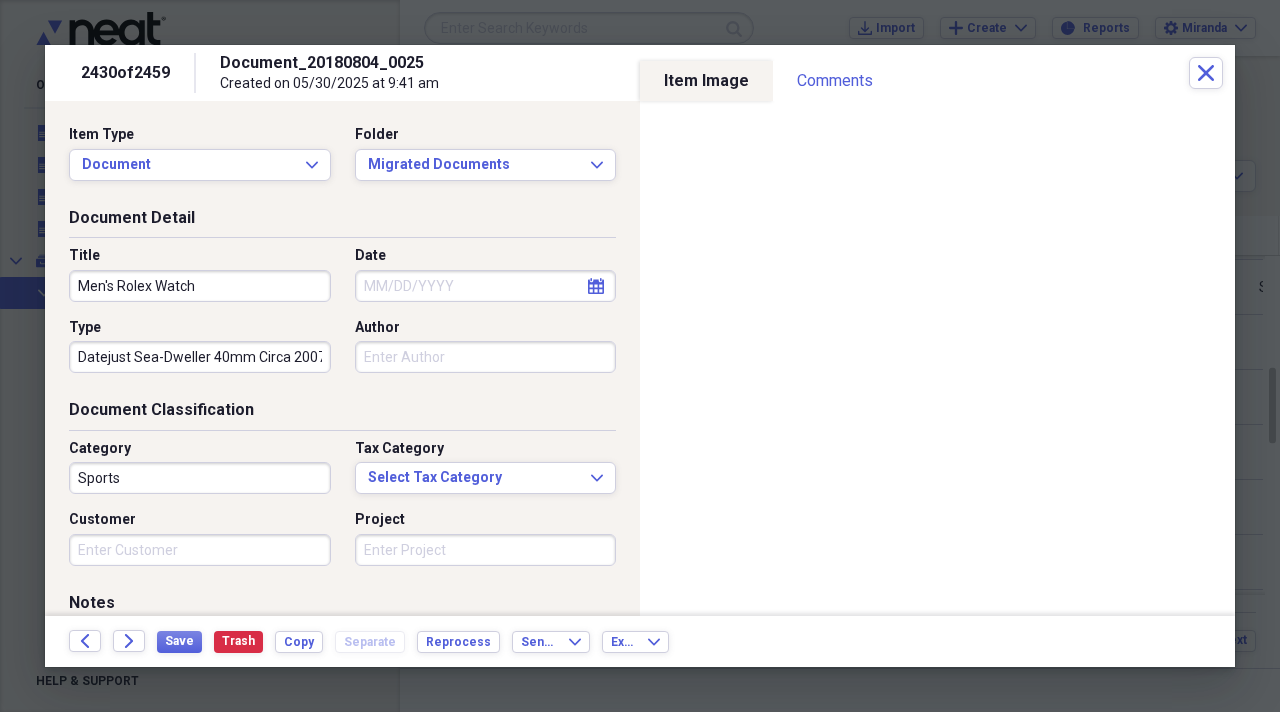 scroll, scrollTop: 0, scrollLeft: 6, axis: horizontal 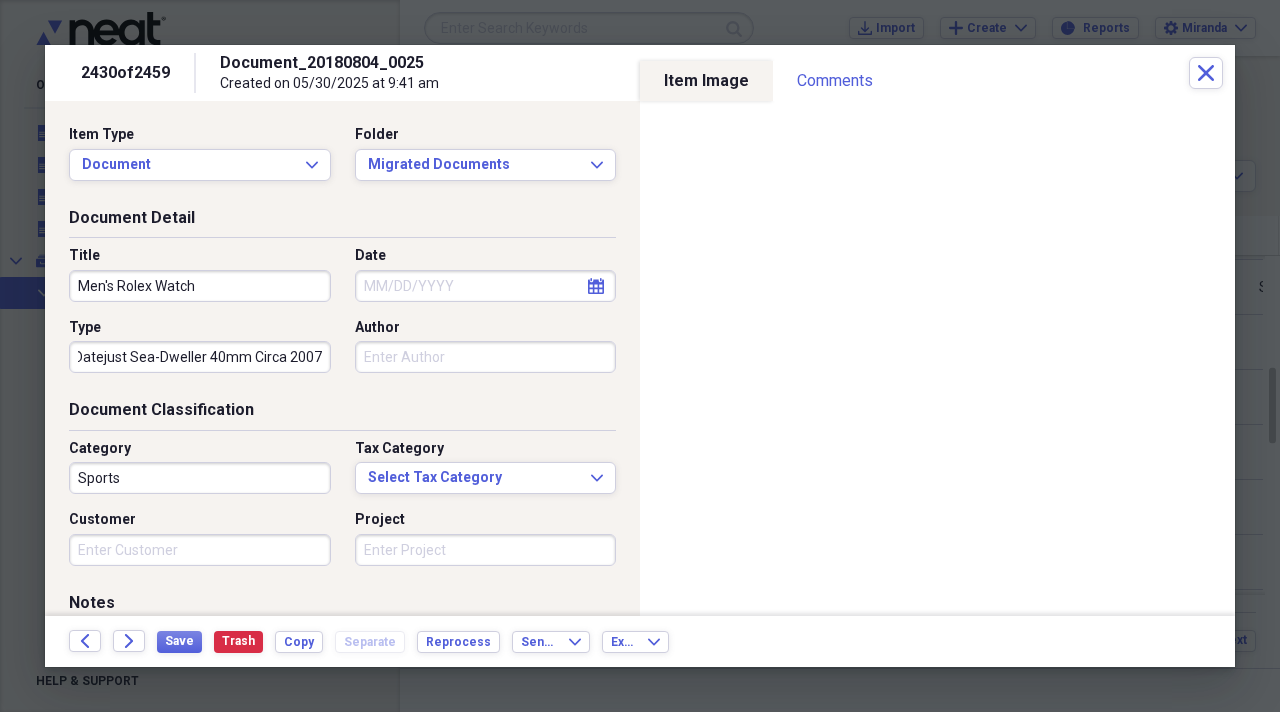 type on "Datejust Sea-Dweller 40mm Circa 2007" 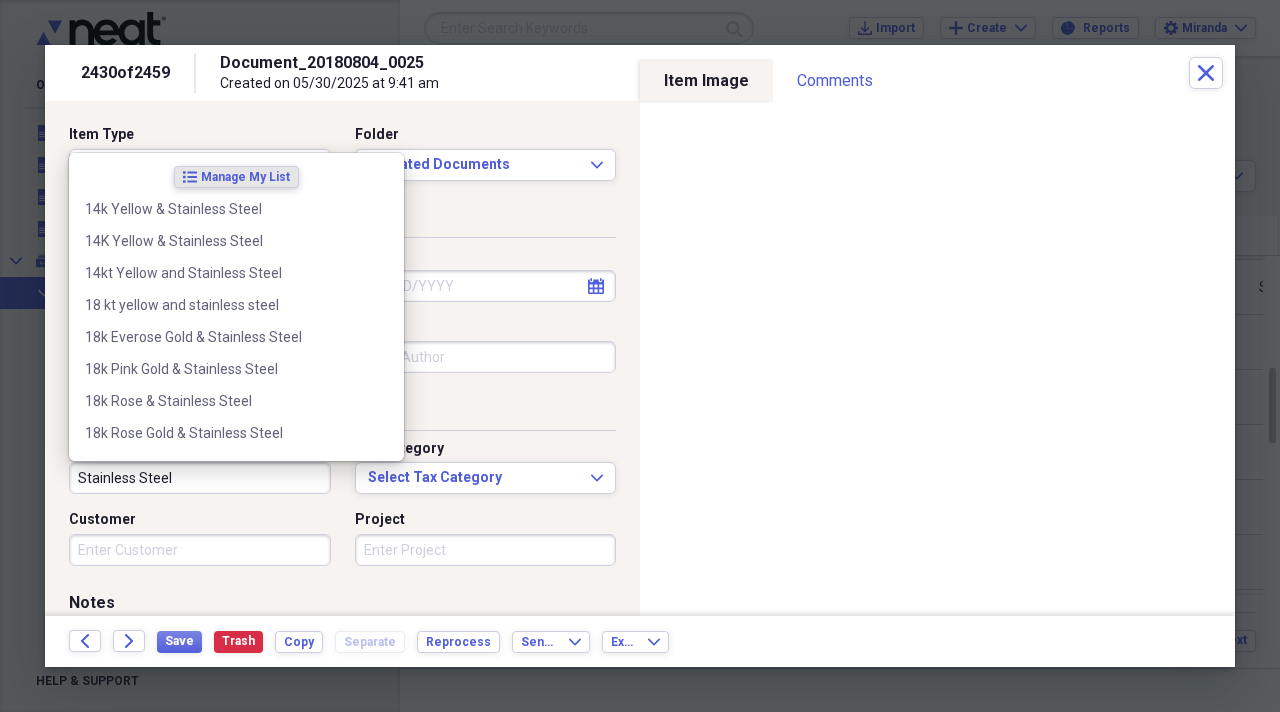 type on "Stainless Steel" 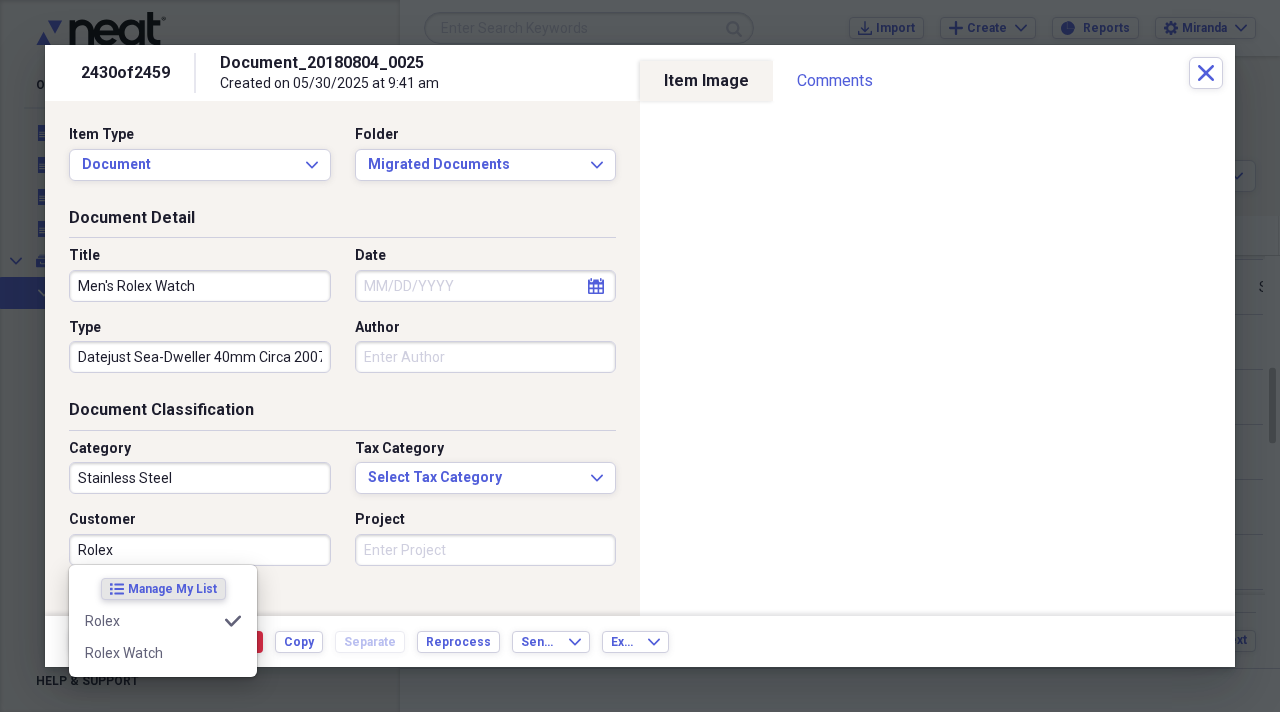type on "Rolex" 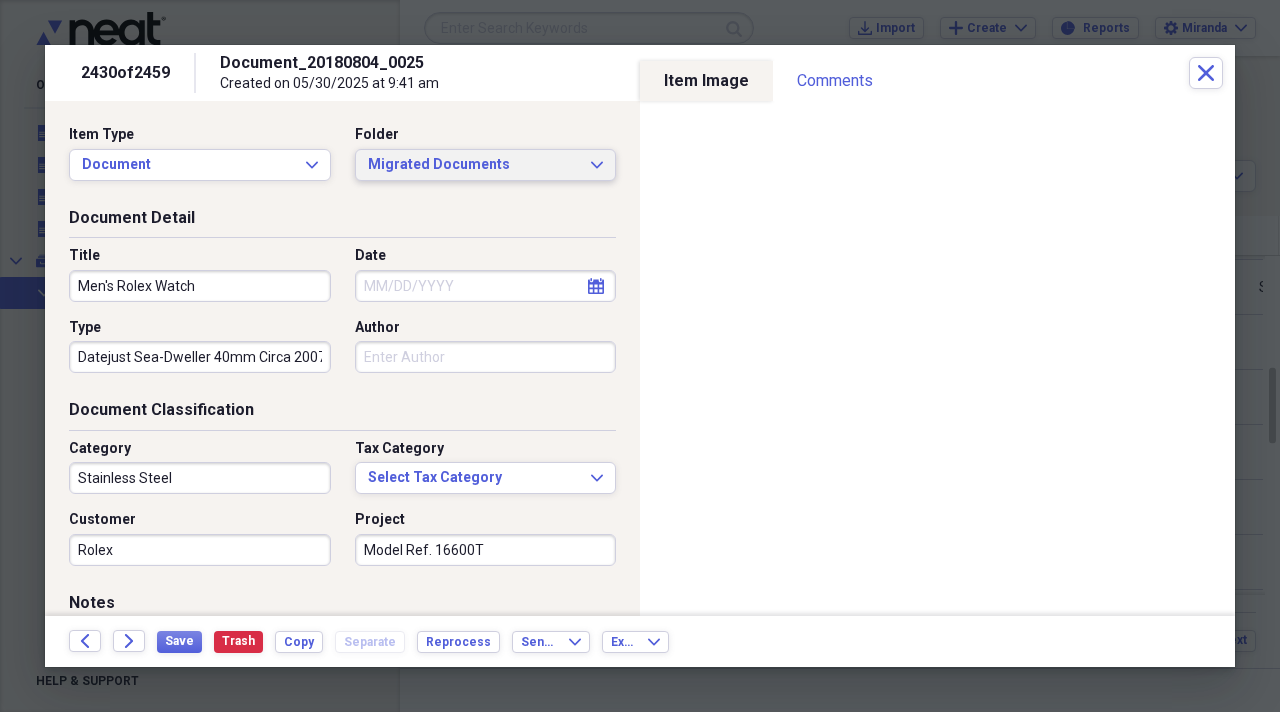 type on "Model Ref. 16600T" 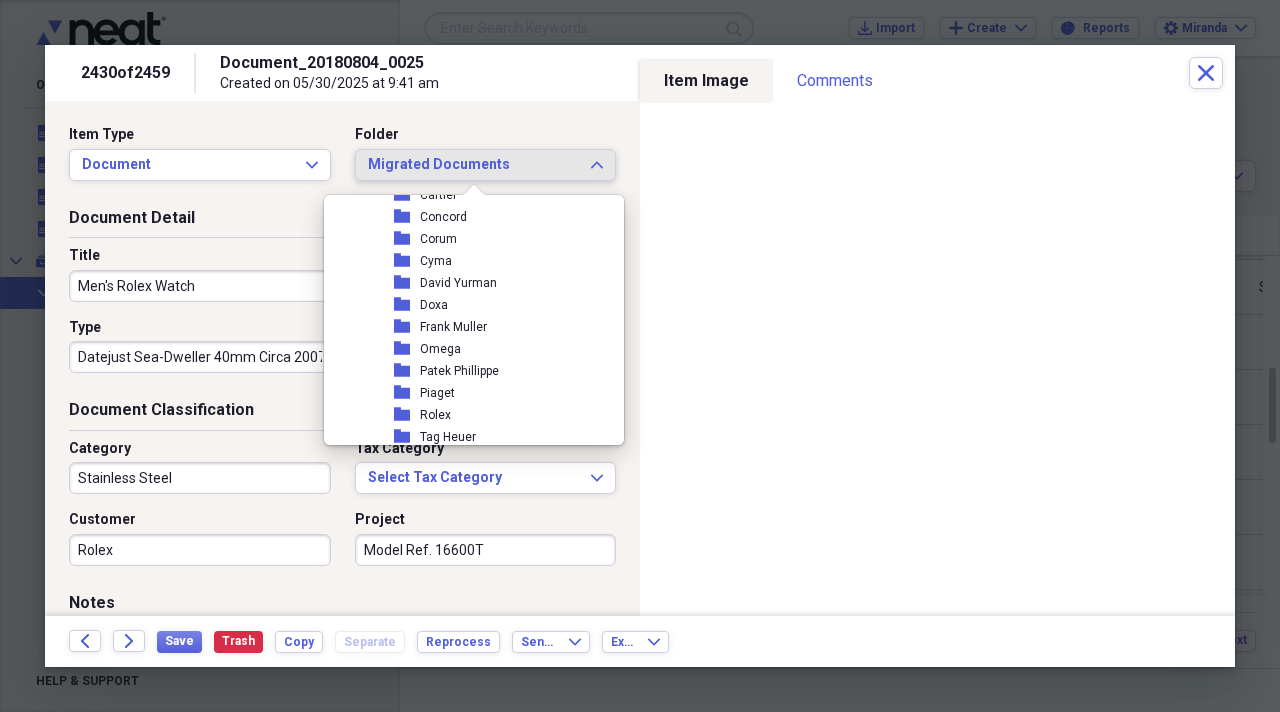 scroll, scrollTop: 2300, scrollLeft: 0, axis: vertical 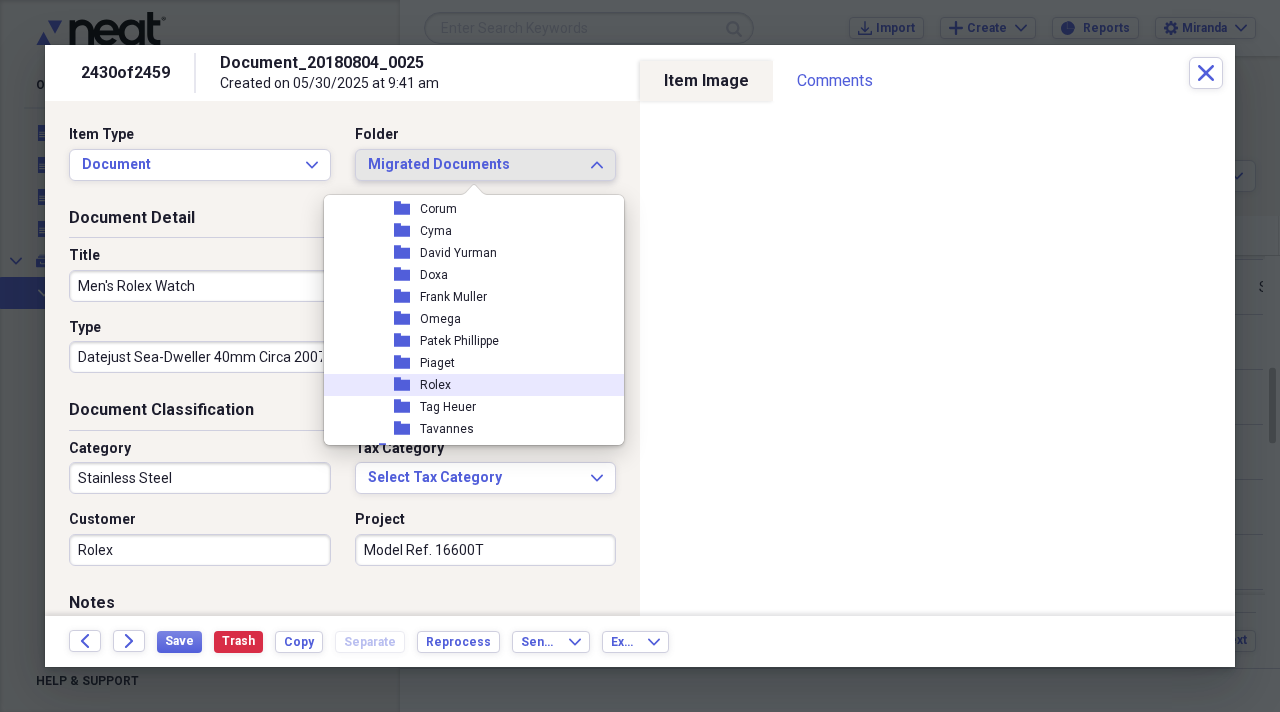 click on "folder Rolex" at bounding box center (466, 385) 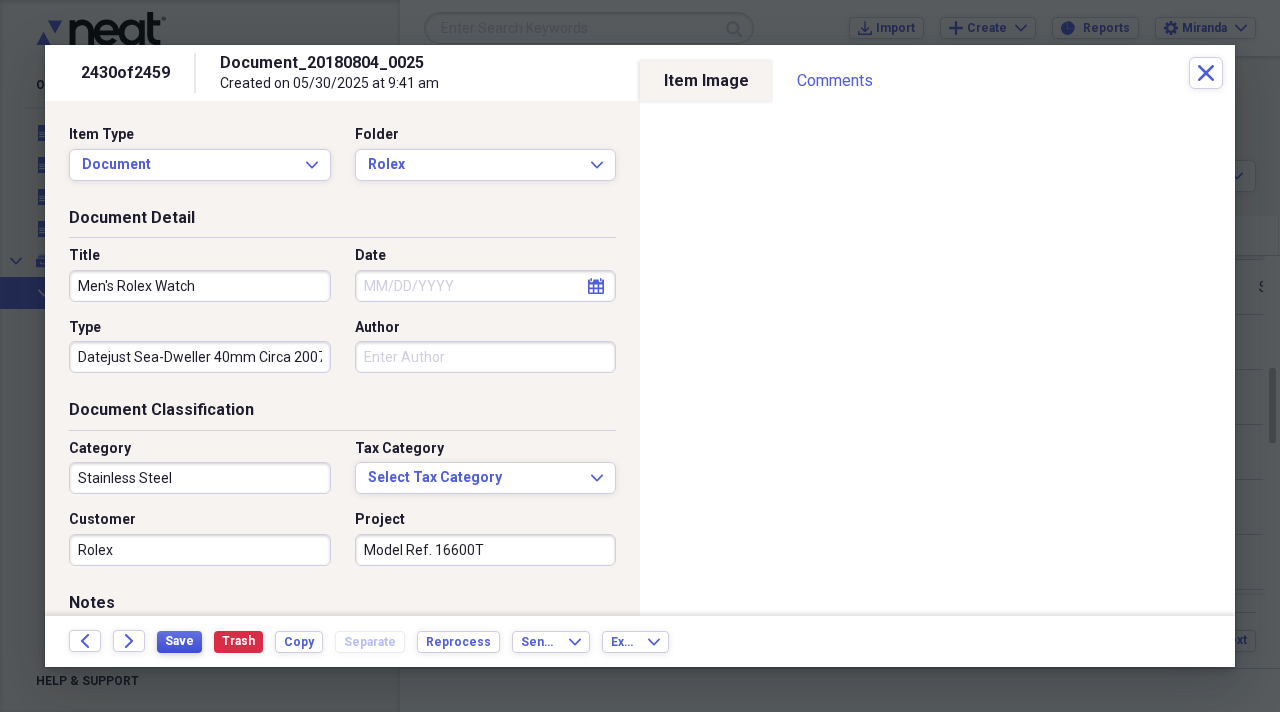 click on "Save" at bounding box center (179, 641) 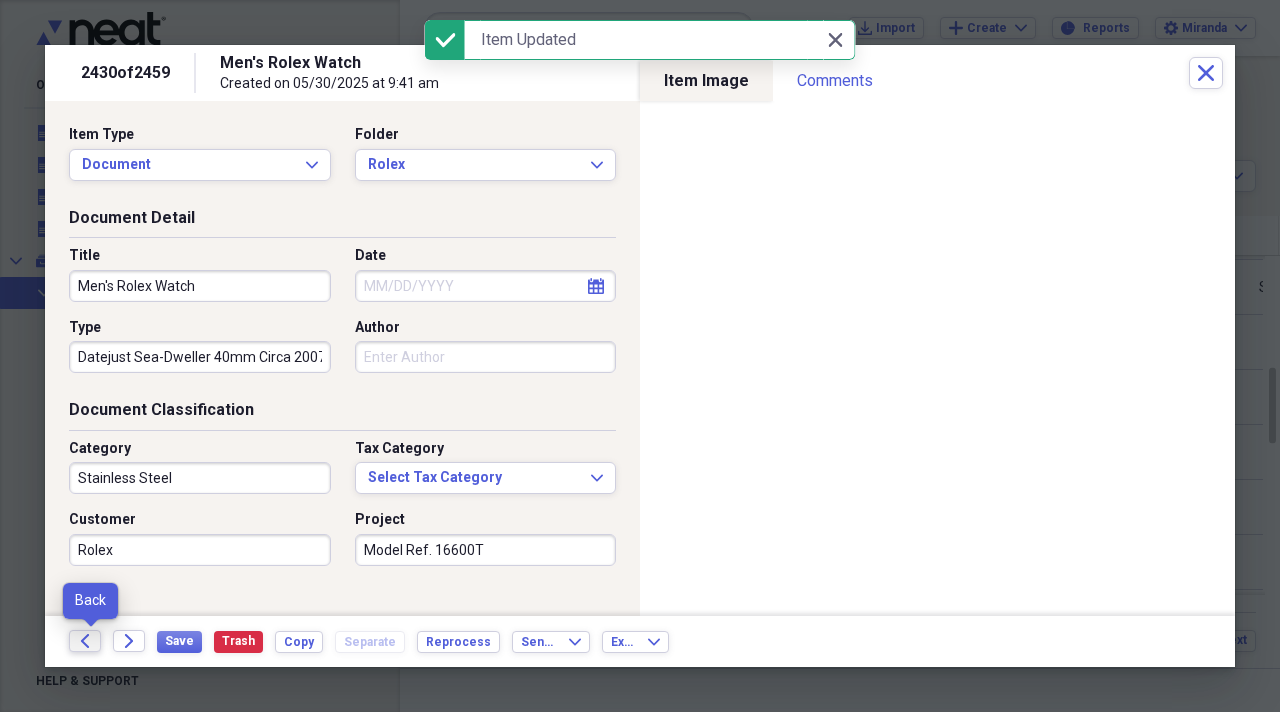 click on "Back" at bounding box center (85, 641) 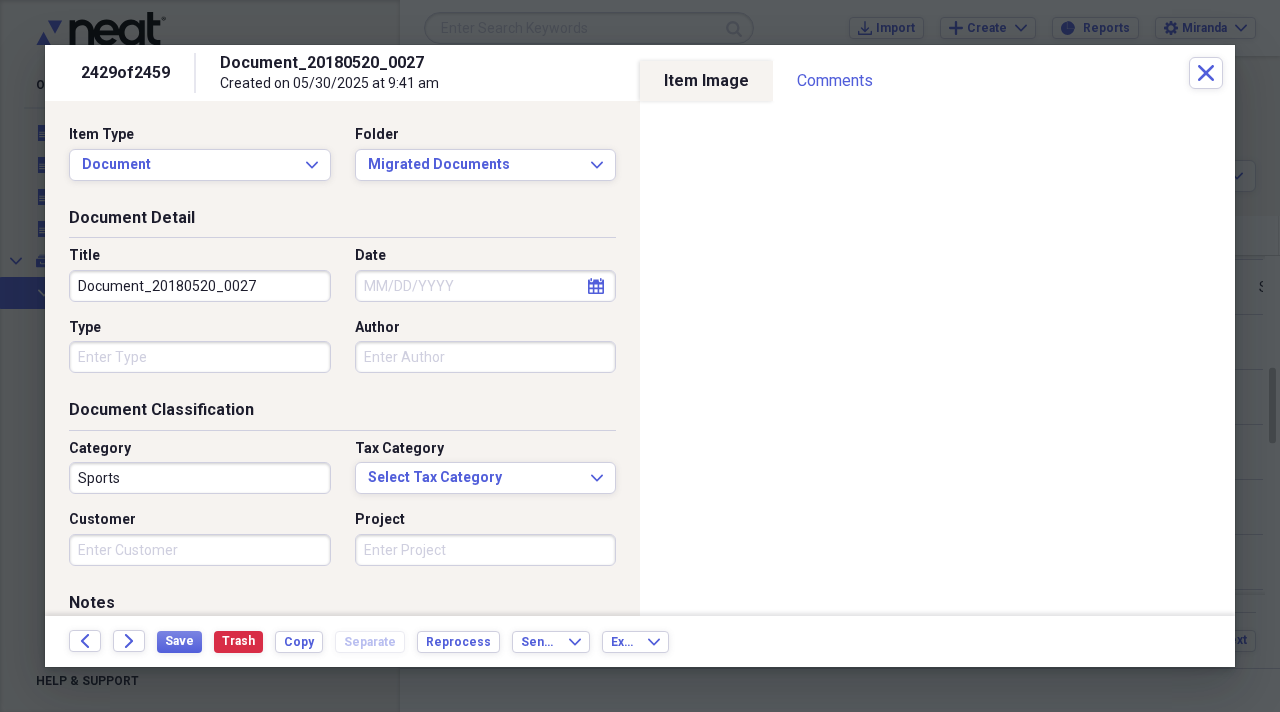 drag, startPoint x: 272, startPoint y: 287, endPoint x: 35, endPoint y: 276, distance: 237.25514 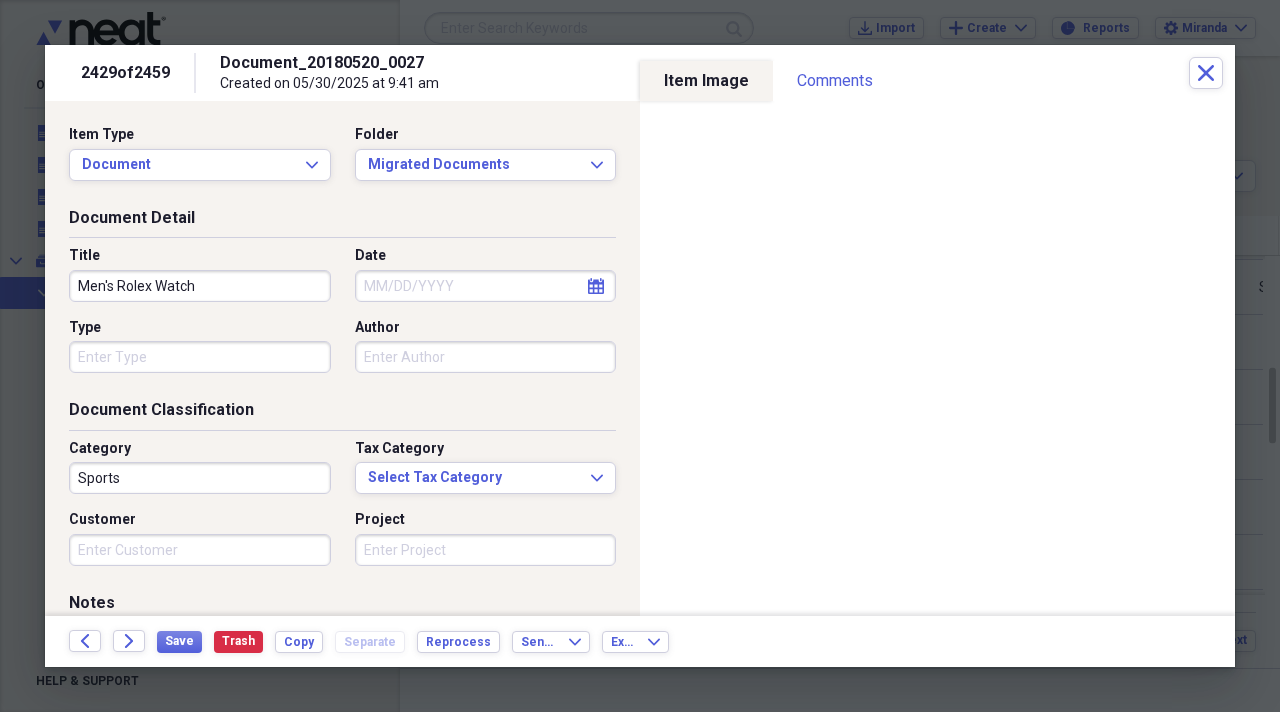 type on "Men's Rolex Watch" 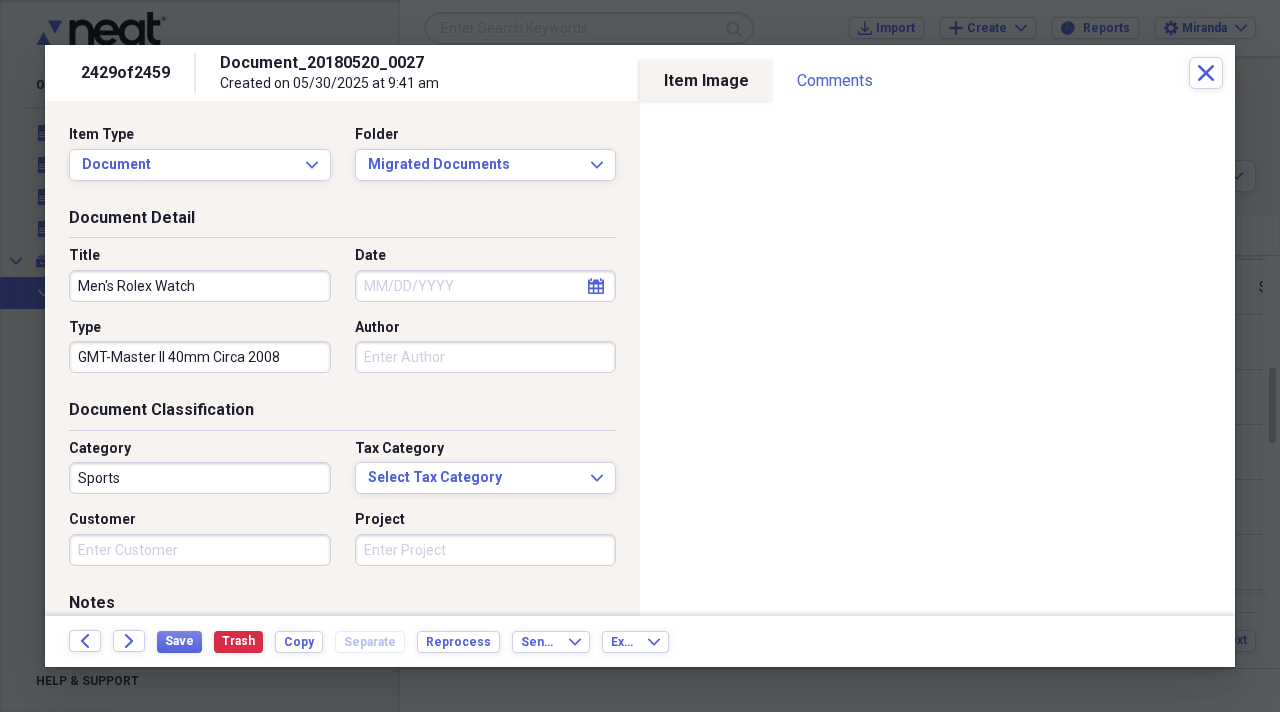 type on "GMT-Master II 40mm Circa 2008" 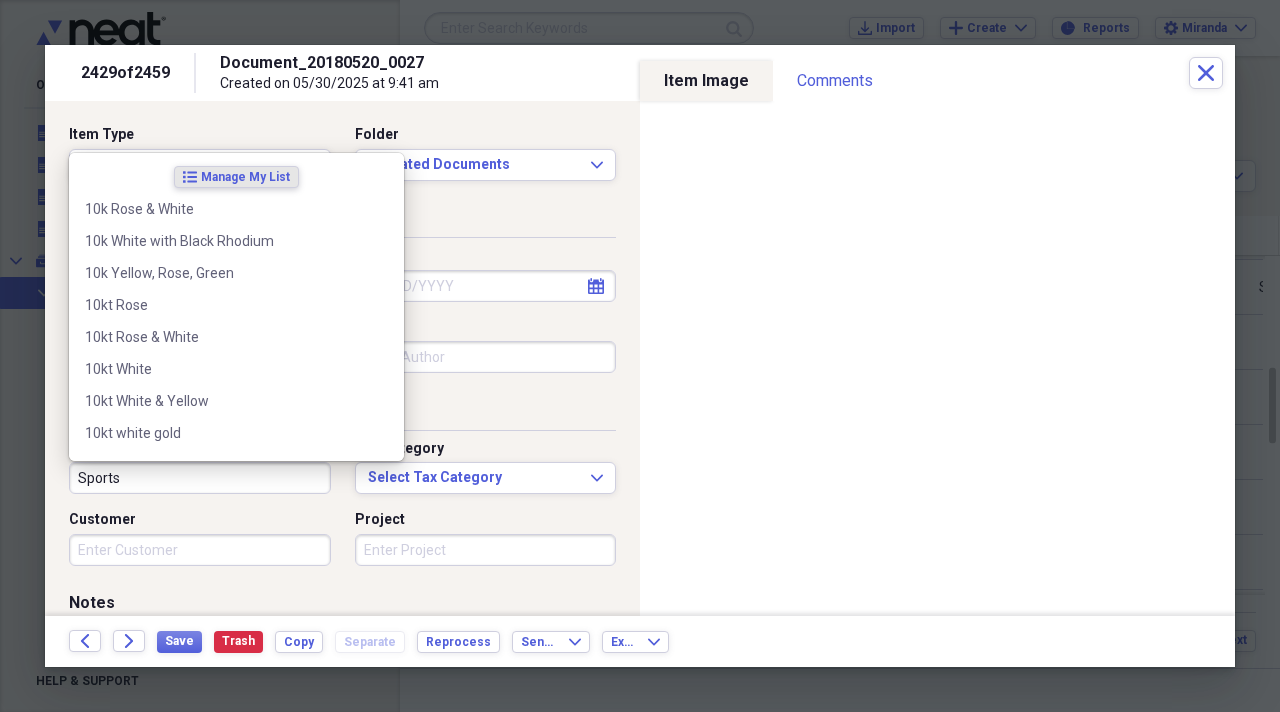 click on "Sports" at bounding box center [200, 478] 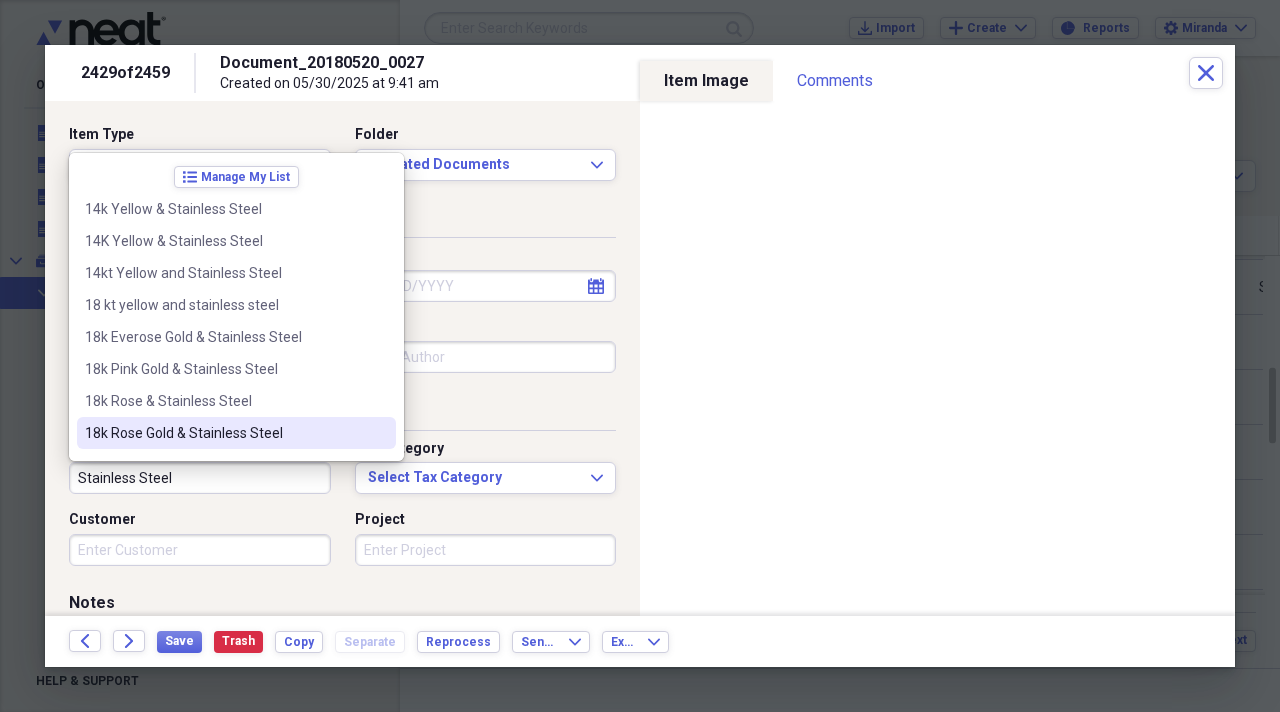 type on "Stainless Steel" 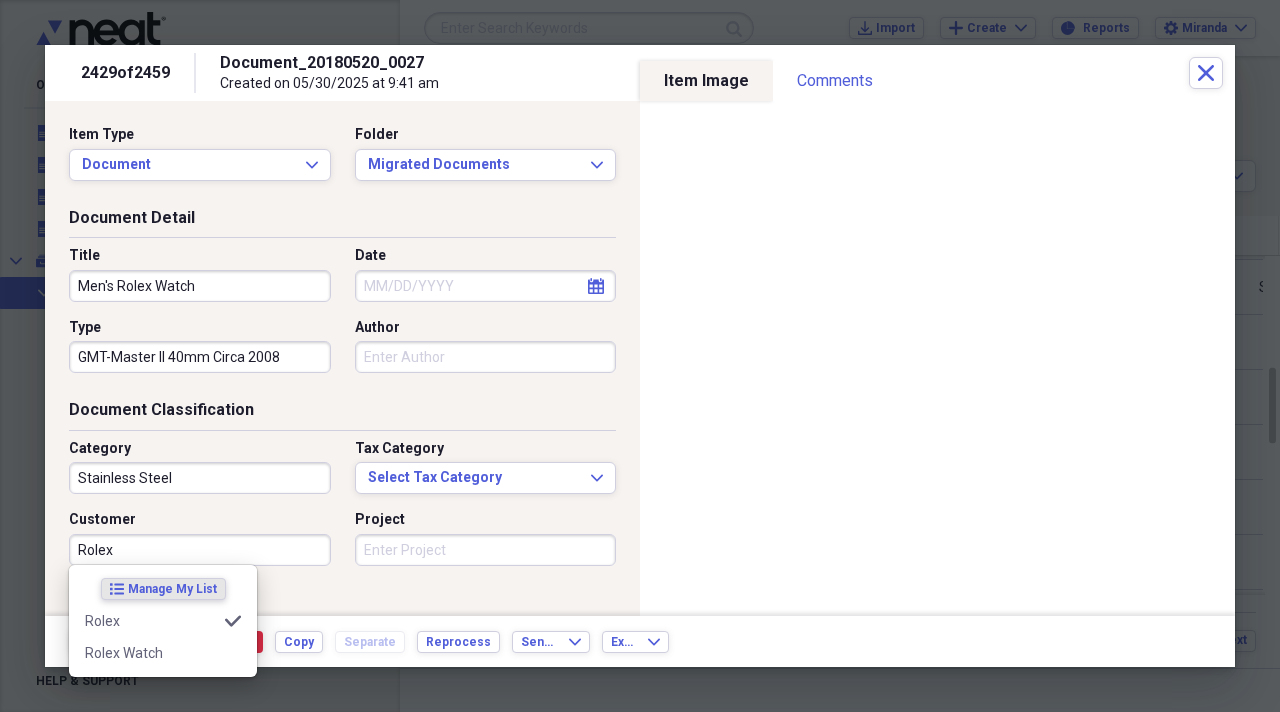 type on "Rolex" 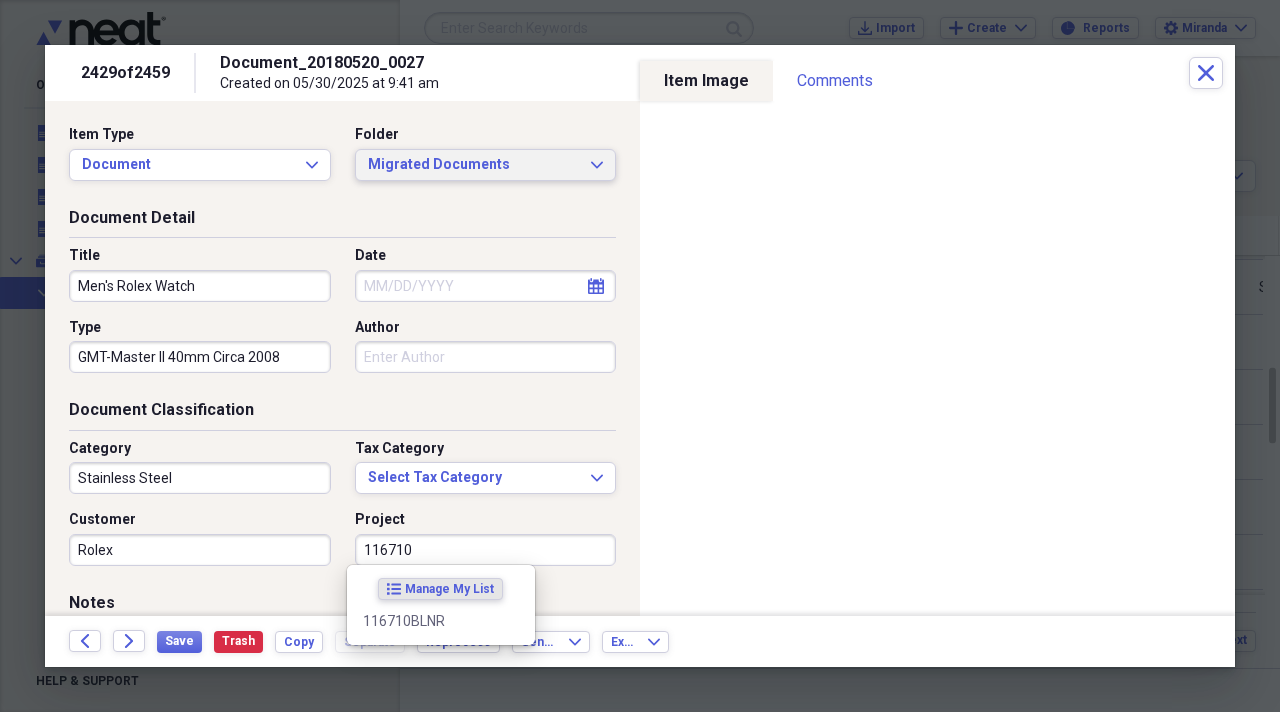 type on "116710" 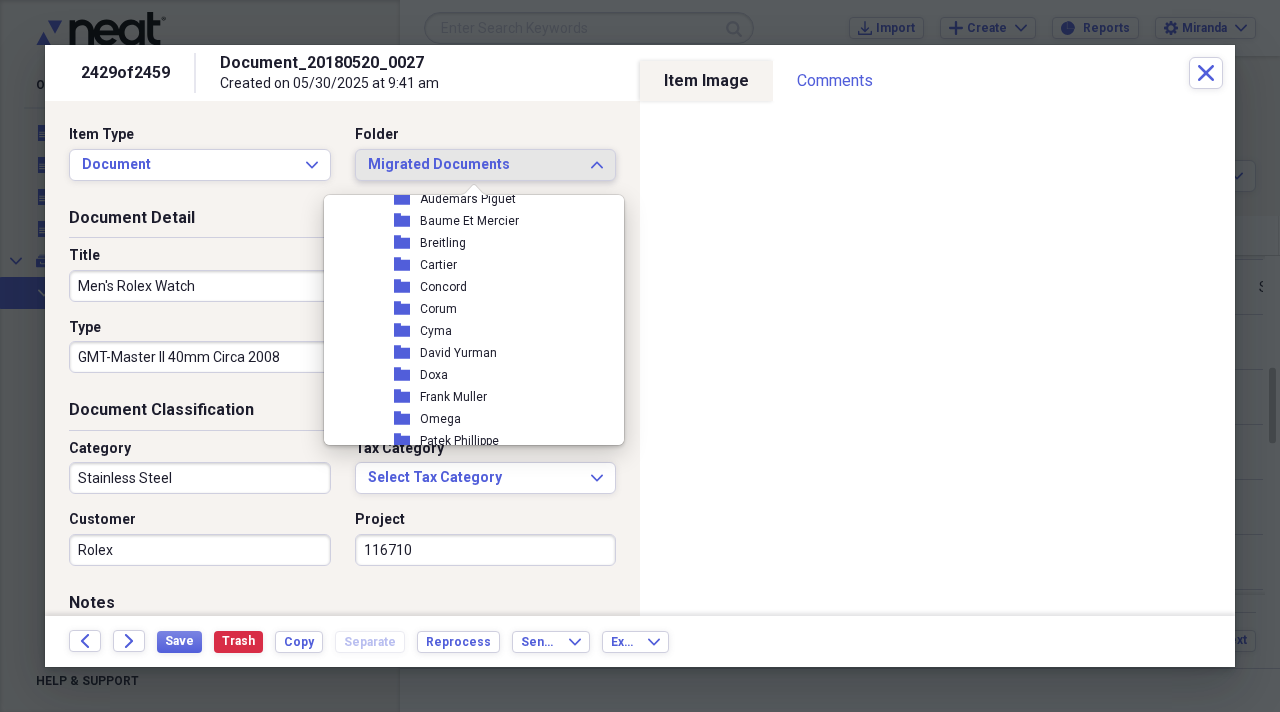 scroll, scrollTop: 2300, scrollLeft: 0, axis: vertical 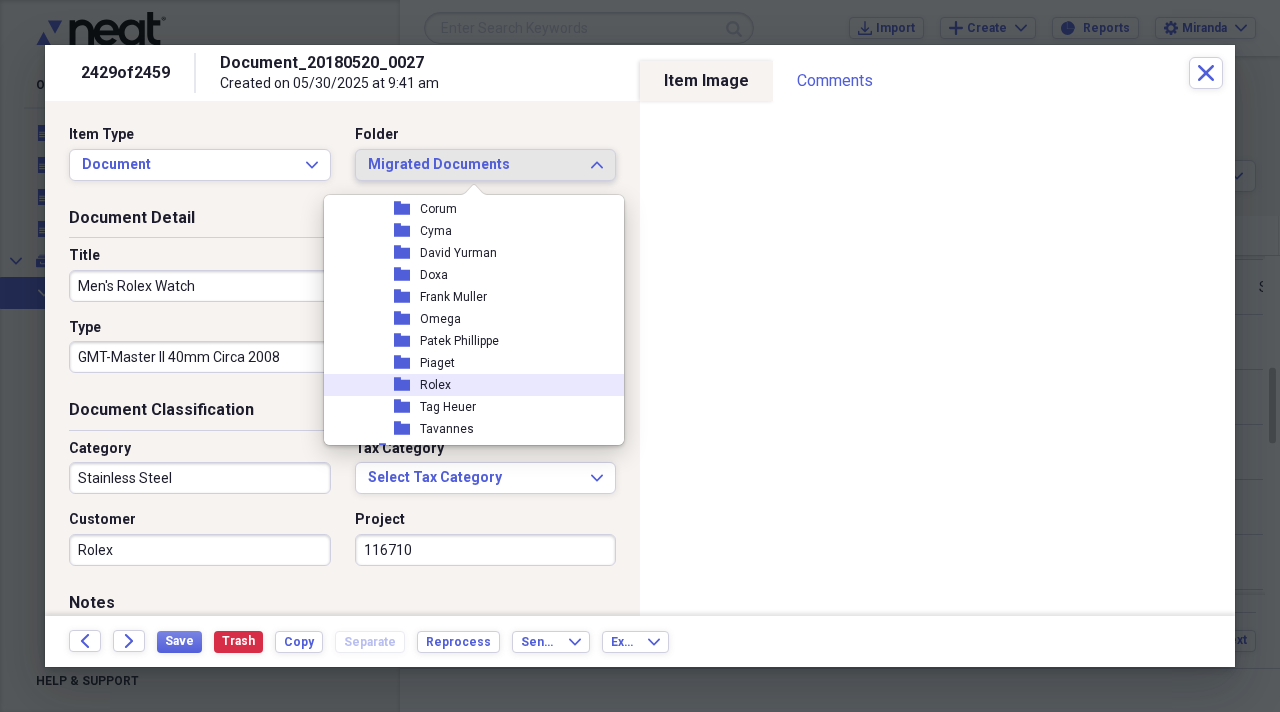click on "folder Rolex" at bounding box center (466, 385) 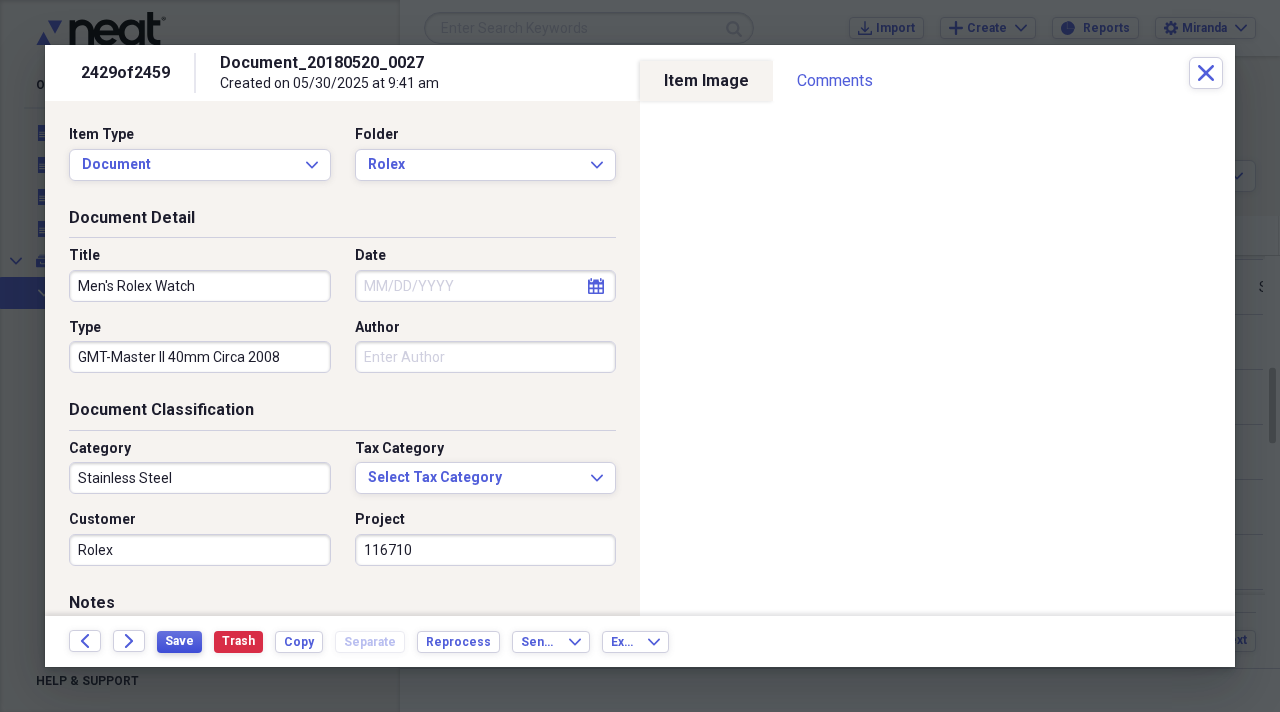 click on "Save" at bounding box center [179, 642] 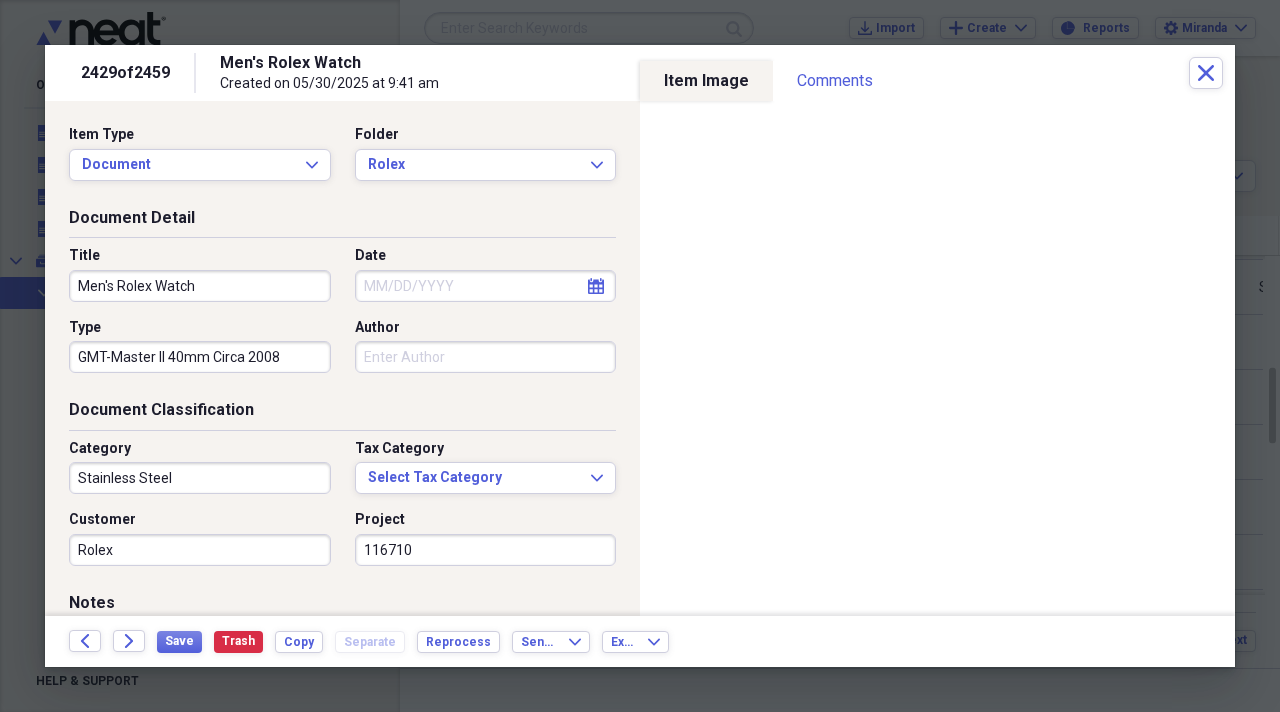 drag, startPoint x: 126, startPoint y: 643, endPoint x: 74, endPoint y: 619, distance: 57.271286 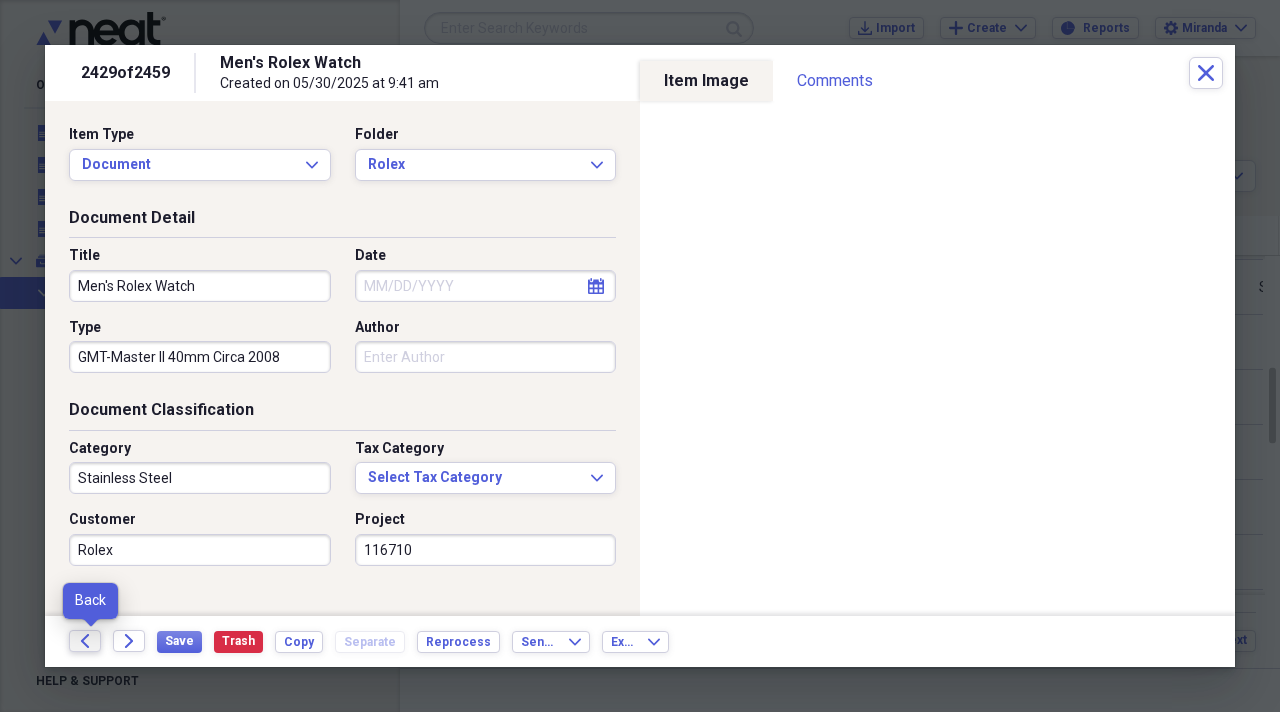 click on "Back" 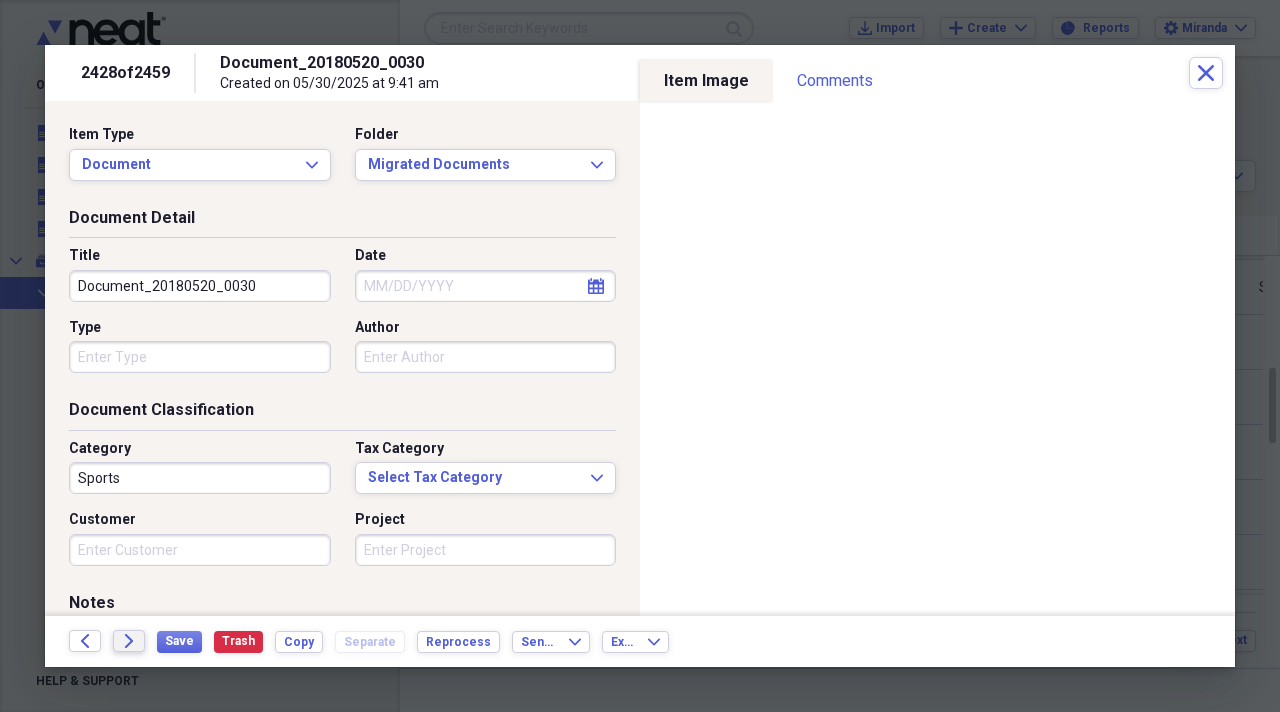 click on "Forward" 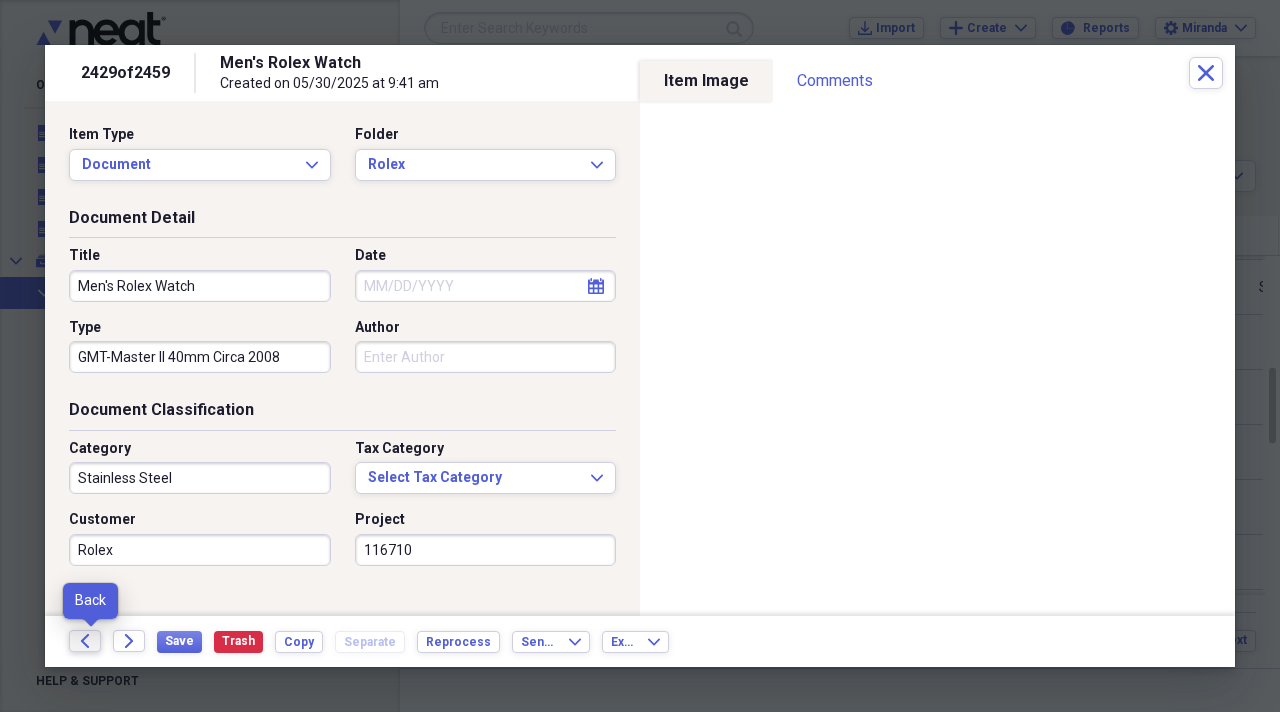 click on "Back" at bounding box center [85, 641] 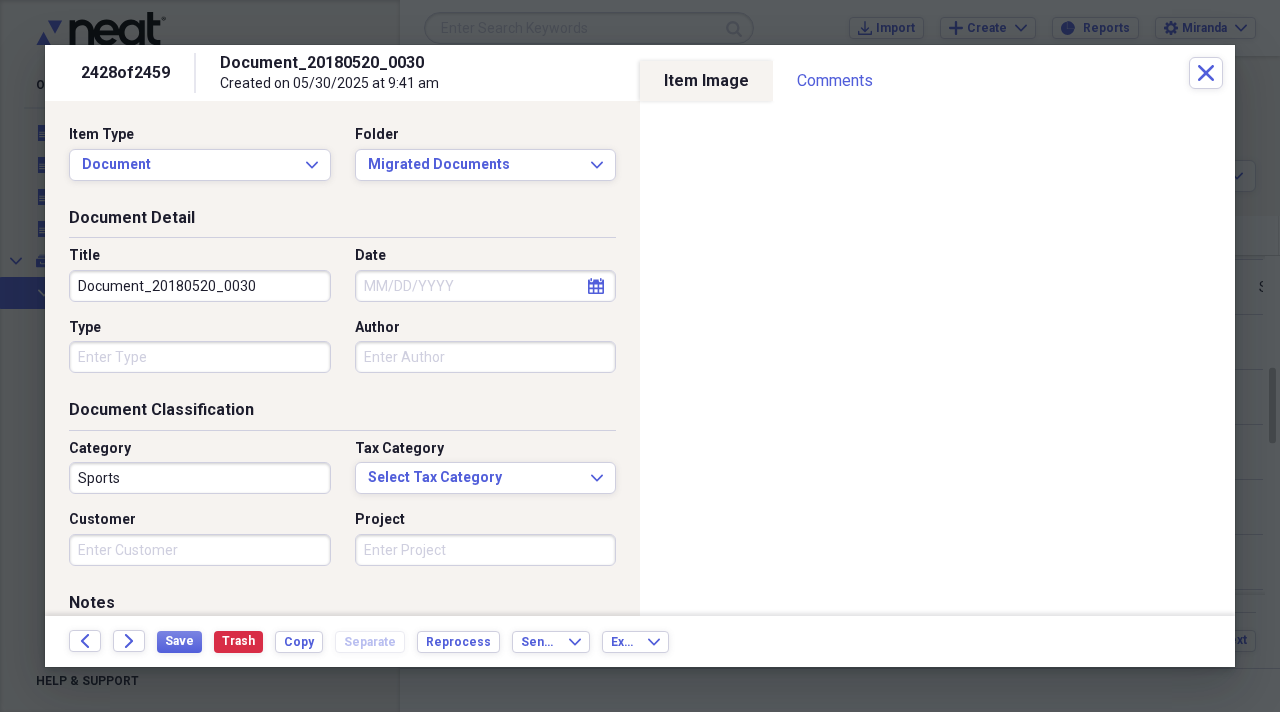 drag, startPoint x: 258, startPoint y: 279, endPoint x: 0, endPoint y: 232, distance: 262.24606 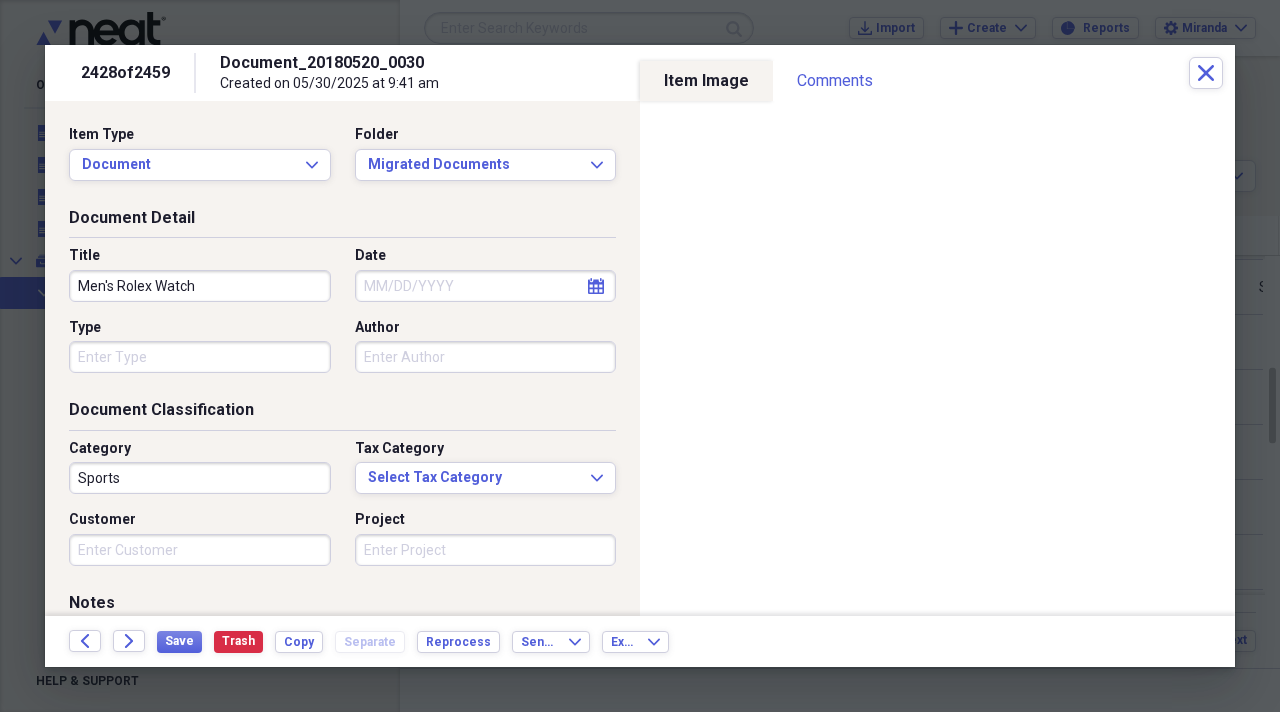 type on "Men's Rolex Watch" 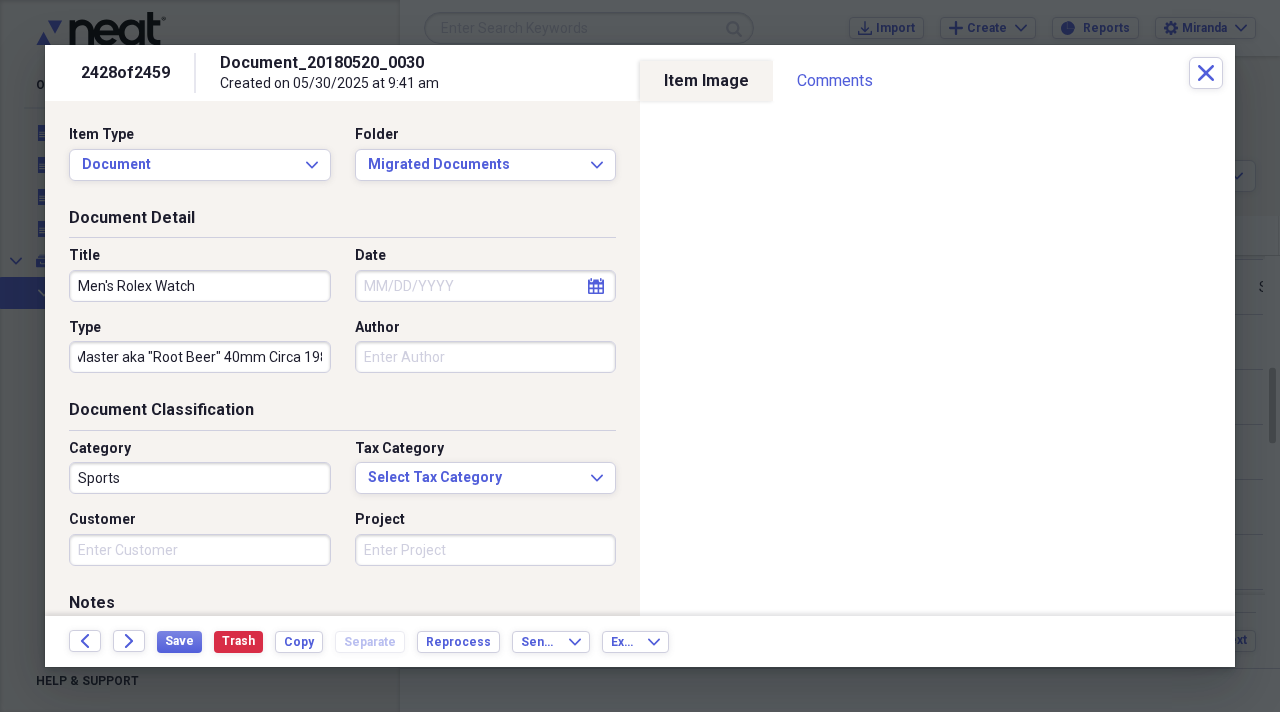 scroll, scrollTop: 0, scrollLeft: 52, axis: horizontal 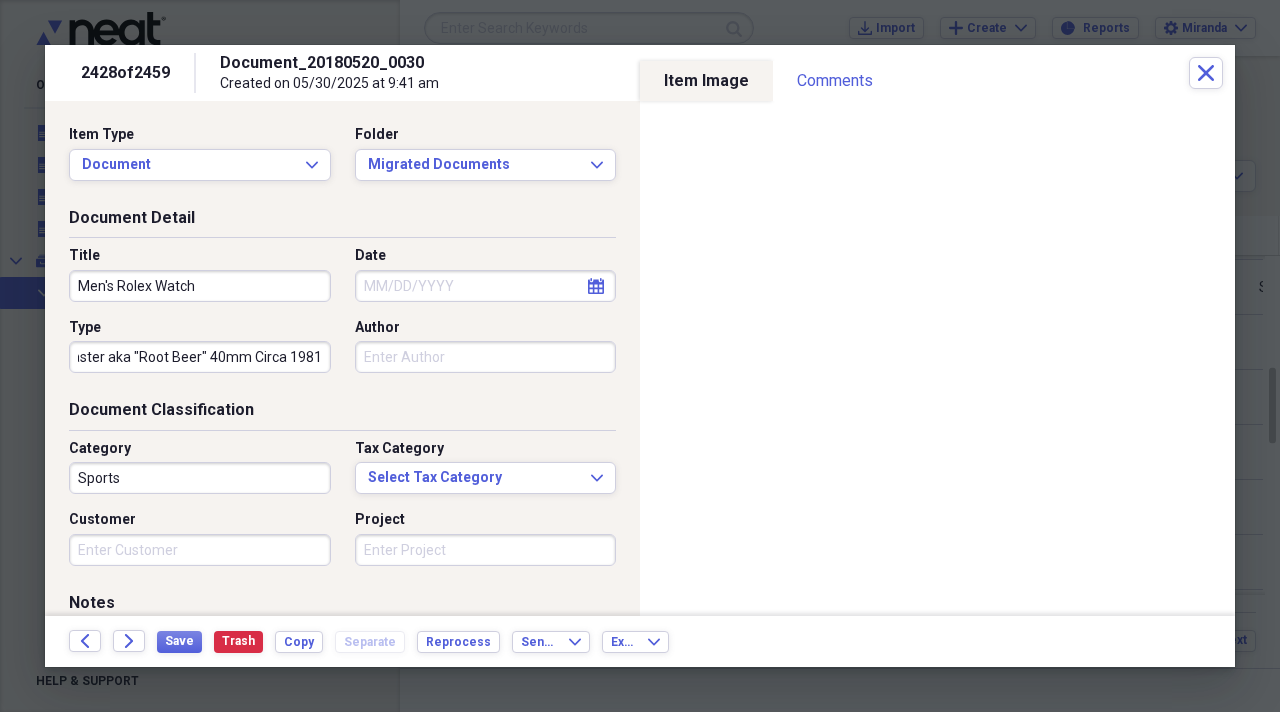 type on "GMT-Master aka "Root Beer" 40mm Circa 1981" 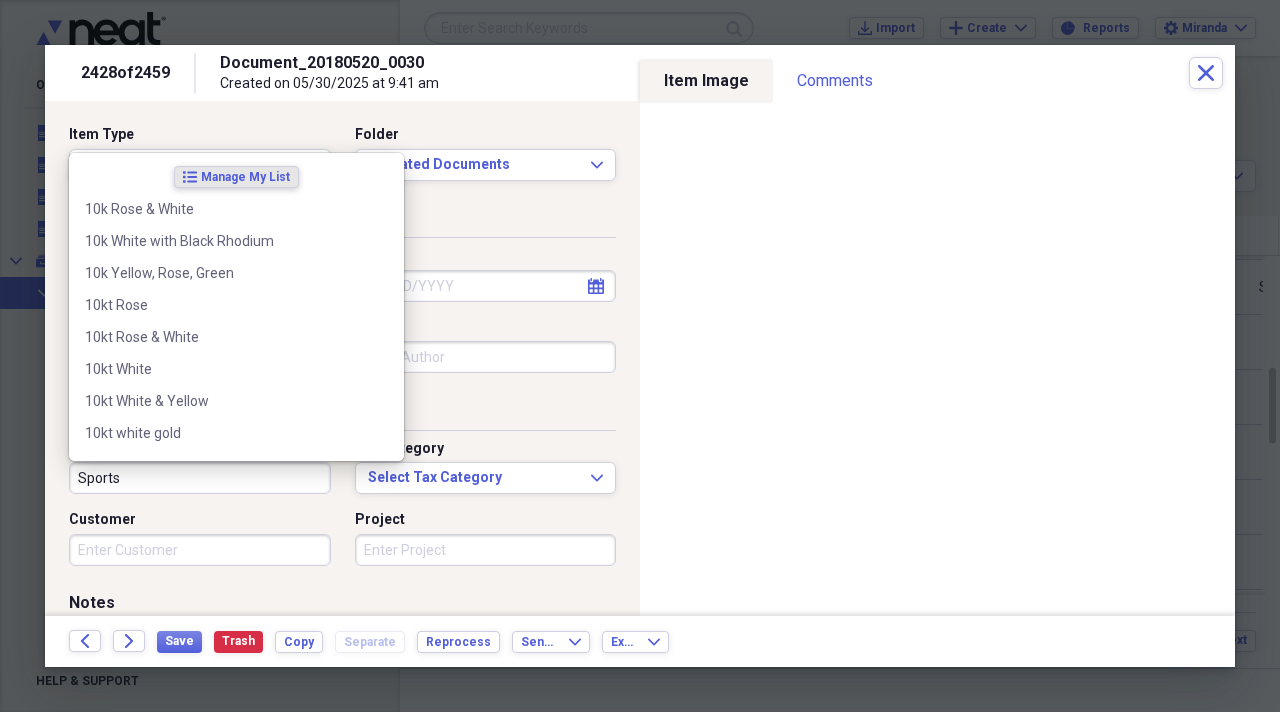 click on "Sports" at bounding box center (200, 478) 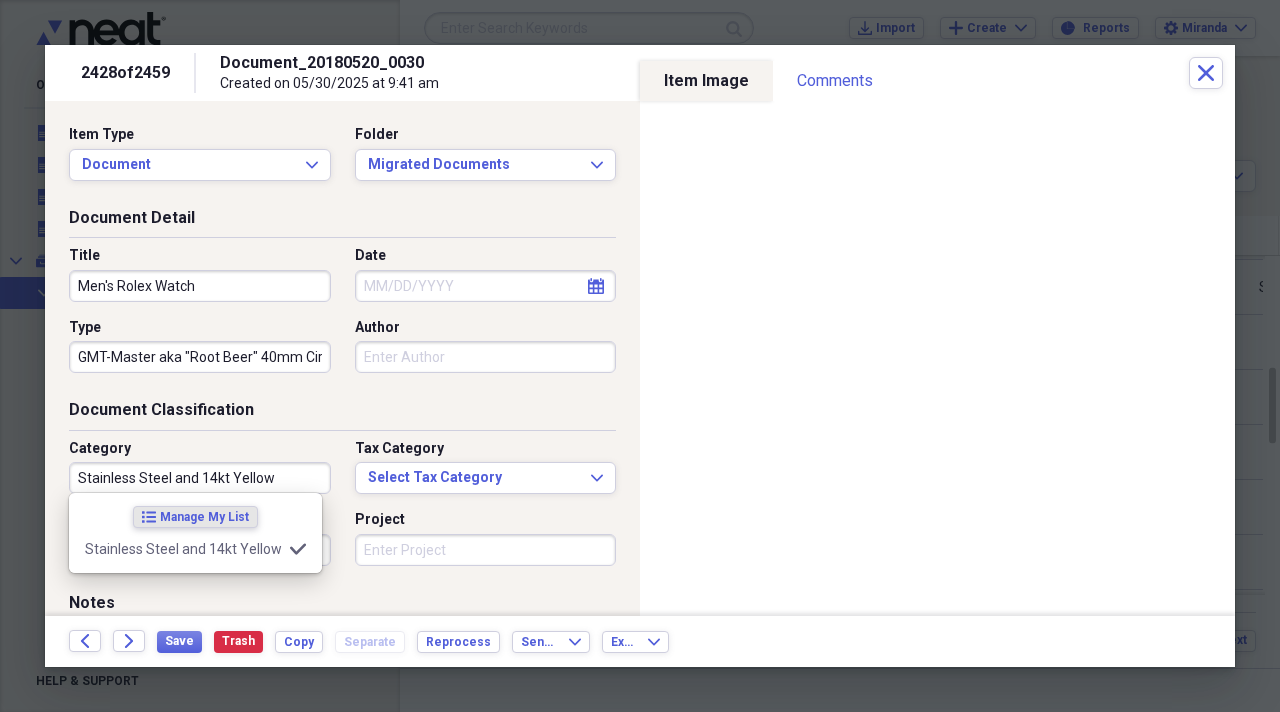 type on "Stainless Steel and 14kt Yellow" 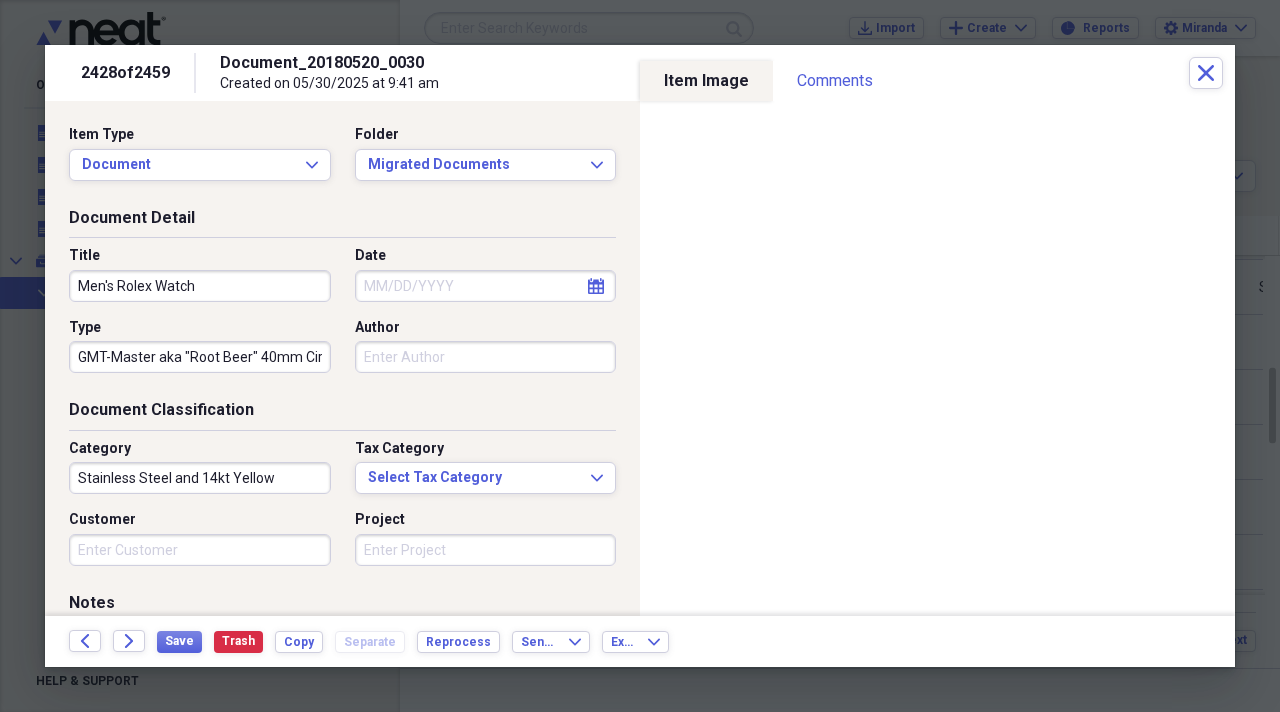 click on "Document Classification" at bounding box center (342, 414) 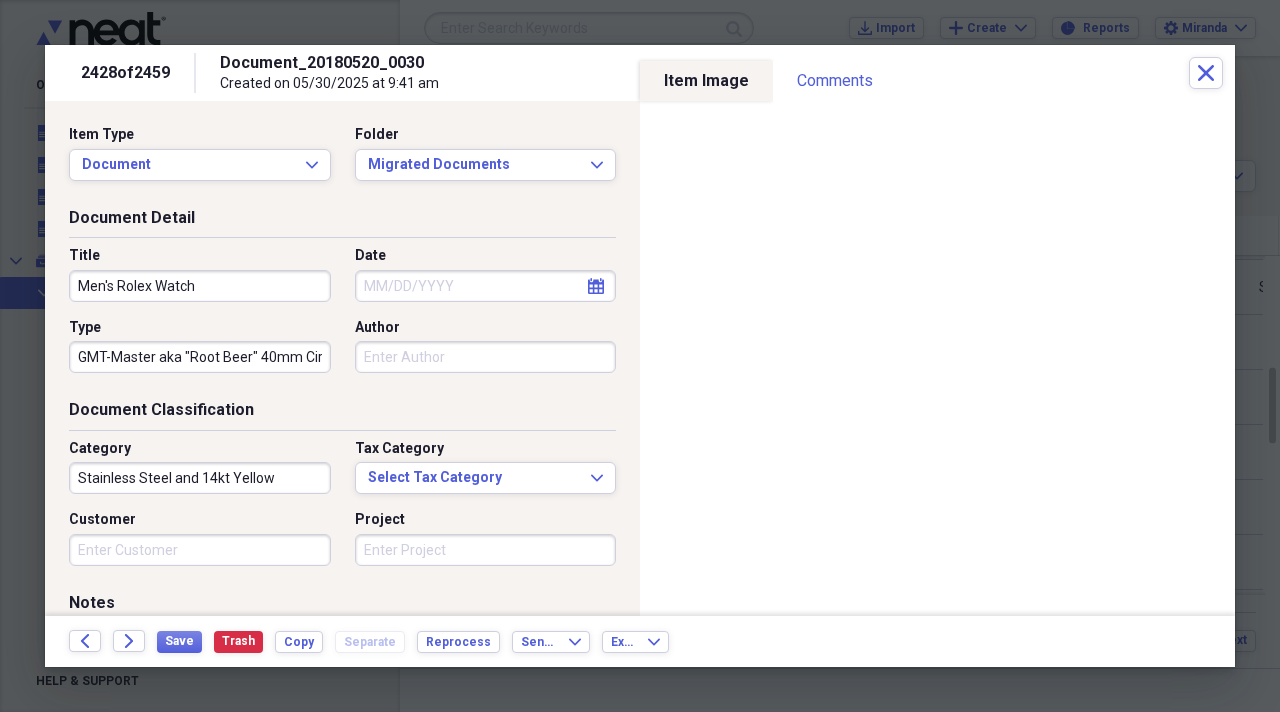 click on "Customer" at bounding box center (200, 550) 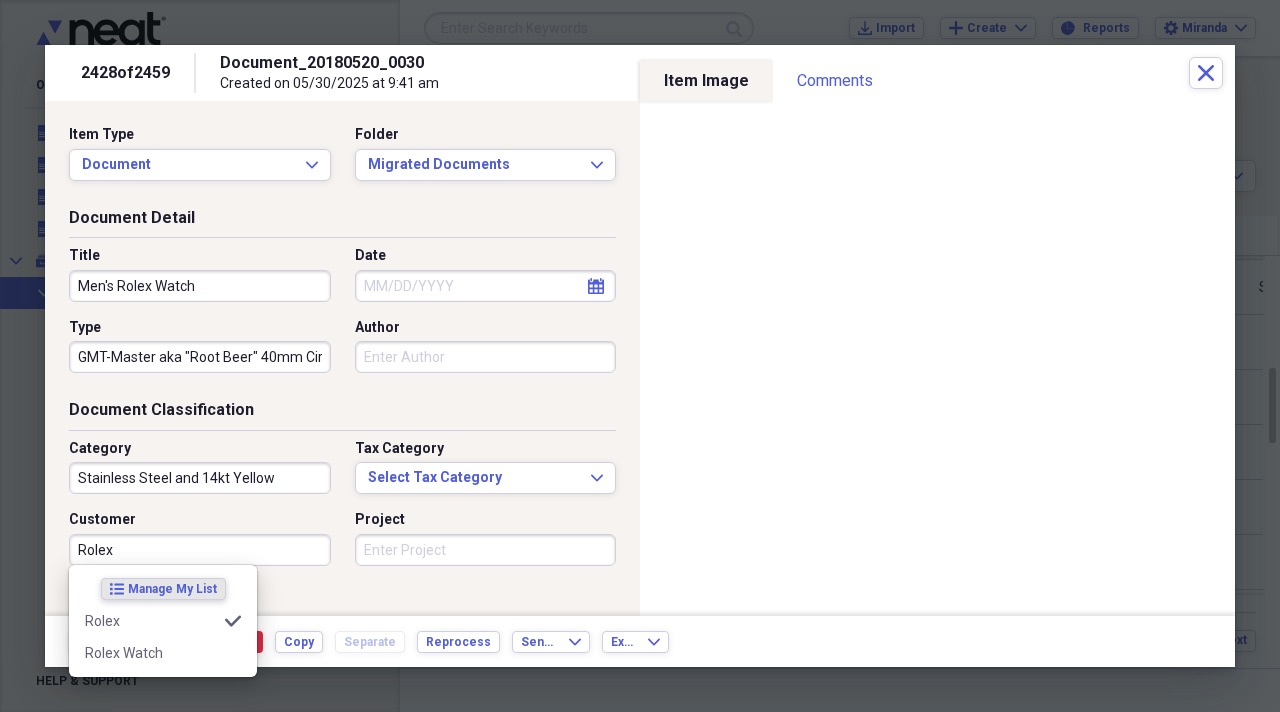 type on "Rolex" 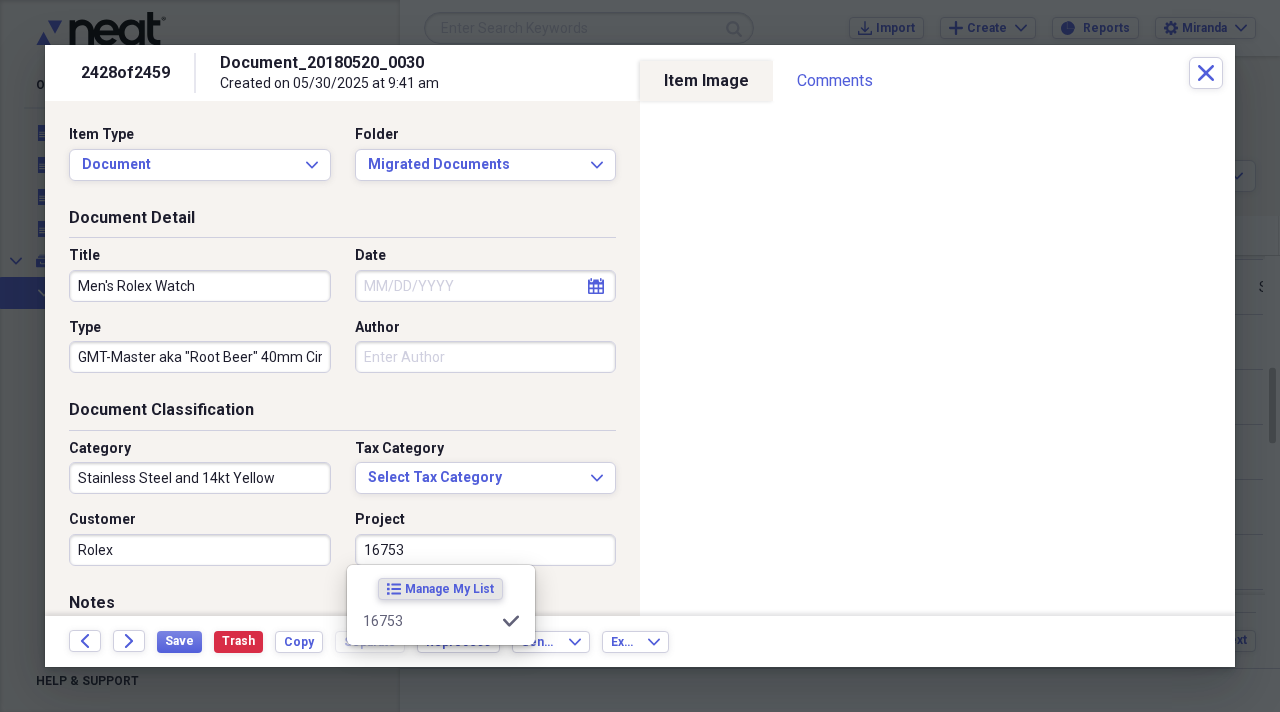 type on "16753" 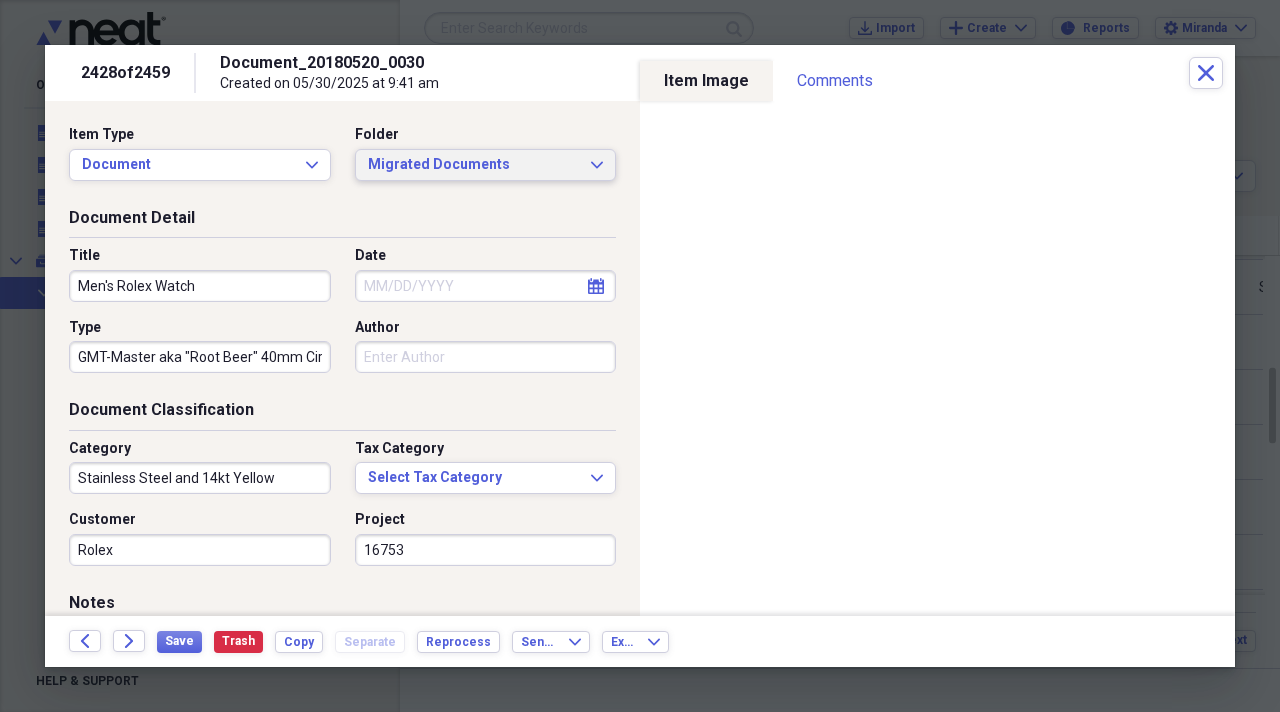 click on "Migrated Documents" at bounding box center (474, 165) 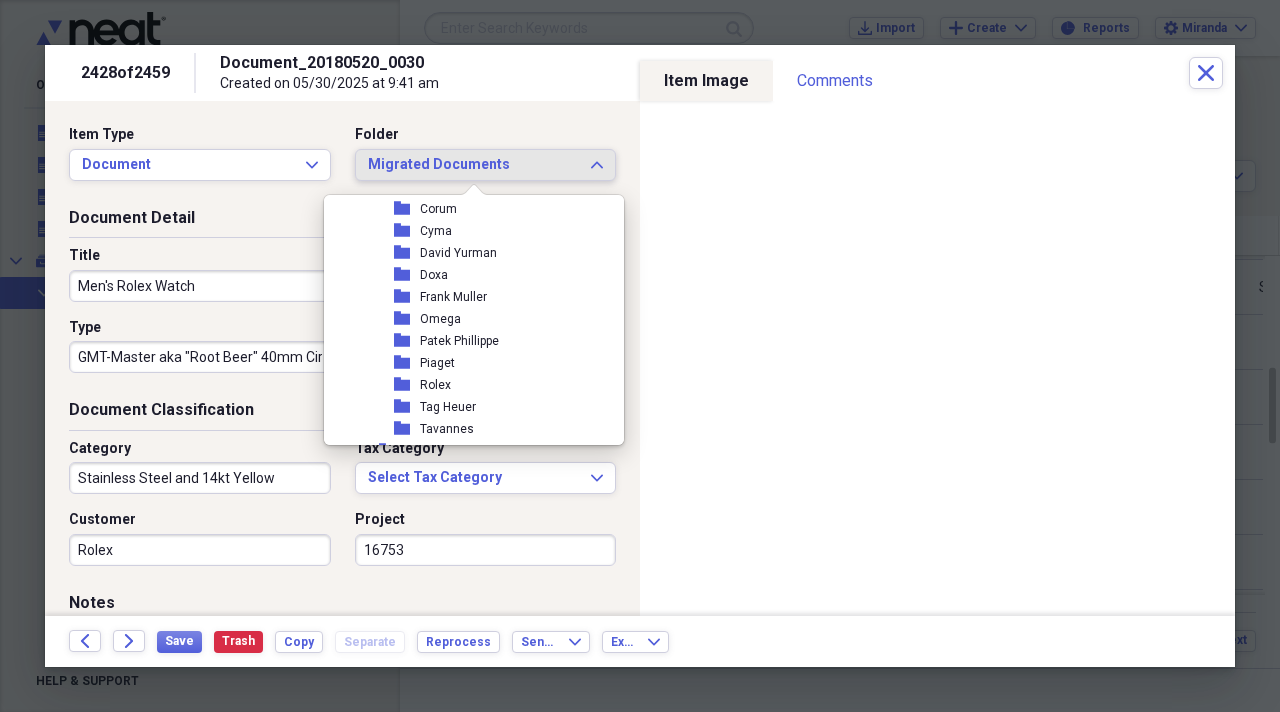 scroll, scrollTop: 2400, scrollLeft: 0, axis: vertical 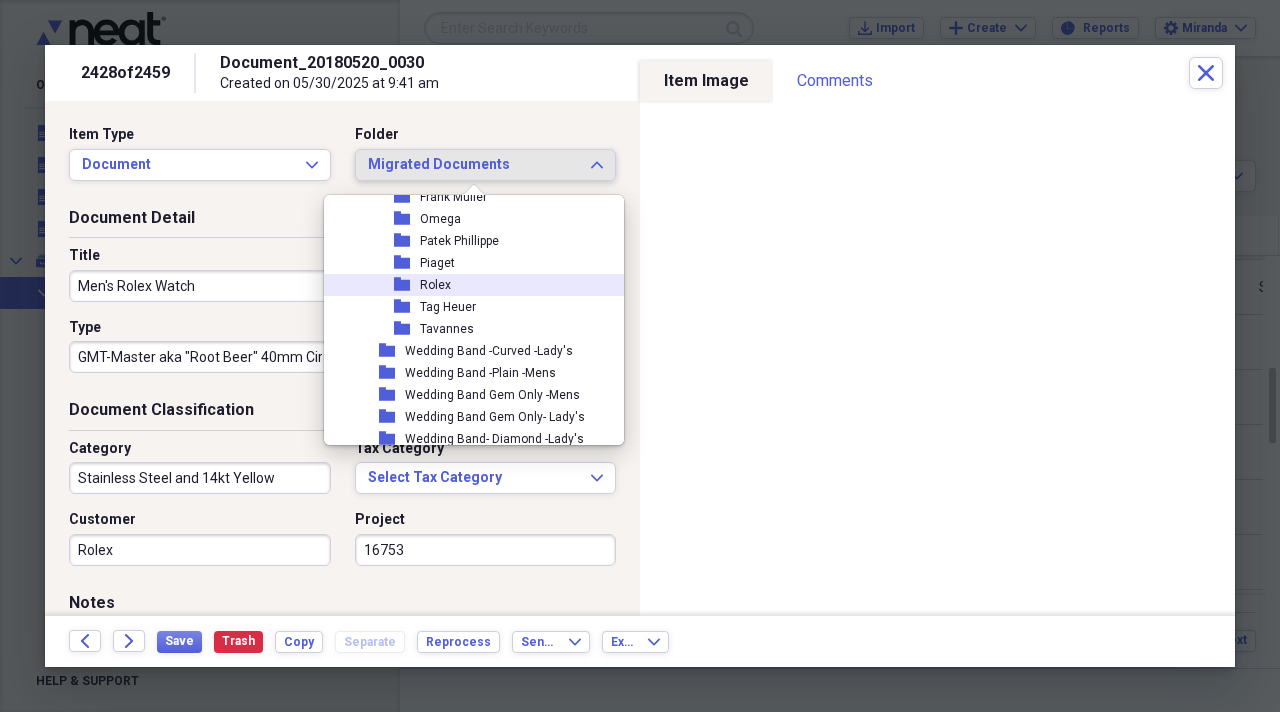 click on "Rolex" at bounding box center (435, 285) 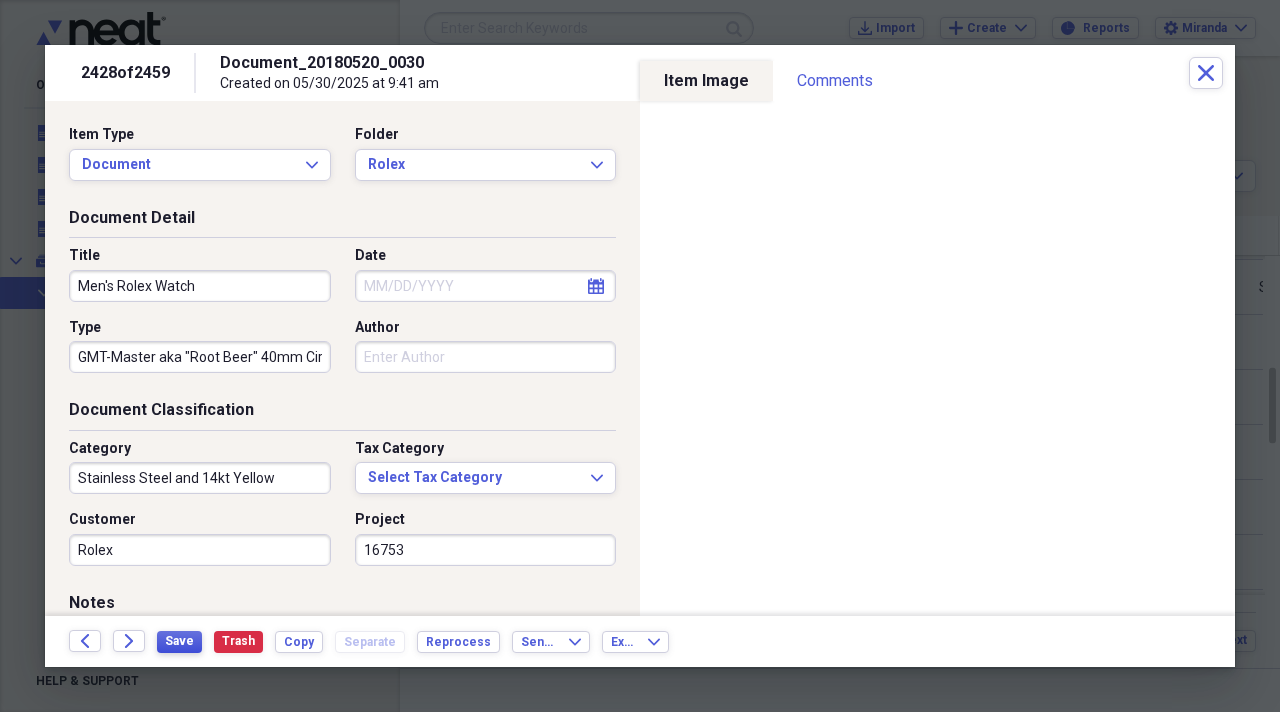 click on "Save" at bounding box center [179, 641] 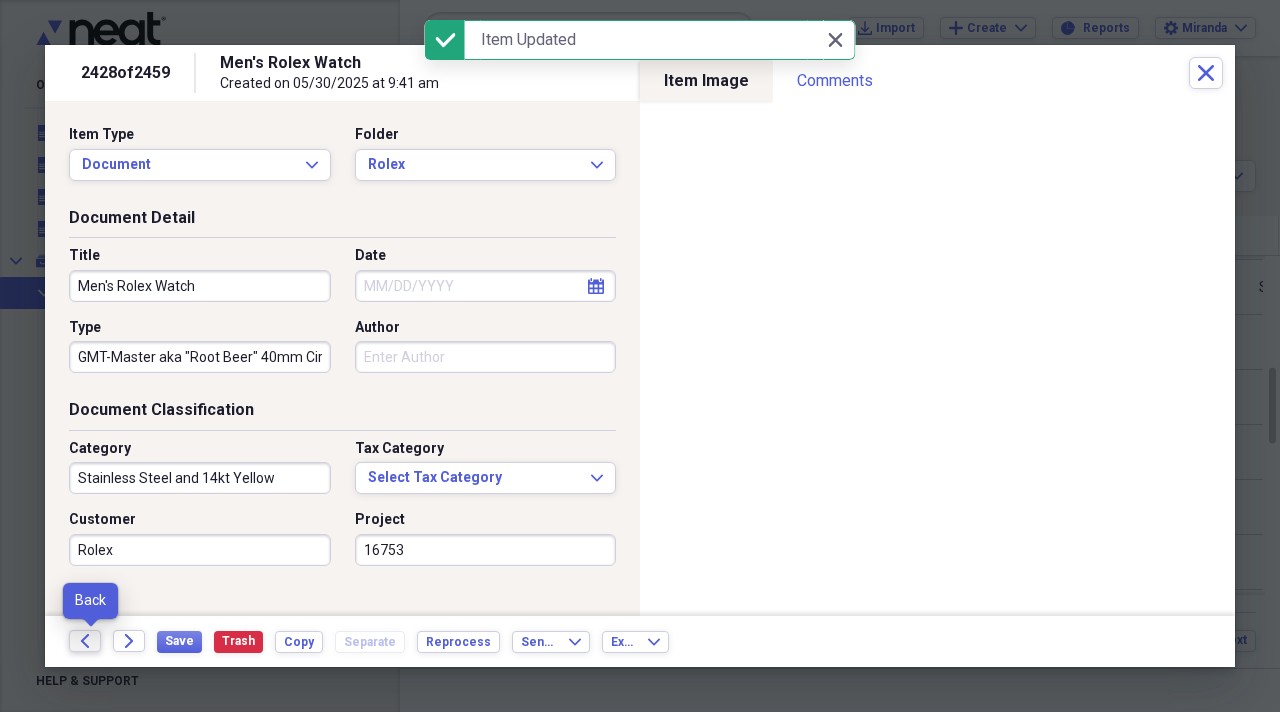 click on "Back" 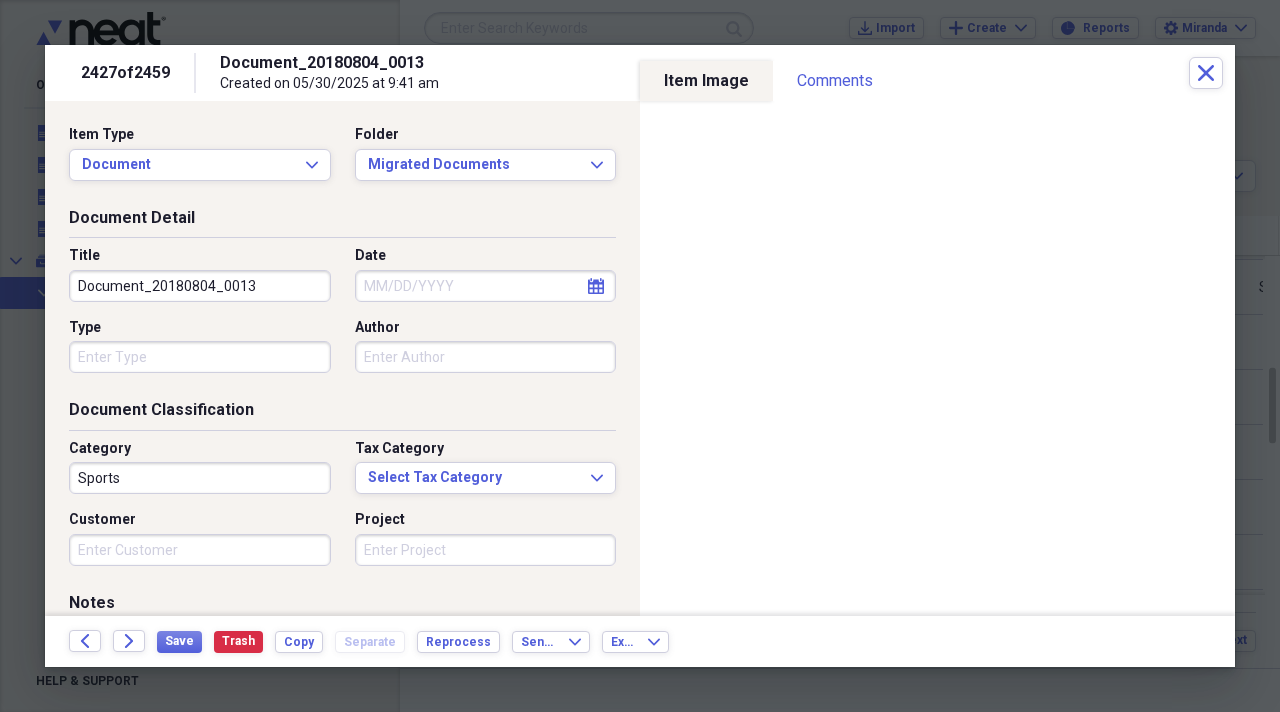 drag, startPoint x: 257, startPoint y: 301, endPoint x: 0, endPoint y: 232, distance: 266.10147 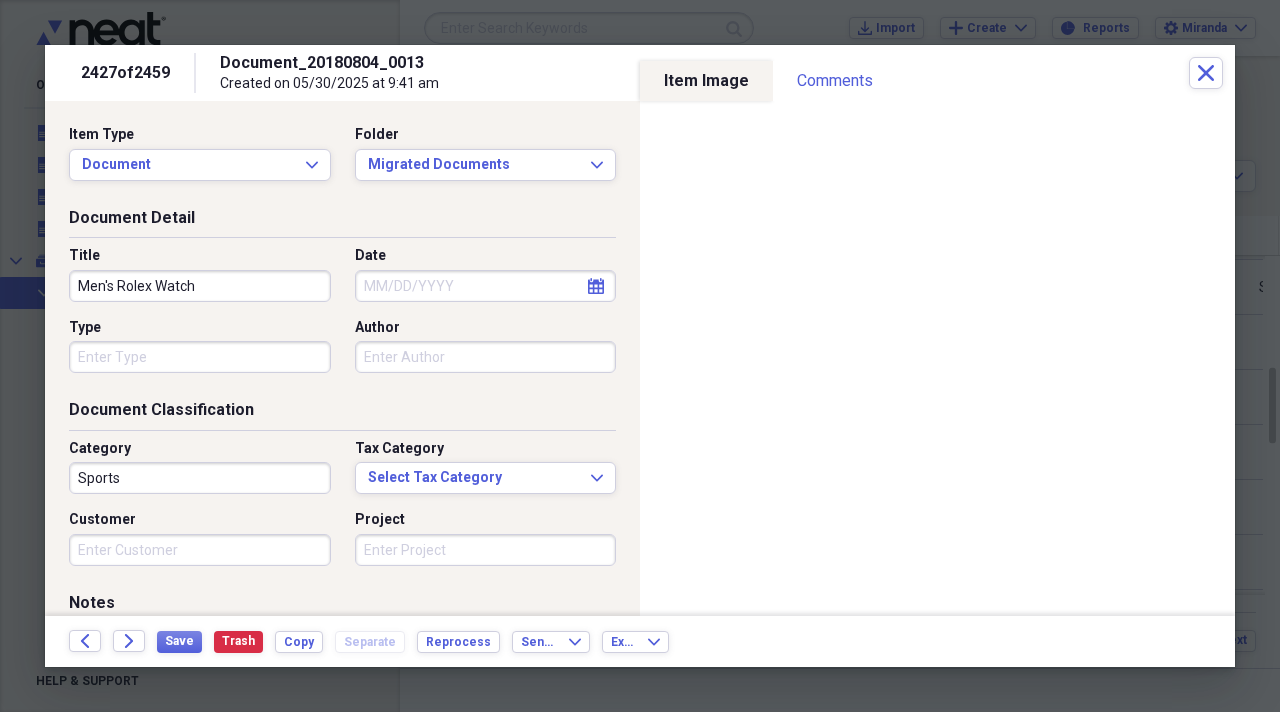 type on "Men's Rolex Watch" 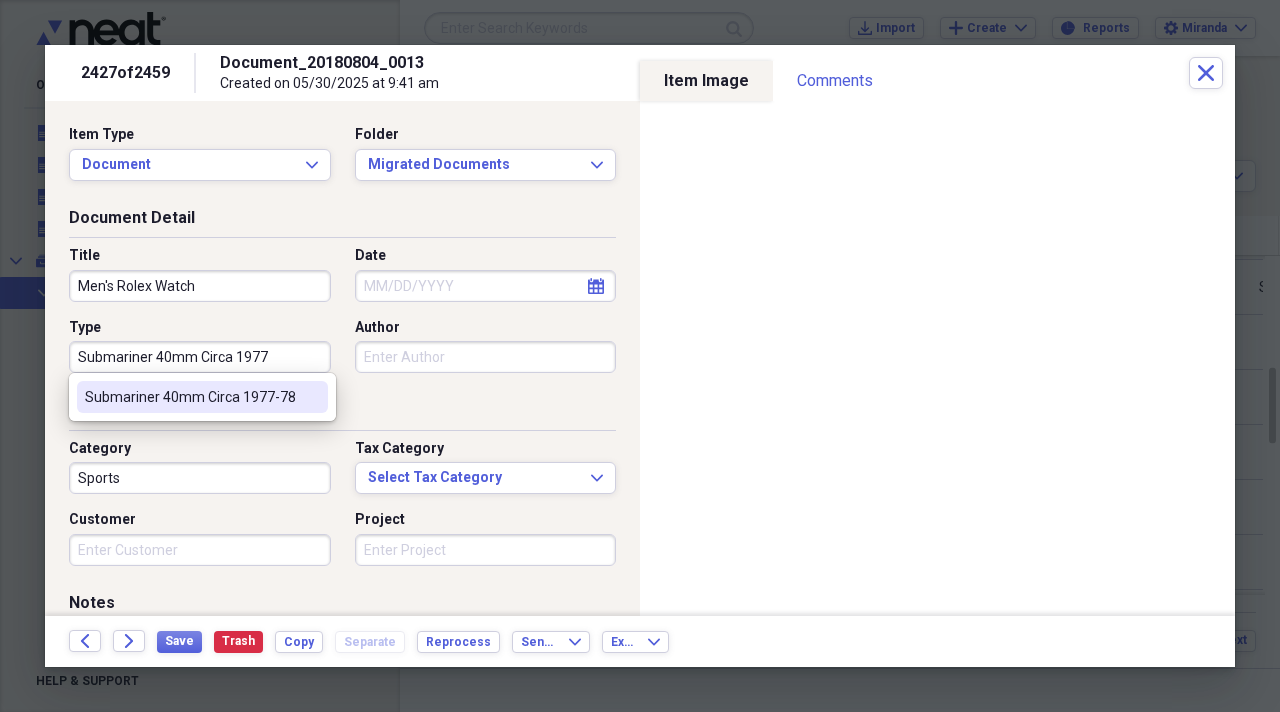 type on "Submariner 40mm Circa 1977" 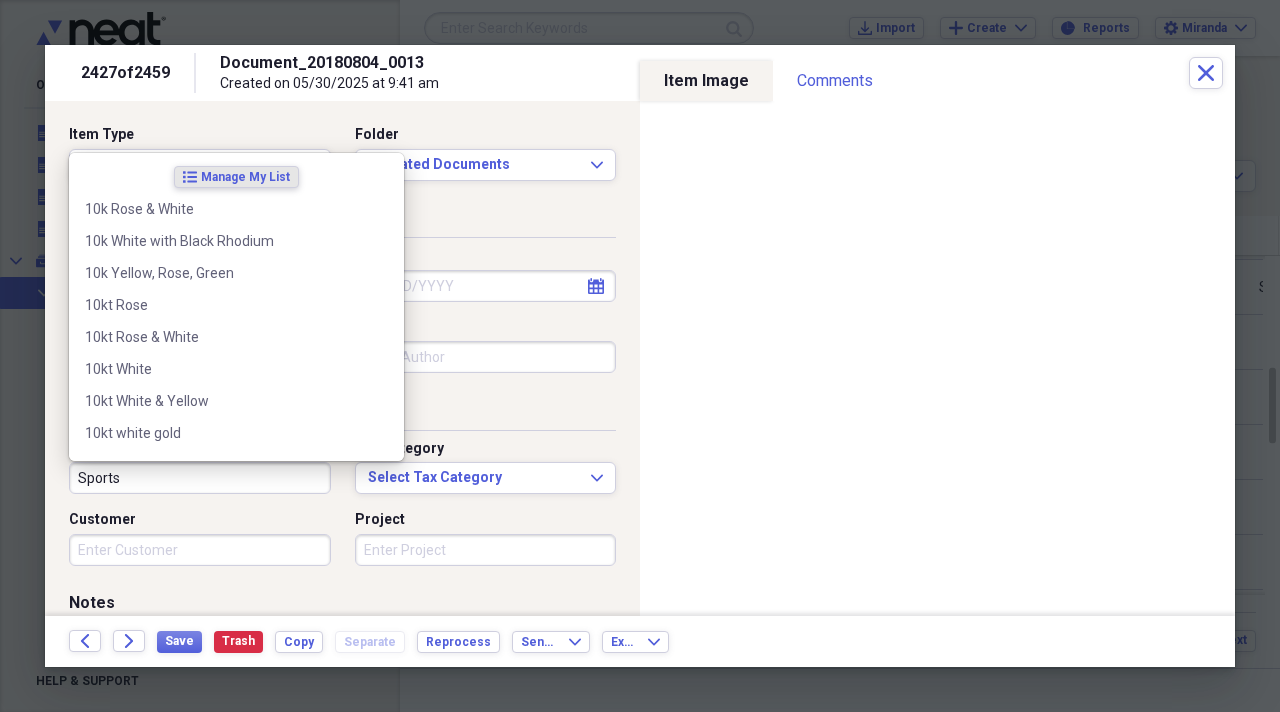click on "Sports" at bounding box center [200, 478] 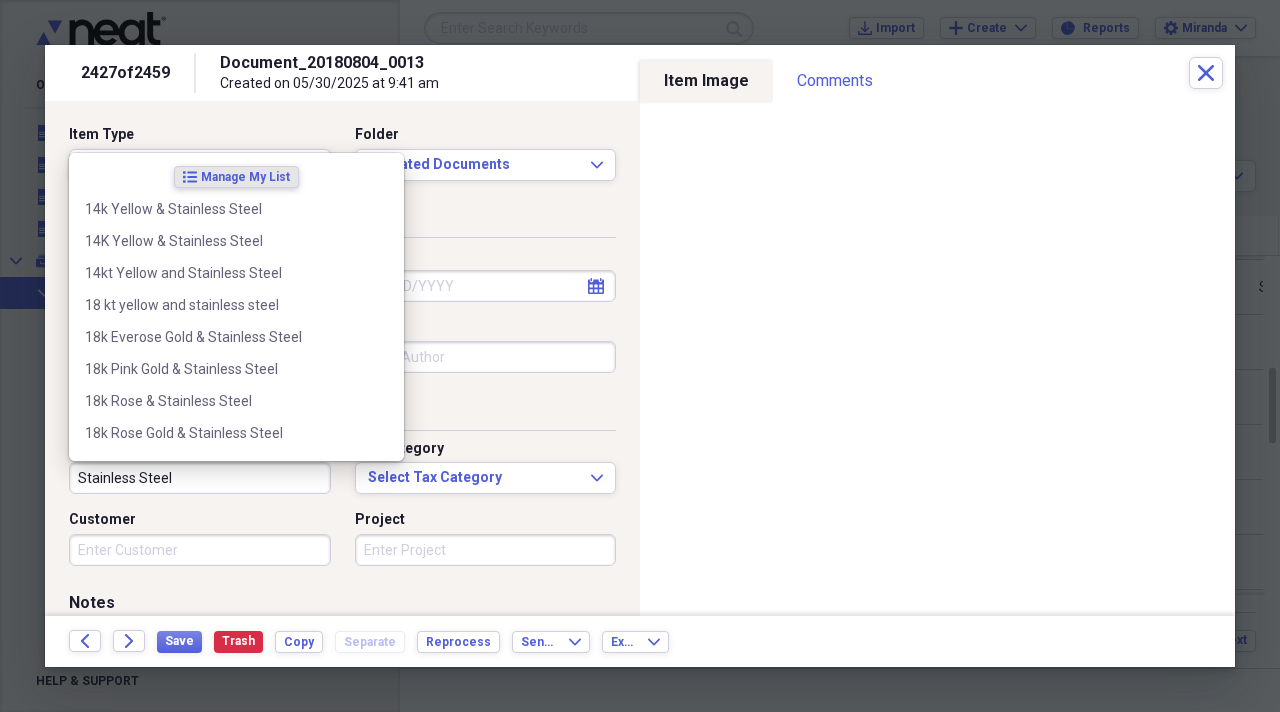type on "Stainless Steel" 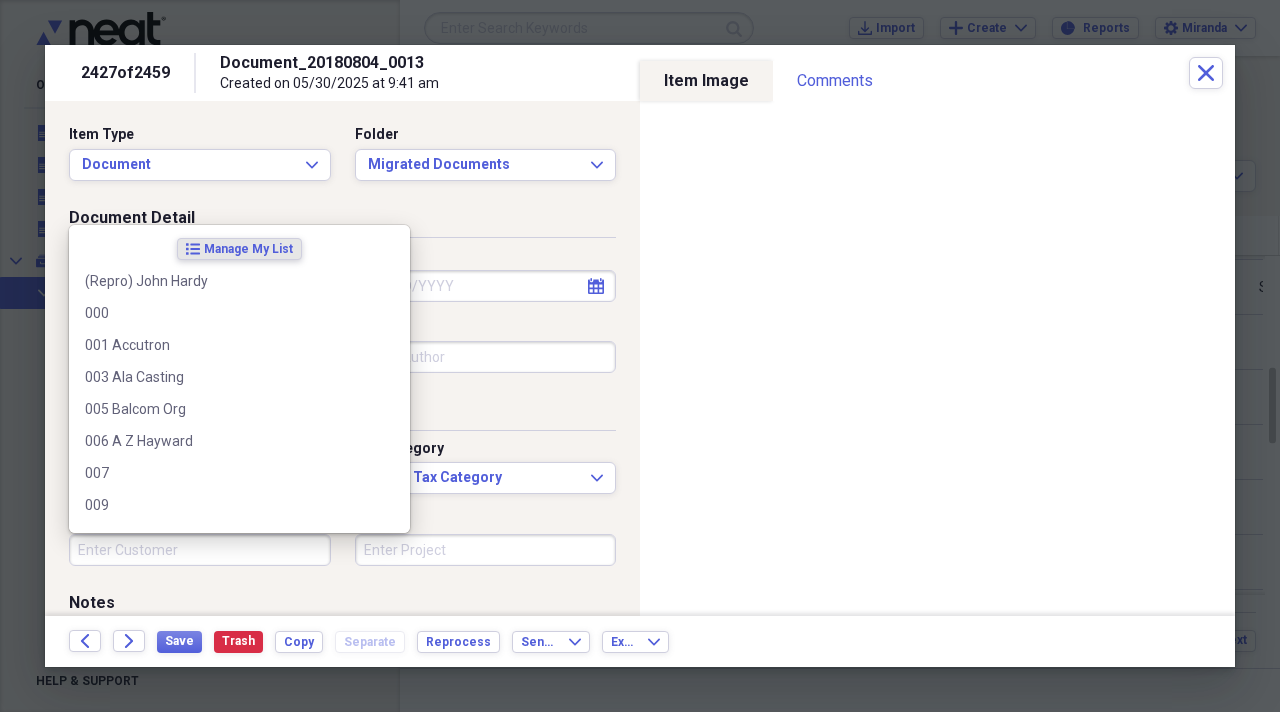 click on "Customer" at bounding box center [200, 550] 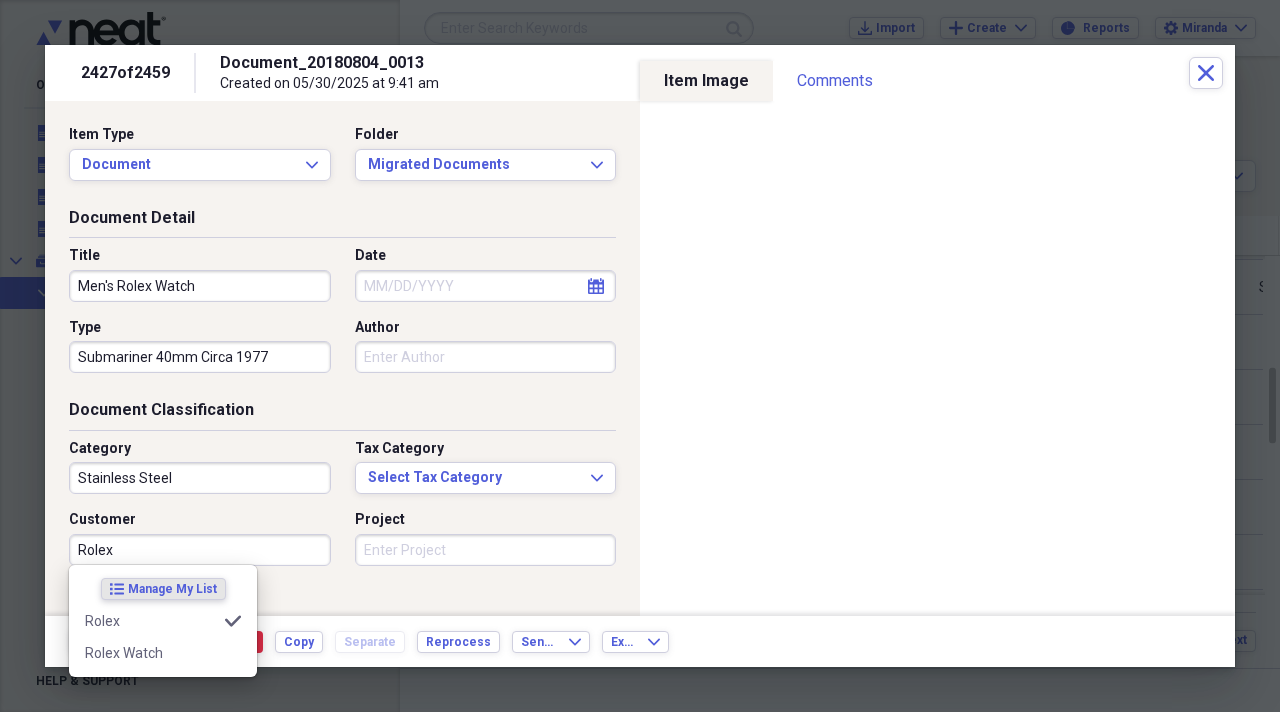 type on "Rolex" 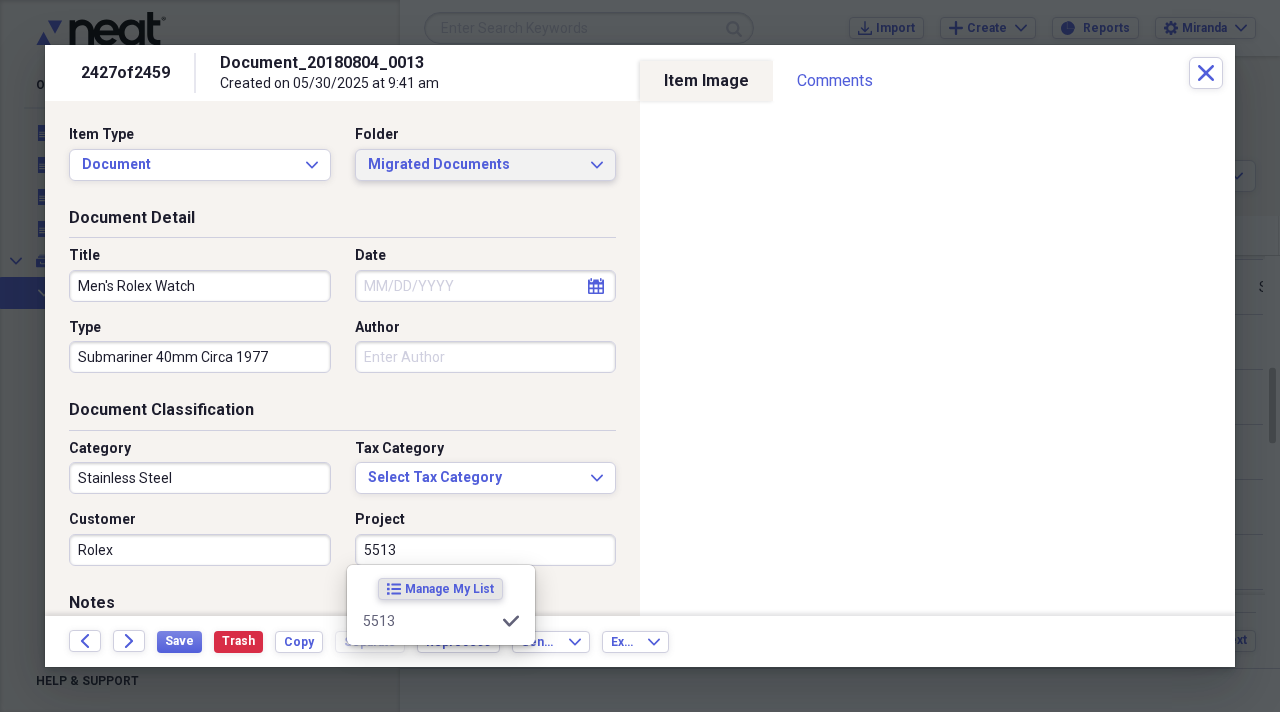 type on "5513" 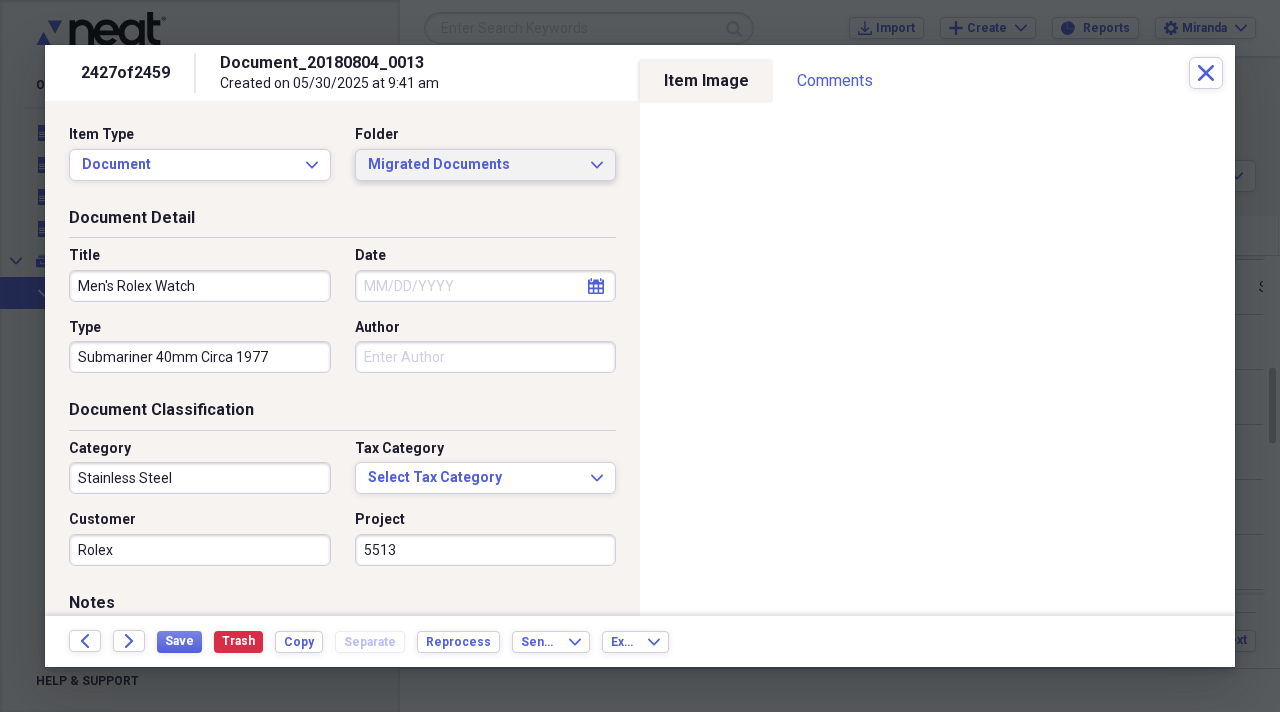 click on "Migrated Documents" at bounding box center [474, 165] 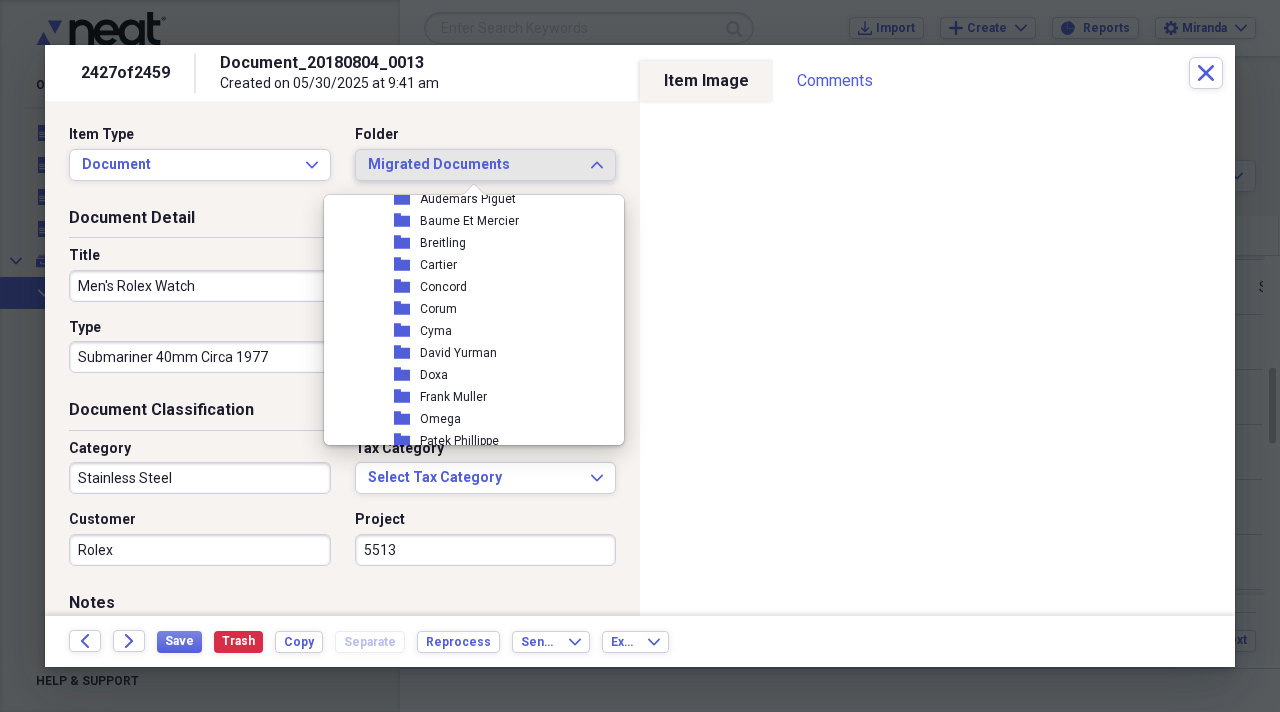 scroll, scrollTop: 2300, scrollLeft: 0, axis: vertical 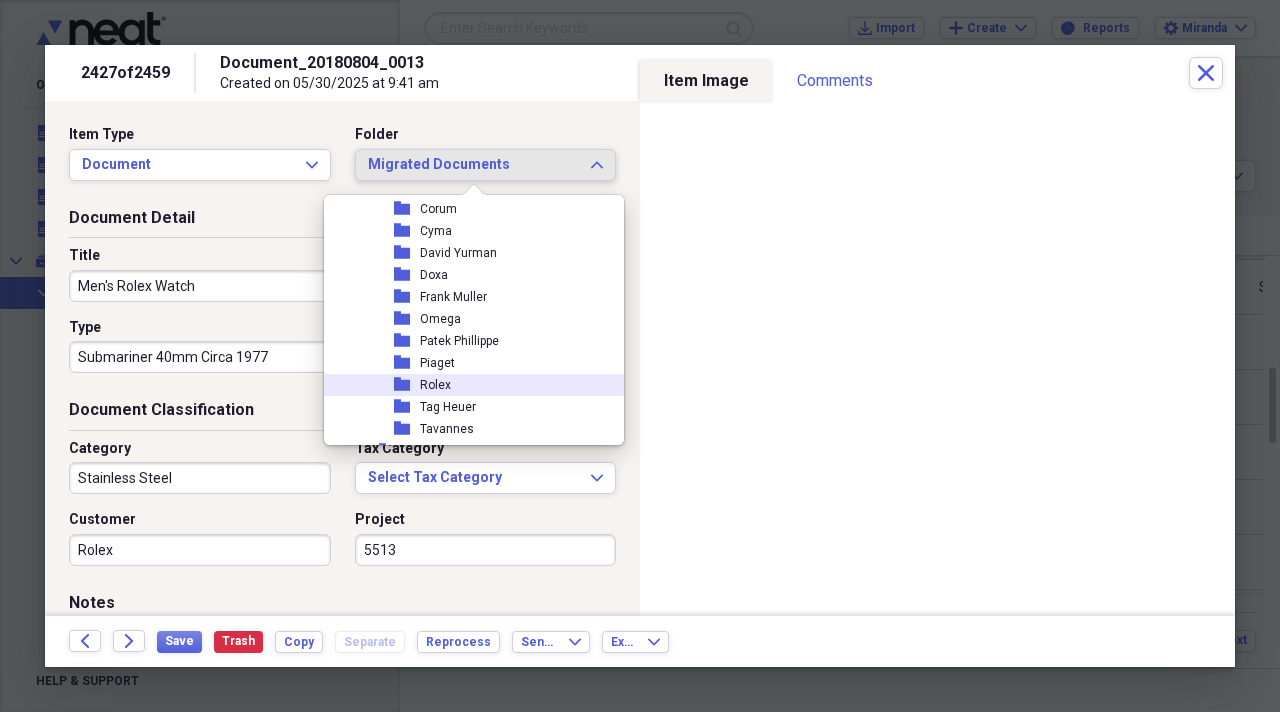 click on "Rolex" at bounding box center [435, 385] 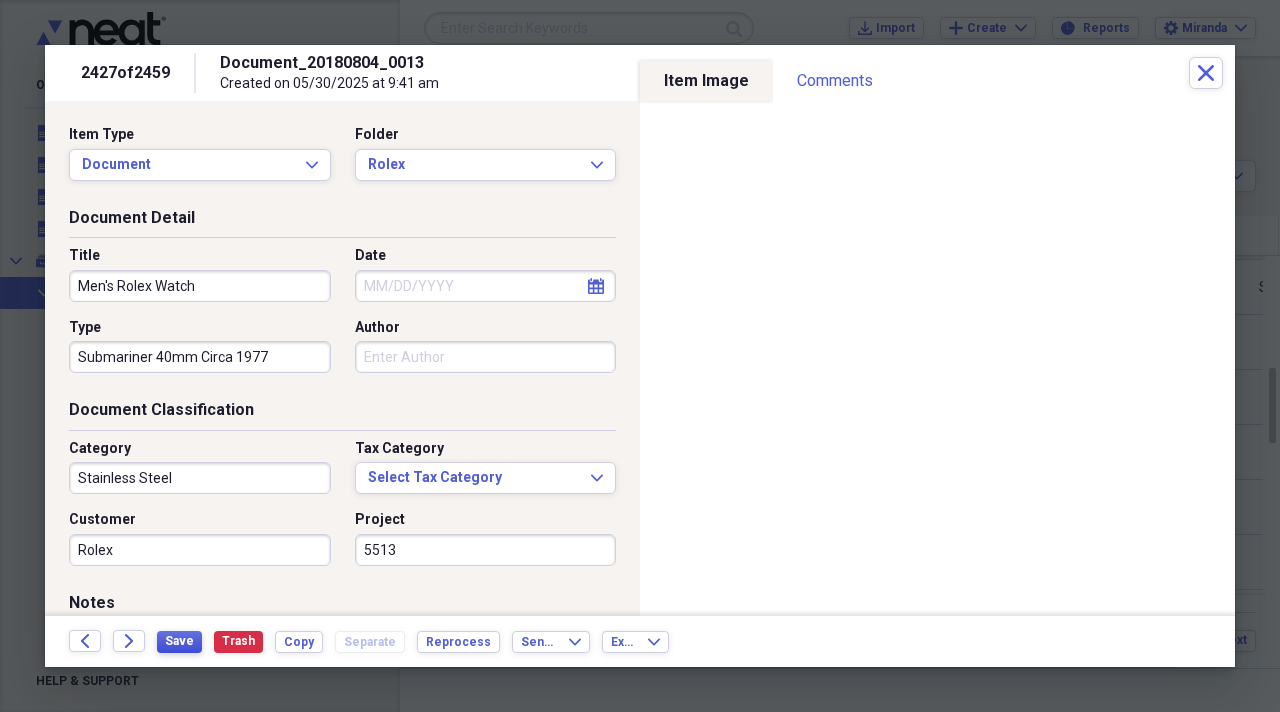 click on "Save" at bounding box center [179, 641] 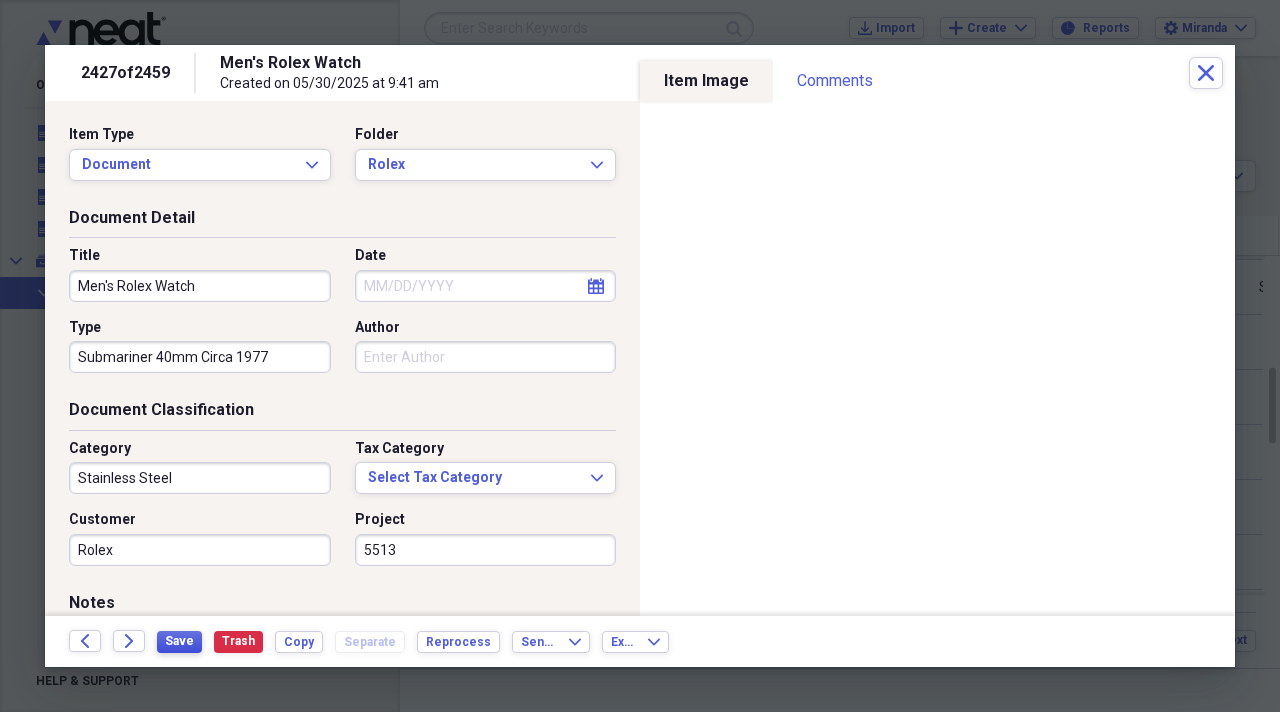 click on "Save" at bounding box center [179, 641] 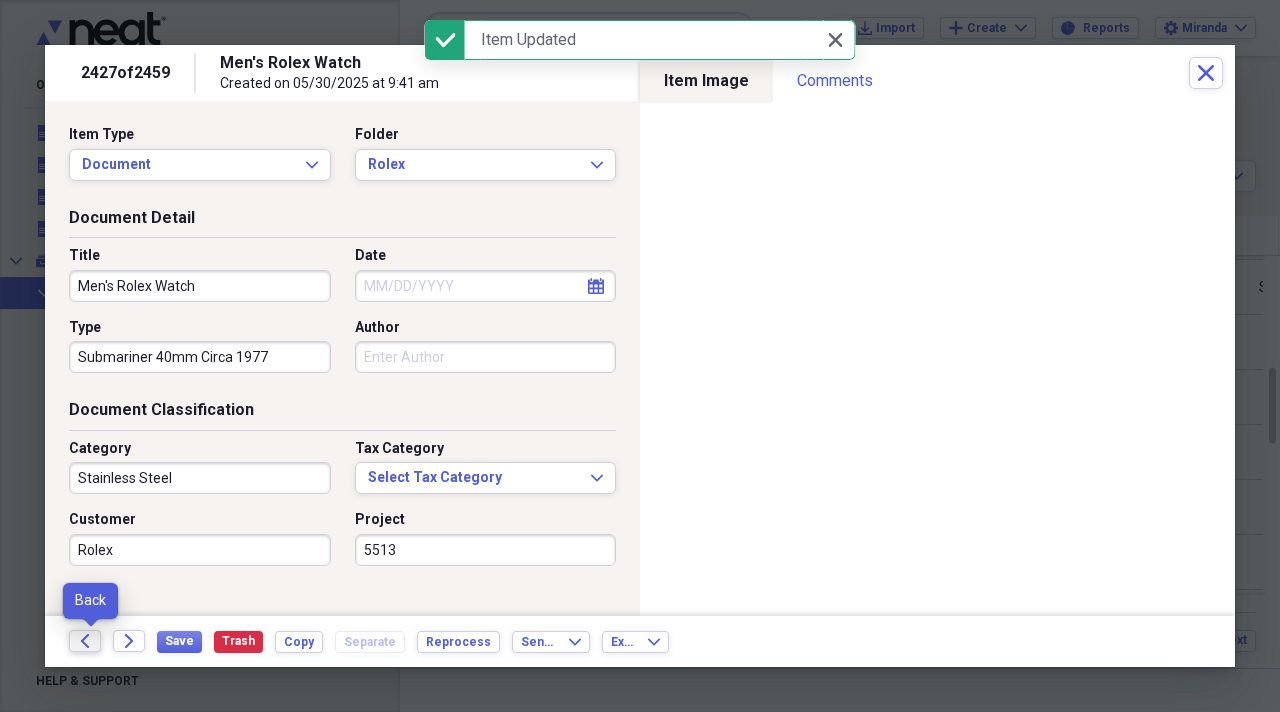 click on "Back" at bounding box center [85, 641] 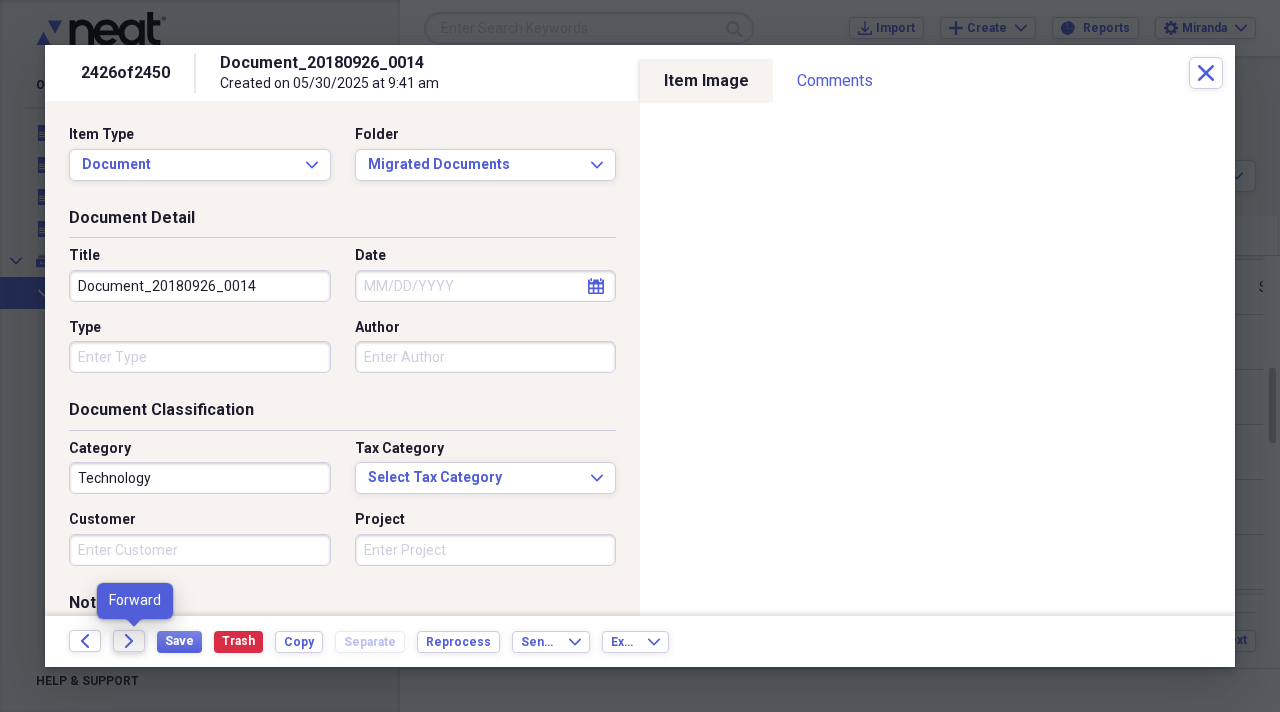 click 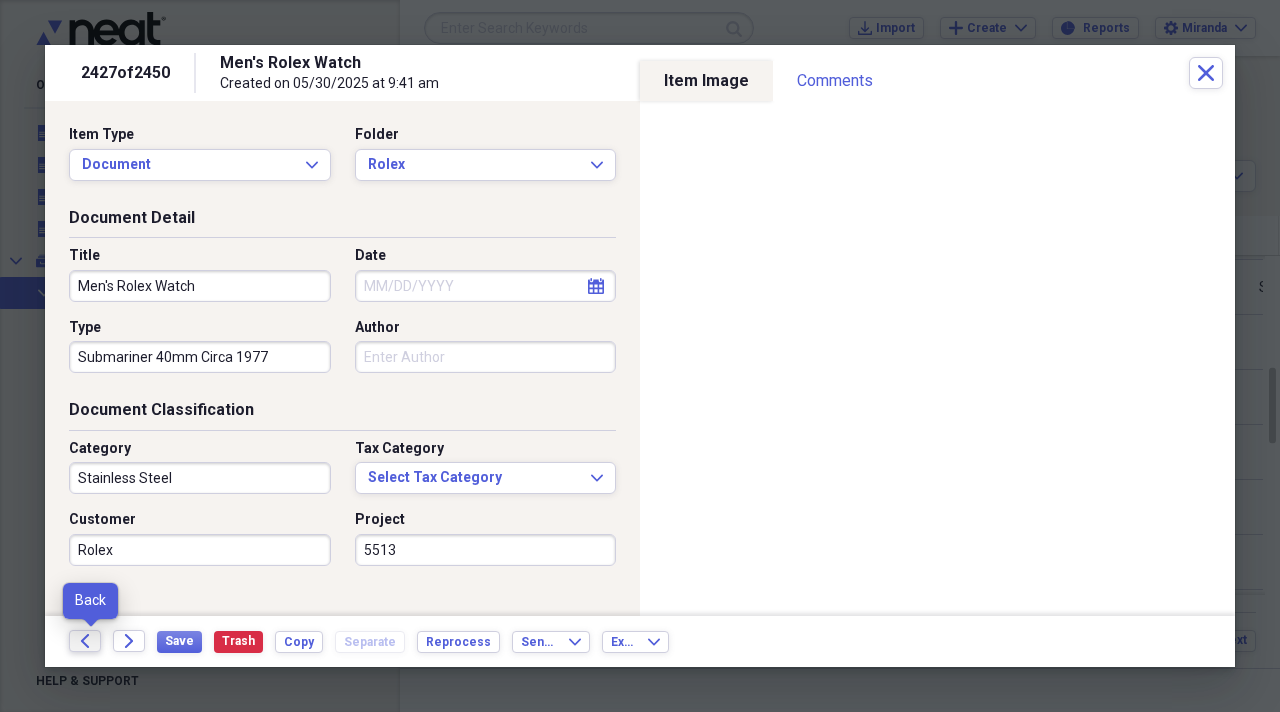 click on "Back" at bounding box center [85, 641] 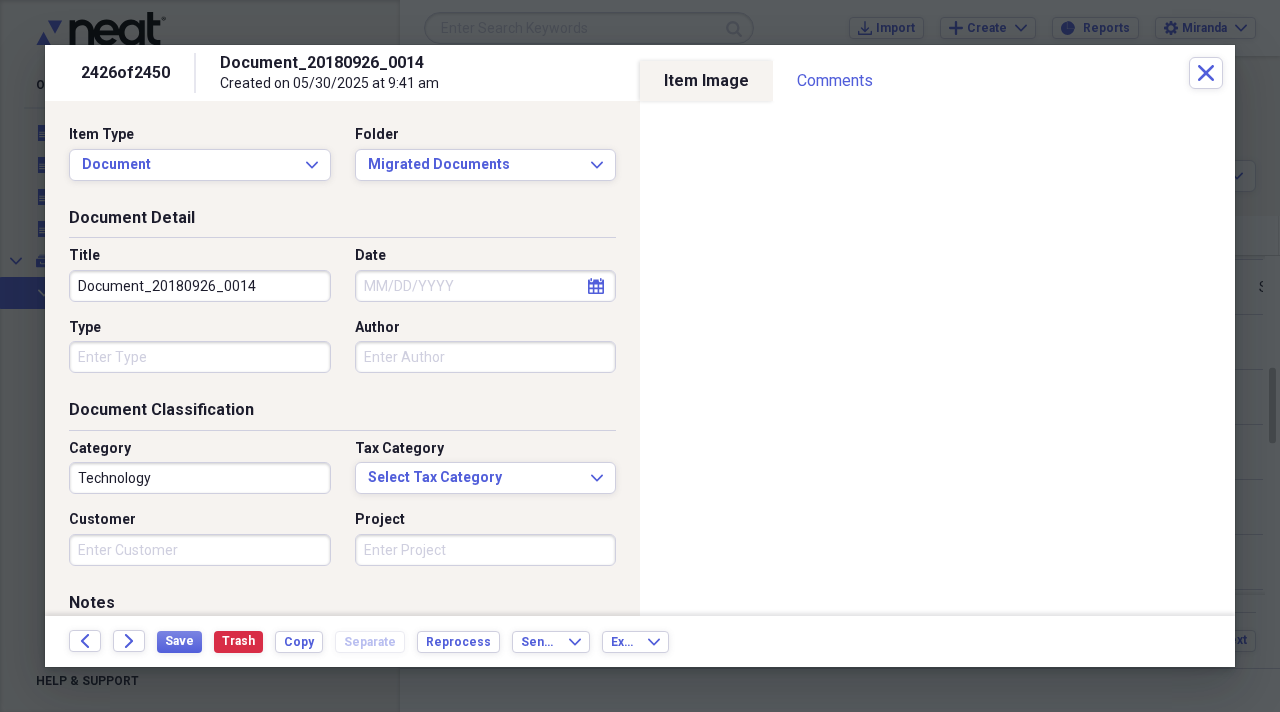 drag, startPoint x: 272, startPoint y: 277, endPoint x: 0, endPoint y: 251, distance: 273.2398 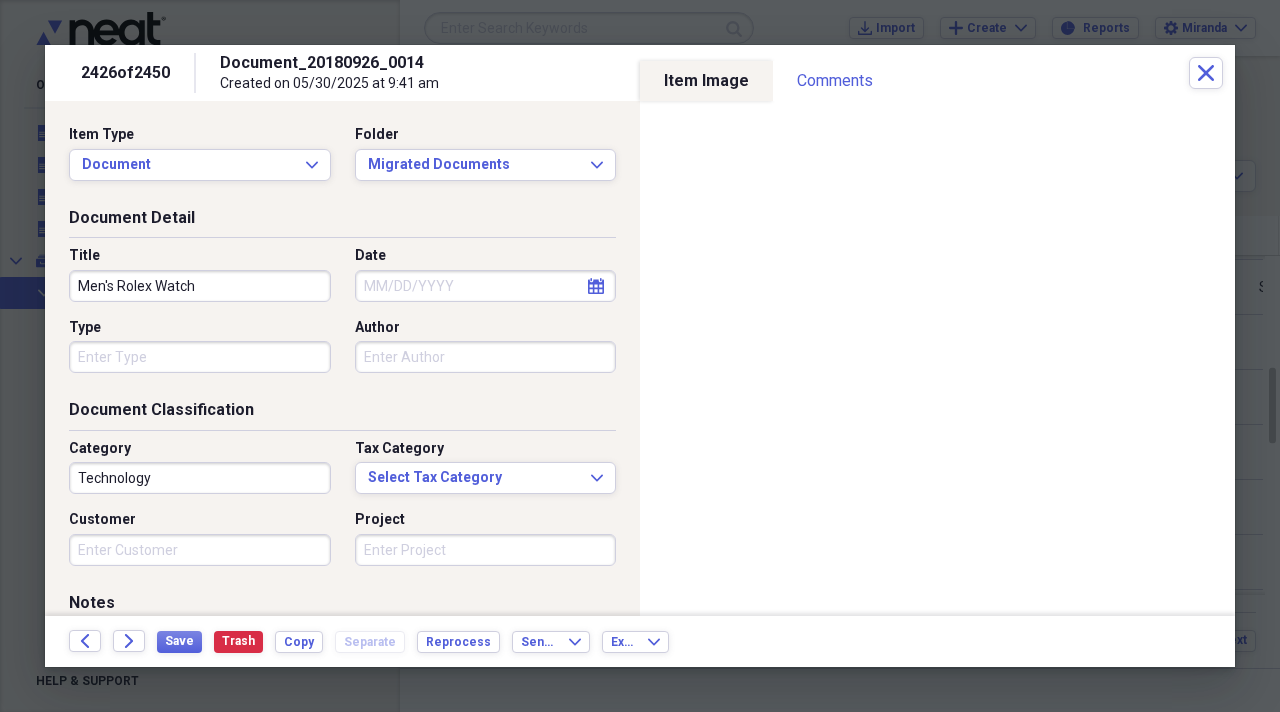 type on "Men's Rolex Watch" 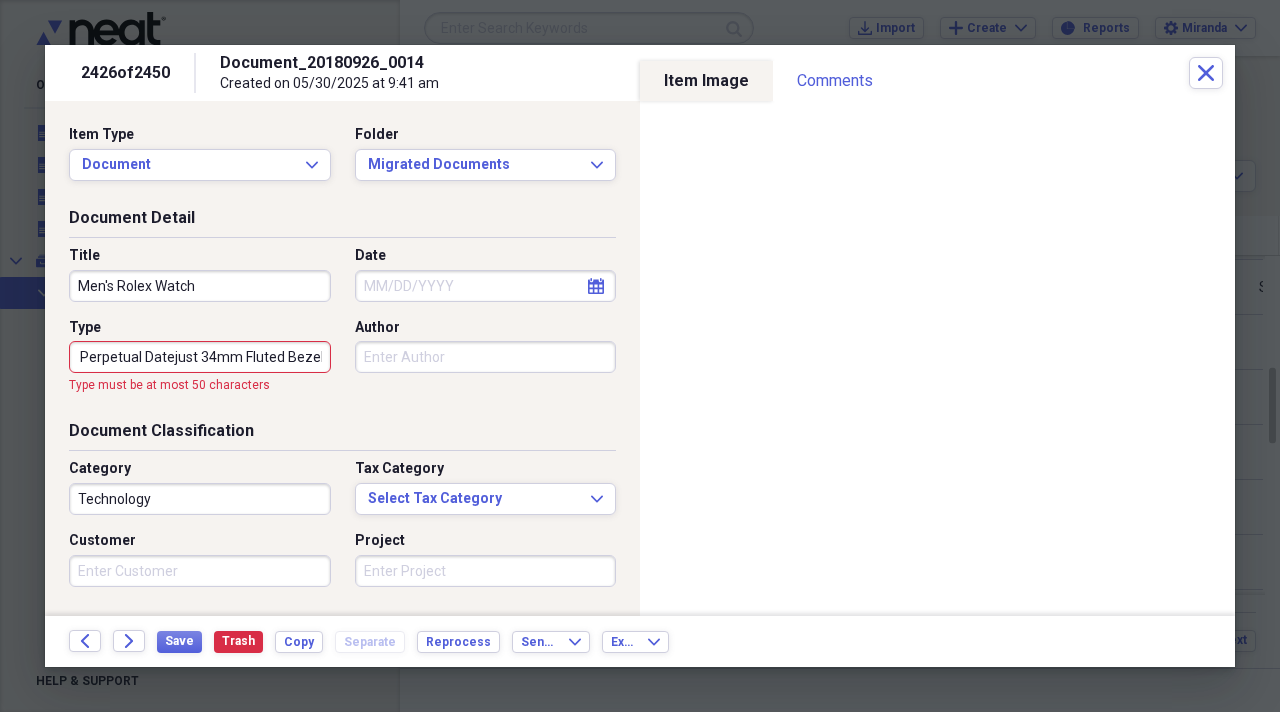 scroll, scrollTop: 0, scrollLeft: 0, axis: both 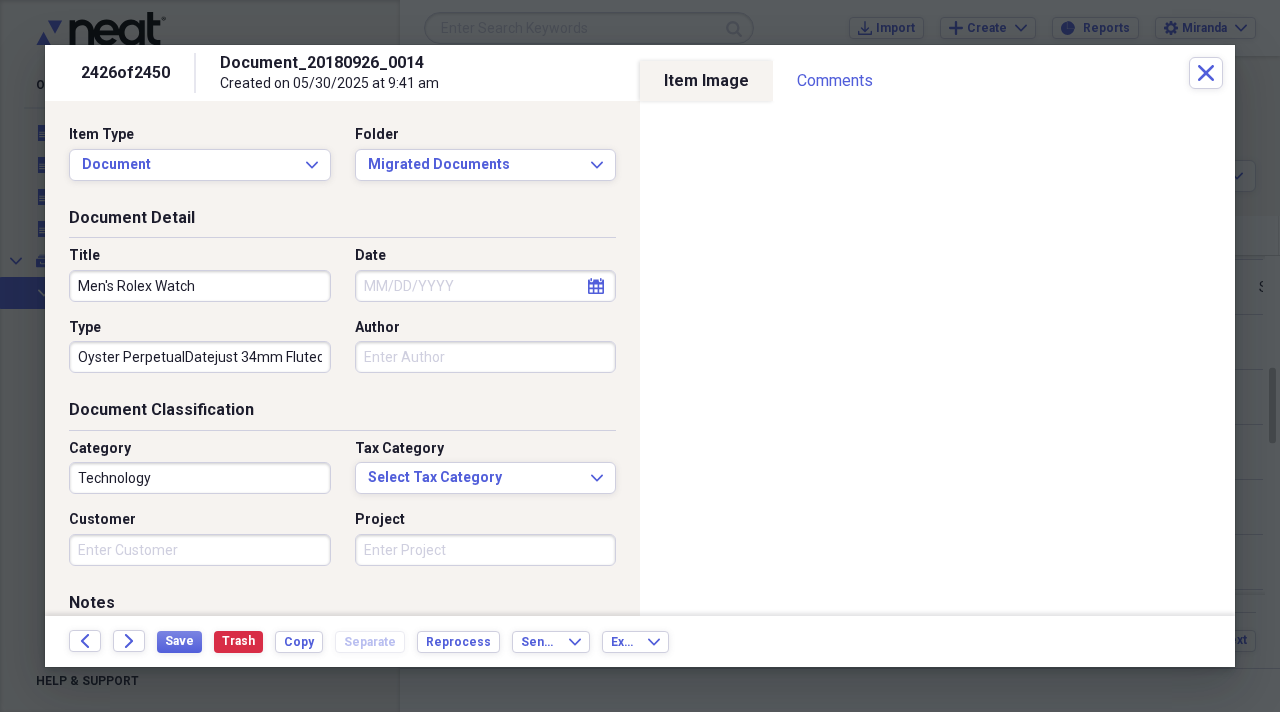 type on "Oyster PerpetualDatejust 34mm Fluted Bezel C.78-79" 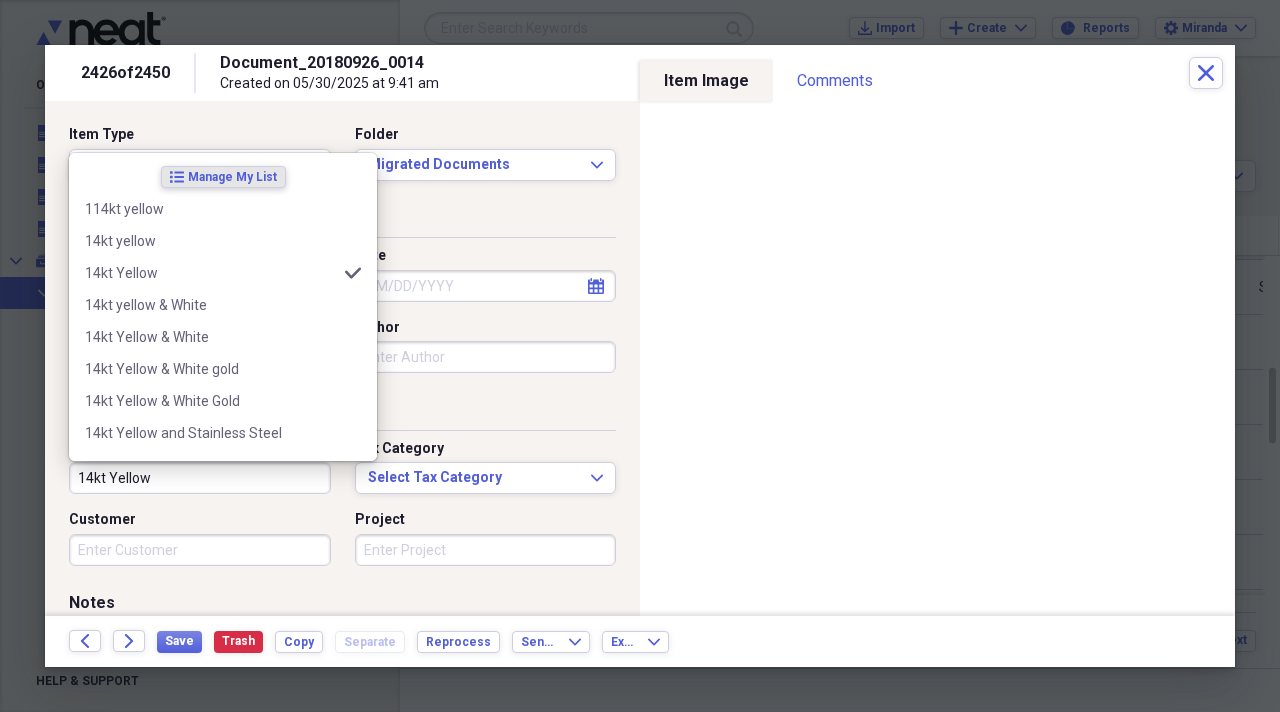 type on "14kt Yellow" 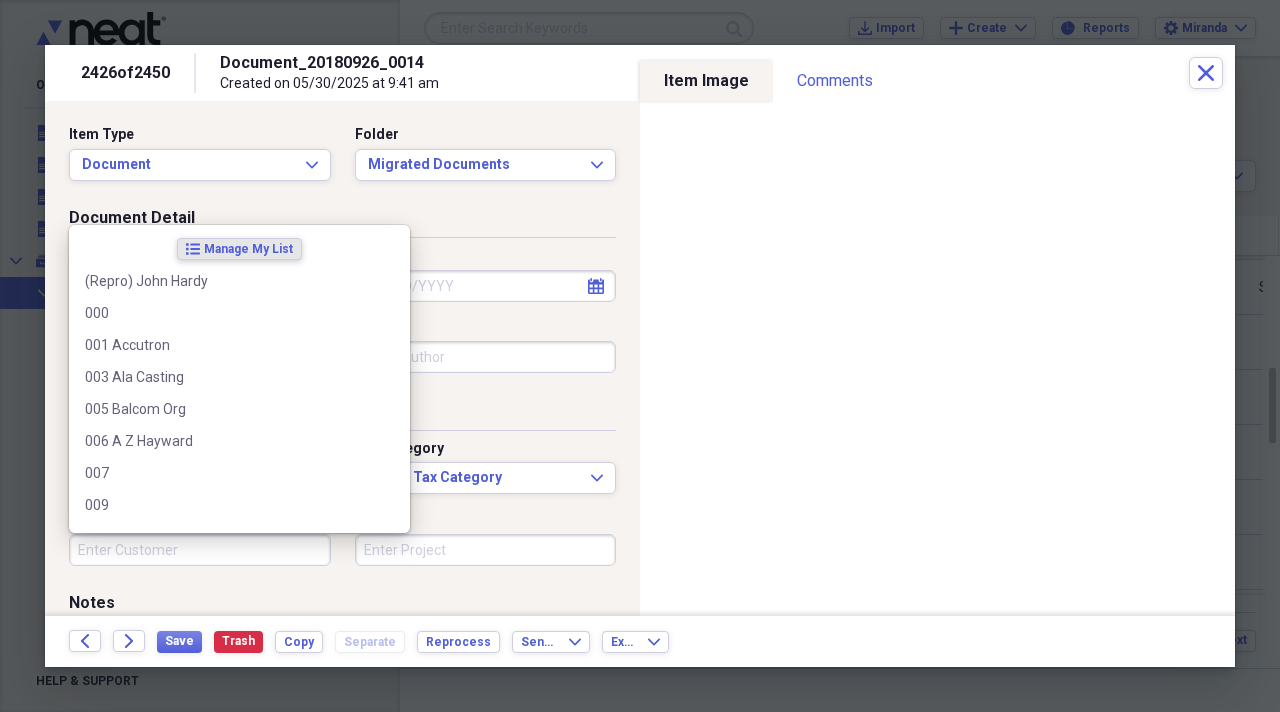 click on "Customer" at bounding box center [200, 550] 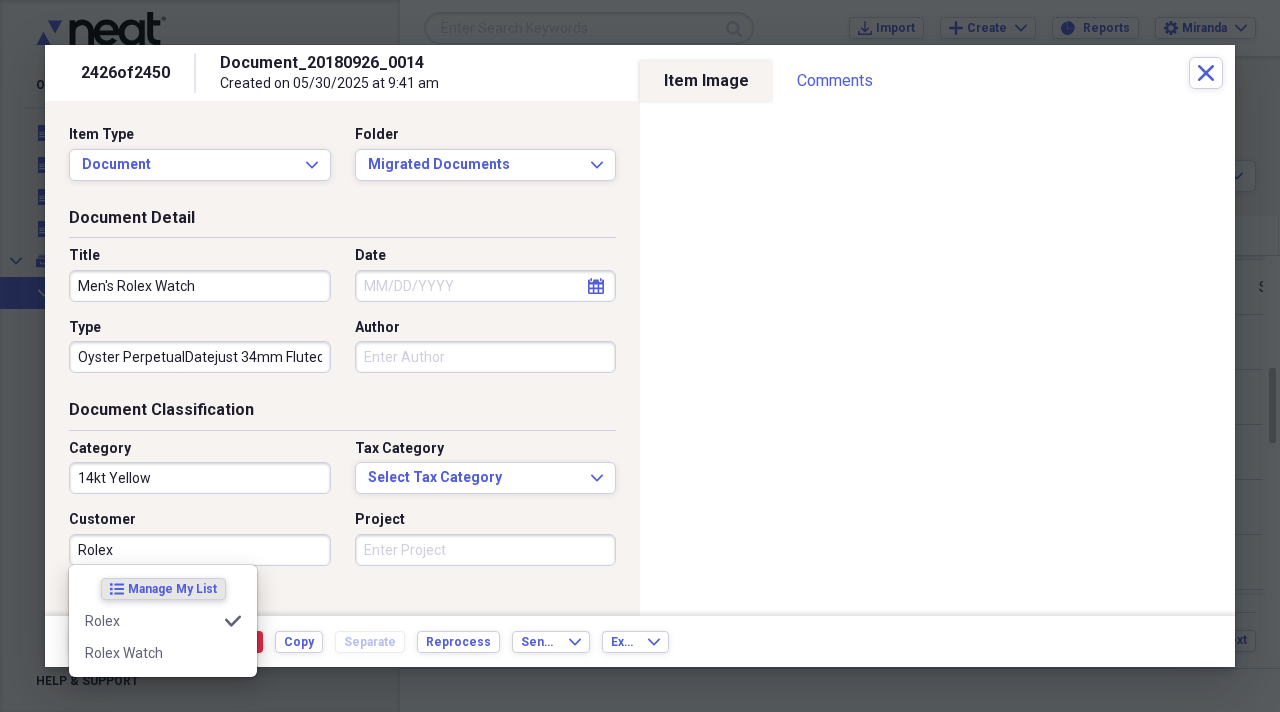 type on "Rolex" 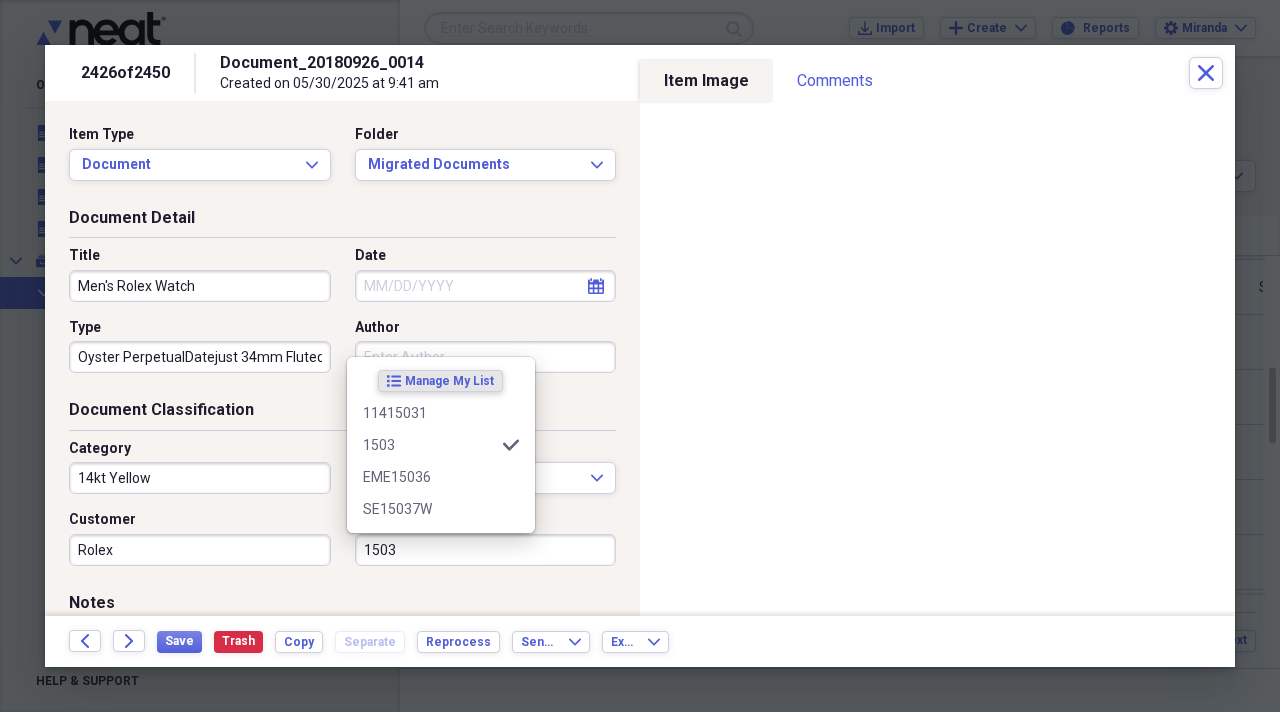 type on "1503" 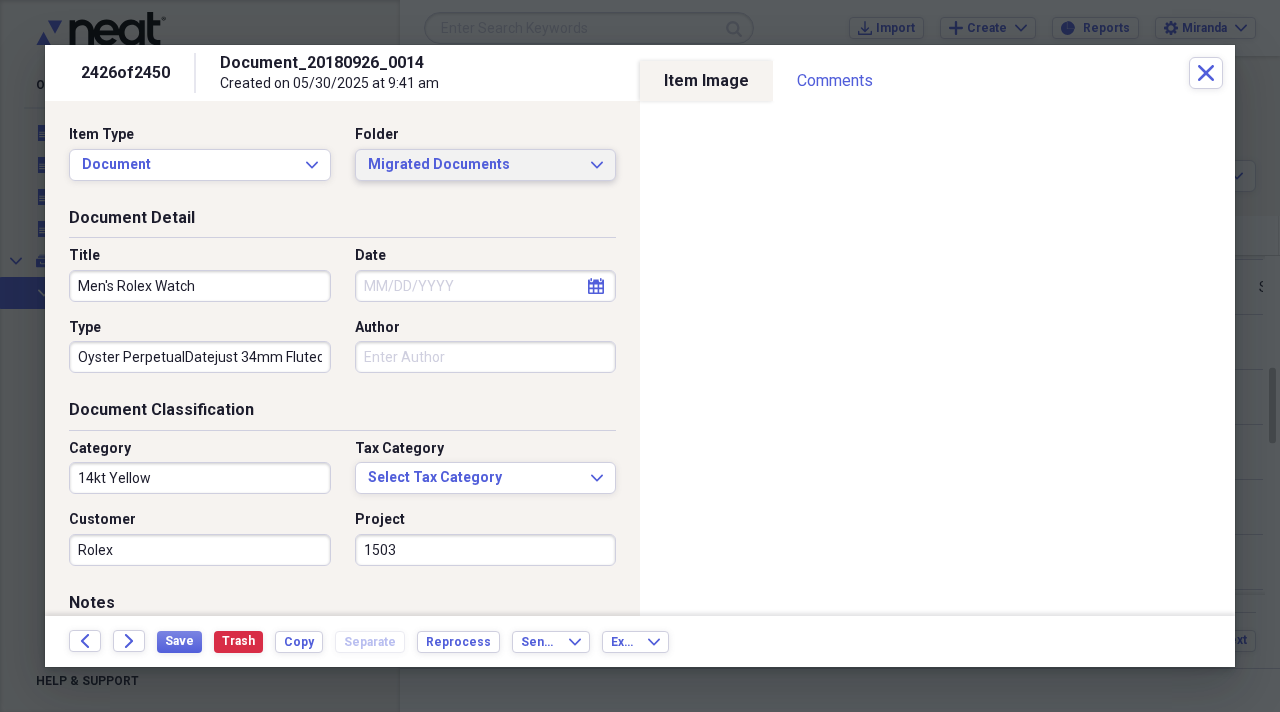 click on "Migrated Documents" at bounding box center [474, 165] 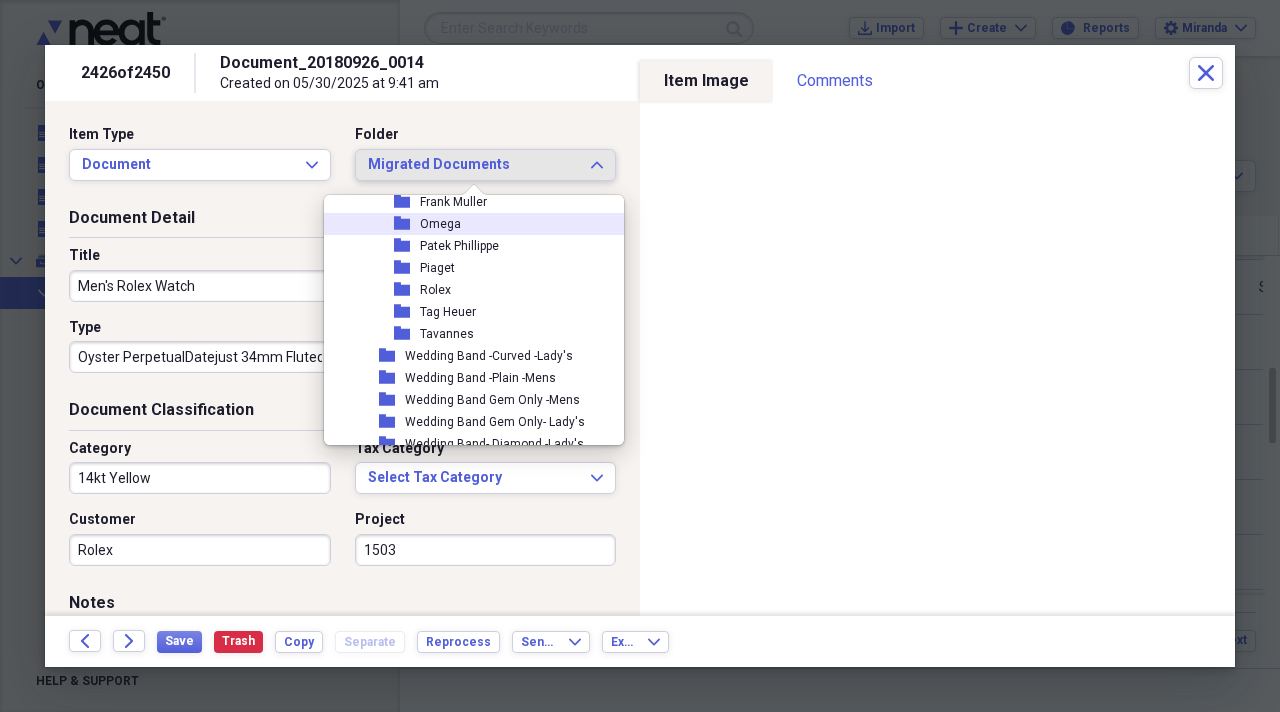 scroll, scrollTop: 2400, scrollLeft: 0, axis: vertical 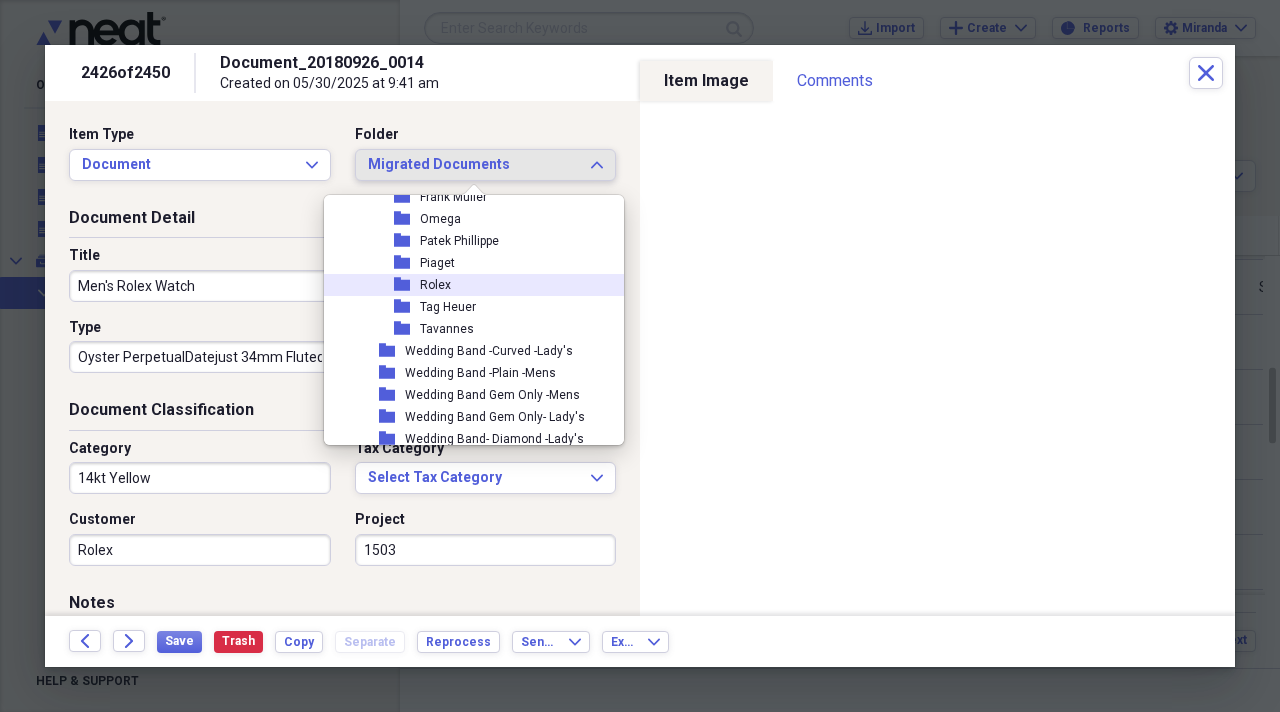 click on "folder Rolex" at bounding box center [466, 285] 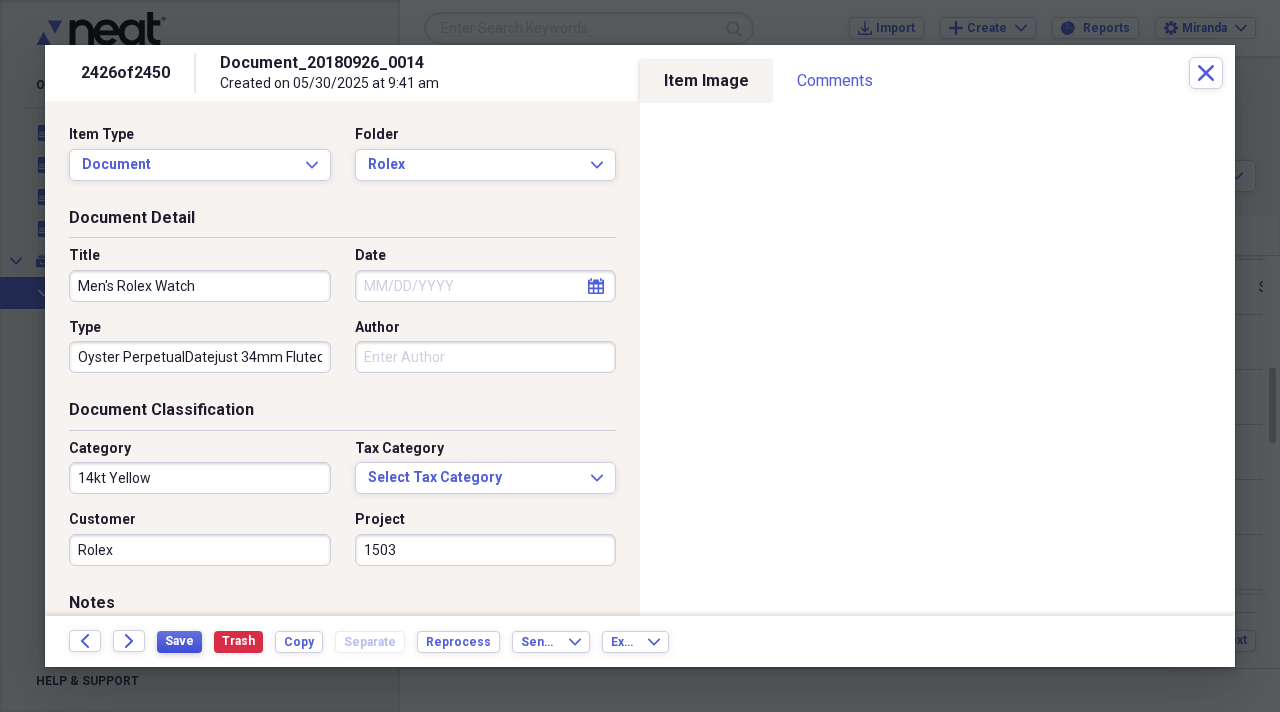 click on "Save" at bounding box center [179, 642] 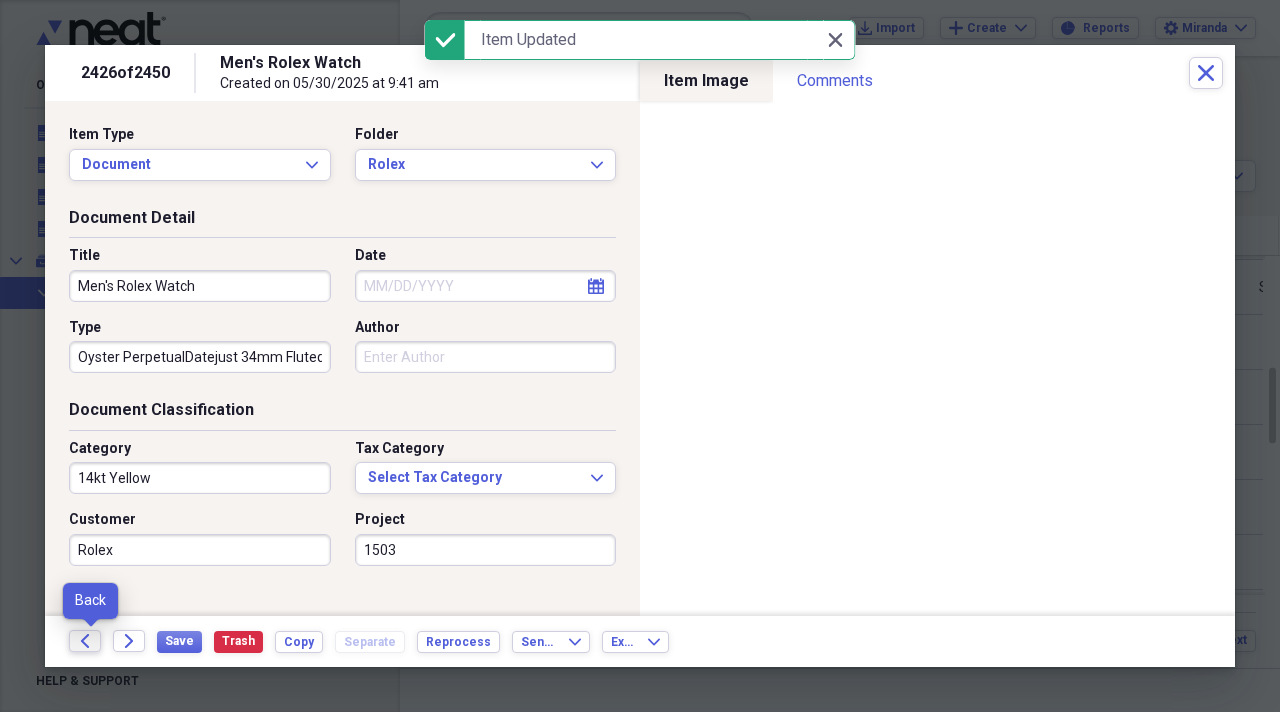 click on "Back" 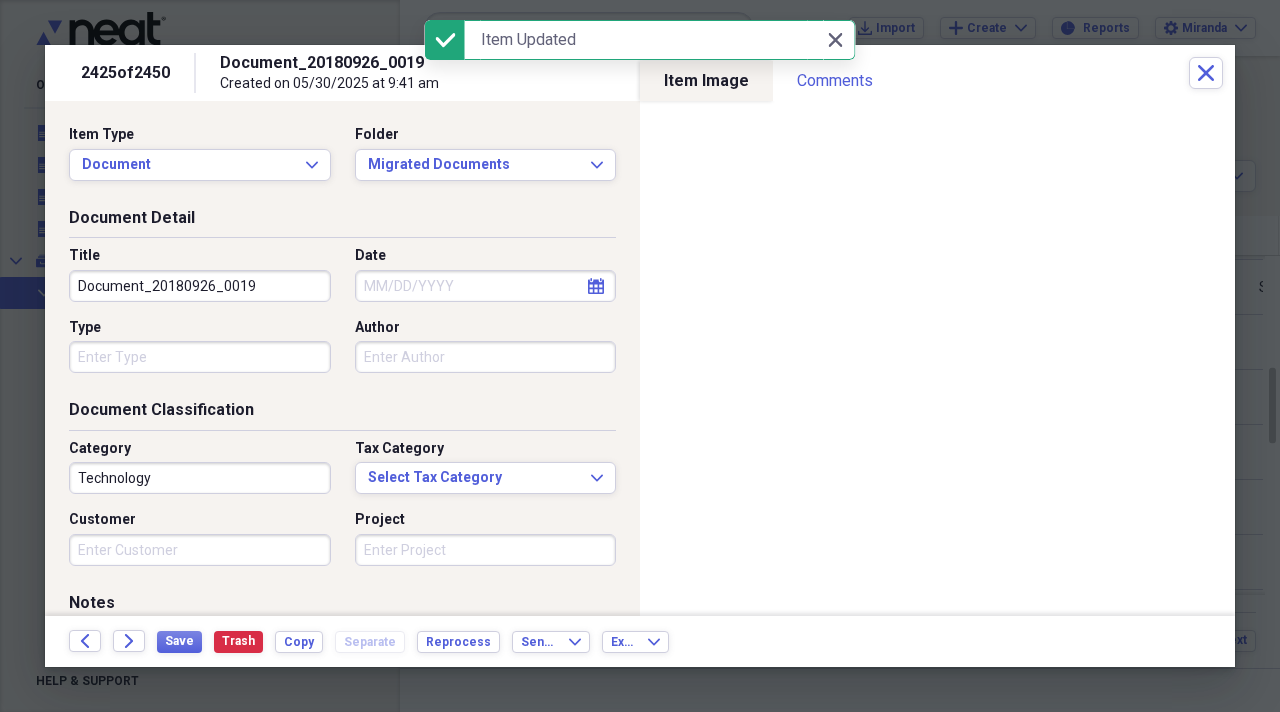 drag, startPoint x: 251, startPoint y: 283, endPoint x: 0, endPoint y: 249, distance: 253.29233 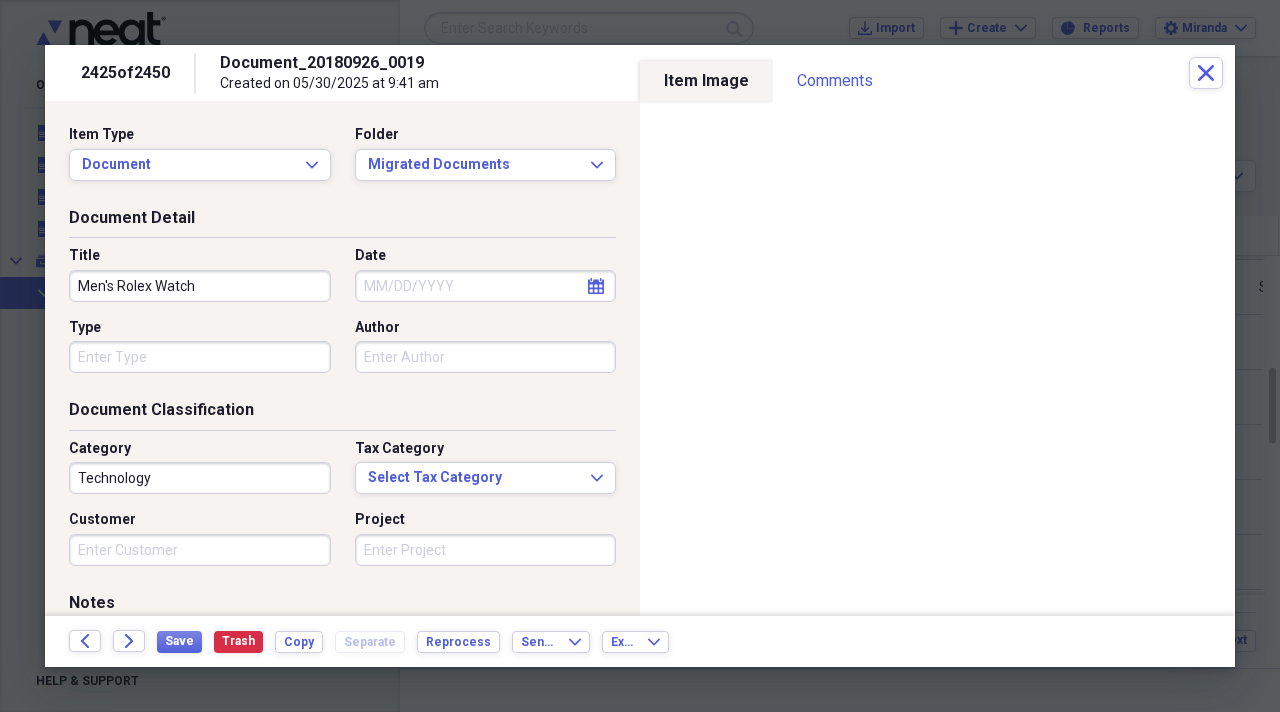 type on "Men's Rolex Watch" 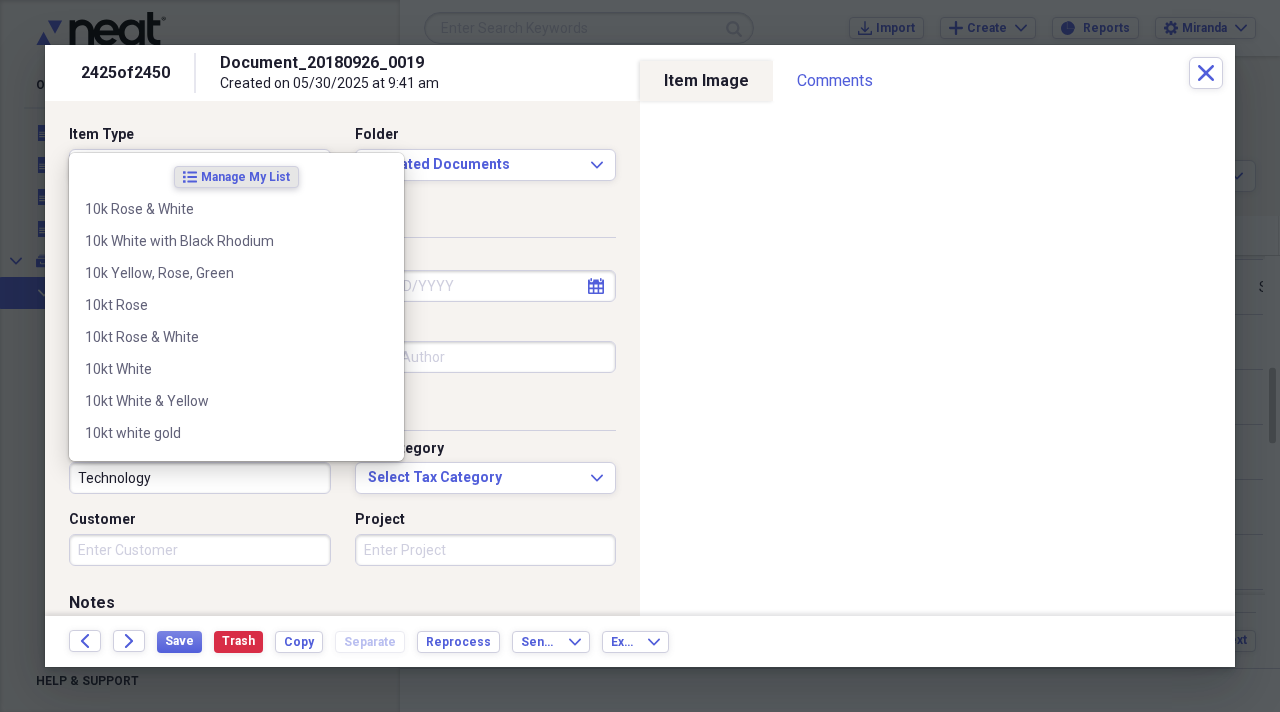 click on "Technology" at bounding box center (200, 478) 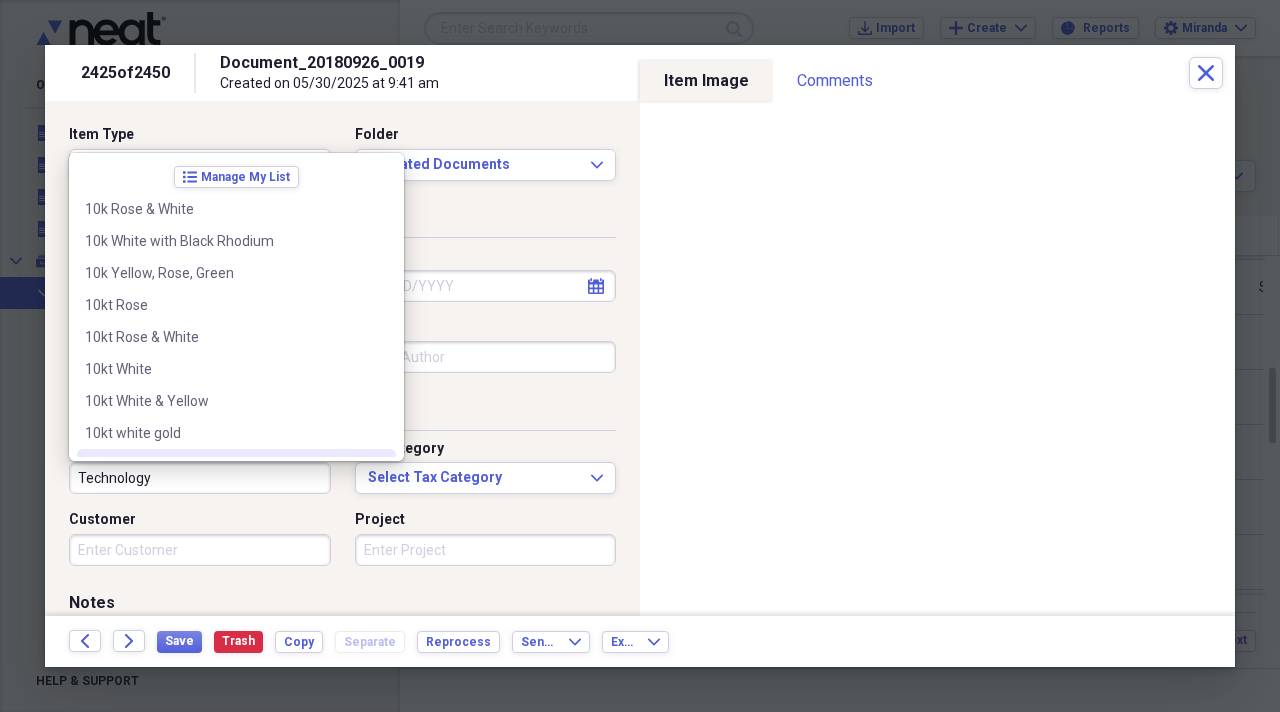 click on "Document Detail Title Men's Rolex Watch Date calendar Calendar Type Men's Rolex Watch Author" at bounding box center [342, 303] 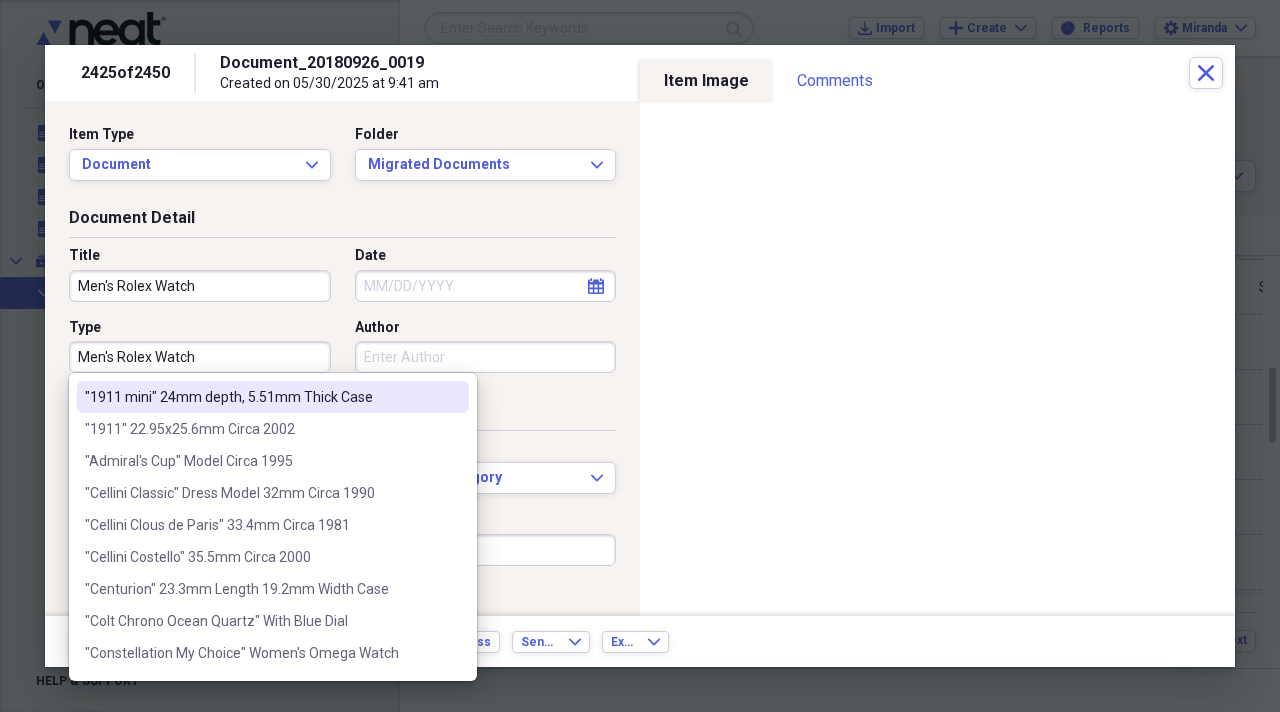 click on "Men's Rolex Watch" at bounding box center [200, 357] 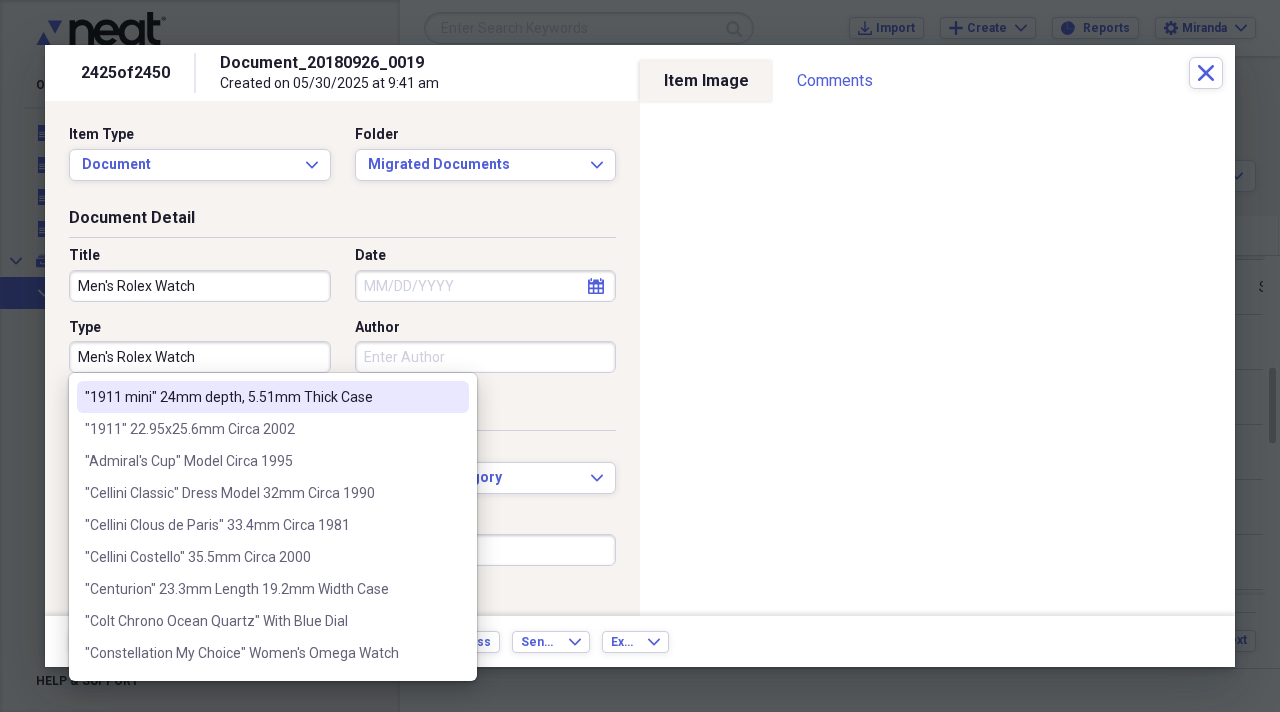 click on "Men's Rolex Watch" at bounding box center [200, 357] 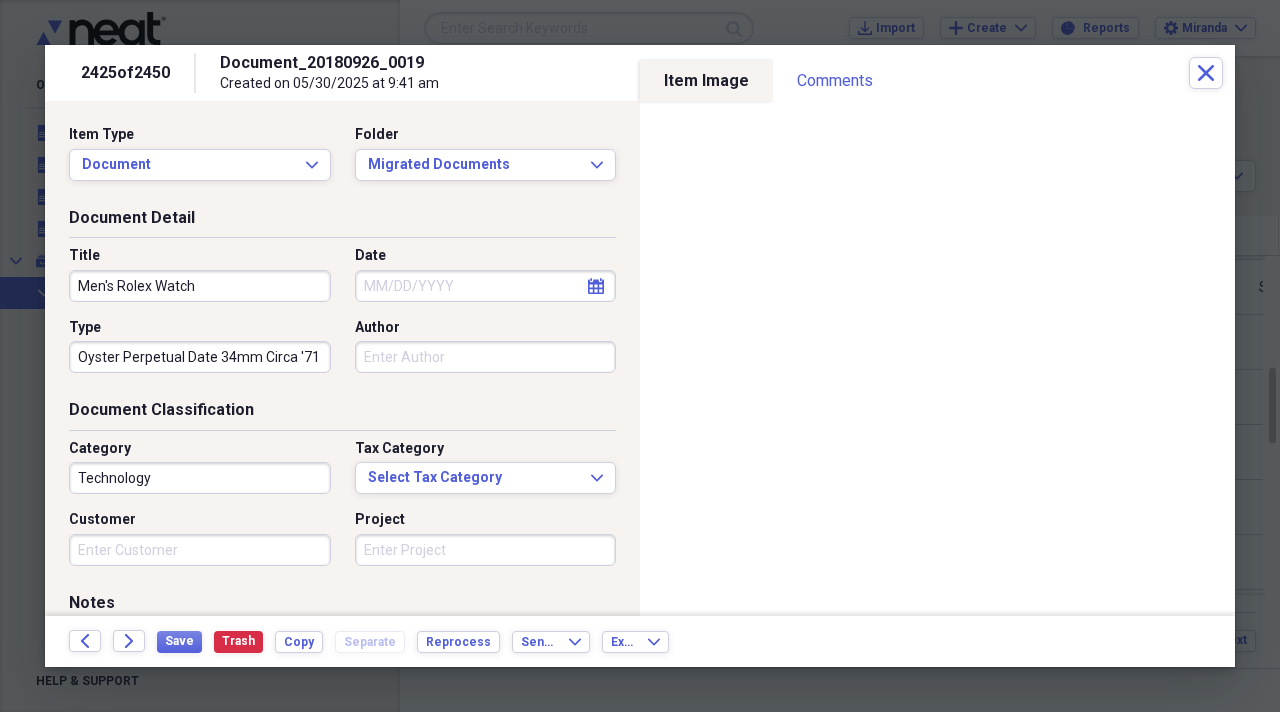 click on "Oyster Perpetual Date 34mm Circa '71" at bounding box center [200, 357] 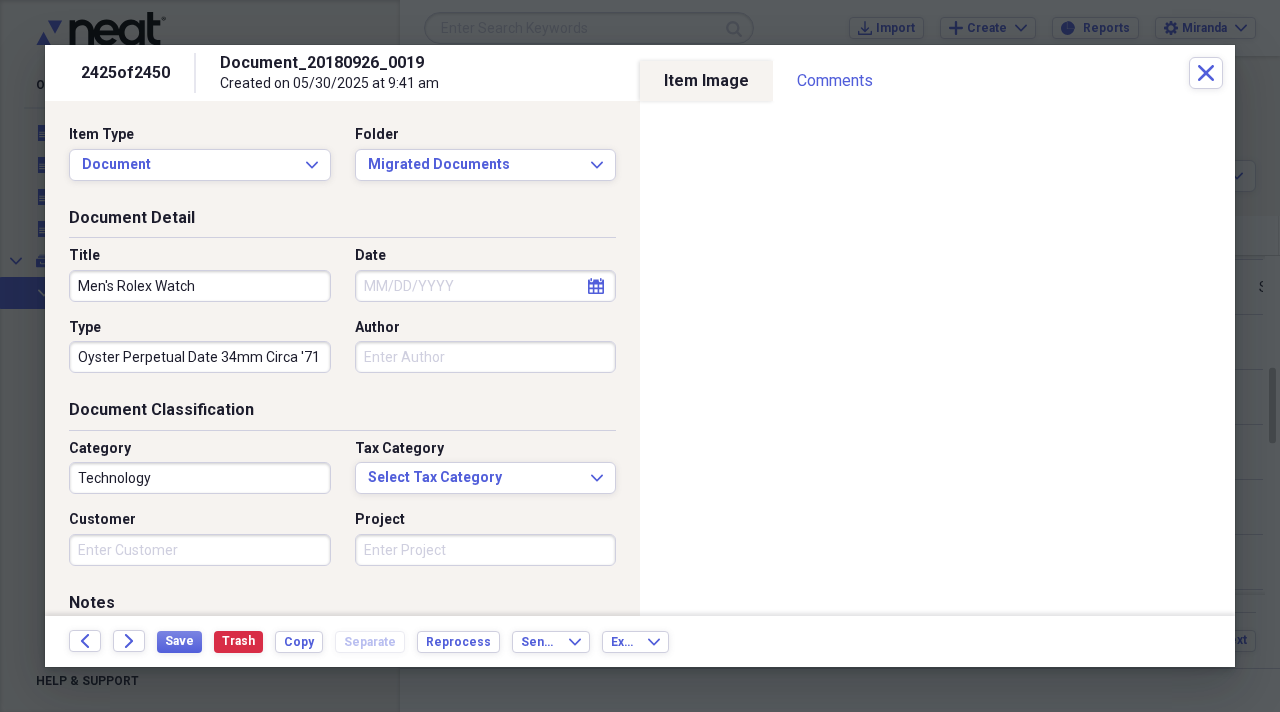 type on "Oyster Perpetual Date 34mm Circa '71" 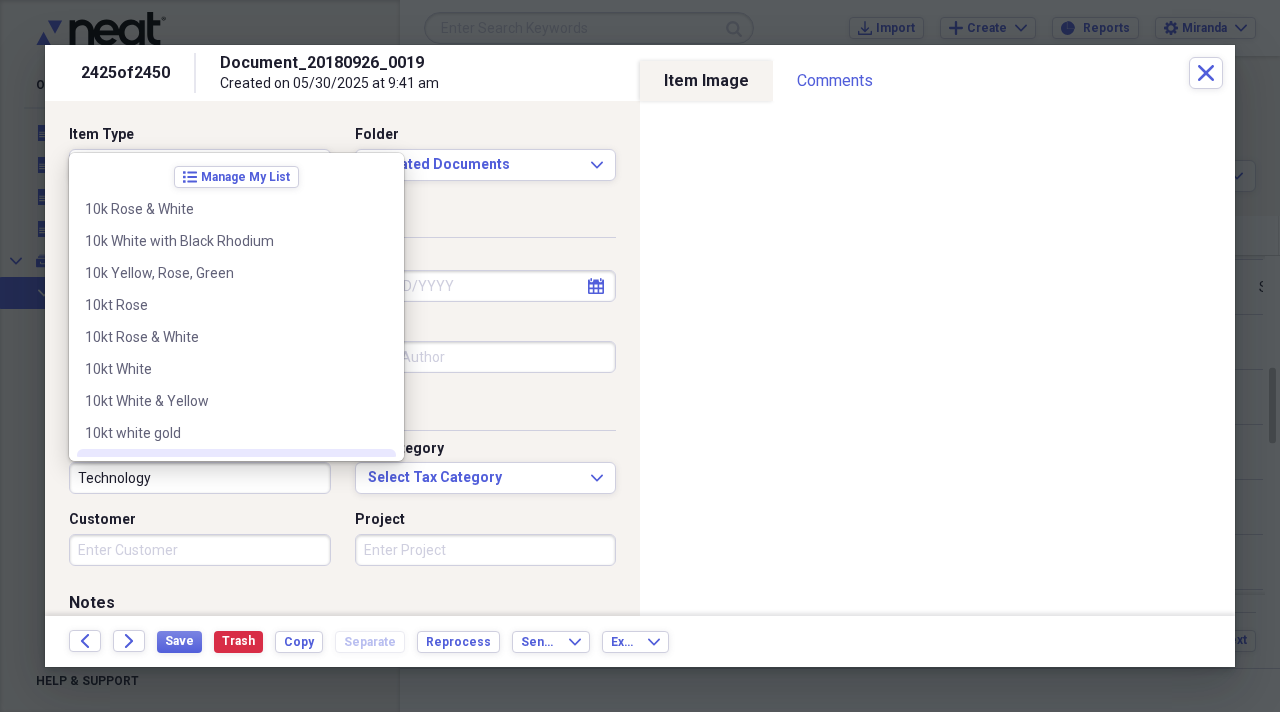 click on "Technology" at bounding box center [200, 478] 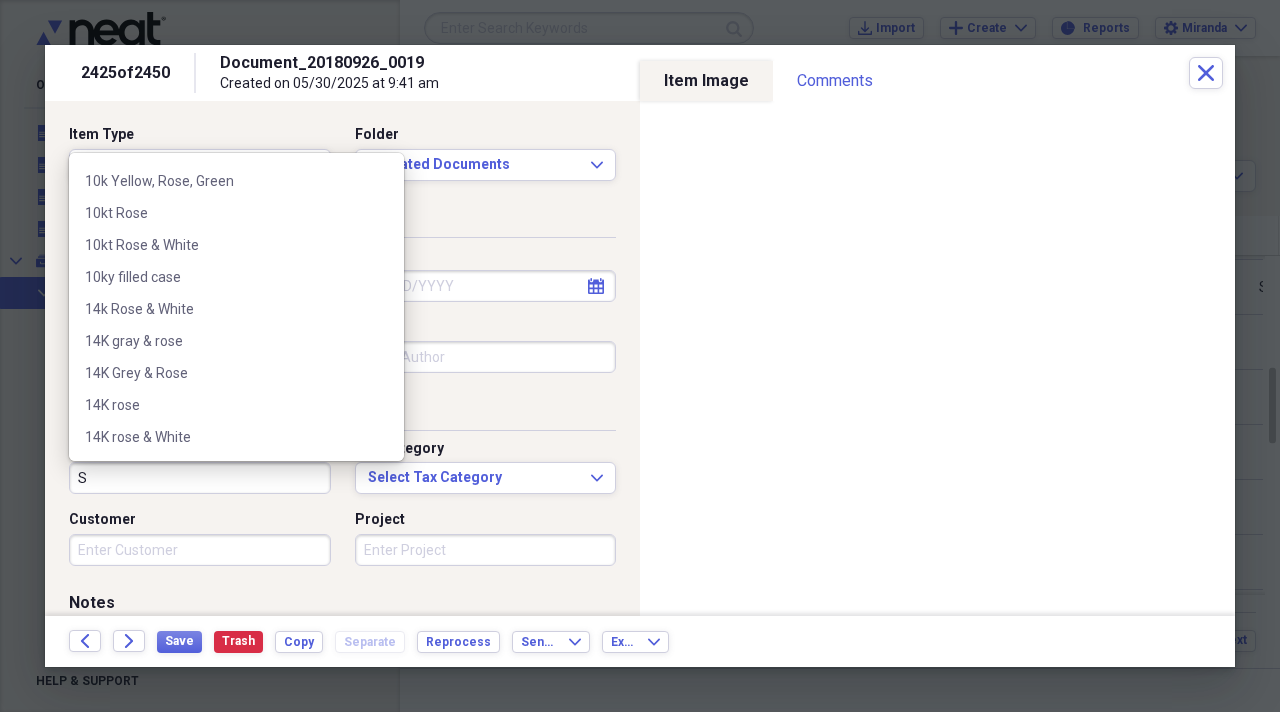 scroll, scrollTop: 0, scrollLeft: 0, axis: both 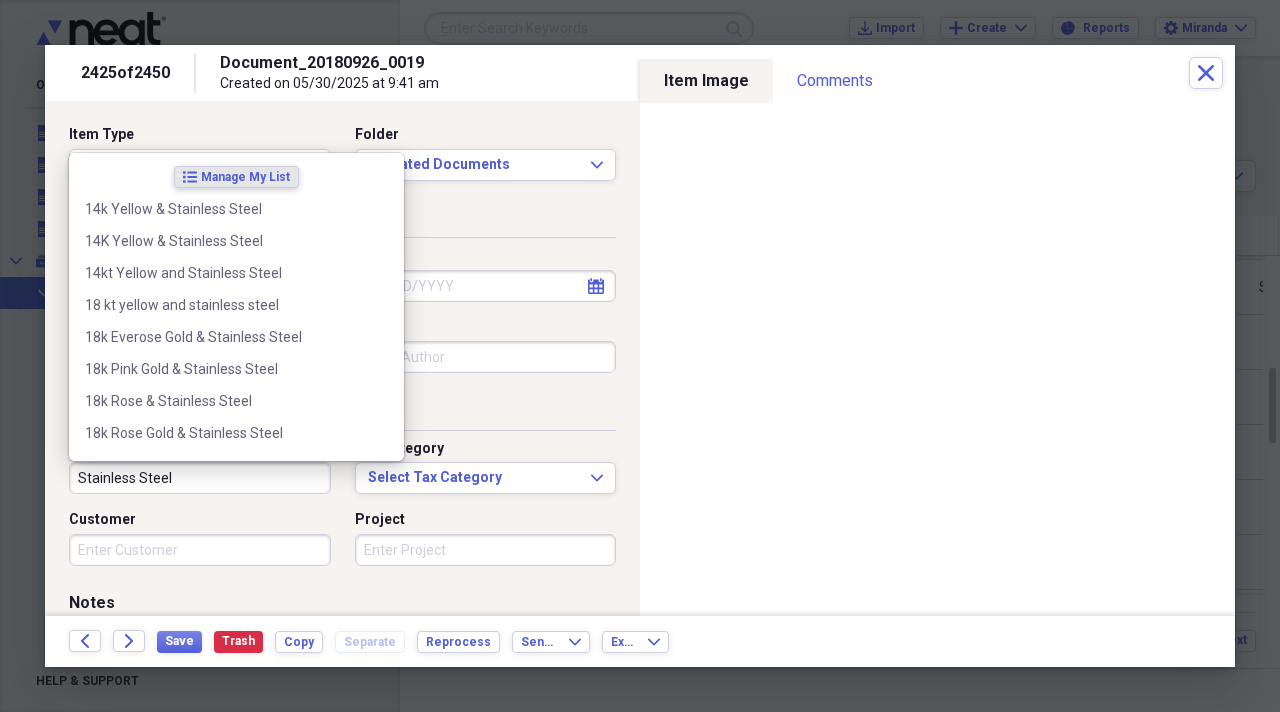 type on "Stainless Steel" 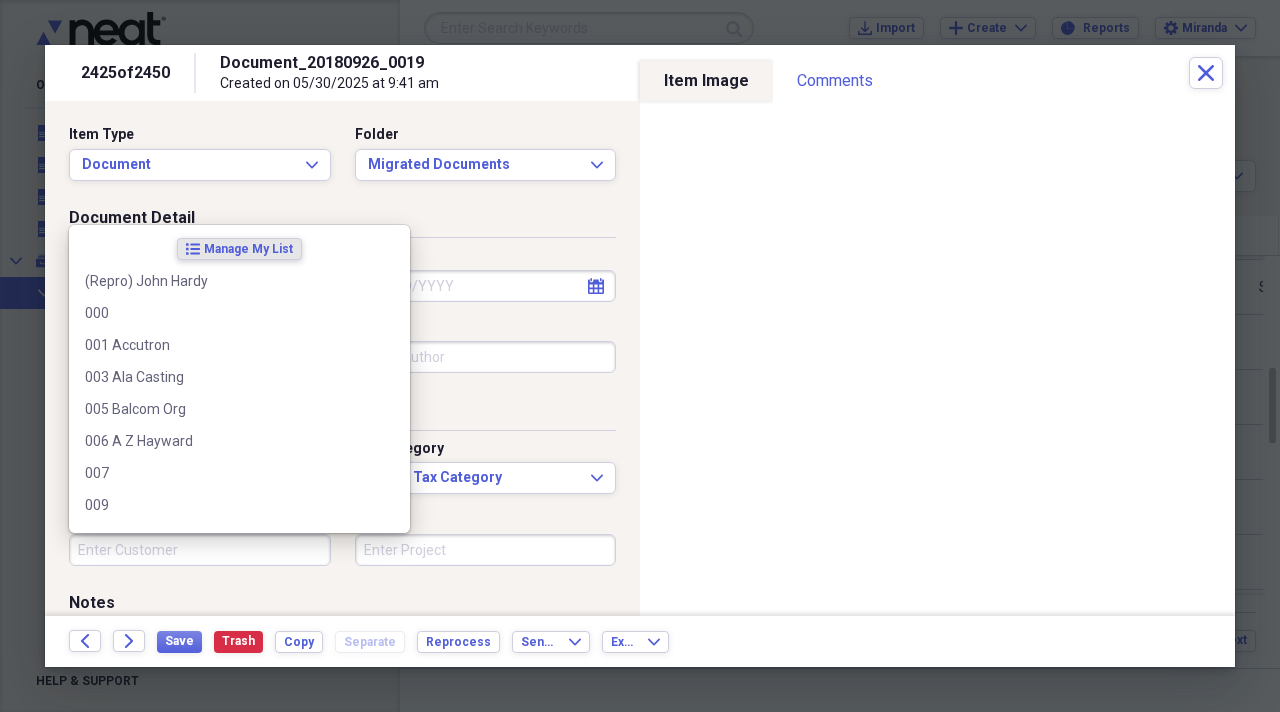 click on "Customer" at bounding box center (200, 550) 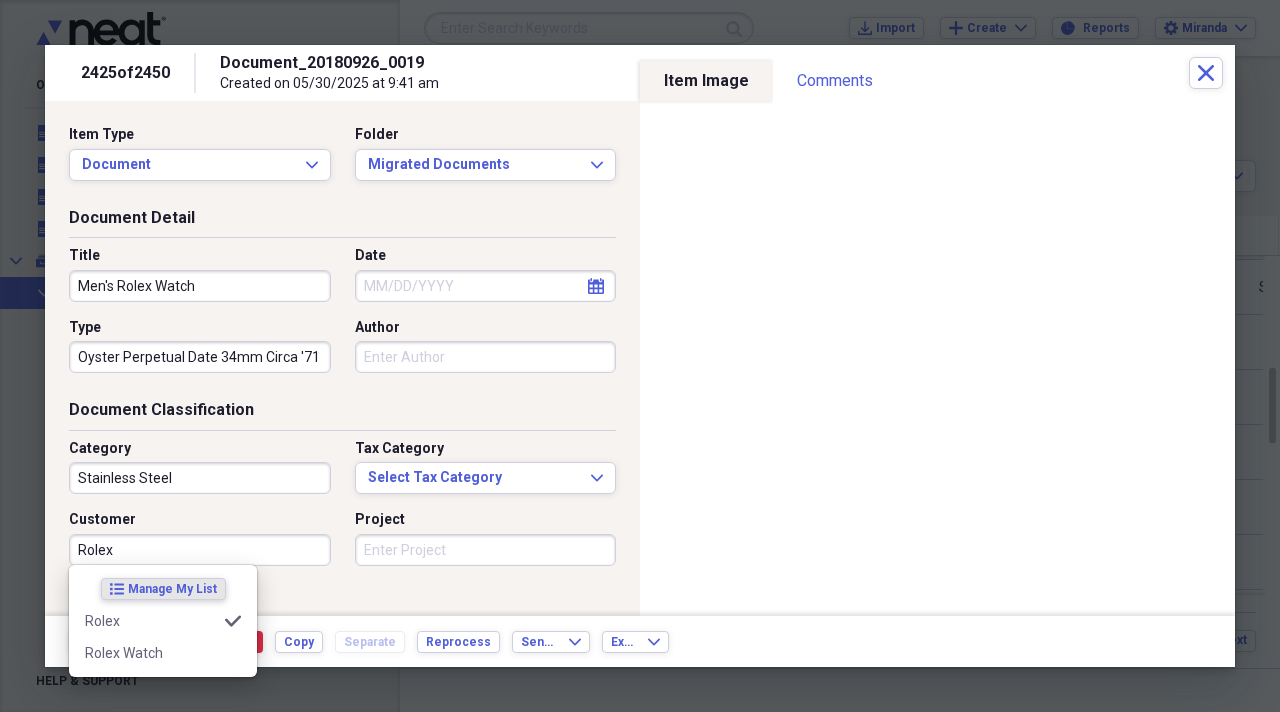 type on "Rolex" 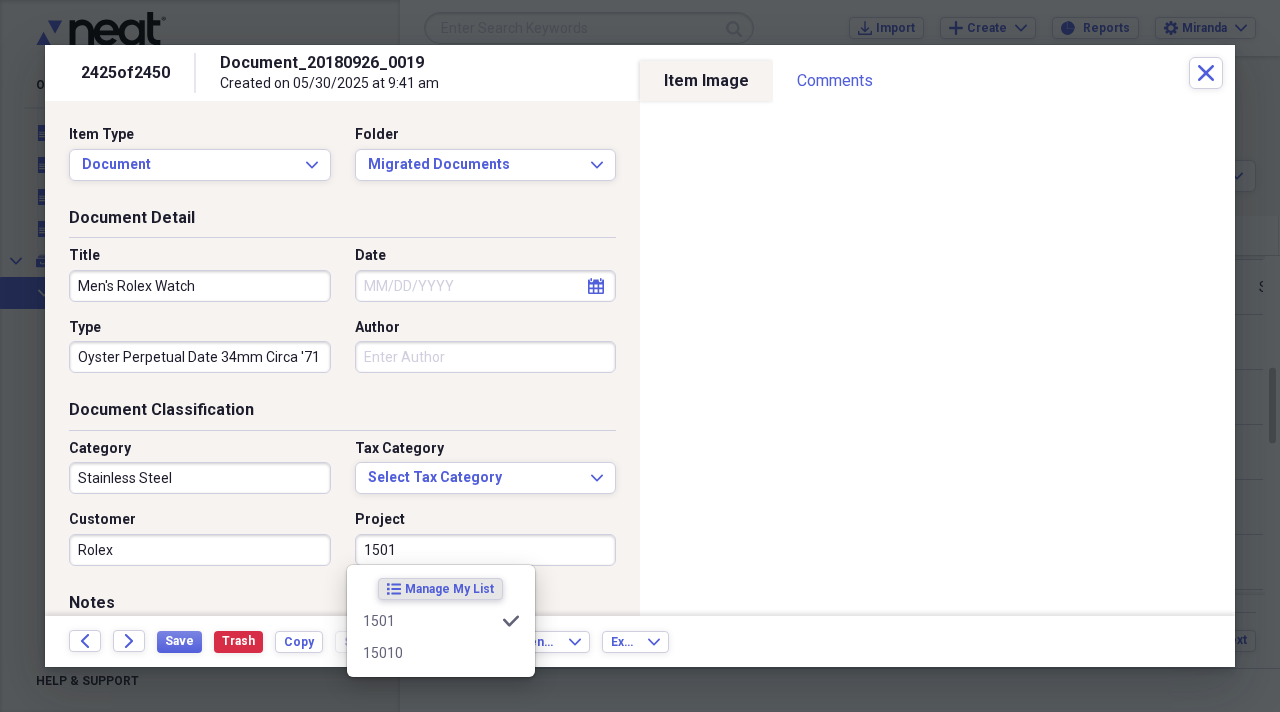 type on "1501" 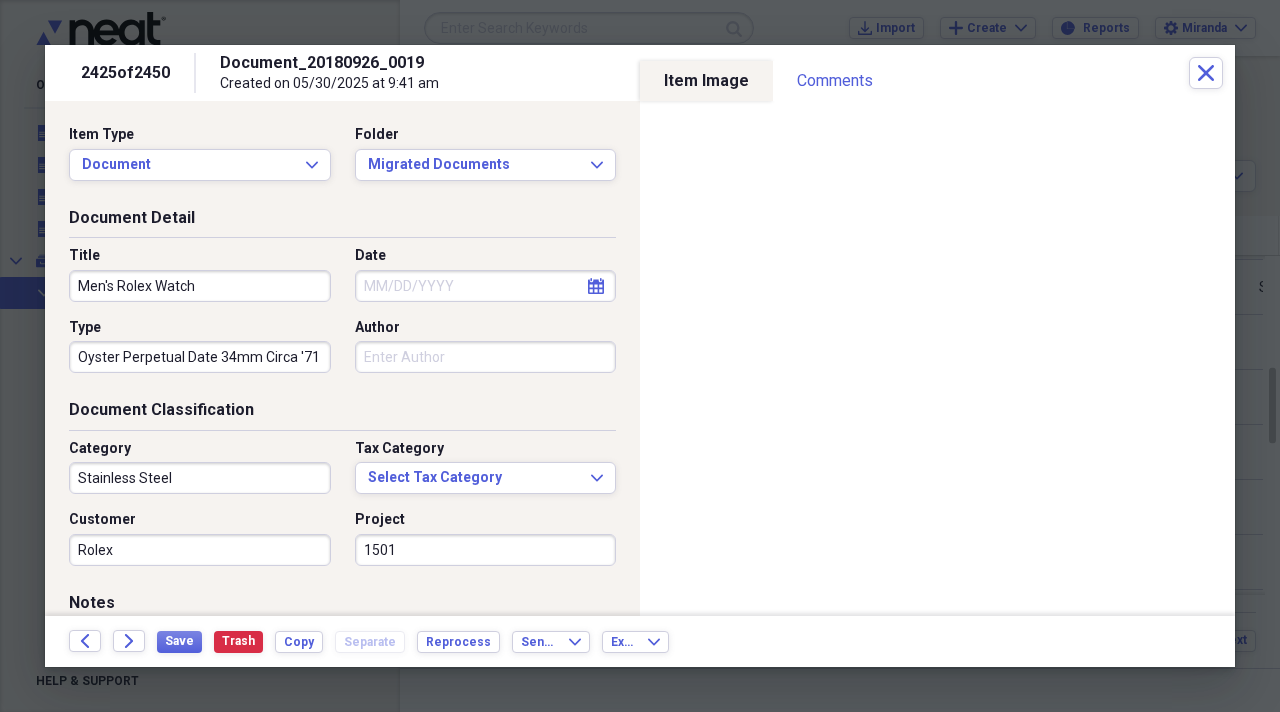 click on "Category Stainless Steel Tax Category Select Tax Category Expand Customer Rolex Project 1501" at bounding box center [342, 510] 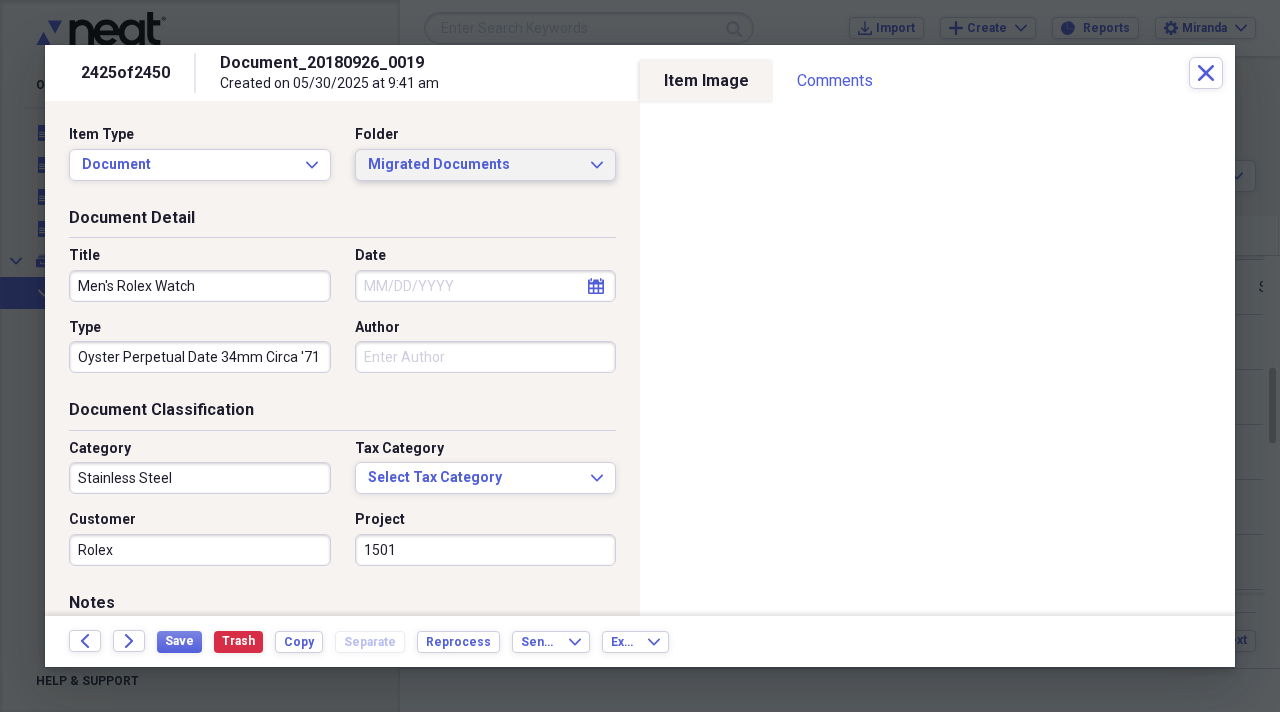 drag, startPoint x: 441, startPoint y: 159, endPoint x: 462, endPoint y: 183, distance: 31.890438 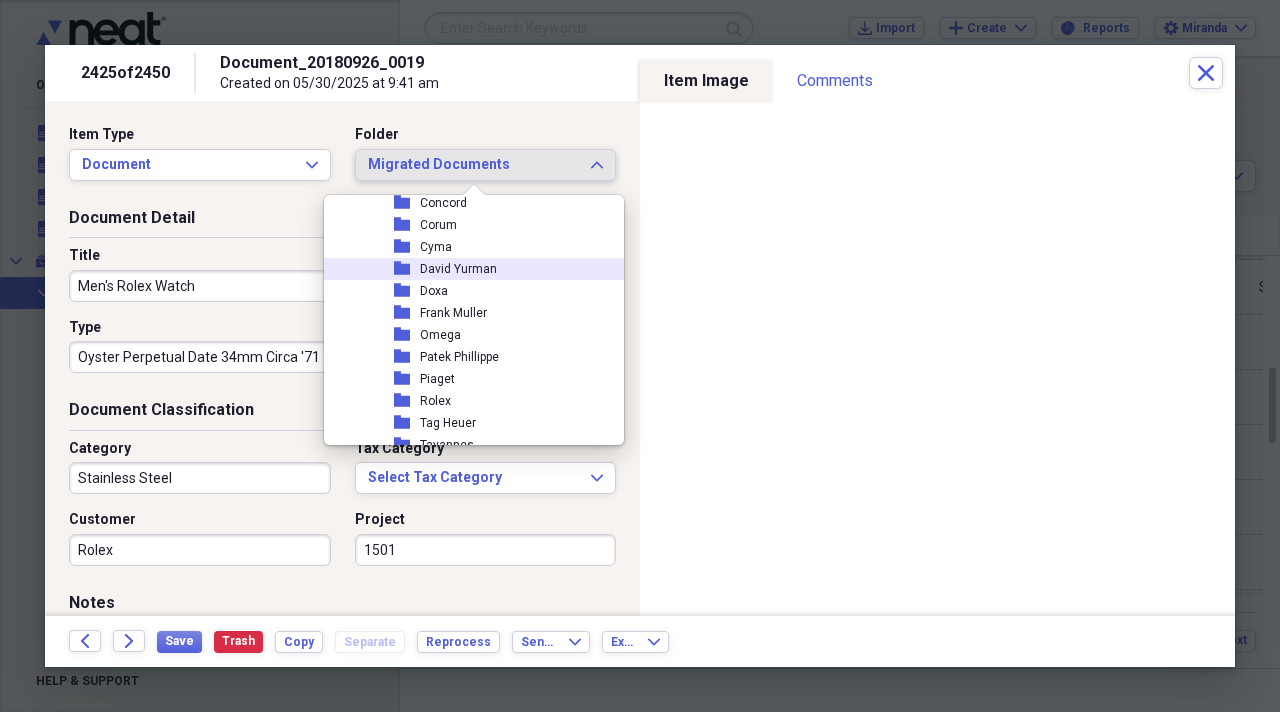 scroll, scrollTop: 2300, scrollLeft: 0, axis: vertical 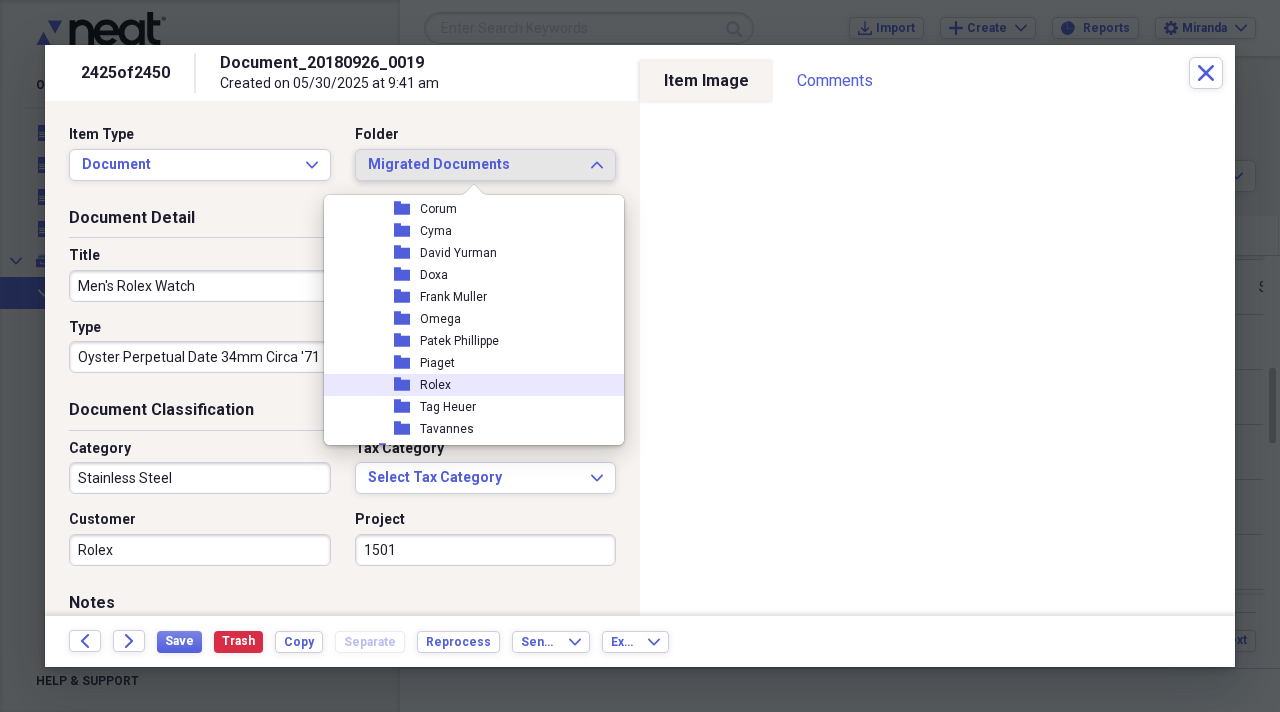 click on "folder Rolex" at bounding box center [466, 385] 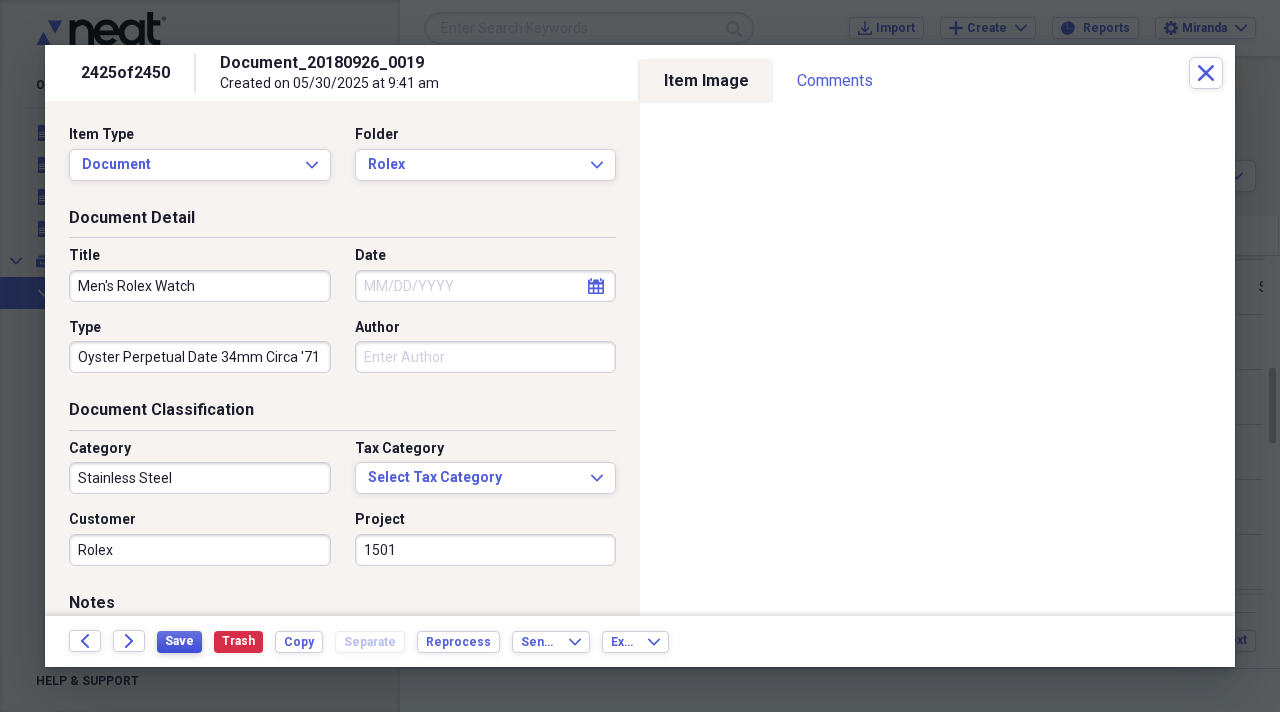 click on "Save" at bounding box center (179, 641) 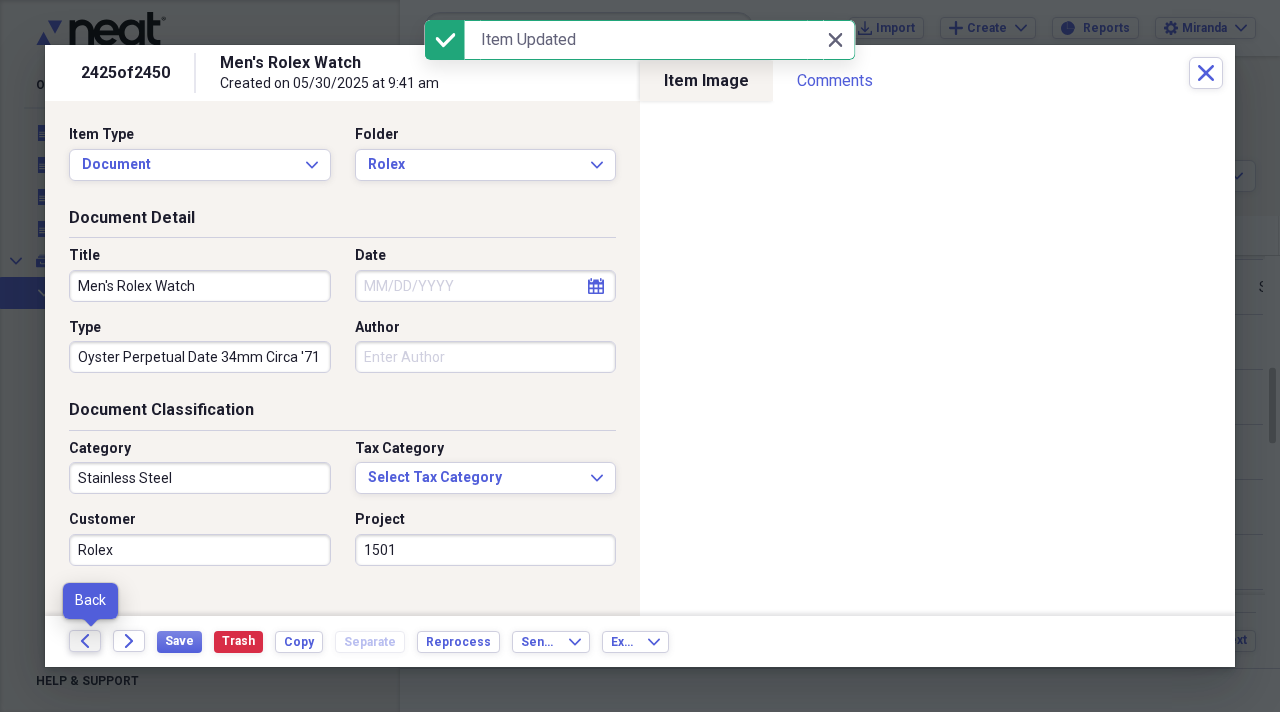 click on "Back" at bounding box center [85, 641] 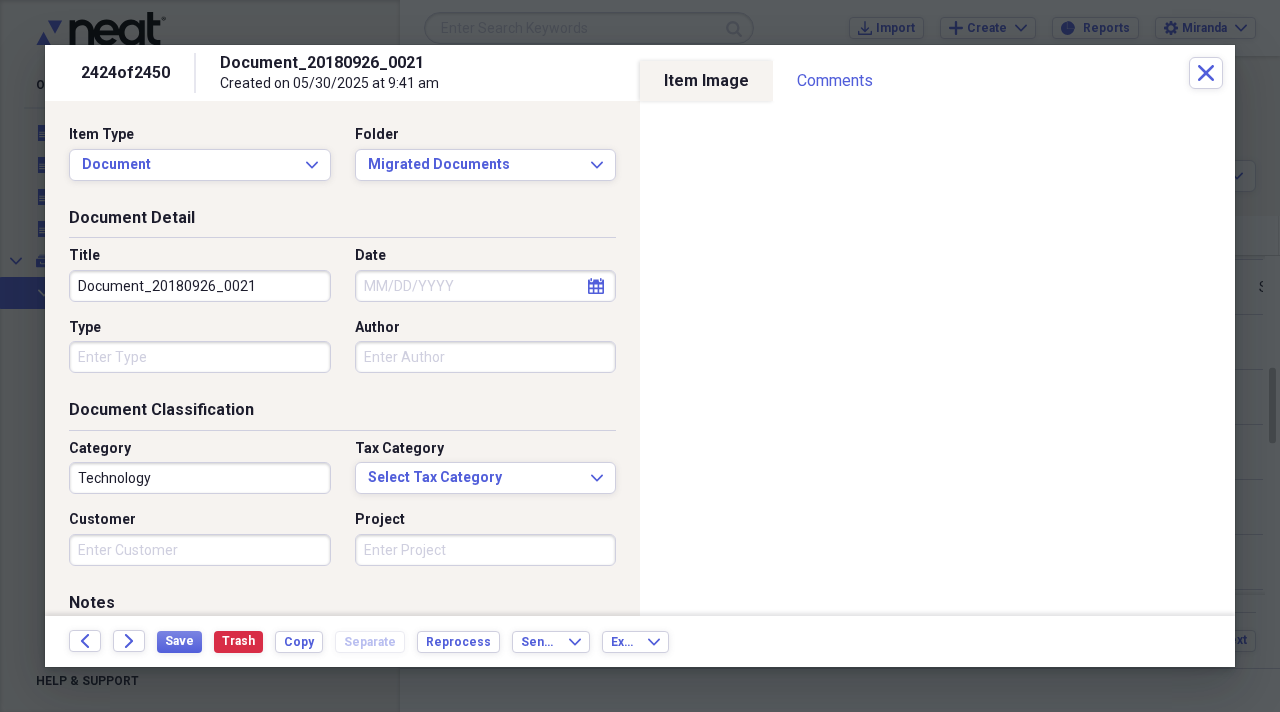 drag, startPoint x: 272, startPoint y: 289, endPoint x: 97, endPoint y: 277, distance: 175.41095 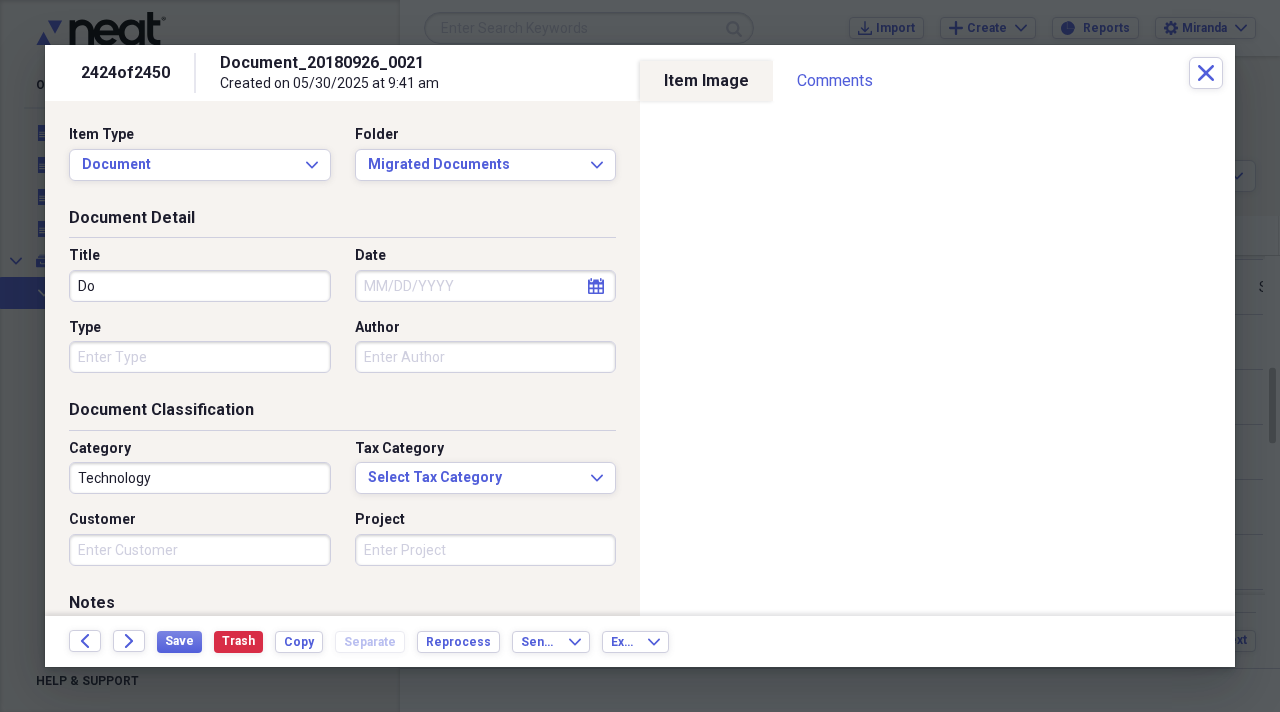 type on "D" 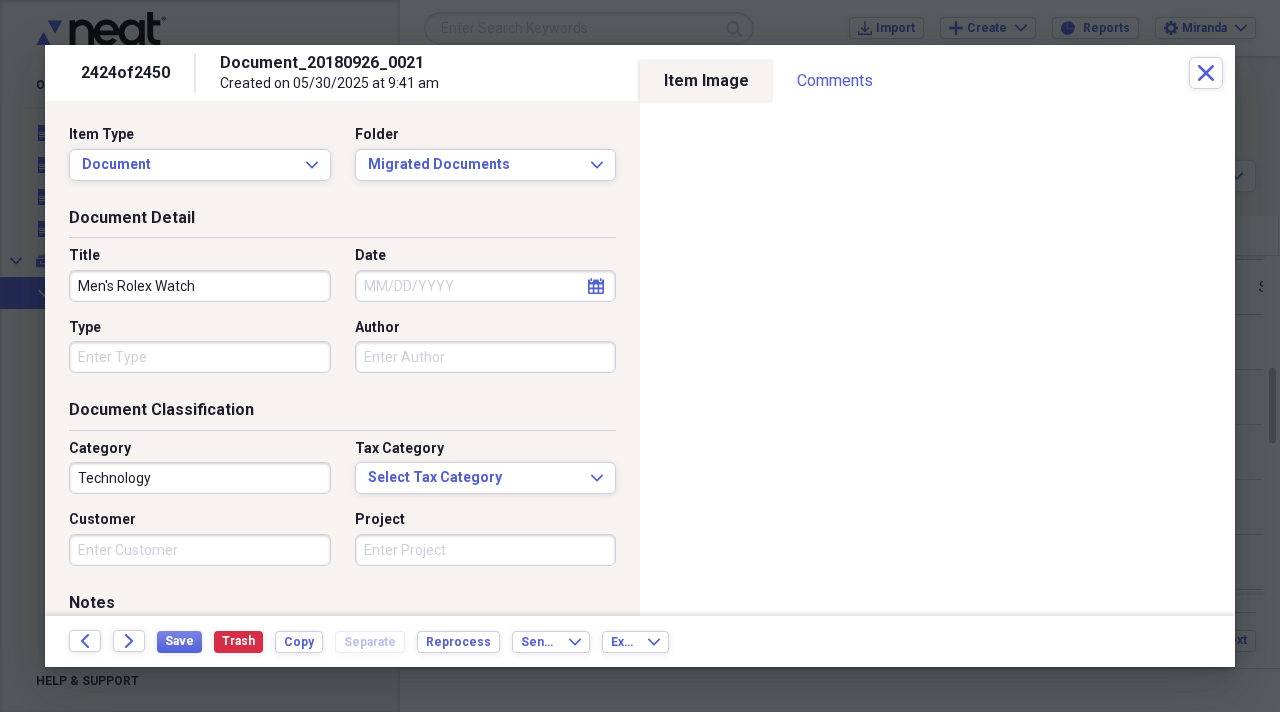 type on "Men's Rolex Watch" 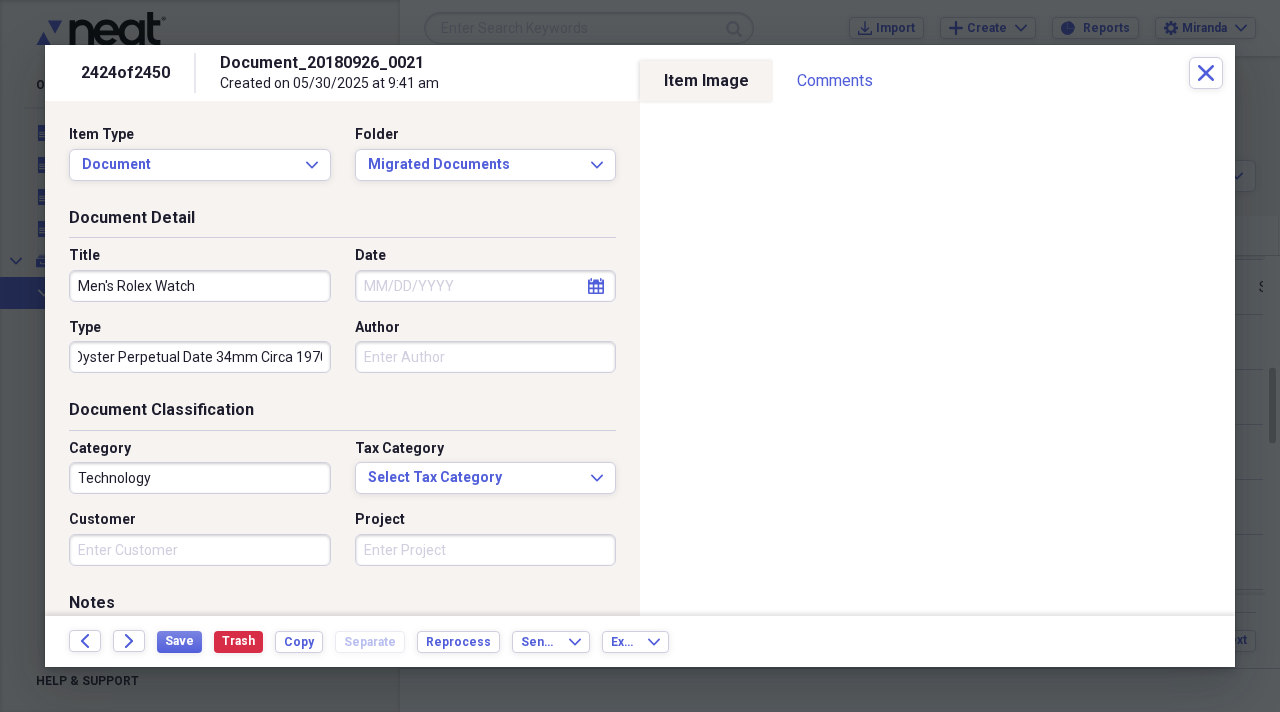 scroll, scrollTop: 0, scrollLeft: 13, axis: horizontal 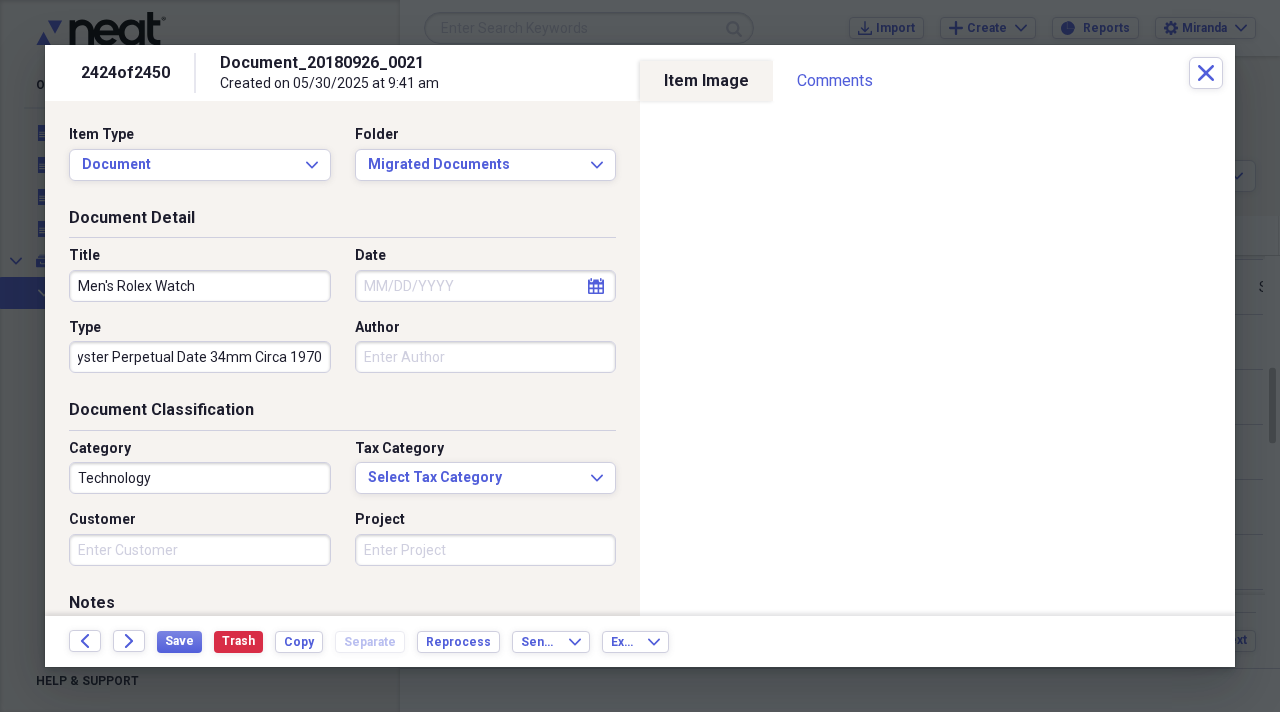 type on "Oyster Perpetual Date 34mm Circa 1970" 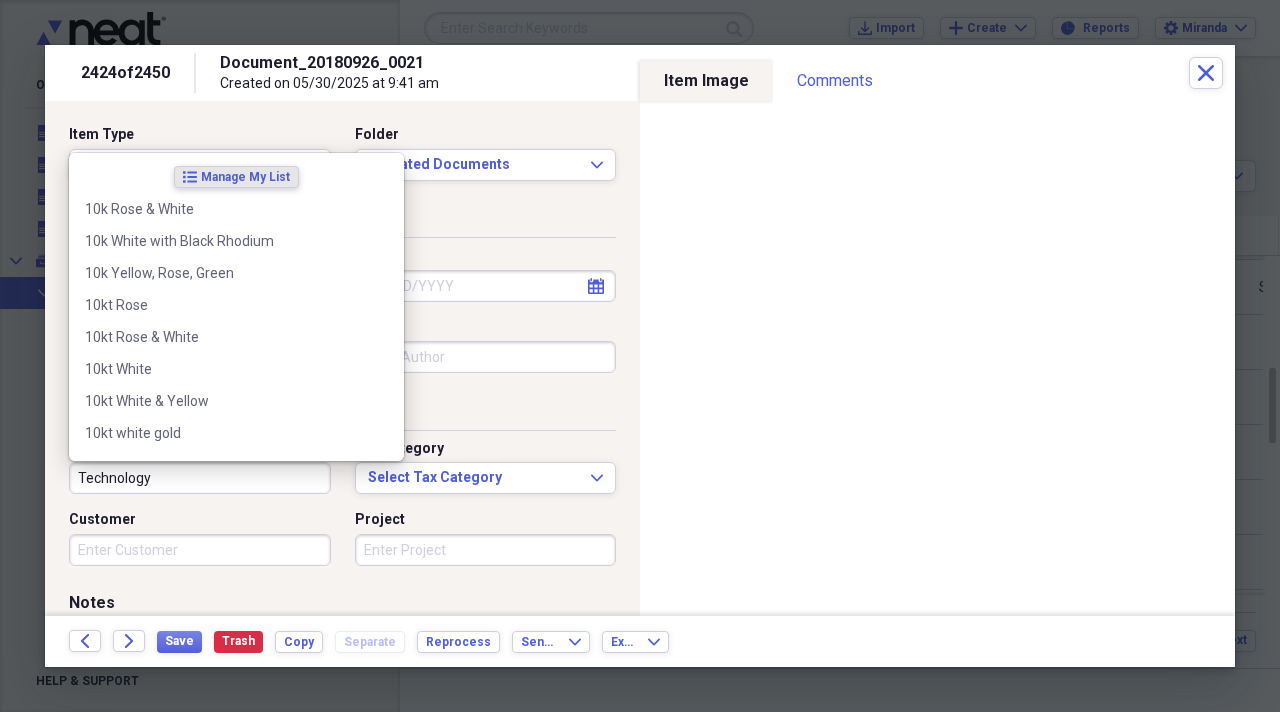 scroll, scrollTop: 0, scrollLeft: 0, axis: both 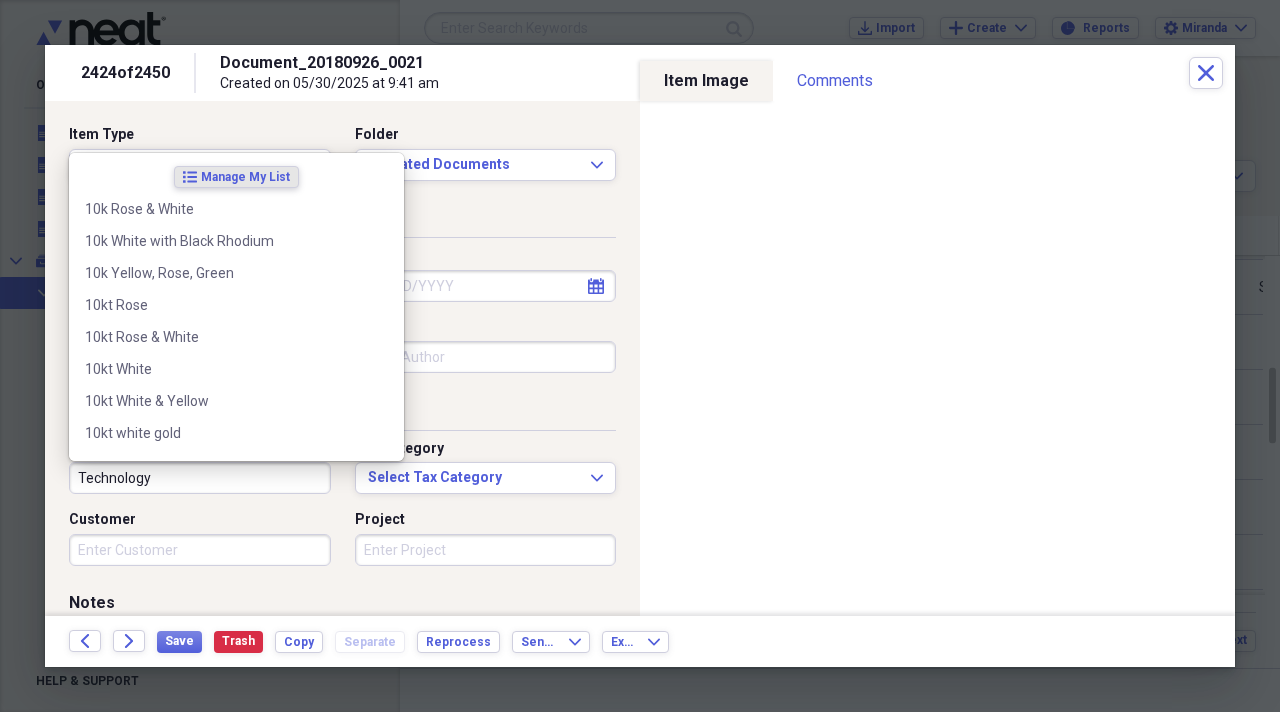 click on "Technology" at bounding box center (200, 478) 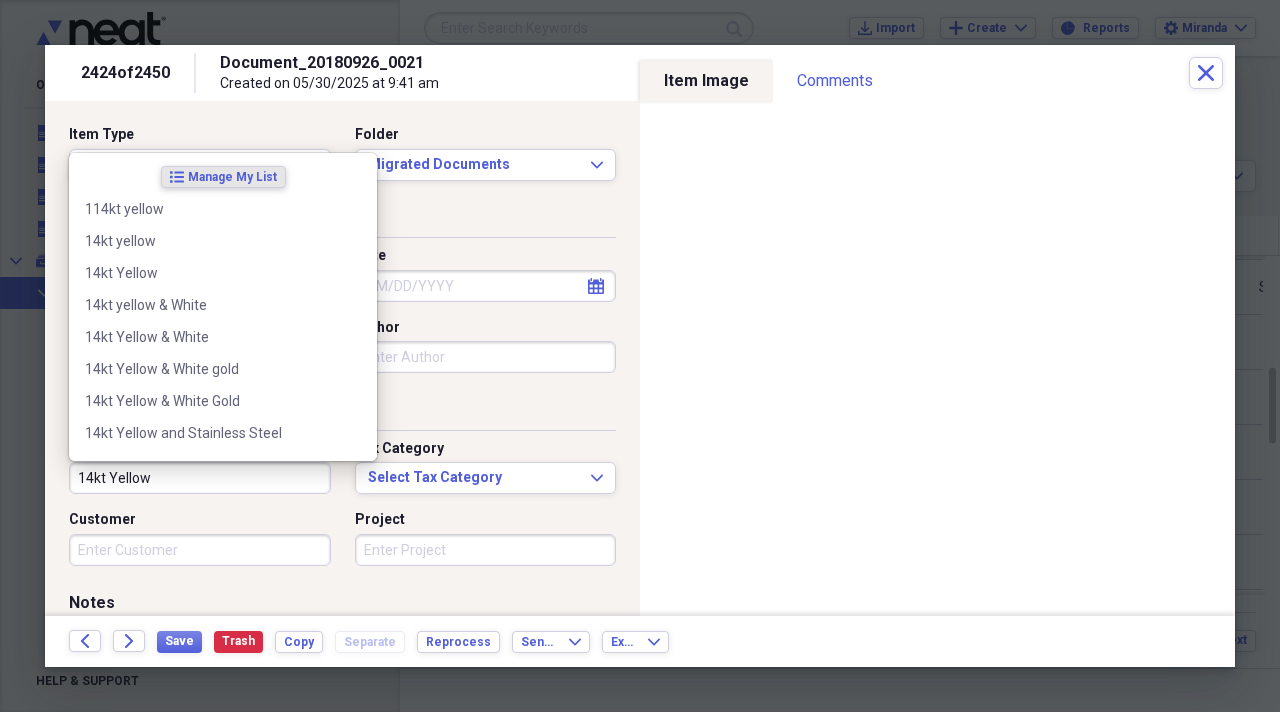 type on "14kt Yellow" 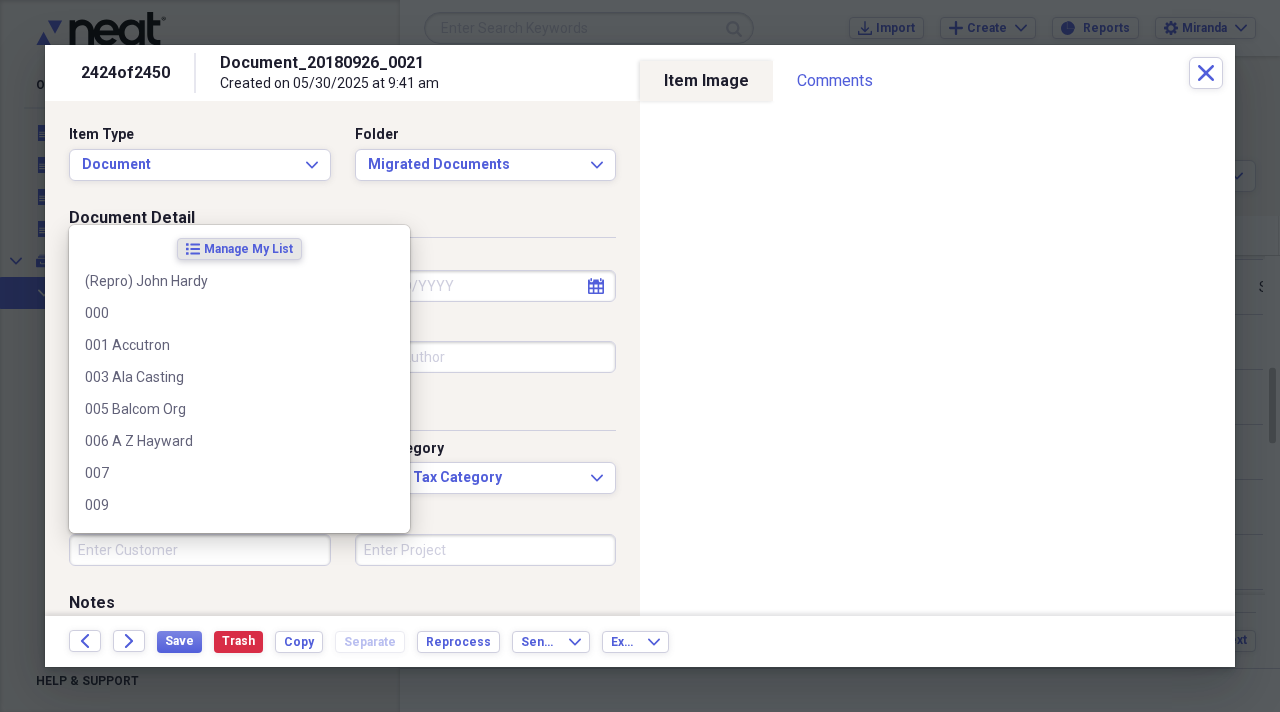 click on "Customer" at bounding box center (200, 550) 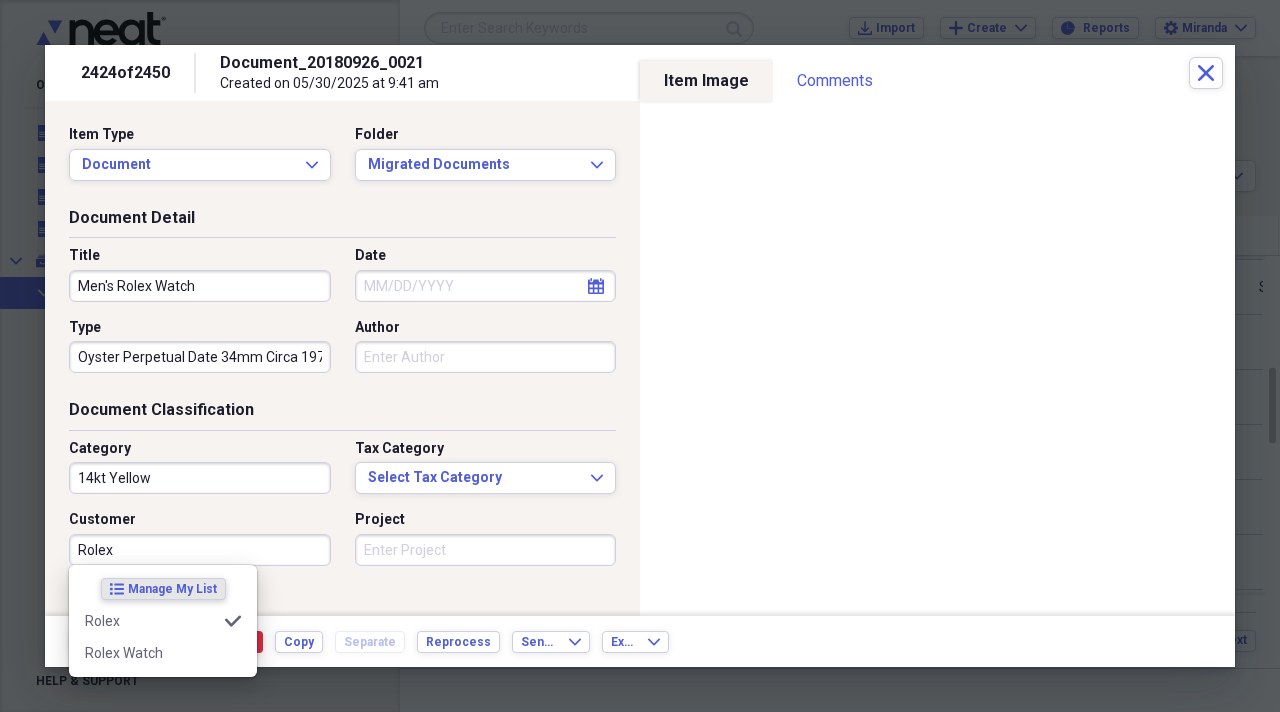 type on "Rolex" 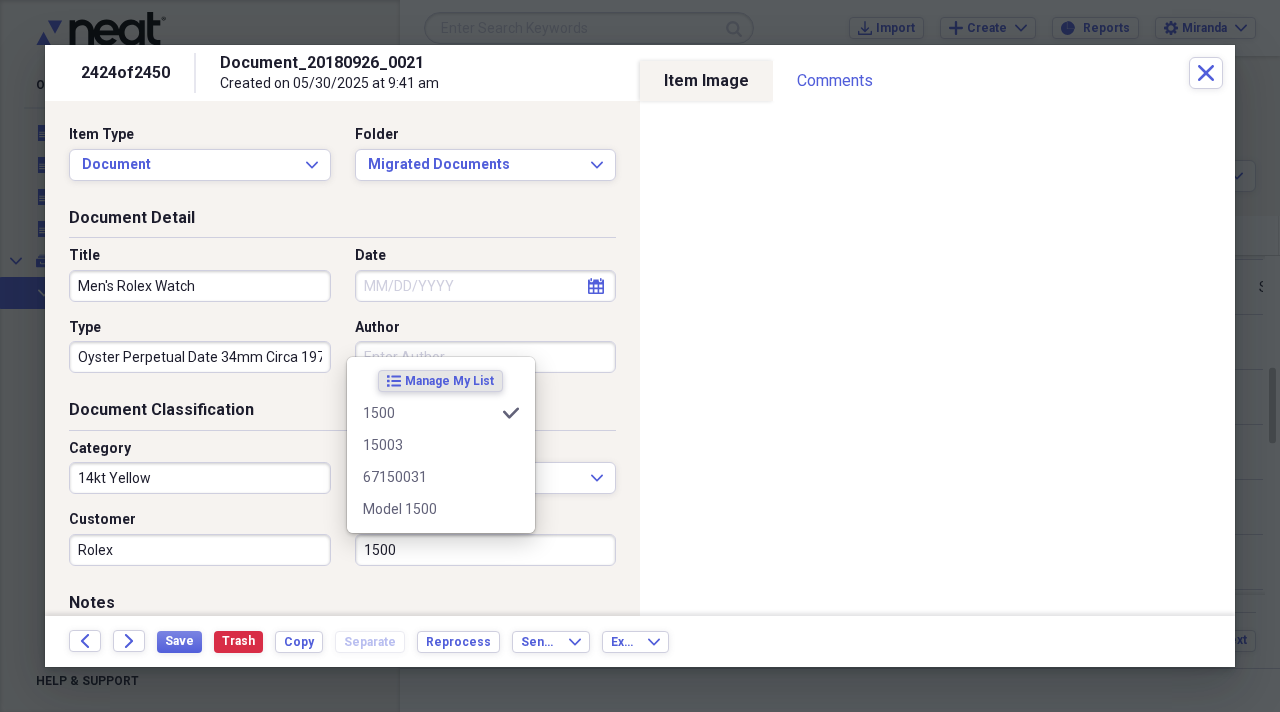 type on "1500" 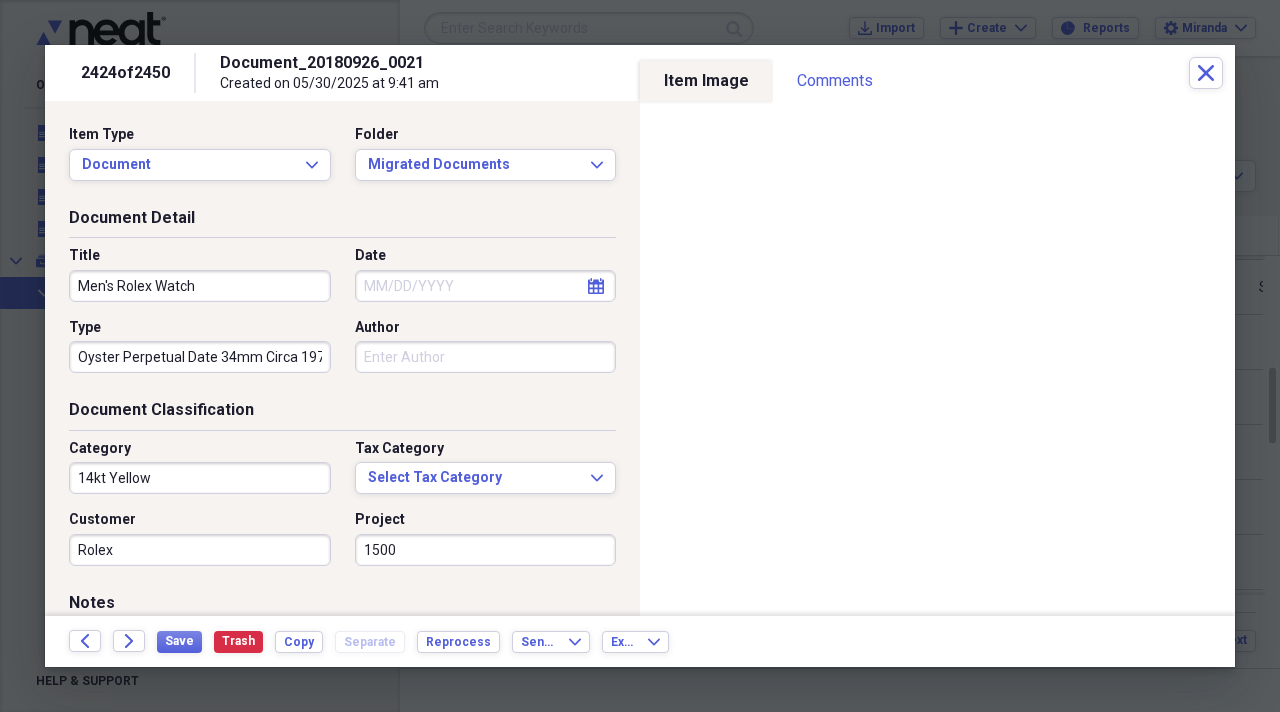 click on "Notes" at bounding box center (342, 607) 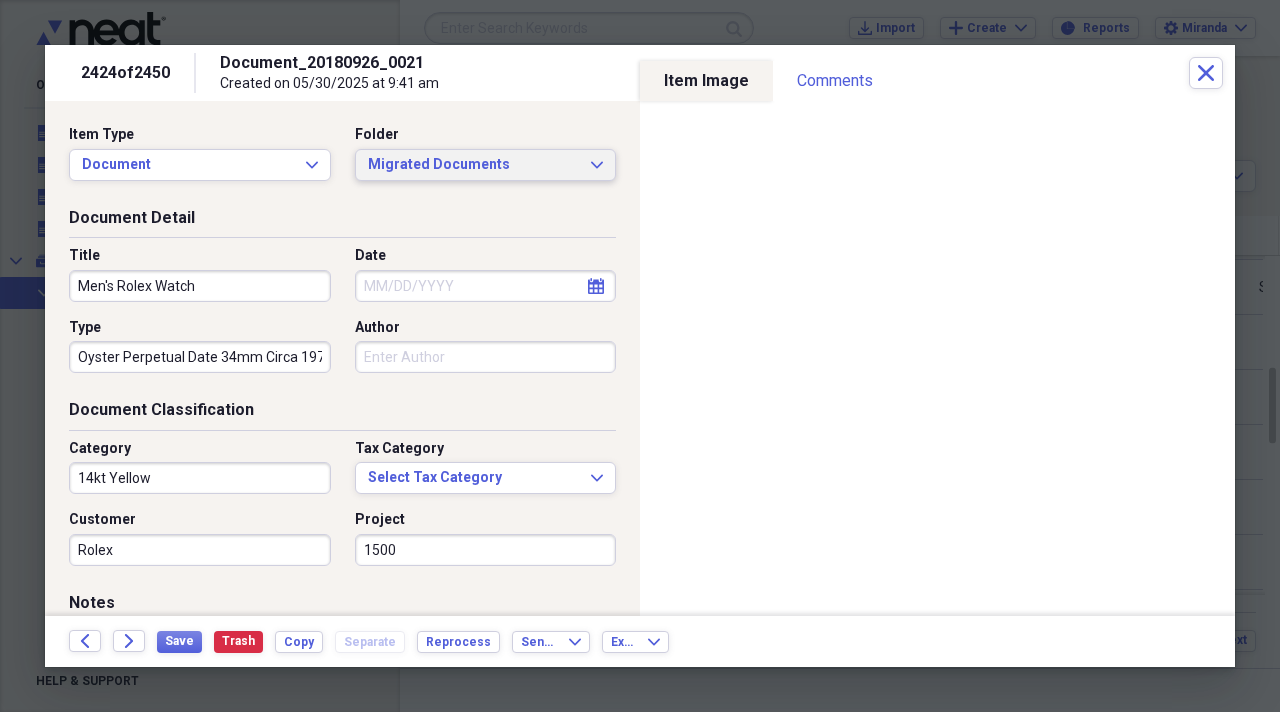 click on "Migrated Documents" at bounding box center [474, 165] 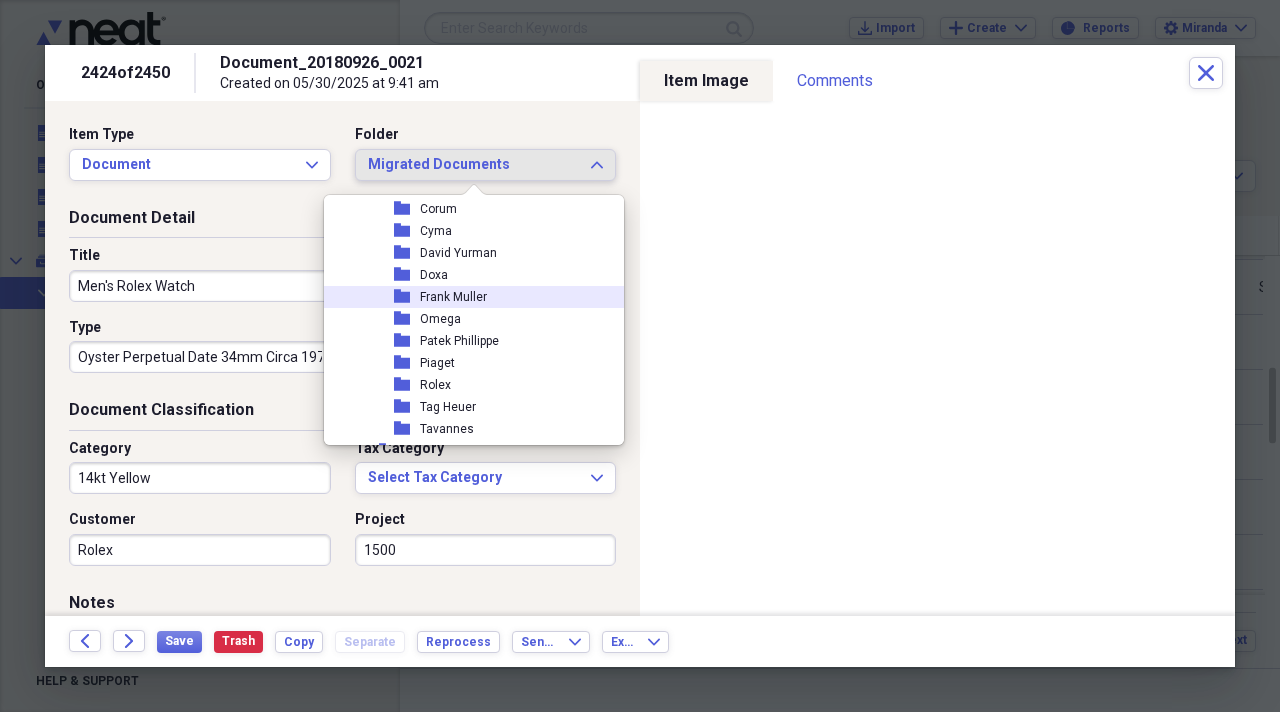 scroll, scrollTop: 2400, scrollLeft: 0, axis: vertical 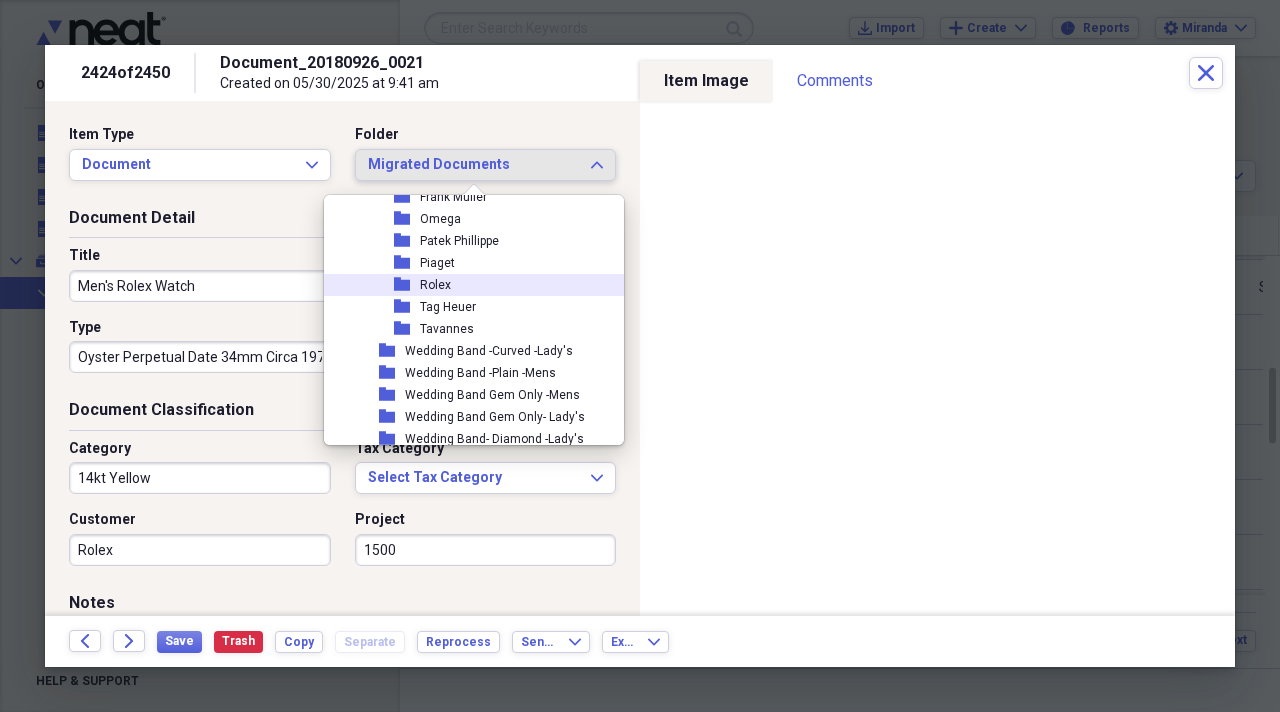 click on "folder Rolex" at bounding box center (466, 285) 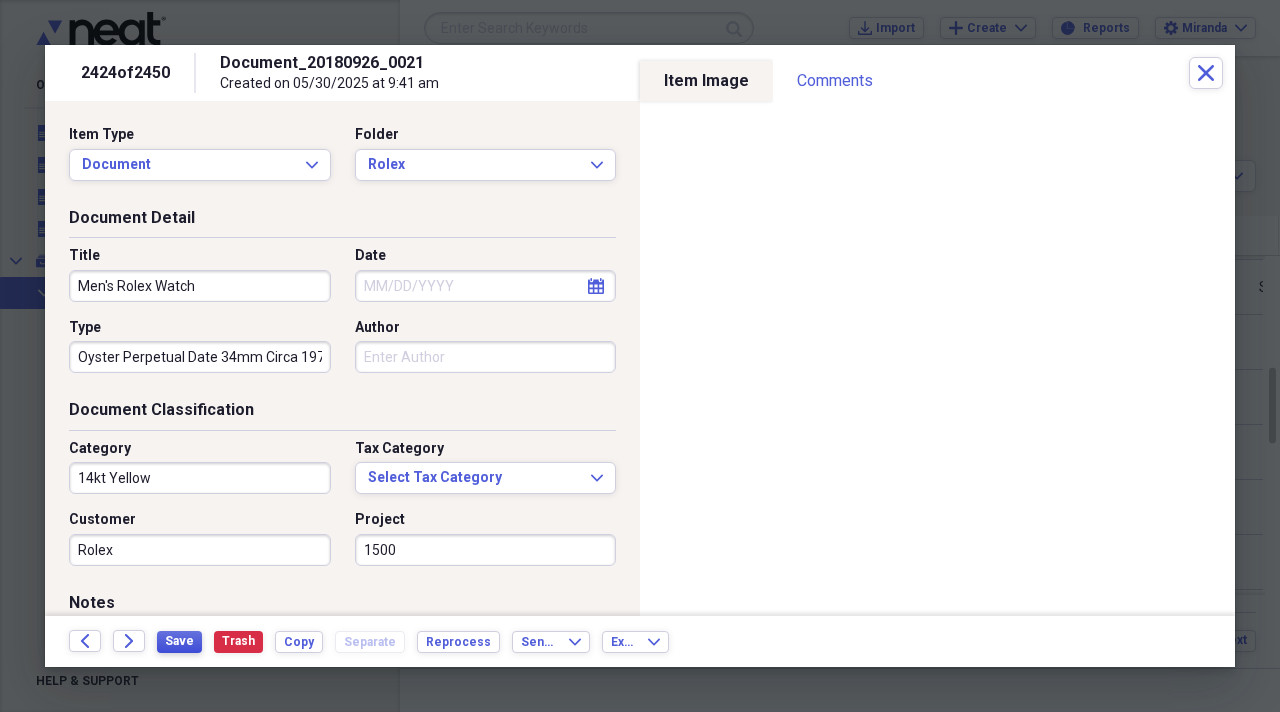 click on "Save" at bounding box center (179, 642) 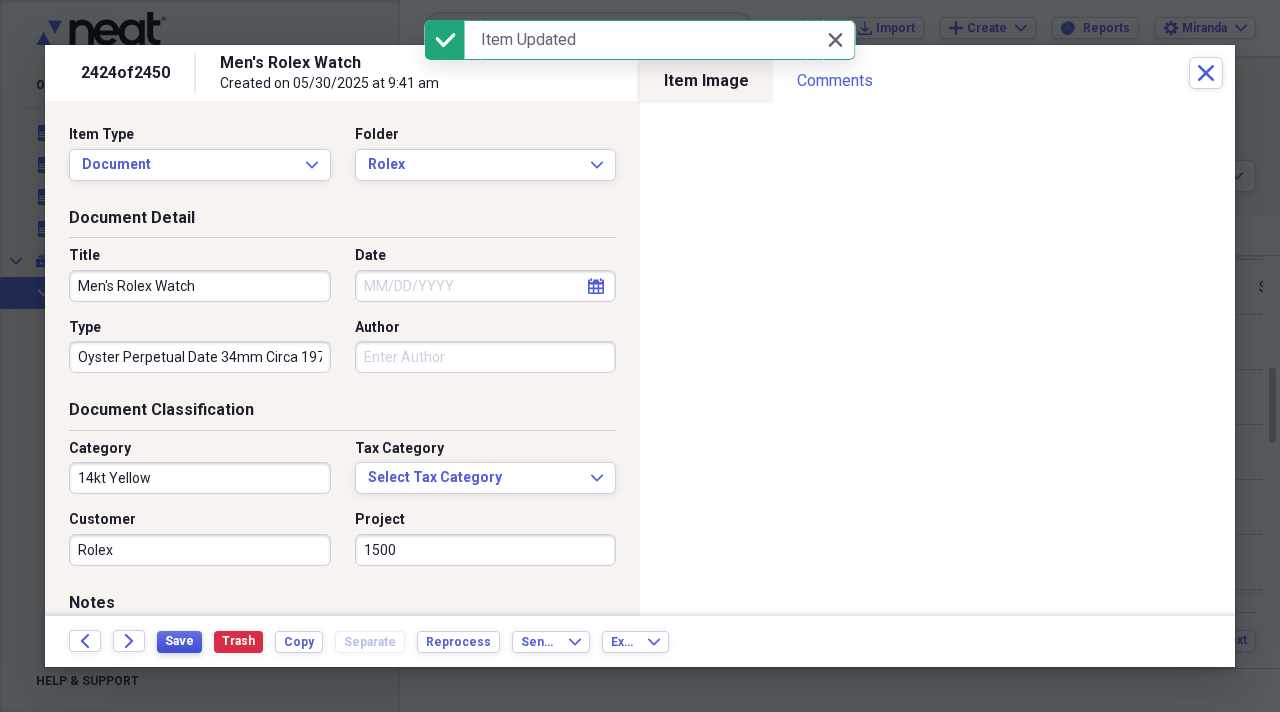 type on "14kt Yellow" 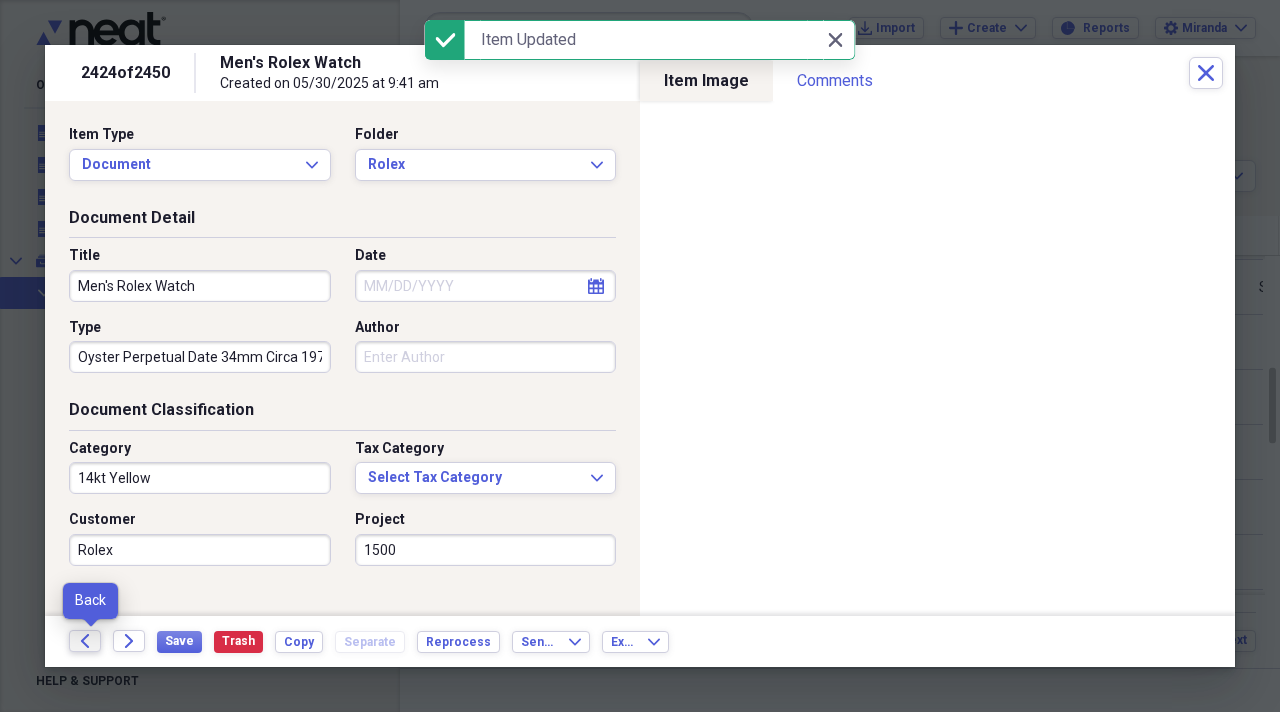 click on "Back" 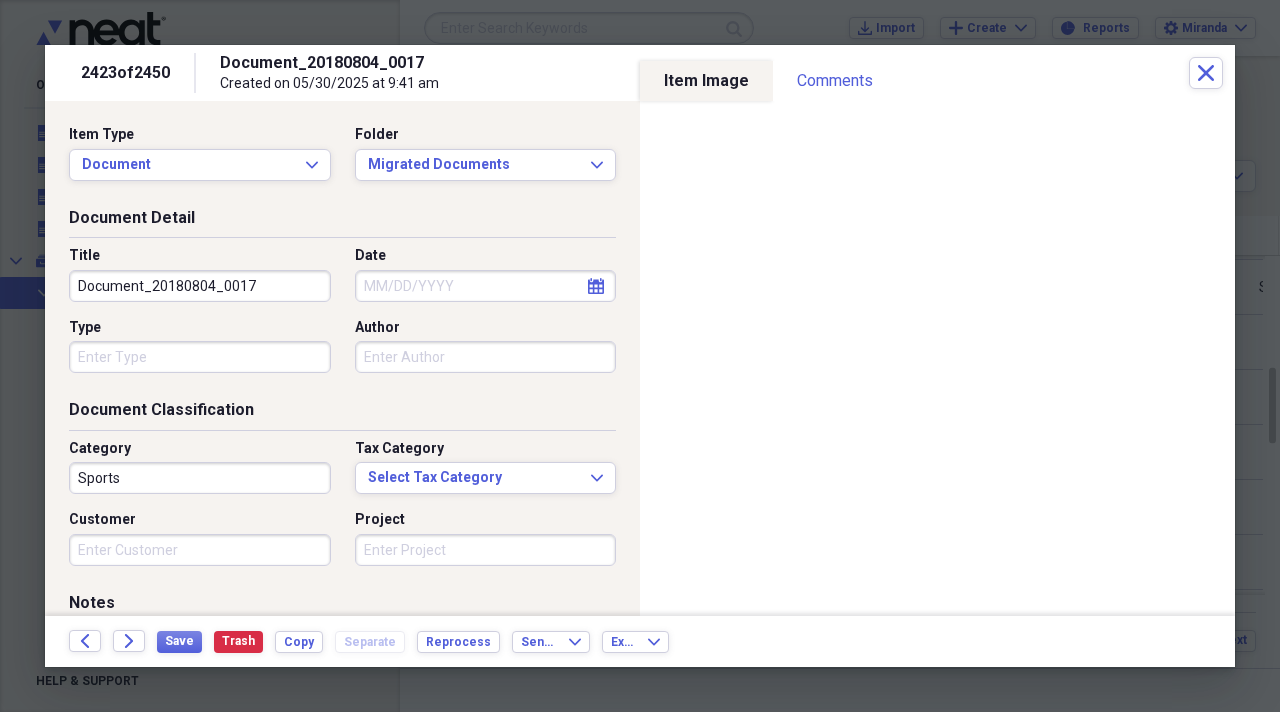 drag, startPoint x: 256, startPoint y: 287, endPoint x: 0, endPoint y: 259, distance: 257.5267 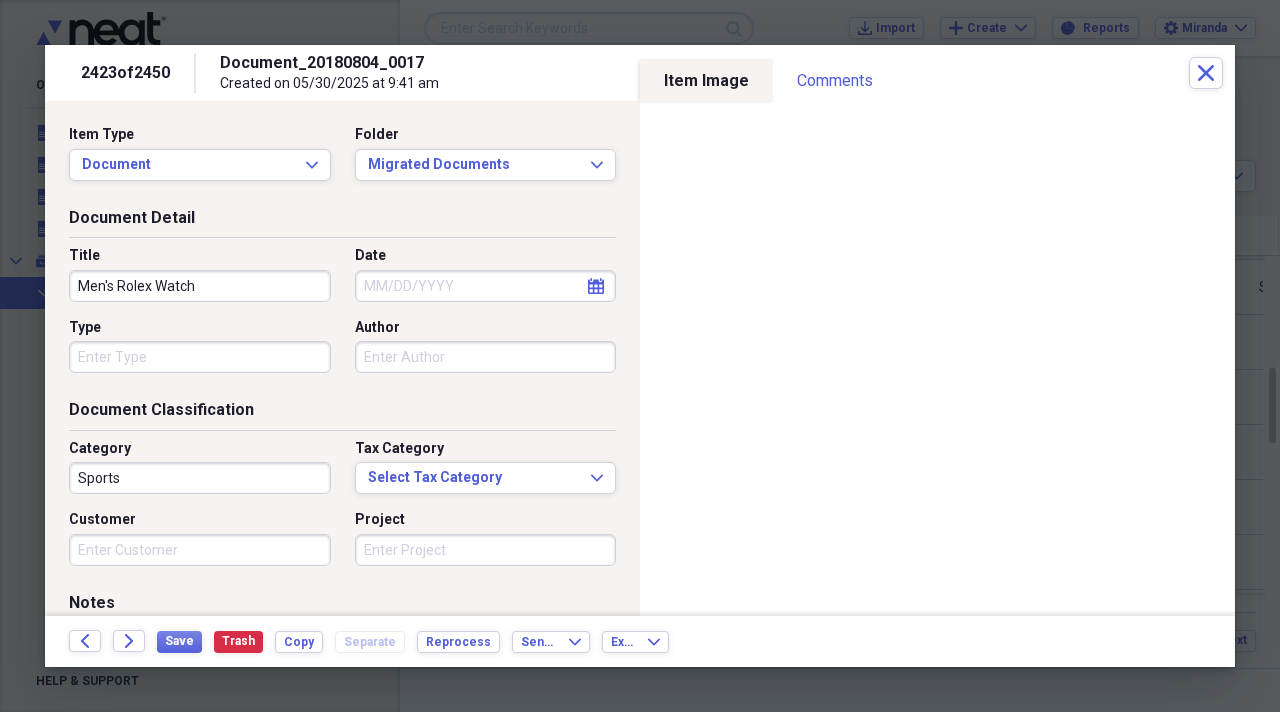 type on "Men's Rolex Watch" 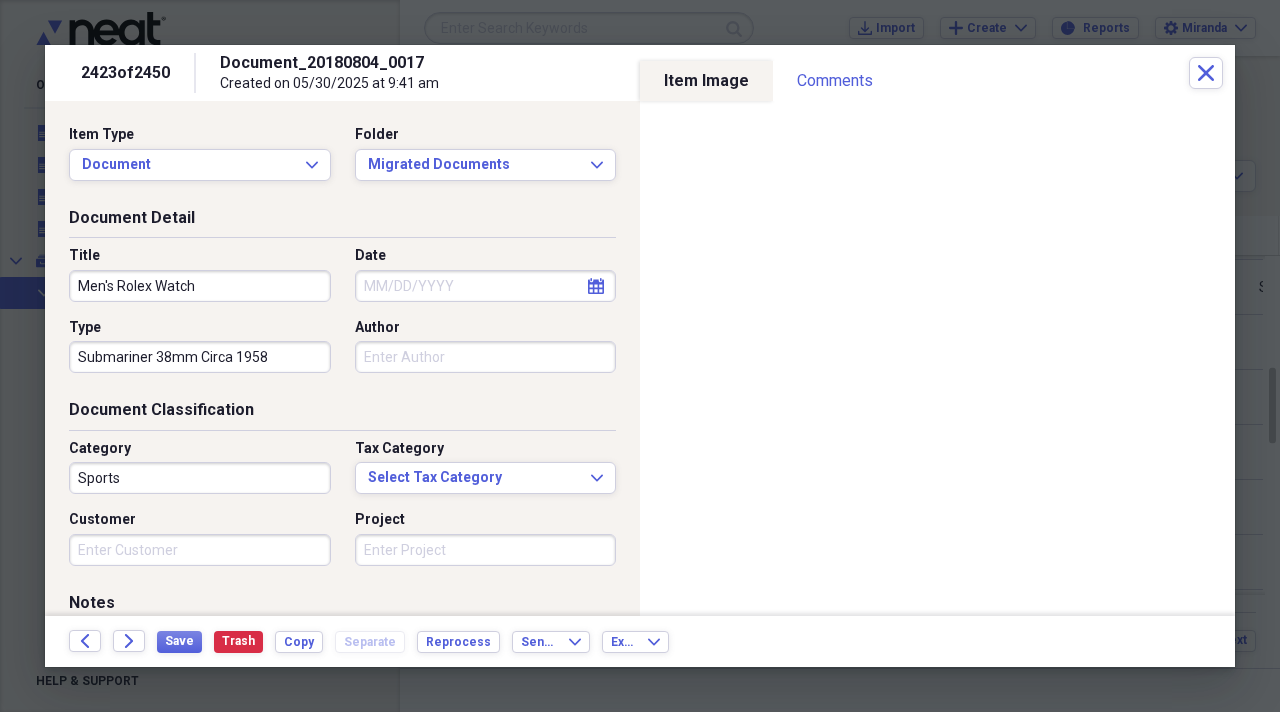 type on "Submariner 38mm Circa 1958" 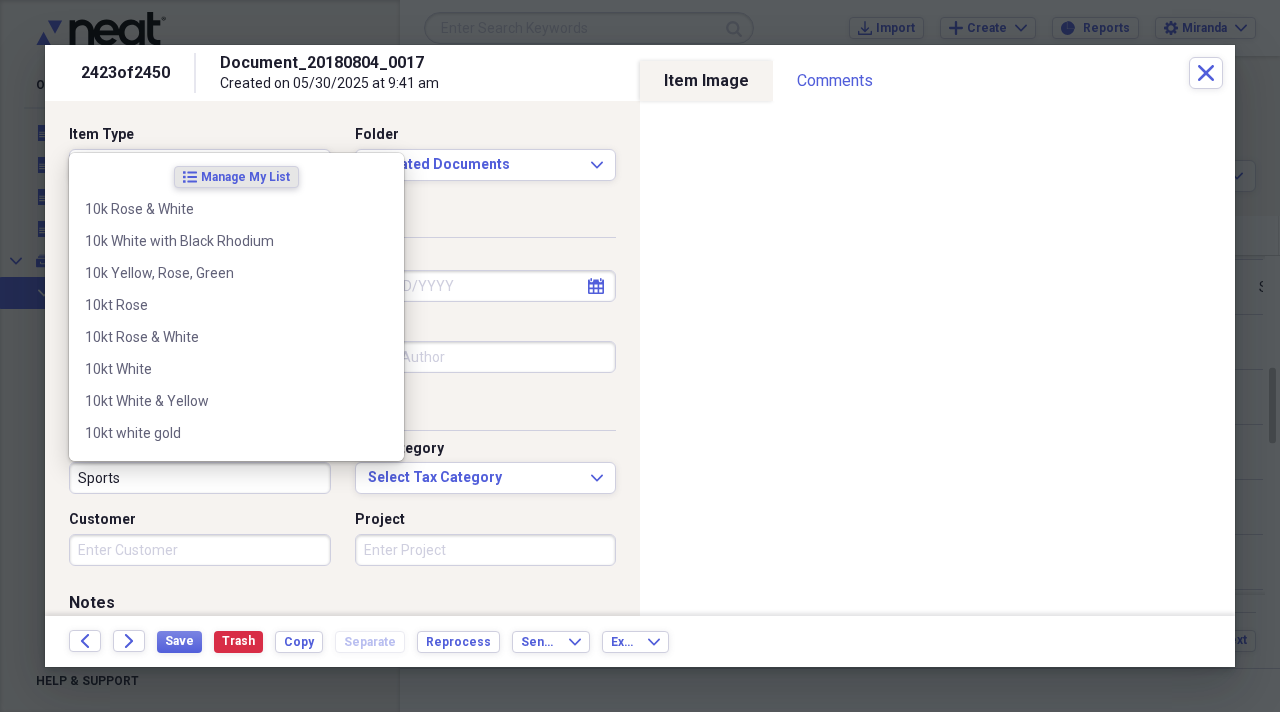 click on "Sports" at bounding box center (200, 478) 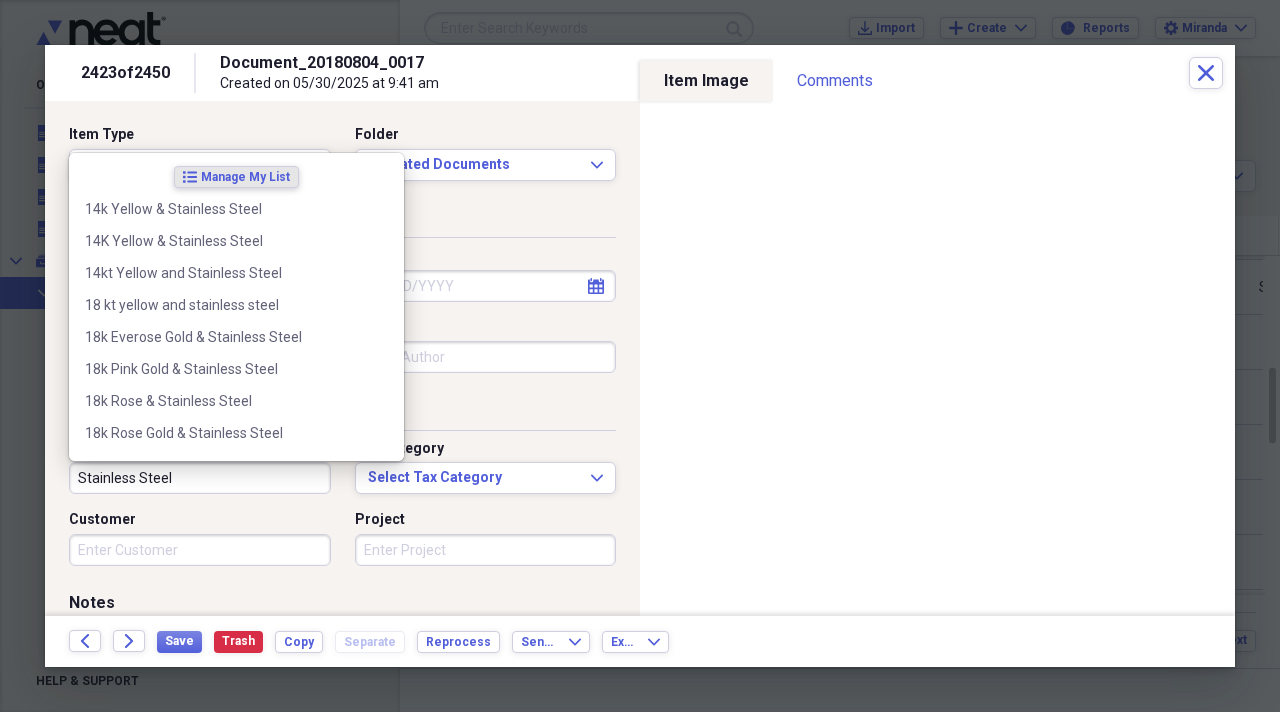 type on "Stainless Steel" 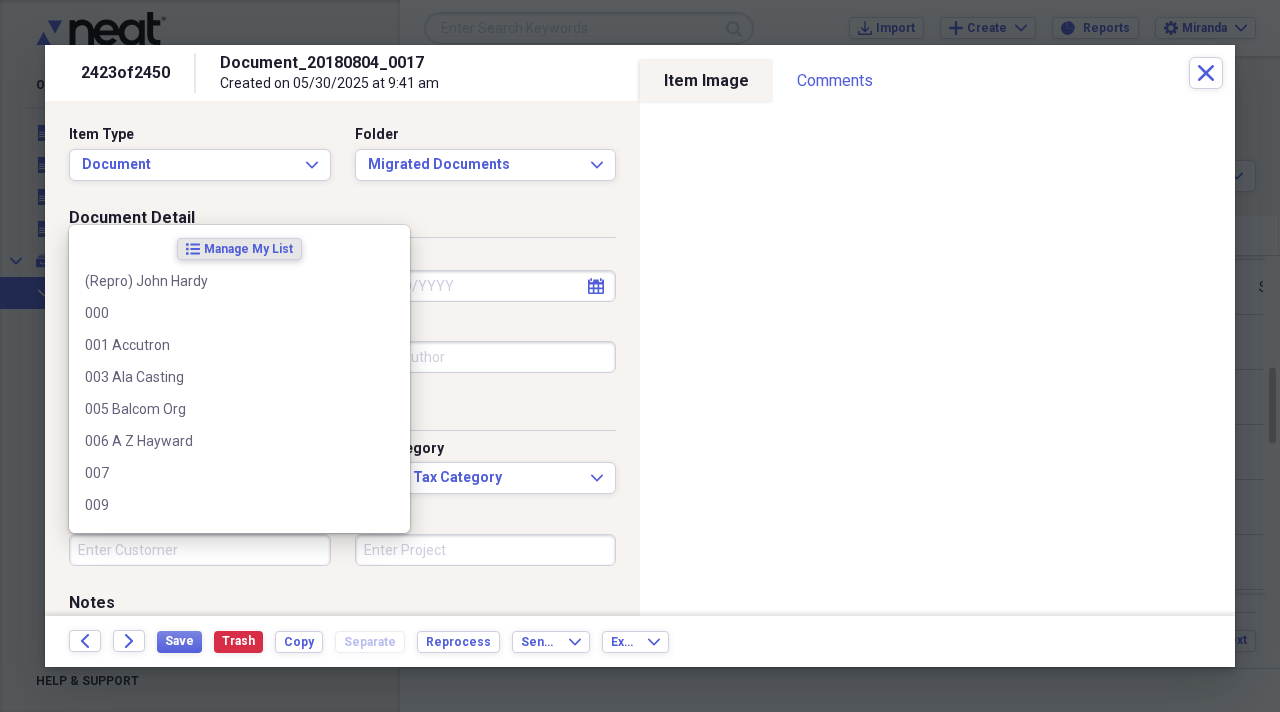 click on "Customer" at bounding box center (200, 550) 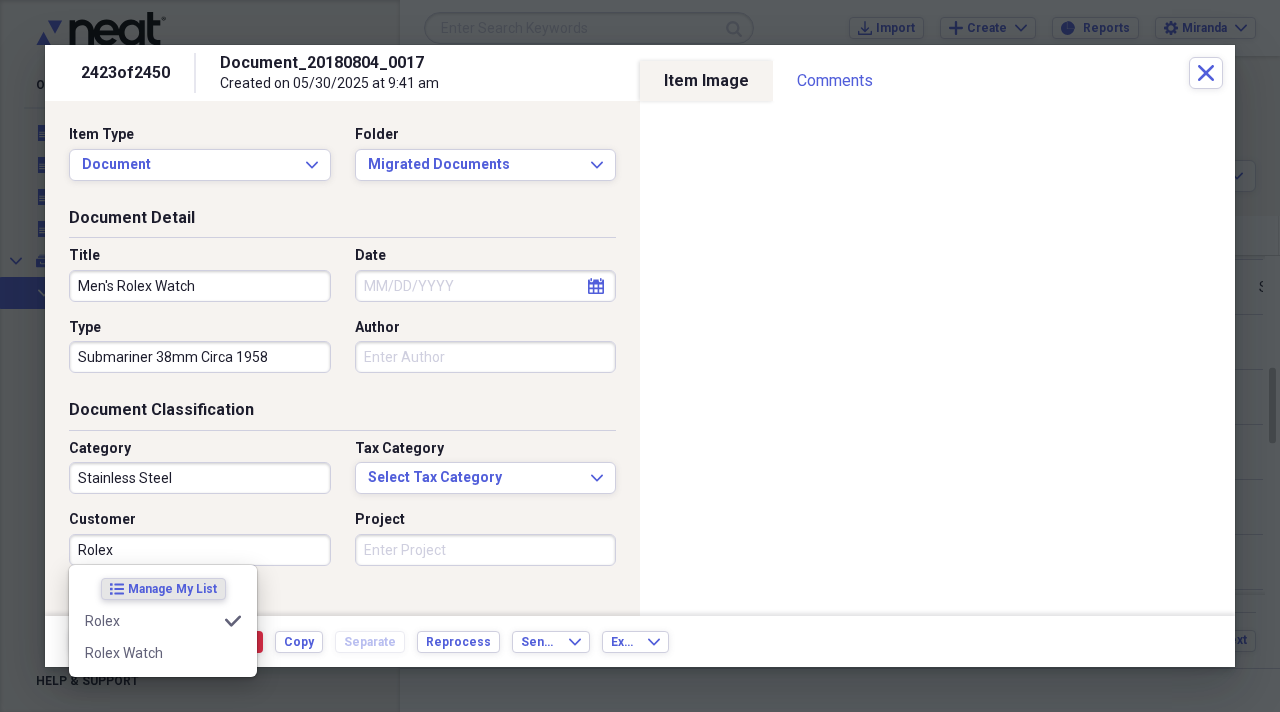 type on "Rolex" 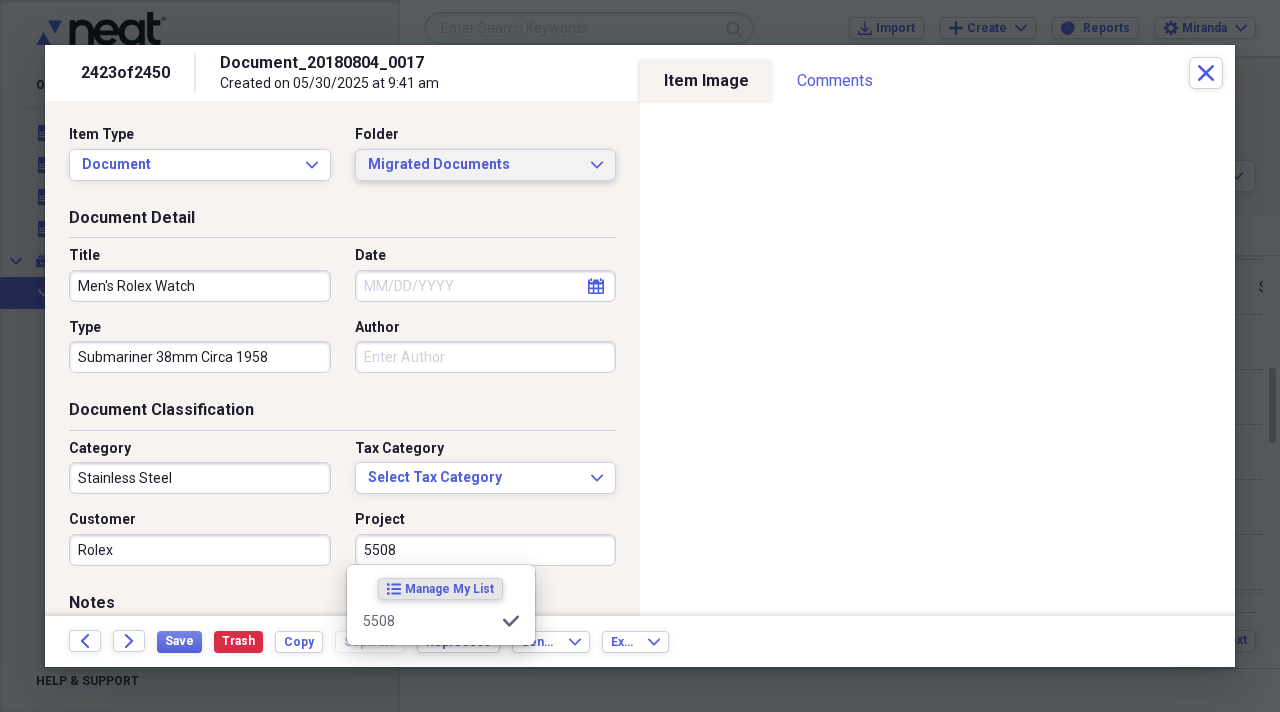 type on "5508" 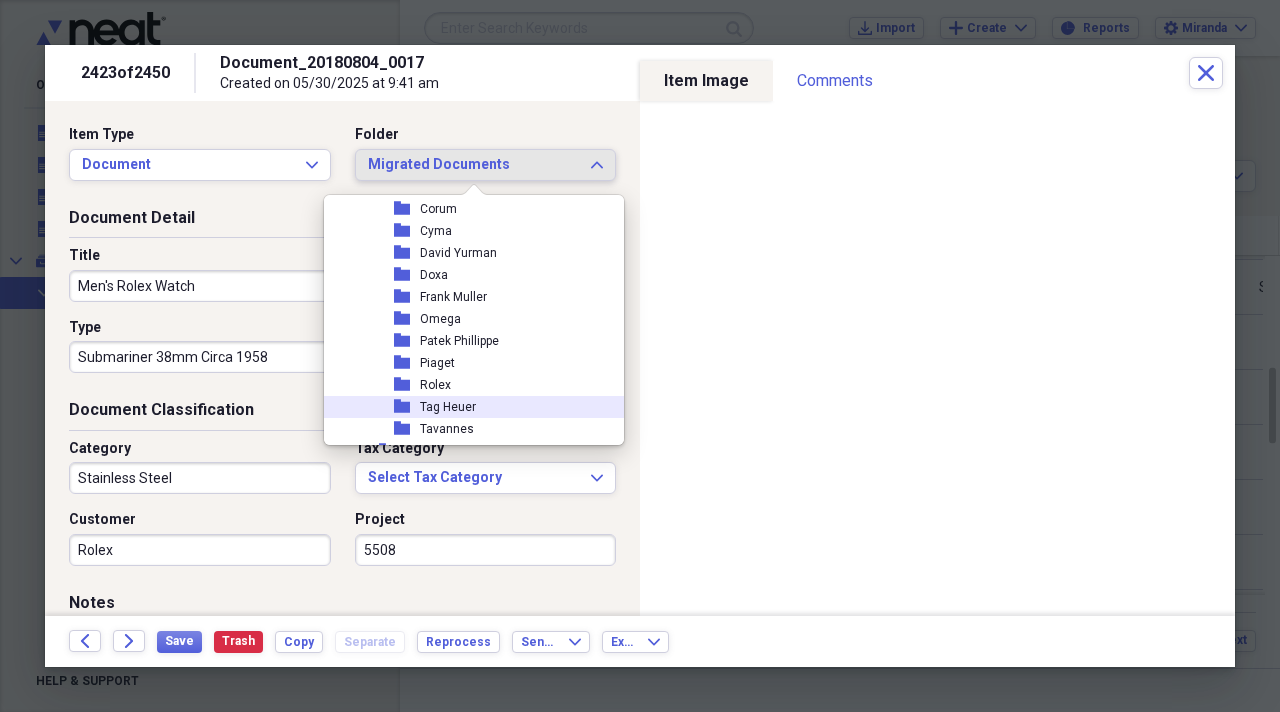 scroll, scrollTop: 2400, scrollLeft: 0, axis: vertical 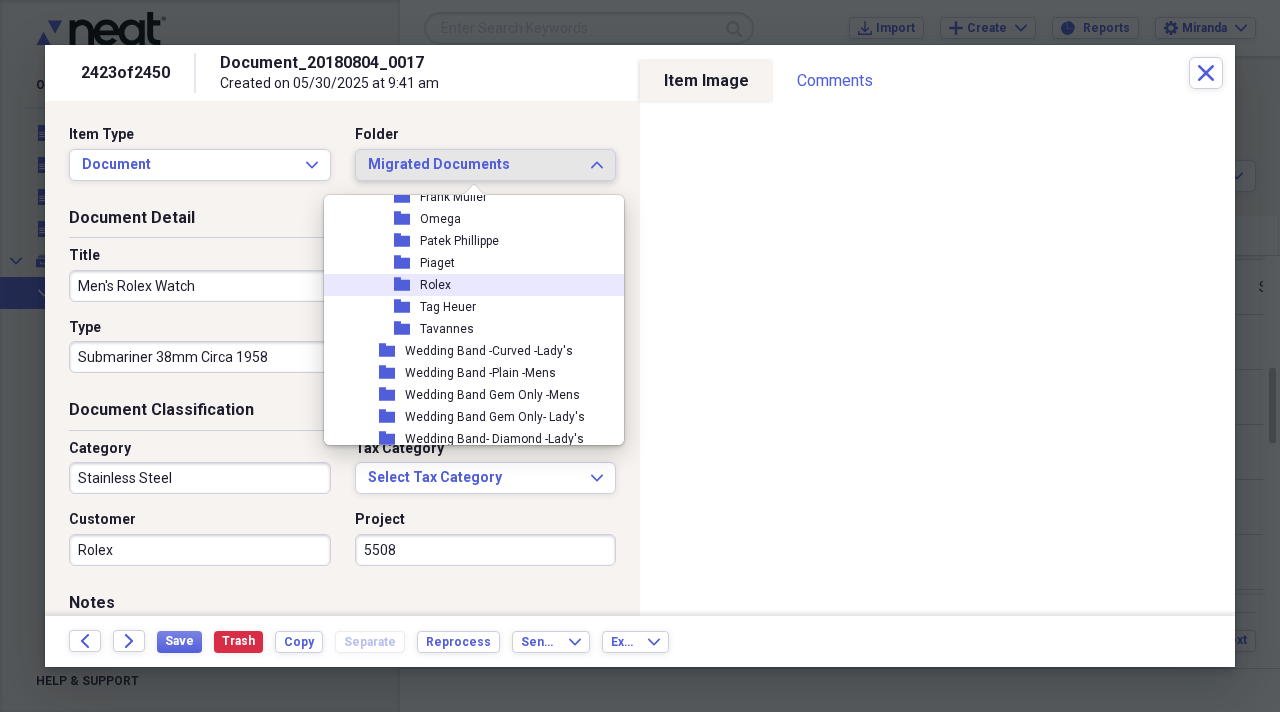 click on "folder Rolex" at bounding box center [466, 285] 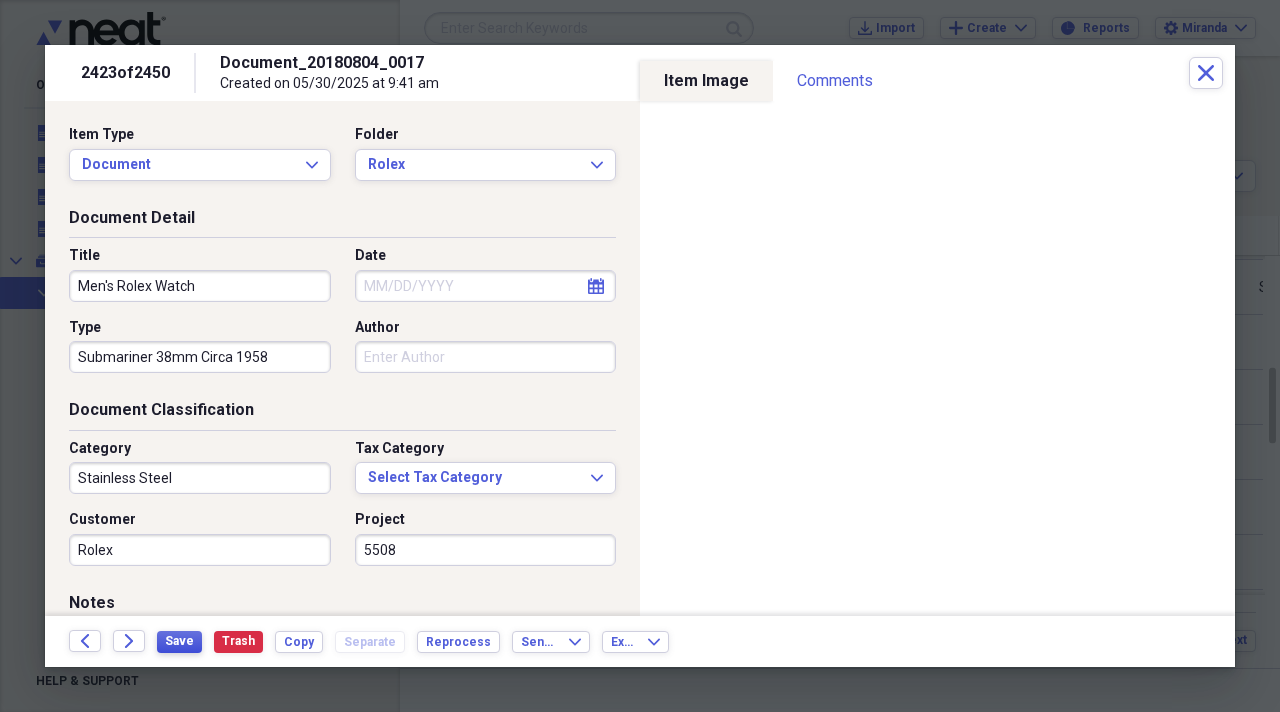 click on "Save" at bounding box center [179, 641] 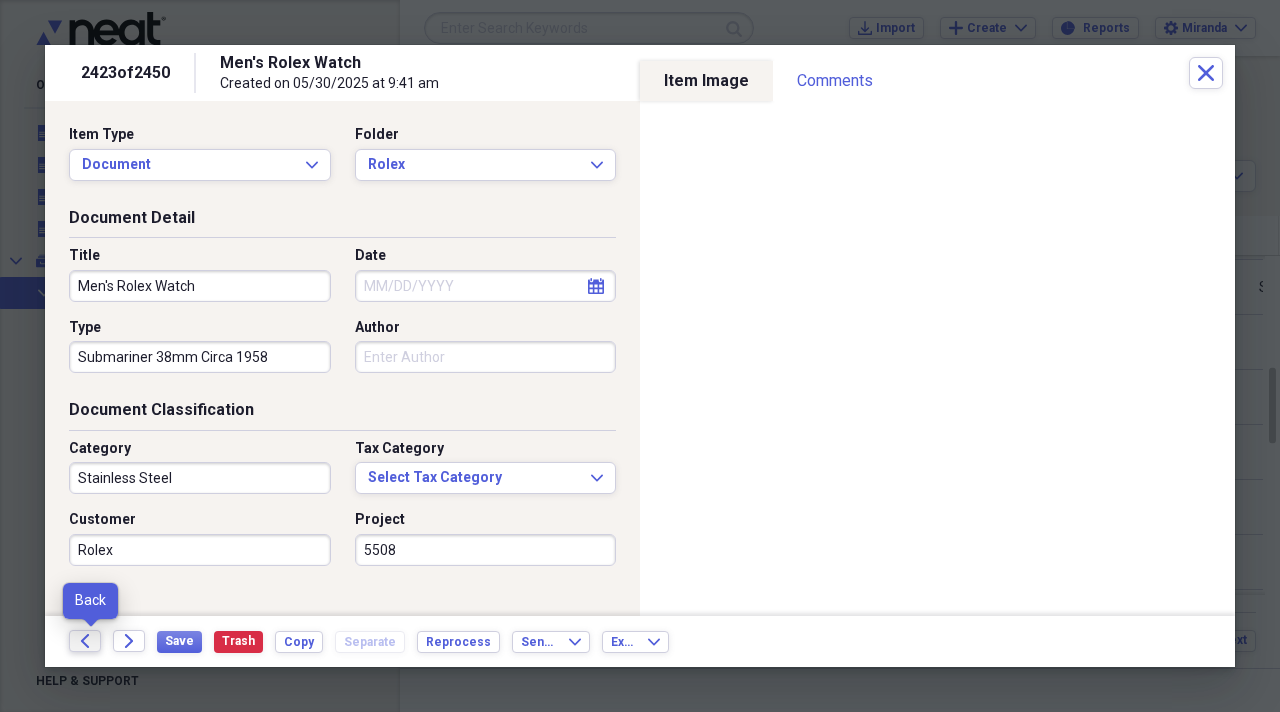 click on "Back" 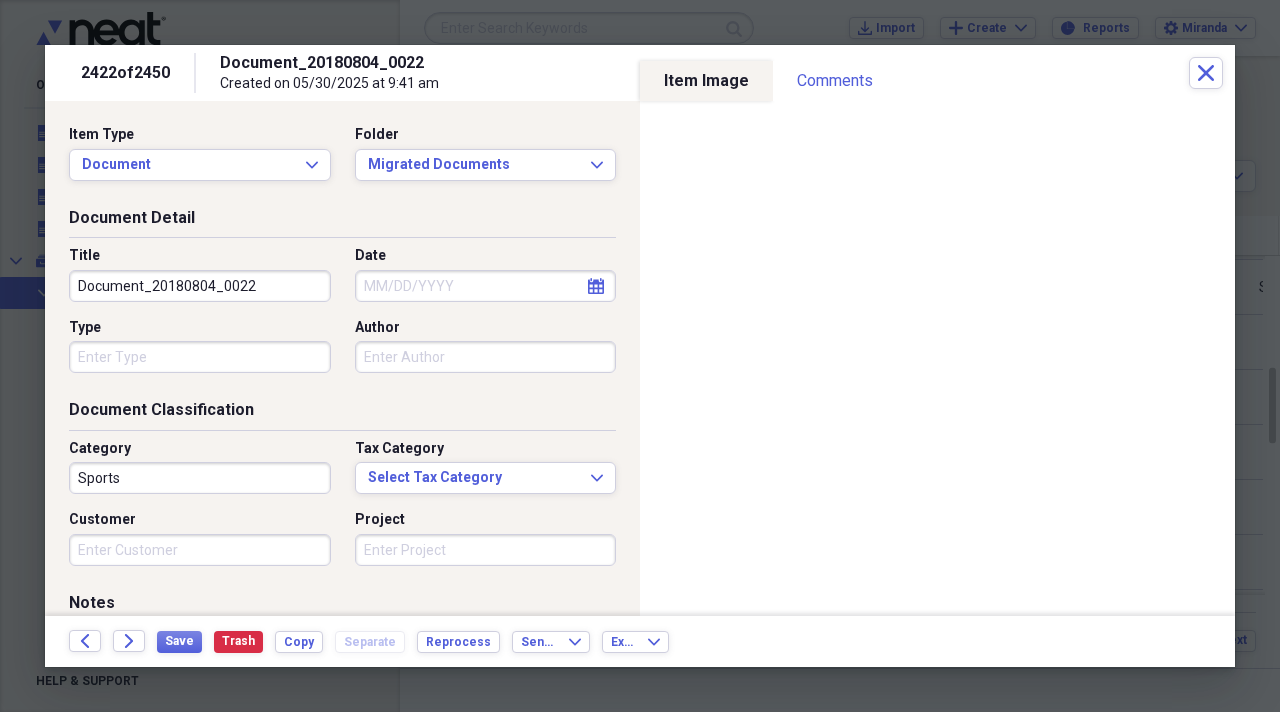 drag, startPoint x: 264, startPoint y: 285, endPoint x: 0, endPoint y: 263, distance: 264.91507 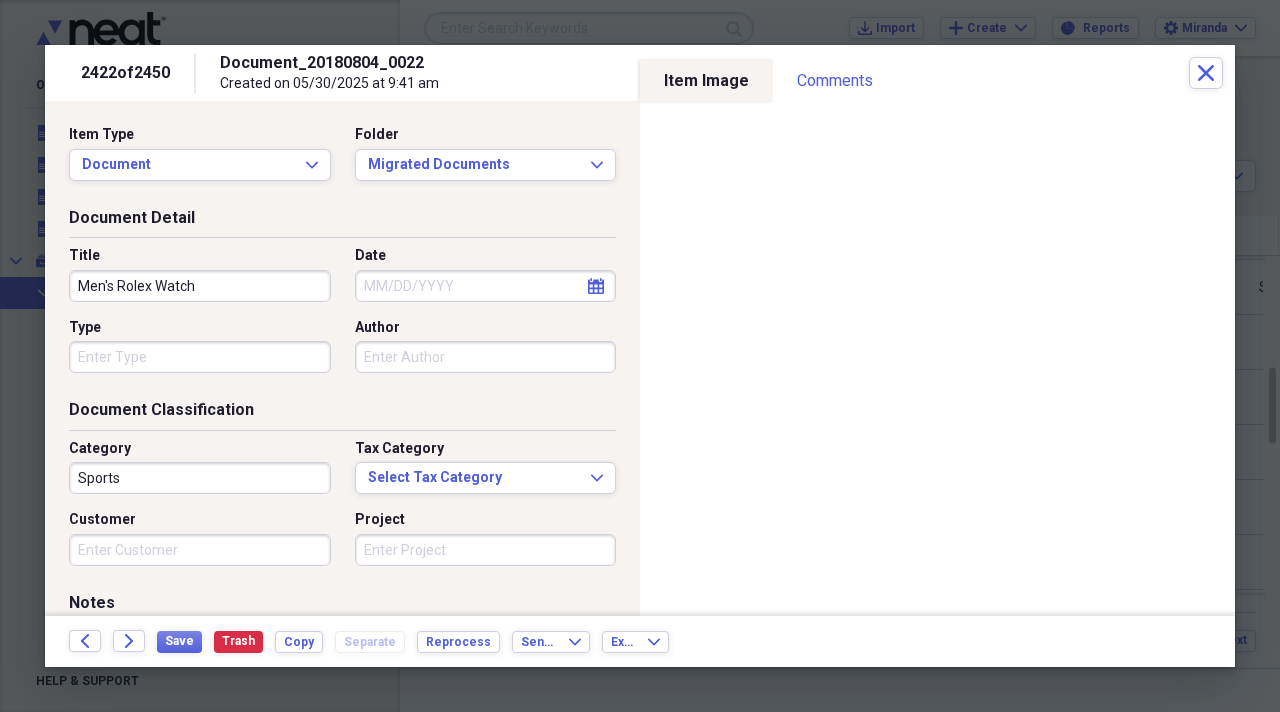 type on "Men's Rolex Watch" 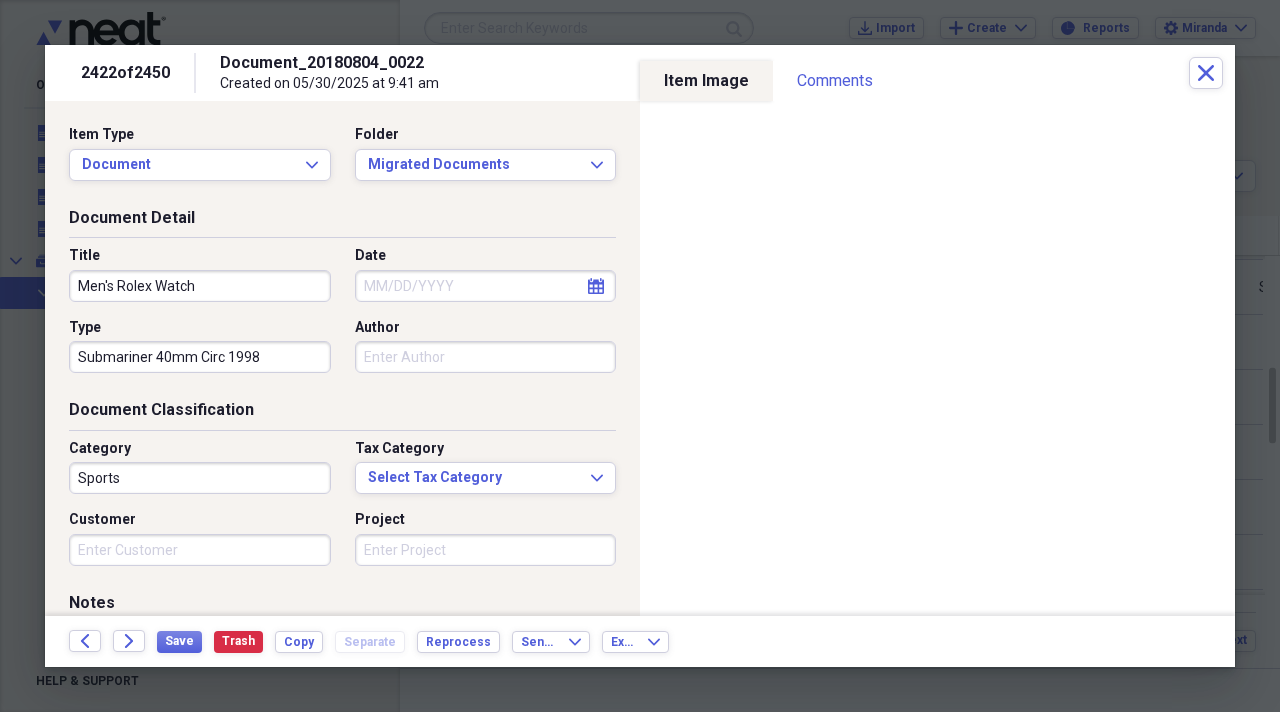 type on "Submariner 40mm Circ 1998" 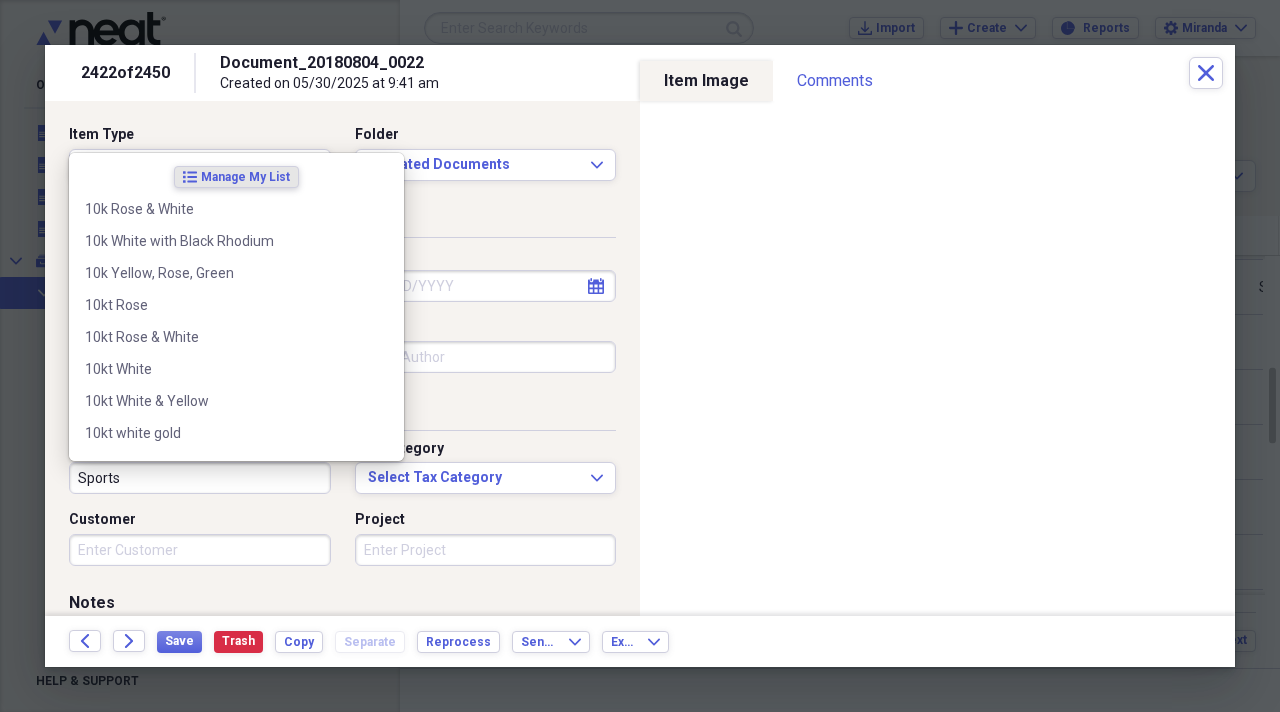 click on "Sports" at bounding box center (200, 478) 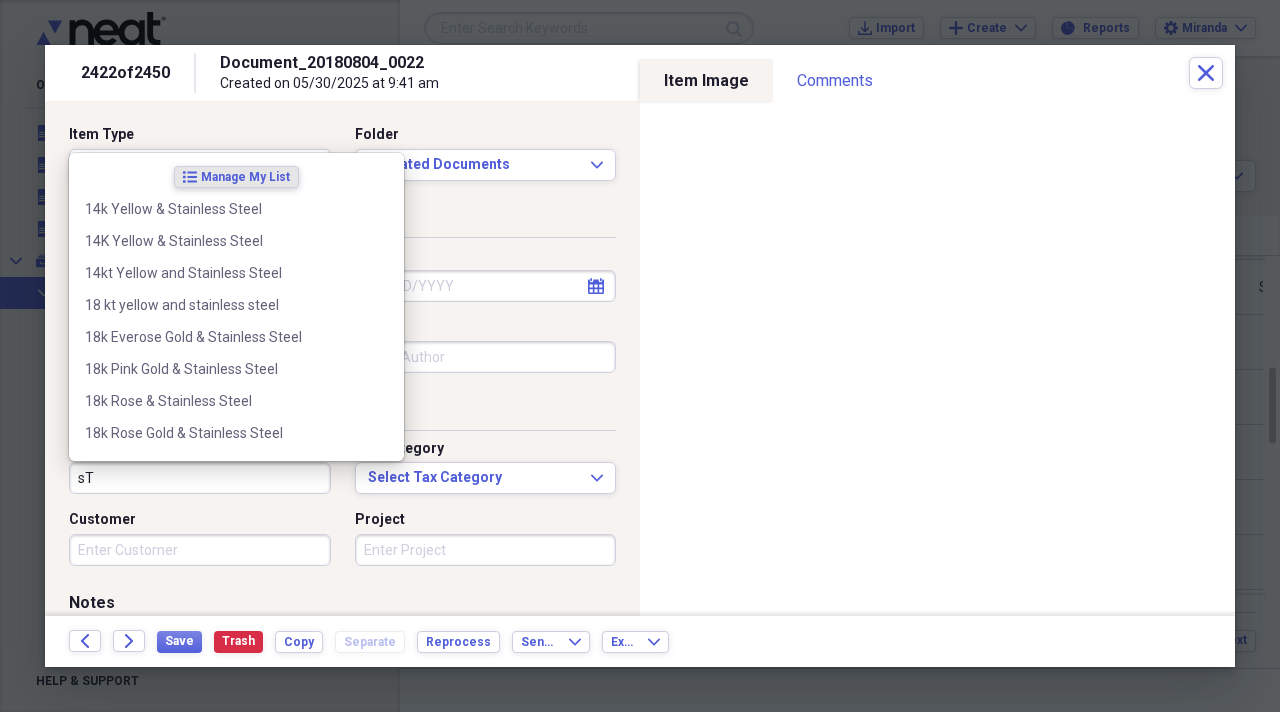 type on "s" 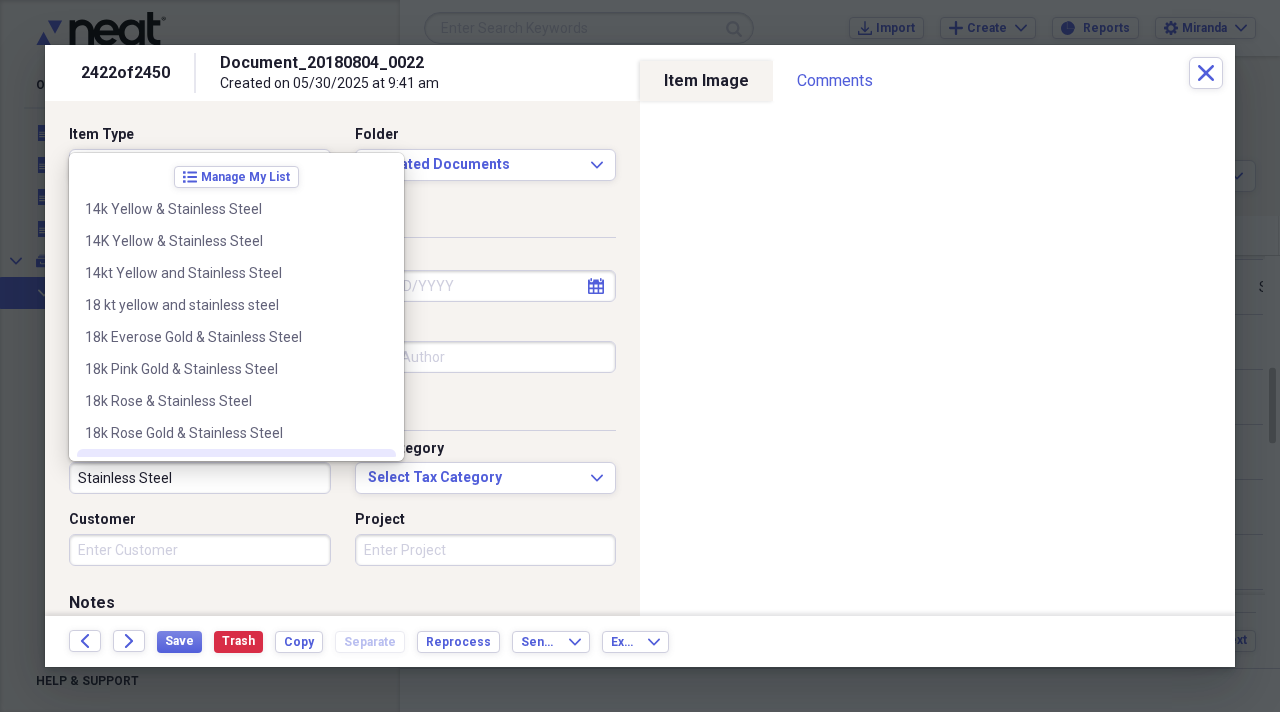 type on "Stainless Steel" 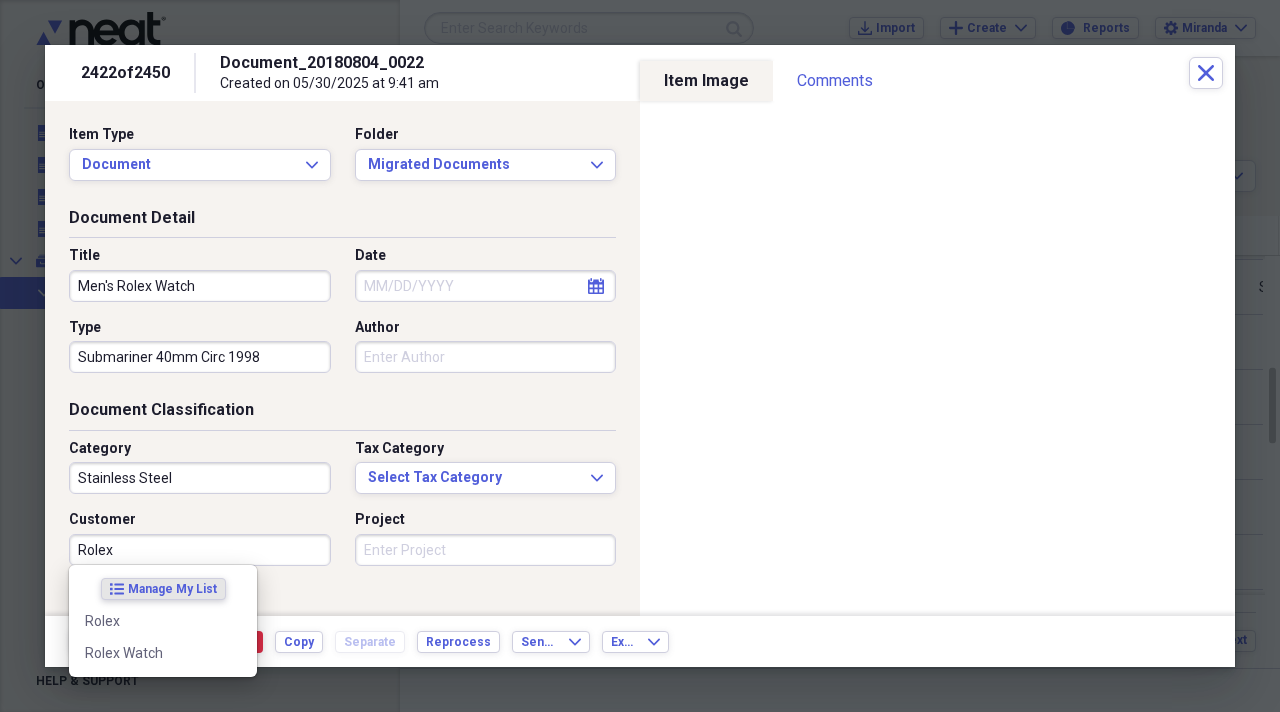 type on "Rolex" 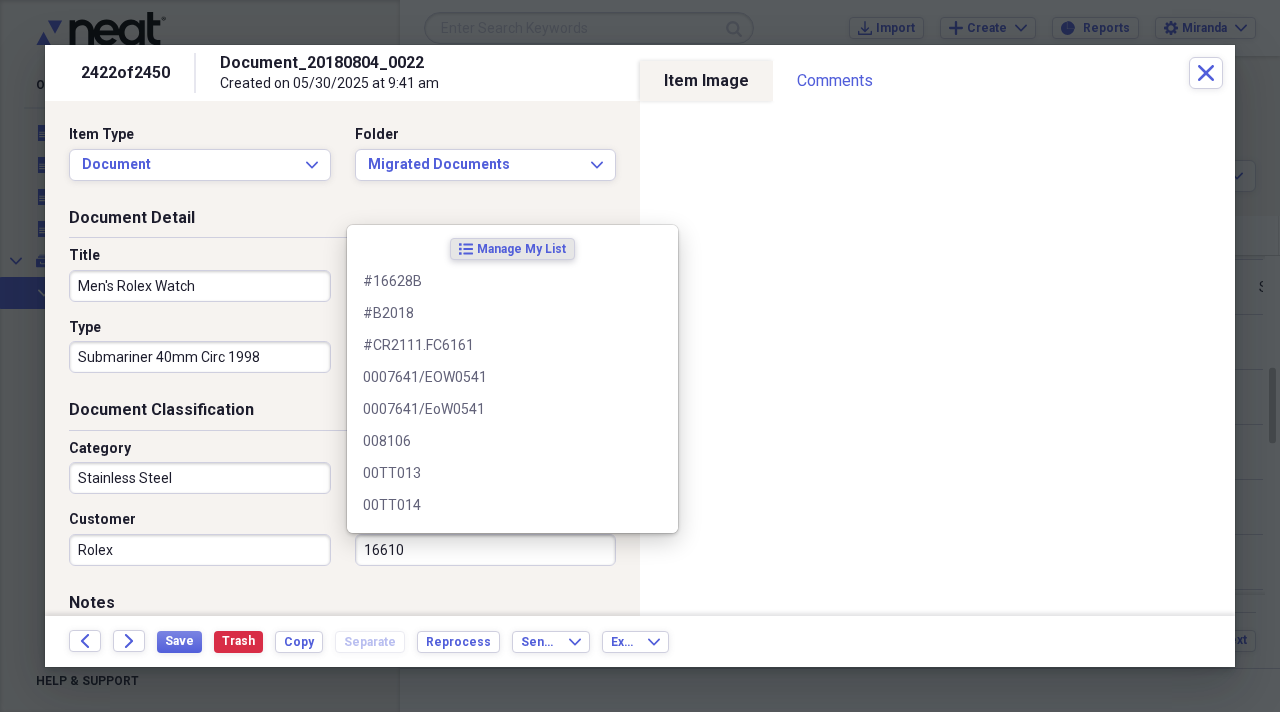 type on "16610" 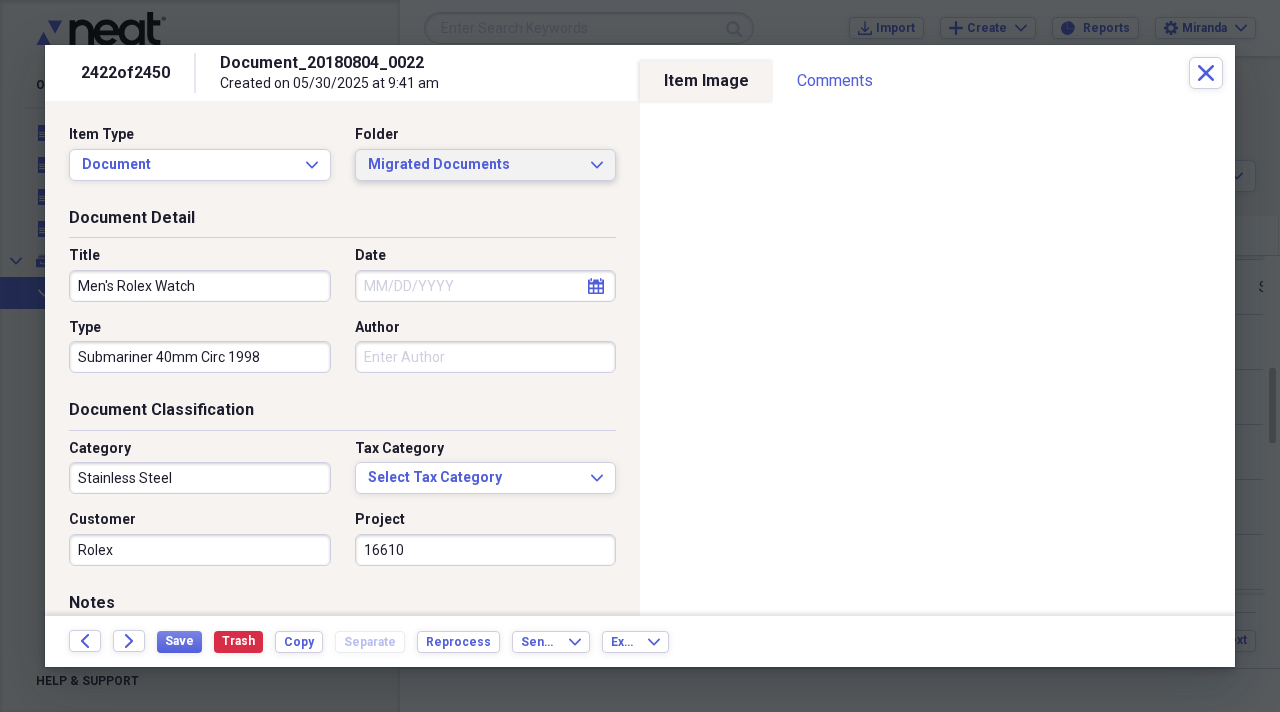 click on "Migrated Documents Expand" at bounding box center (486, 165) 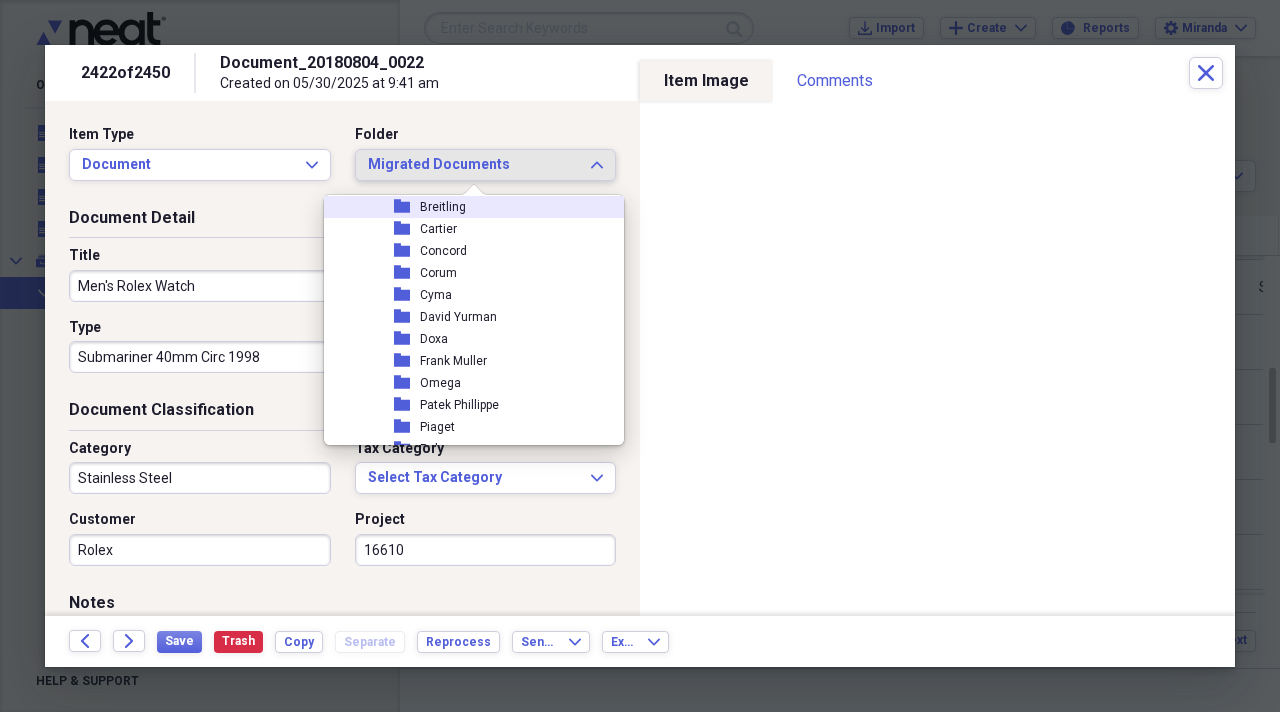 scroll, scrollTop: 2400, scrollLeft: 0, axis: vertical 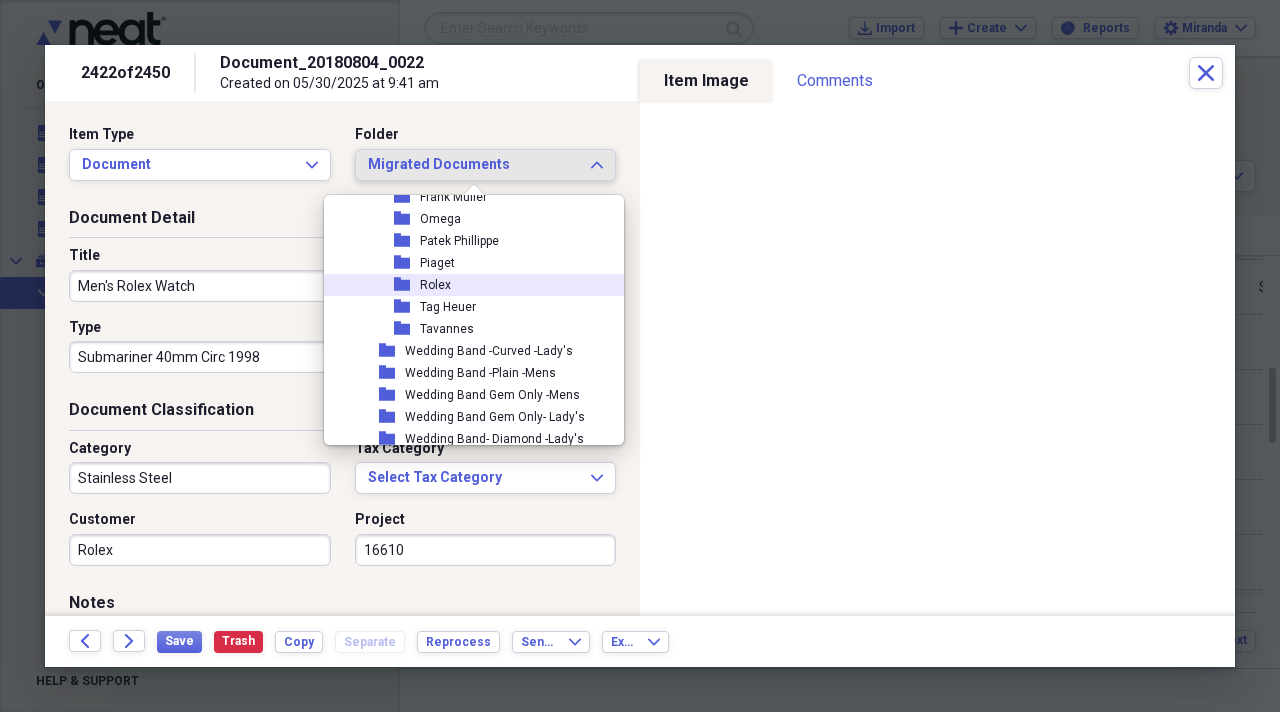 click on "folder" at bounding box center [407, 285] 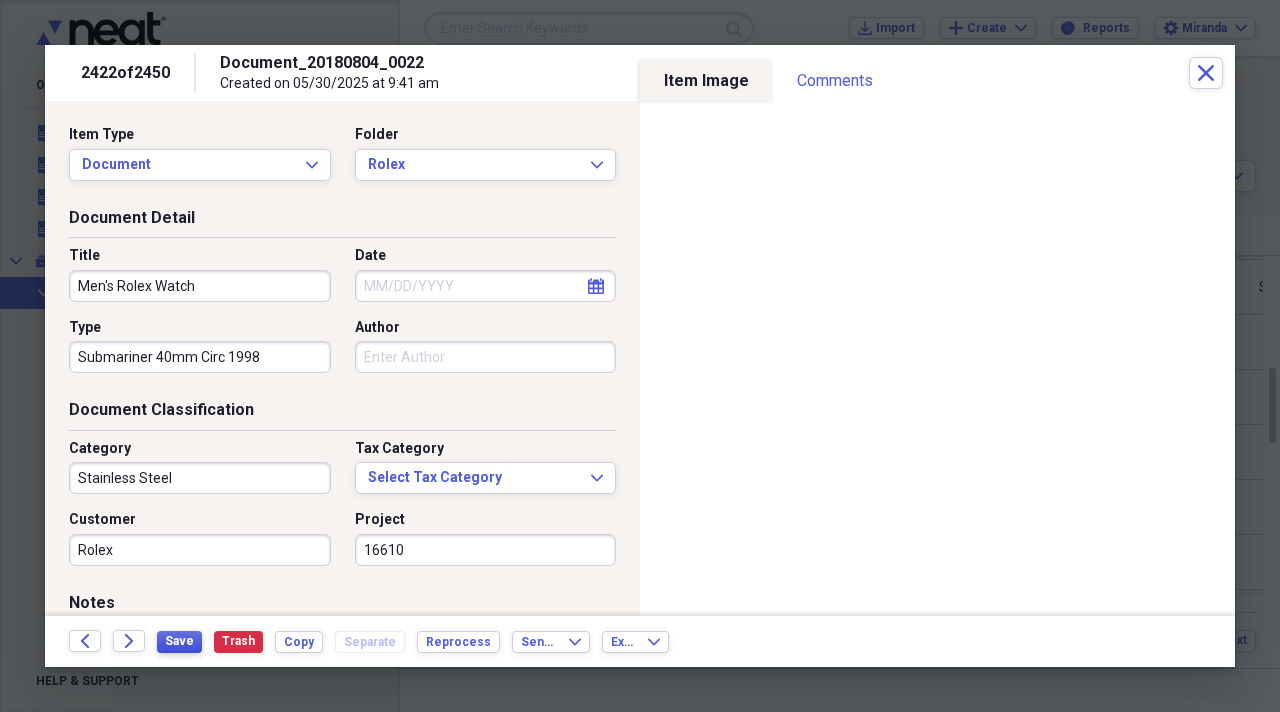 click on "Save" at bounding box center [179, 641] 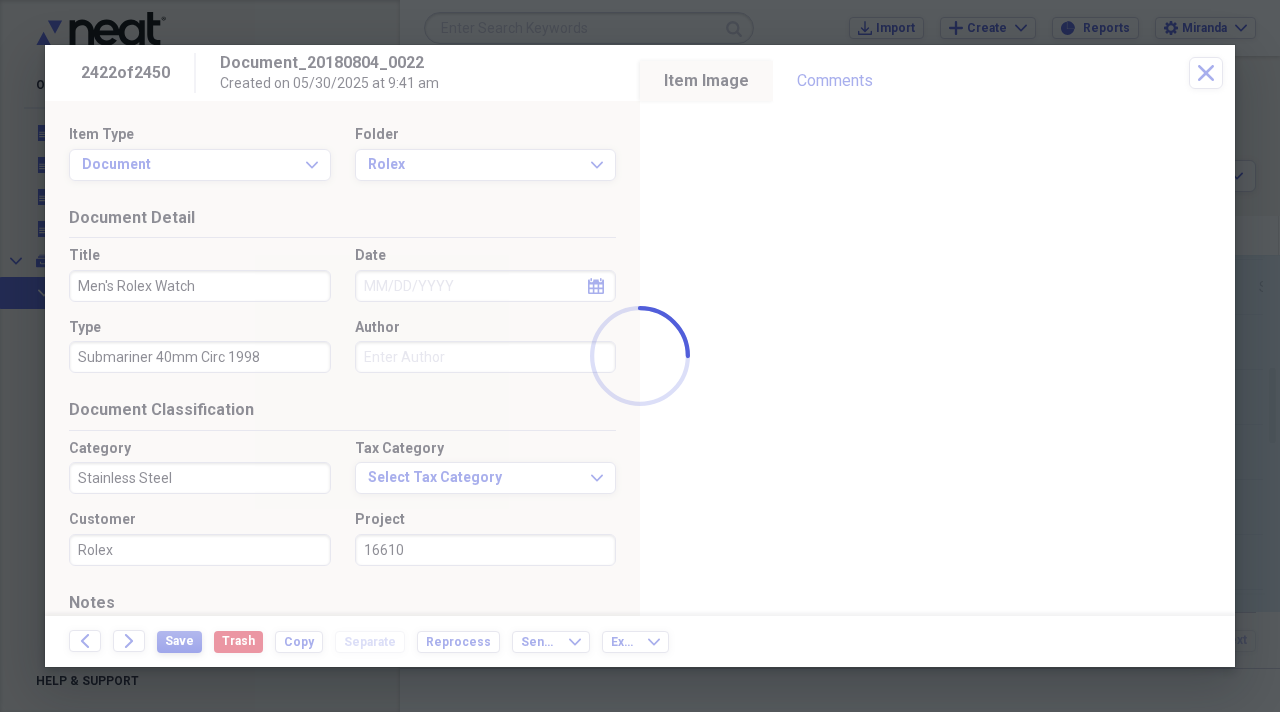 type on "Rolex" 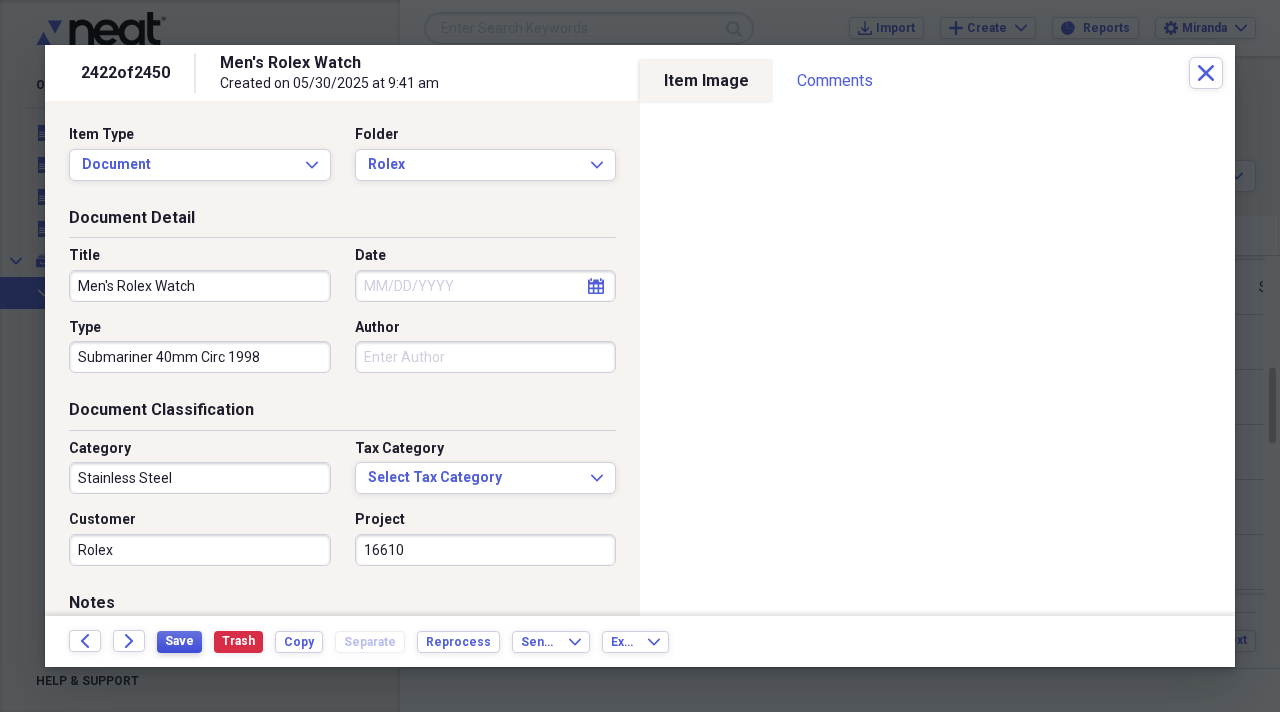 click on "Save" at bounding box center (179, 641) 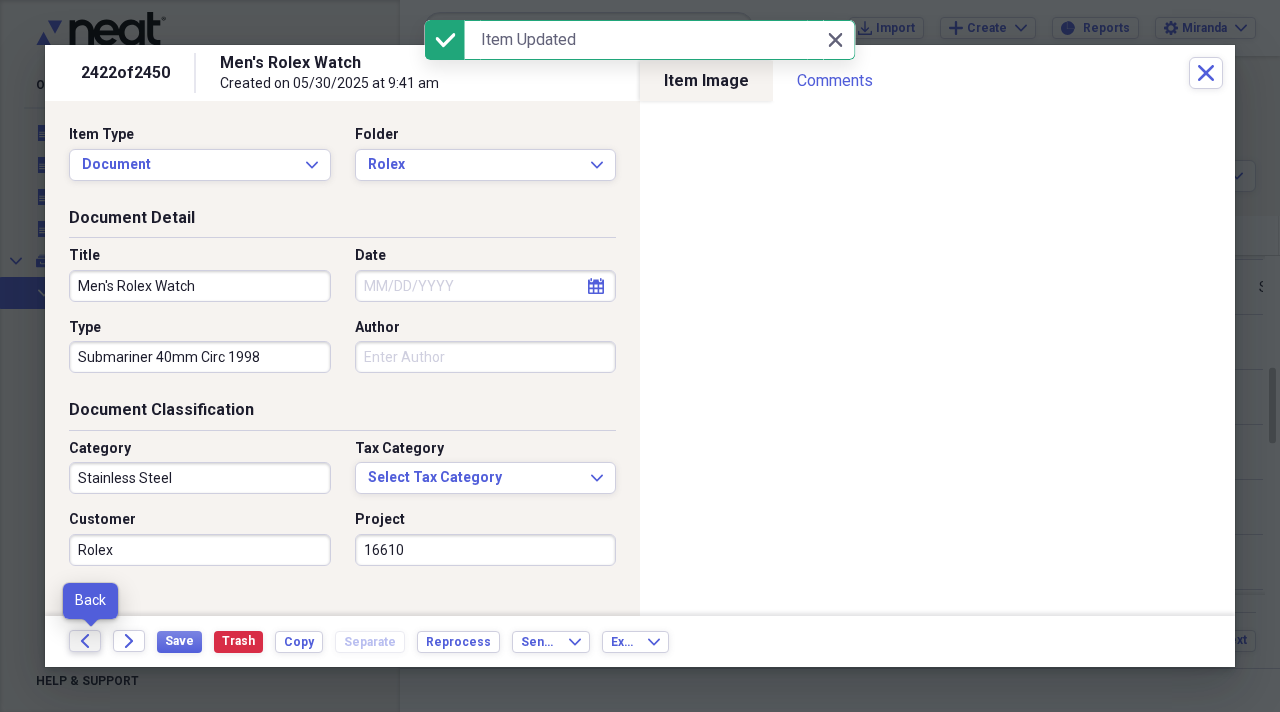 click on "Back" at bounding box center (85, 641) 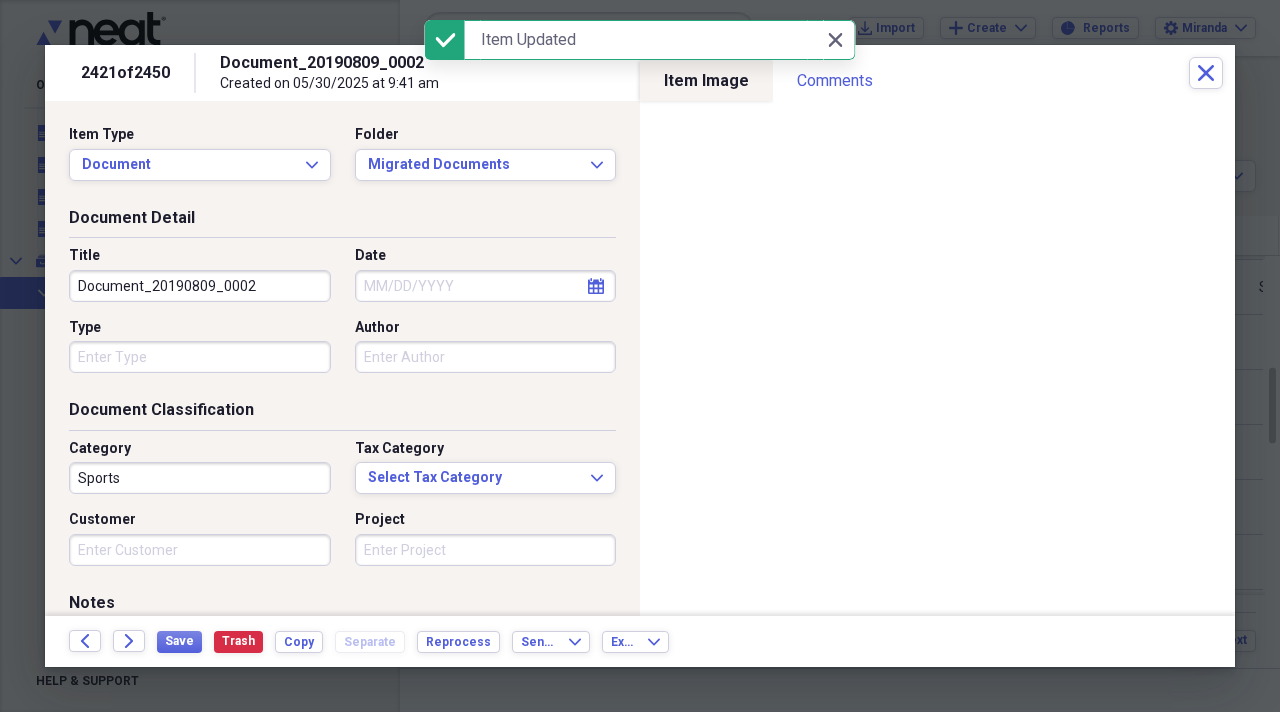 drag, startPoint x: 283, startPoint y: 296, endPoint x: 86, endPoint y: 259, distance: 200.4445 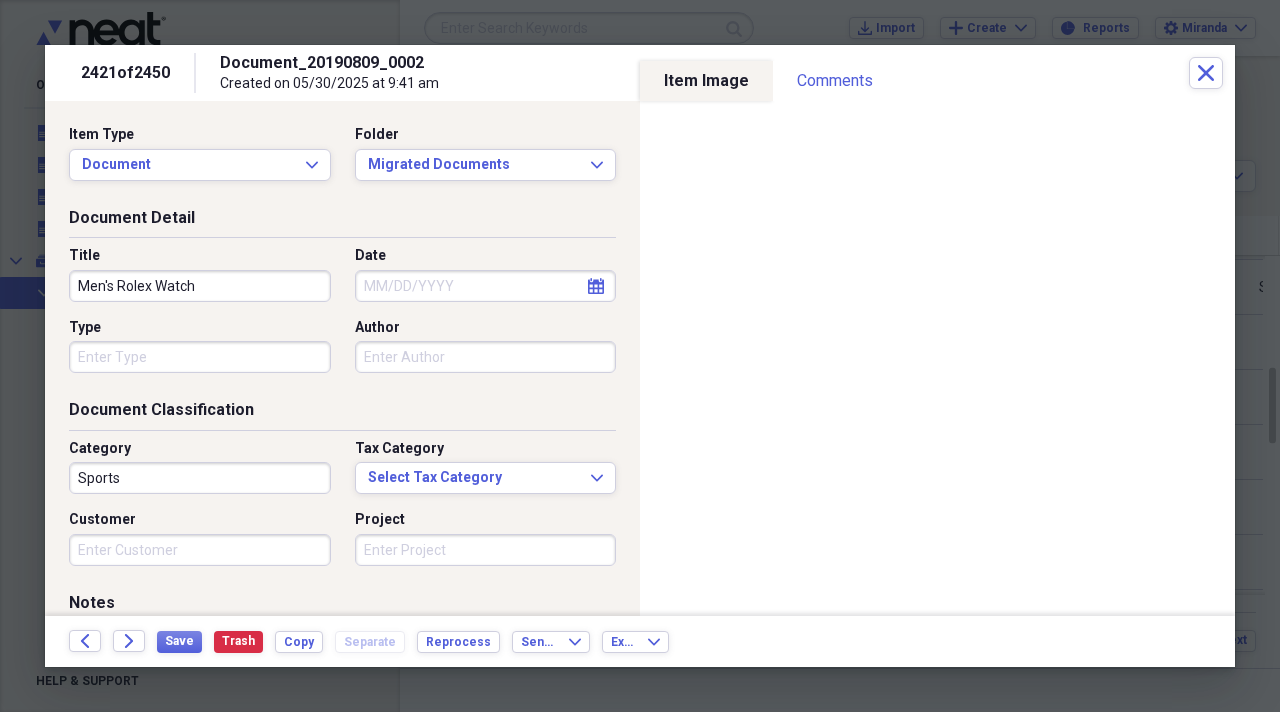 type on "Men's Rolex Watch" 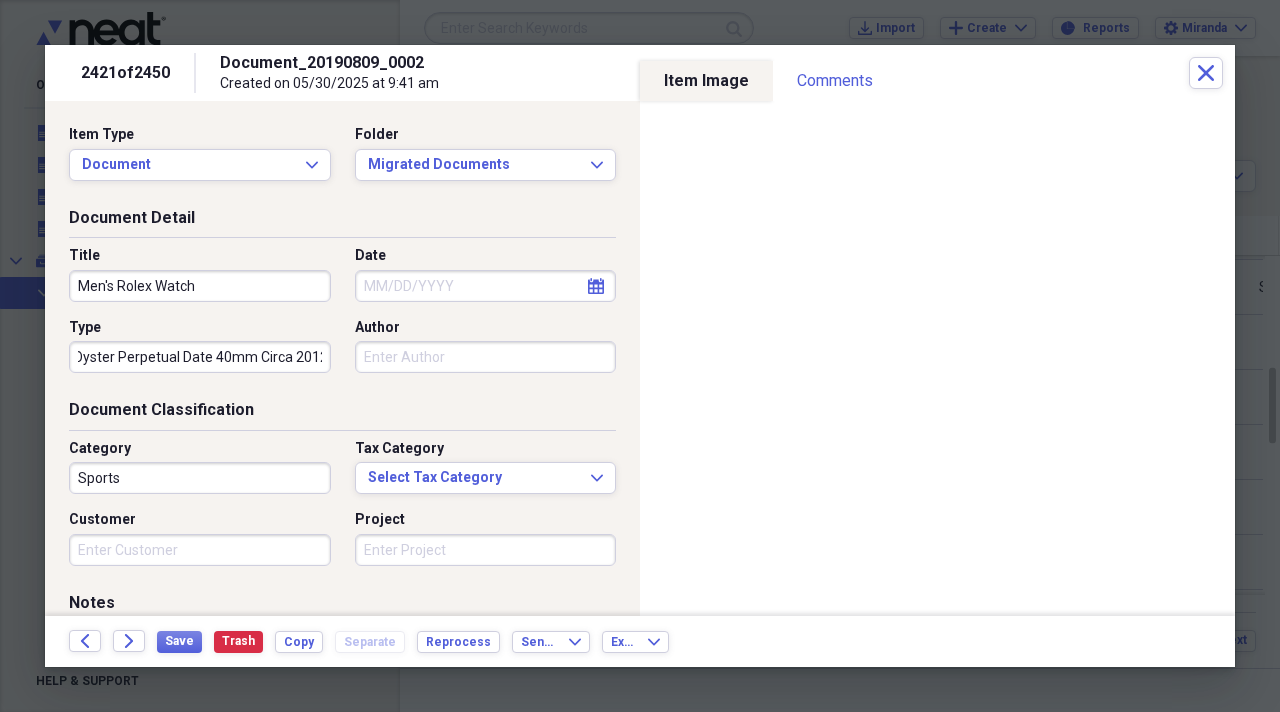 scroll, scrollTop: 0, scrollLeft: 13, axis: horizontal 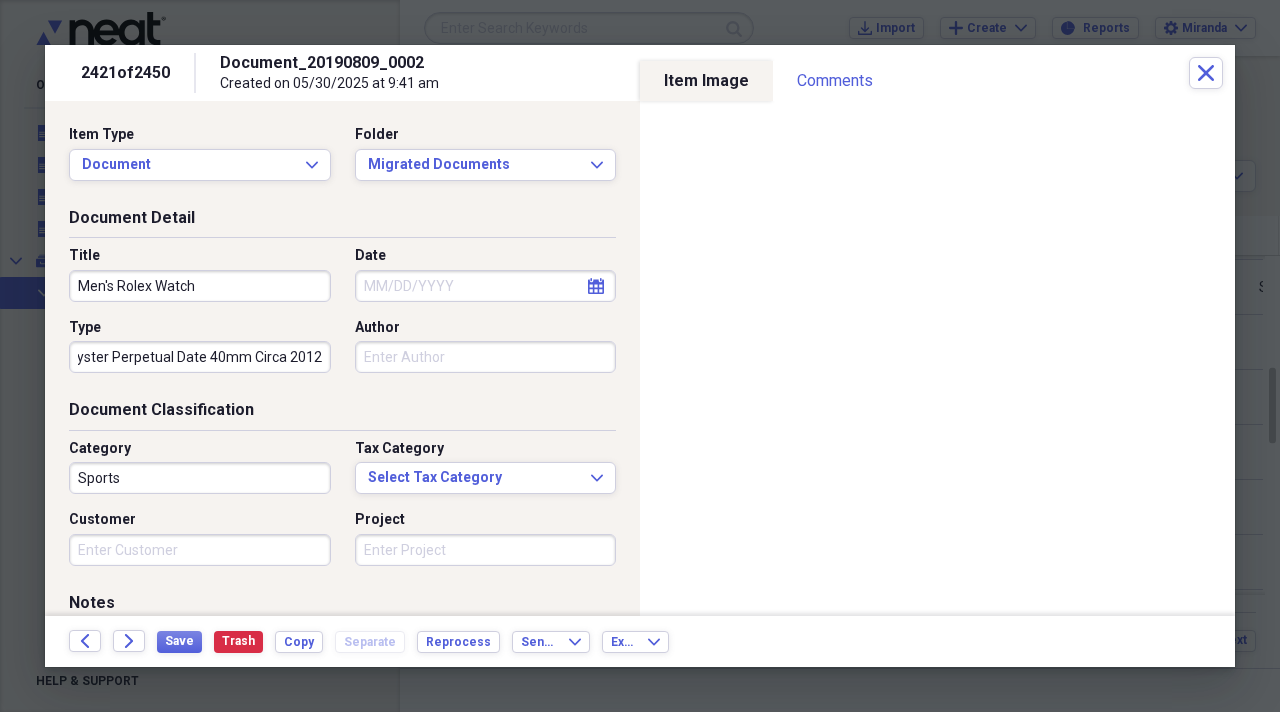 type on "Oyster Perpetual Date 40mm Circa 2012" 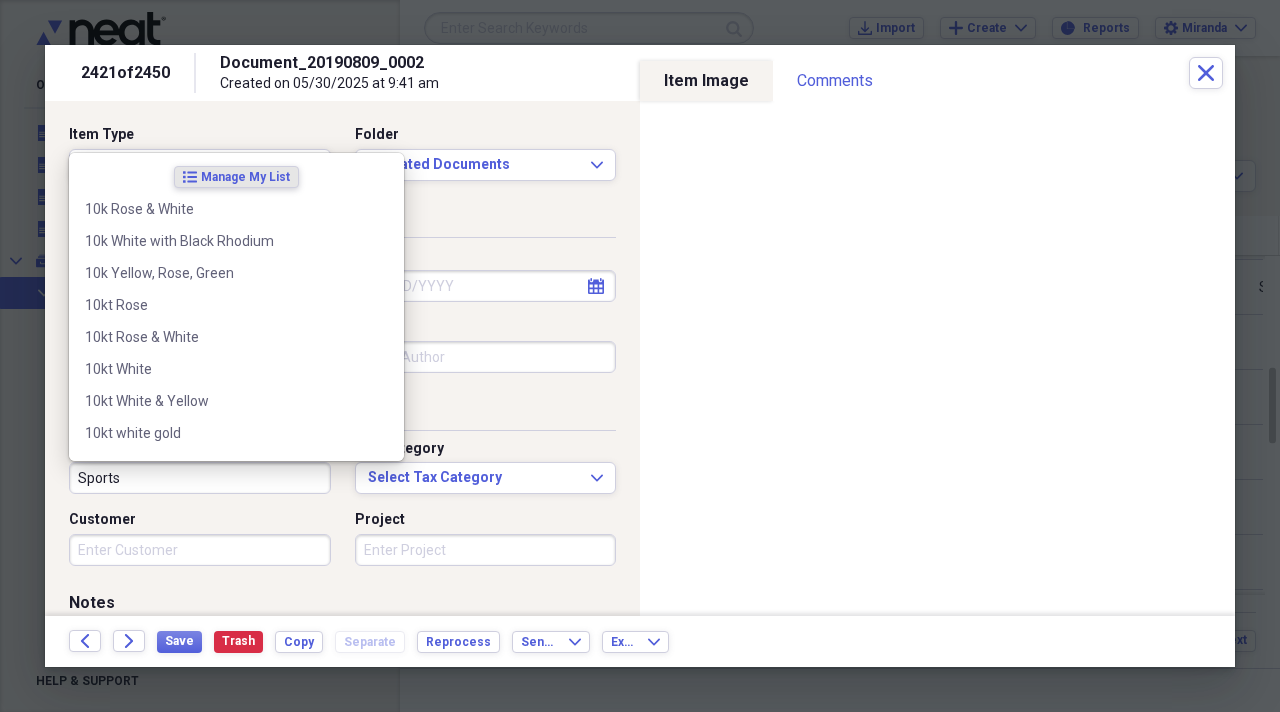 scroll, scrollTop: 0, scrollLeft: 0, axis: both 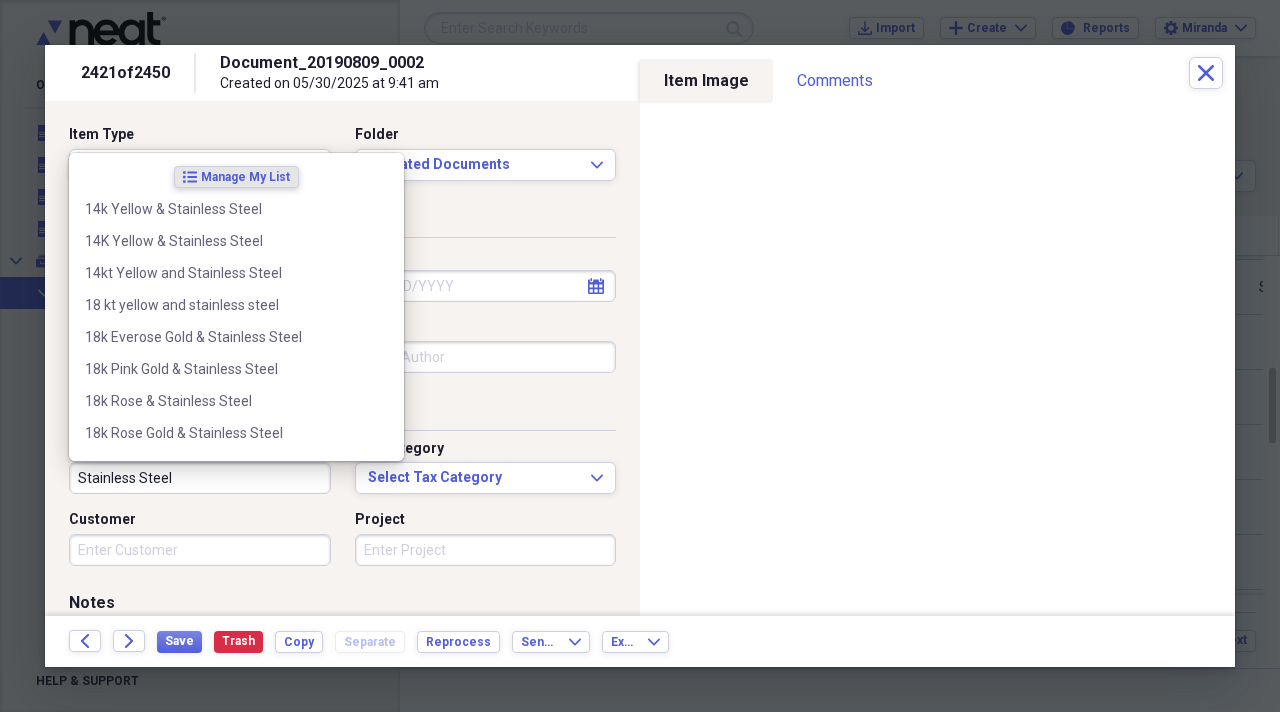 type on "Stainless Steel" 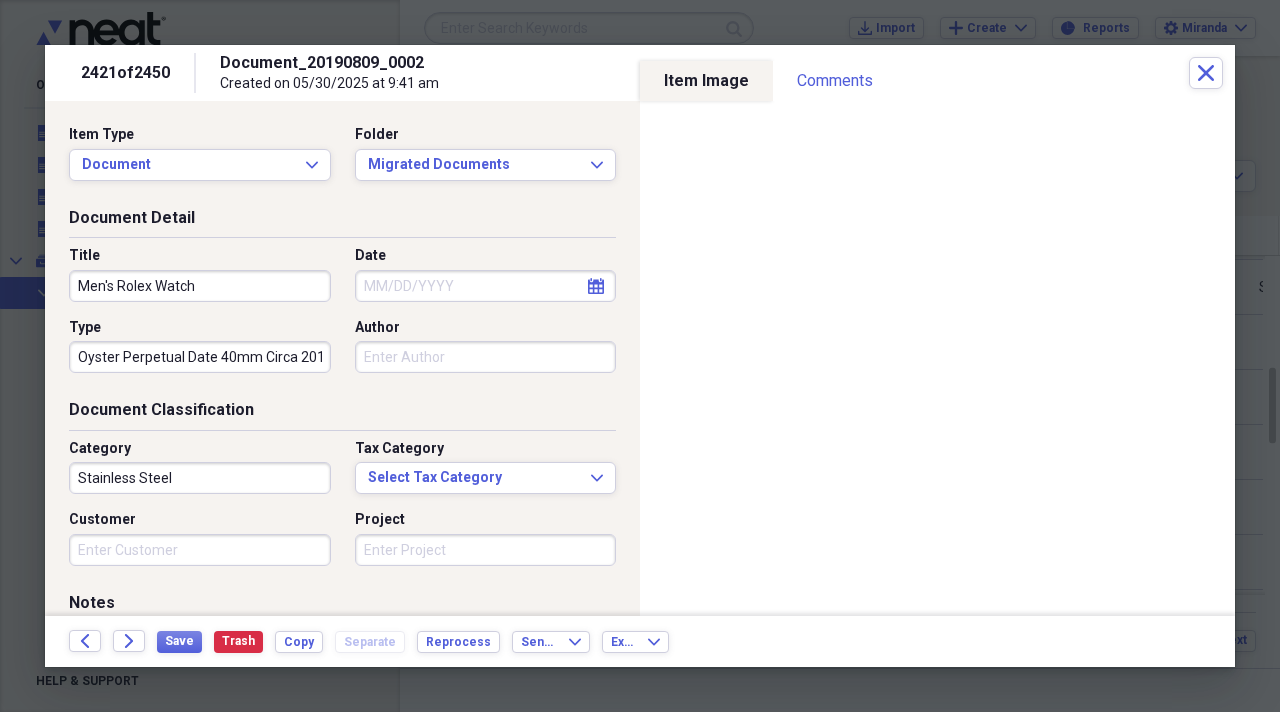 drag, startPoint x: 172, startPoint y: 529, endPoint x: 172, endPoint y: 552, distance: 23 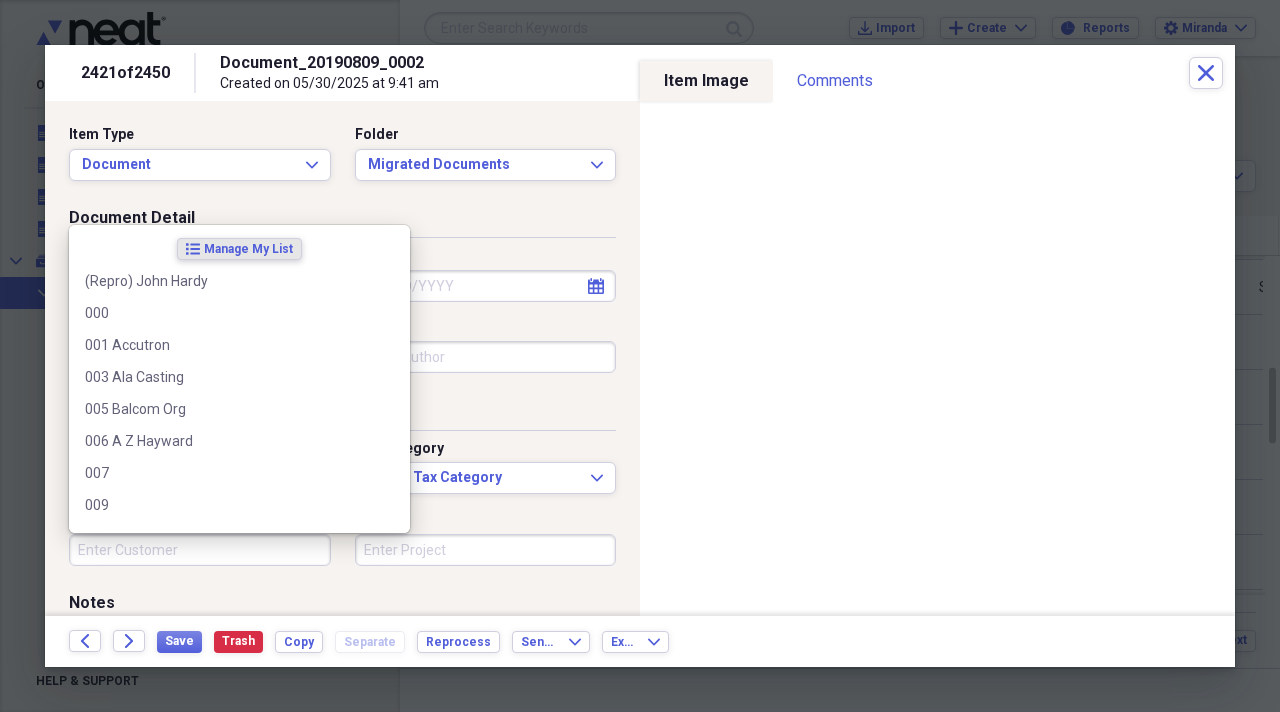 click on "Customer" at bounding box center [200, 550] 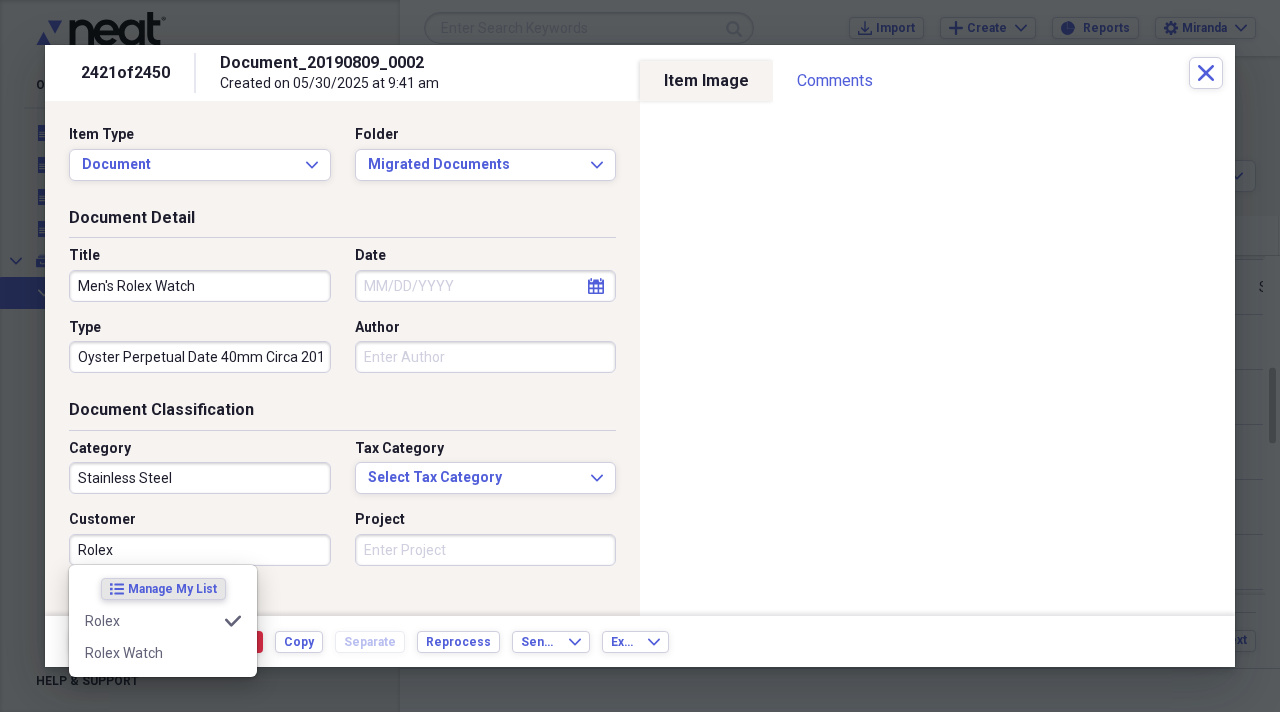 type on "Rolex" 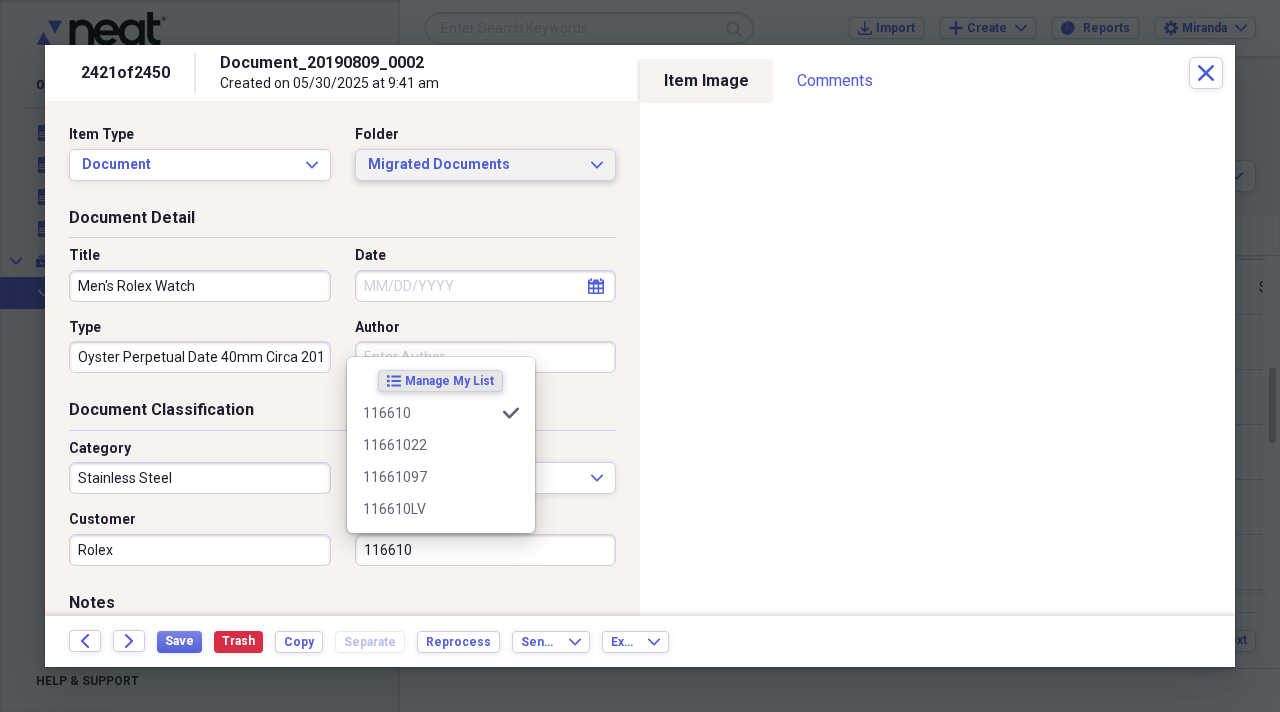 type on "116610" 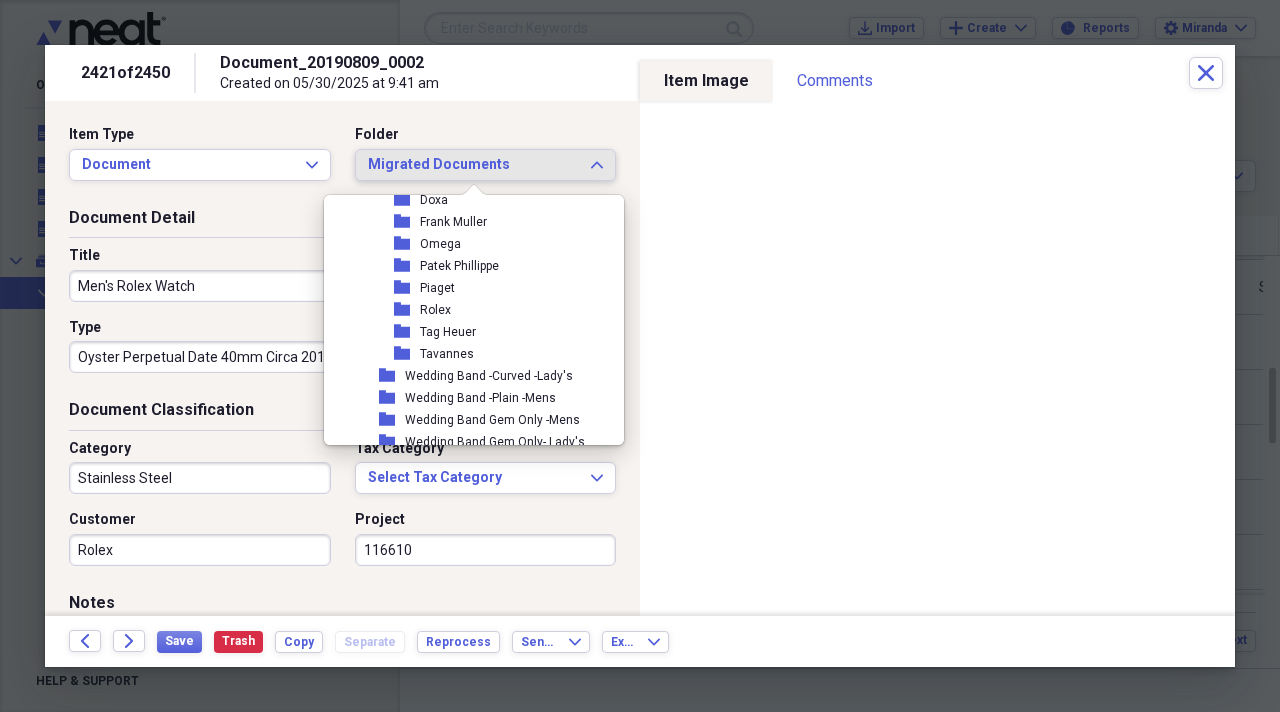 scroll, scrollTop: 2400, scrollLeft: 0, axis: vertical 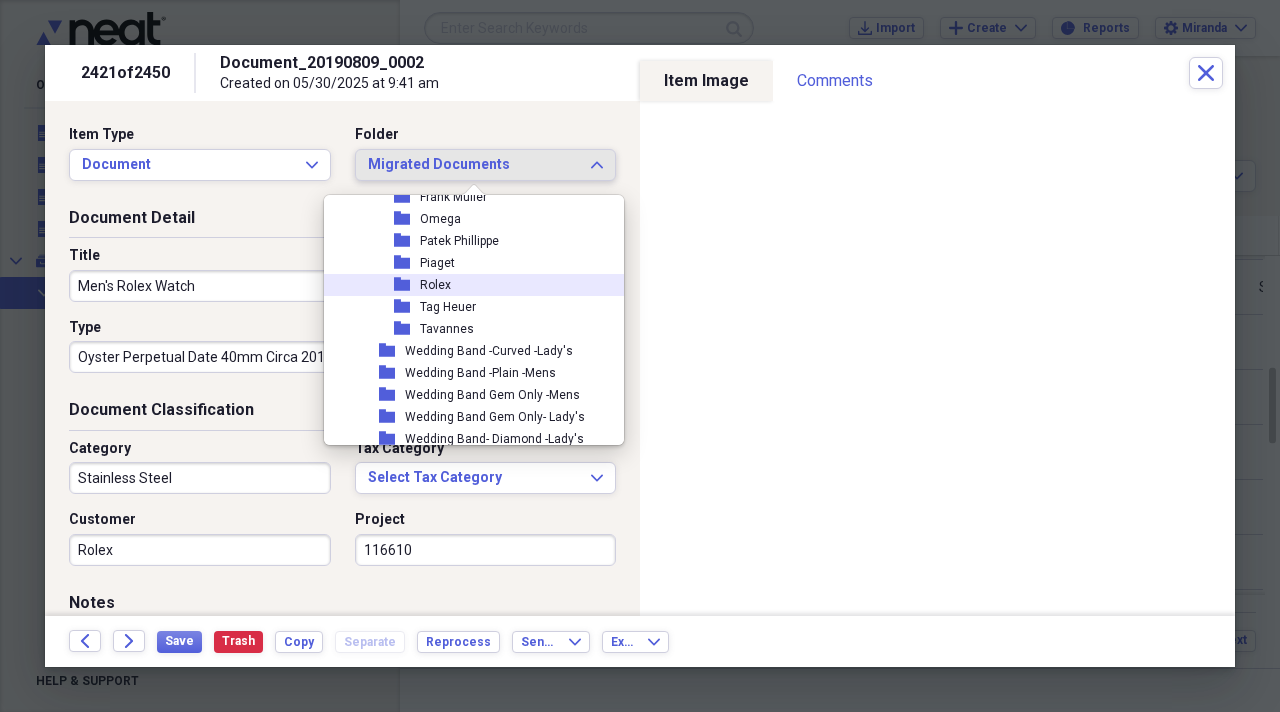 click on "folder Rolex" at bounding box center (466, 285) 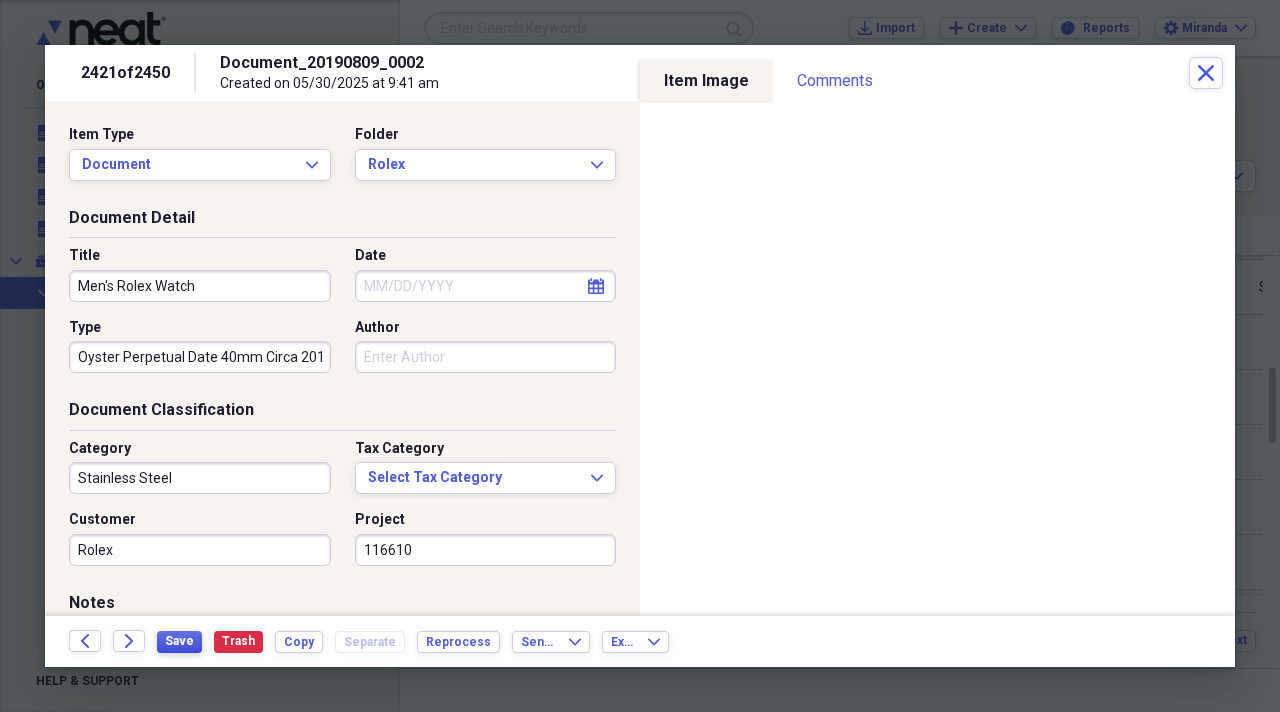 click on "Save" at bounding box center [179, 641] 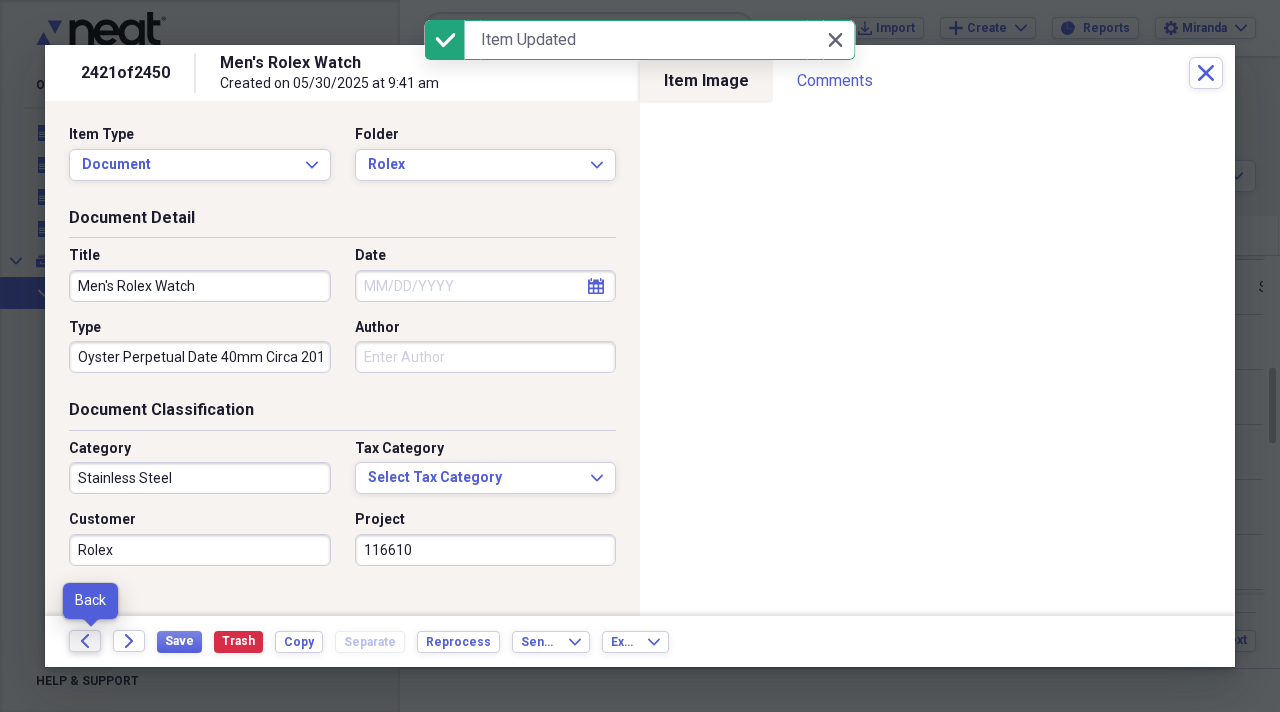 click on "Back" 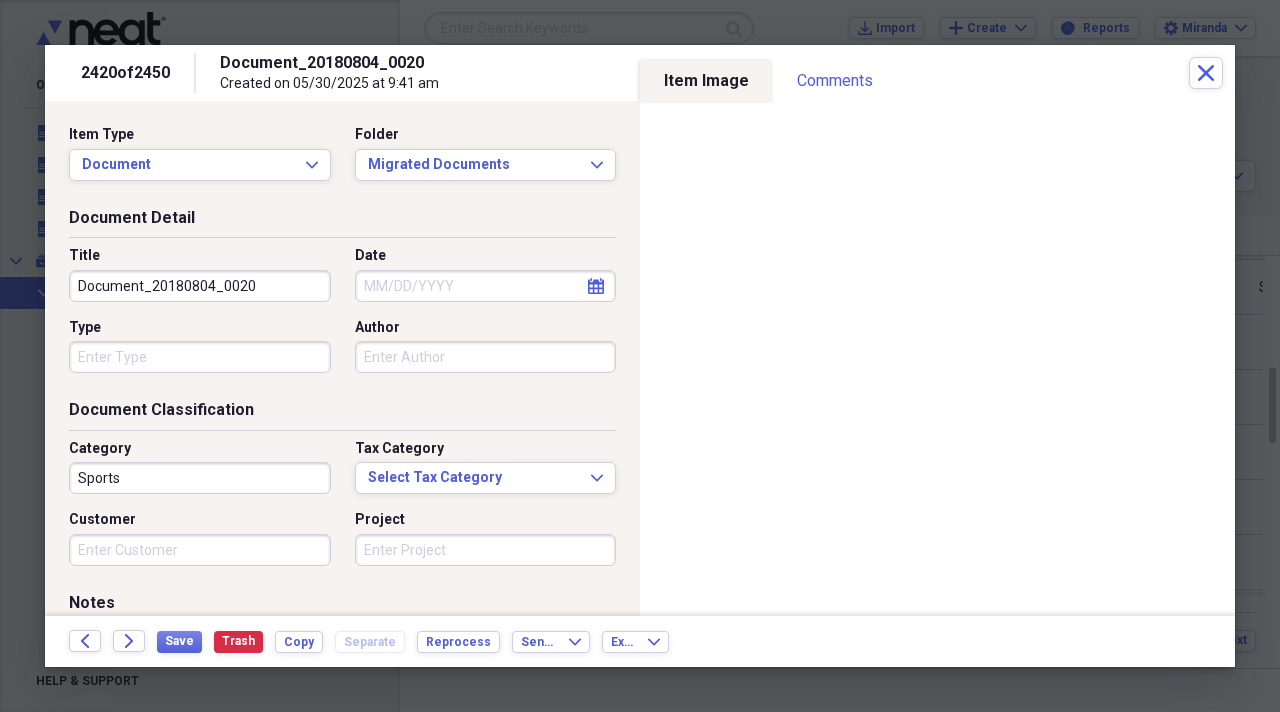 drag, startPoint x: 272, startPoint y: 285, endPoint x: 0, endPoint y: 305, distance: 272.7343 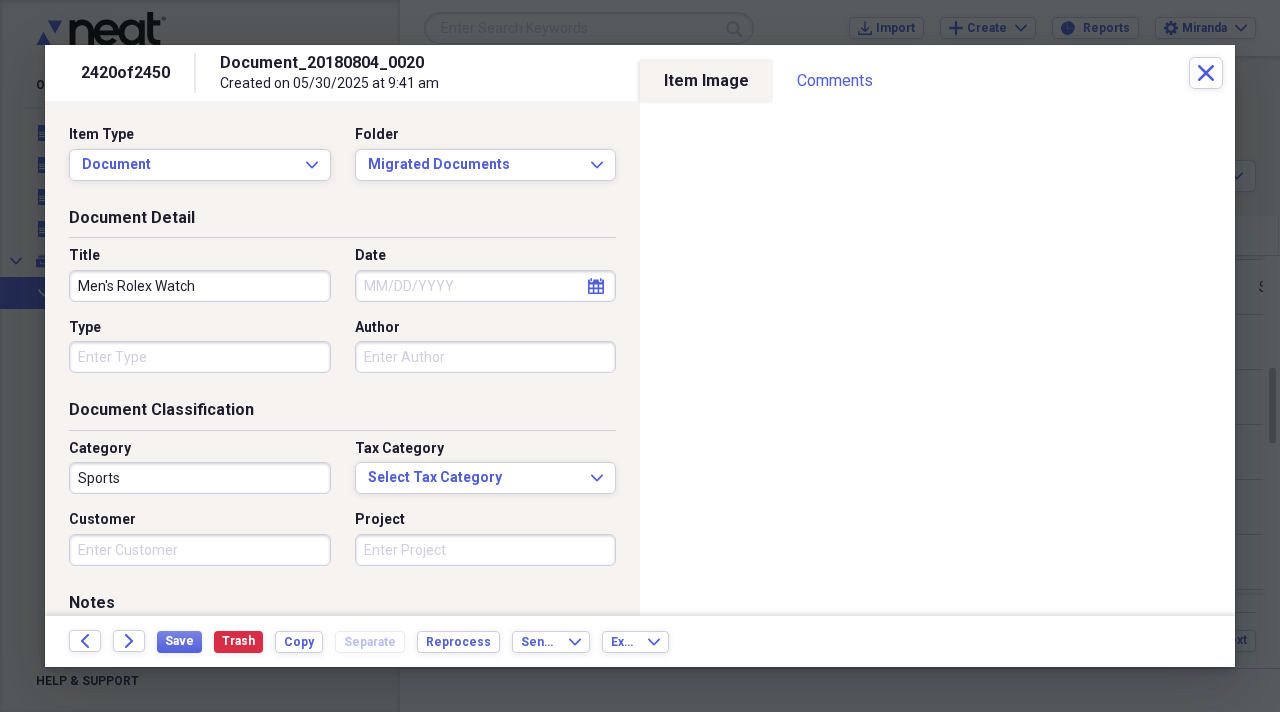 type on "Men's Rolex Watch" 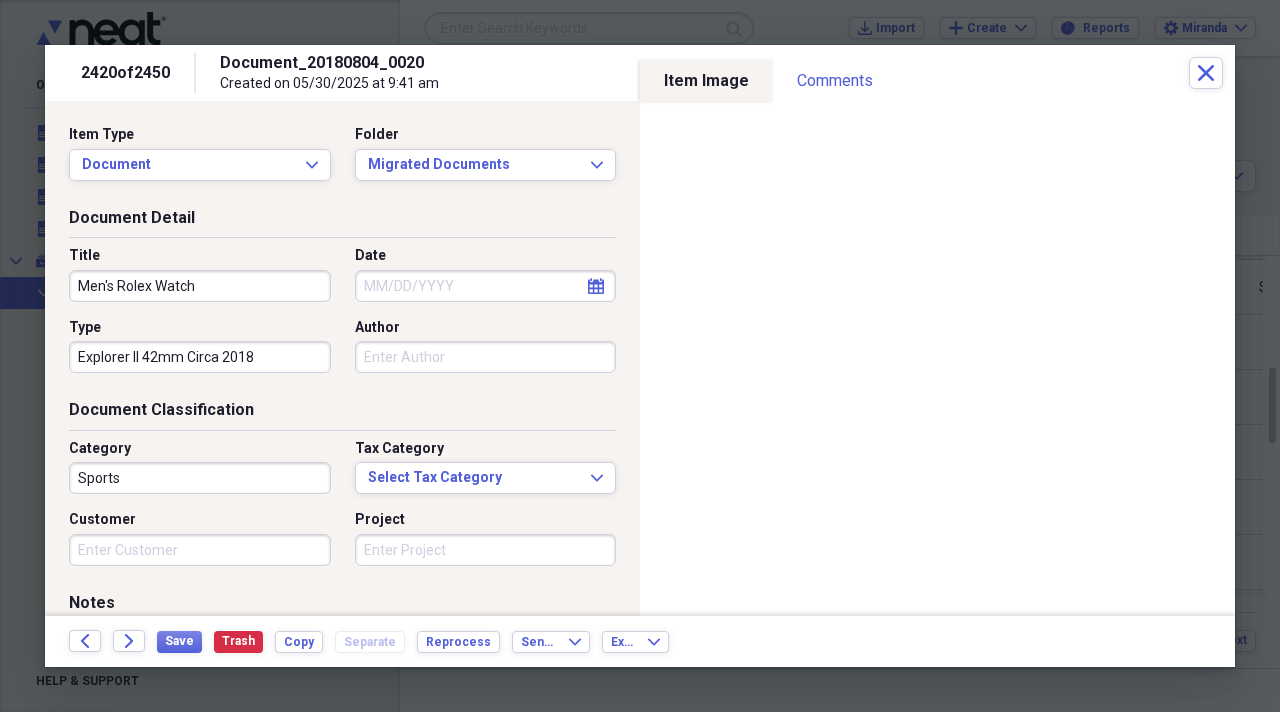type on "Explorer II 42mm Circa 2018" 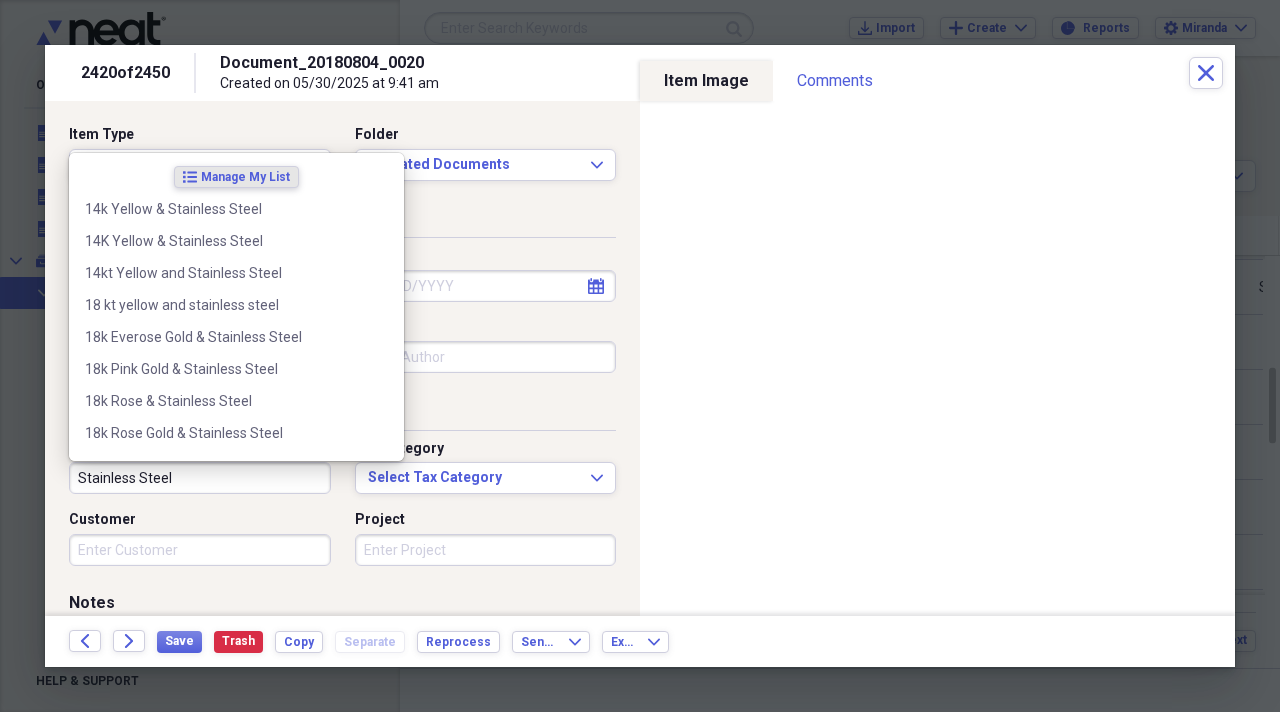 type on "Stainless Steel" 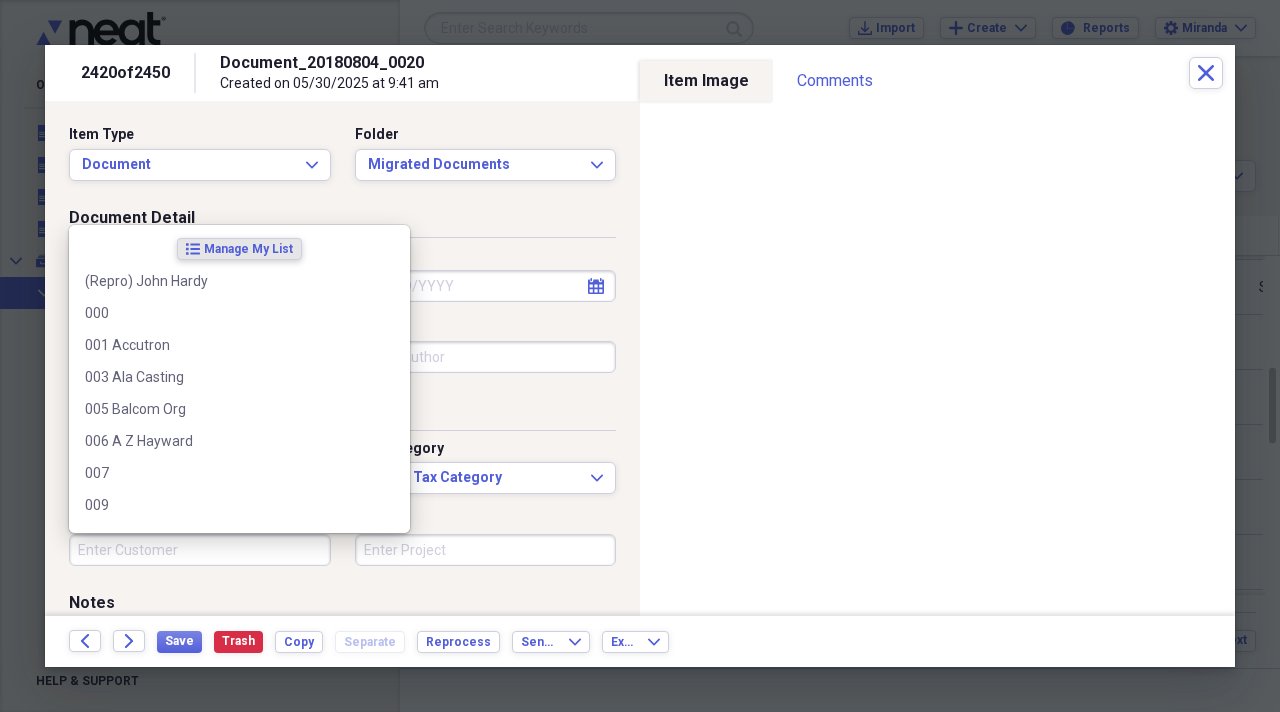 click on "Customer" at bounding box center (200, 550) 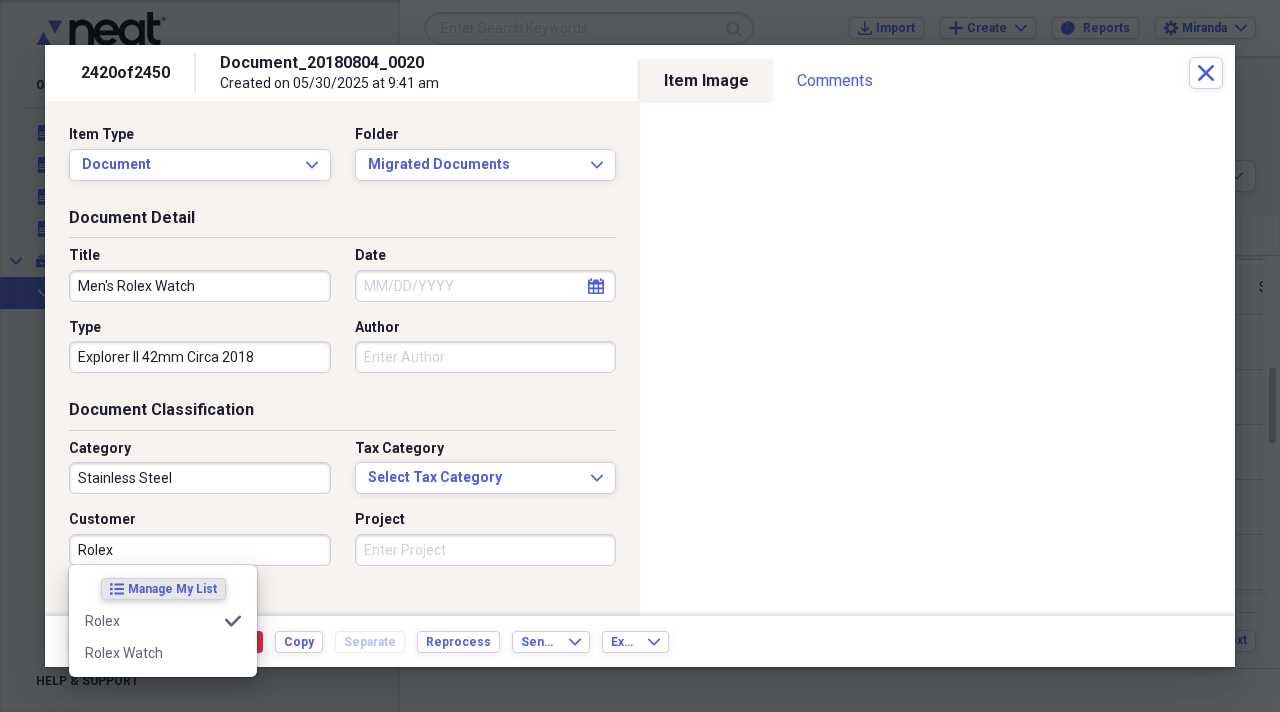 type on "Rolex" 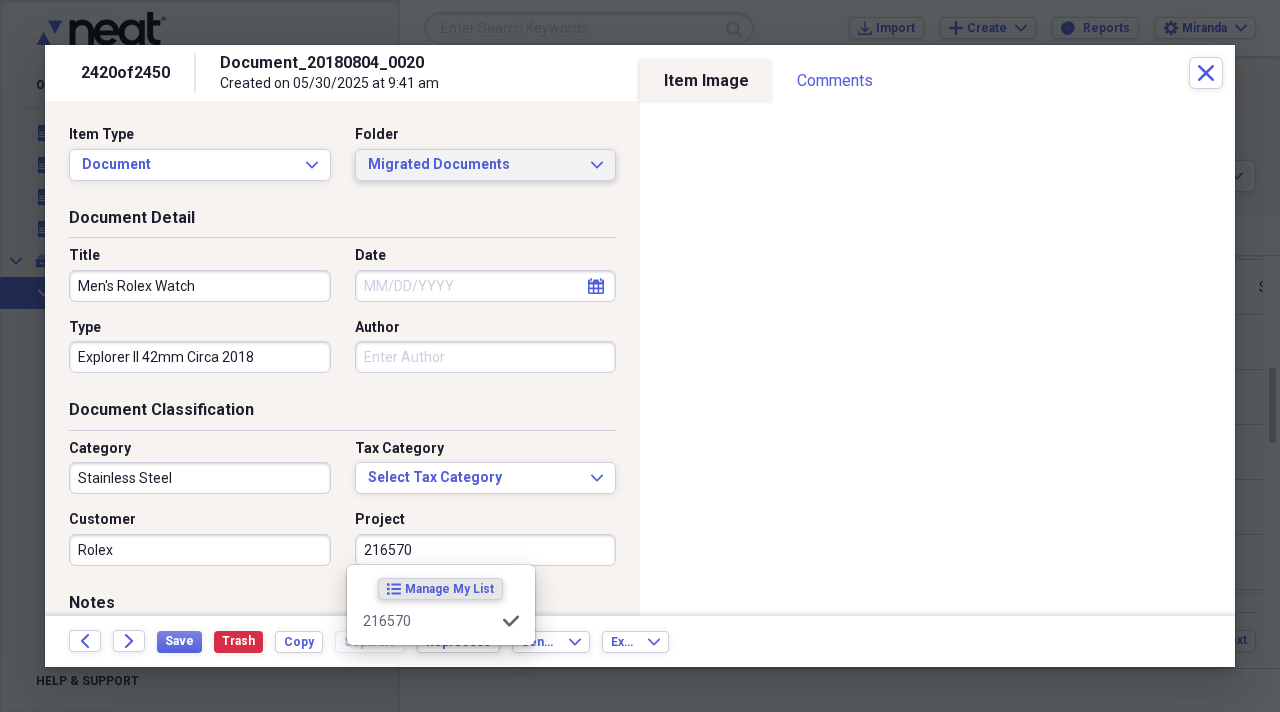 type on "216570" 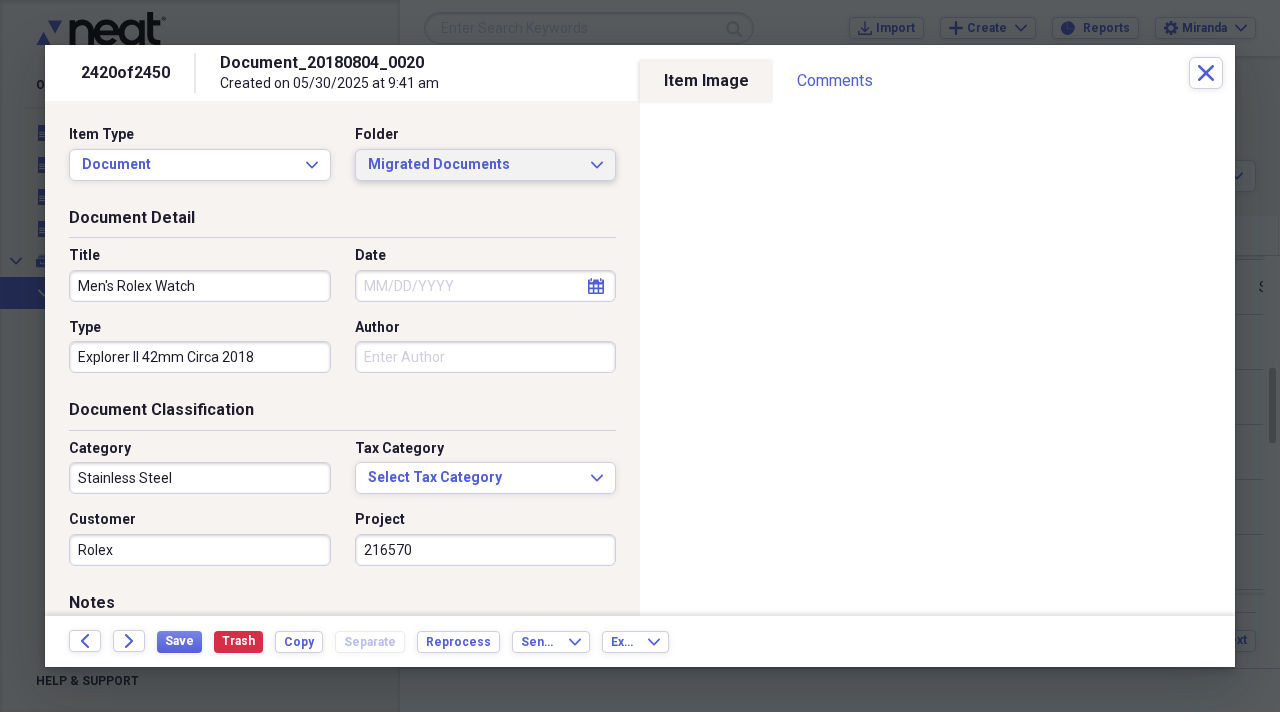 click on "Migrated Documents" at bounding box center (474, 165) 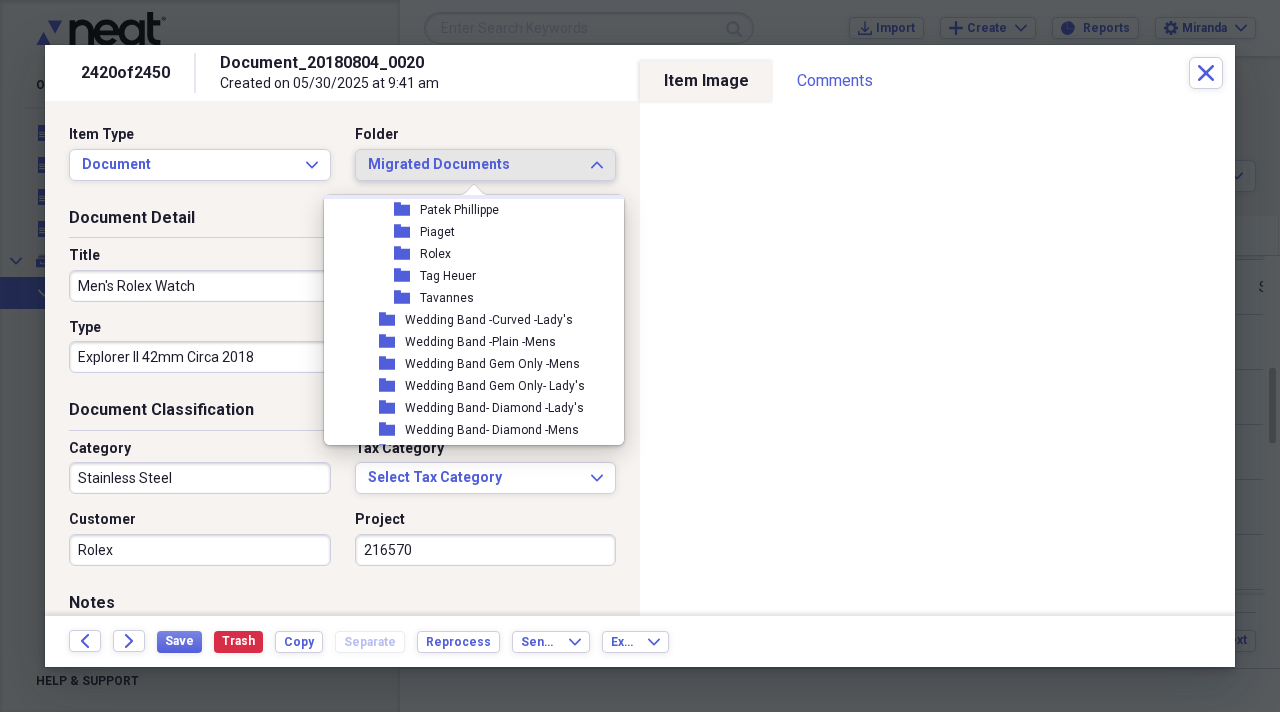 scroll, scrollTop: 2400, scrollLeft: 0, axis: vertical 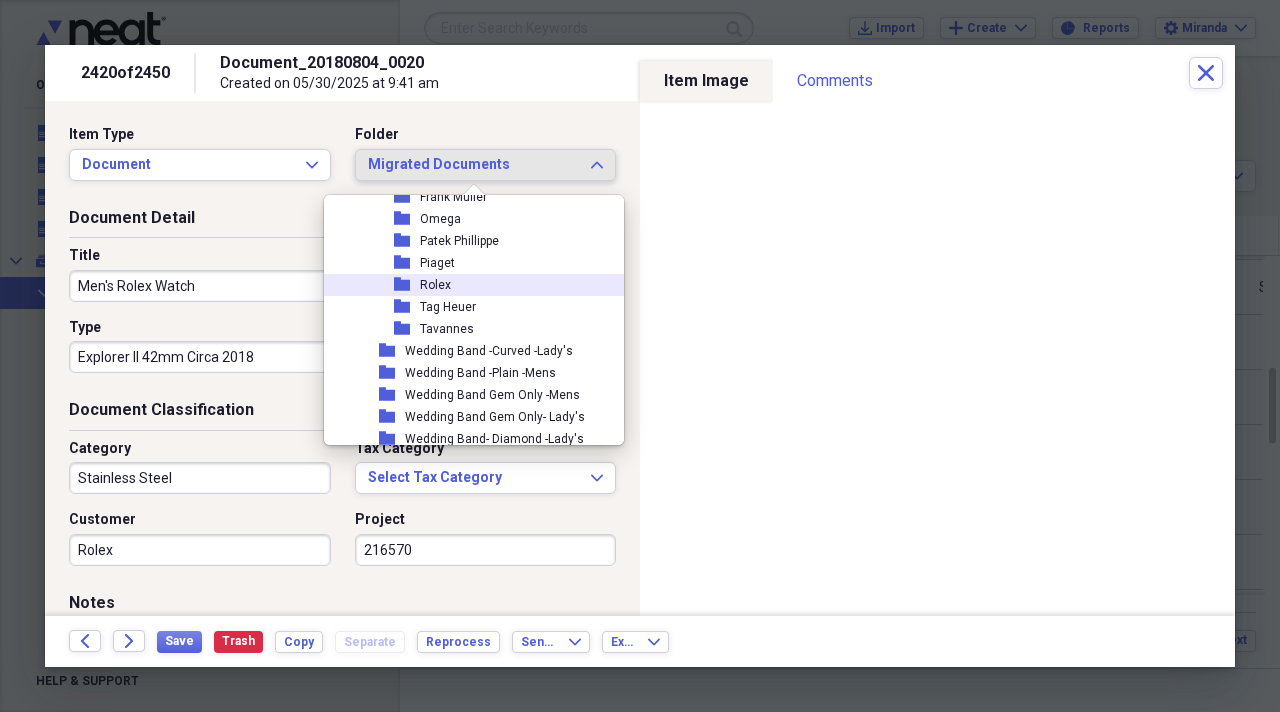 click on "folder Rolex" at bounding box center [466, 285] 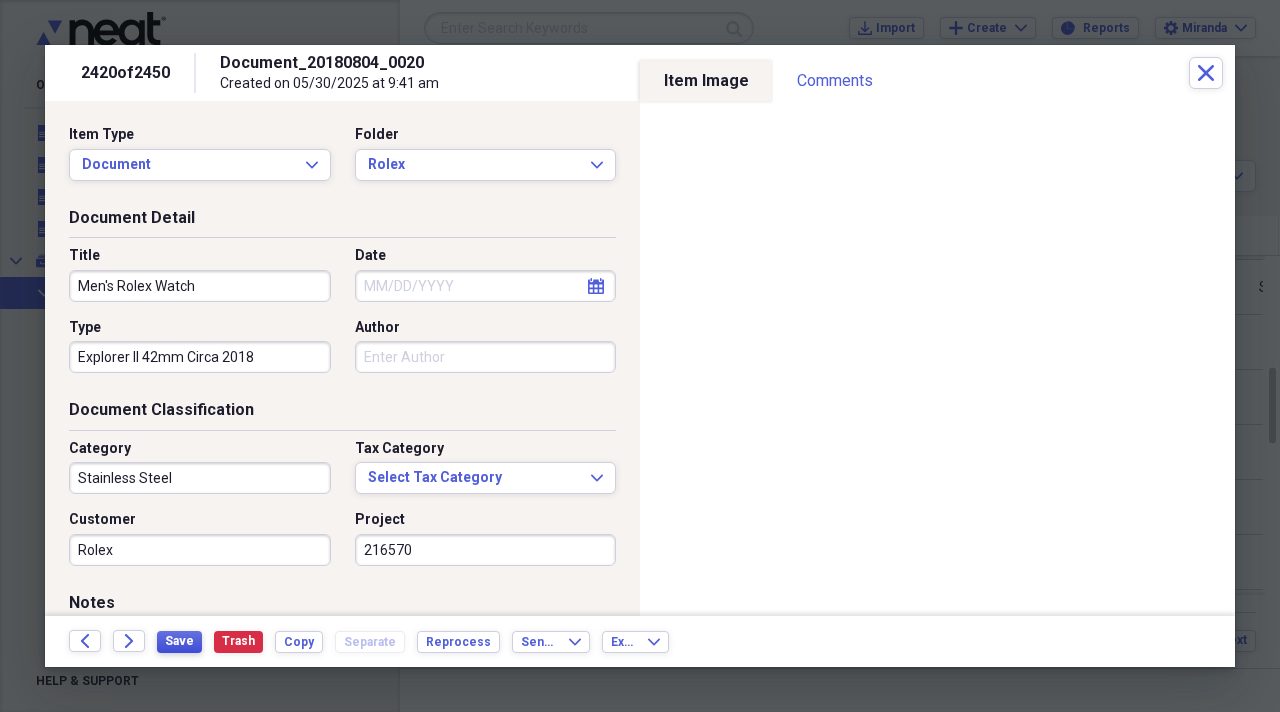 click on "Save" at bounding box center [179, 641] 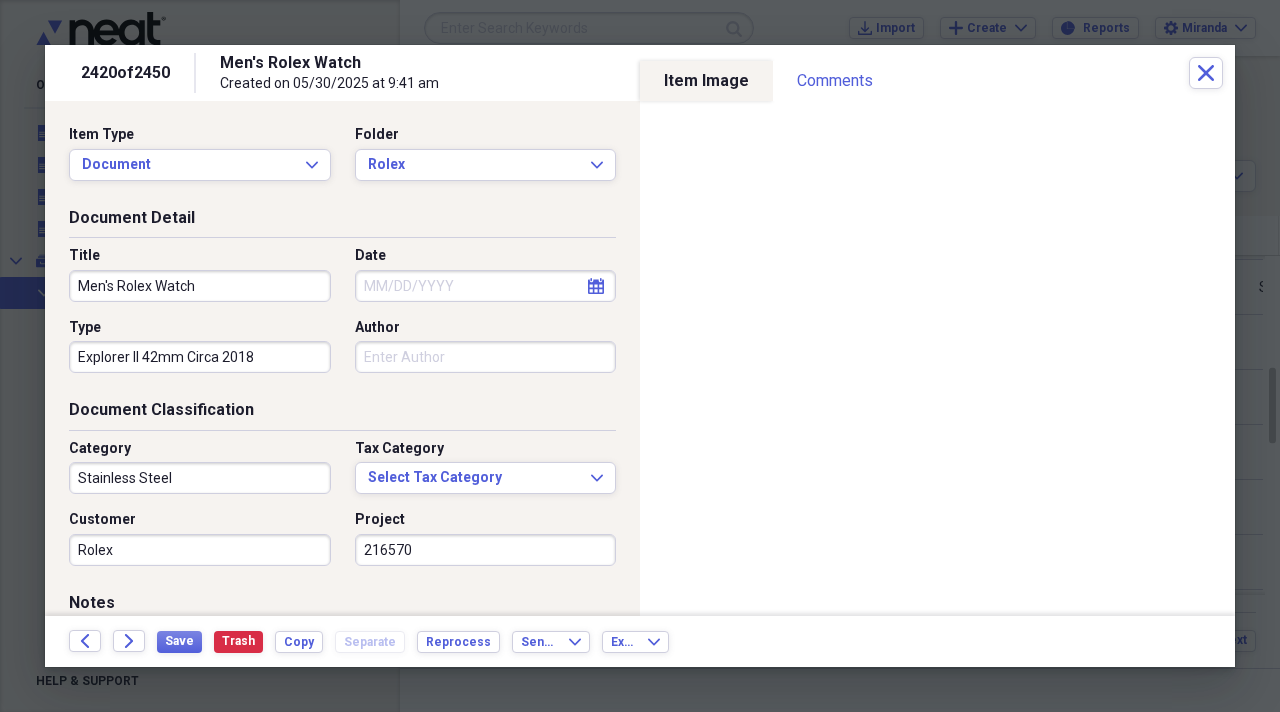 click on "Save Trash Copy Separate Reprocess" at bounding box center [334, 641] 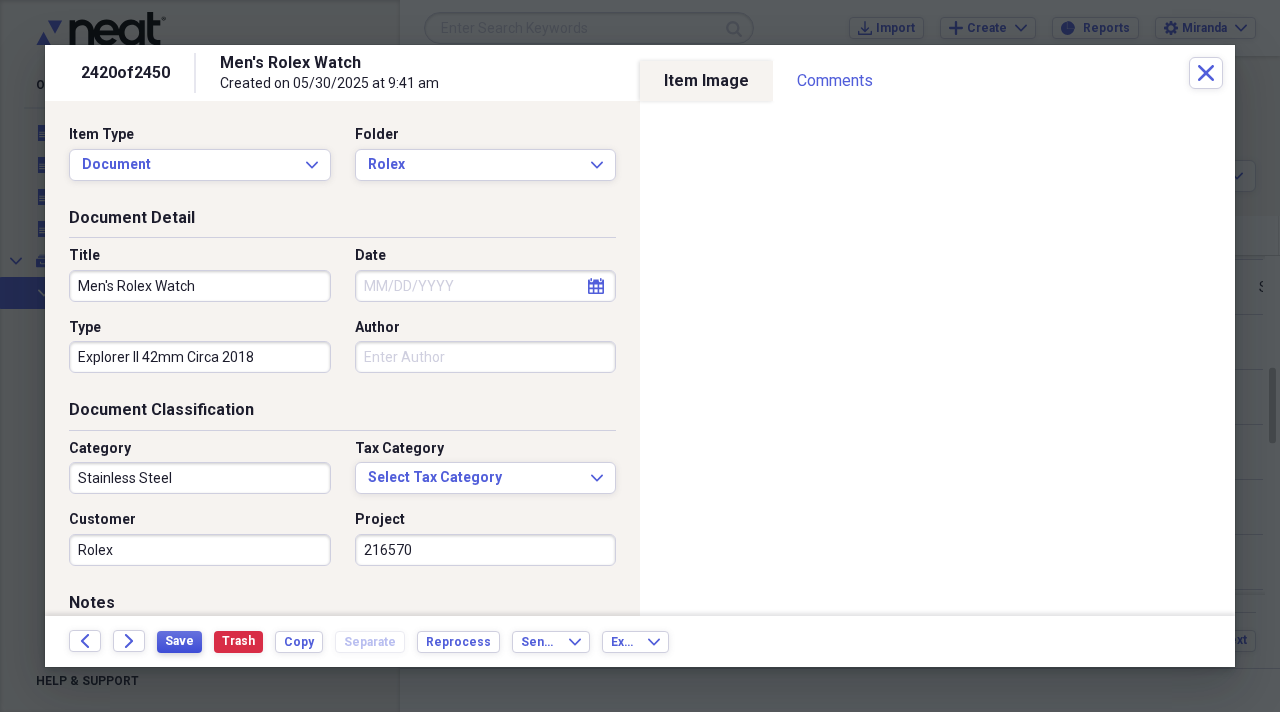 click on "Save" at bounding box center [179, 641] 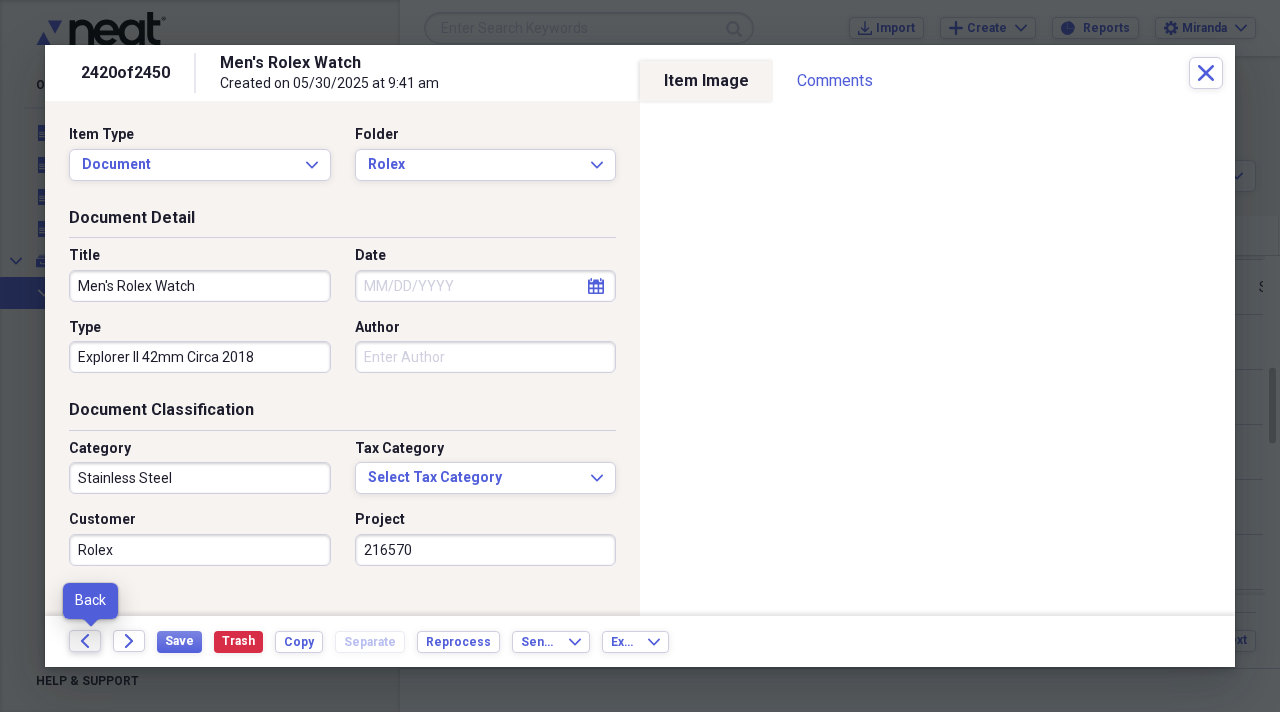 click on "Back" 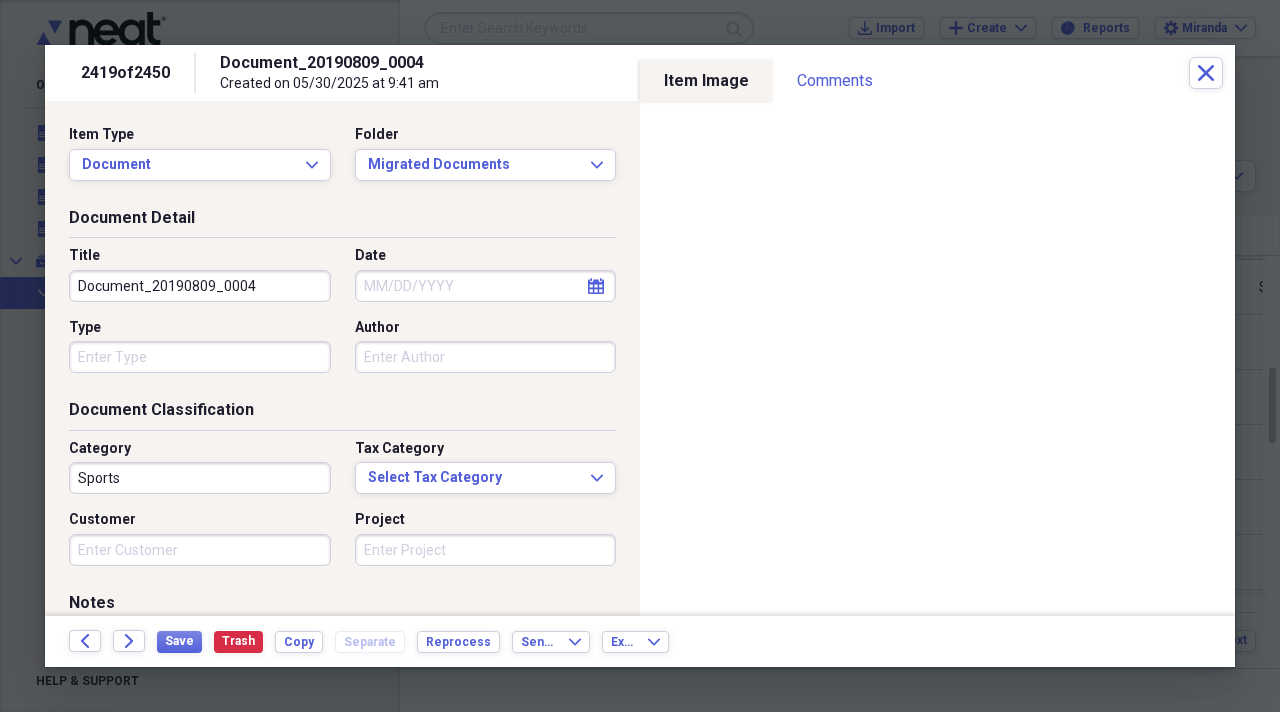 drag, startPoint x: 272, startPoint y: 289, endPoint x: 15, endPoint y: 191, distance: 275.0509 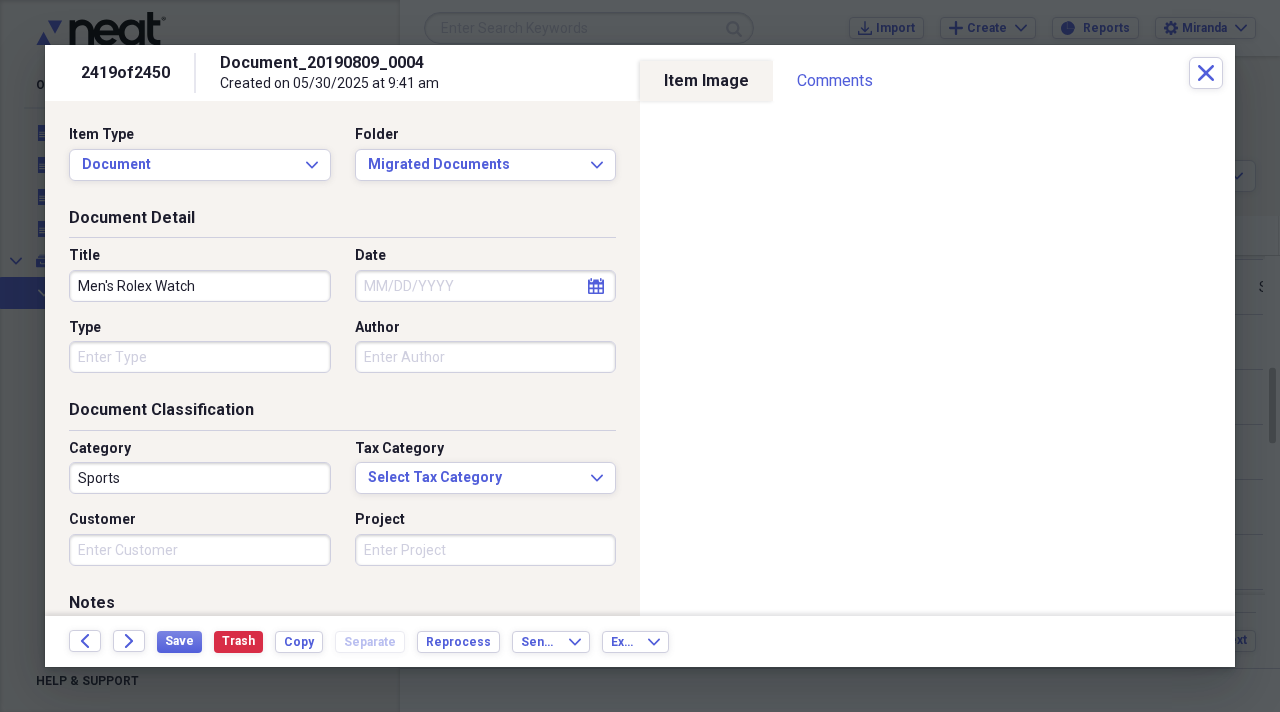 type on "Men's Rolex Watch" 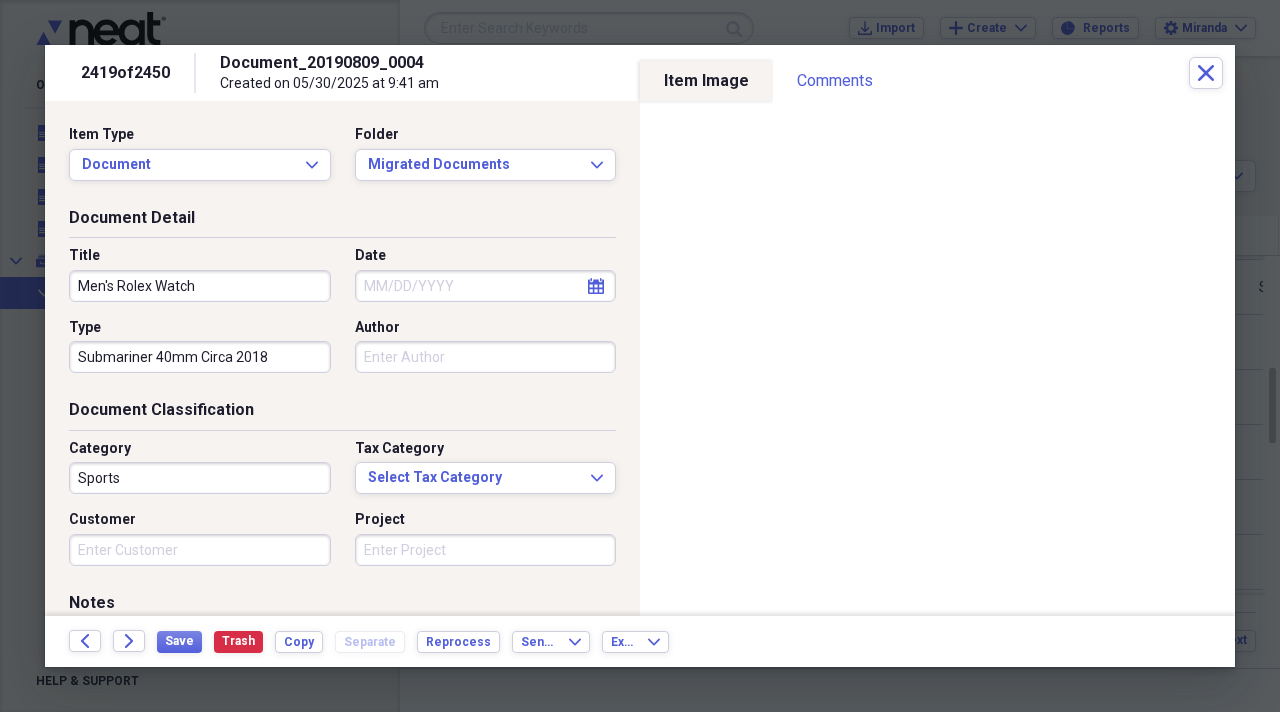 type on "Submariner 40mm Circa 2018" 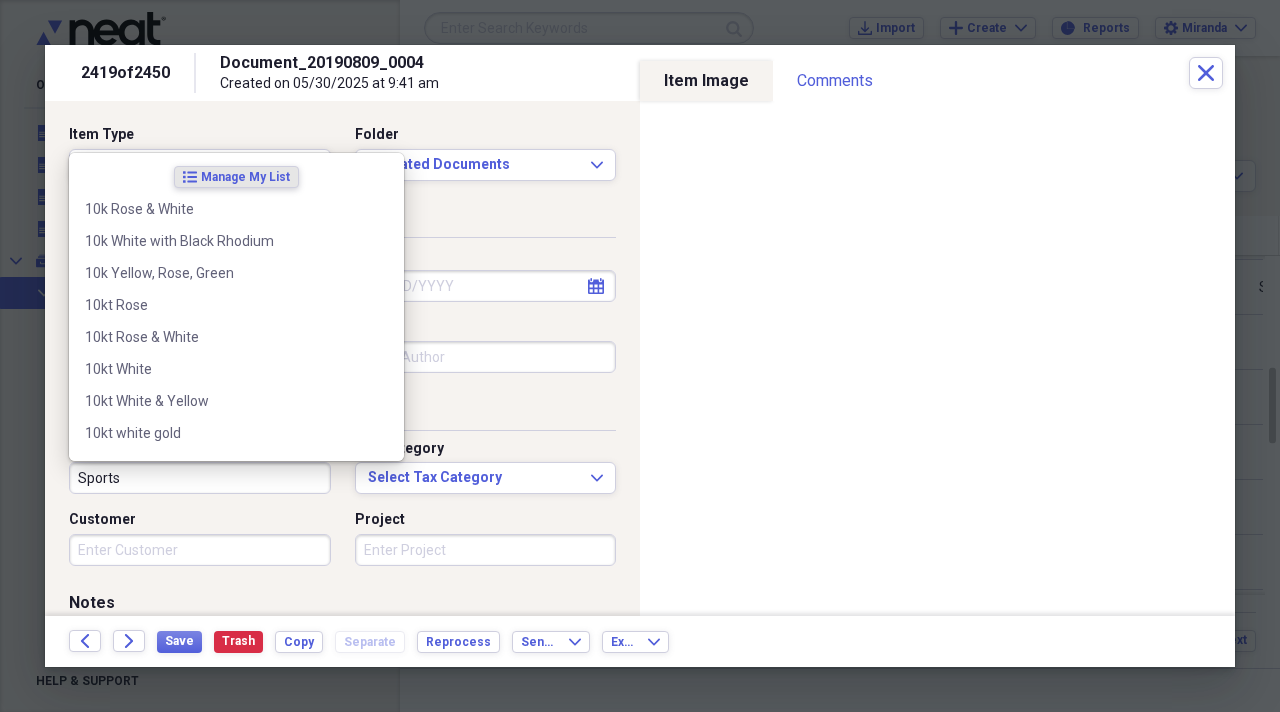 click on "Sports" at bounding box center (200, 478) 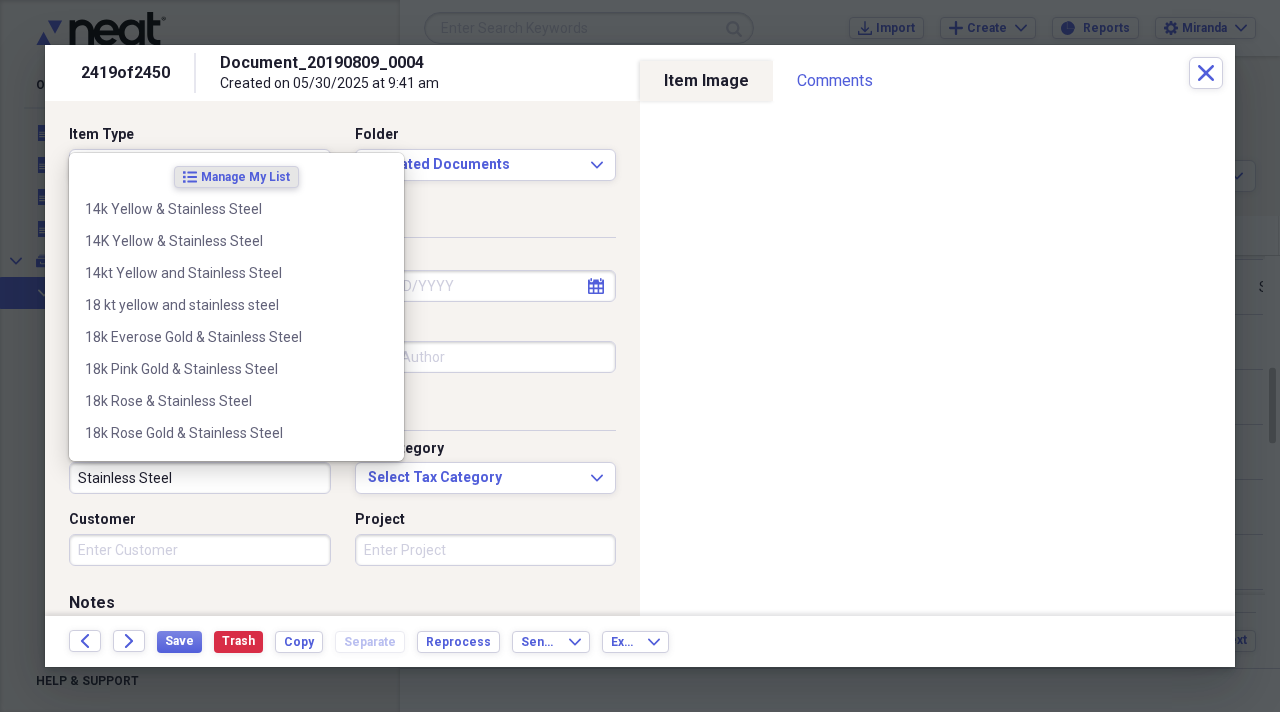 type on "Stainless Steel" 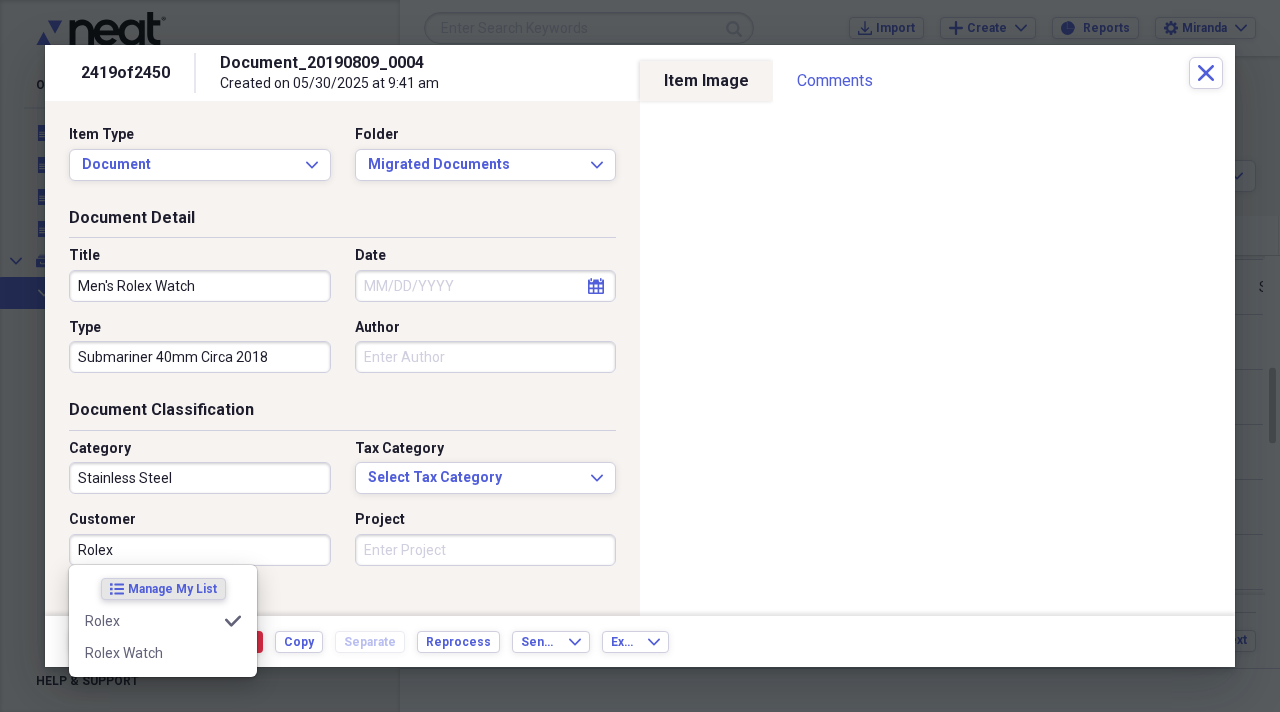 type on "Rolex" 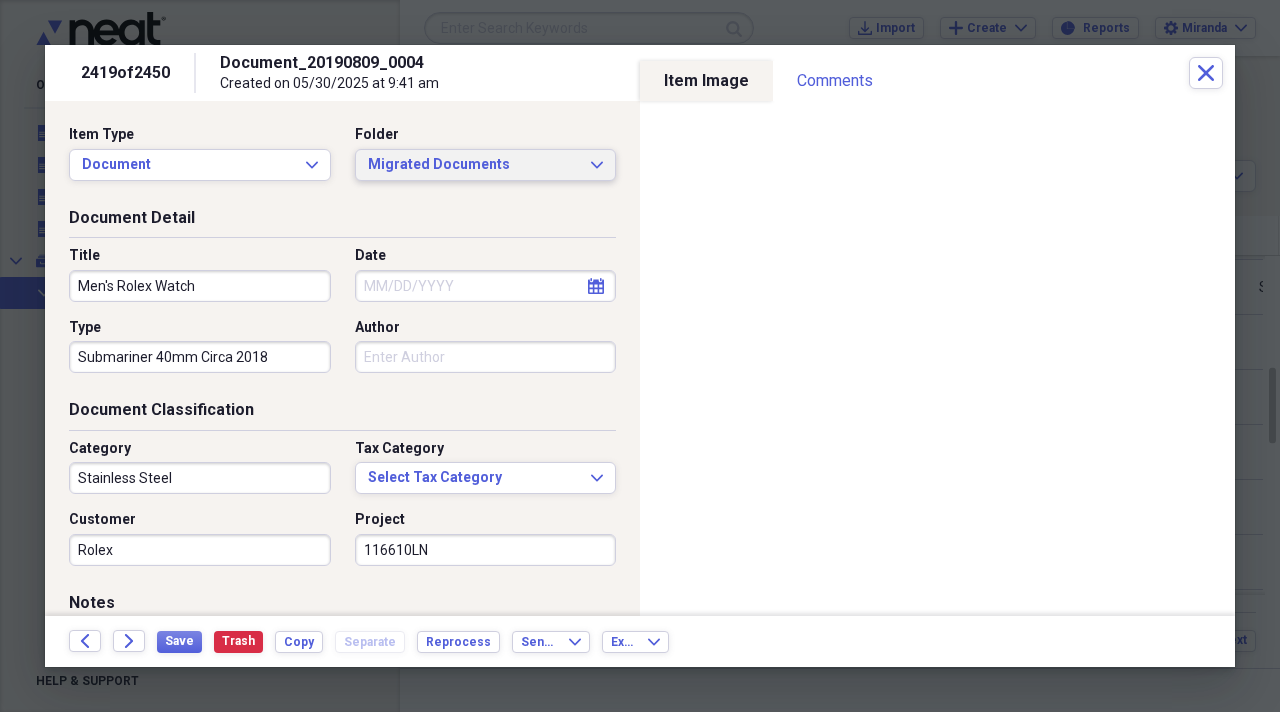 type on "116610LN" 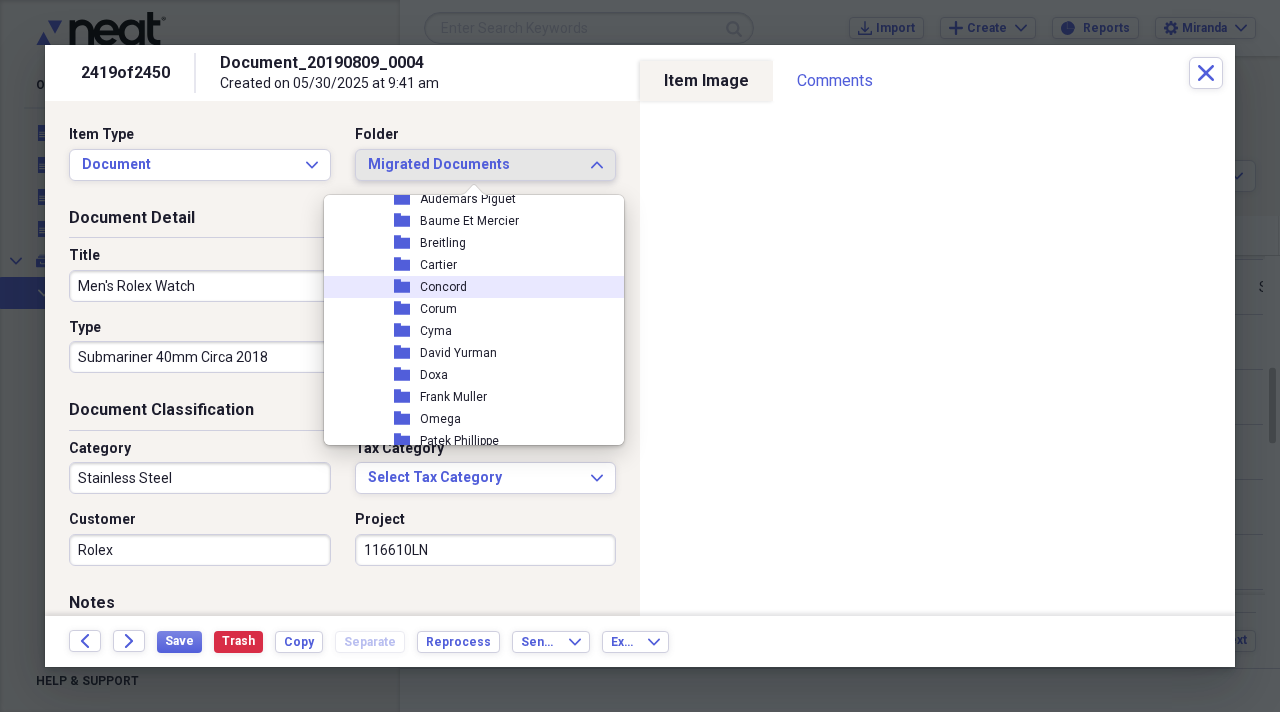 scroll, scrollTop: 2300, scrollLeft: 0, axis: vertical 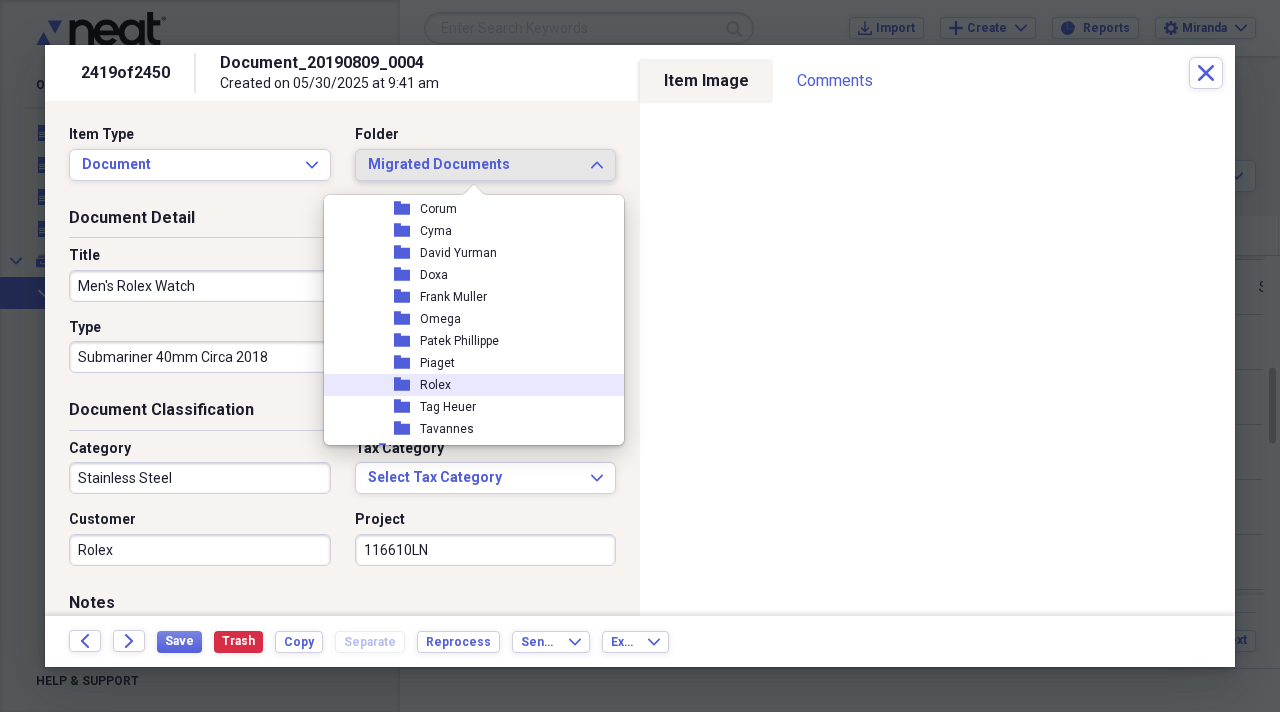 click on "folder Rolex" at bounding box center (466, 385) 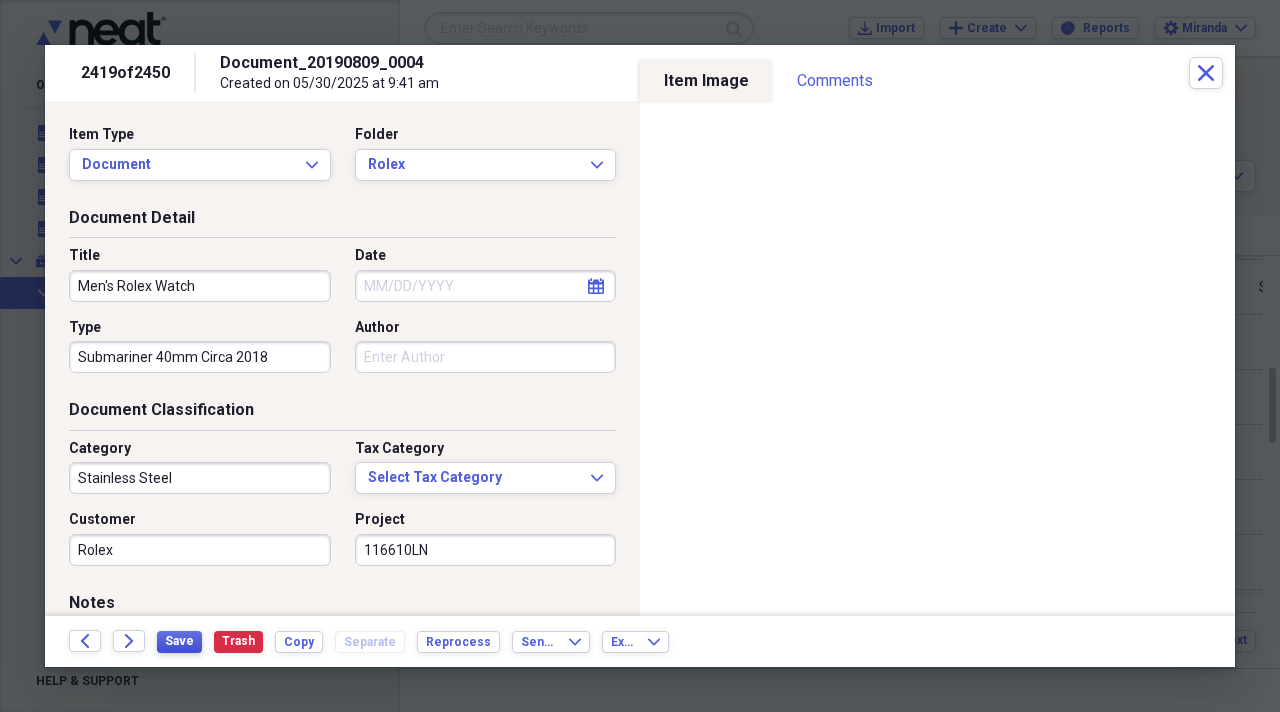 click on "Save" at bounding box center (179, 642) 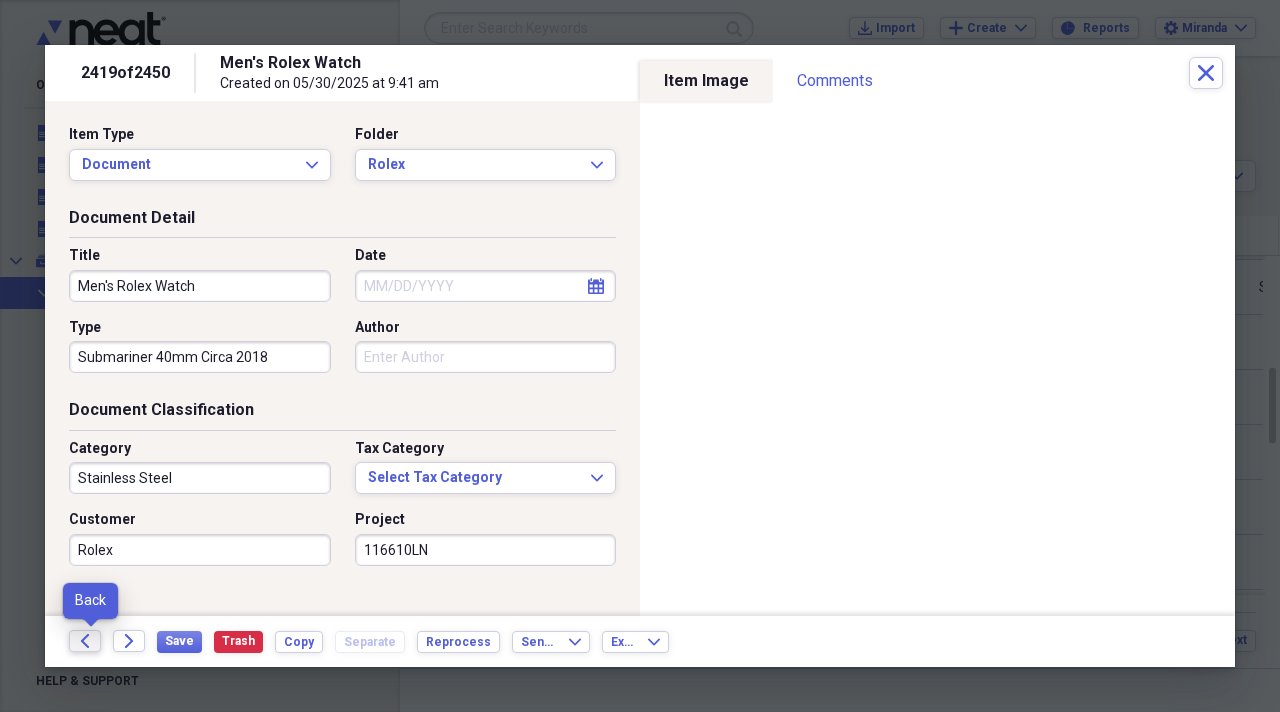 click on "Back" at bounding box center (85, 641) 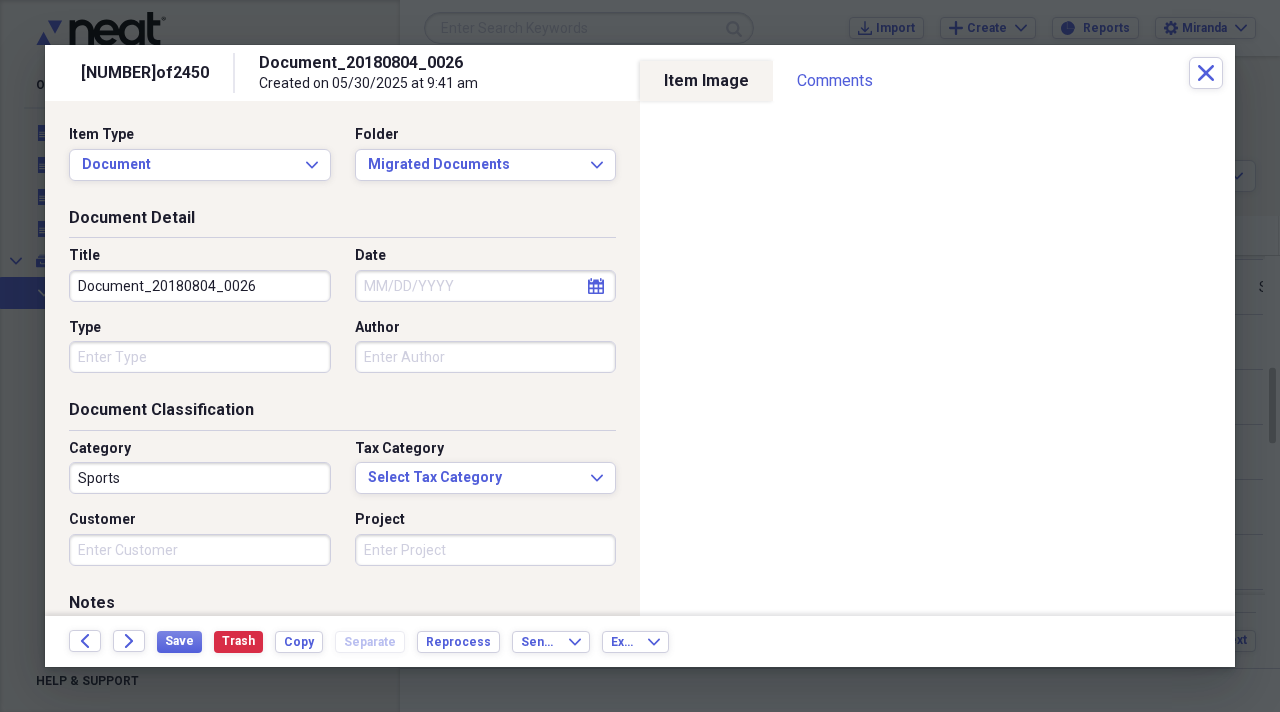 drag, startPoint x: 252, startPoint y: 283, endPoint x: 0, endPoint y: 271, distance: 252.28555 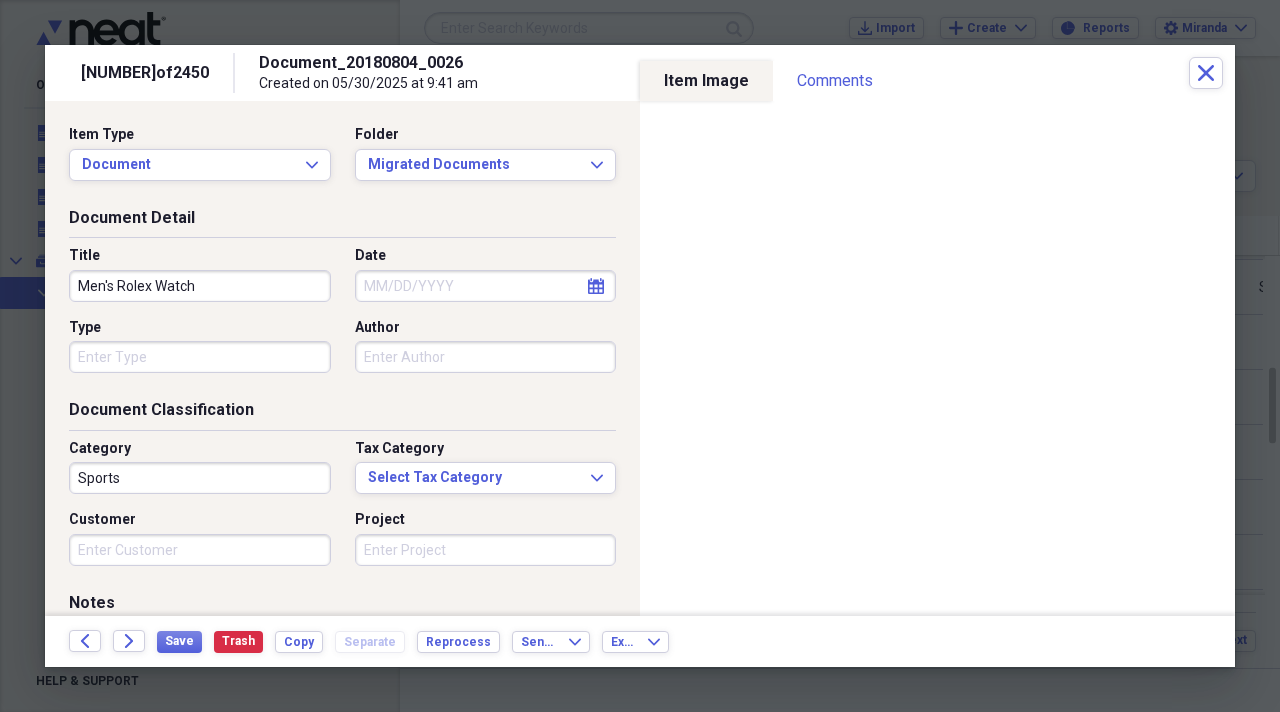 type on "Men's Rolex Watch" 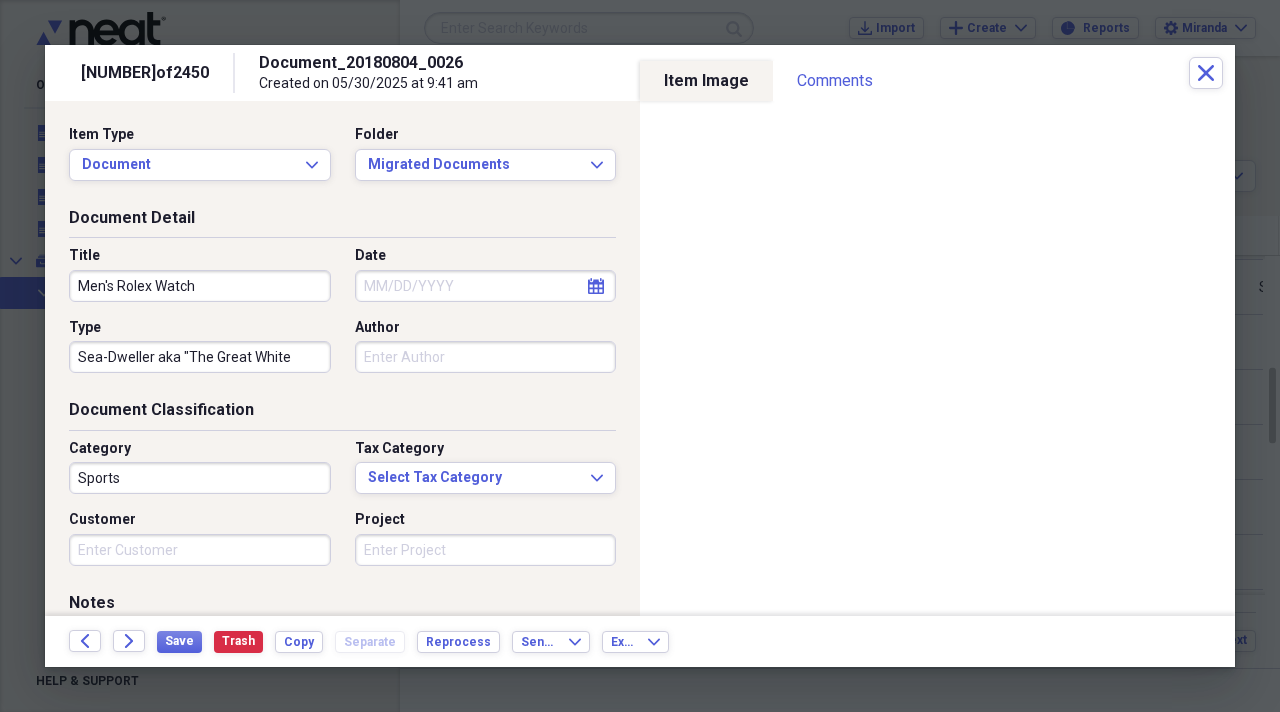type on "Sea-Dweller aka "The Great White"" 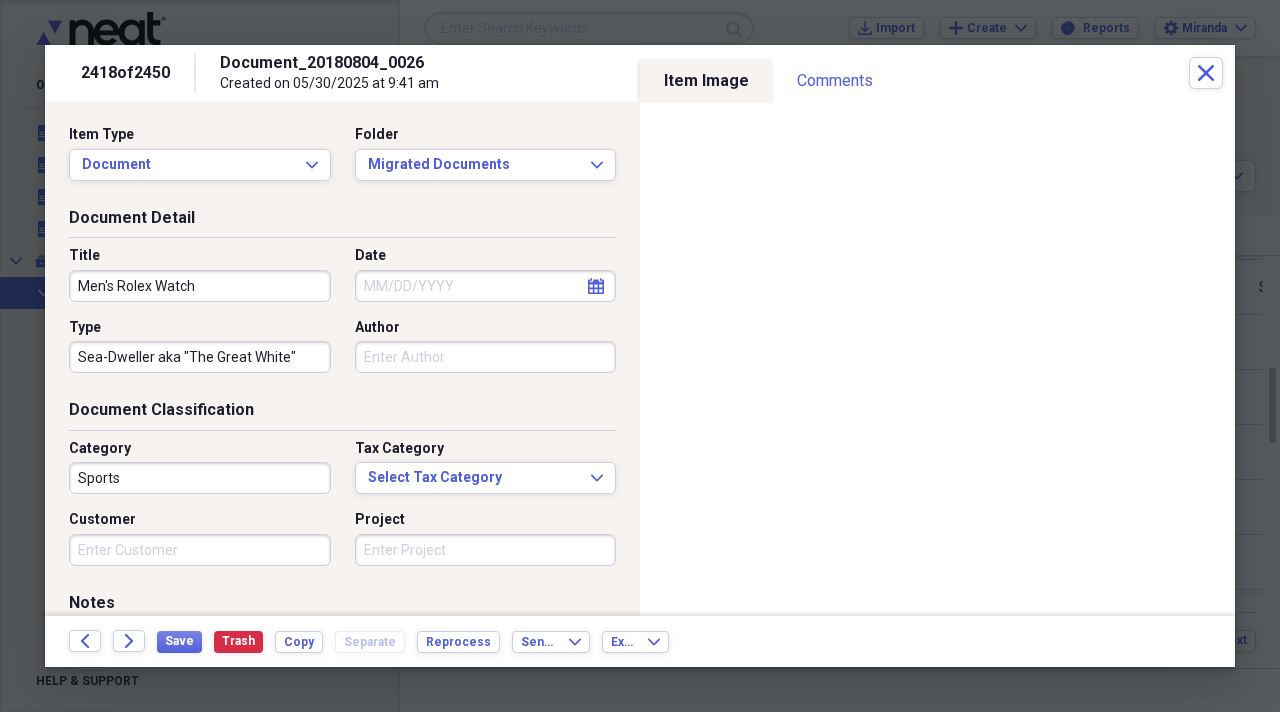 scroll, scrollTop: 0, scrollLeft: 0, axis: both 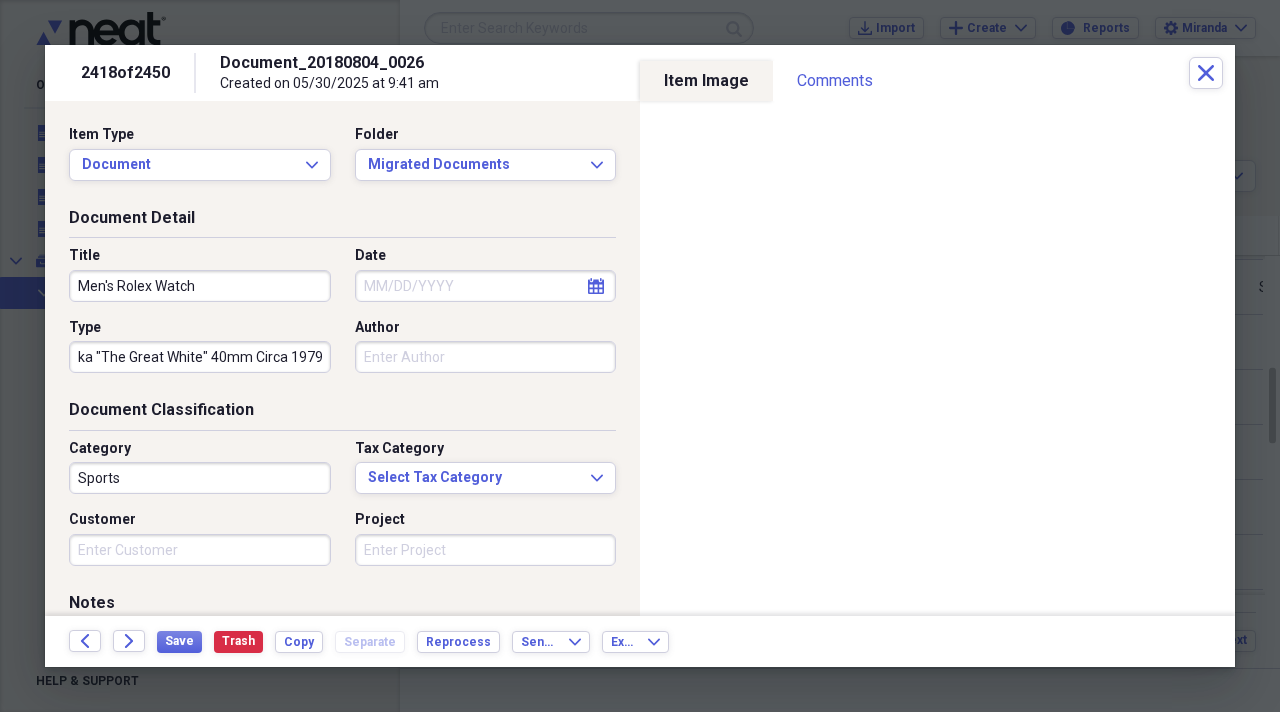 type on "Sea-Dweller aka "The Great White" 40mm Circa 1979" 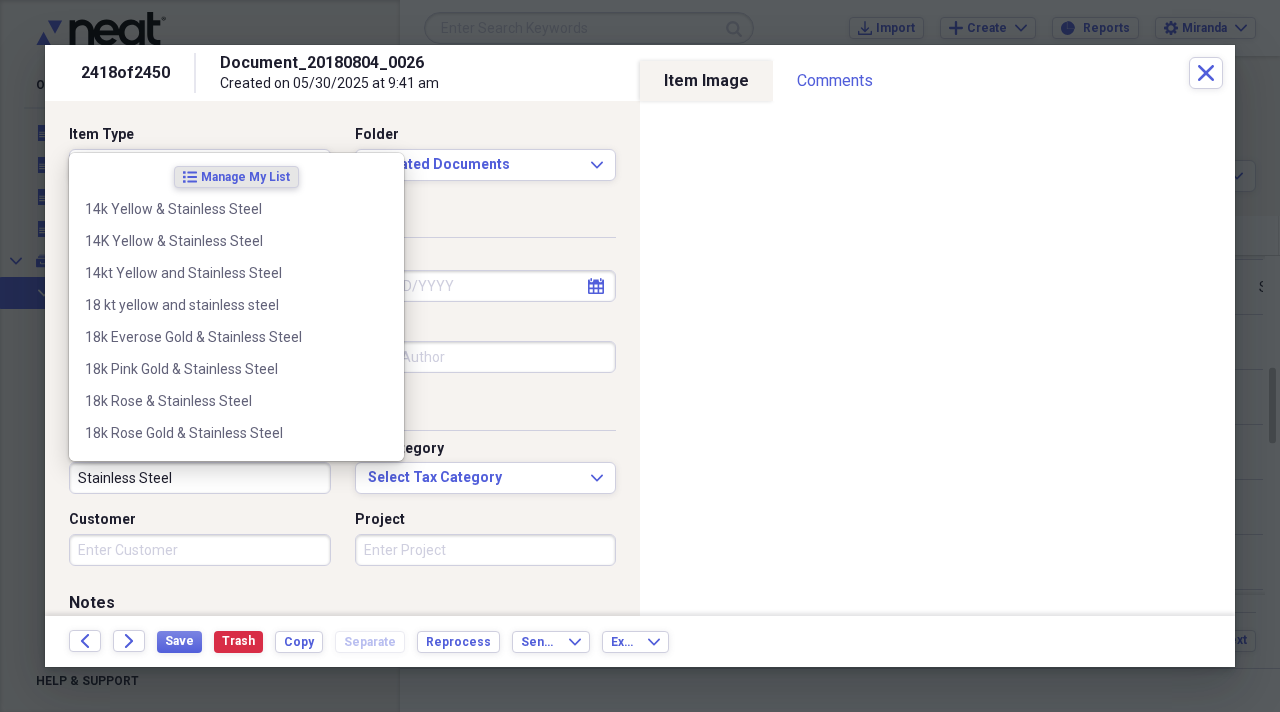 type on "Stainless Steel" 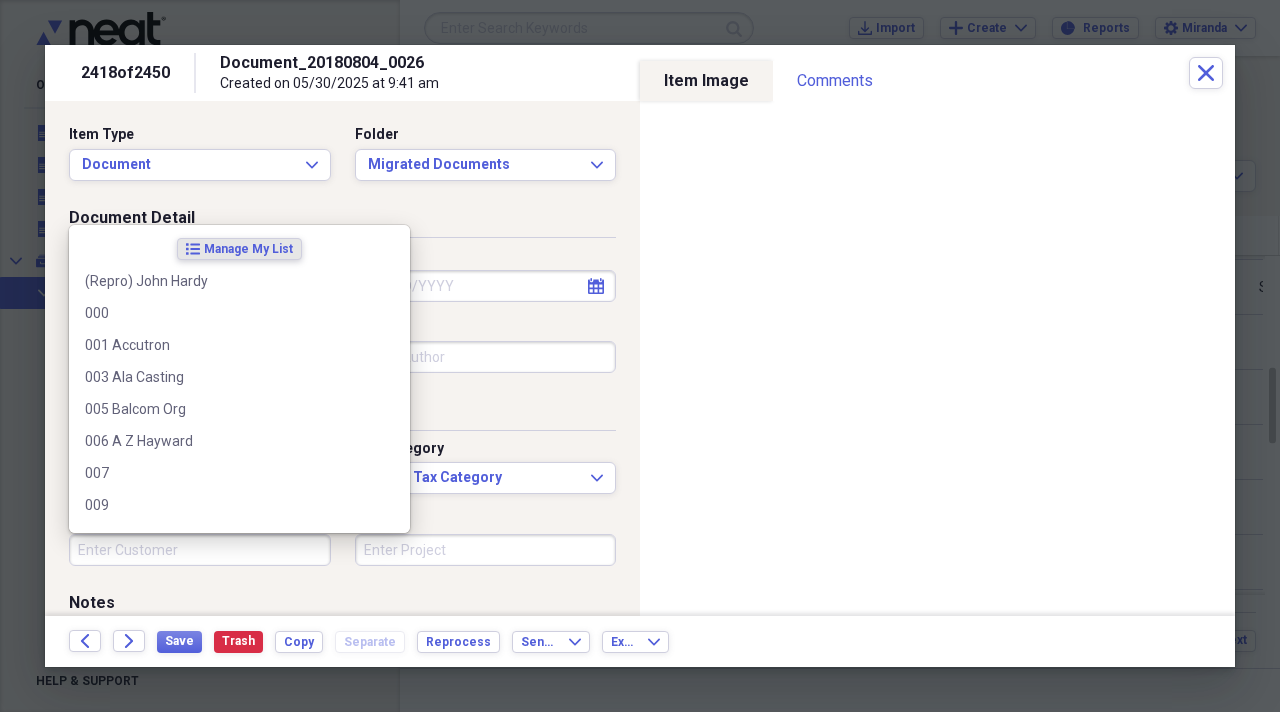 click on "Customer" at bounding box center (200, 550) 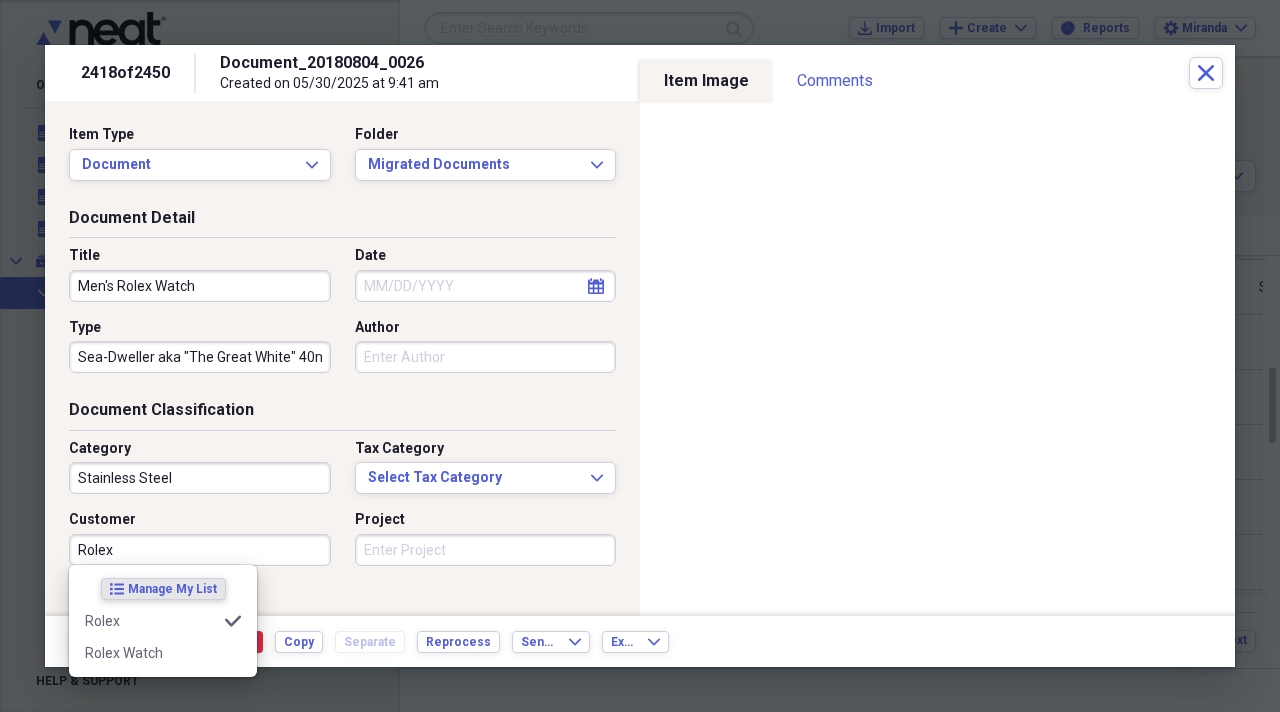 type on "Rolex" 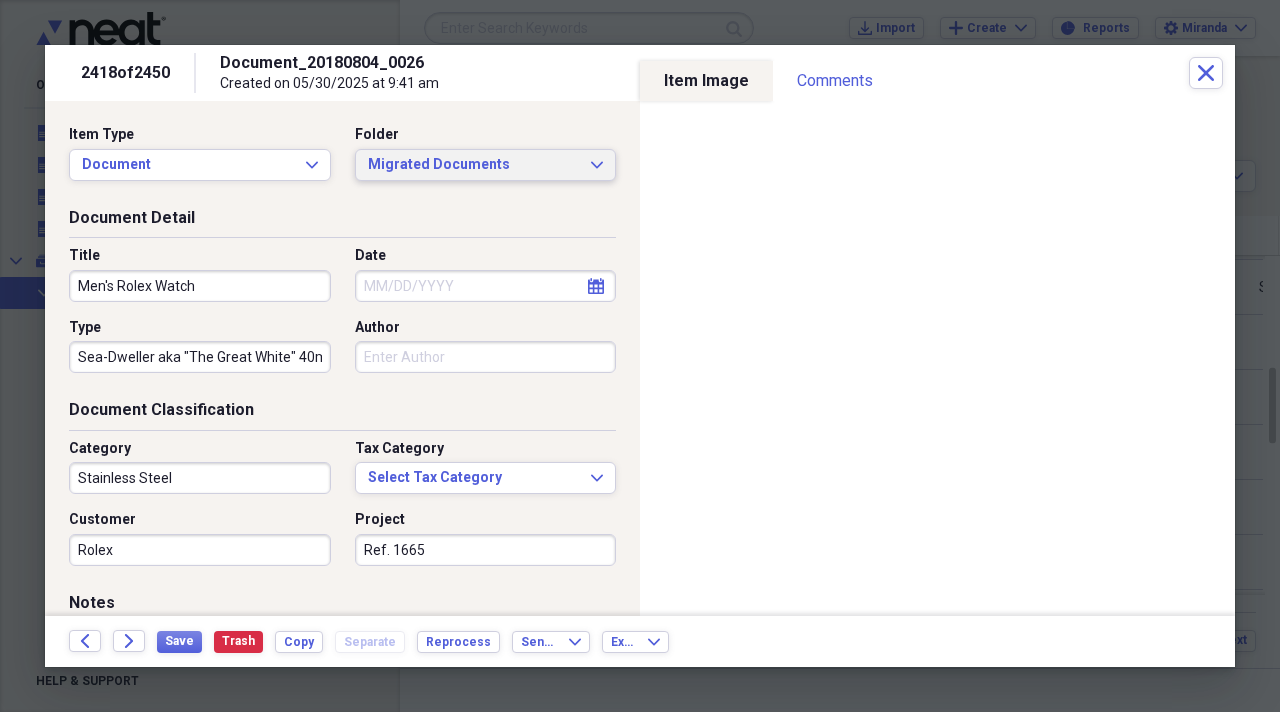 type on "Ref. 1665" 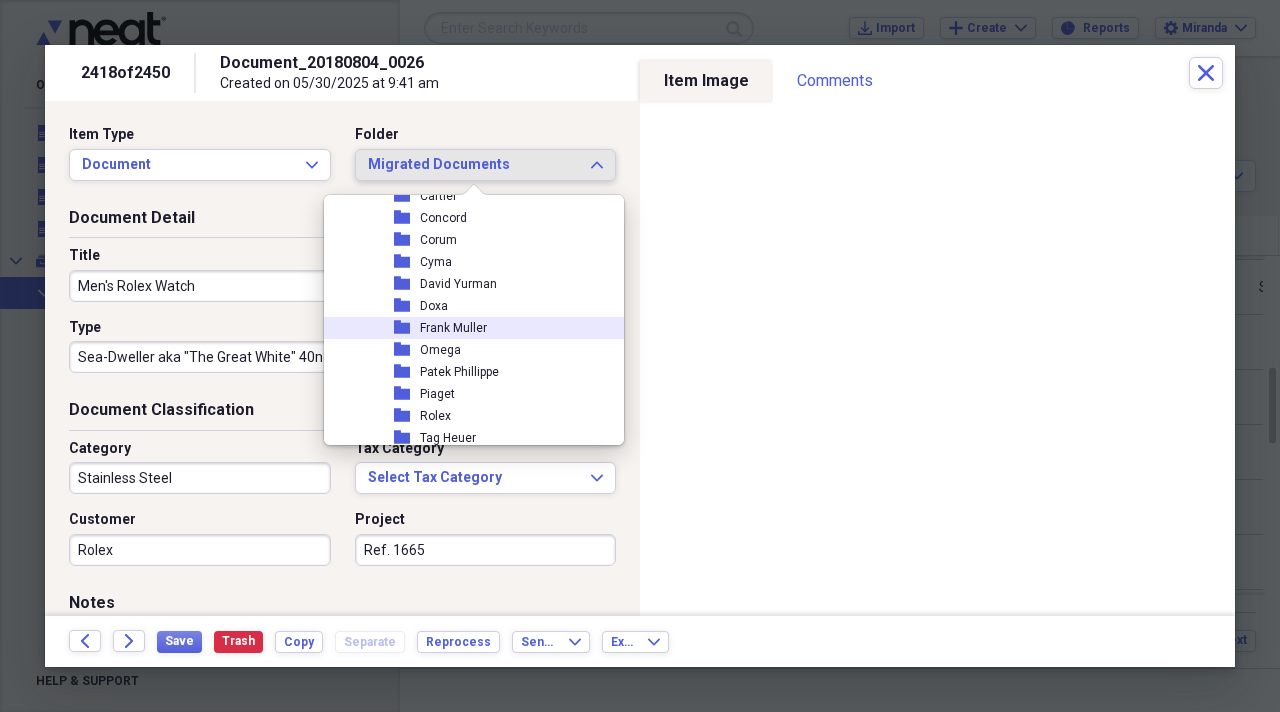 scroll, scrollTop: 2300, scrollLeft: 0, axis: vertical 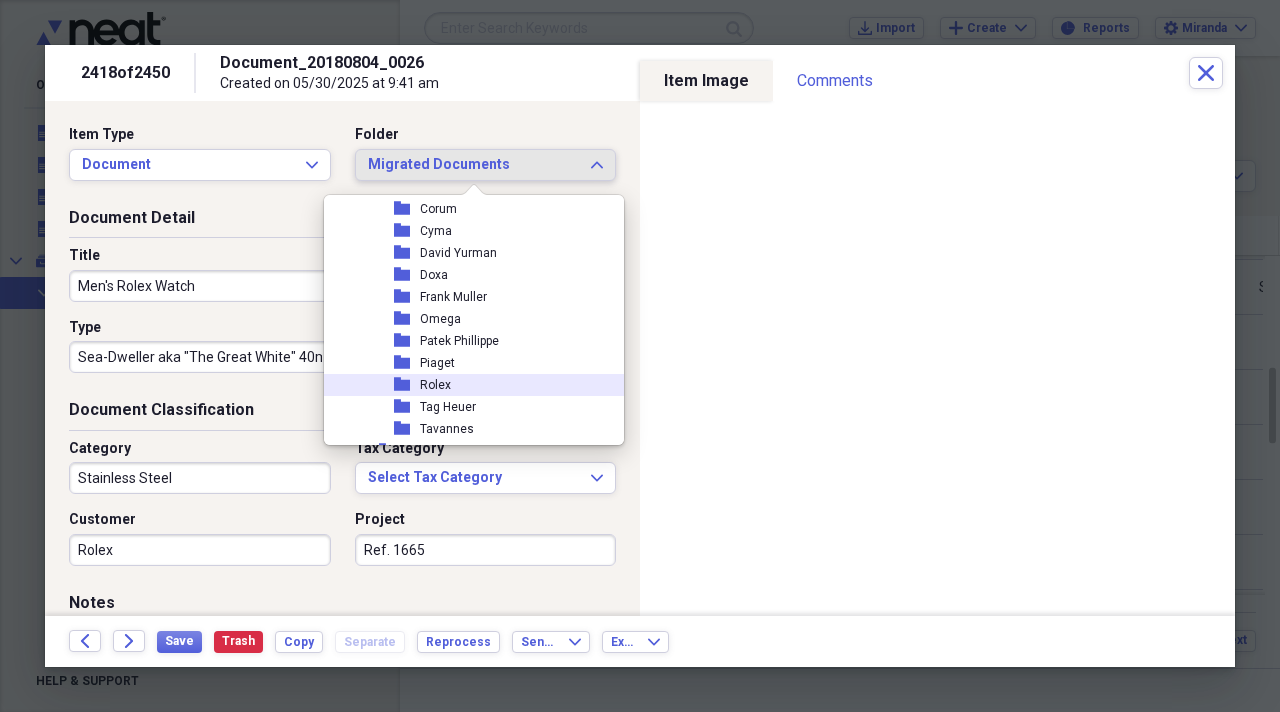 click on "folder Rolex" at bounding box center (466, 385) 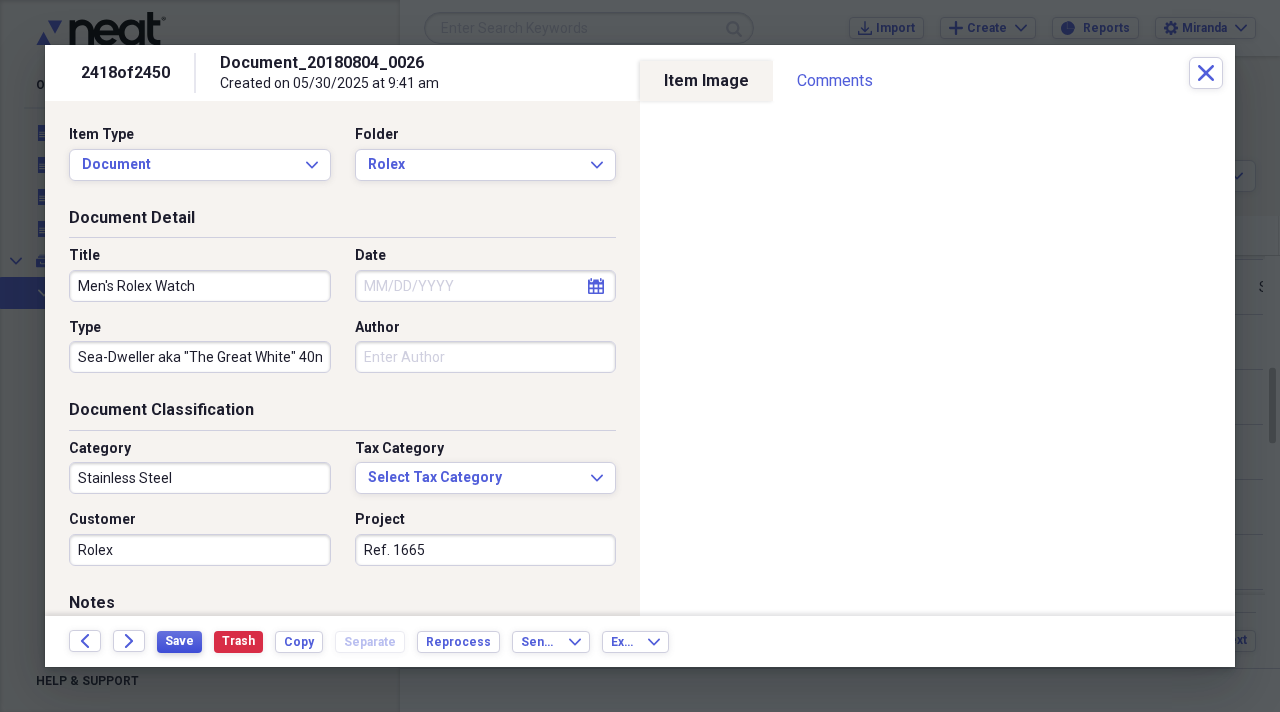 click on "Save" at bounding box center (179, 641) 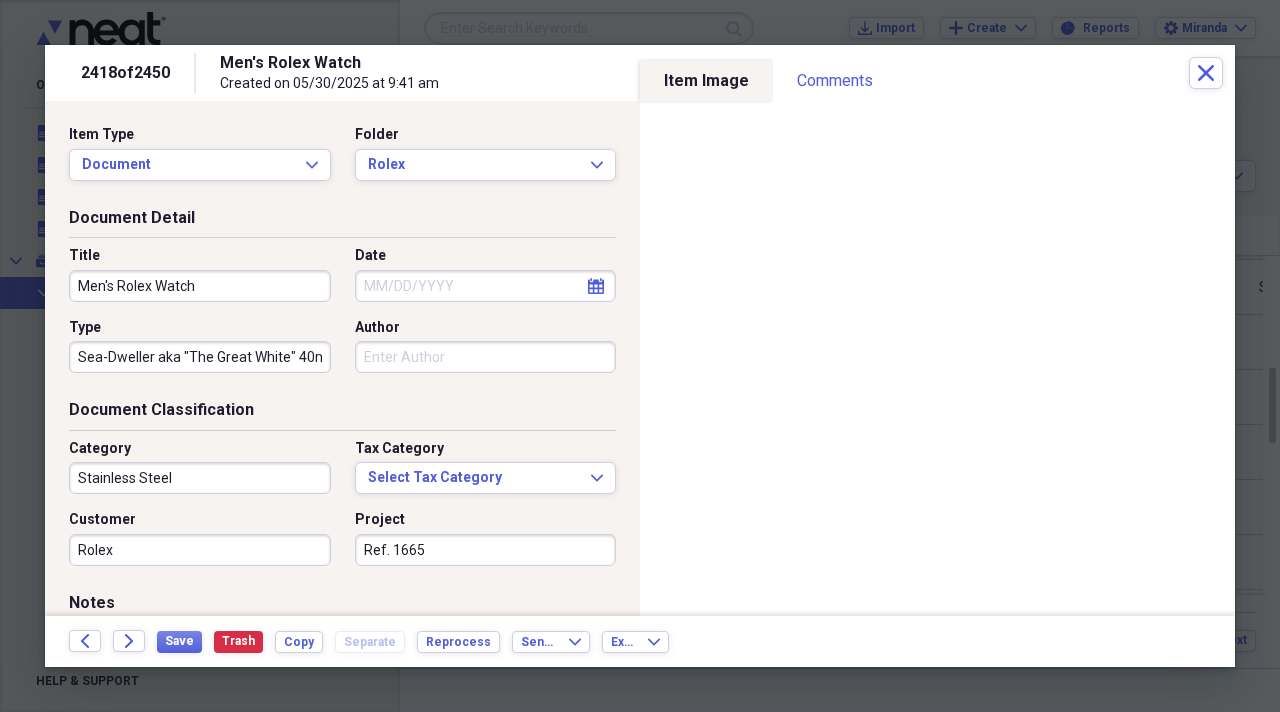 click on "Save Trash Copy Separate Reprocess" at bounding box center (334, 641) 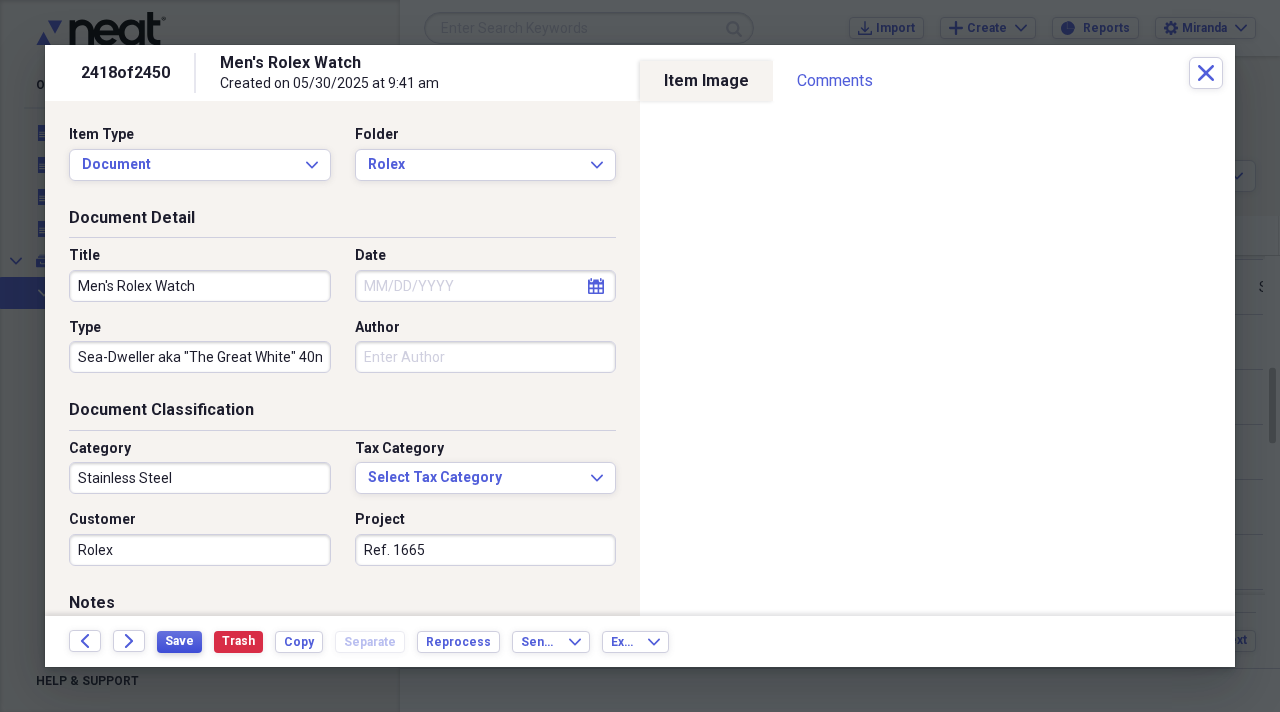 click on "Save" at bounding box center [179, 641] 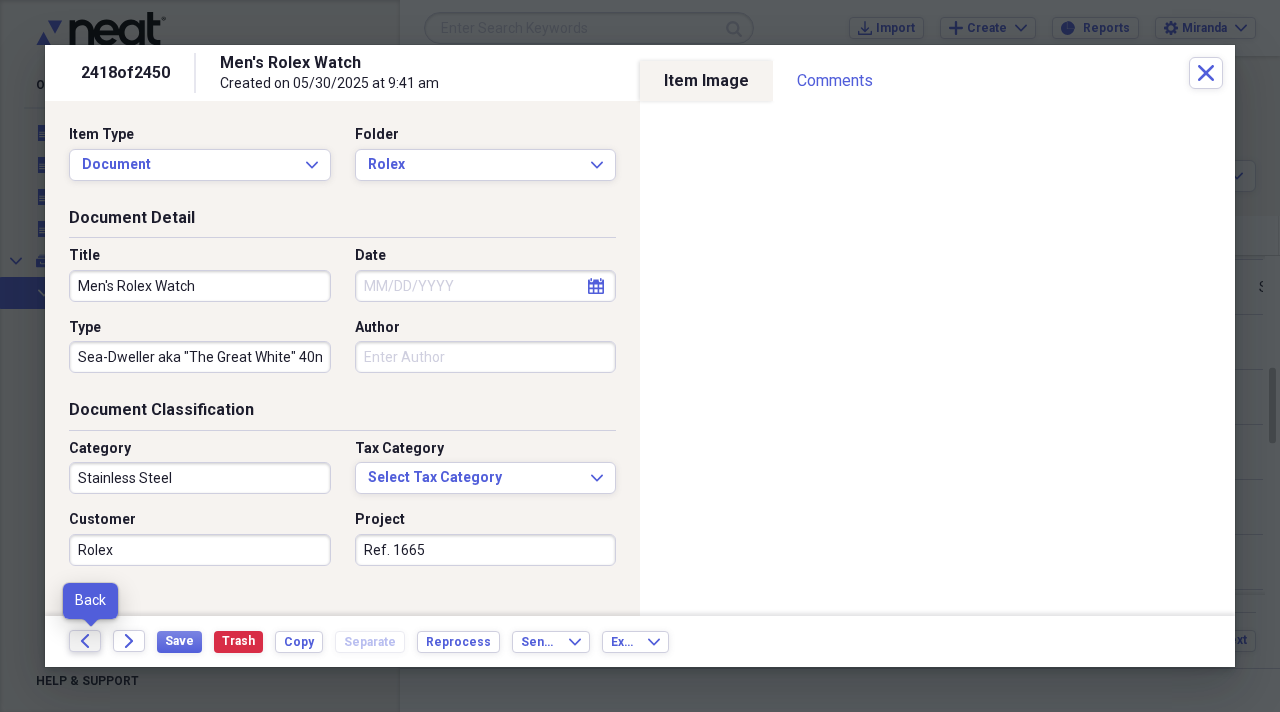 click on "Back" 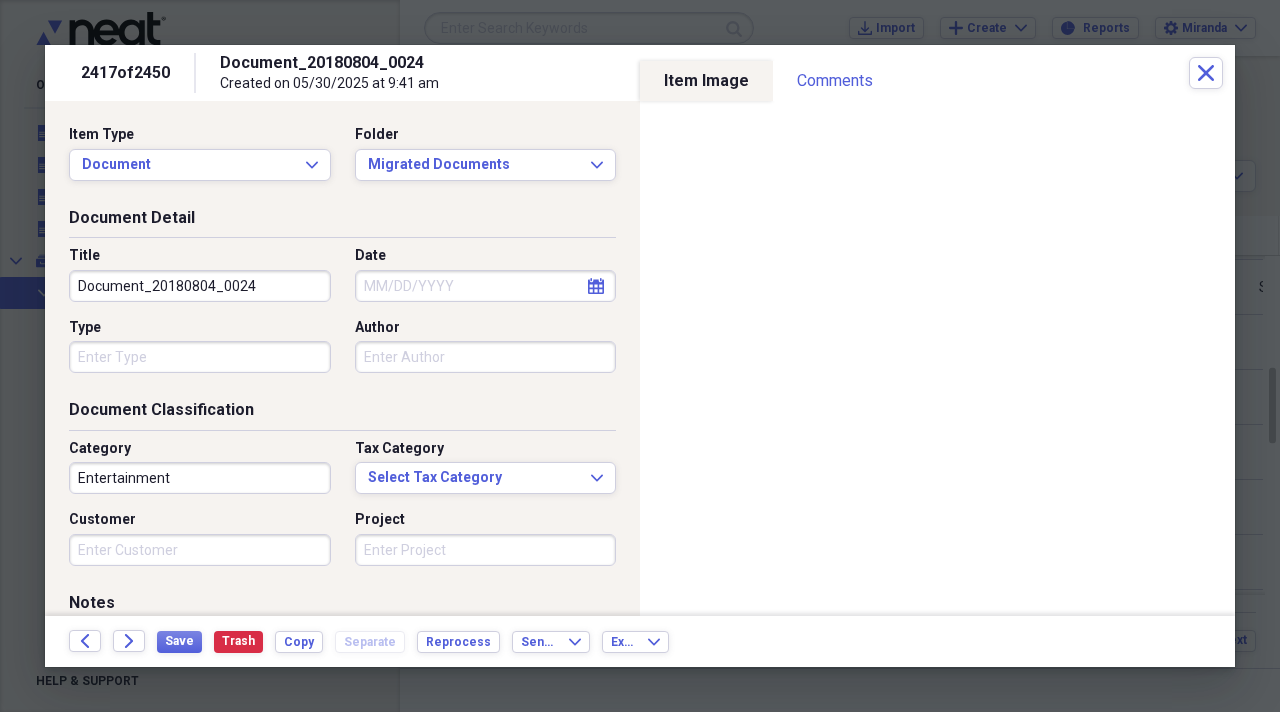 drag, startPoint x: 283, startPoint y: 281, endPoint x: 0, endPoint y: 213, distance: 291.055 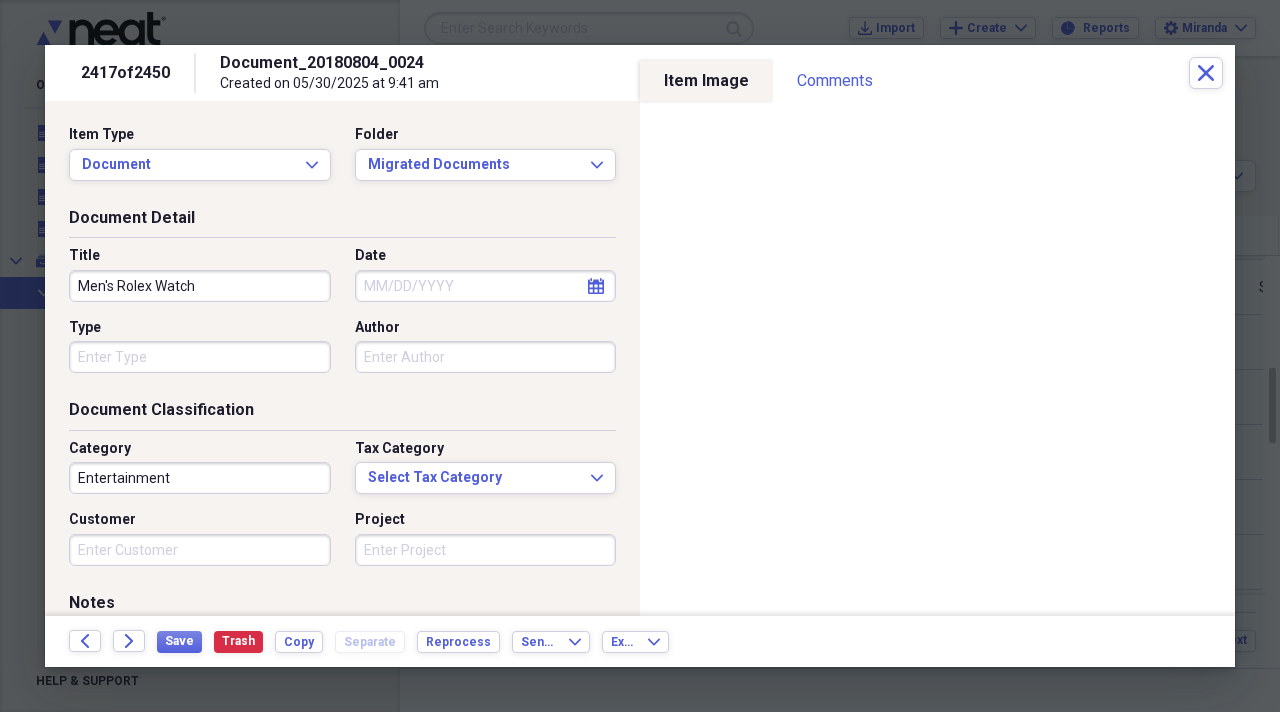 type on "Men's Rolex Watch" 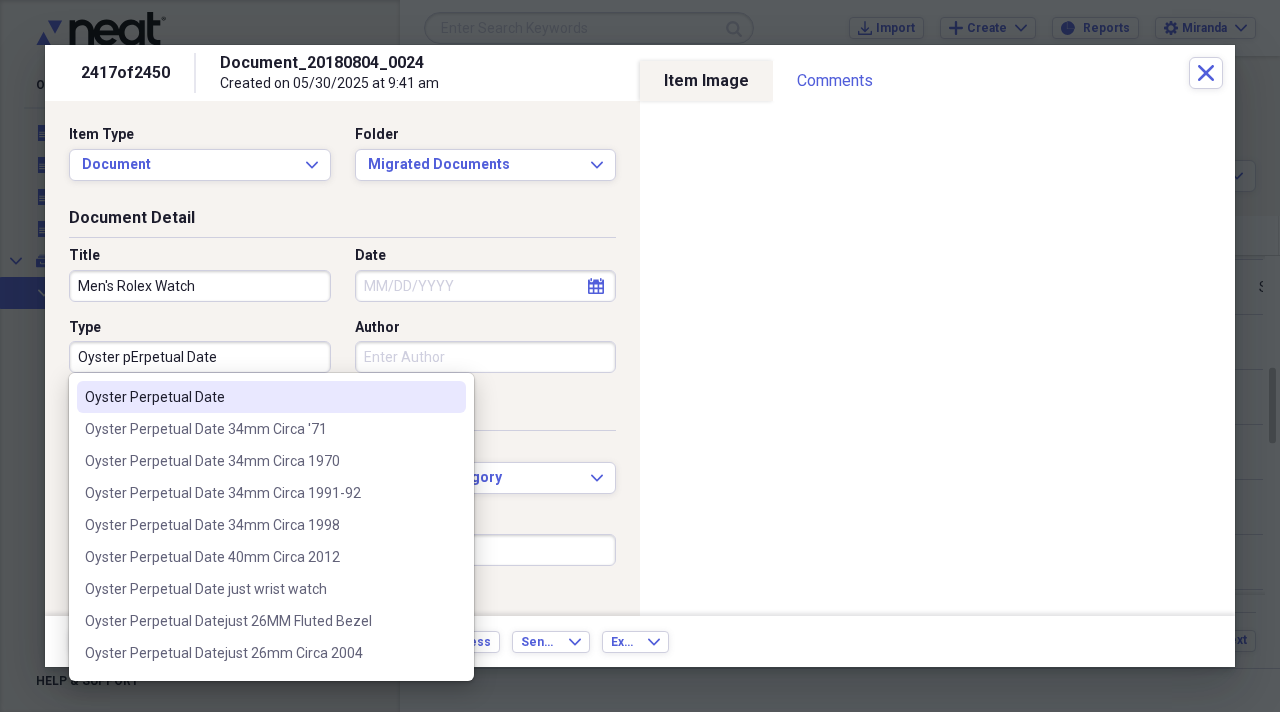 click on "Oyster pErpetual Date" at bounding box center [200, 357] 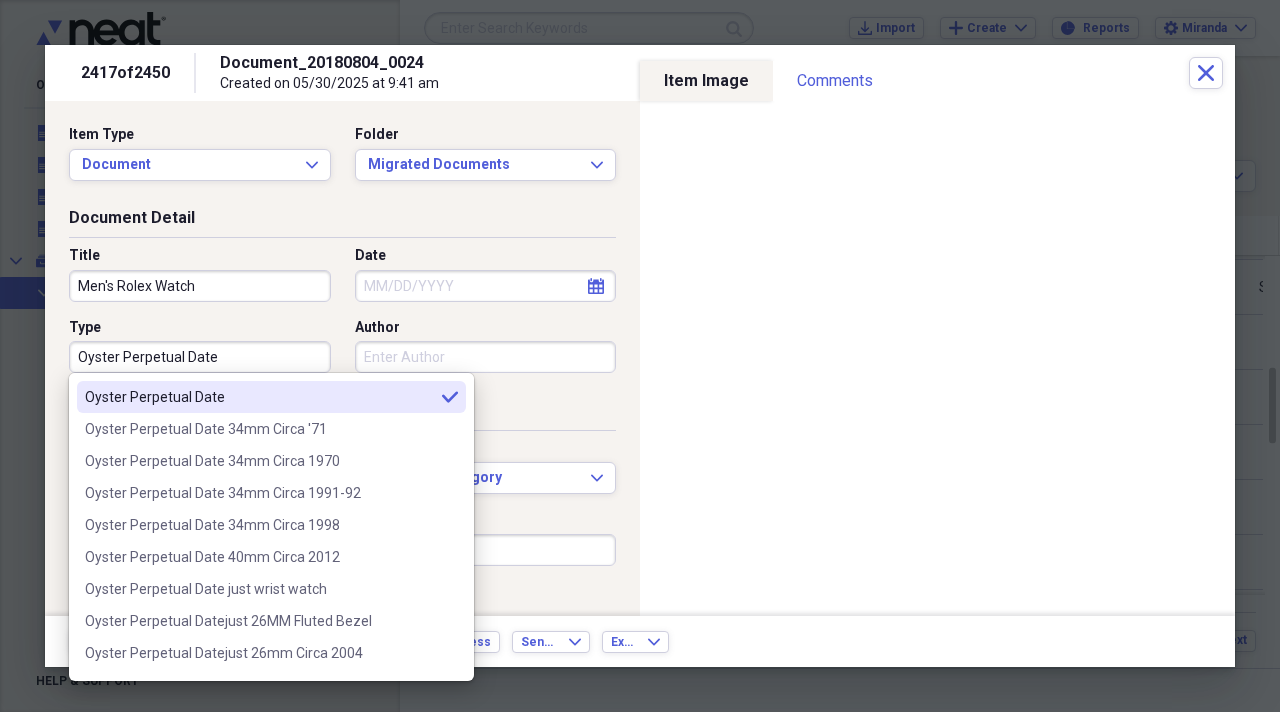 type on "Oyster Perpetual Date" 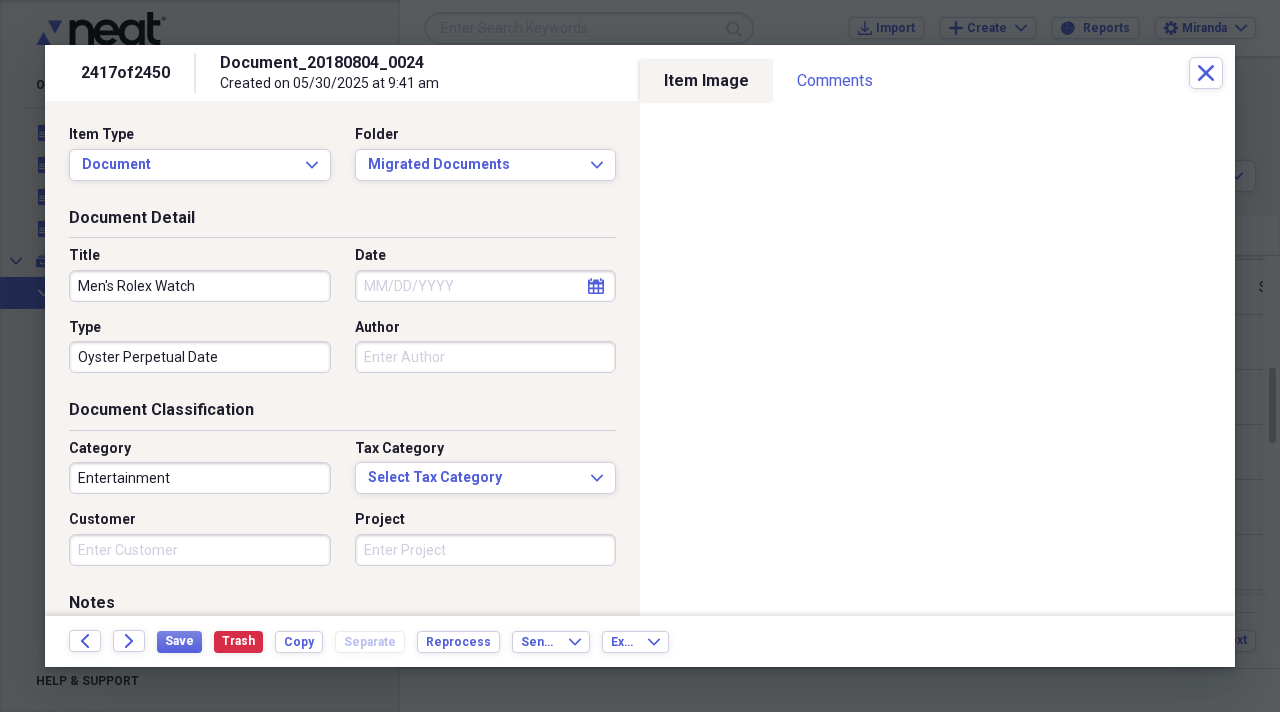 click on "Men's Rolex Watch" at bounding box center (200, 286) 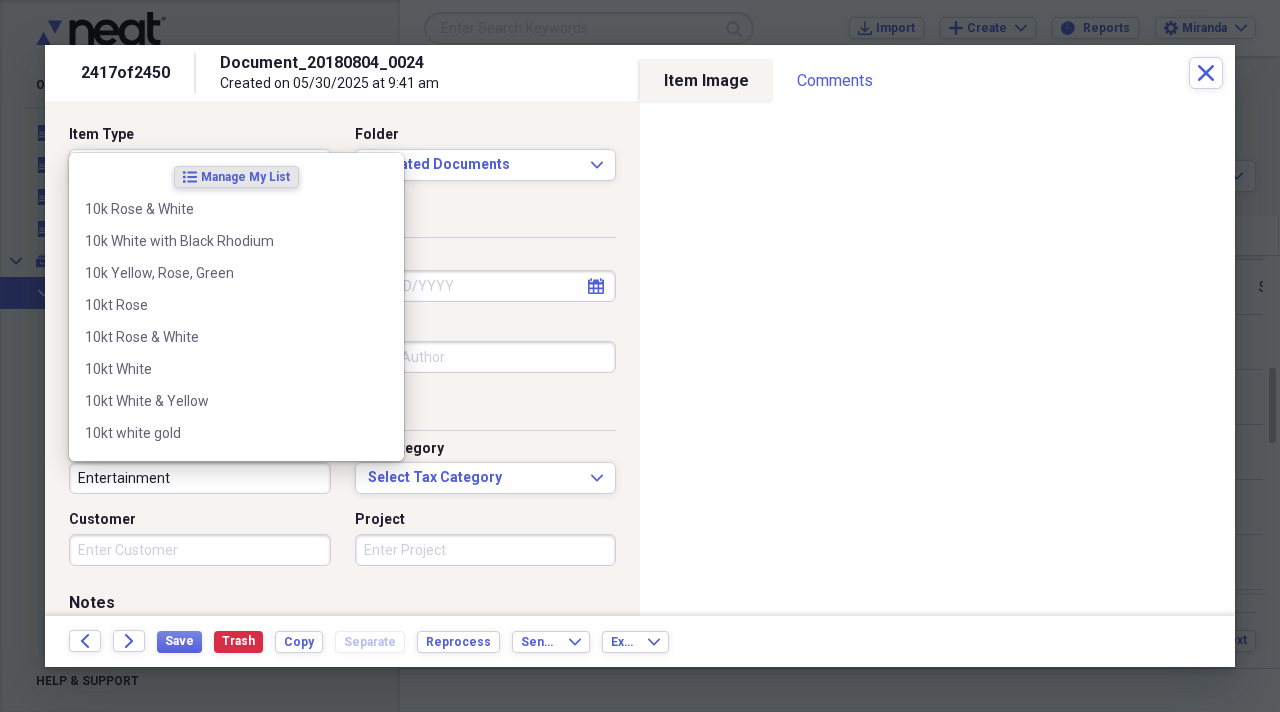 click on "Entertainment" at bounding box center [200, 478] 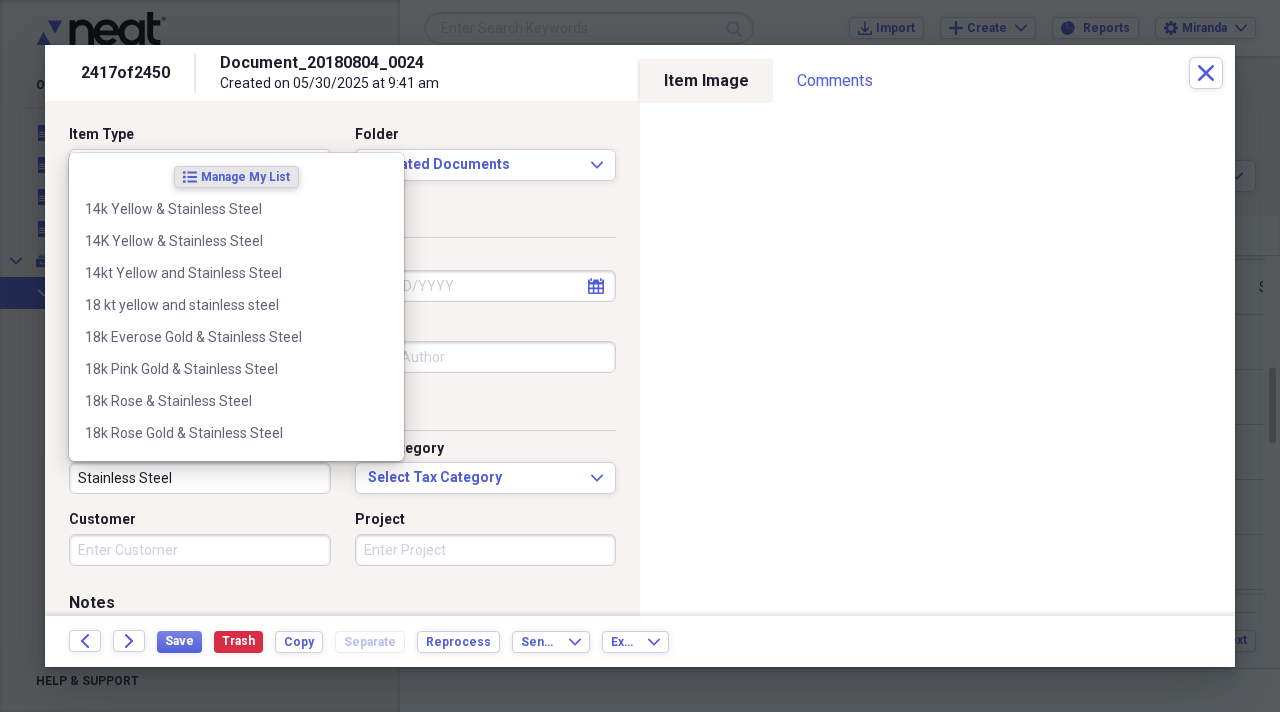 type on "Stainless Steel" 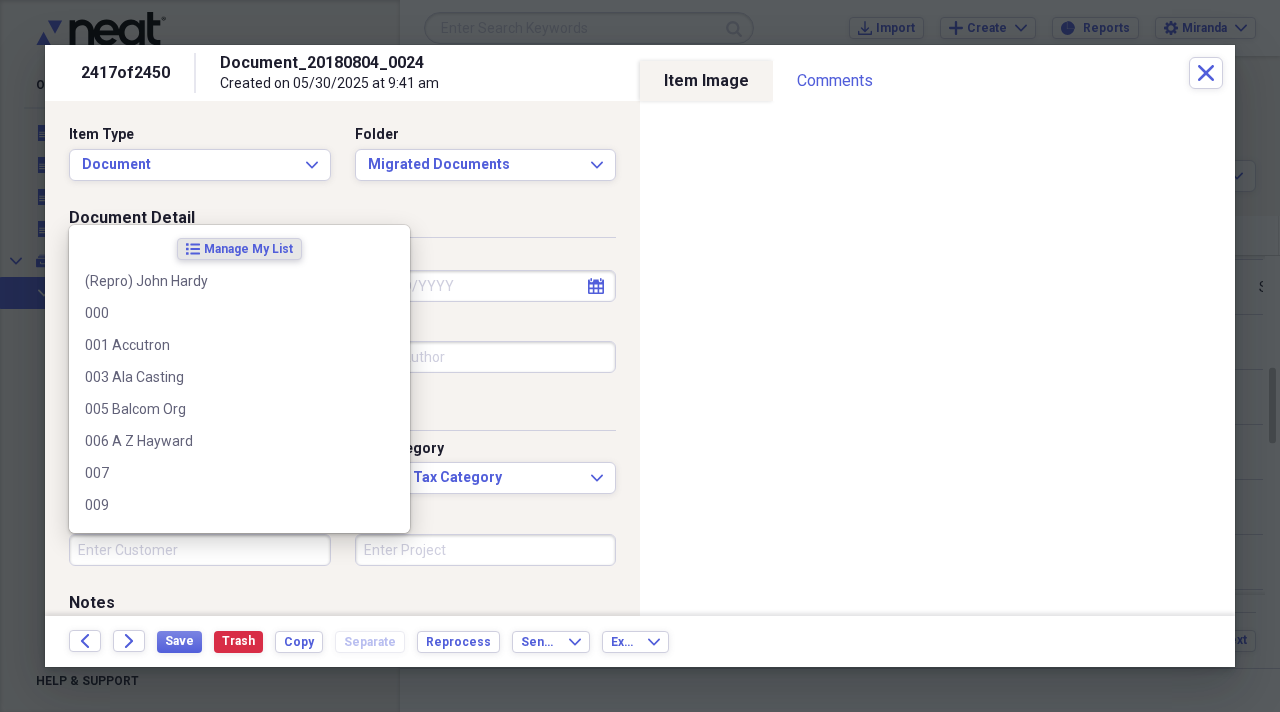 click on "Customer" at bounding box center (200, 550) 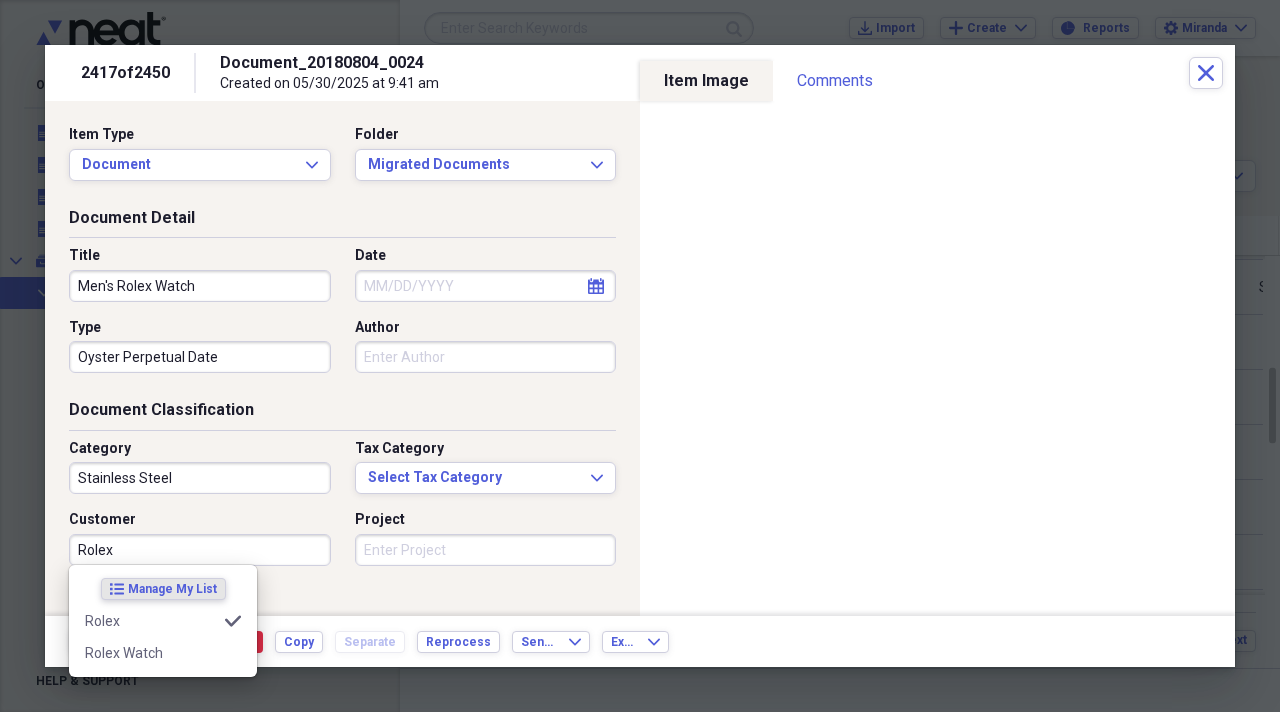 type on "Rolex" 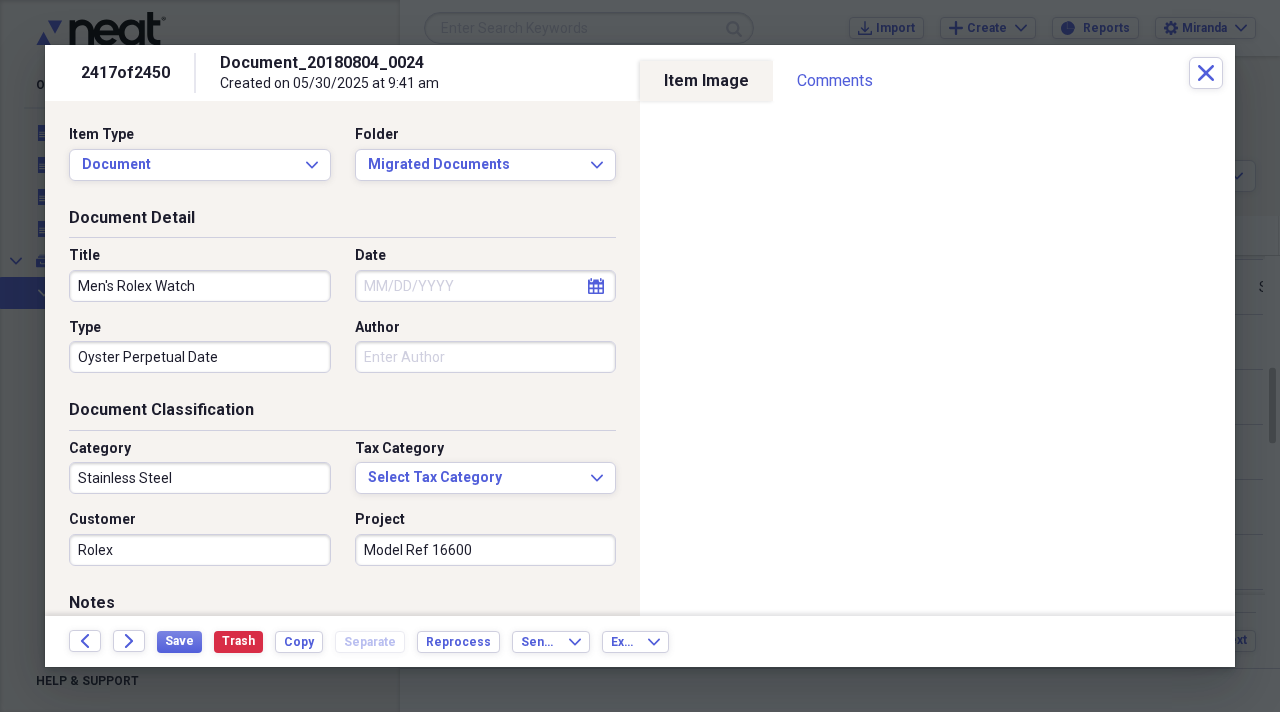 click on "Model Ref 16600" at bounding box center [486, 550] 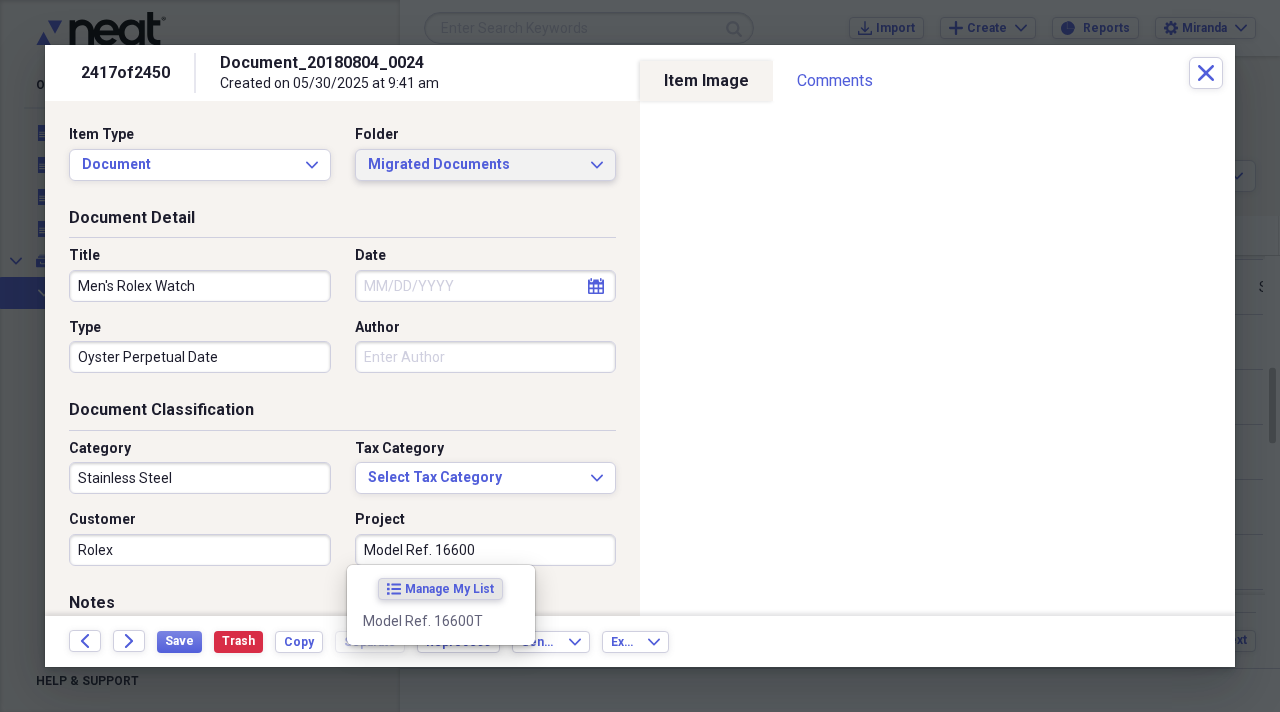 type on "Model Ref. 16600" 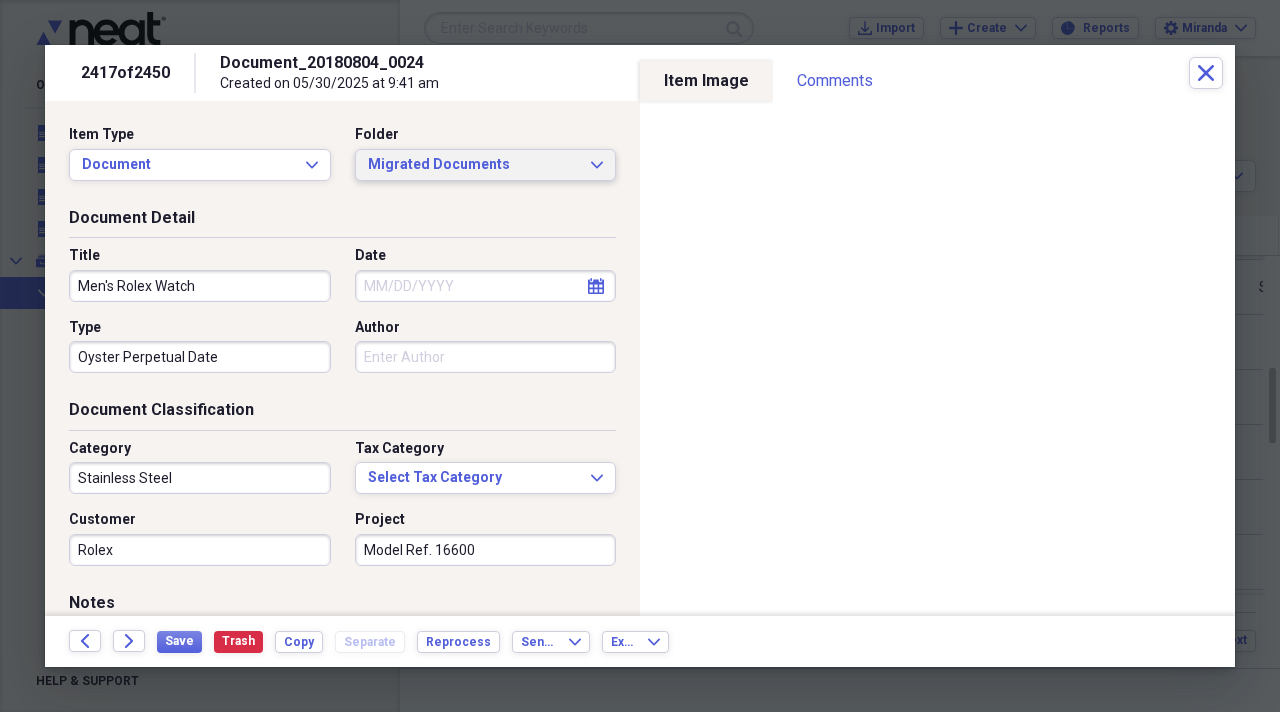 click on "Migrated Documents" at bounding box center (474, 165) 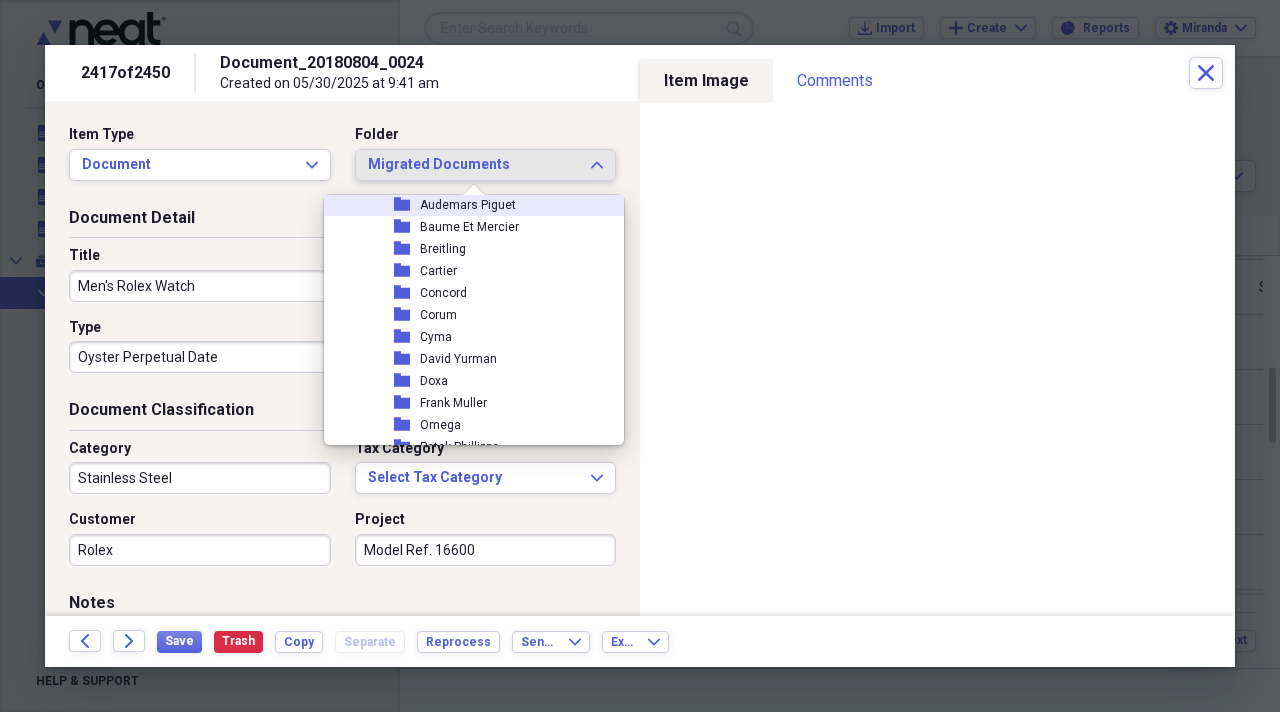 scroll, scrollTop: 2300, scrollLeft: 0, axis: vertical 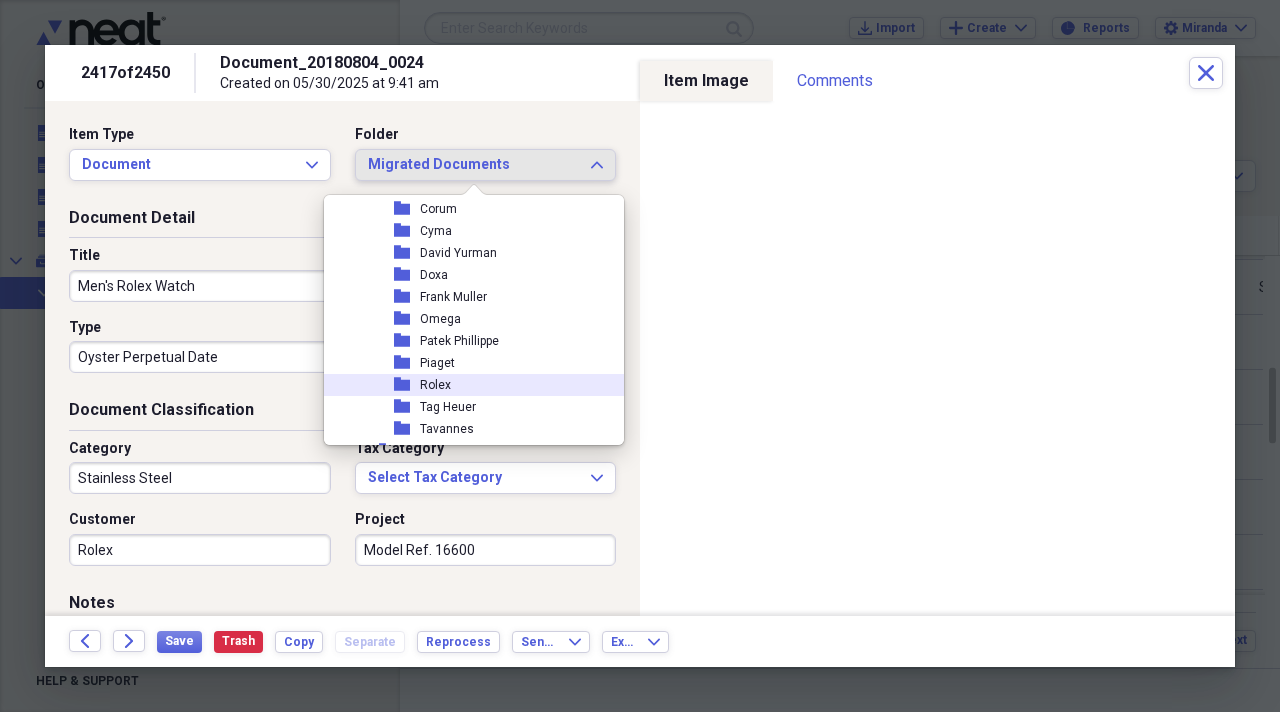 click on "folder Rolex" at bounding box center [466, 385] 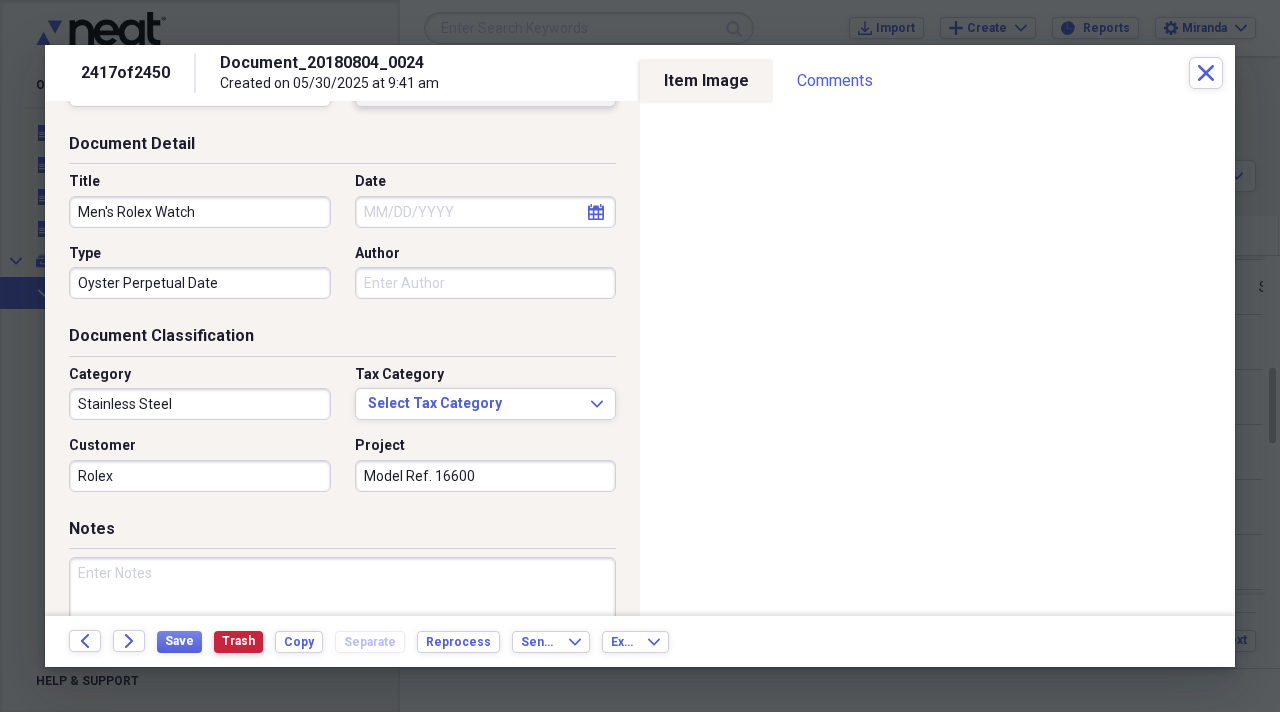 scroll, scrollTop: 100, scrollLeft: 0, axis: vertical 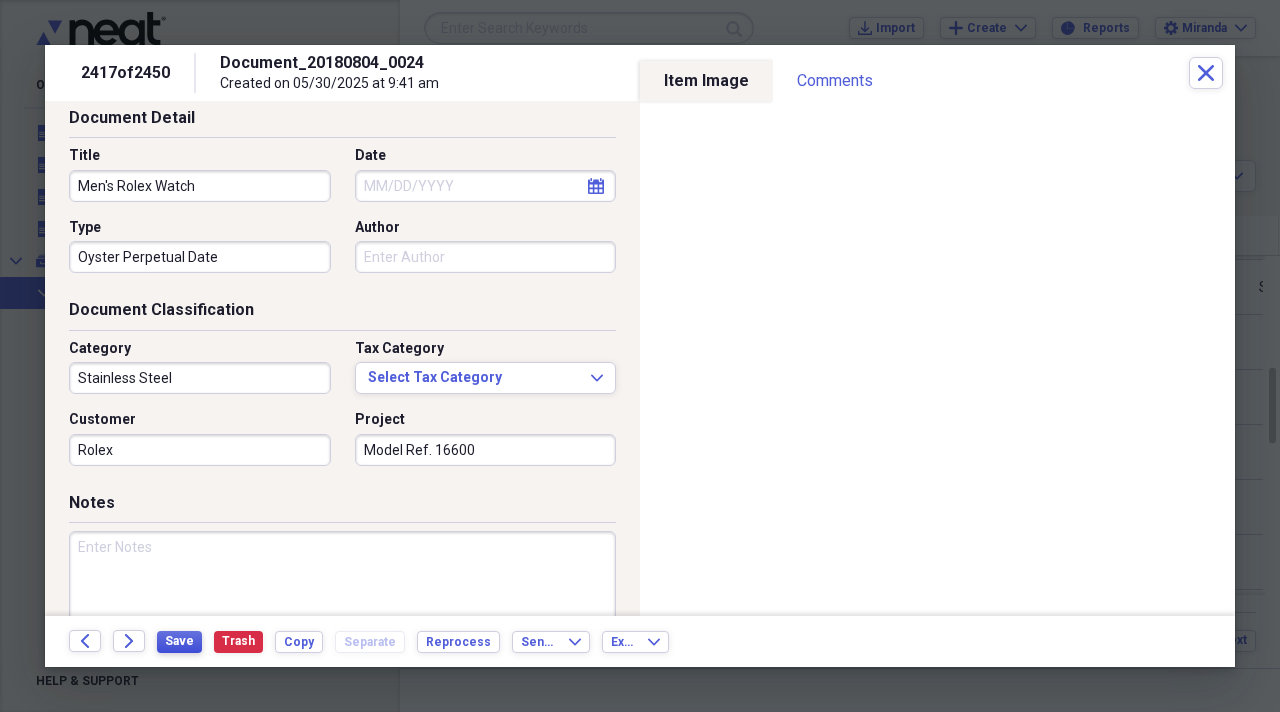 click on "Save" at bounding box center [179, 641] 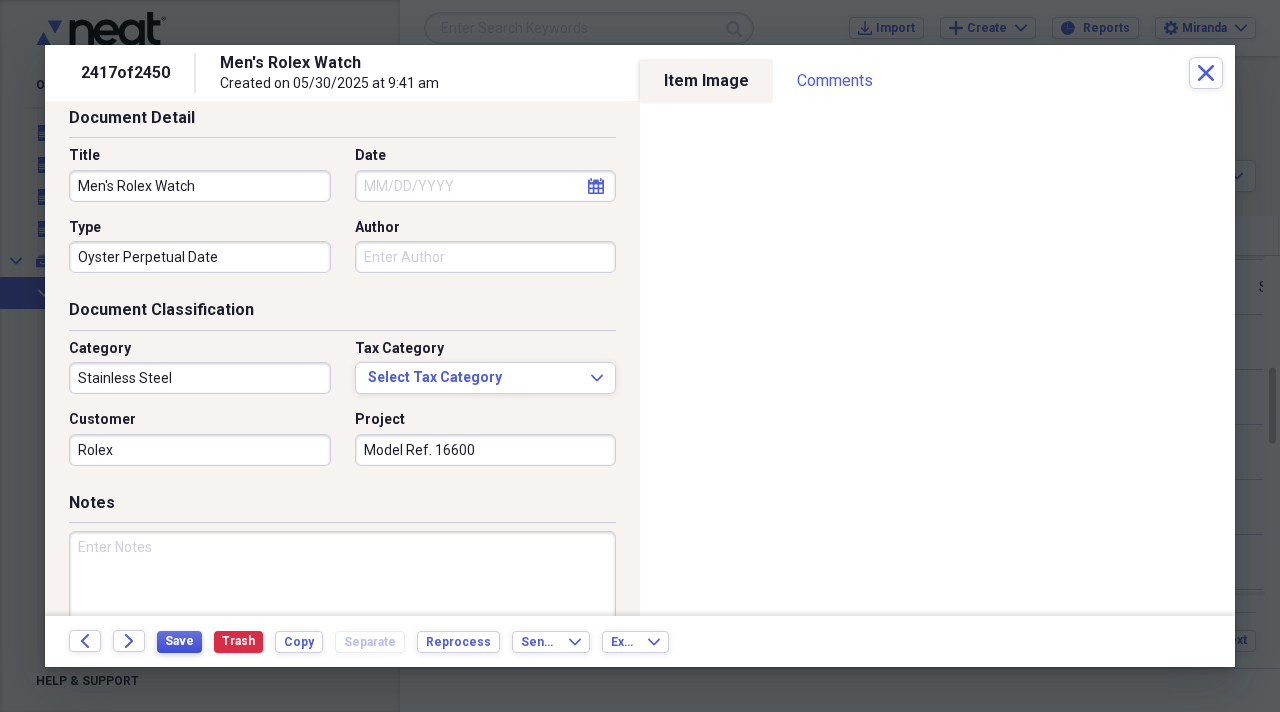 scroll, scrollTop: 0, scrollLeft: 0, axis: both 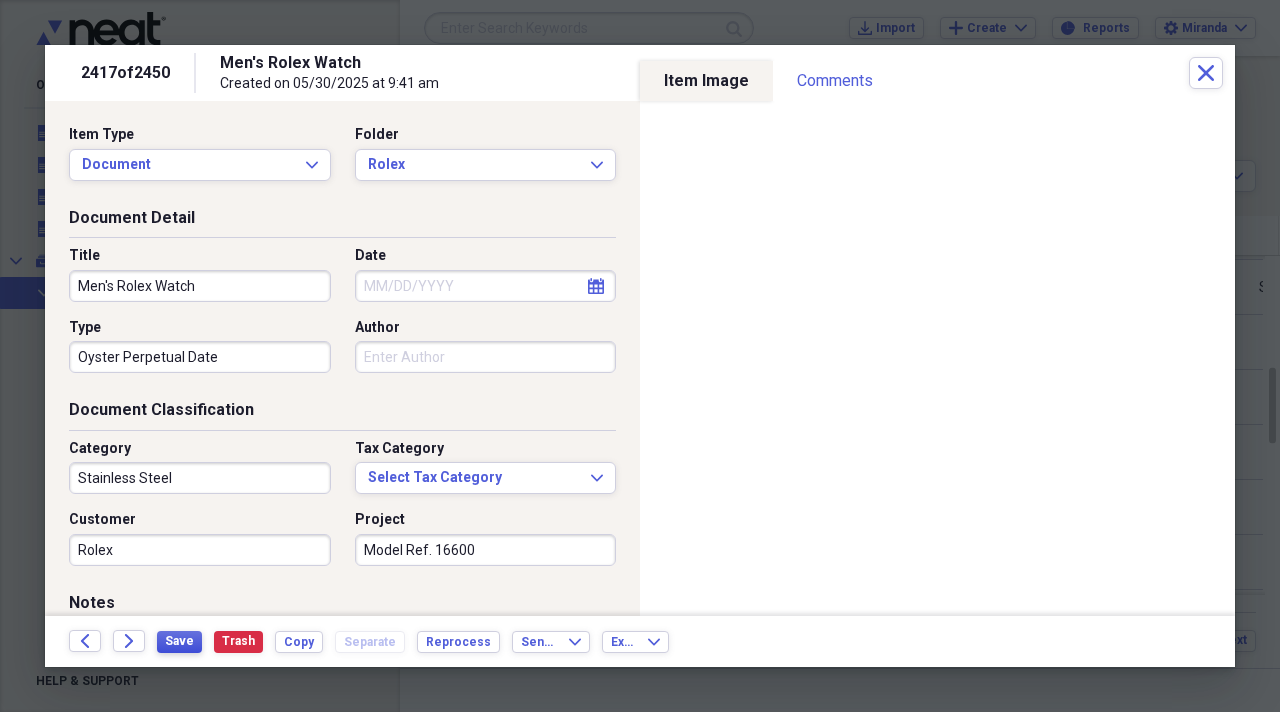 click on "Save" at bounding box center [179, 641] 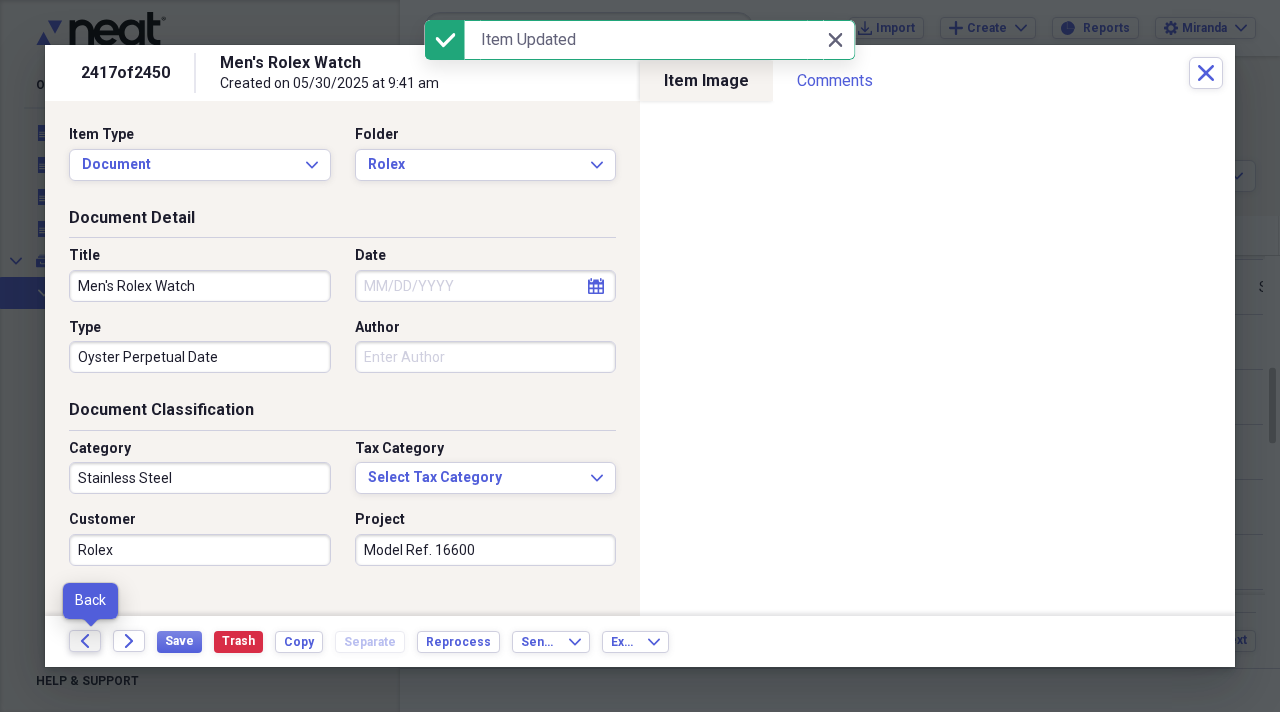 click 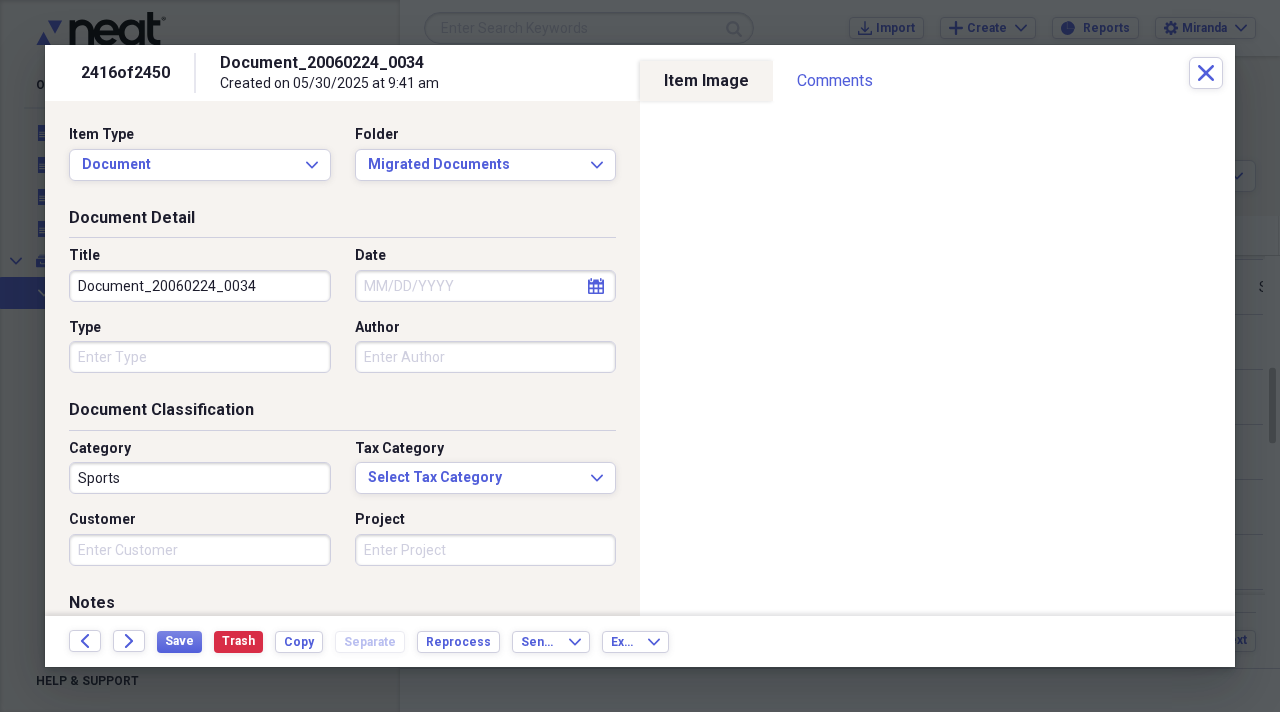 drag, startPoint x: 257, startPoint y: 284, endPoint x: 0, endPoint y: 184, distance: 275.76984 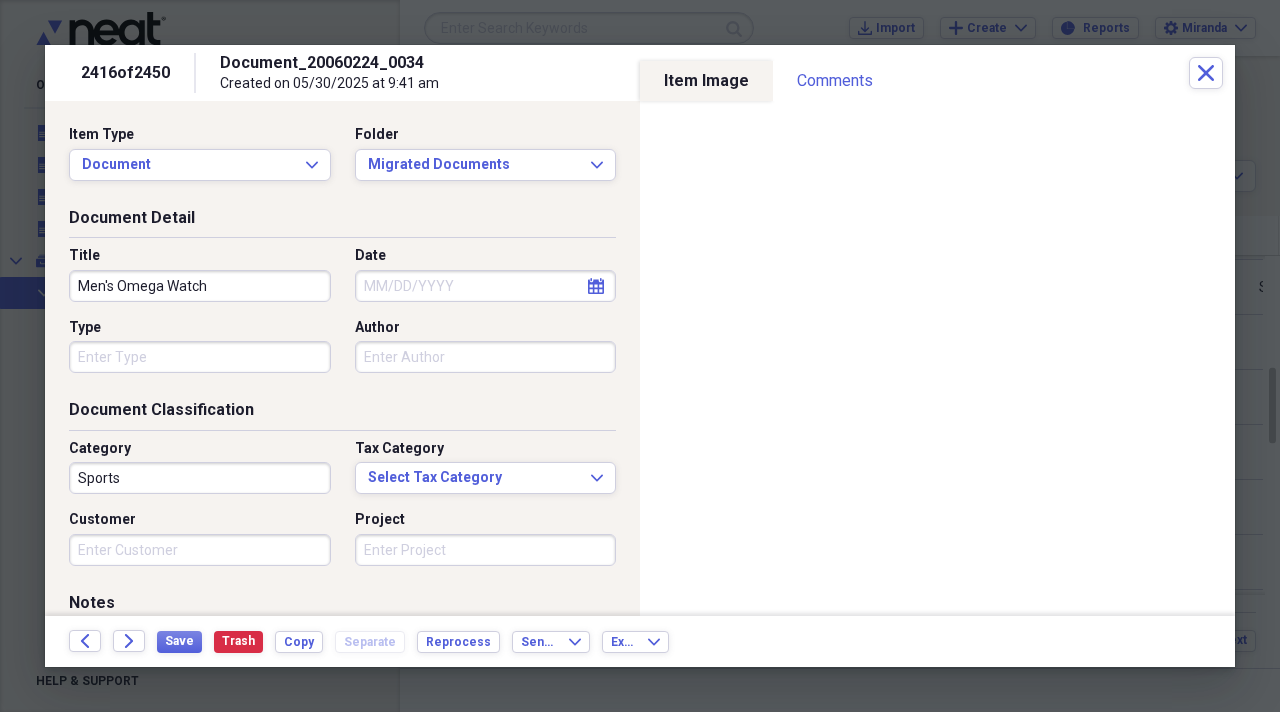 type on "Men's Omega Watch" 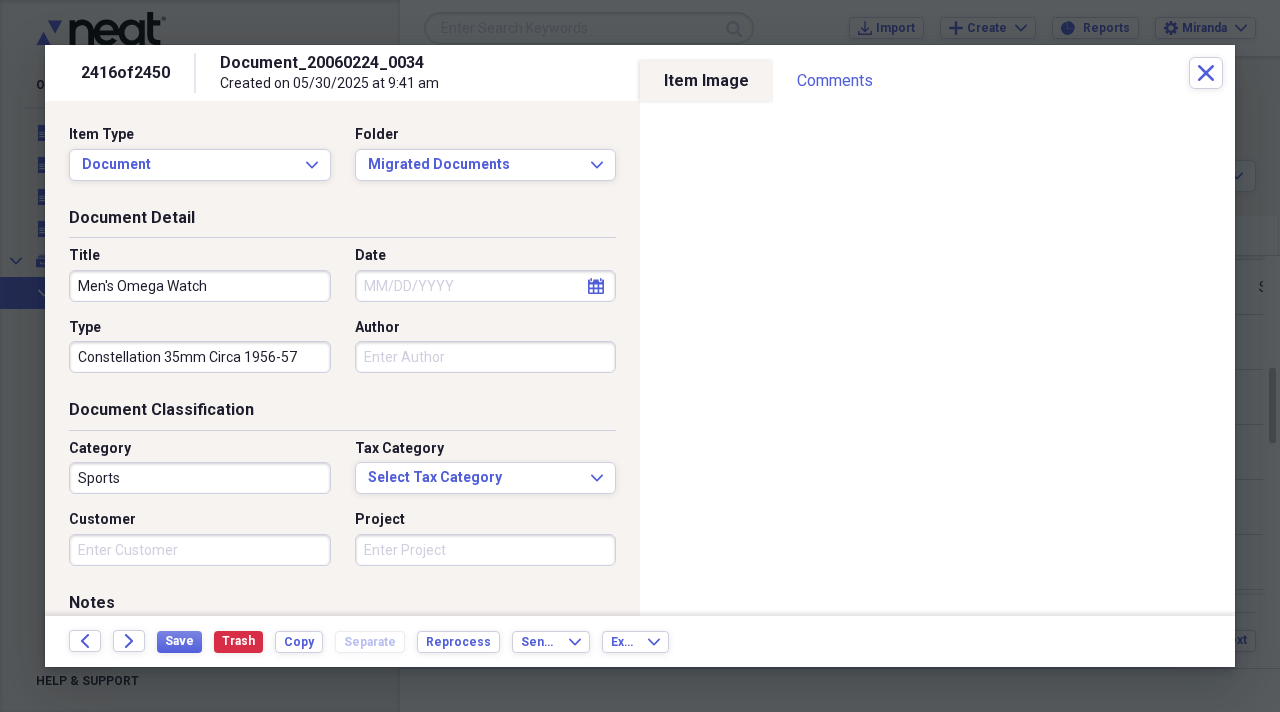 type on "Constellation 35mm Circa 1956-57" 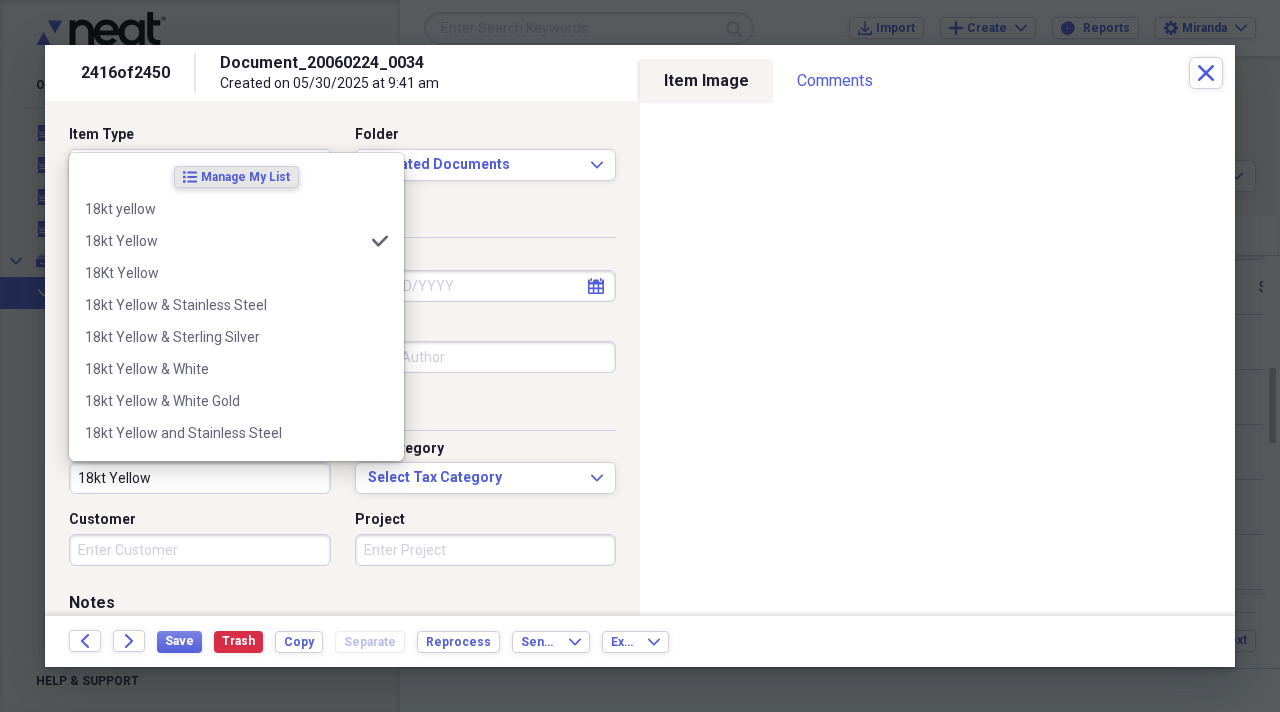 type on "18kt Yellow" 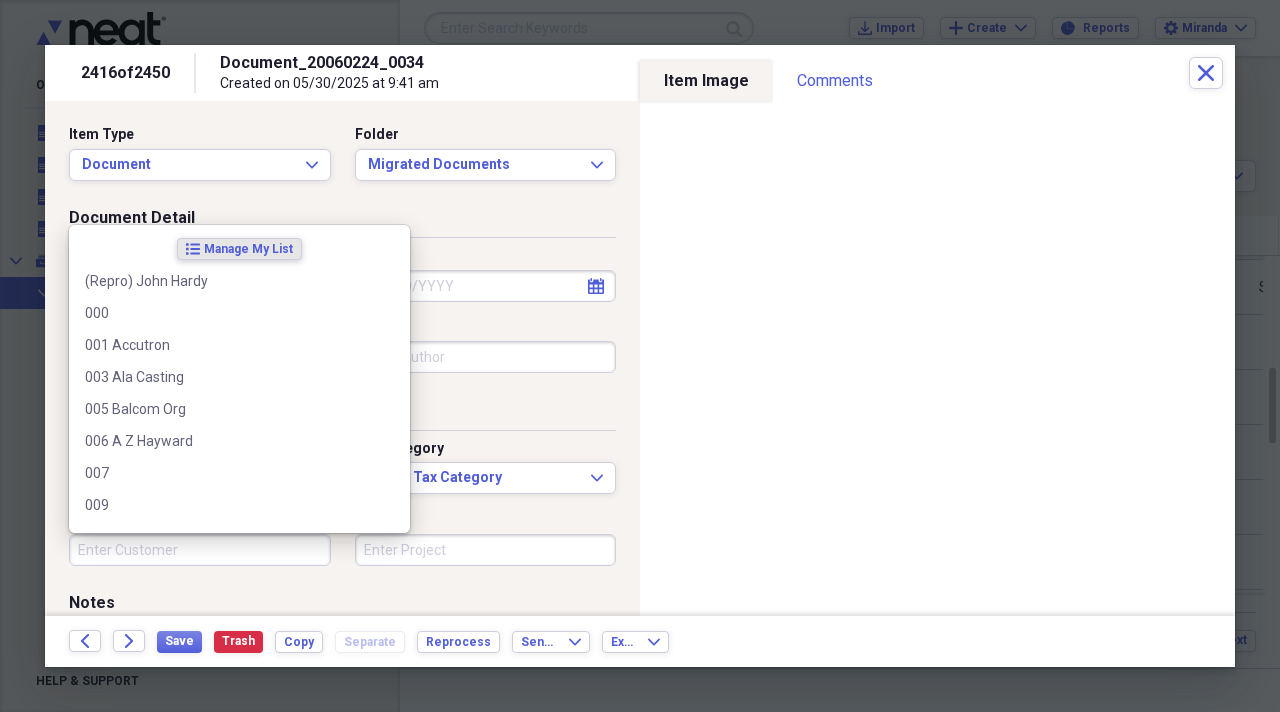 click on "Customer" at bounding box center [200, 550] 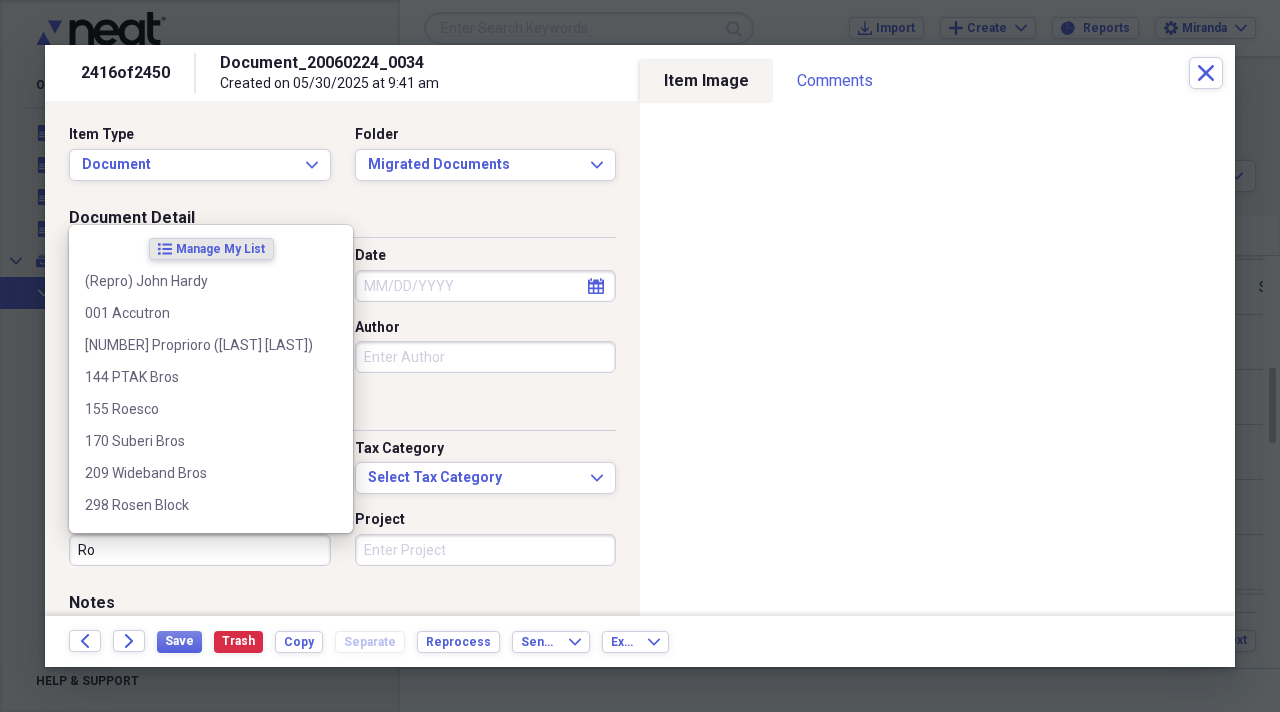 type on "R" 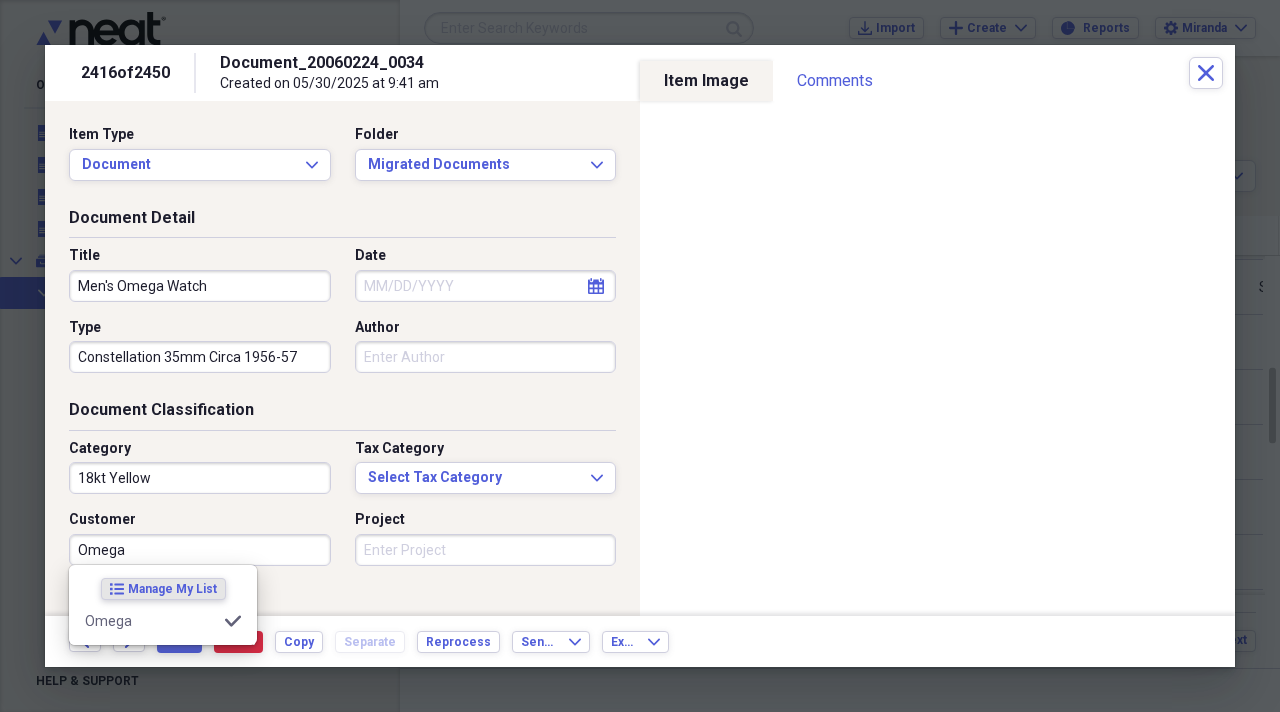 type on "Omega" 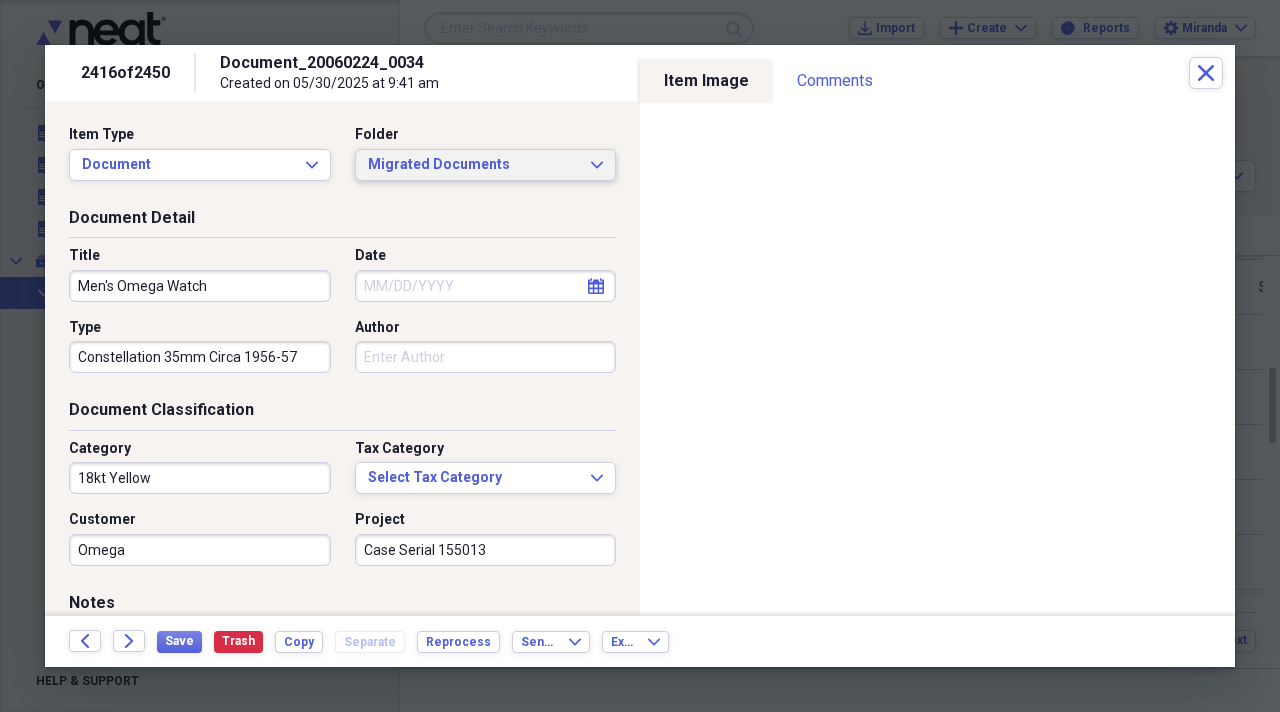 type on "Case Serial 155013" 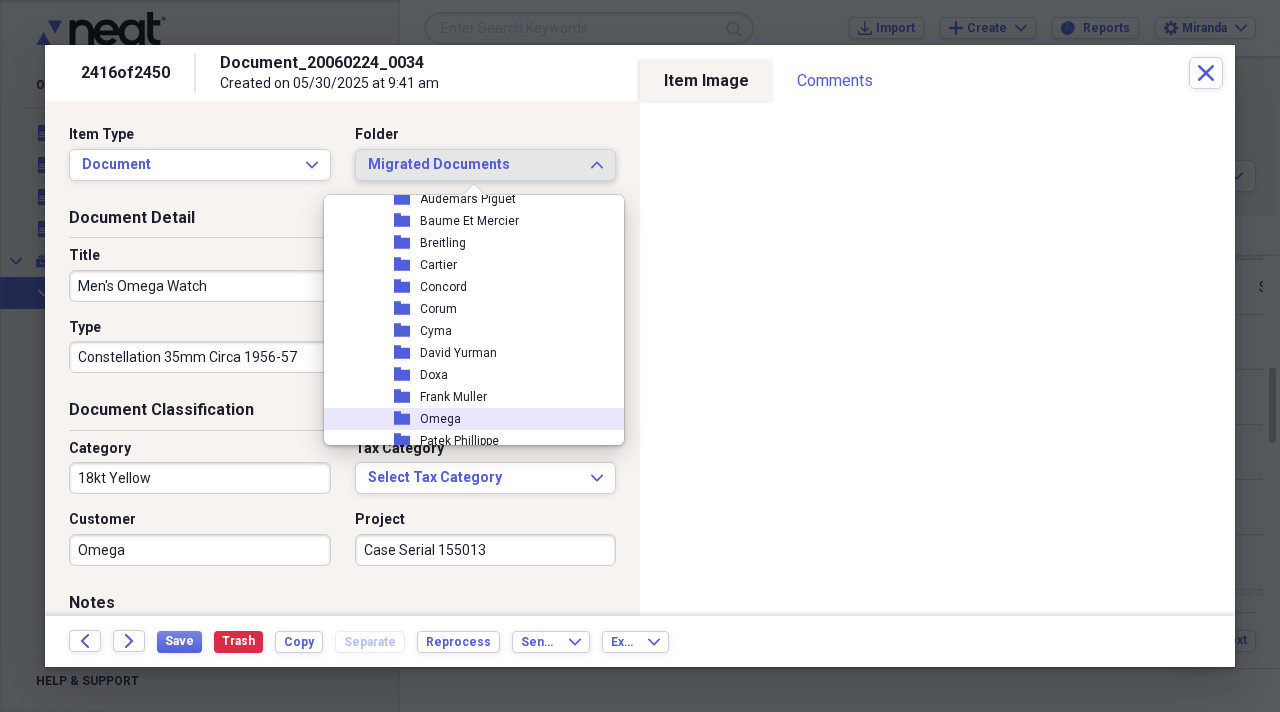 scroll, scrollTop: 2300, scrollLeft: 0, axis: vertical 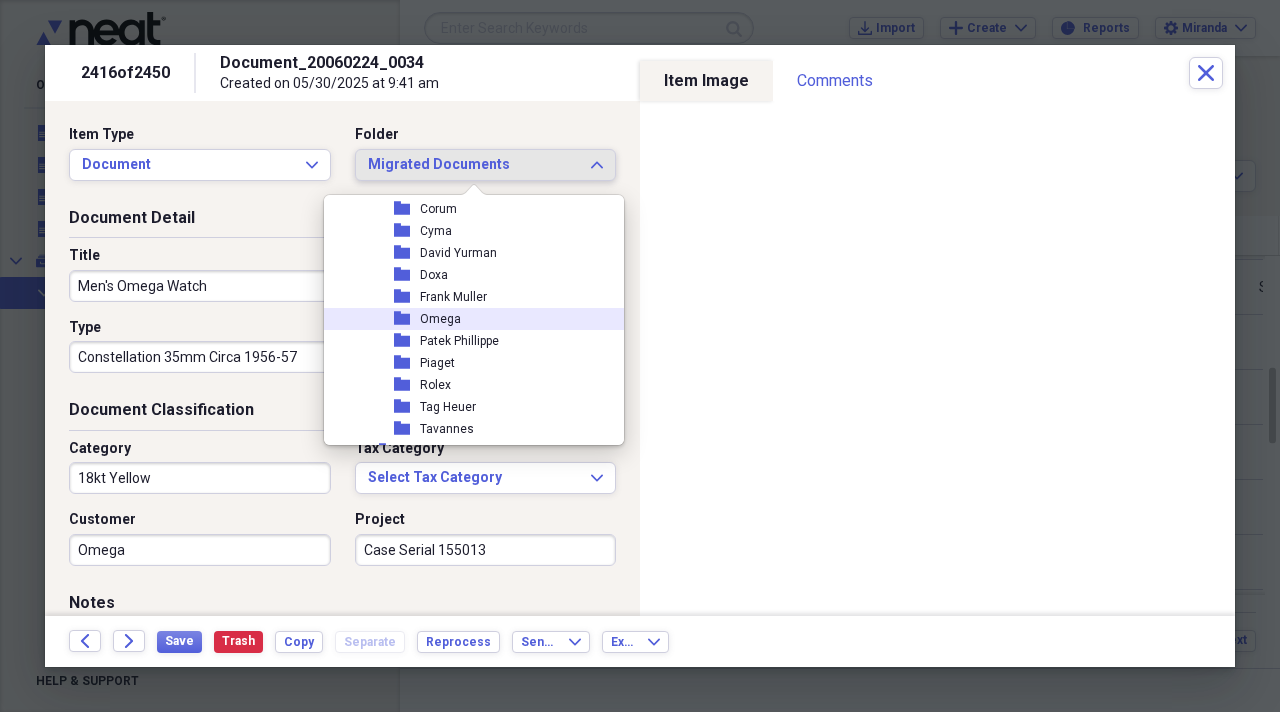 click on "folder Omega" at bounding box center [466, 319] 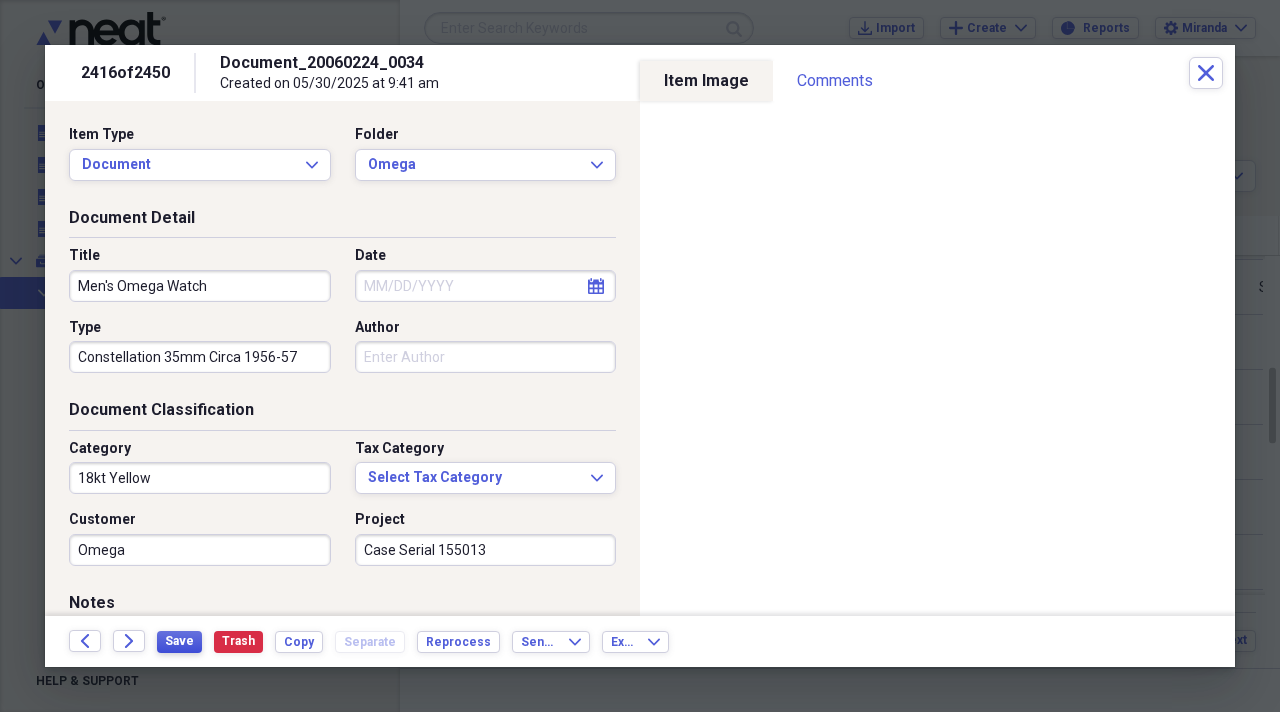 click on "Save" at bounding box center [179, 641] 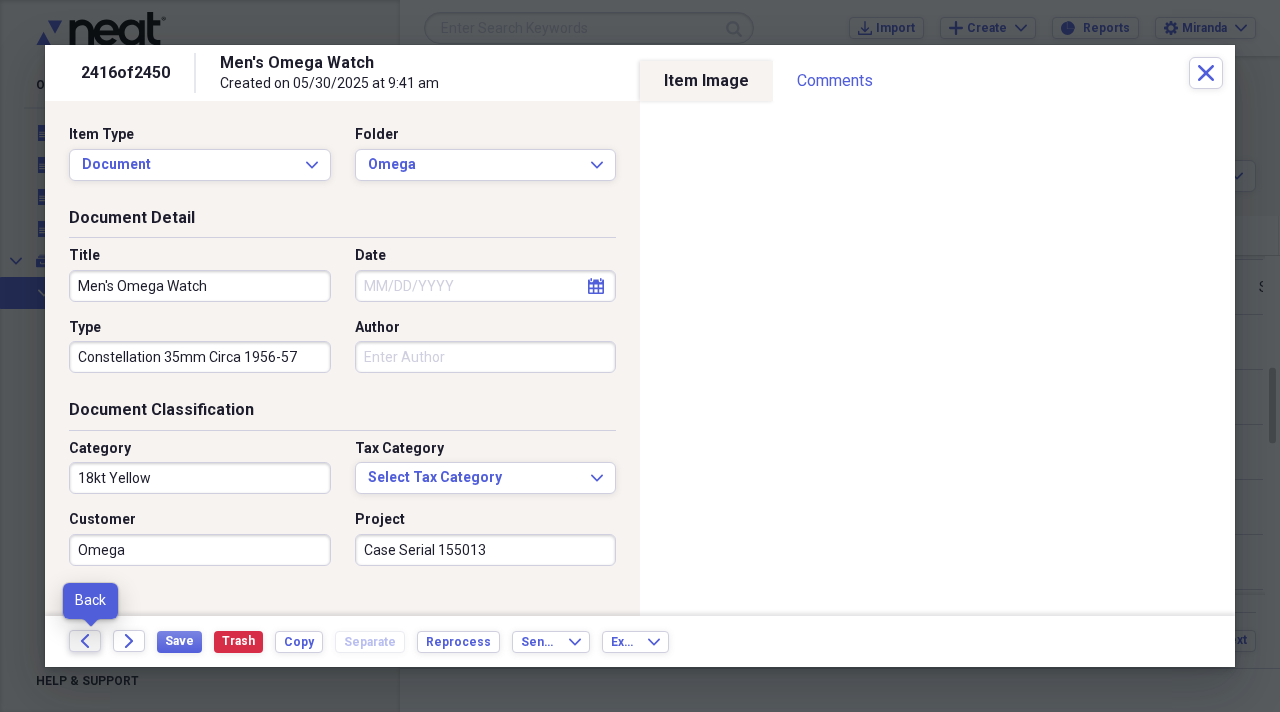 click on "Back" at bounding box center (85, 641) 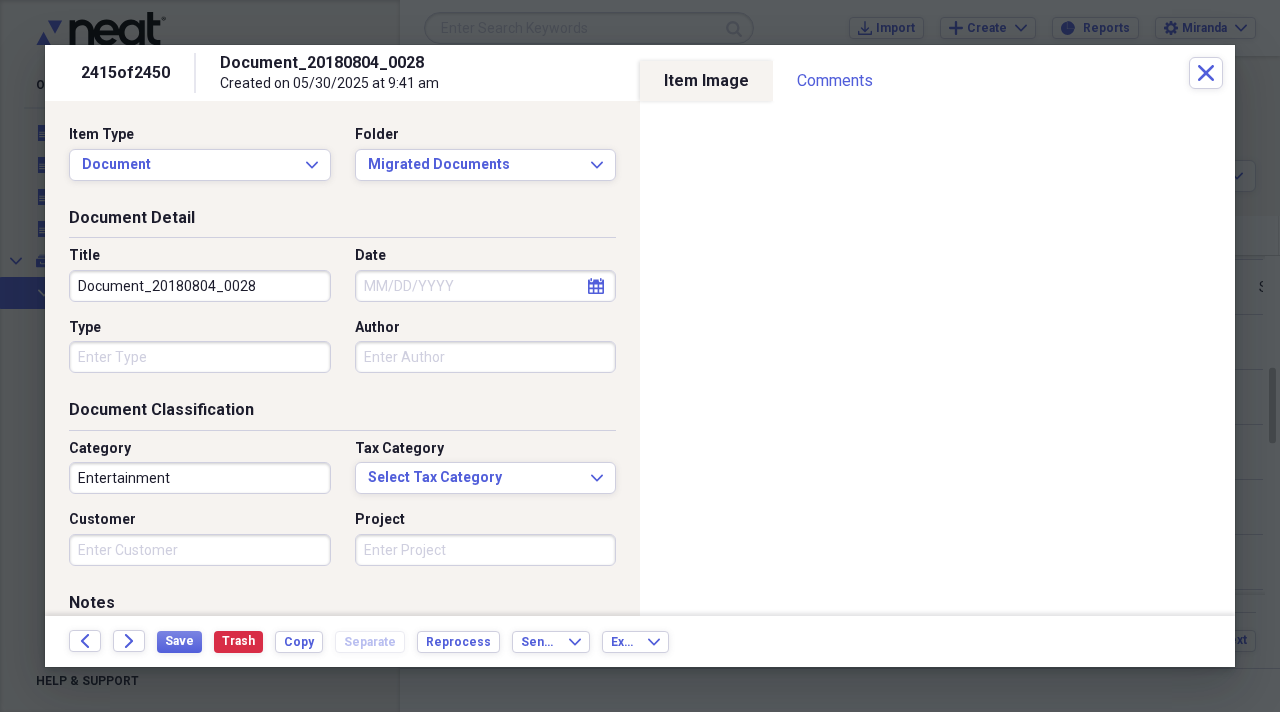 drag, startPoint x: 276, startPoint y: 282, endPoint x: 0, endPoint y: 276, distance: 276.06522 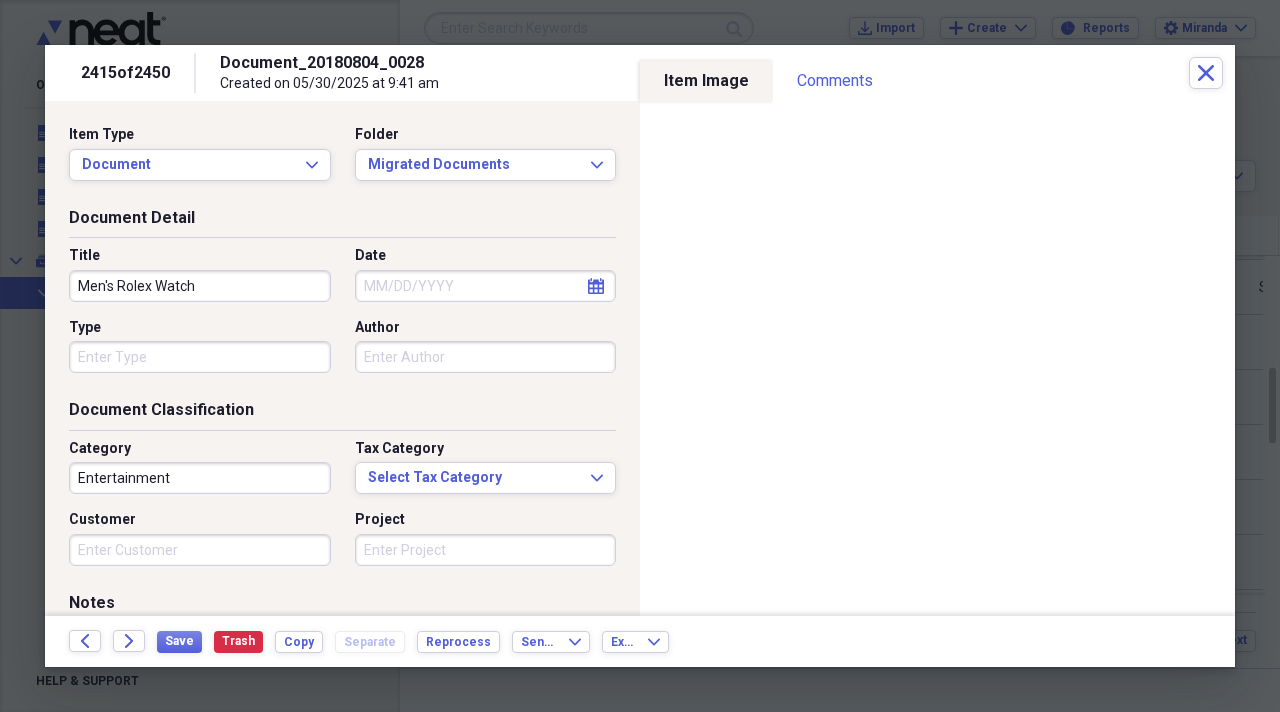 type on "Men's Rolex Watch" 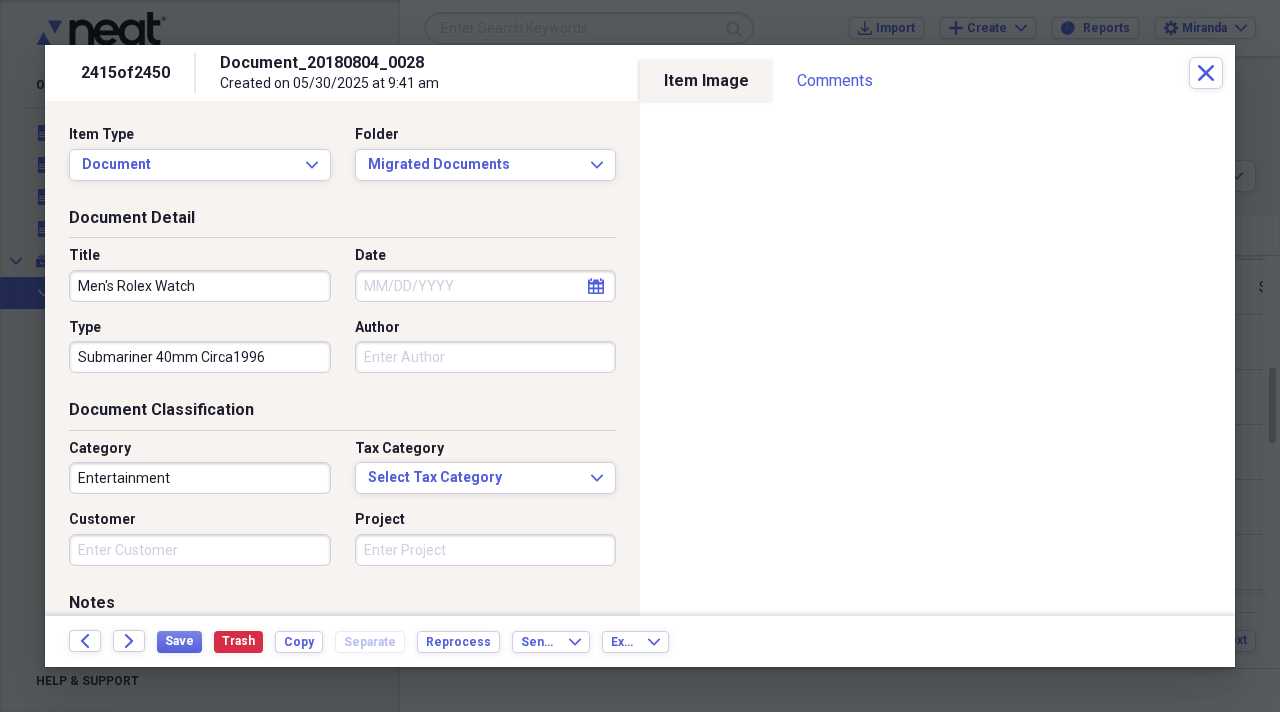 click on "Submariner 40mm Circa1996" at bounding box center [200, 357] 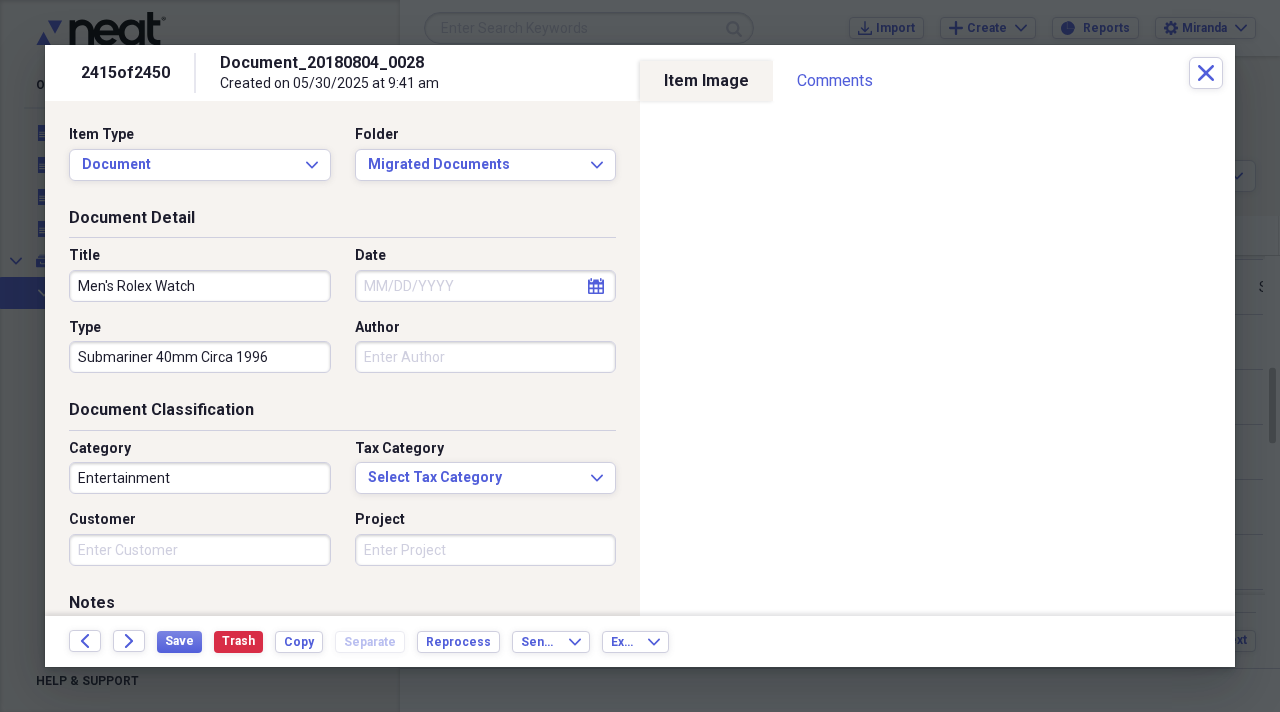type on "Submariner 40mm Circa 1996" 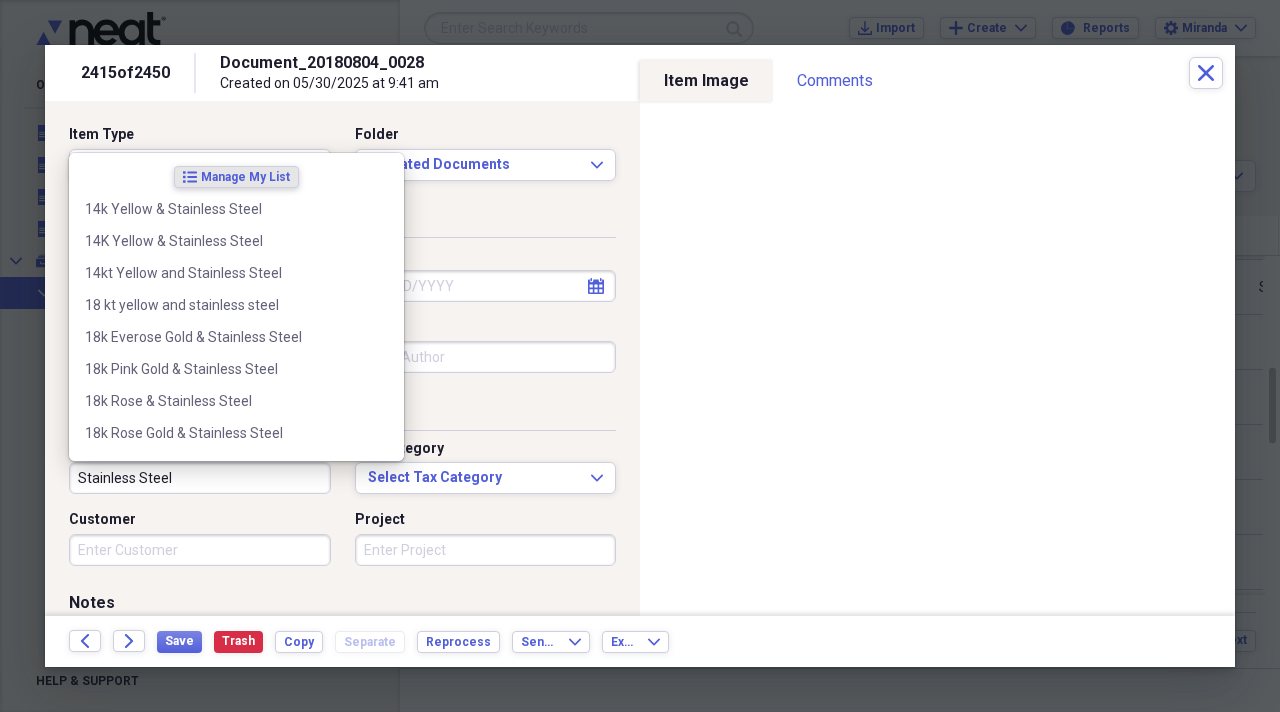type on "Stainless Steel" 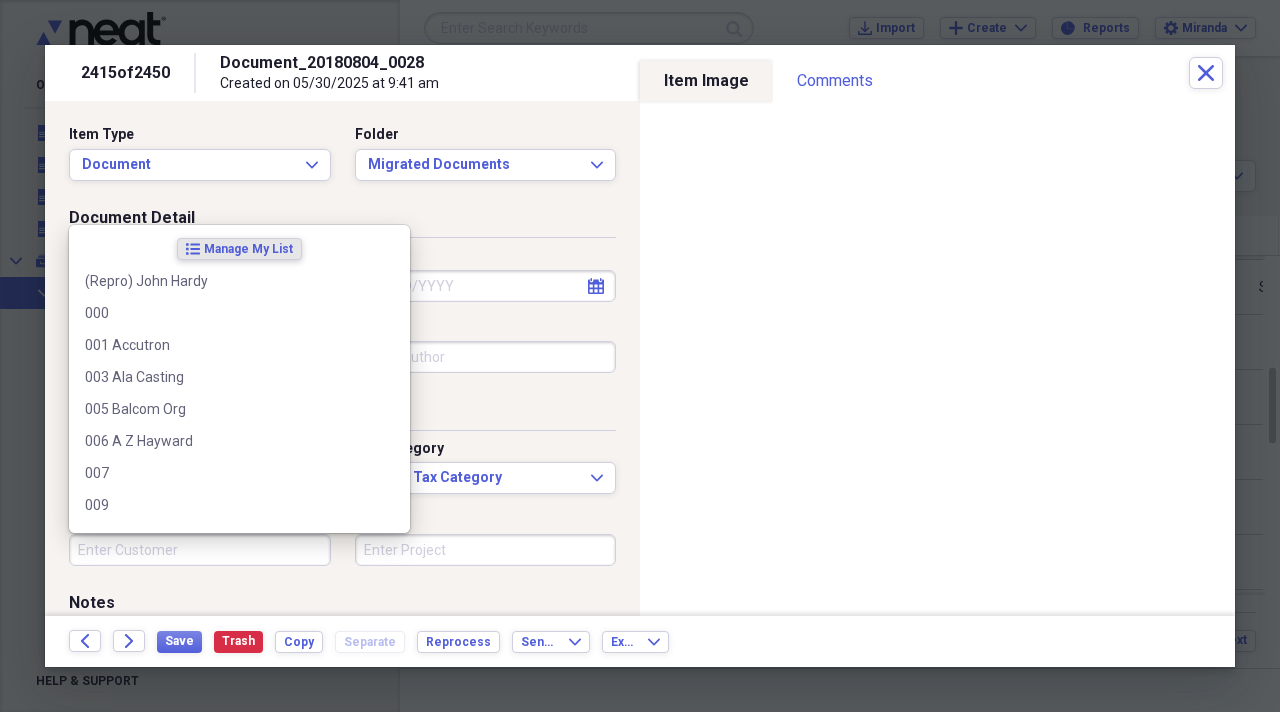 click on "Customer" at bounding box center (200, 550) 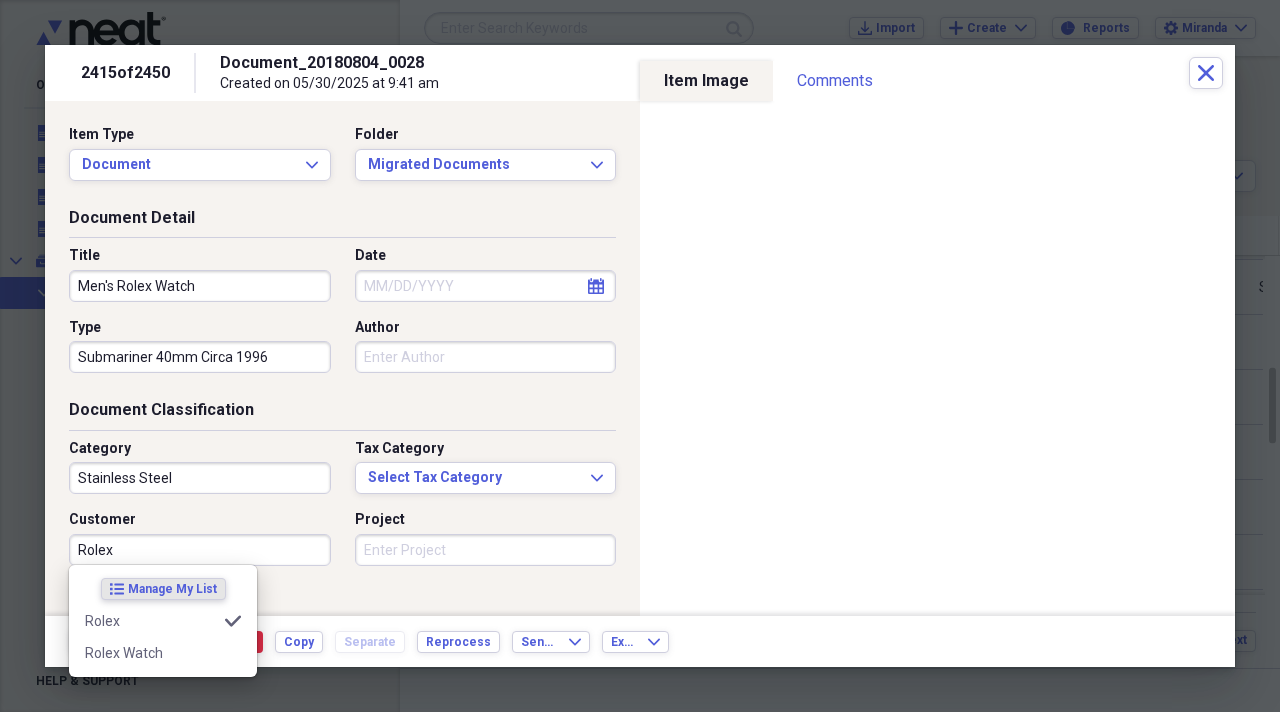 type on "Rolex" 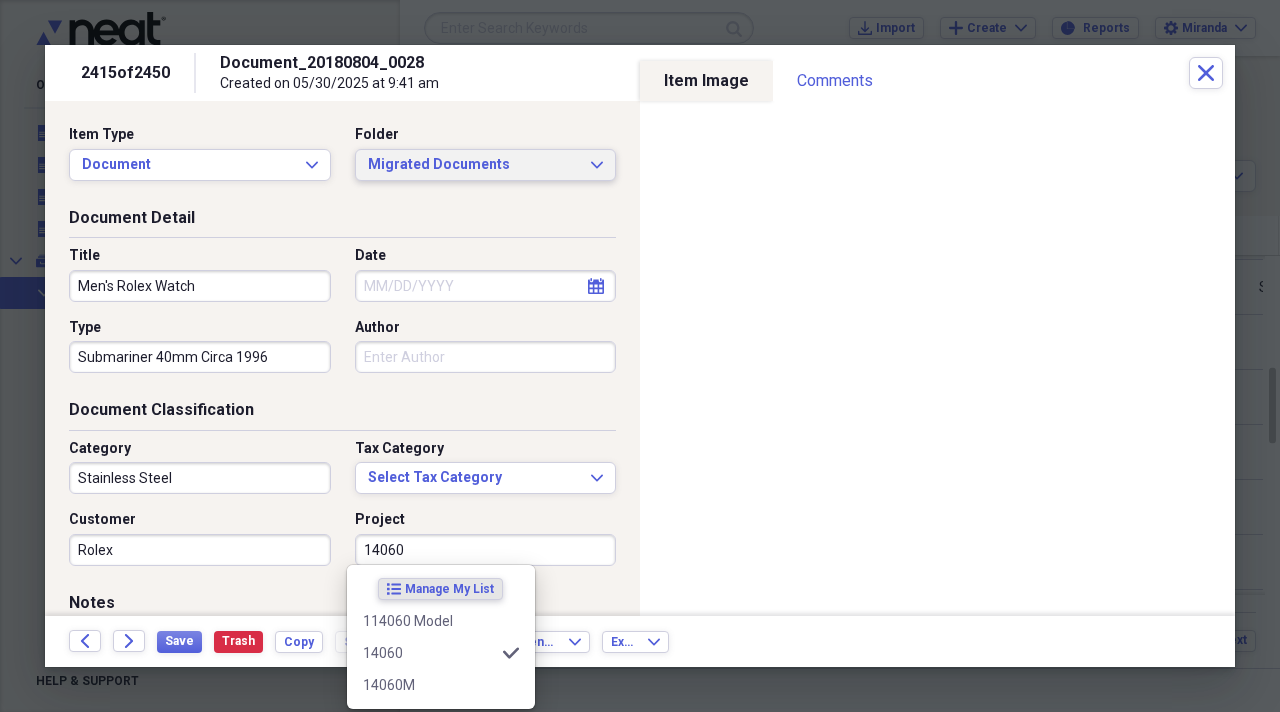 type on "14060" 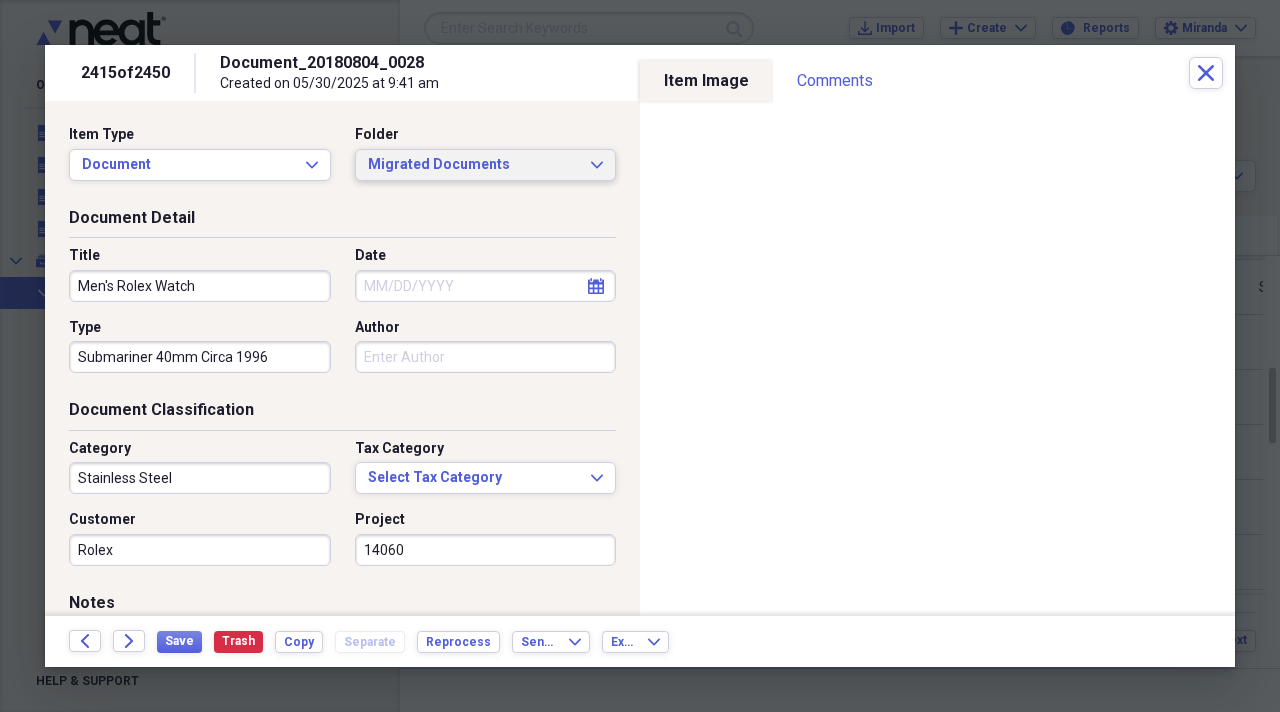 click on "Migrated Documents" at bounding box center (474, 165) 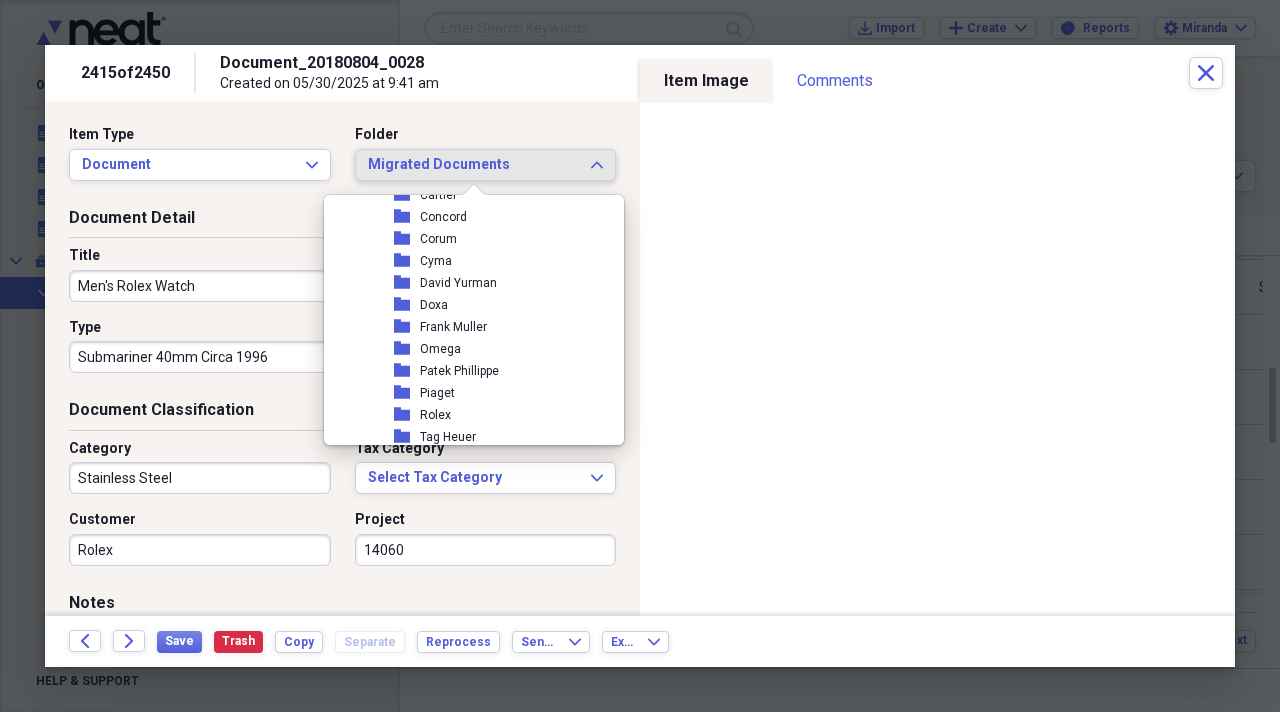scroll, scrollTop: 2300, scrollLeft: 0, axis: vertical 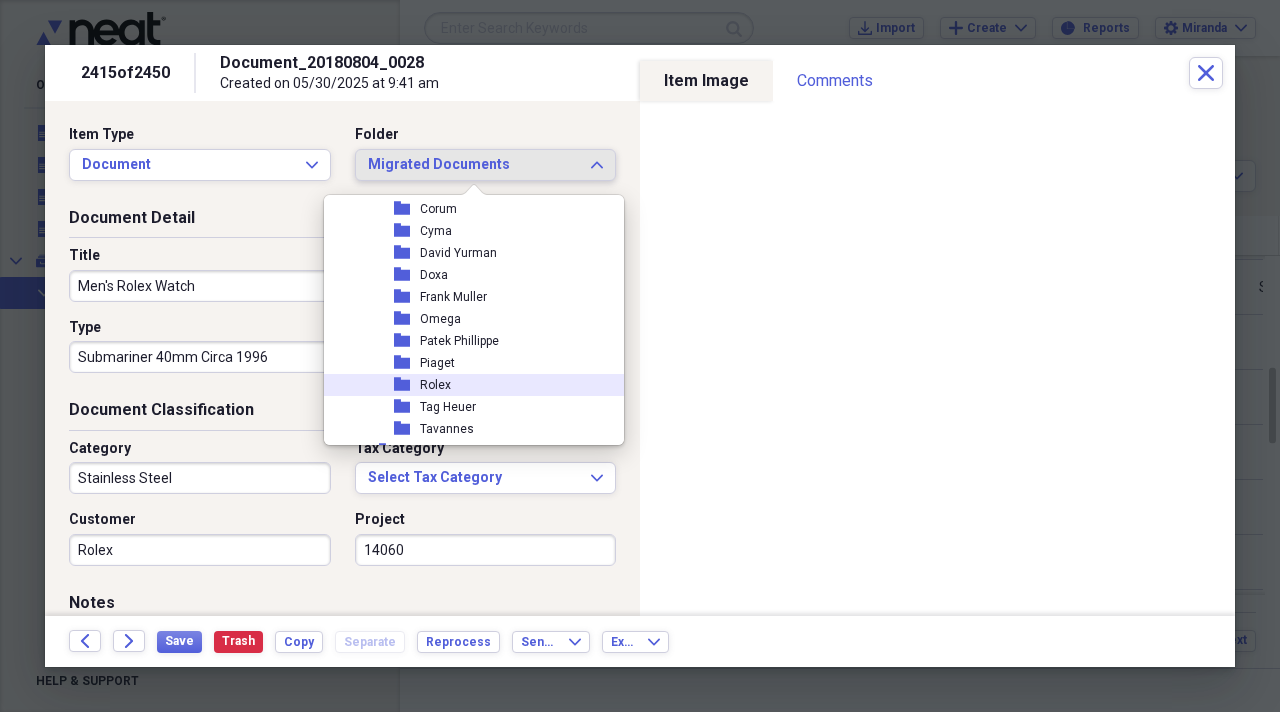 click on "folder Rolex" at bounding box center [466, 385] 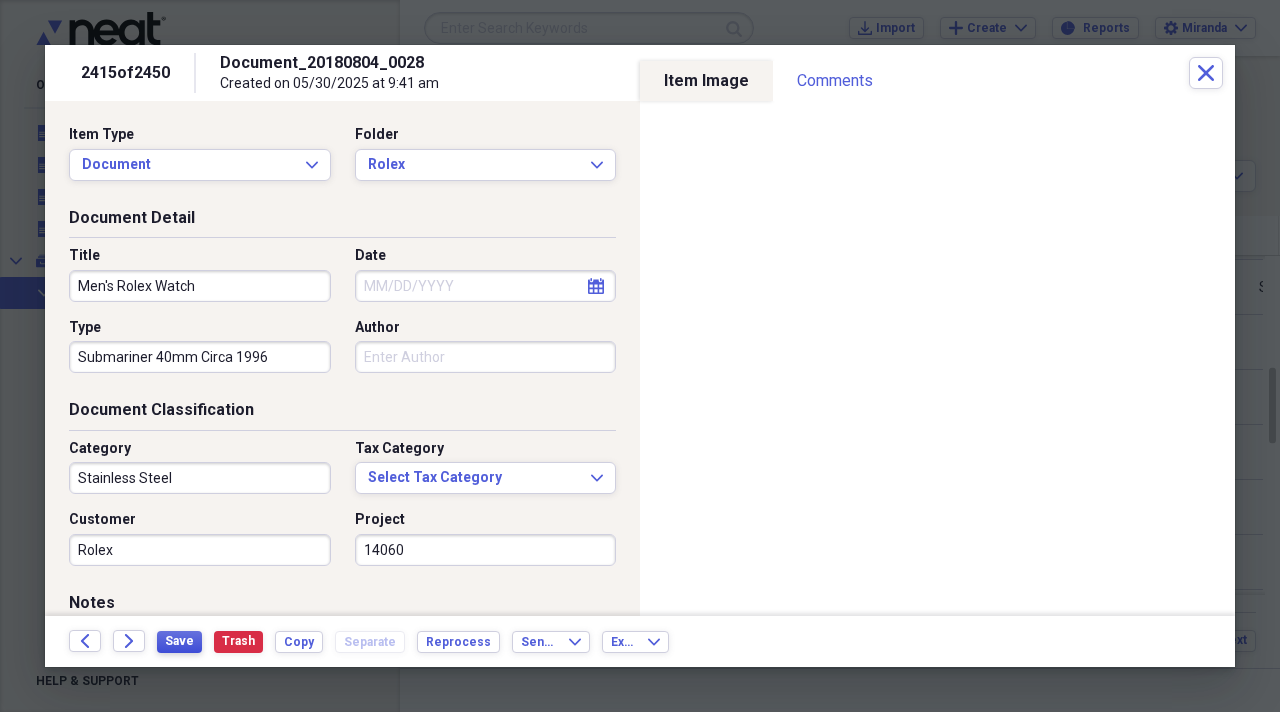 click on "Save" at bounding box center (179, 641) 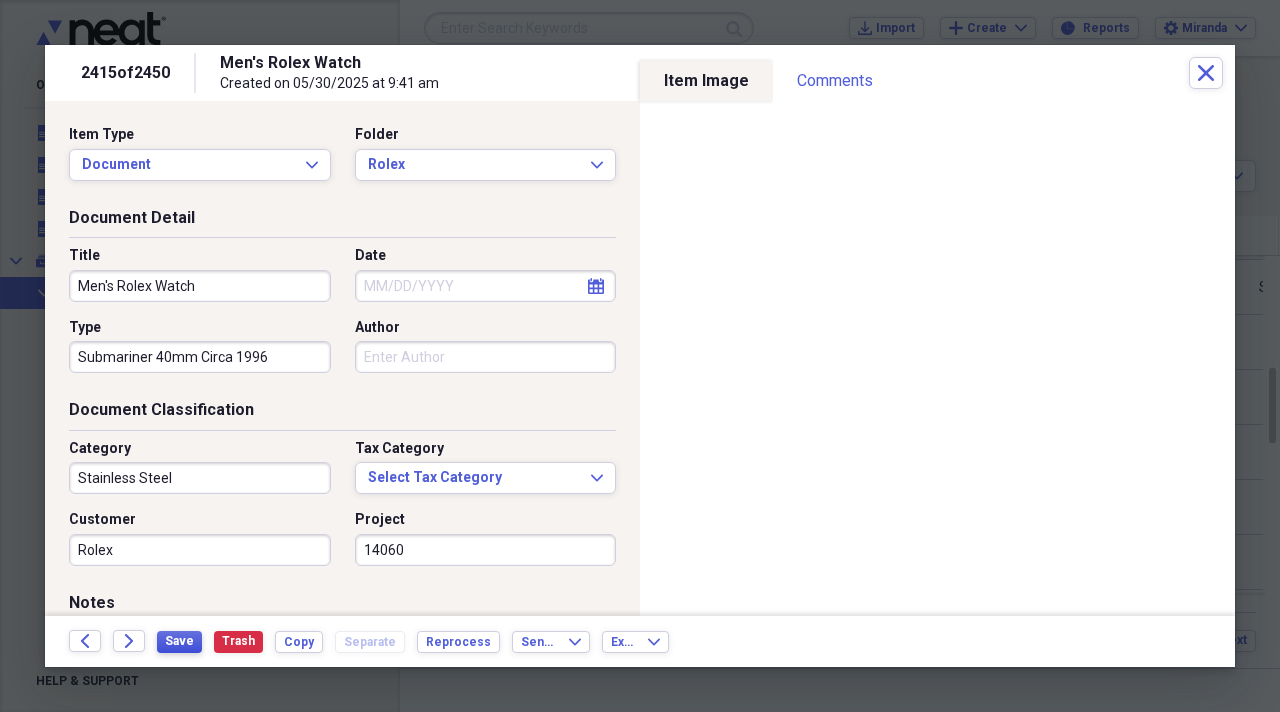 click on "Save" at bounding box center (179, 641) 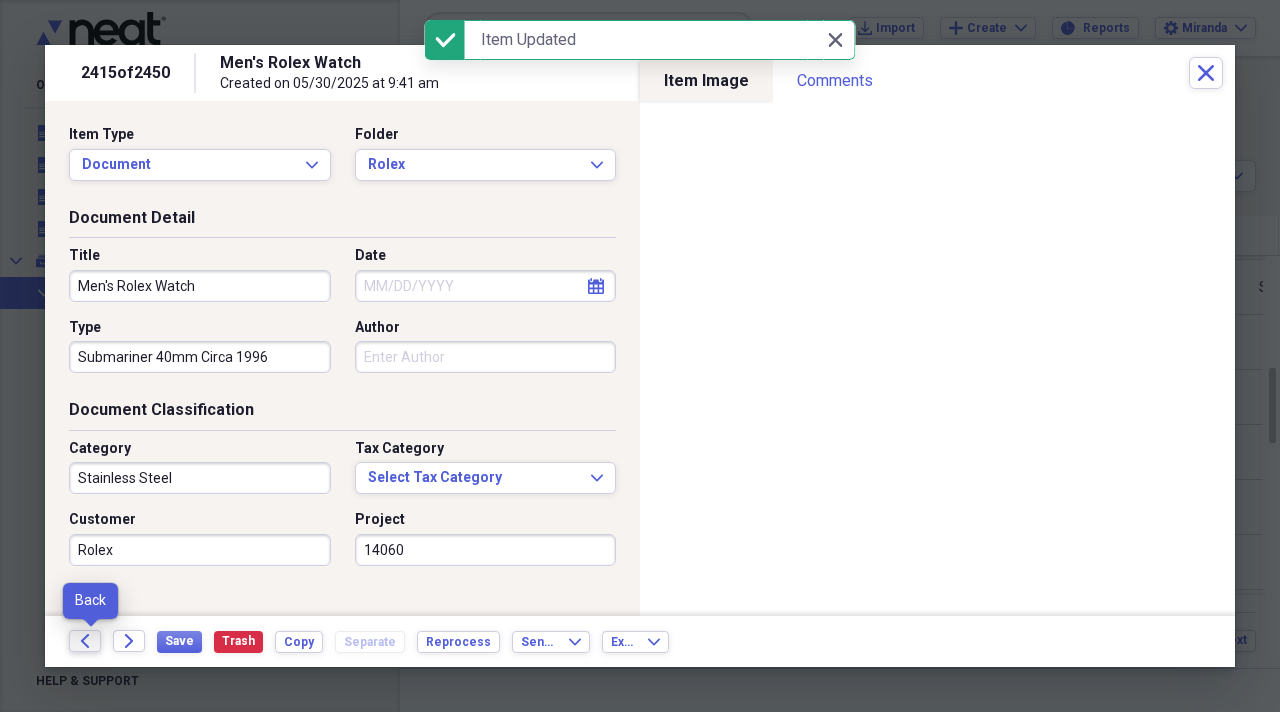 click on "Back" at bounding box center [85, 641] 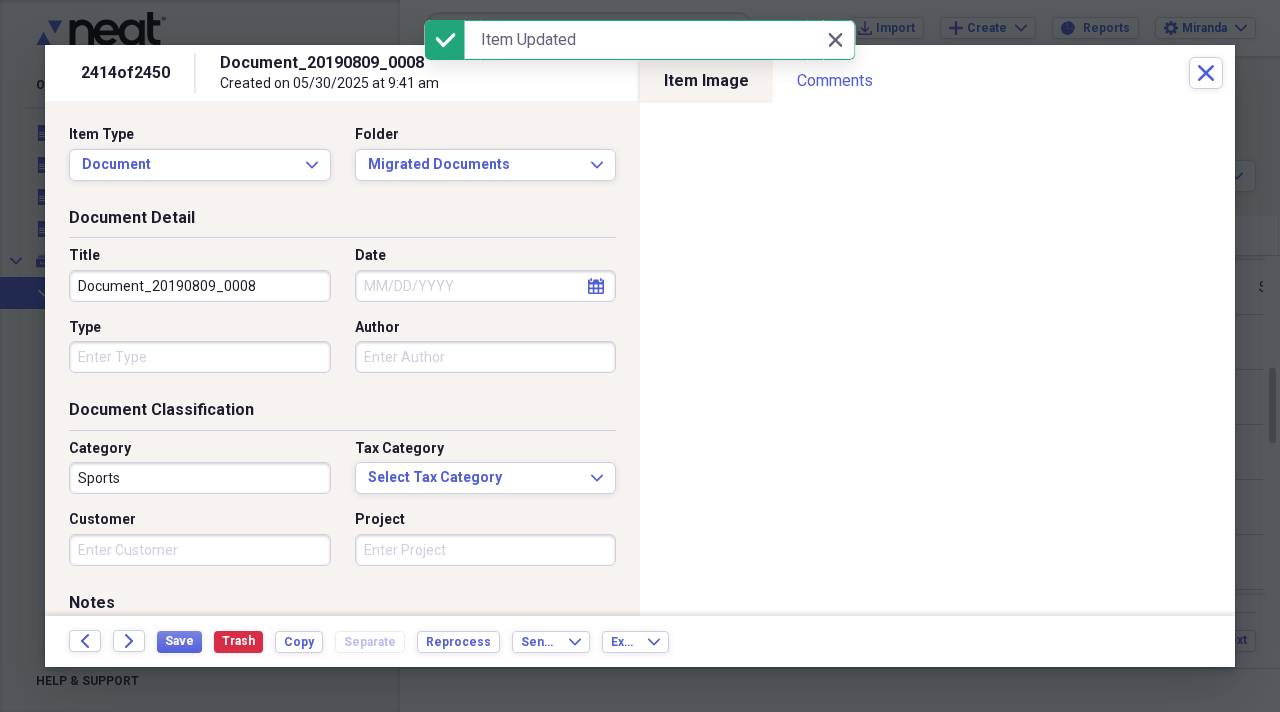 drag, startPoint x: 260, startPoint y: 292, endPoint x: 16, endPoint y: 312, distance: 244.8183 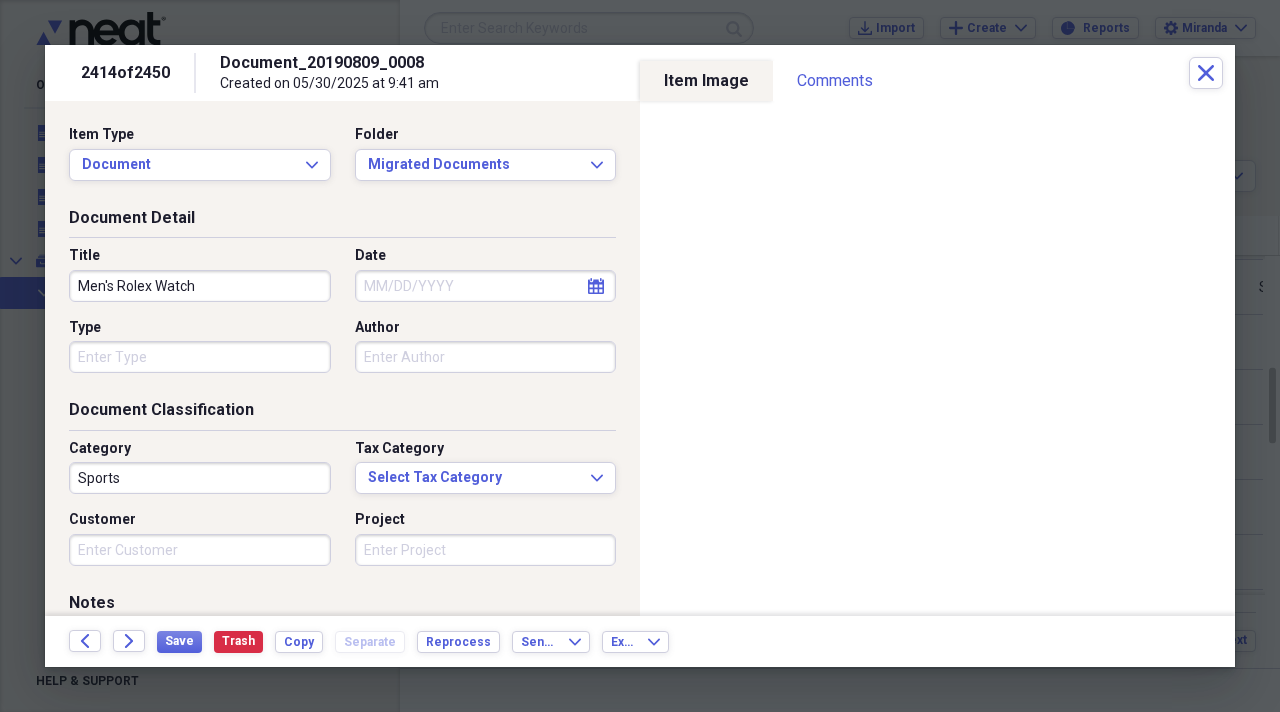 type on "Men's Rolex Watch" 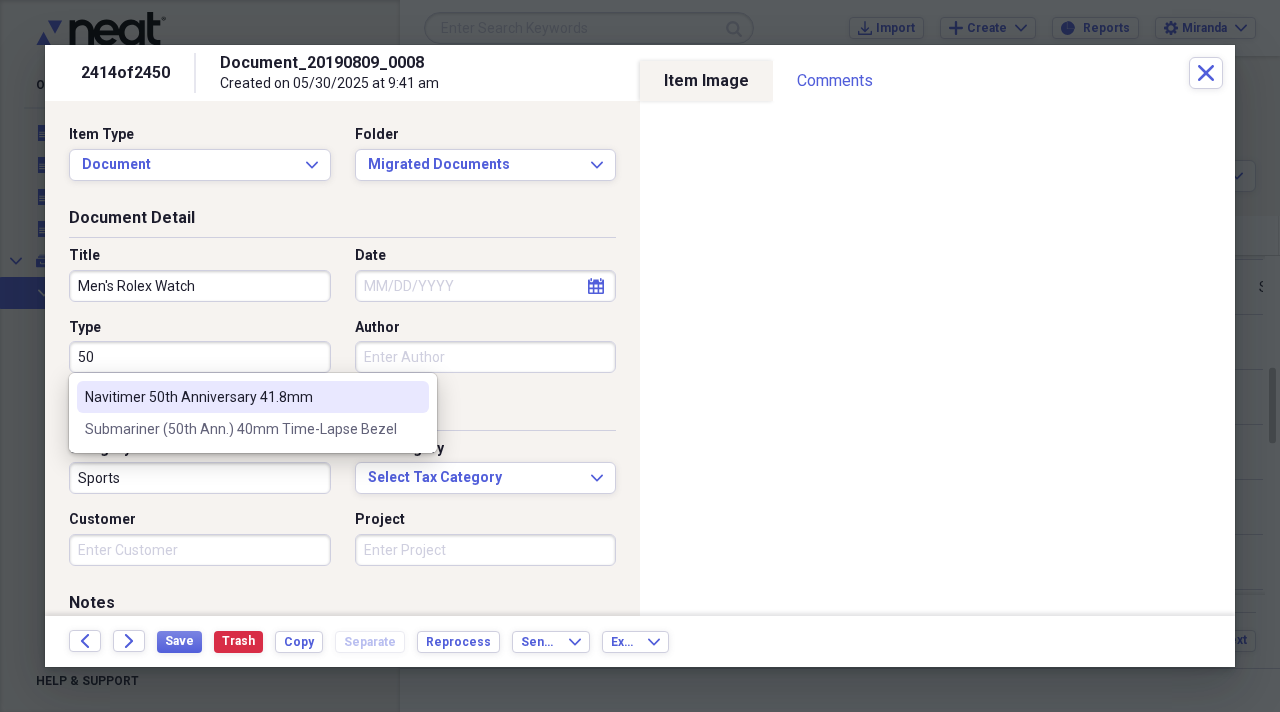 type on "5" 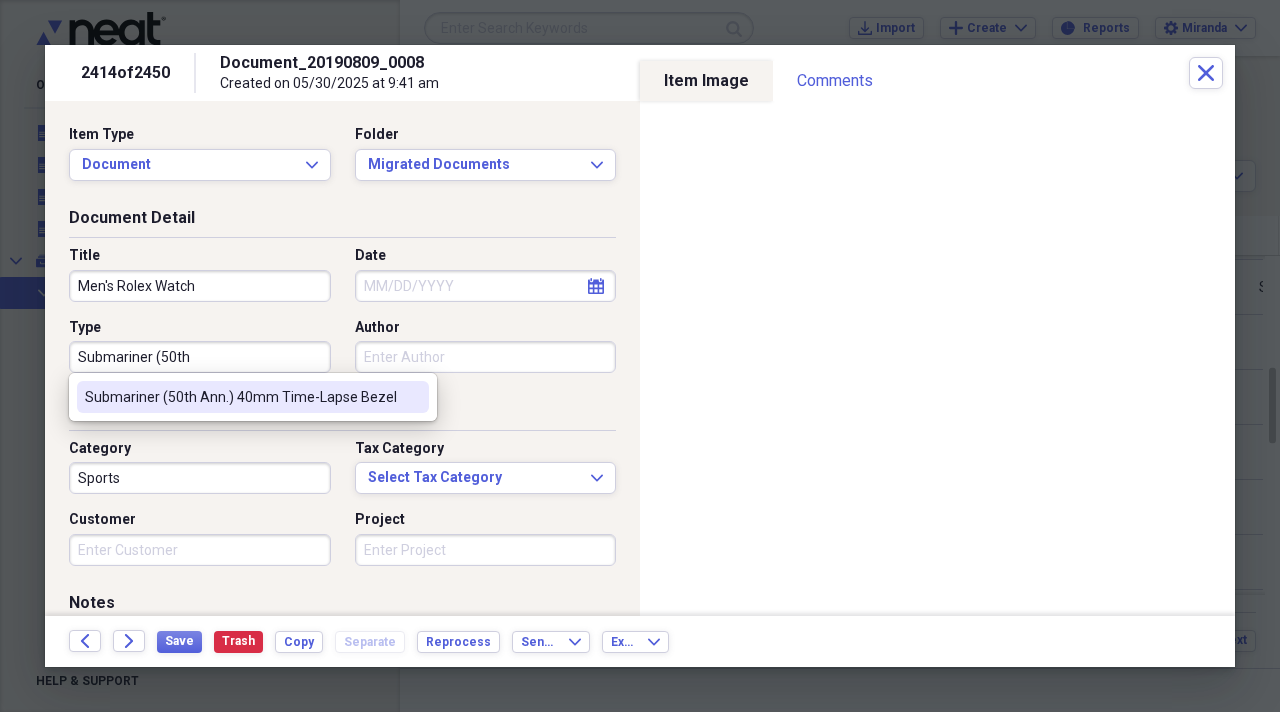 click on "Submariner (50th Ann.)  40mm Time-Lapse Bezel" at bounding box center [241, 397] 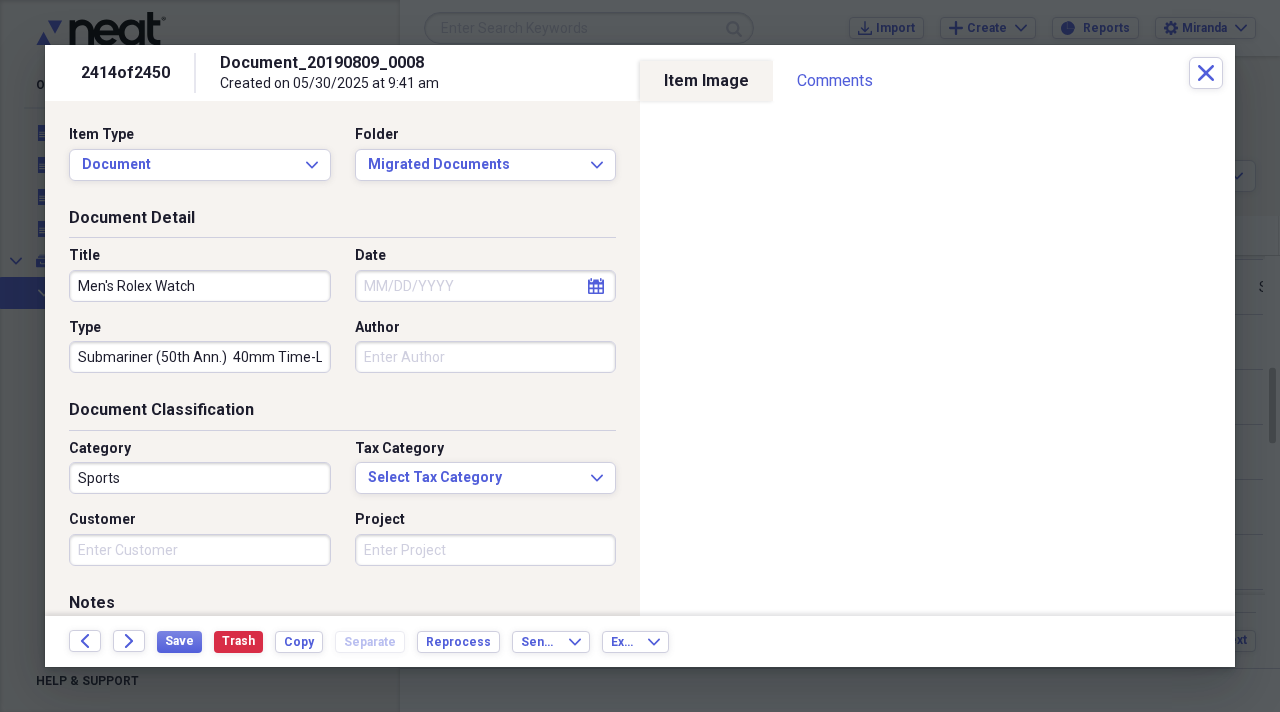 click on "Submariner (50th Ann.)  40mm Time-Lapse Bezel" at bounding box center (200, 357) 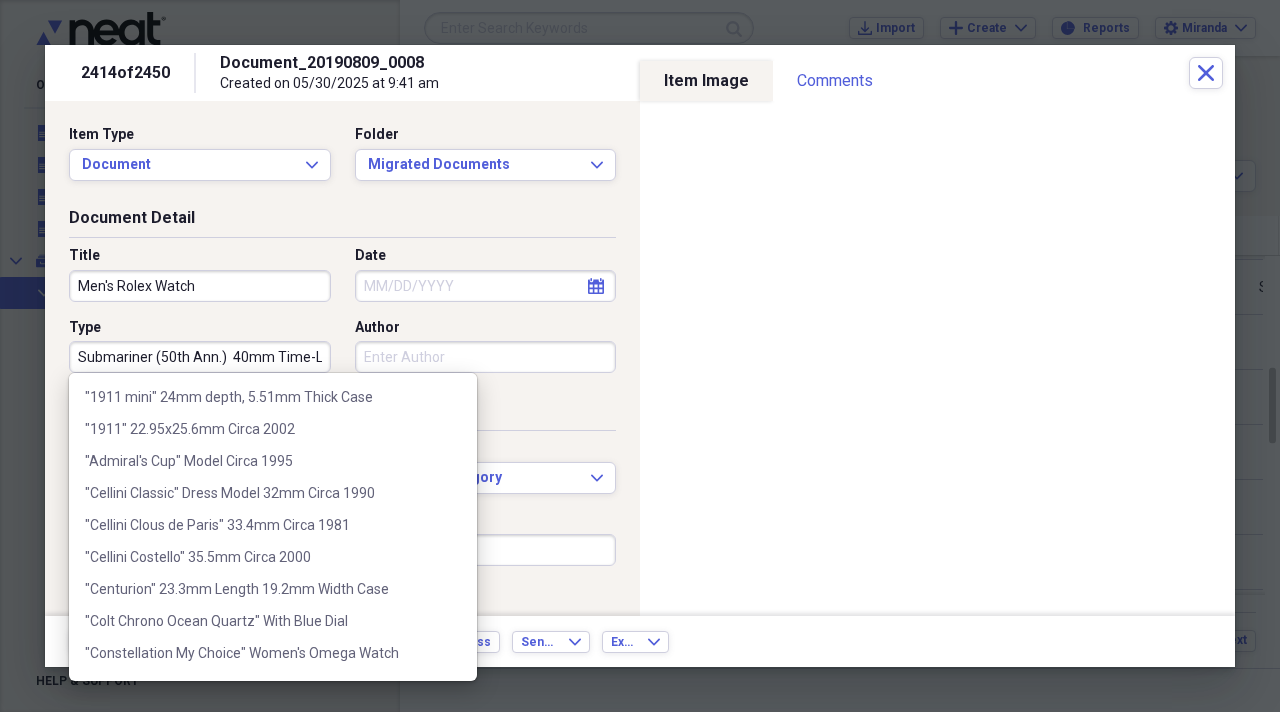 scroll, scrollTop: 129852, scrollLeft: 0, axis: vertical 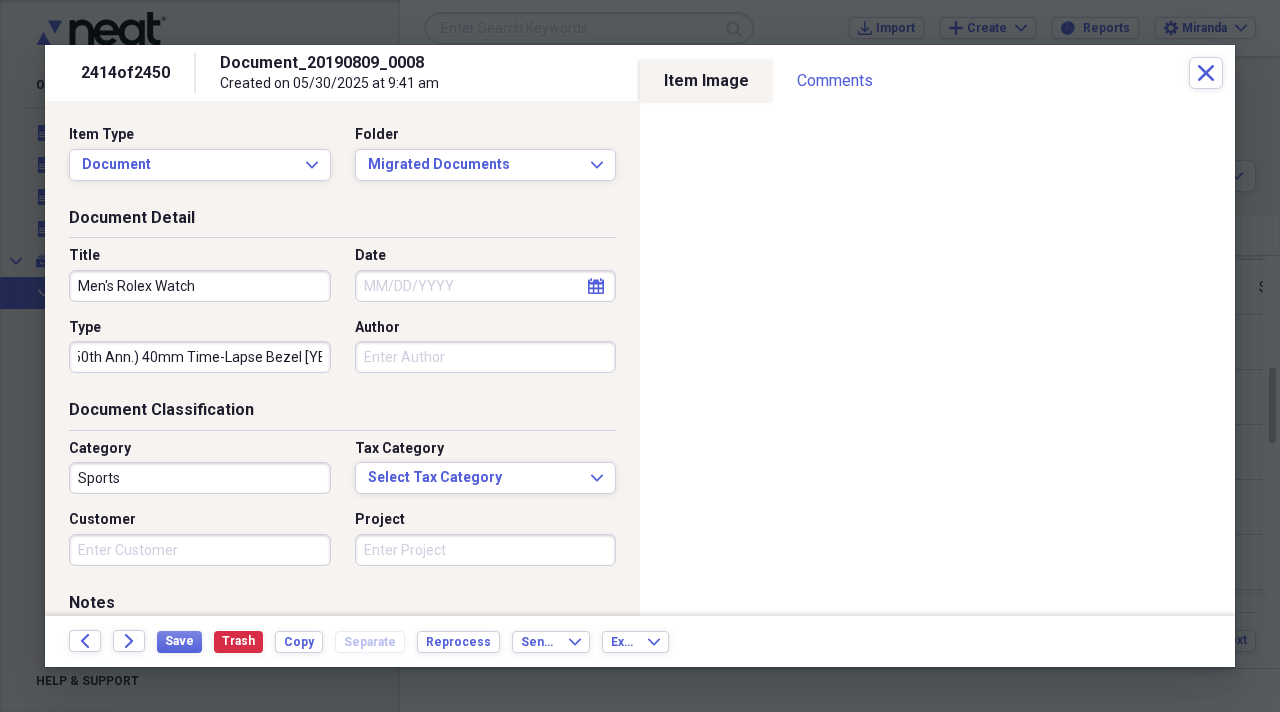 click on "Submariner (50th Ann.)  40mm Time-Lapse Bezel 2005" at bounding box center [200, 357] 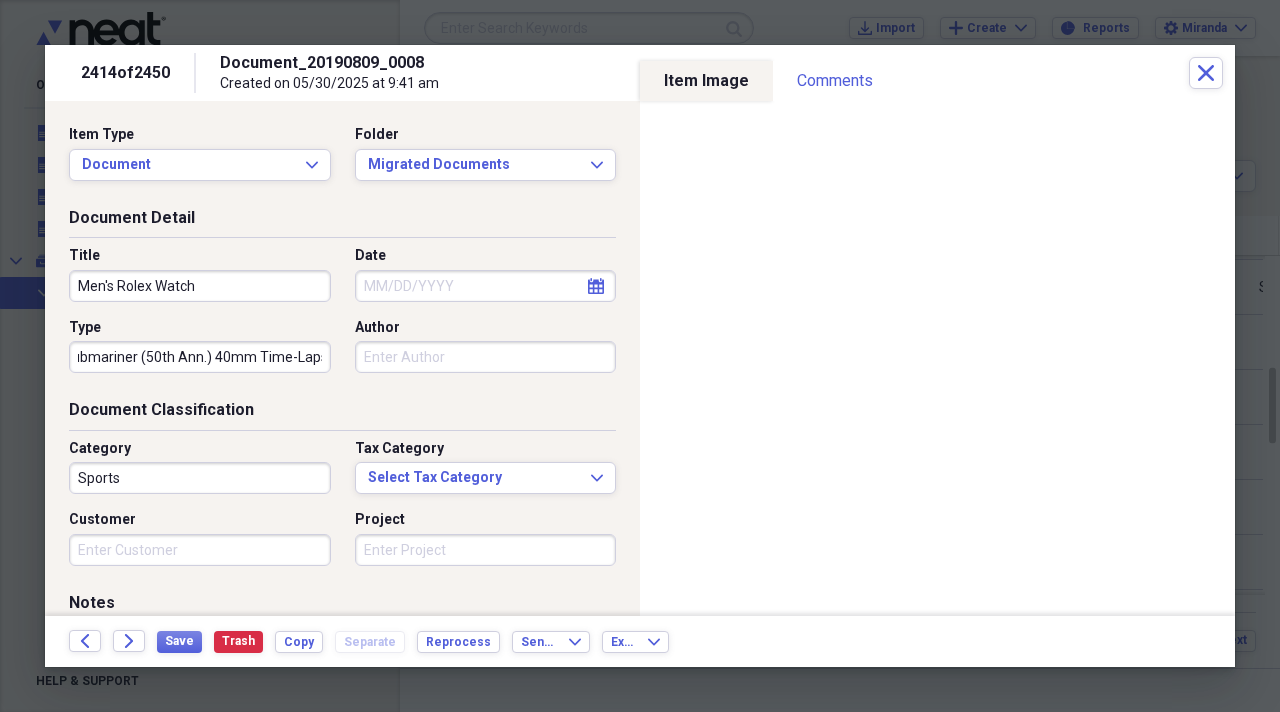 scroll, scrollTop: 0, scrollLeft: 0, axis: both 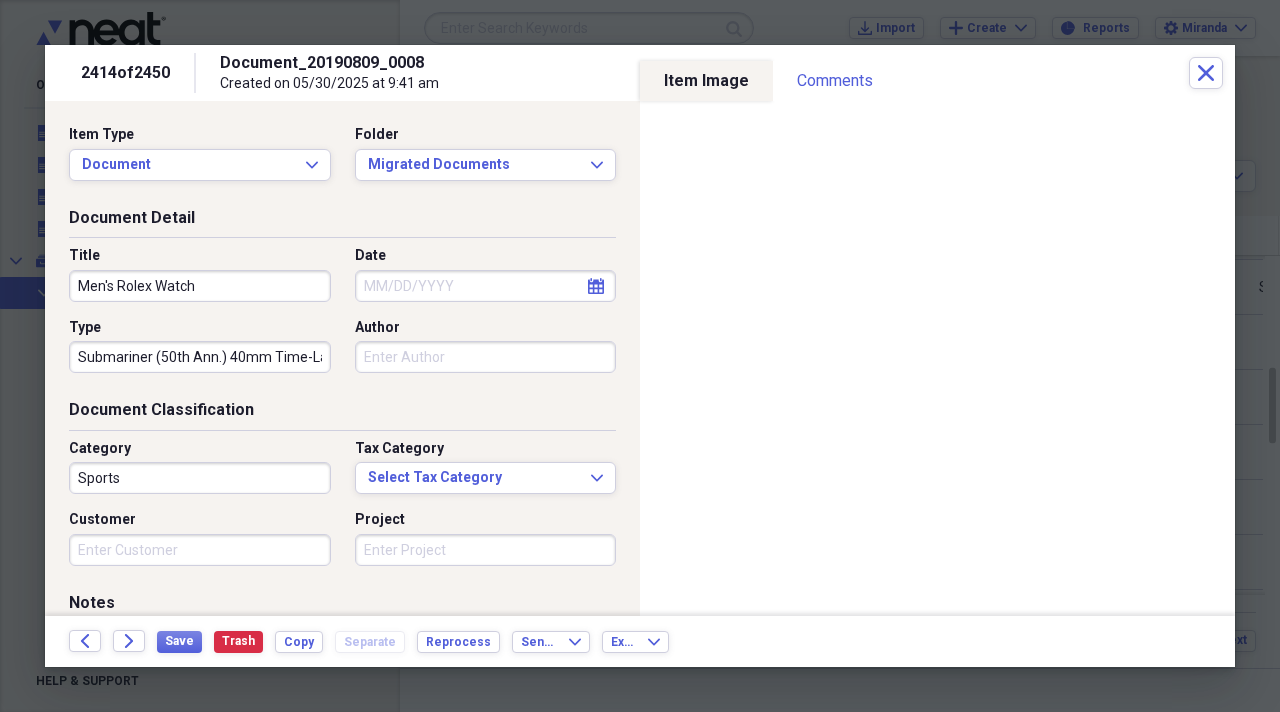 type on "Submariner (50th Ann.) 40mm Time-Lapse Bezel C2005" 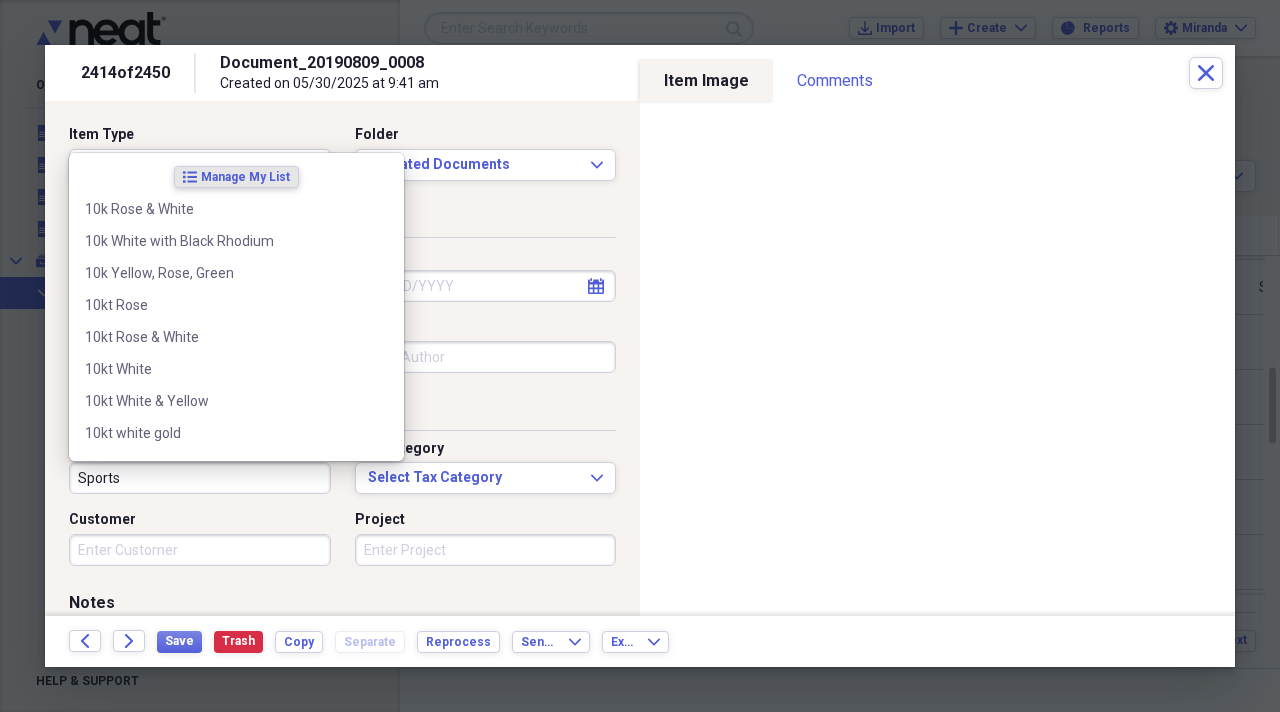 click on "Sports" at bounding box center (200, 478) 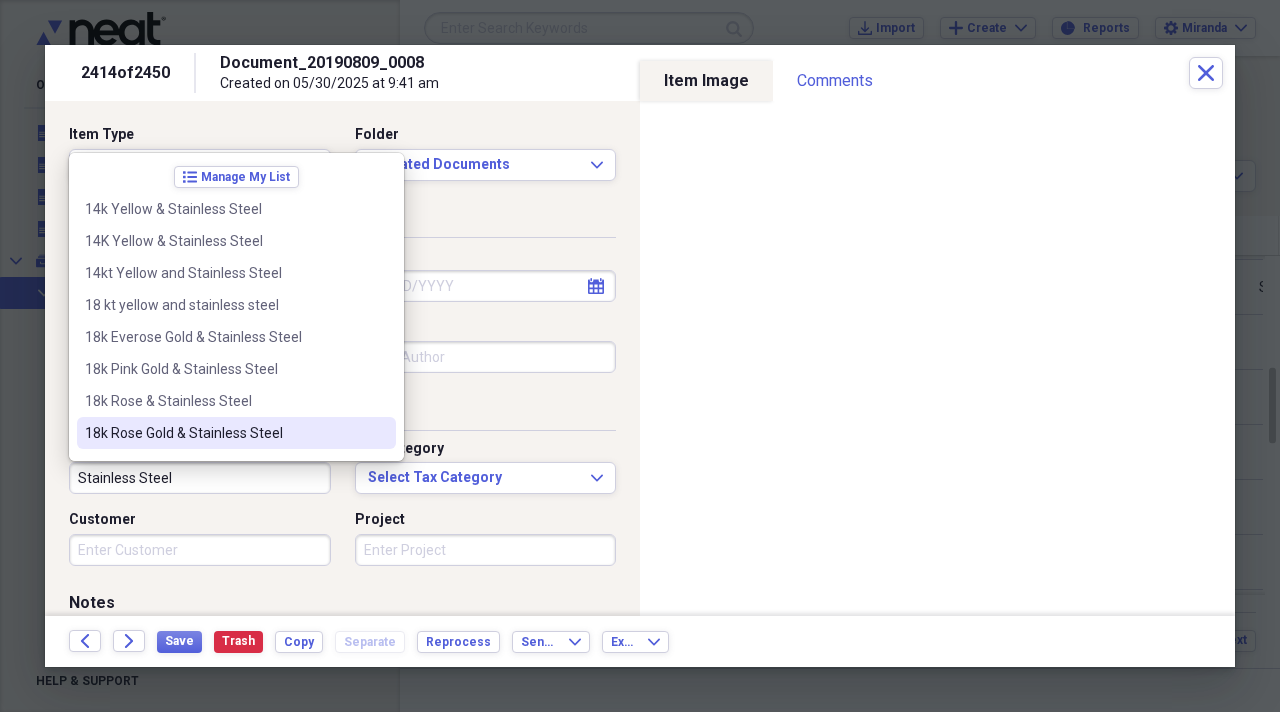 type on "Stainless Steel" 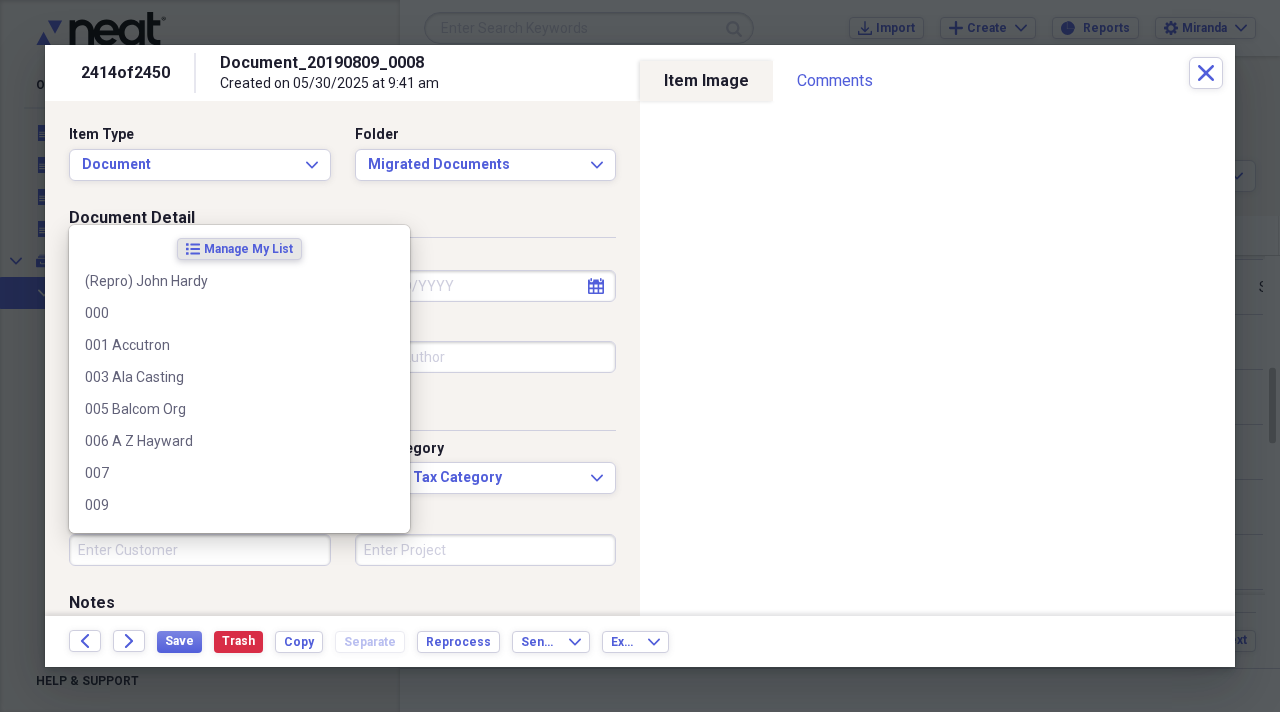 click on "Customer" at bounding box center (200, 550) 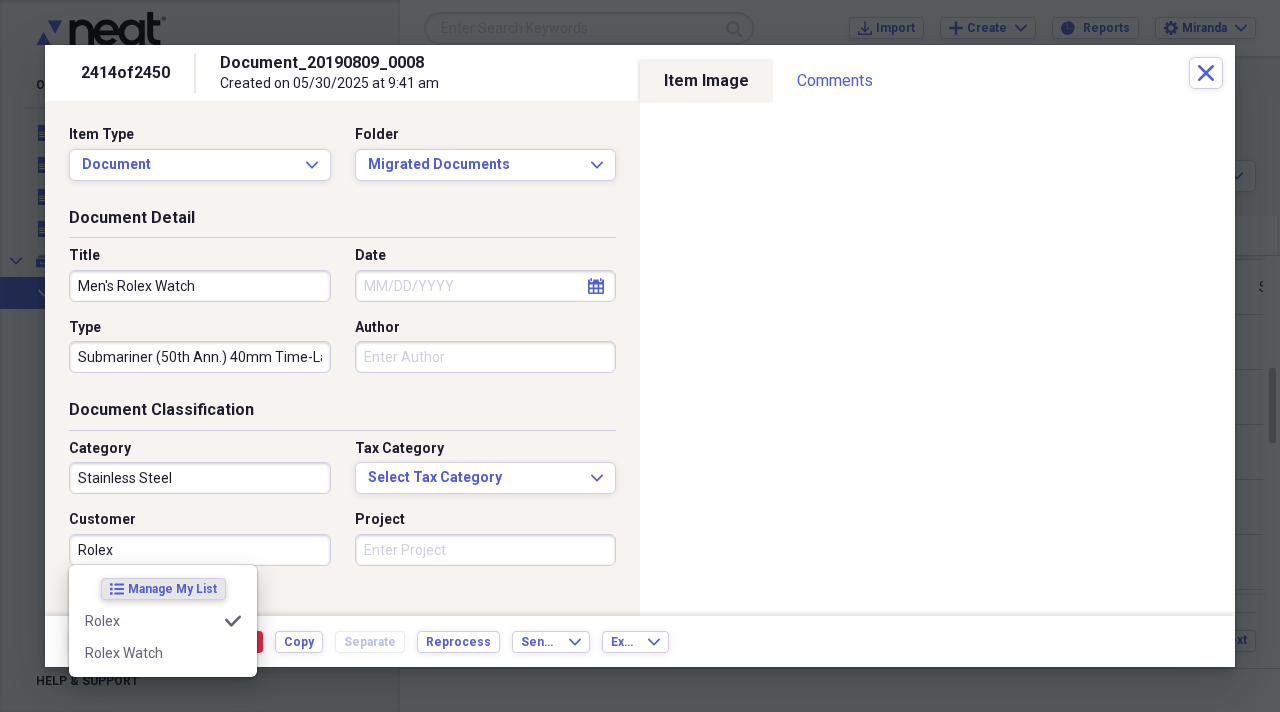 type on "Rolex" 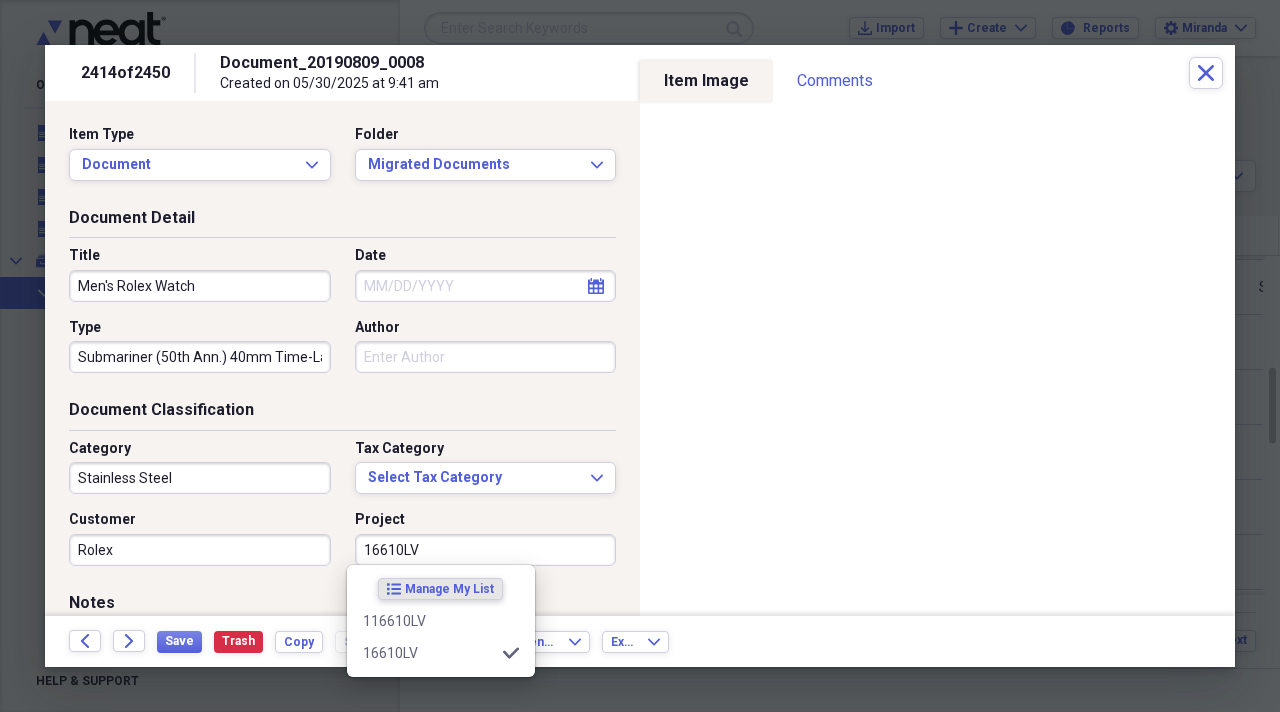 type on "16610LV" 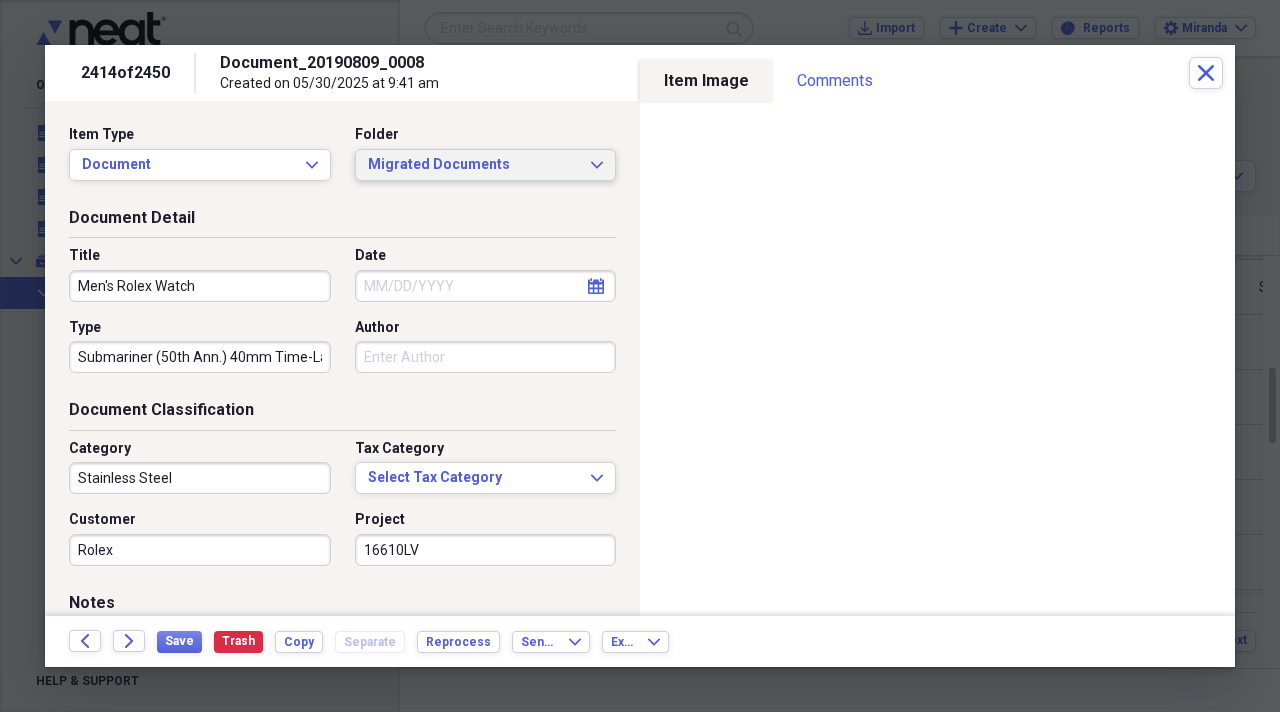 click on "Migrated Documents Expand" at bounding box center [486, 165] 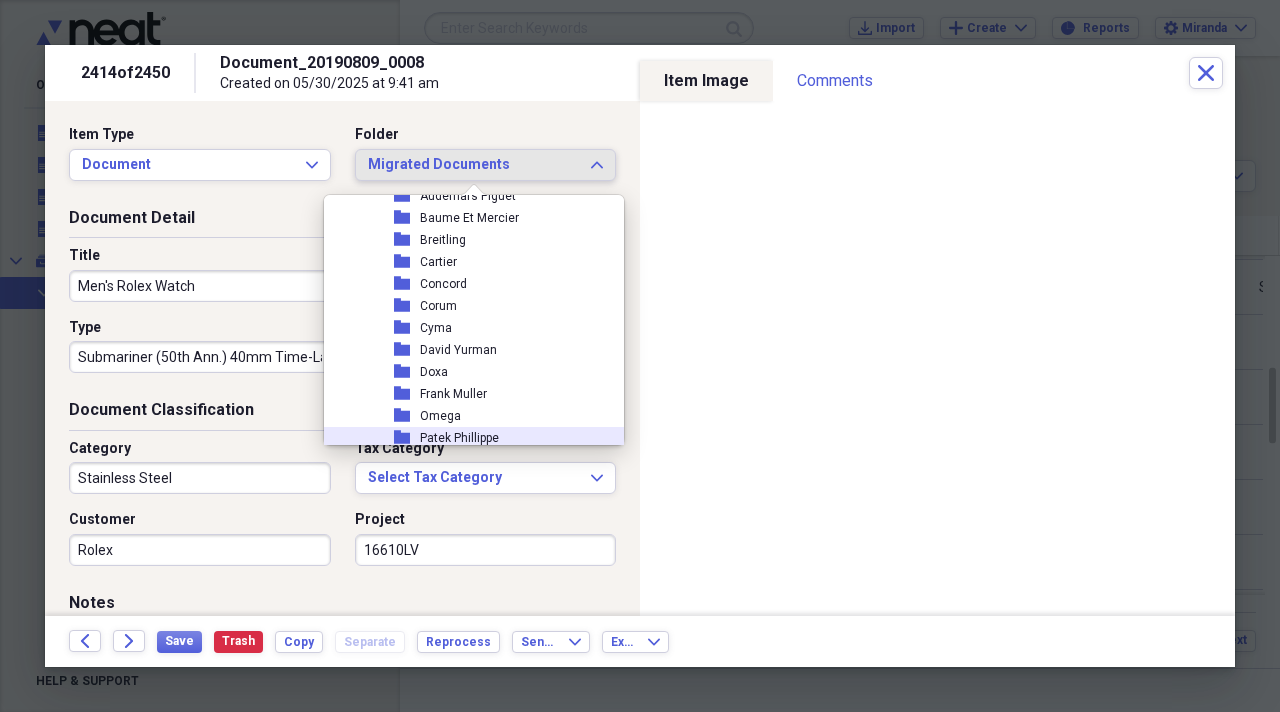 scroll, scrollTop: 2275, scrollLeft: 0, axis: vertical 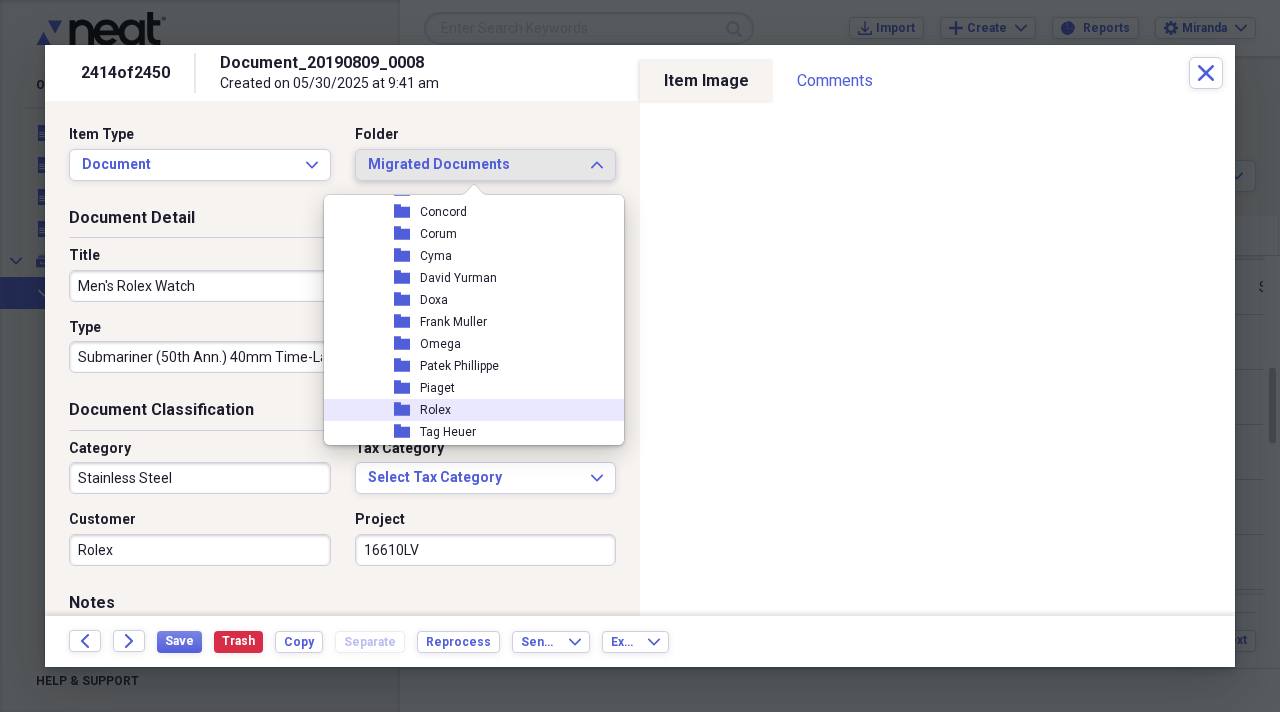 click on "folder Rolex" at bounding box center (466, 410) 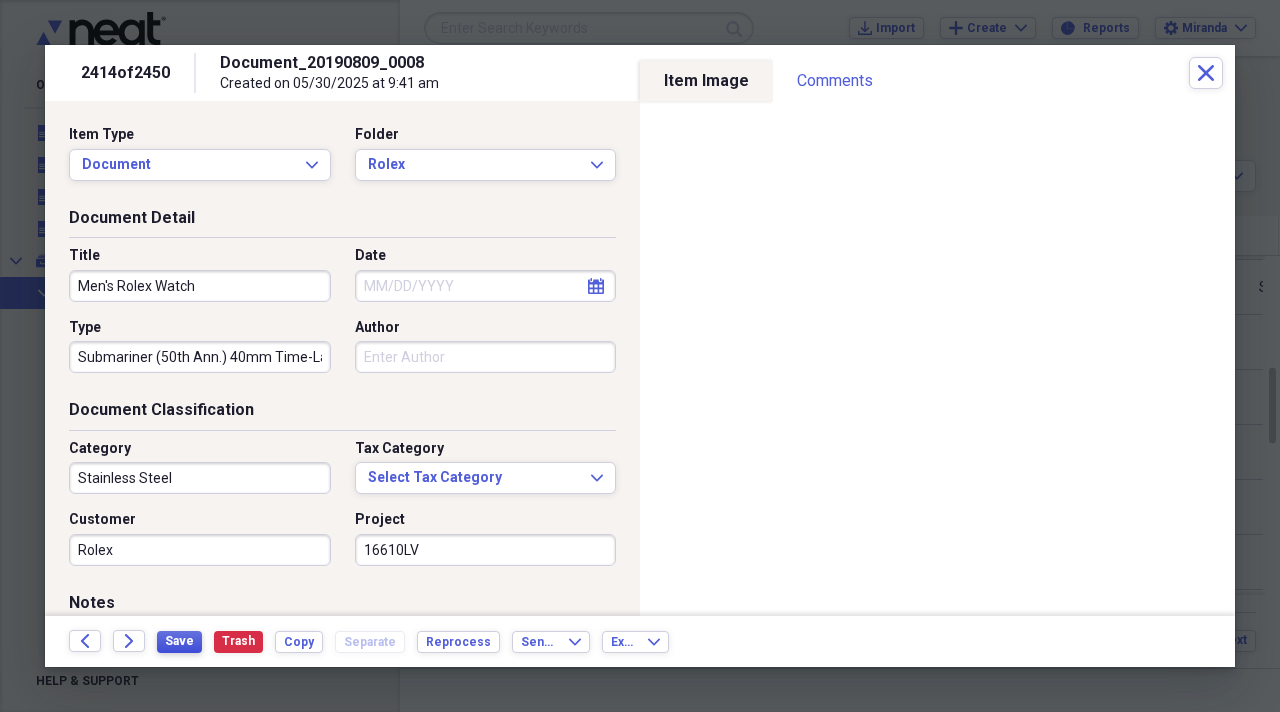 click on "Save" at bounding box center (179, 642) 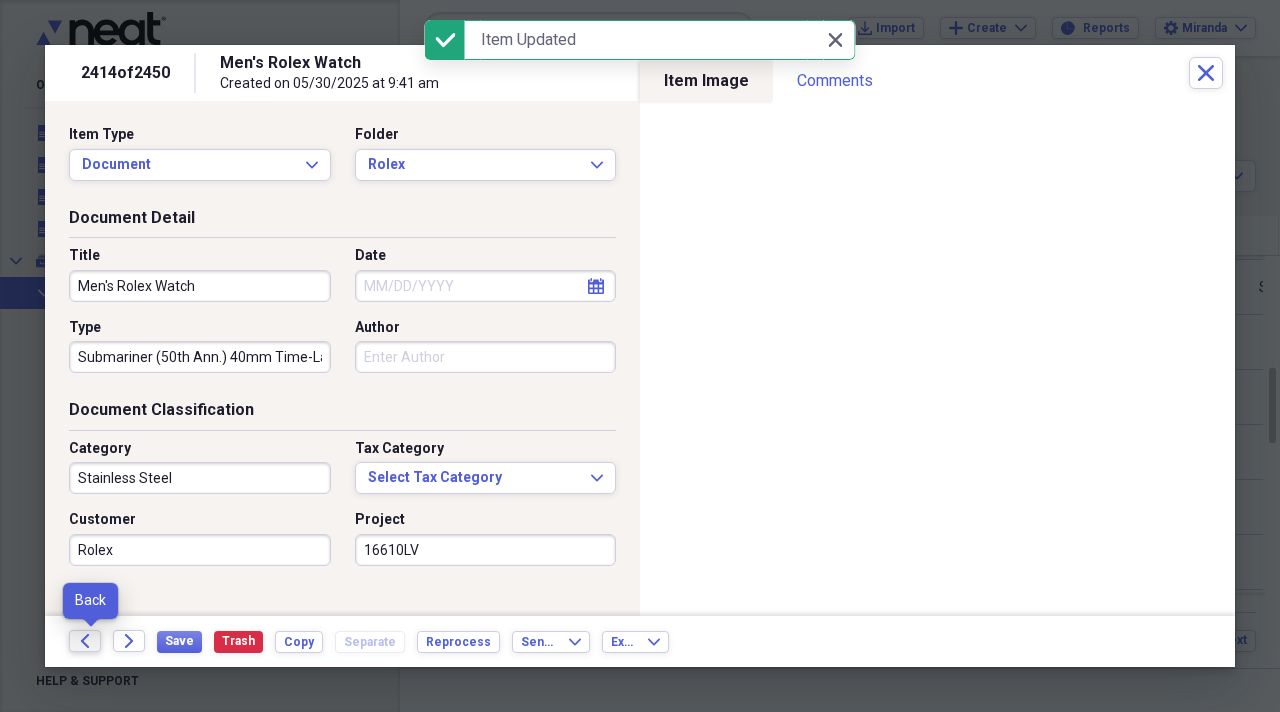 click on "Back" 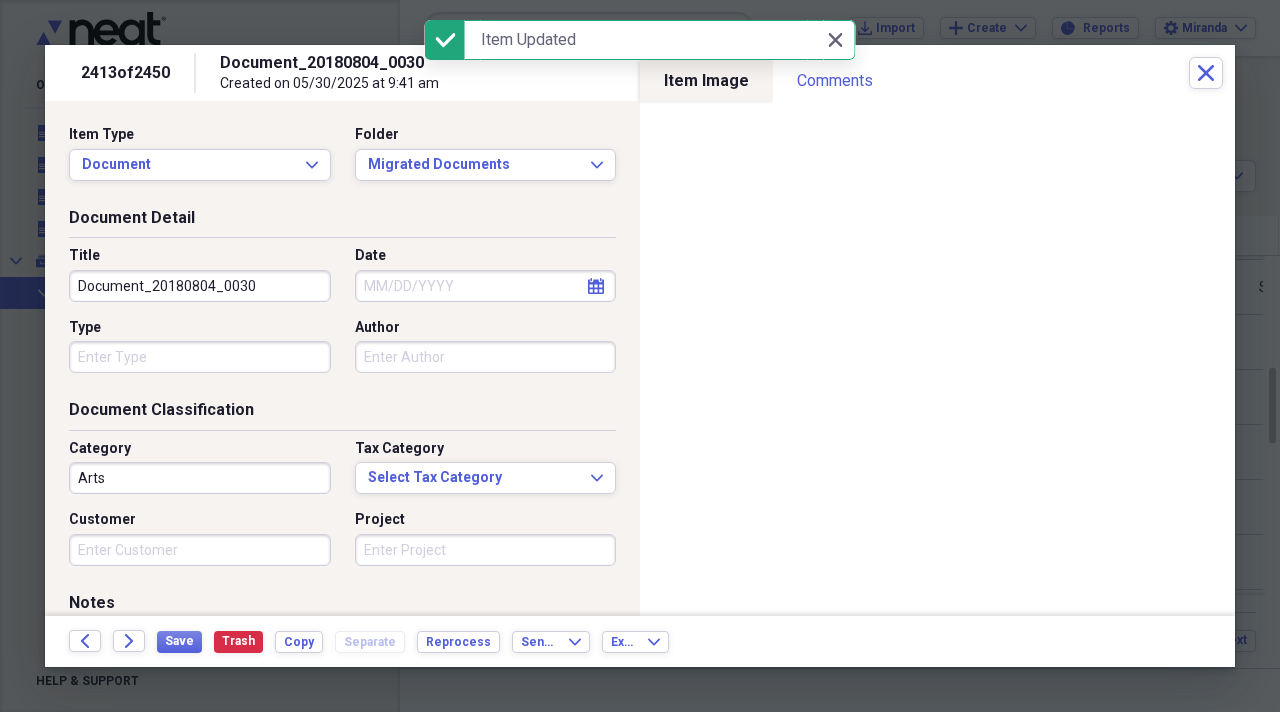 click on "Document_20180804_0030" at bounding box center [200, 286] 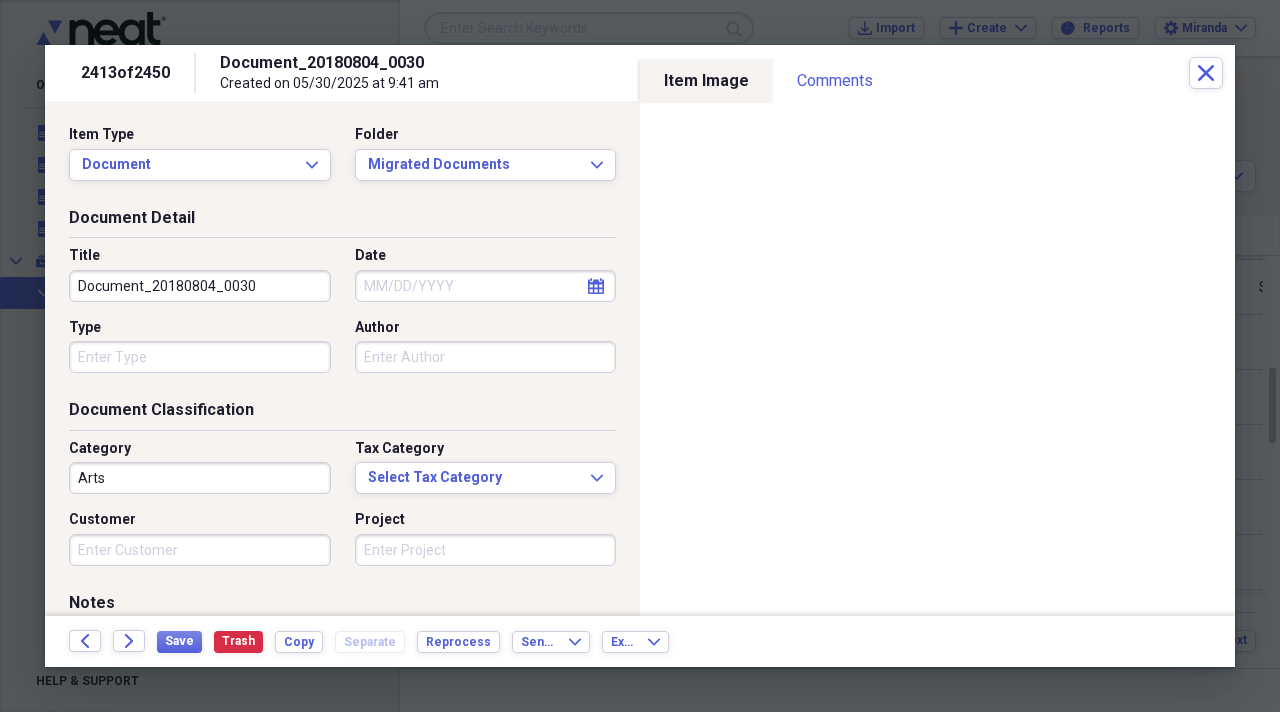 drag, startPoint x: 274, startPoint y: 284, endPoint x: 0, endPoint y: 263, distance: 274.80356 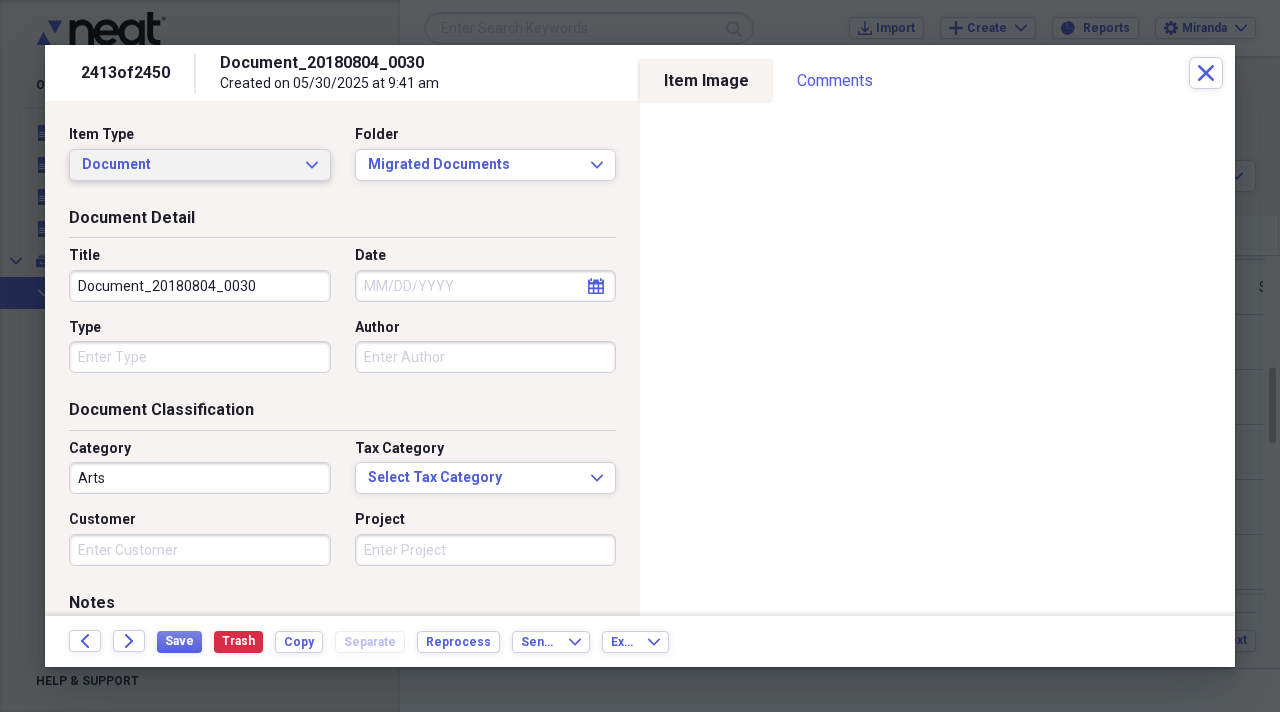 drag, startPoint x: 0, startPoint y: 263, endPoint x: 309, endPoint y: 180, distance: 319.95312 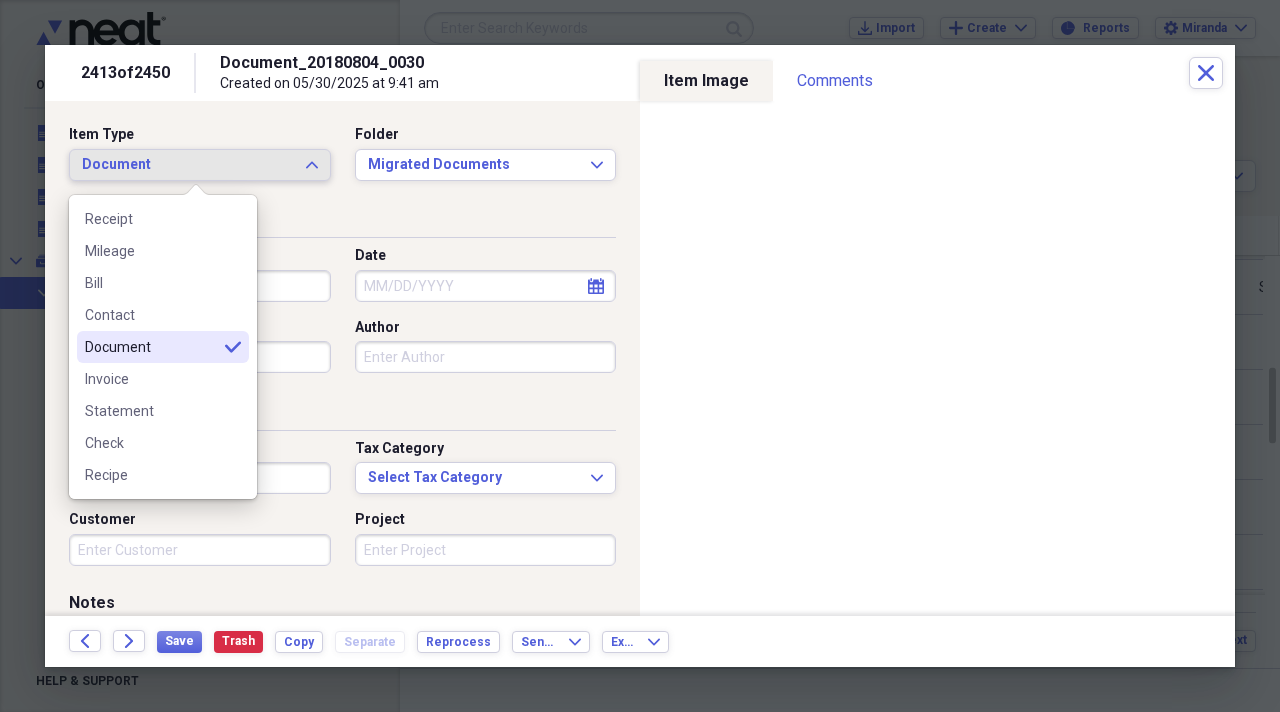 click on "Document Detail" at bounding box center [342, 222] 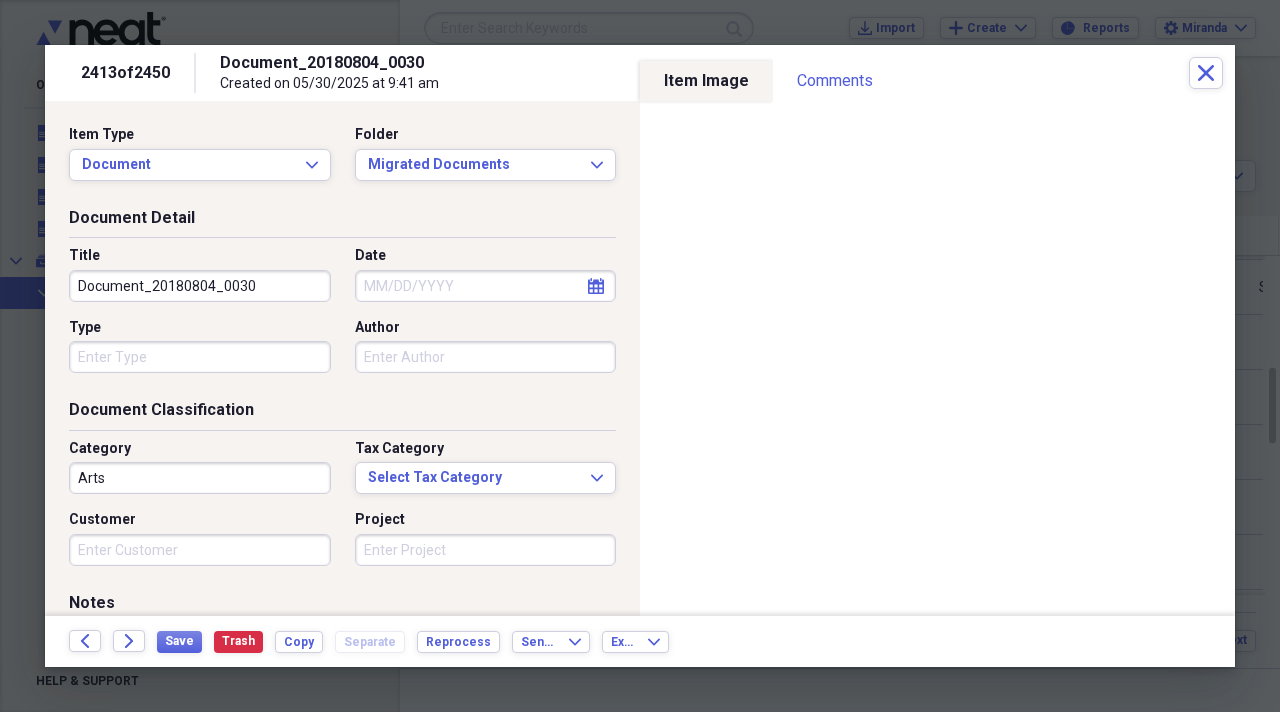 click on "Document_20180804_0030" at bounding box center (200, 286) 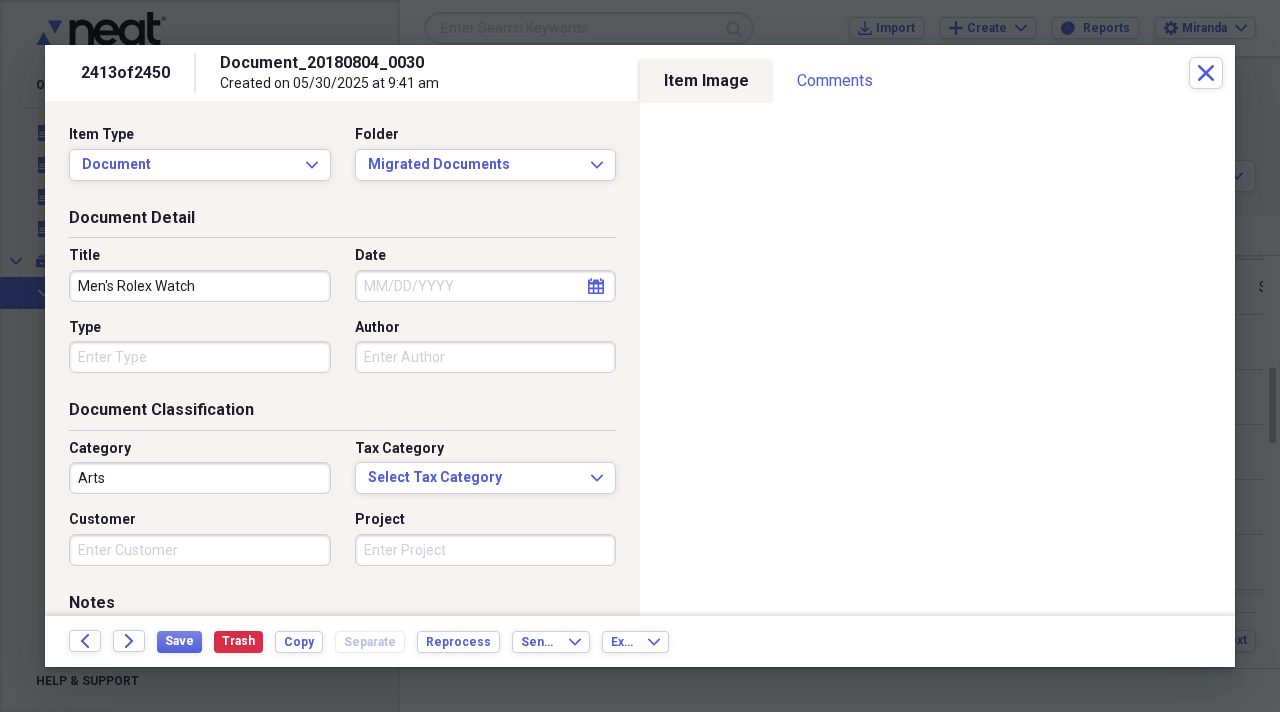type on "Men's Rolex Watch" 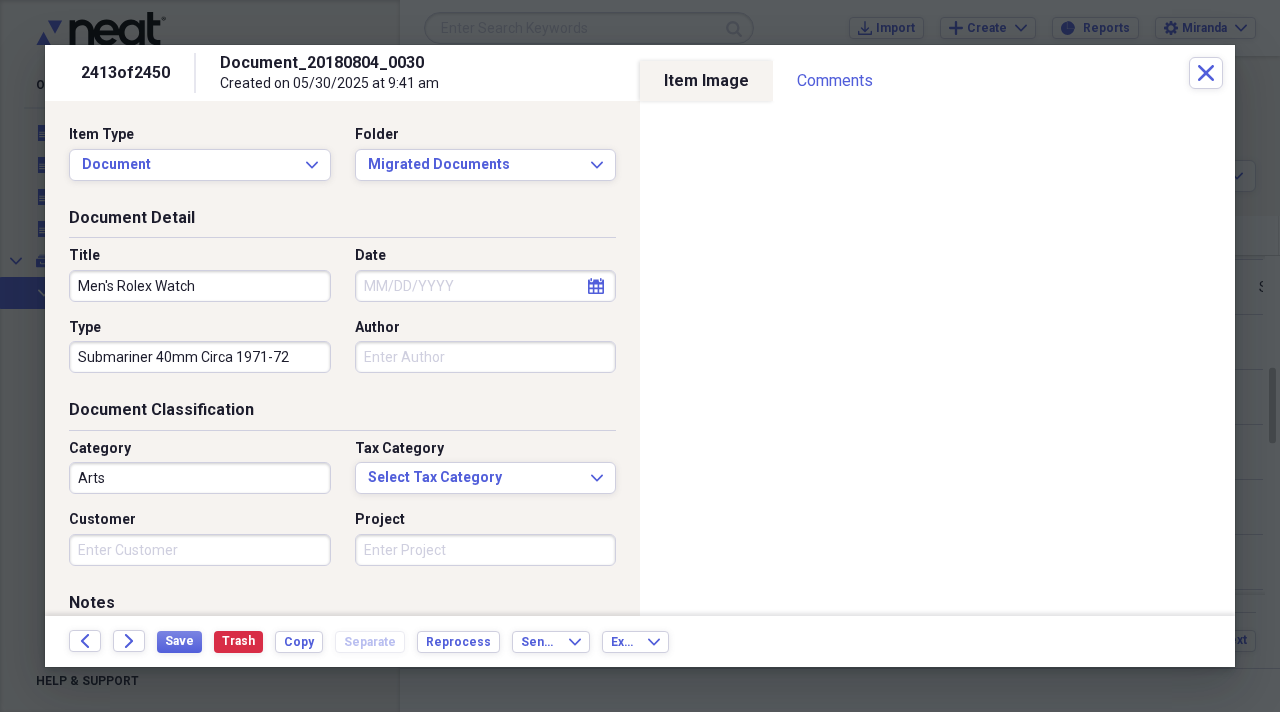 type on "Submariner 40mm Circa 1971-72" 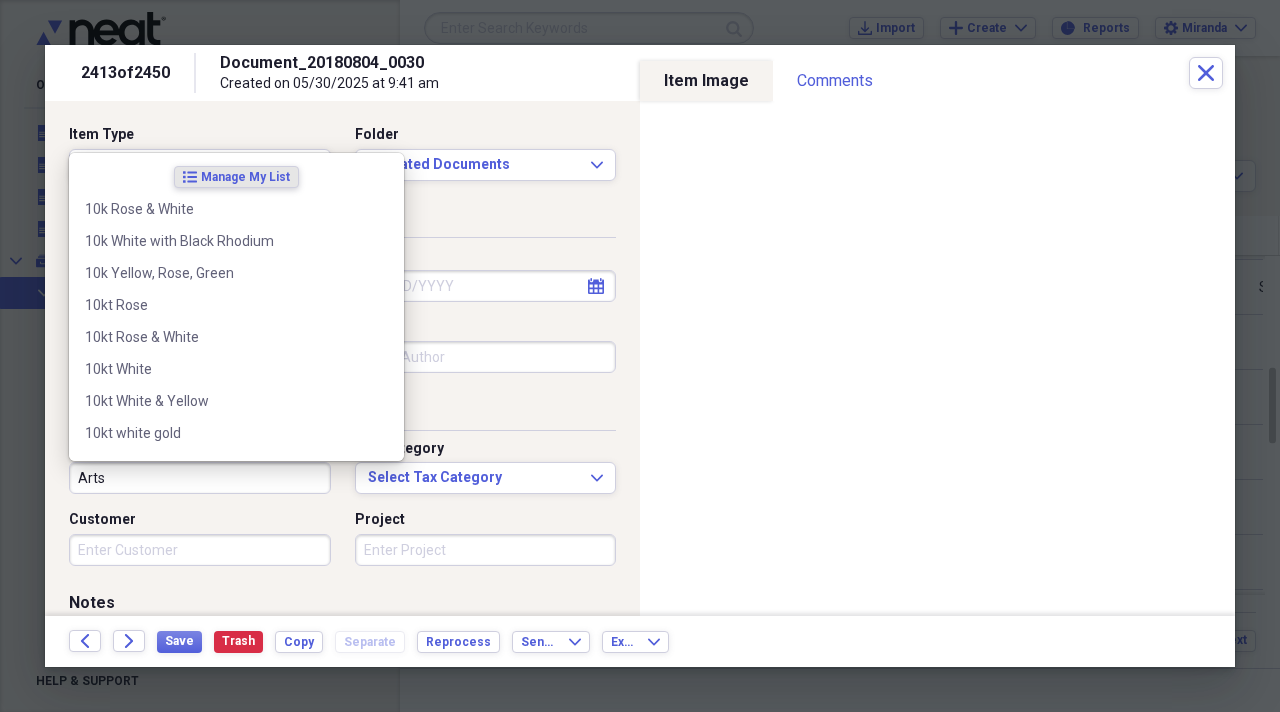 click on "Arts" at bounding box center (200, 478) 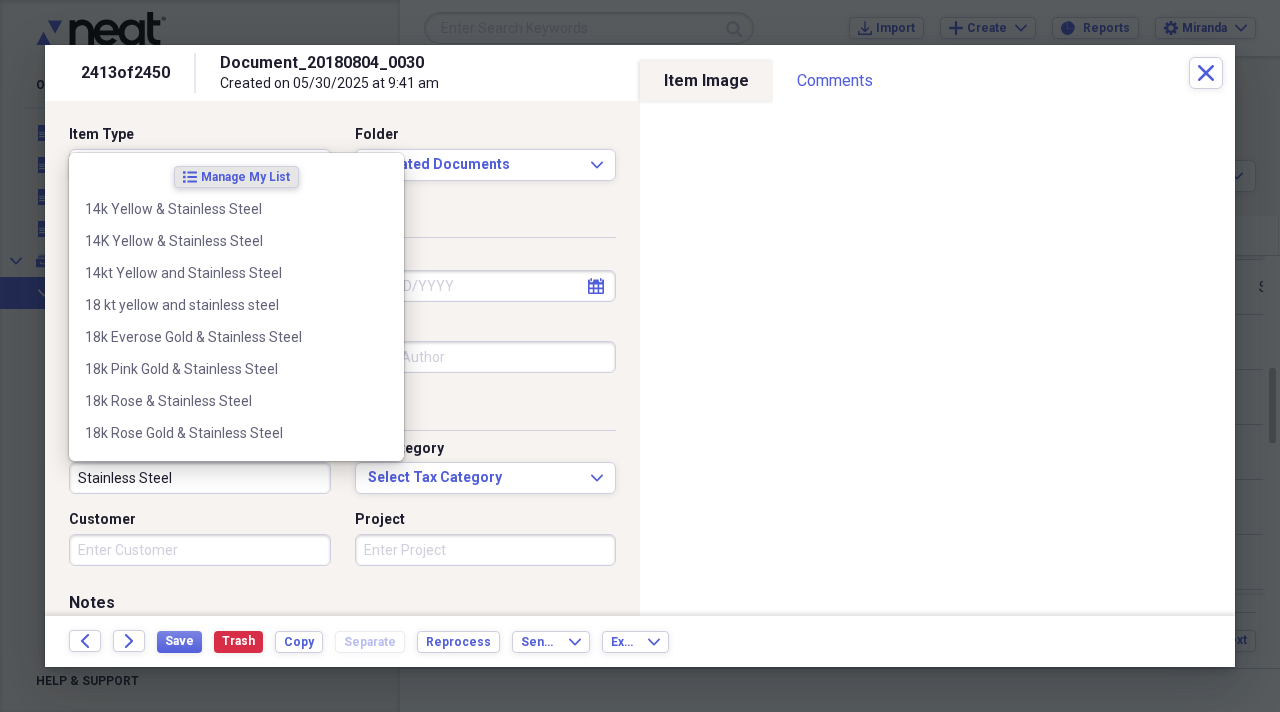 type on "Stainless Steel" 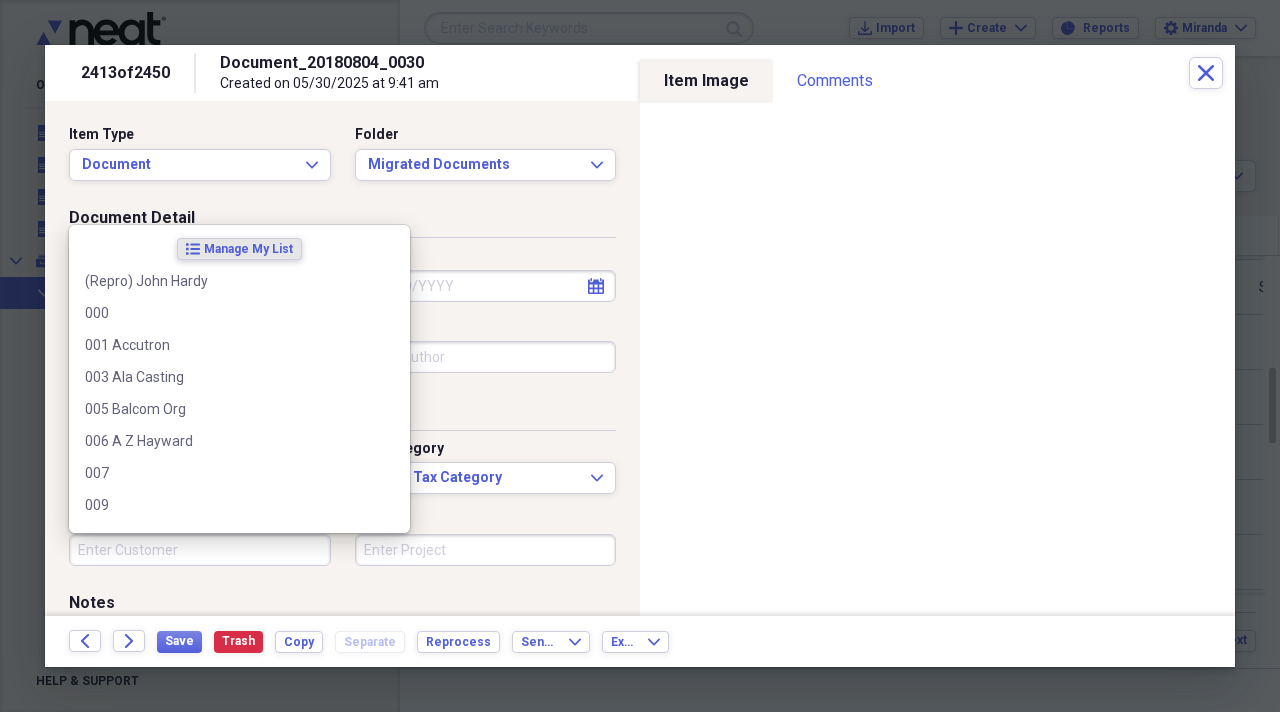 click on "Customer" at bounding box center (200, 550) 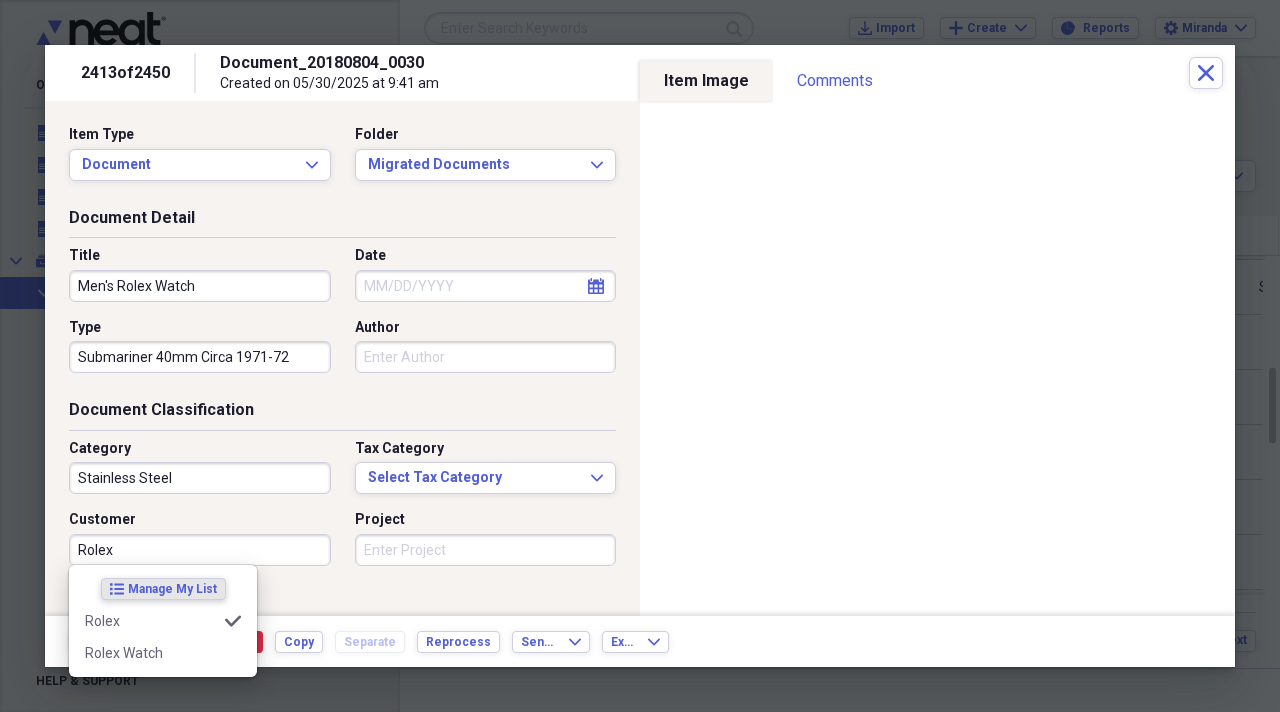 type on "Rolex" 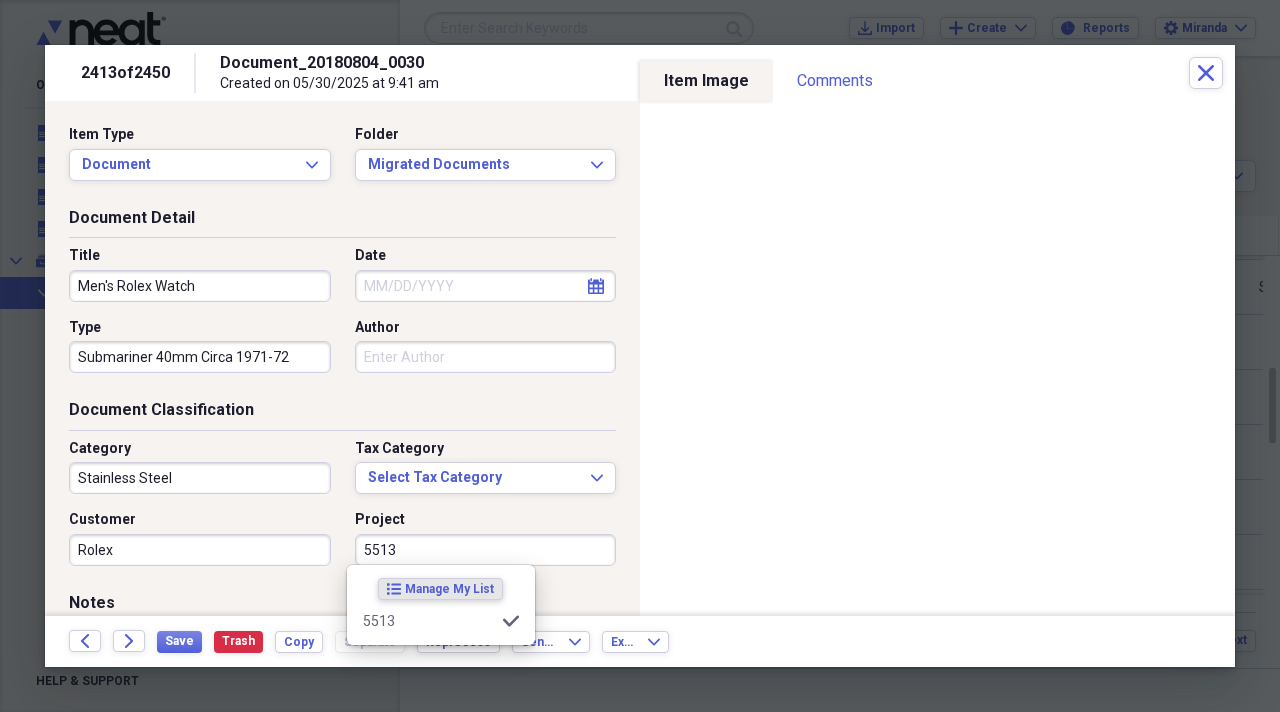 type on "5513" 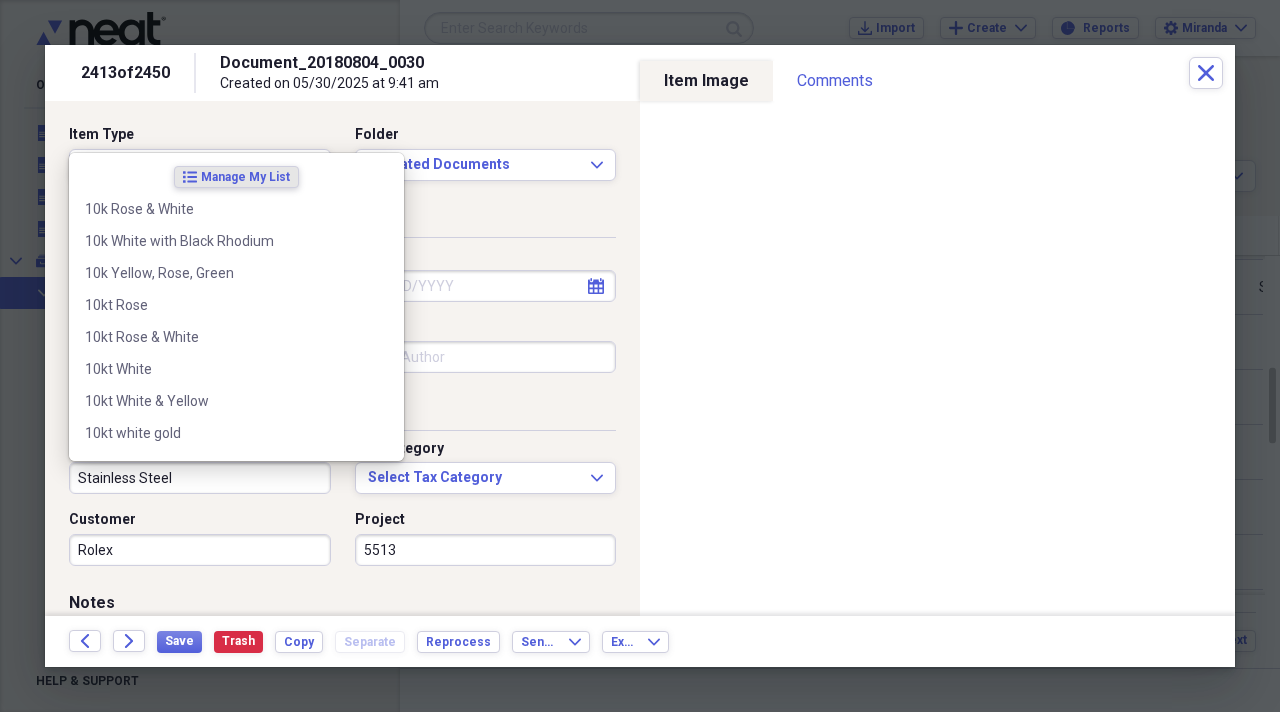 click on "Stainless Steel" at bounding box center [200, 478] 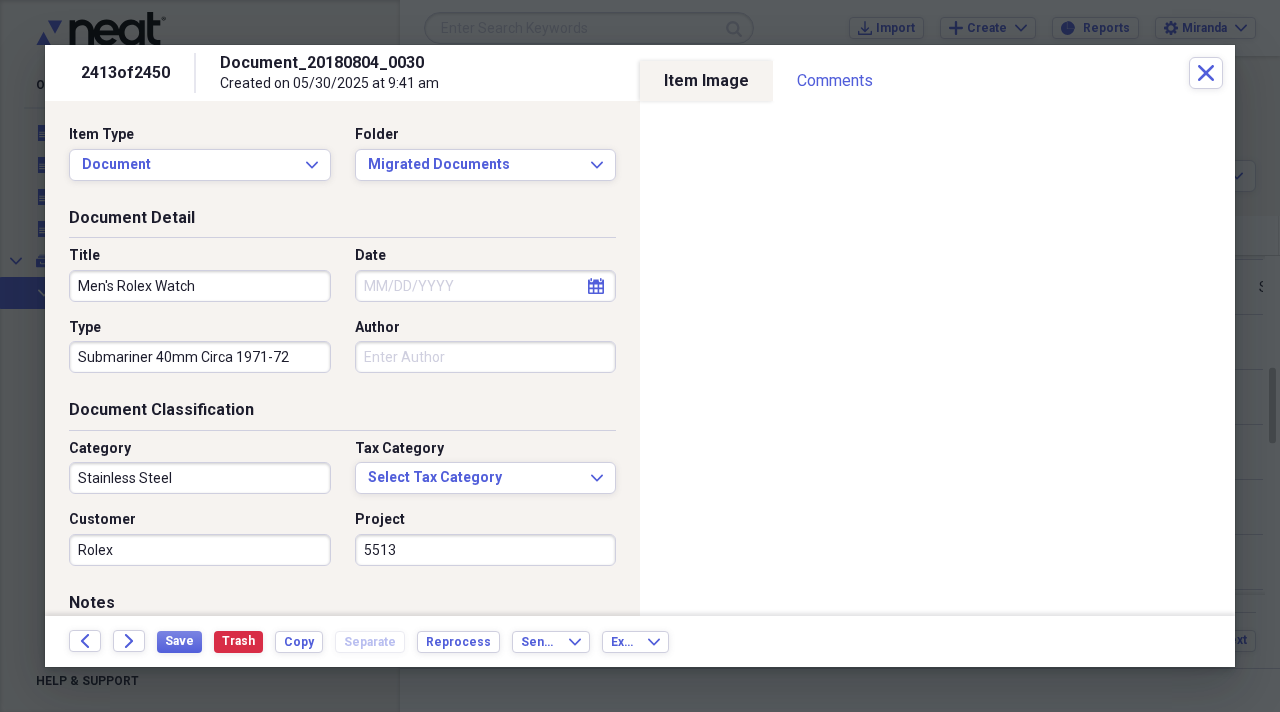 click on "Document Classification" at bounding box center [342, 414] 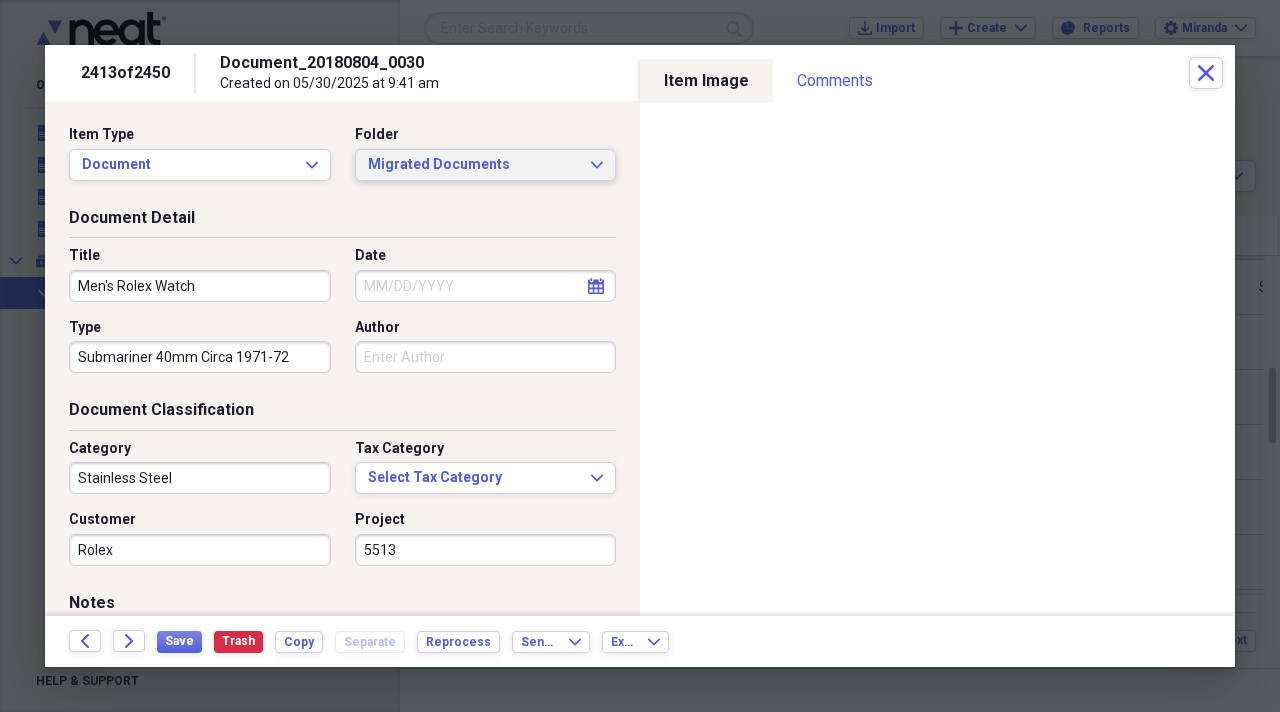 click on "Migrated Documents" at bounding box center (474, 165) 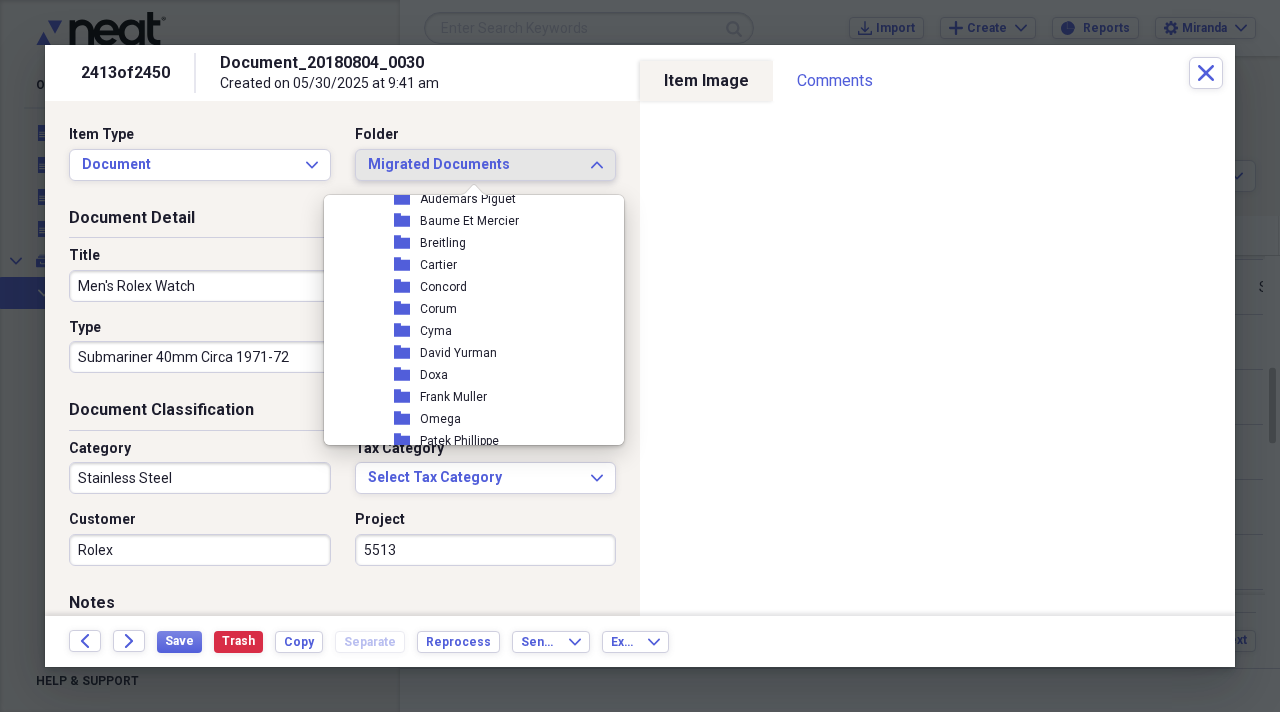 scroll, scrollTop: 2300, scrollLeft: 0, axis: vertical 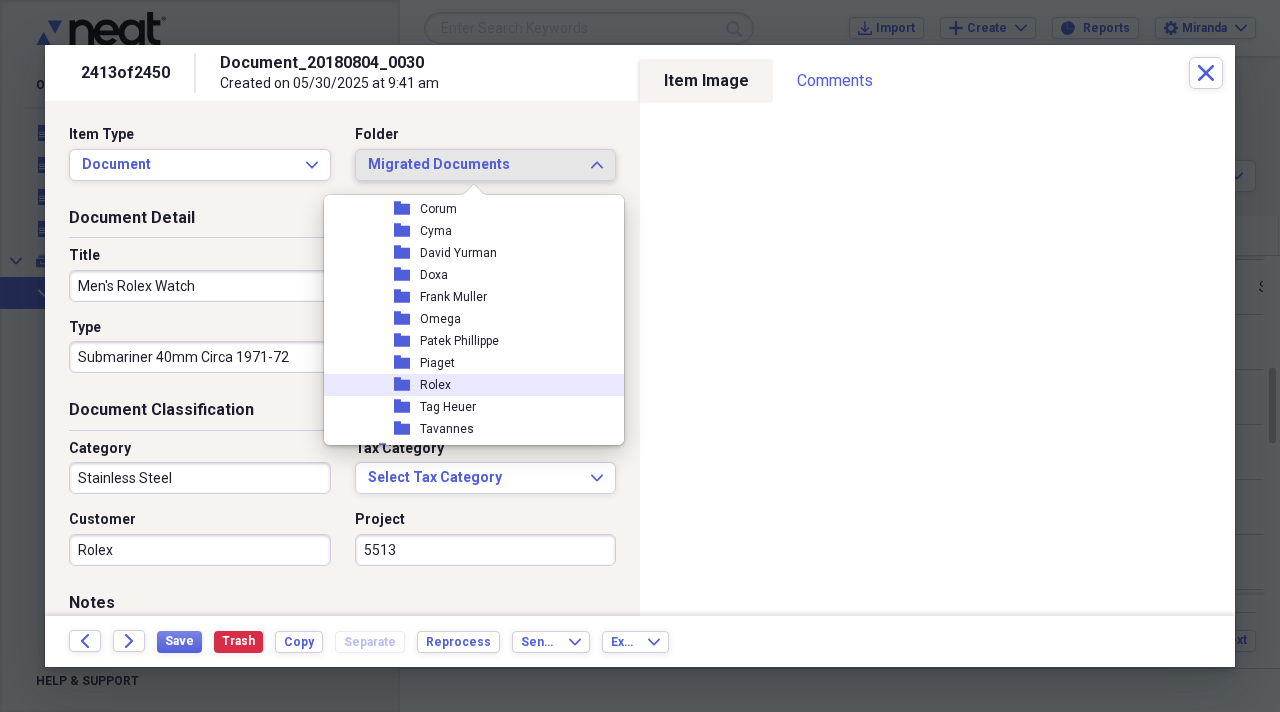 click on "folder Rolex" at bounding box center (466, 385) 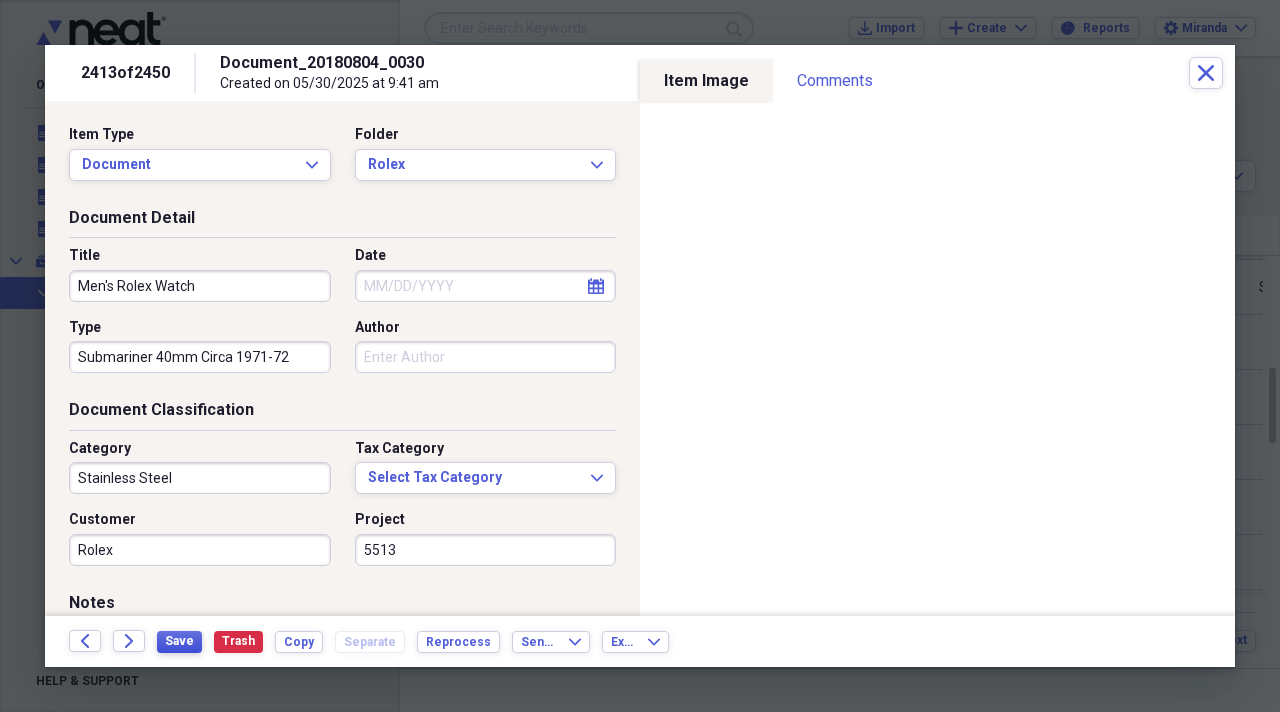 click on "Save" at bounding box center (179, 641) 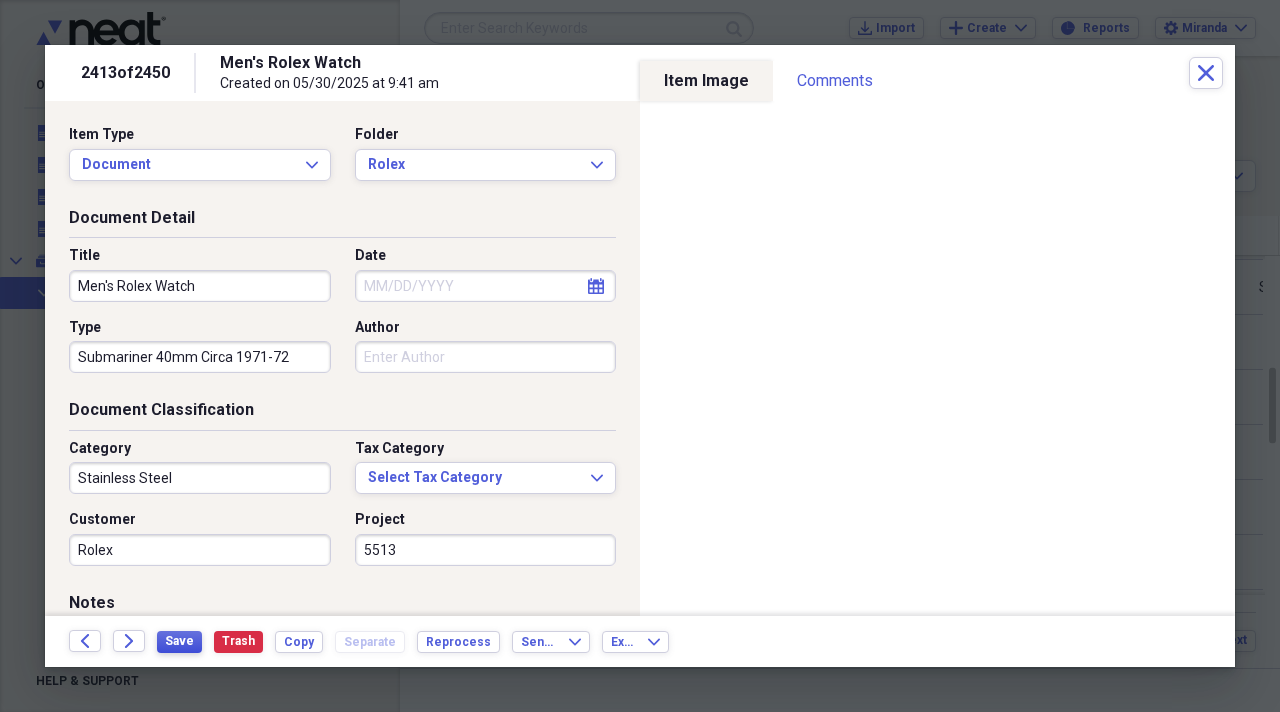 click on "Save" at bounding box center [179, 641] 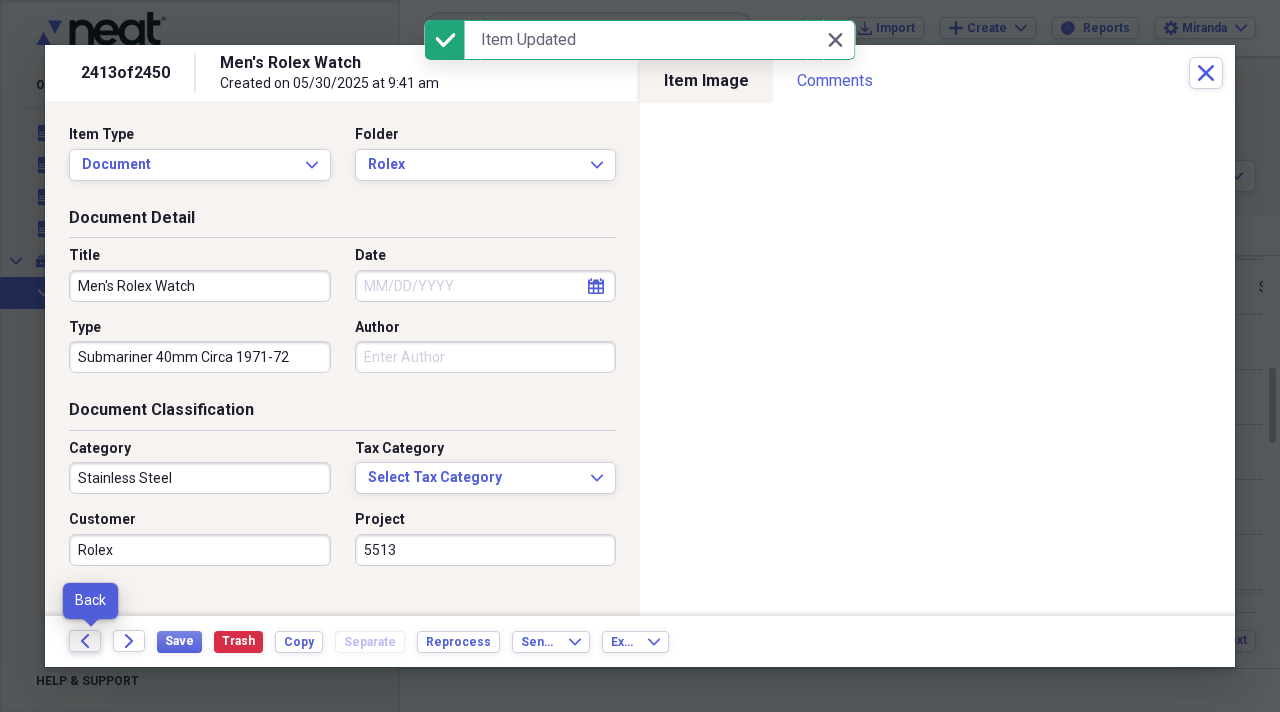 click on "Back" at bounding box center (85, 641) 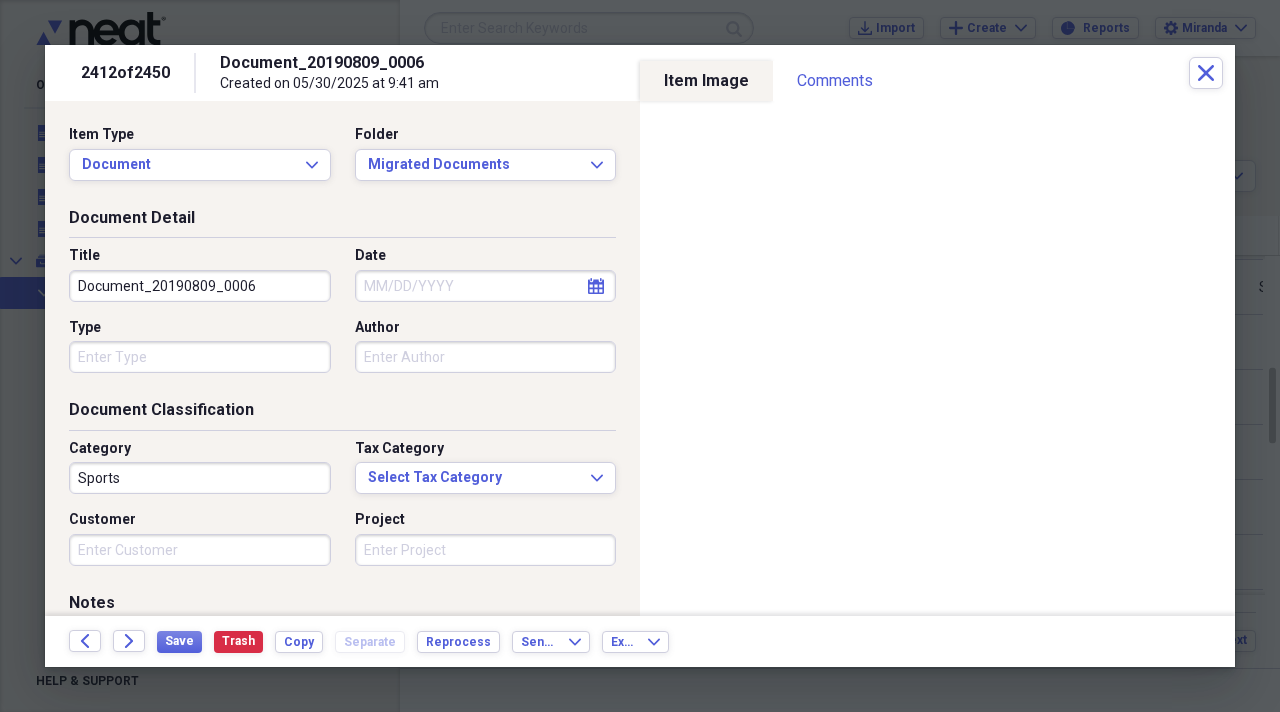 drag, startPoint x: 264, startPoint y: 285, endPoint x: 0, endPoint y: 223, distance: 271.1826 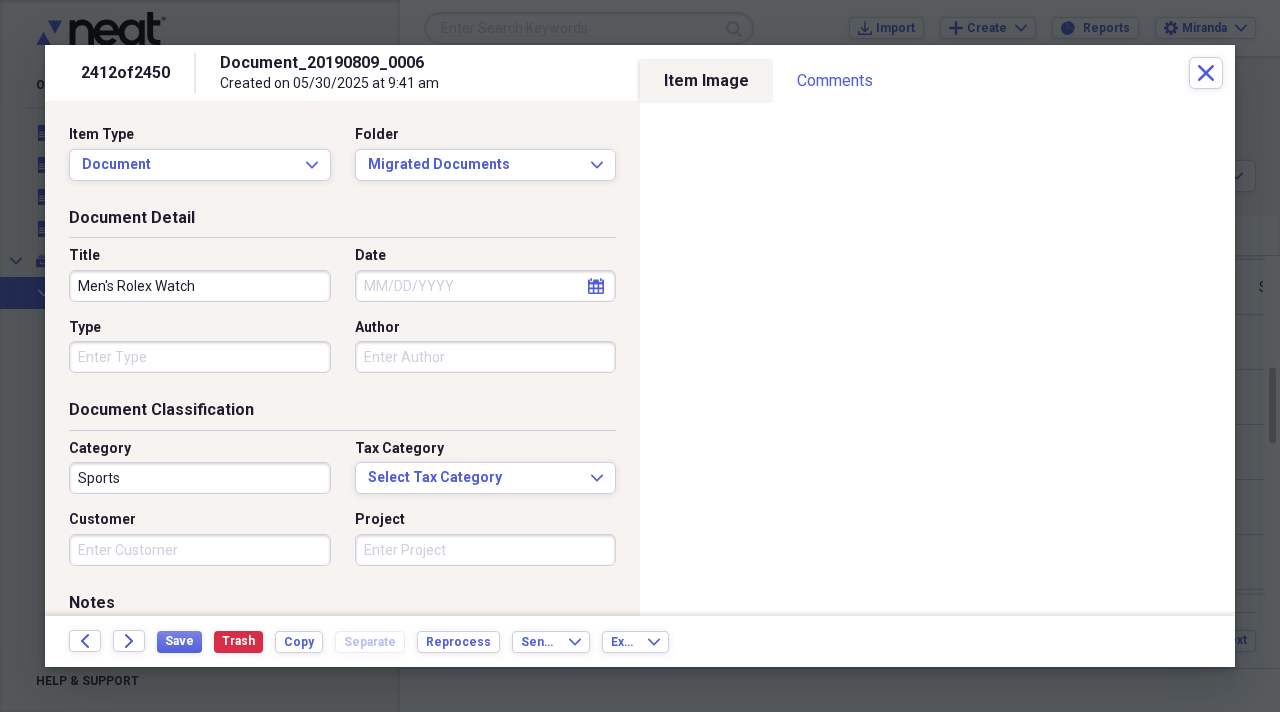 type on "Men's Rolex Watch" 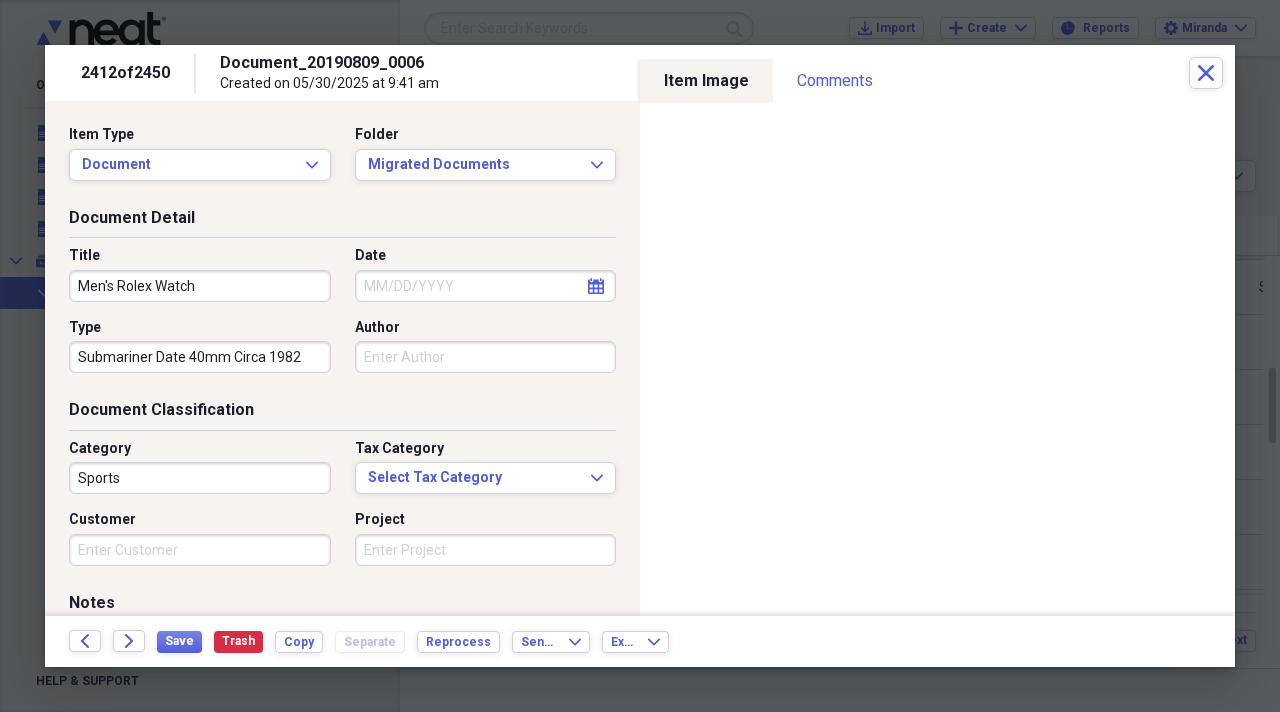 type on "Submariner Date 40mm Circa 1982" 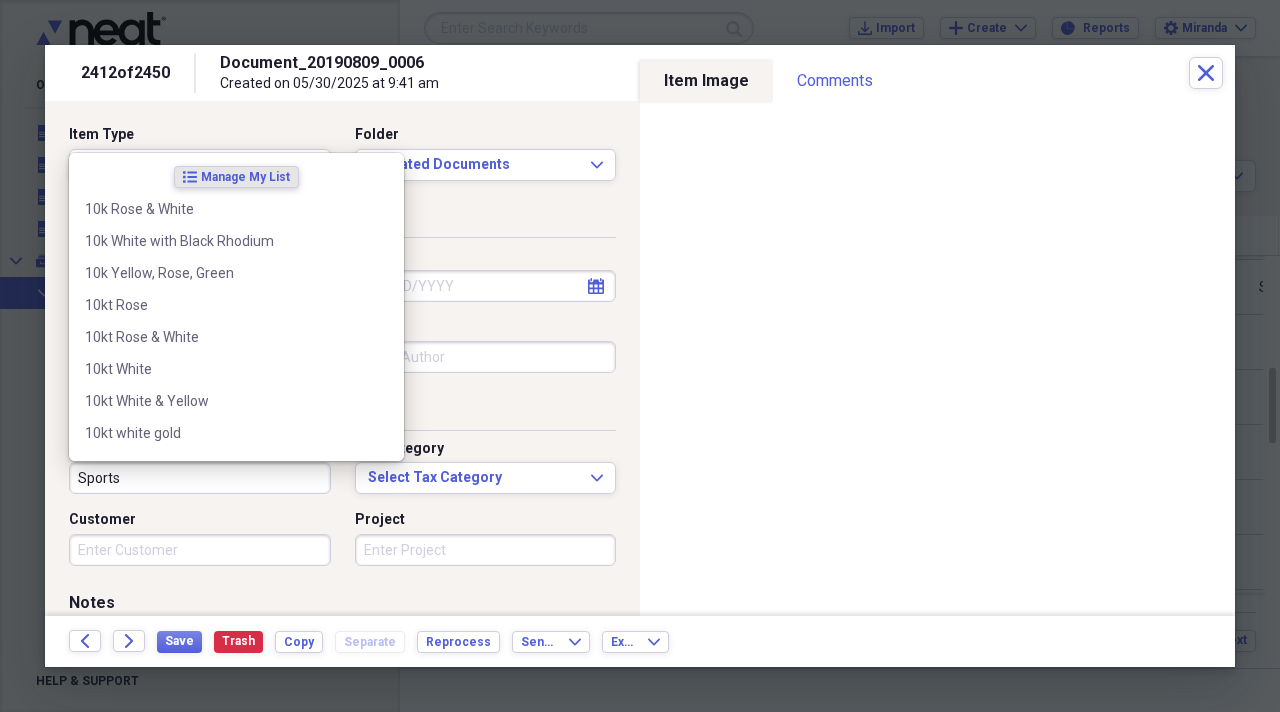 click on "Sports" at bounding box center [200, 478] 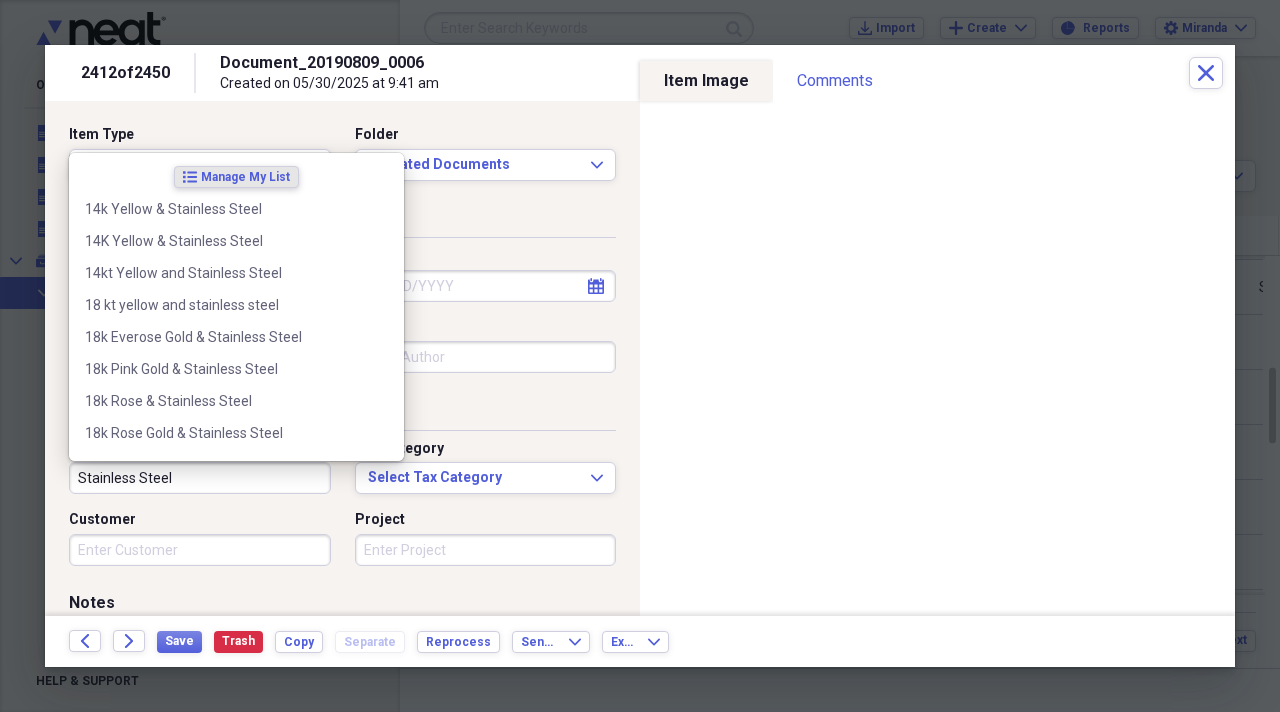 type on "Stainless Steel" 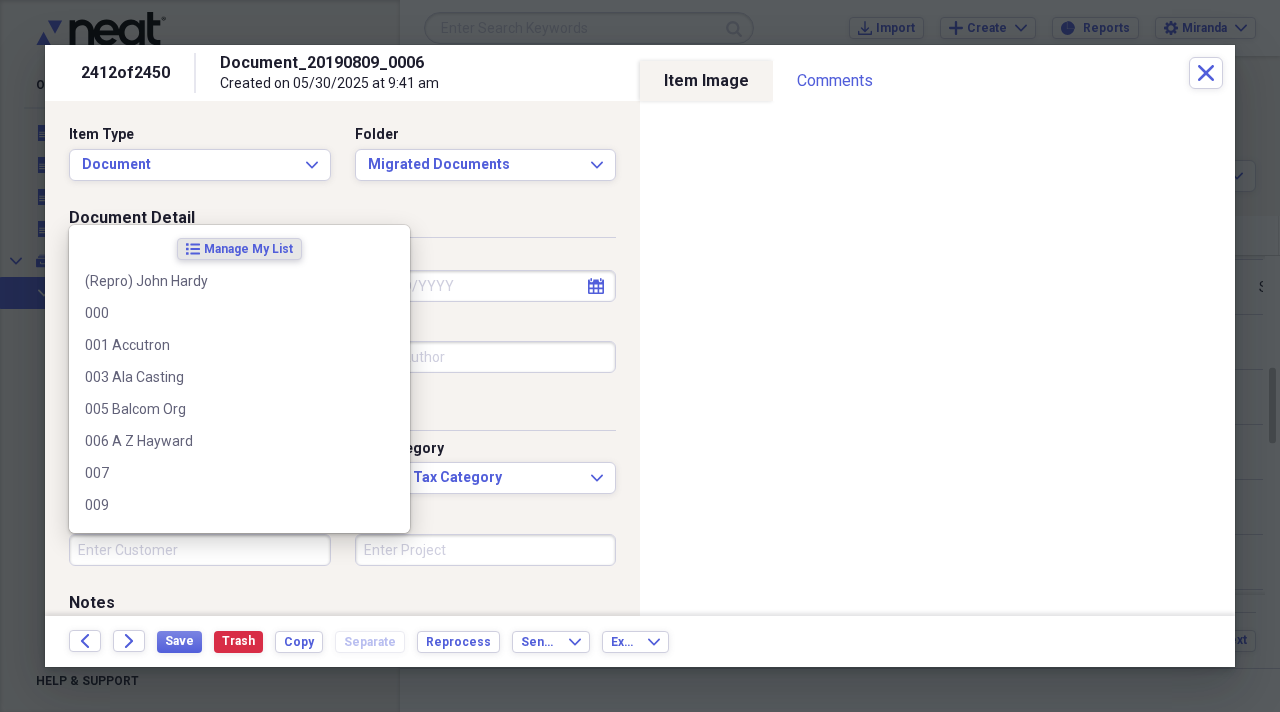 click on "Customer" at bounding box center [200, 550] 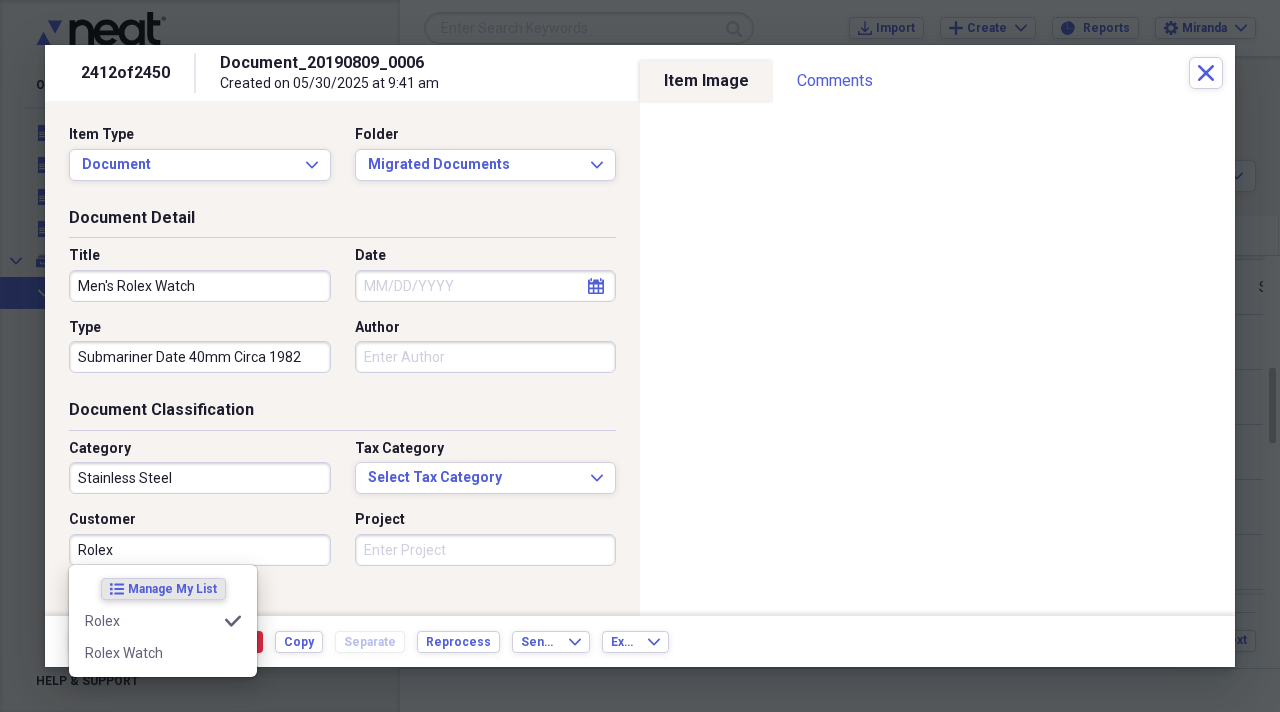 type on "Rolex" 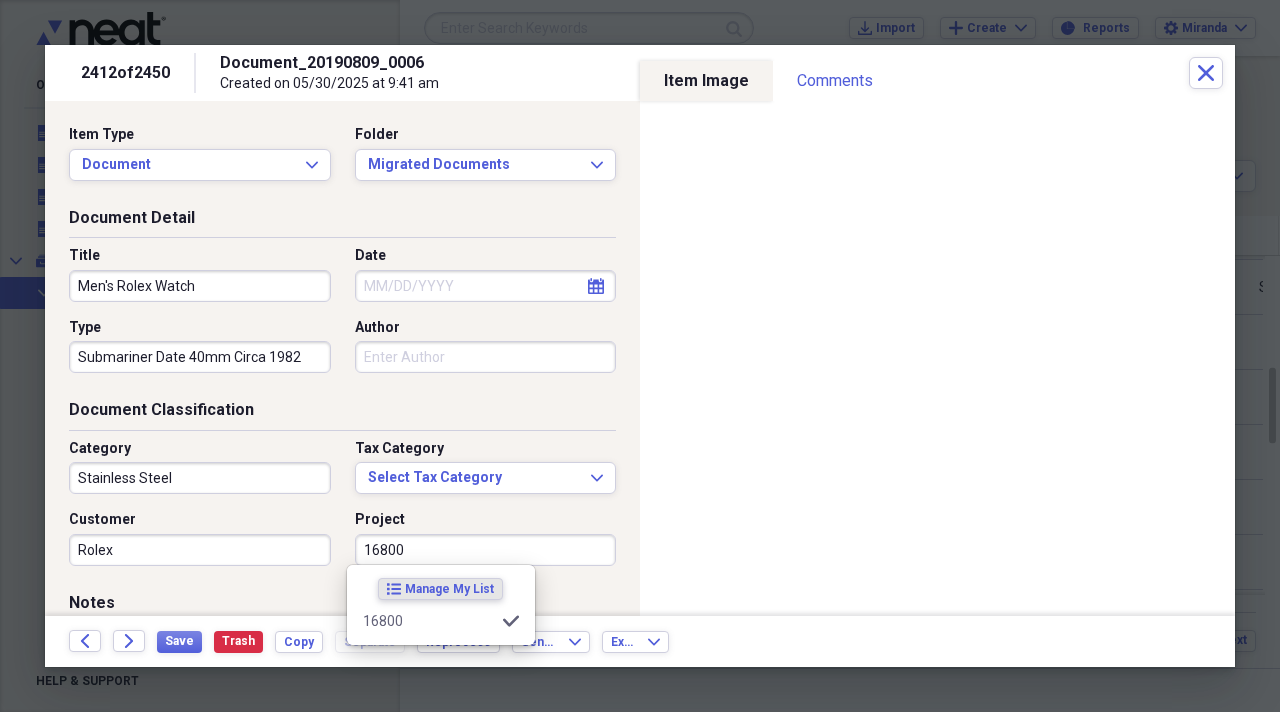 type on "16800" 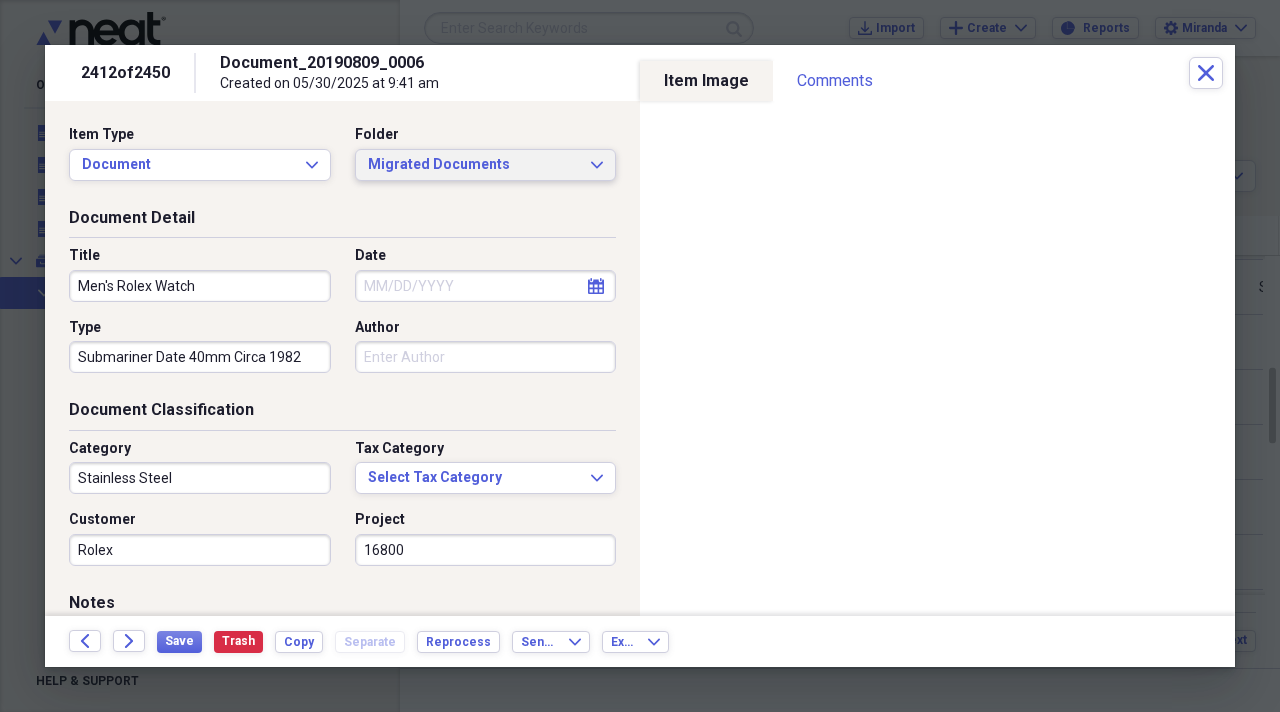 click on "Migrated Documents" at bounding box center [474, 165] 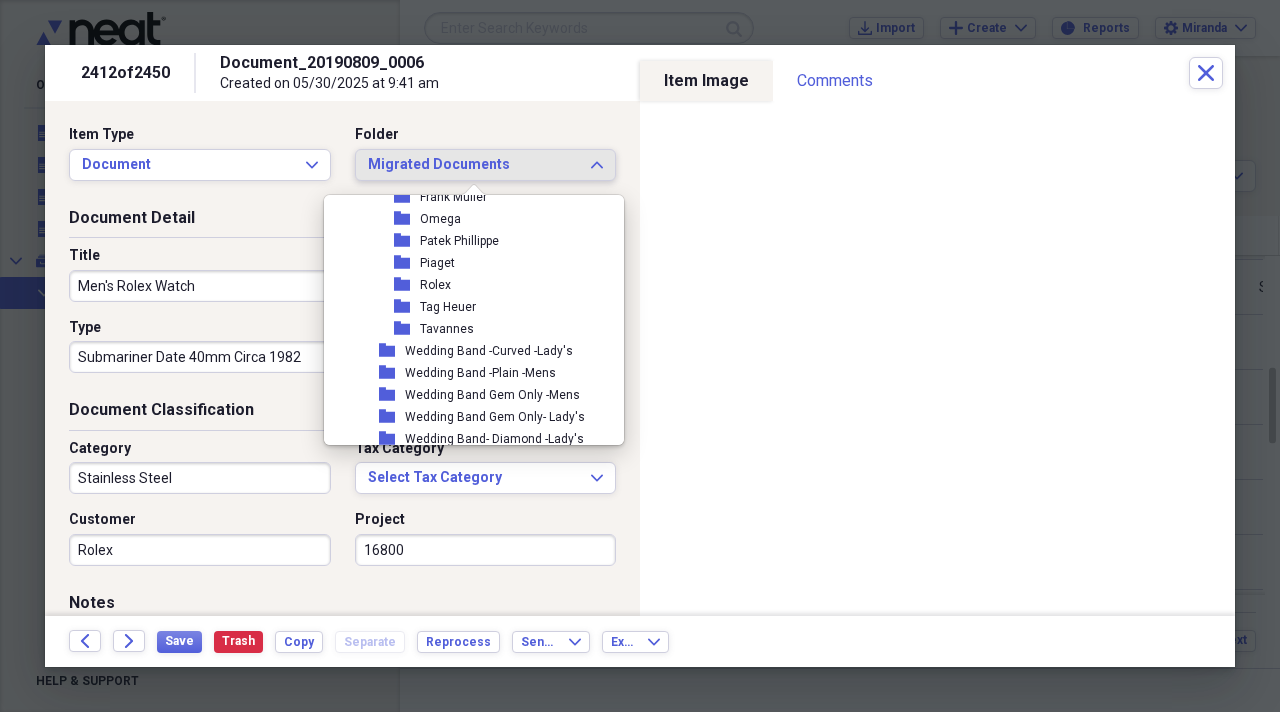 scroll, scrollTop: 2300, scrollLeft: 0, axis: vertical 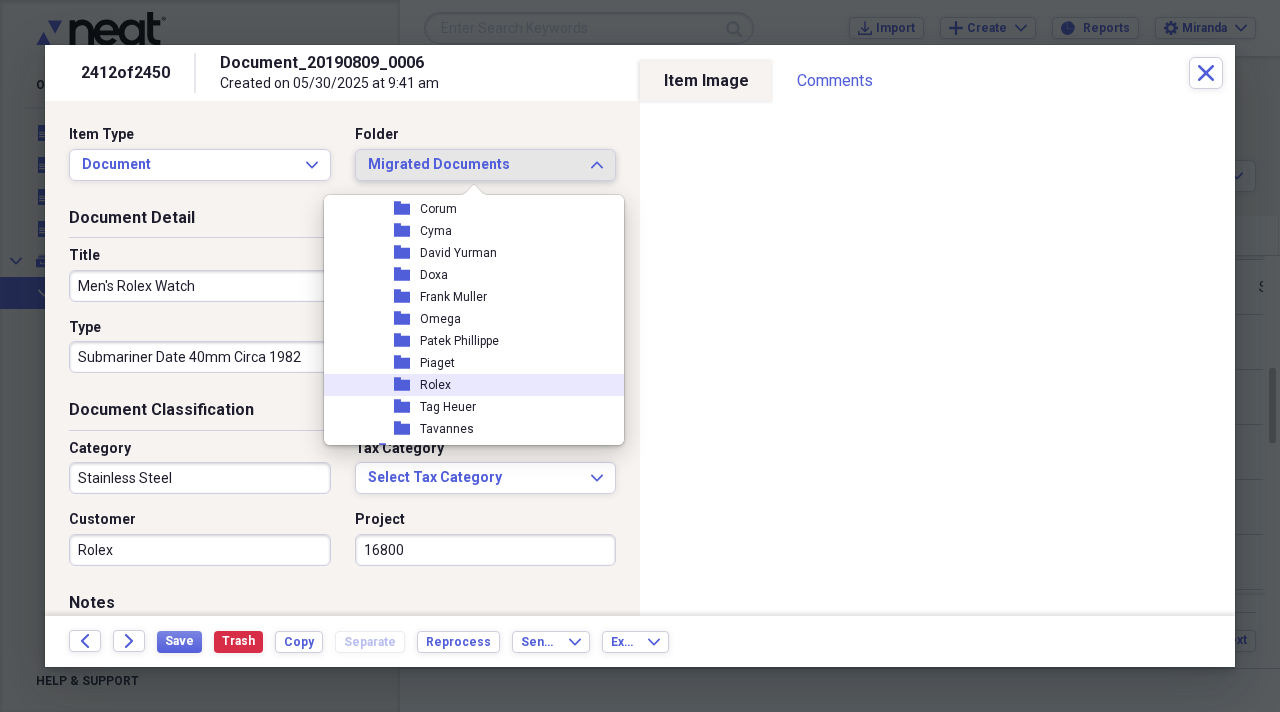 click on "folder Rolex" at bounding box center (466, 385) 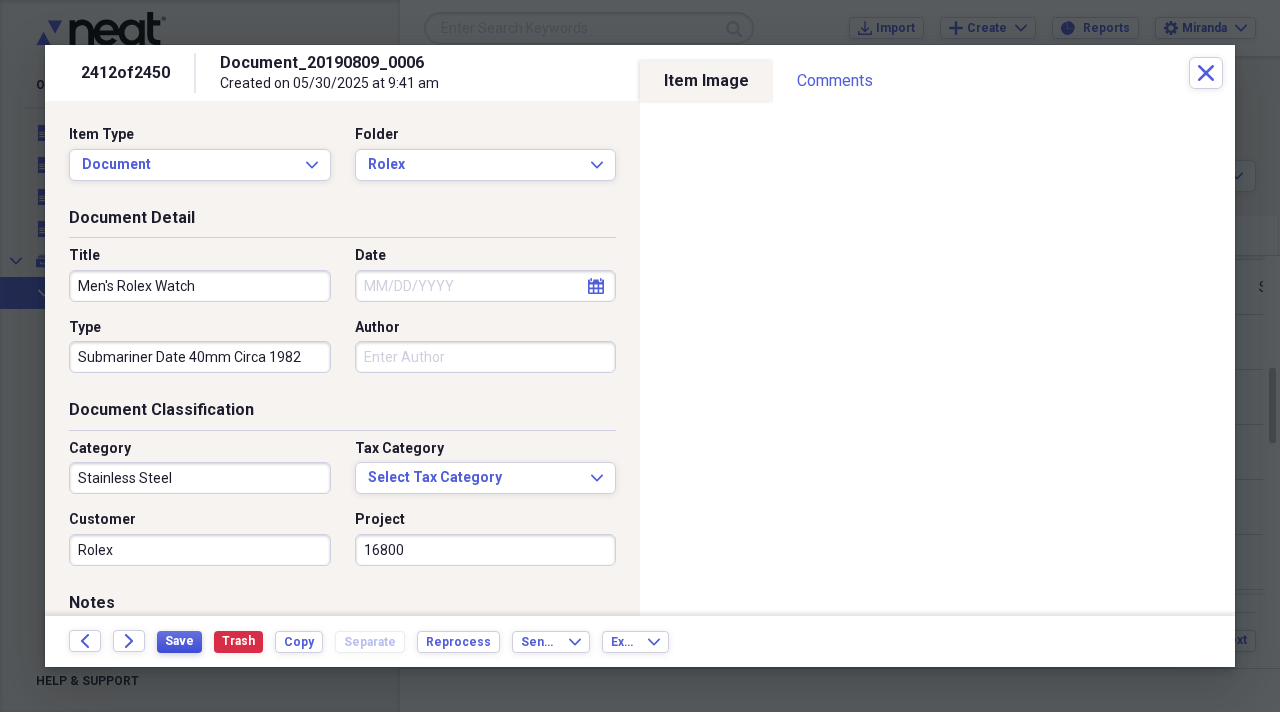 click on "Save" at bounding box center (179, 641) 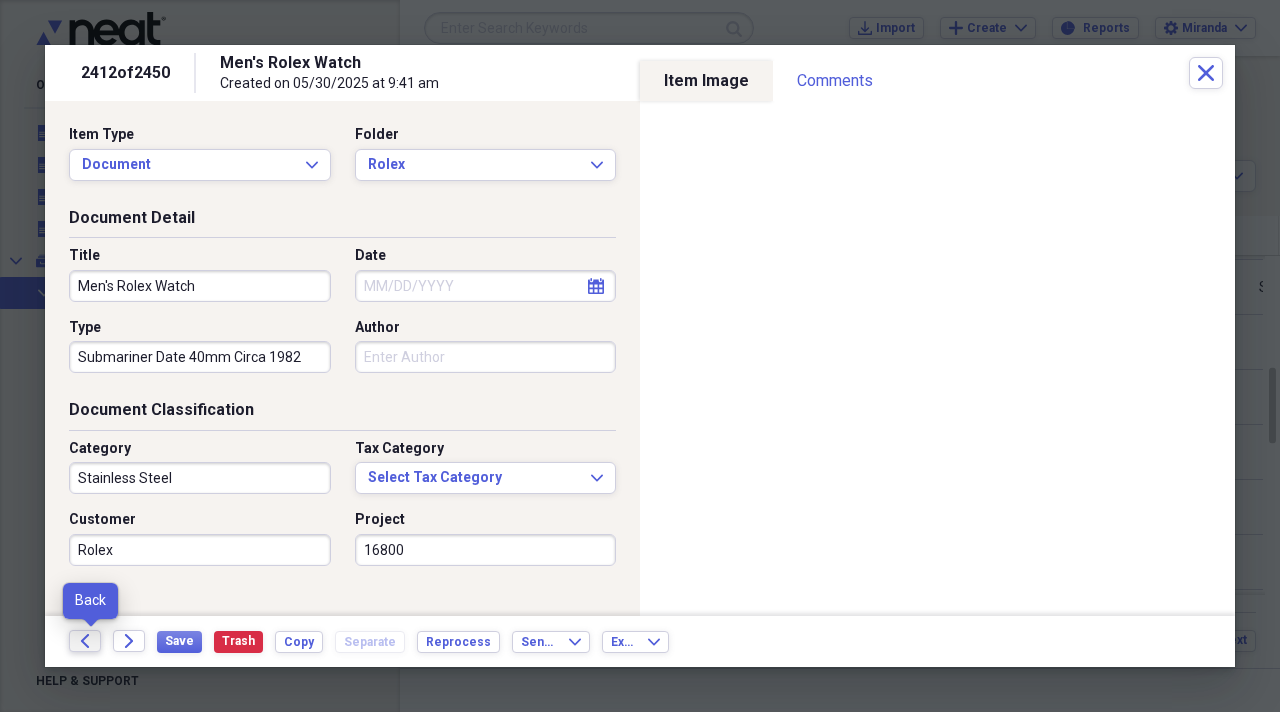 click on "Back" at bounding box center [85, 641] 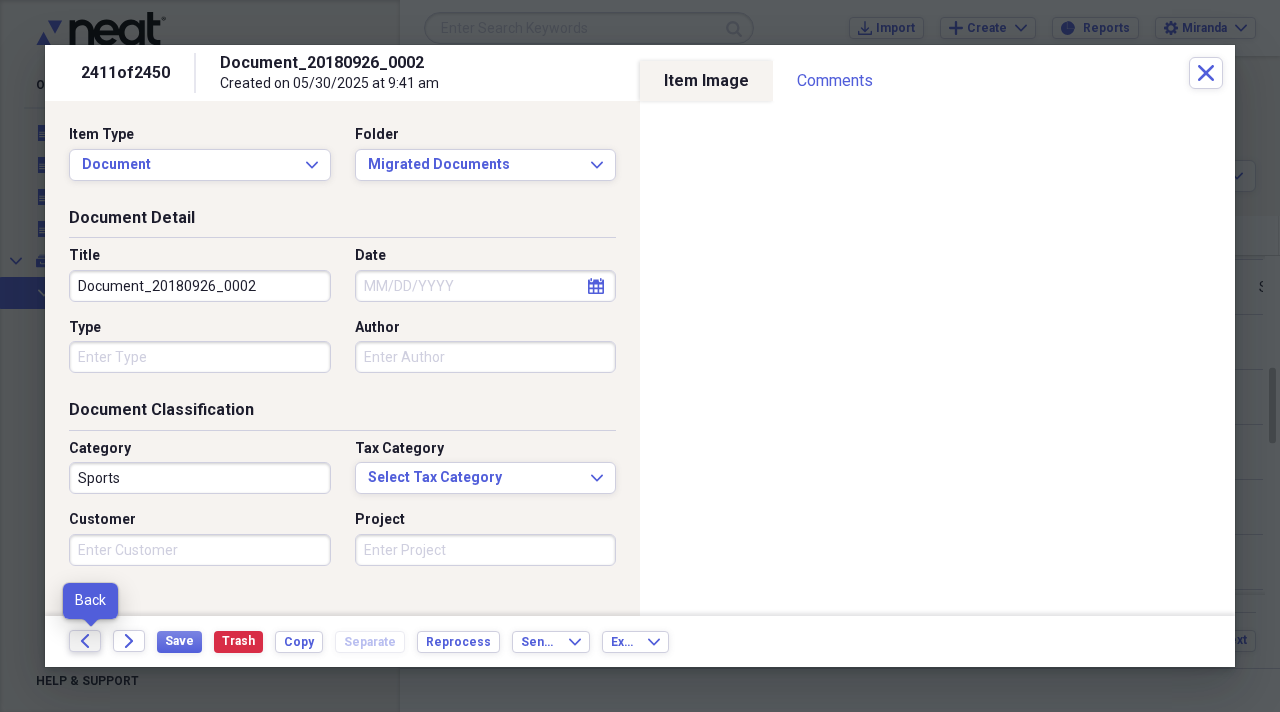 click on "Back" at bounding box center (85, 641) 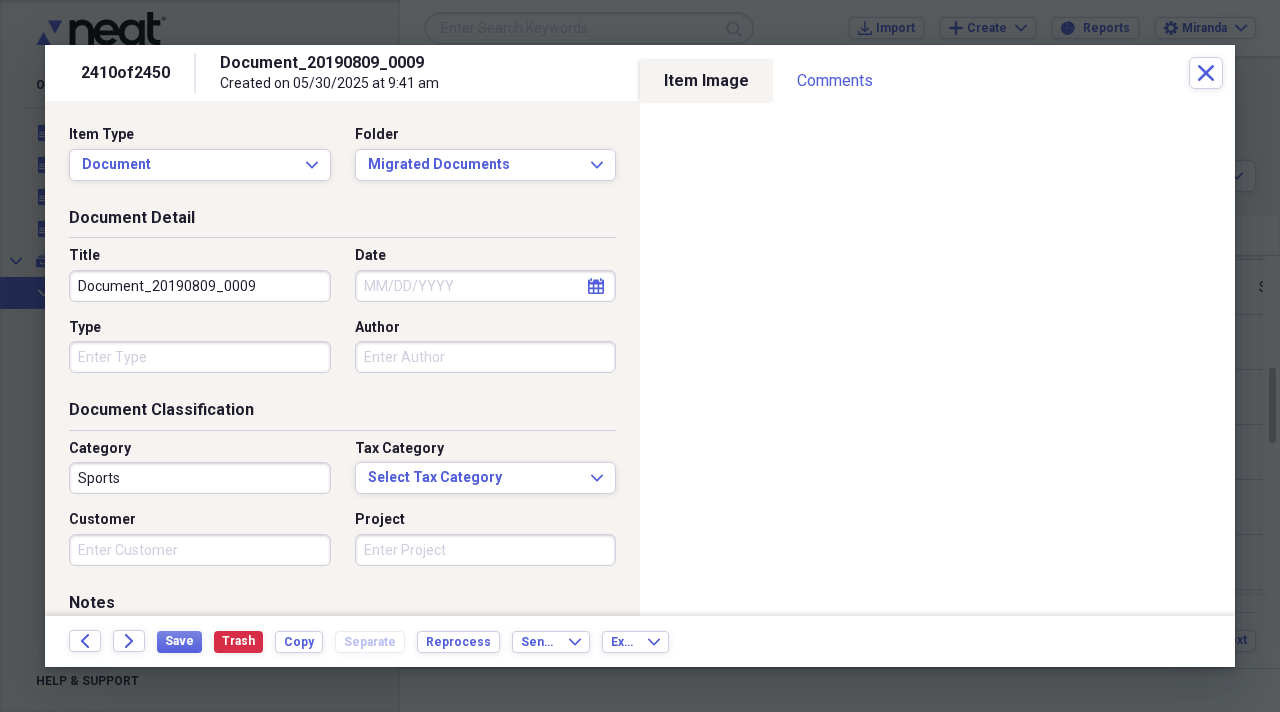 drag, startPoint x: 272, startPoint y: 302, endPoint x: 246, endPoint y: 285, distance: 31.06445 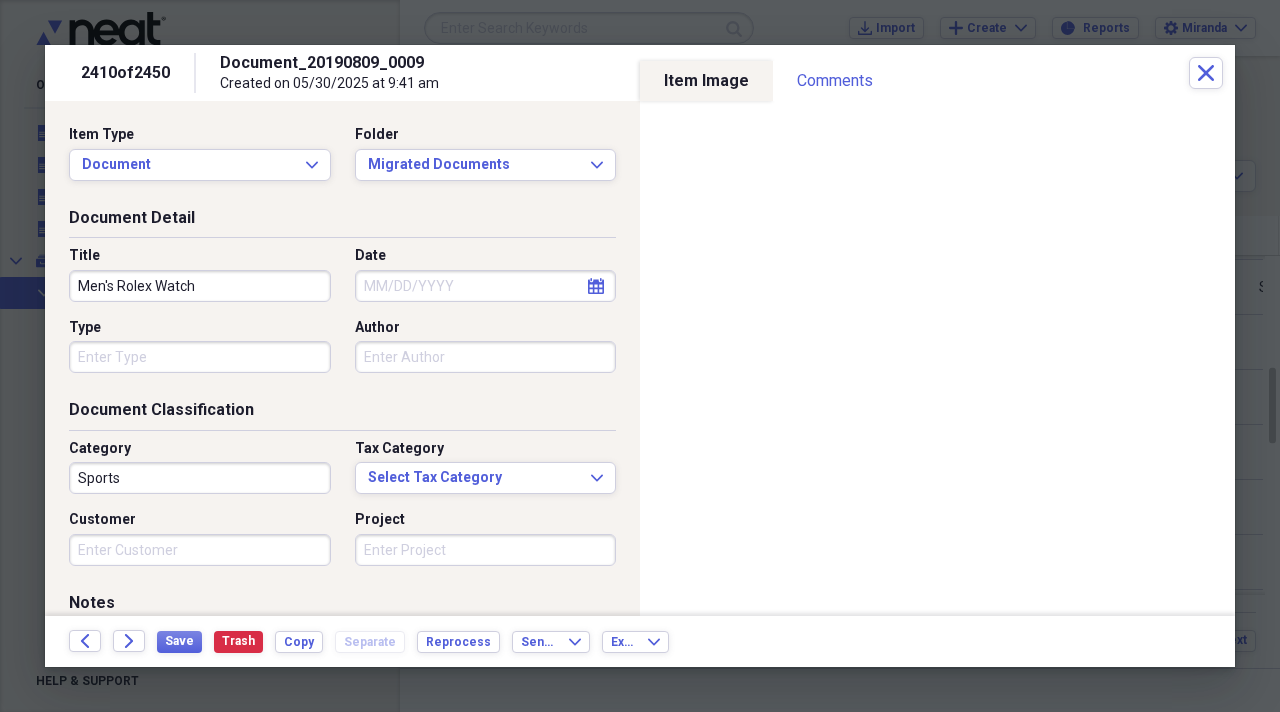 type on "Men's Rolex Watch" 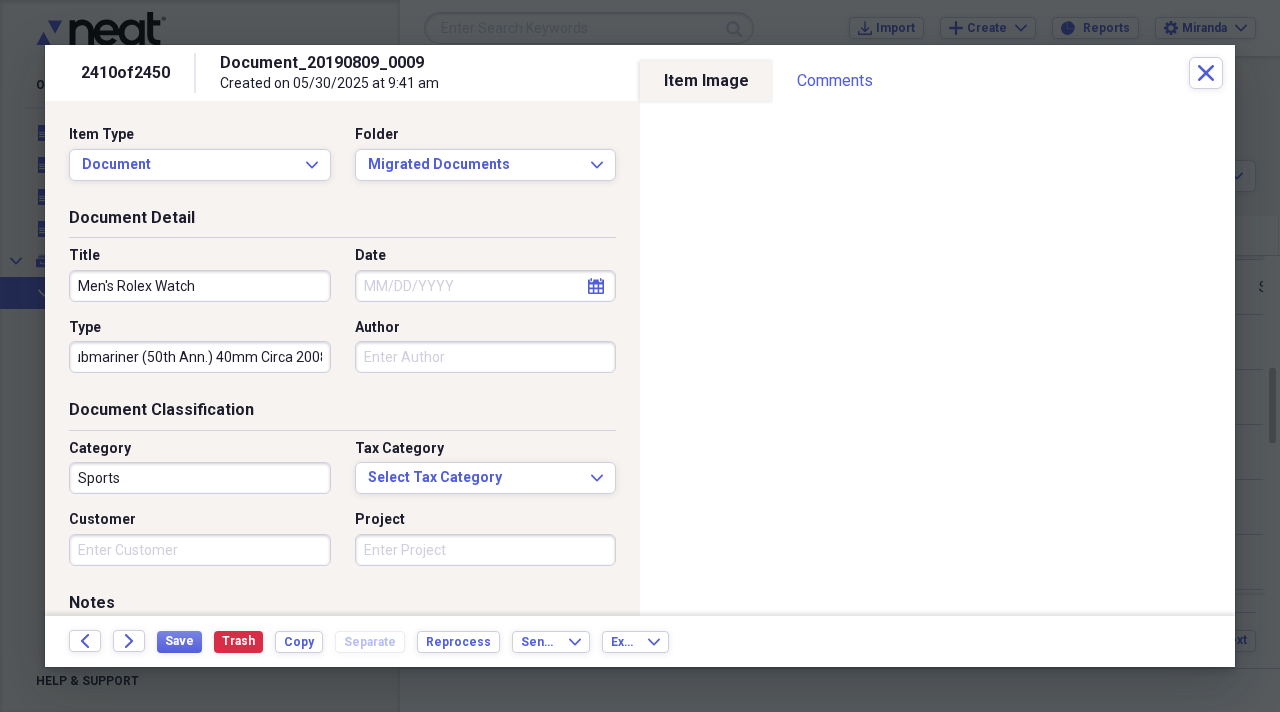 scroll, scrollTop: 0, scrollLeft: 22, axis: horizontal 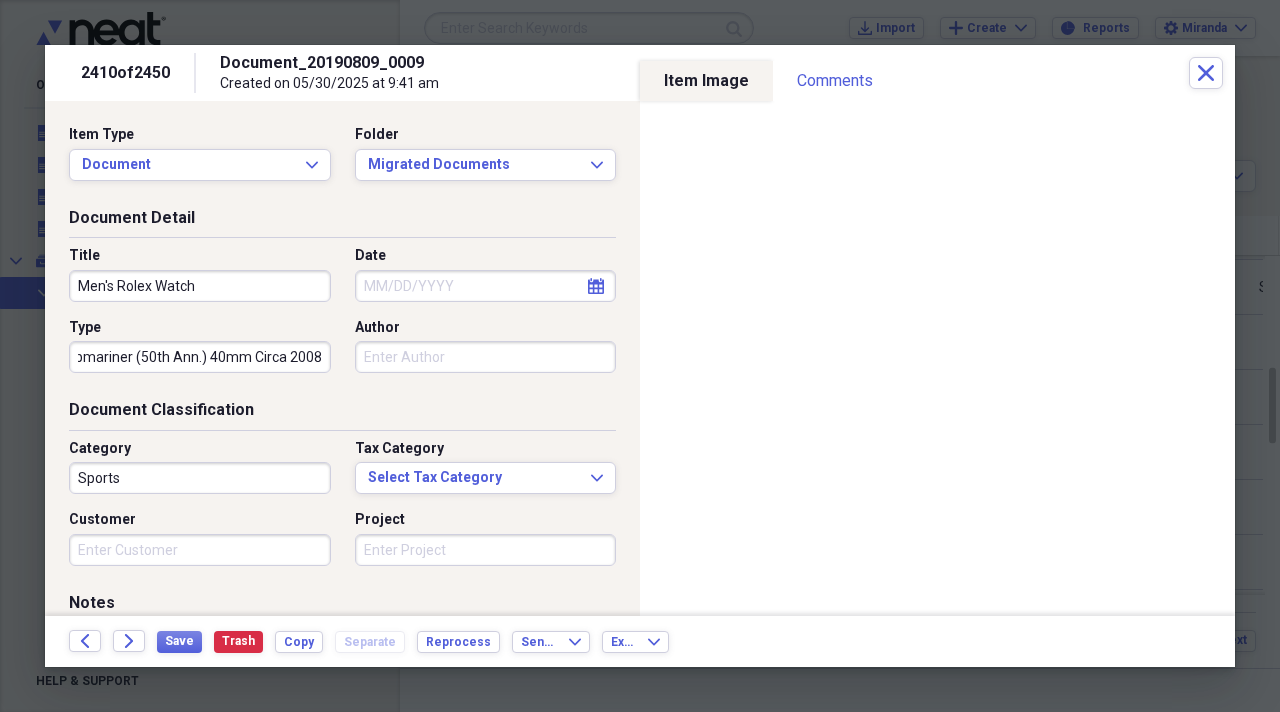type on "Submariner (50th Ann.) 40mm Circa 2008" 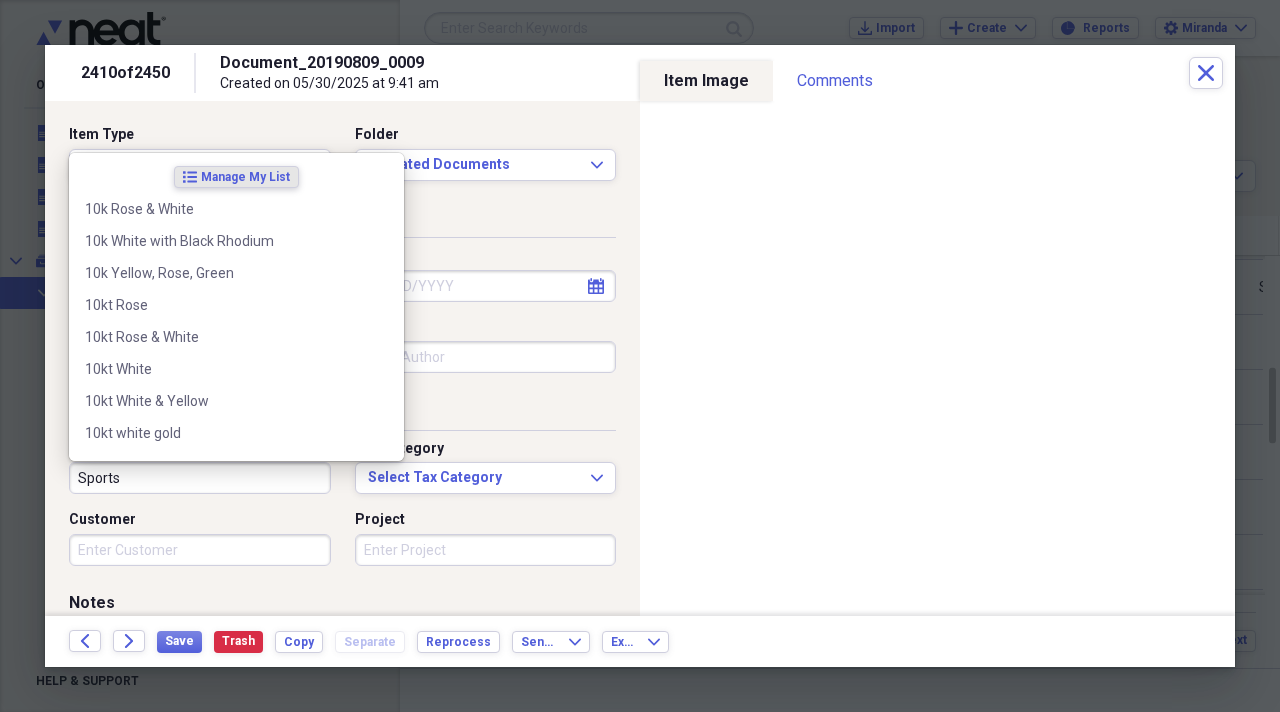 scroll, scrollTop: 0, scrollLeft: 0, axis: both 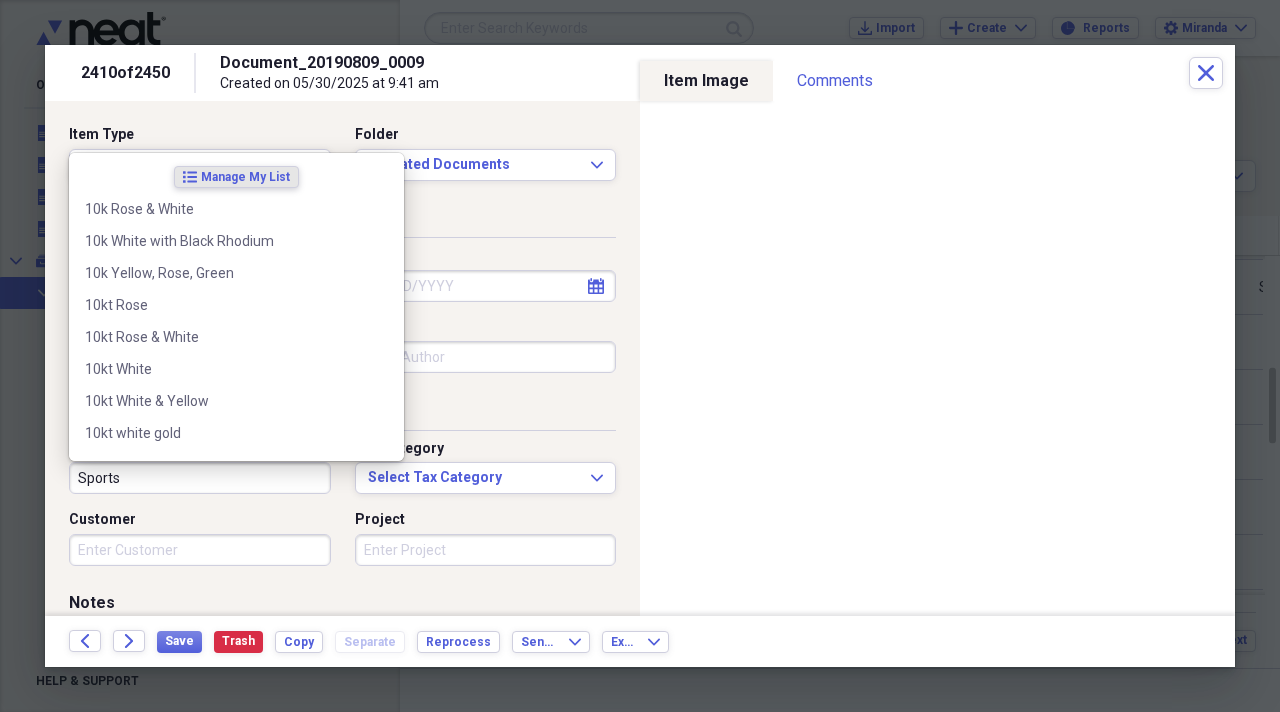 click on "Sports" at bounding box center [200, 478] 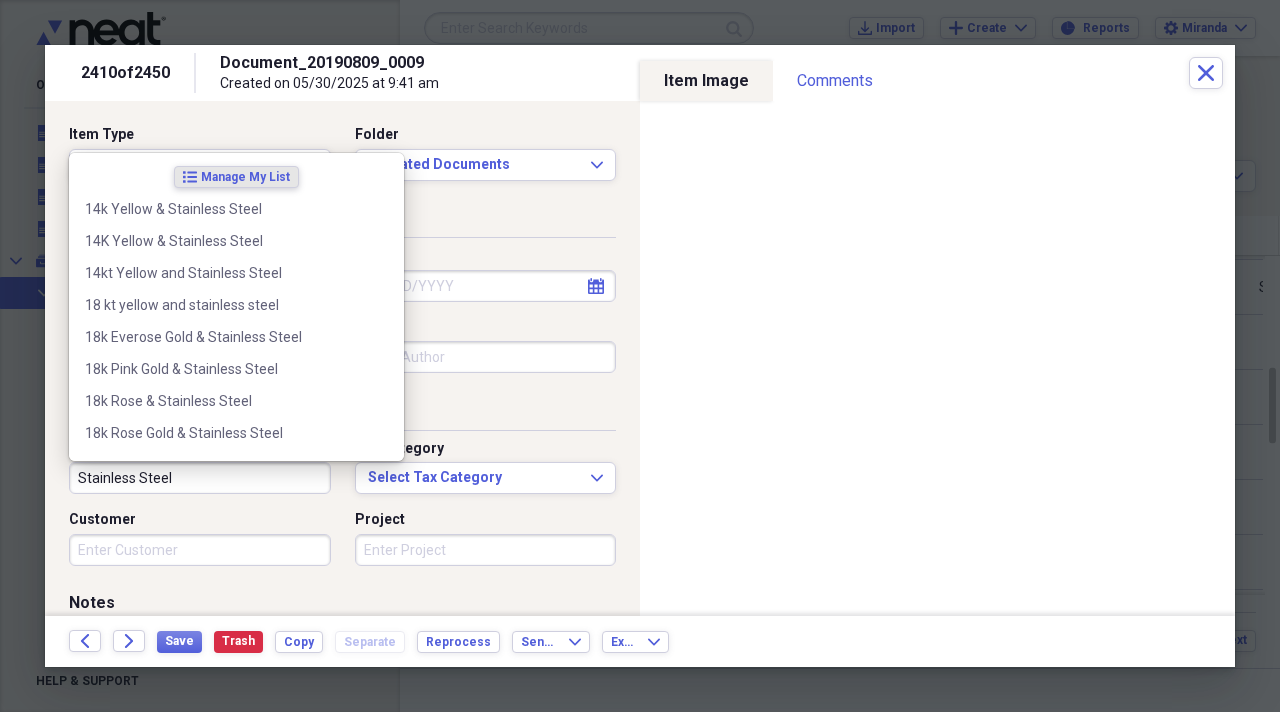 type on "Stainless Steel" 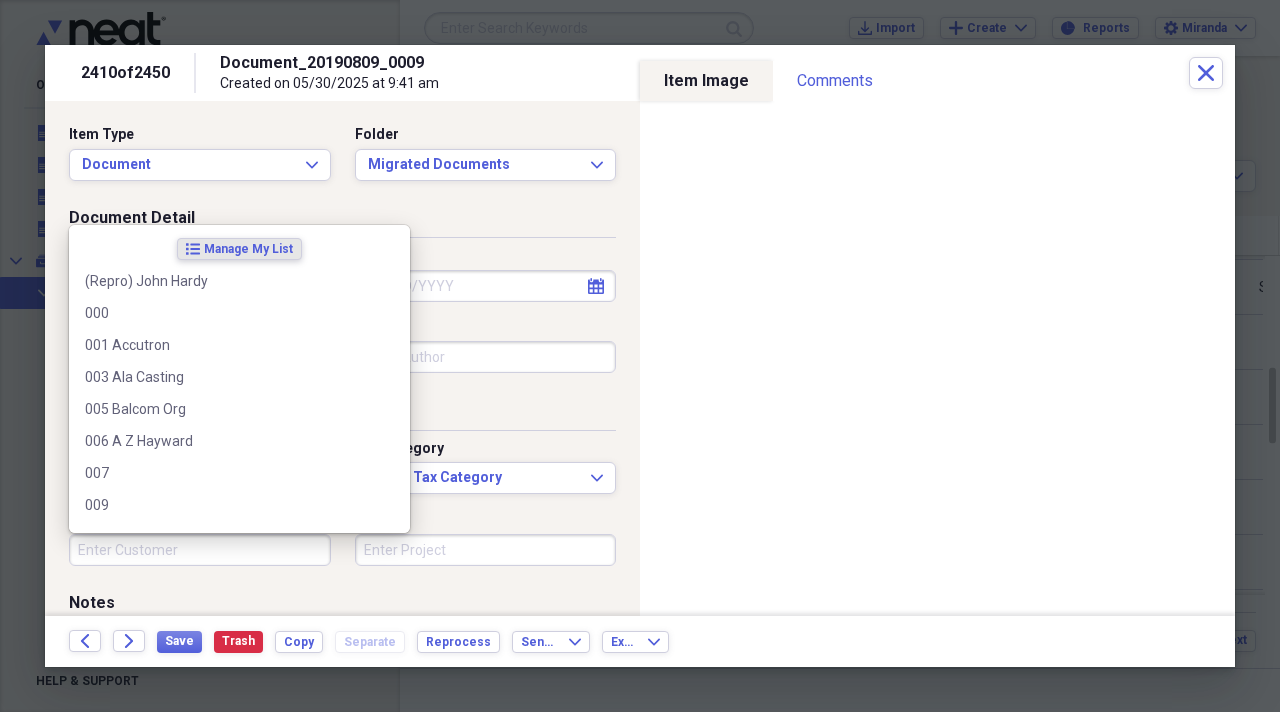 click on "Customer" at bounding box center [200, 550] 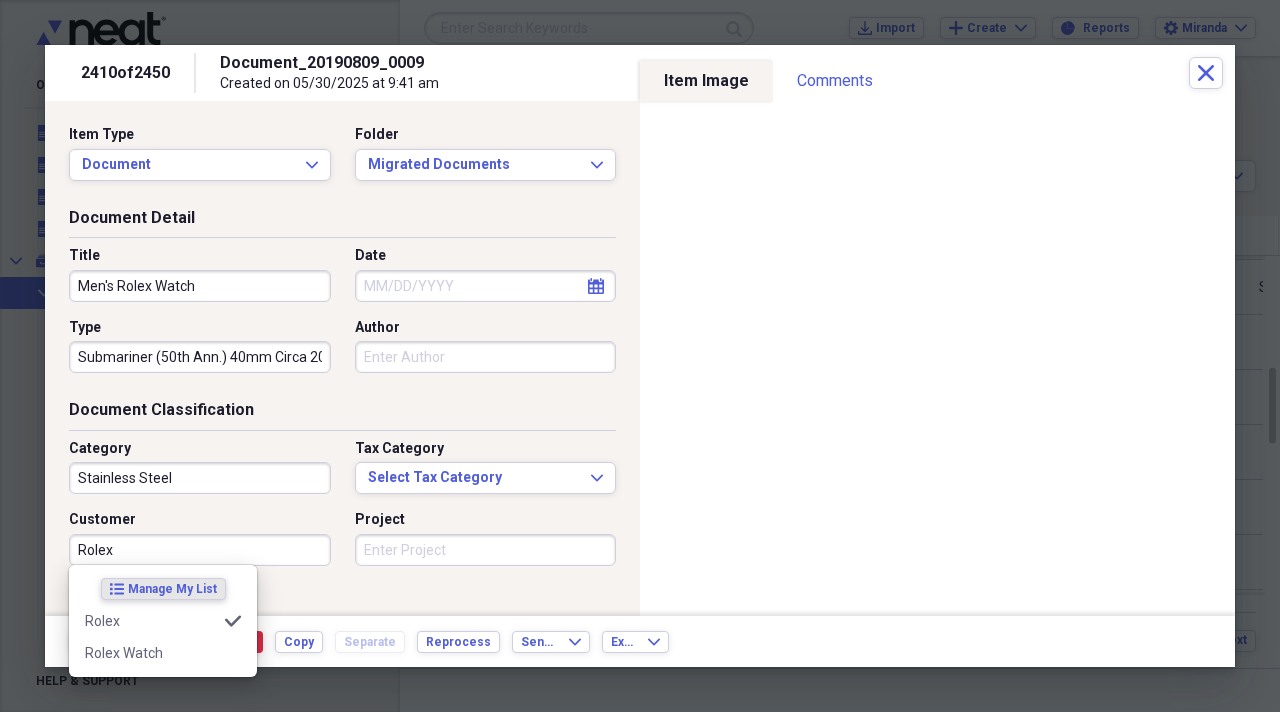 type on "Rolex" 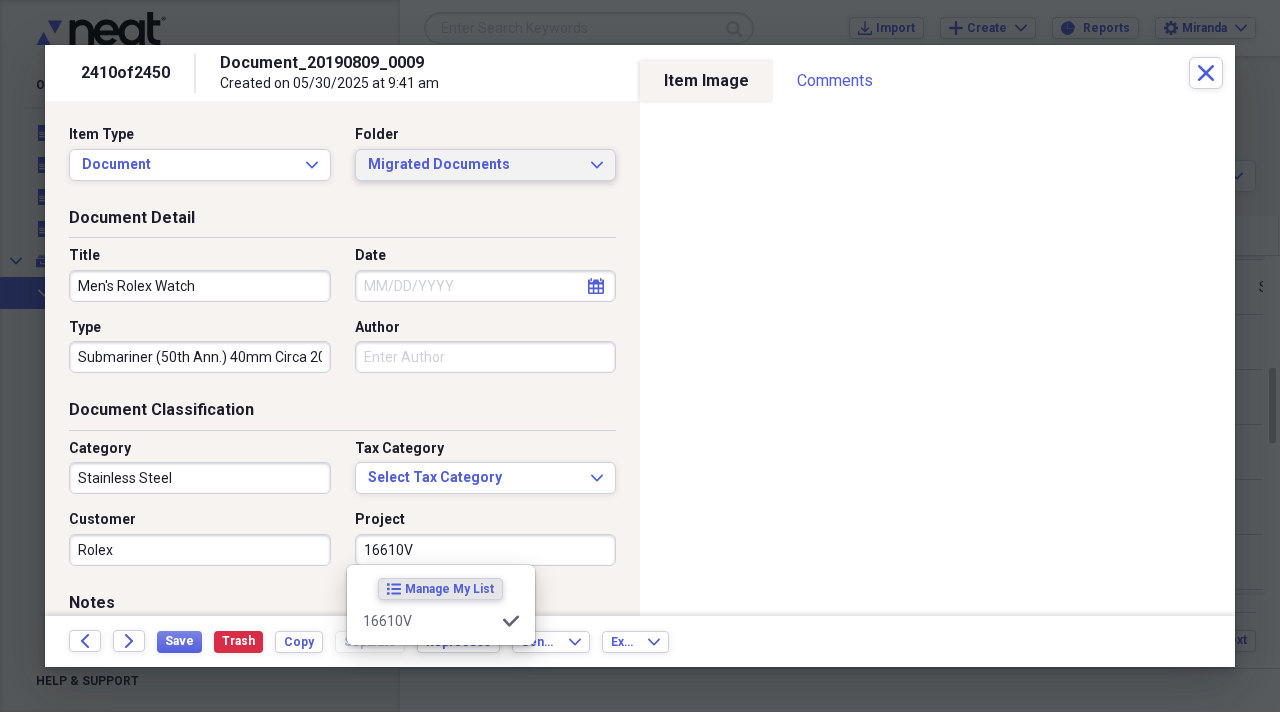 type on "16610V" 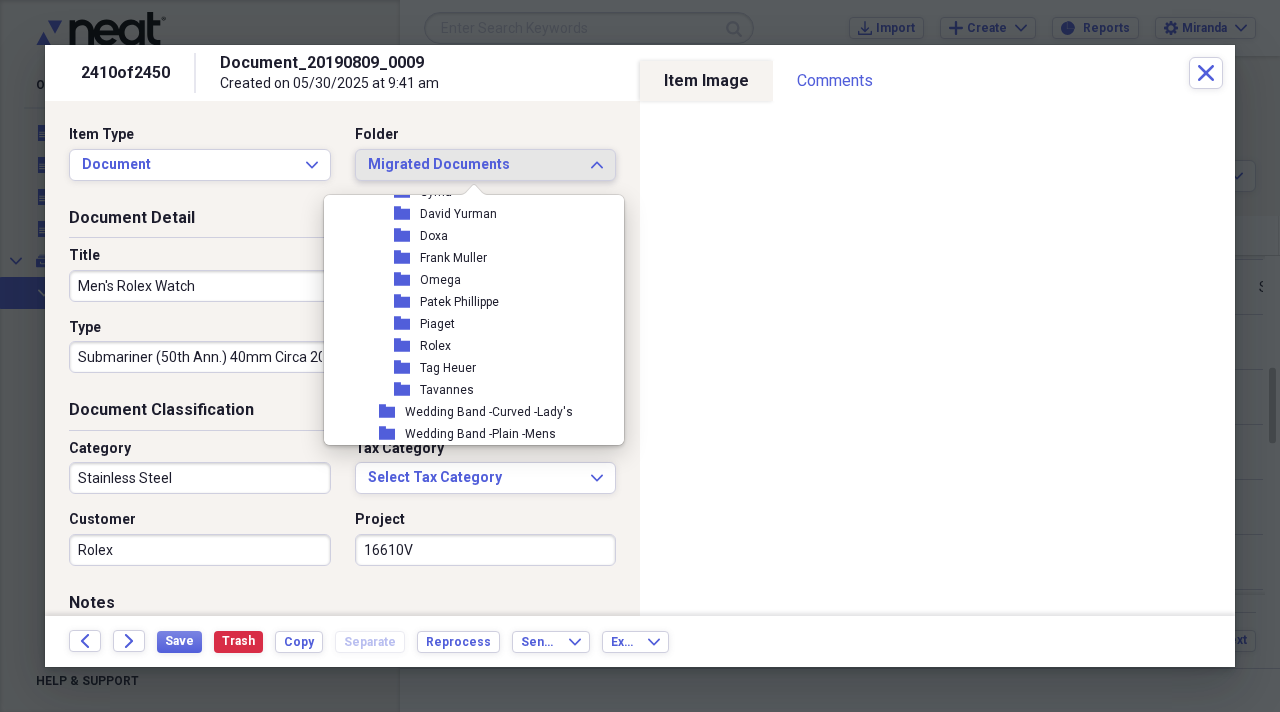 scroll, scrollTop: 2400, scrollLeft: 0, axis: vertical 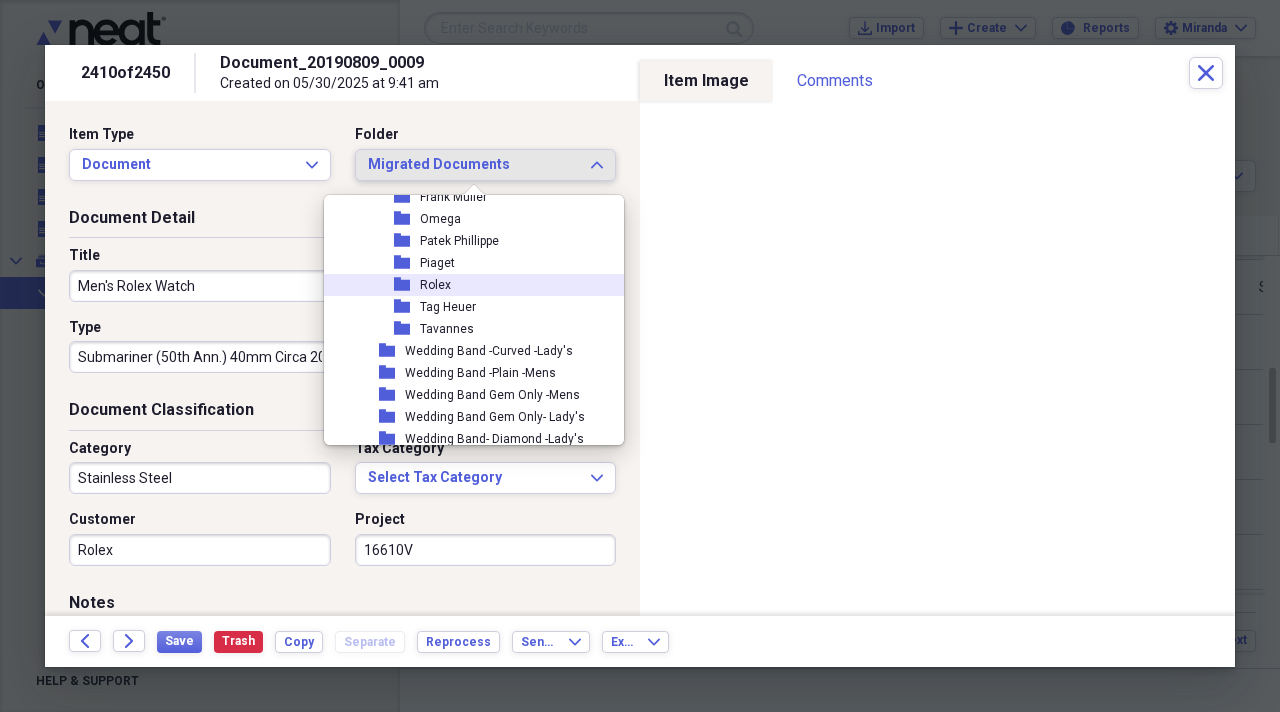click on "folder Rolex" at bounding box center [466, 285] 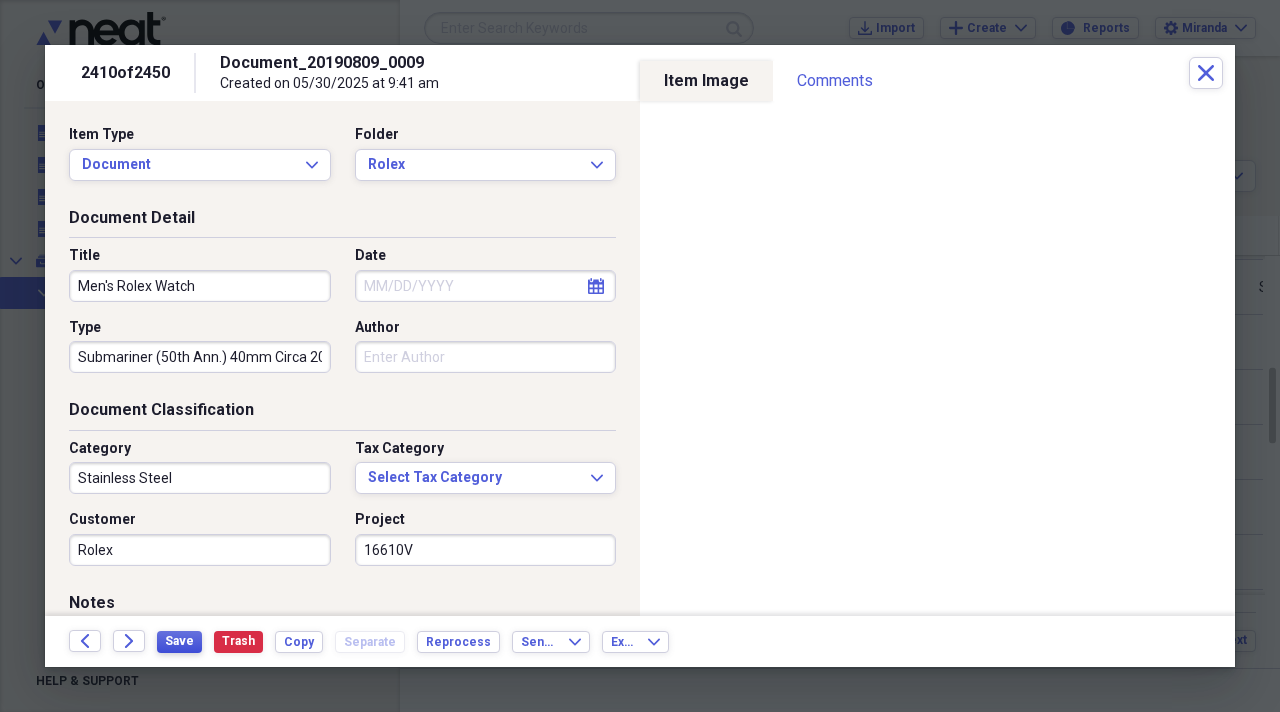 click on "Save" at bounding box center (179, 641) 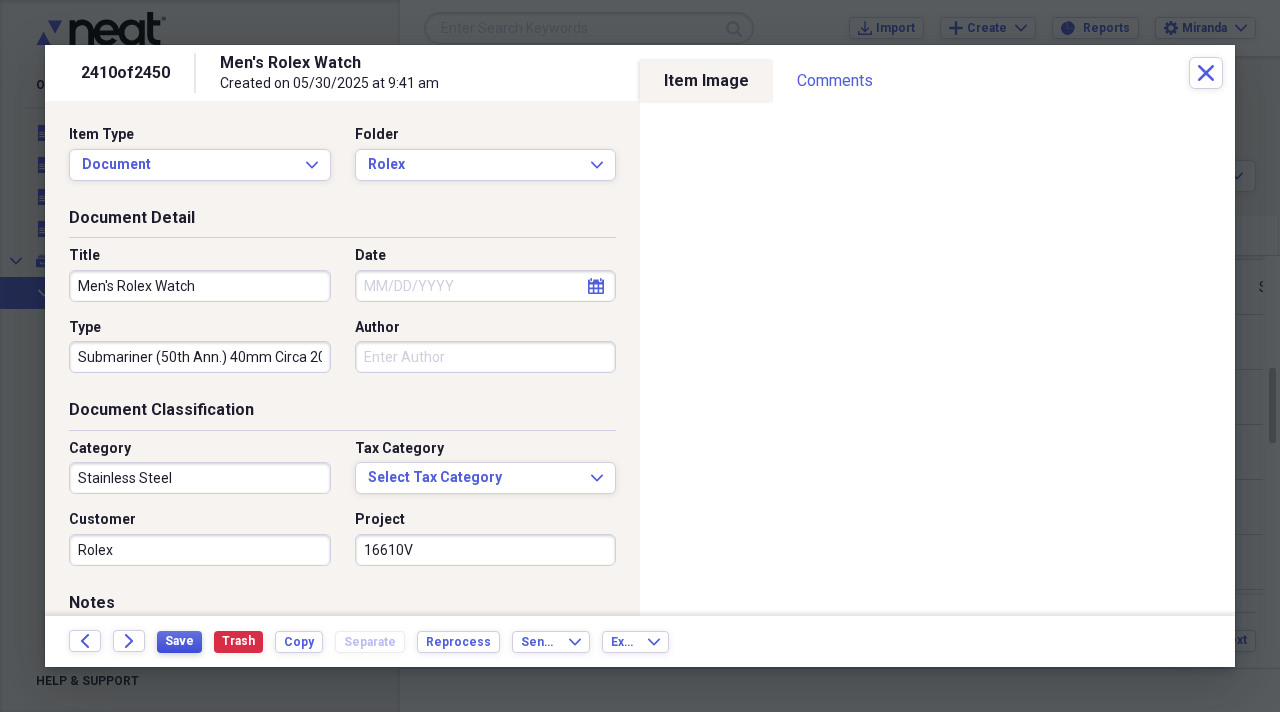 click on "Save" at bounding box center (179, 641) 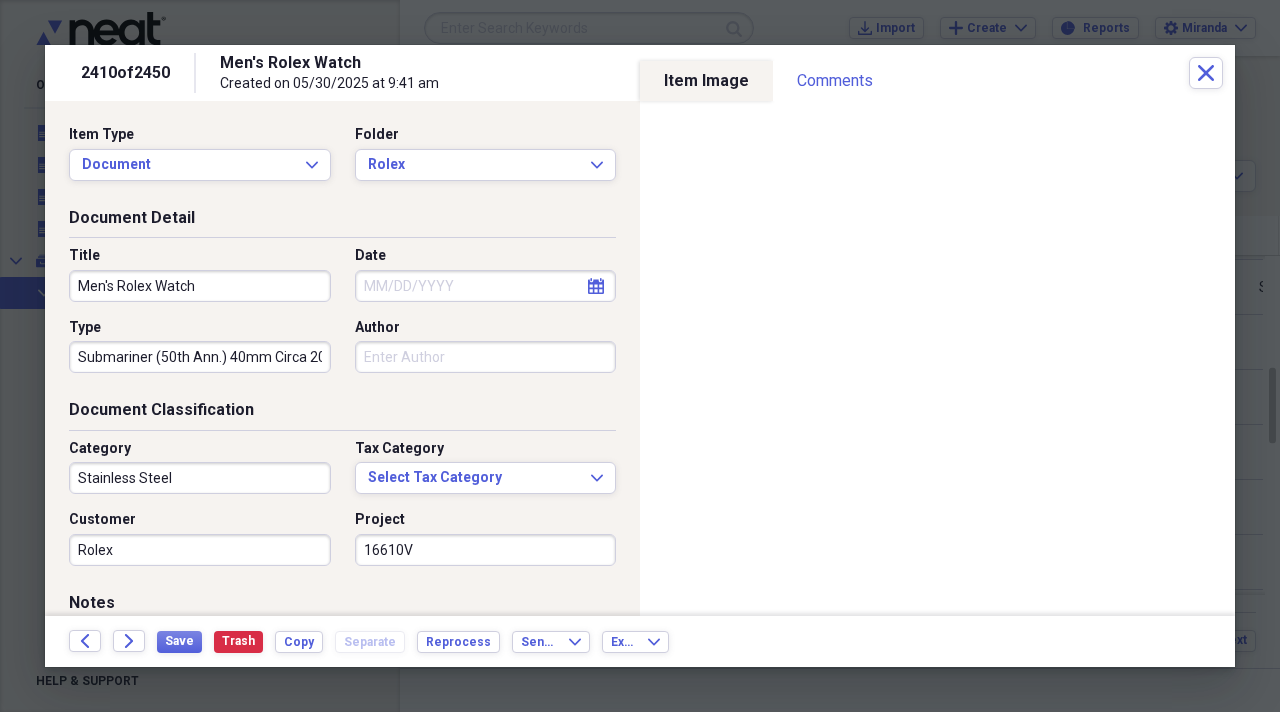 drag, startPoint x: 226, startPoint y: 416, endPoint x: 187, endPoint y: 381, distance: 52.40229 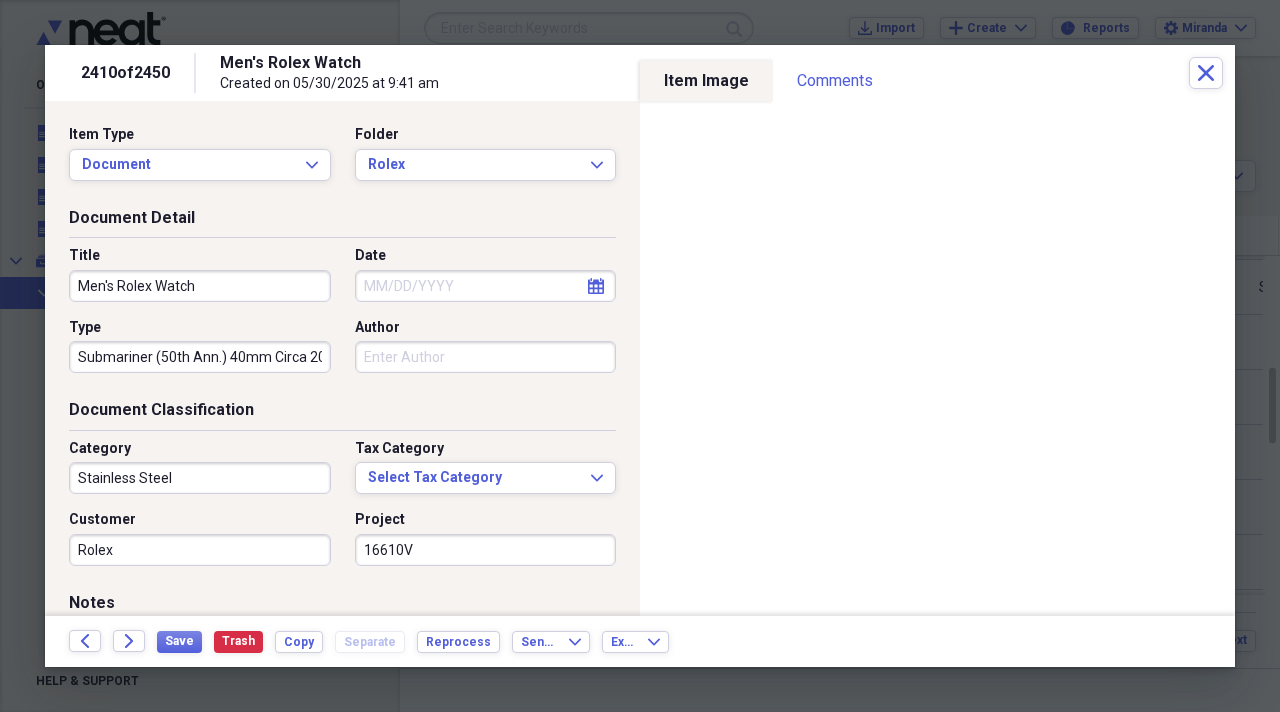click on "Document Classification" at bounding box center [342, 414] 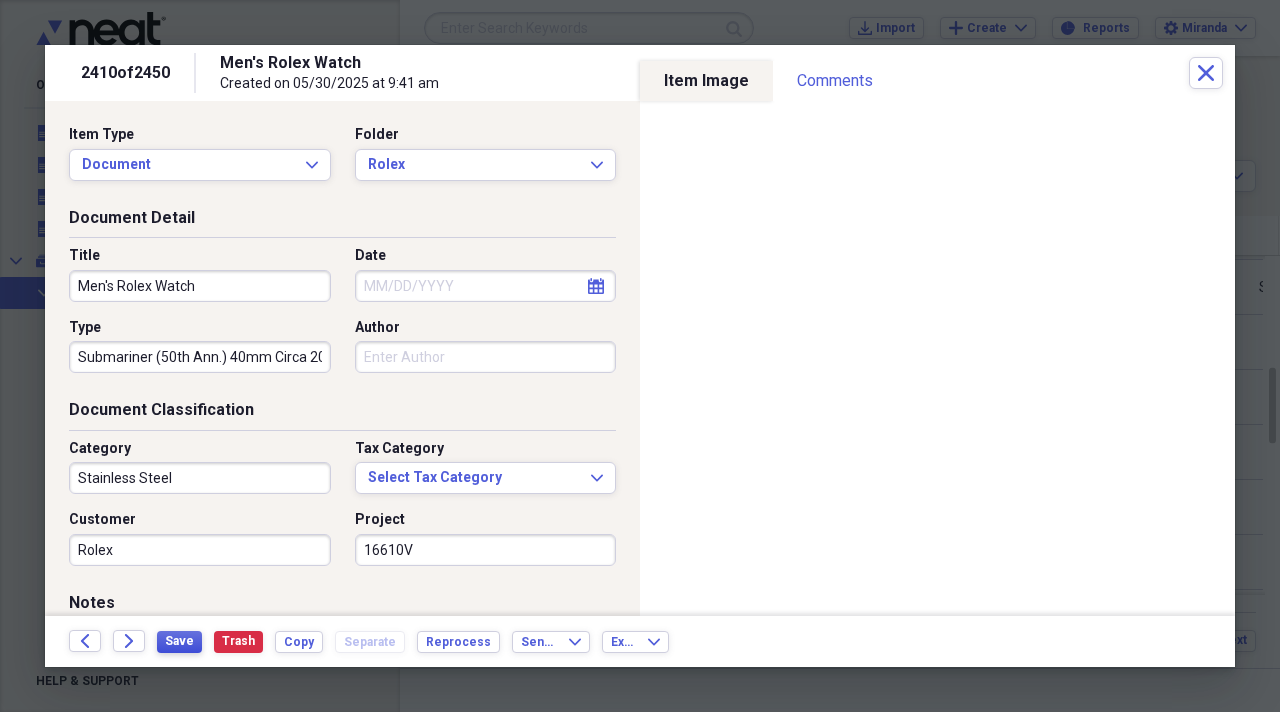 click on "Save" at bounding box center (179, 641) 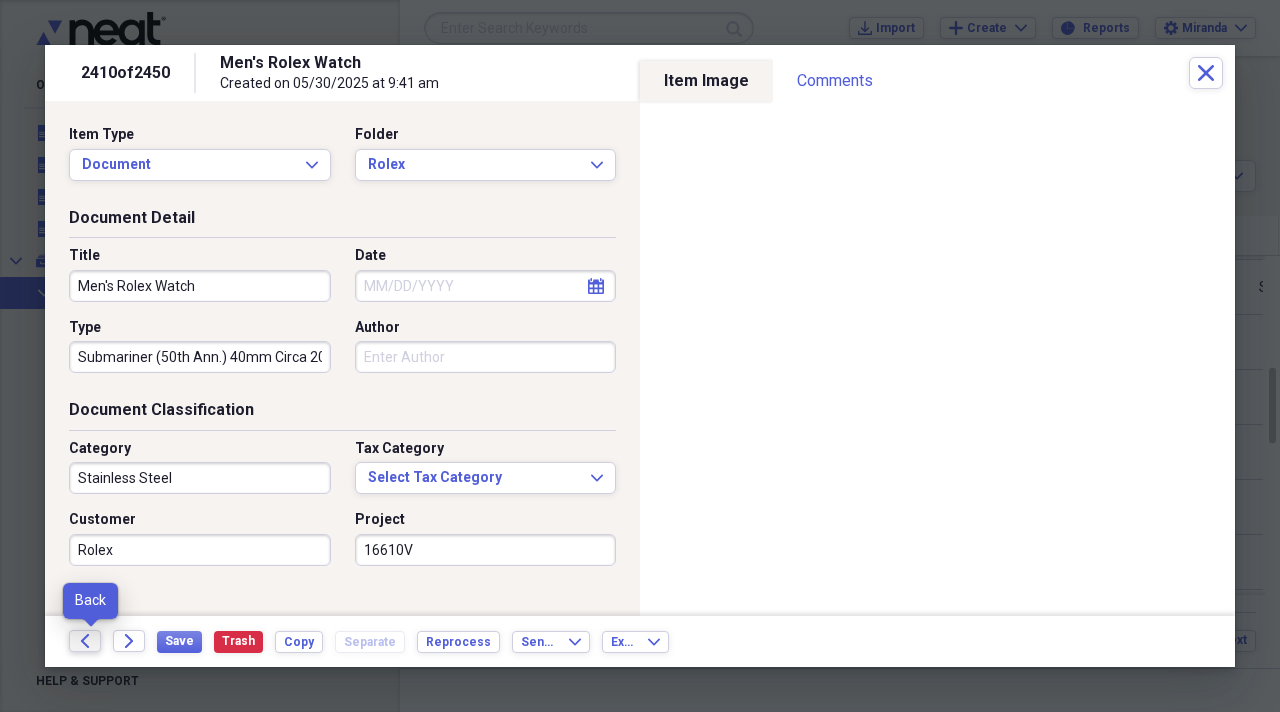 click on "Back" 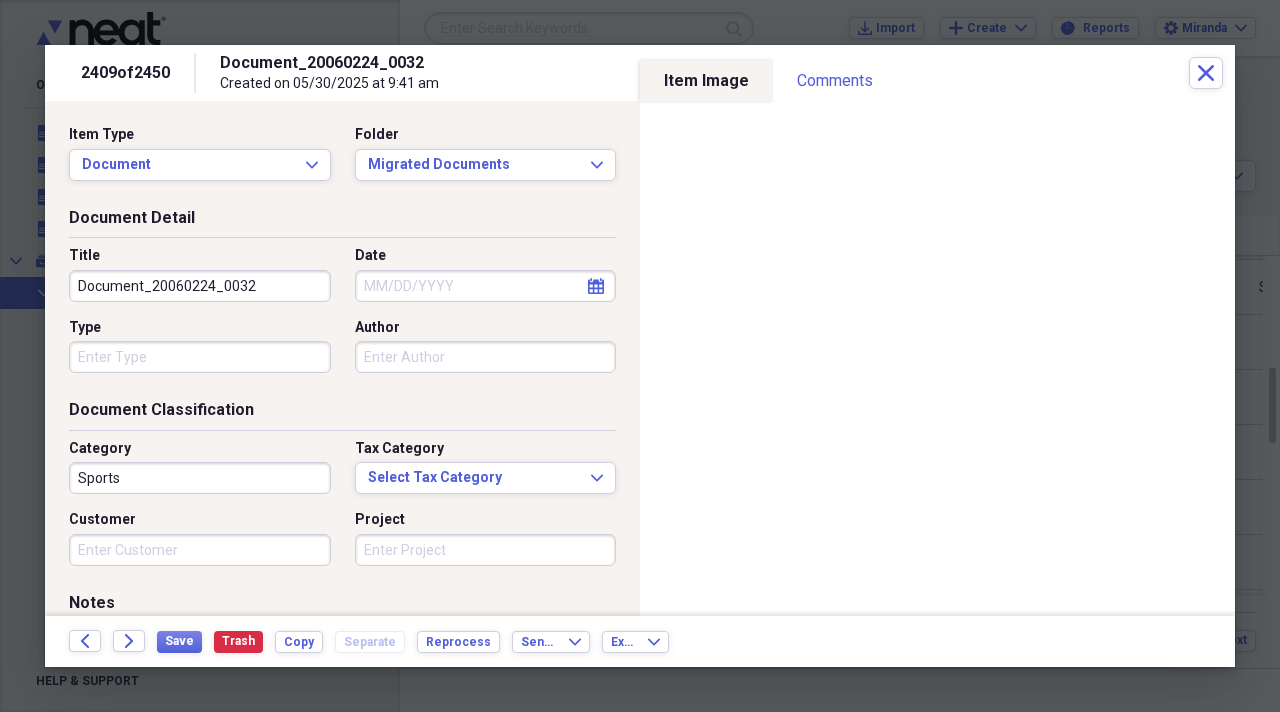 click on "Document_20060224_0032" at bounding box center (200, 286) 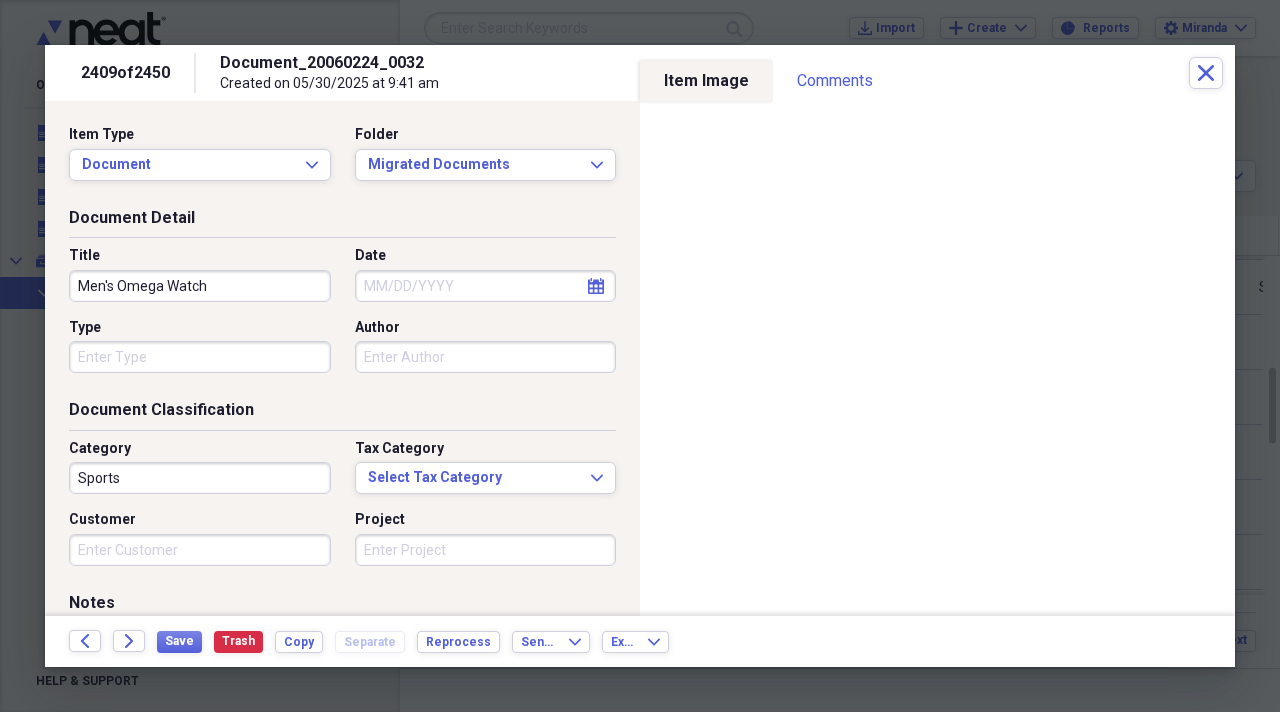 type on "Men's Omega Watch" 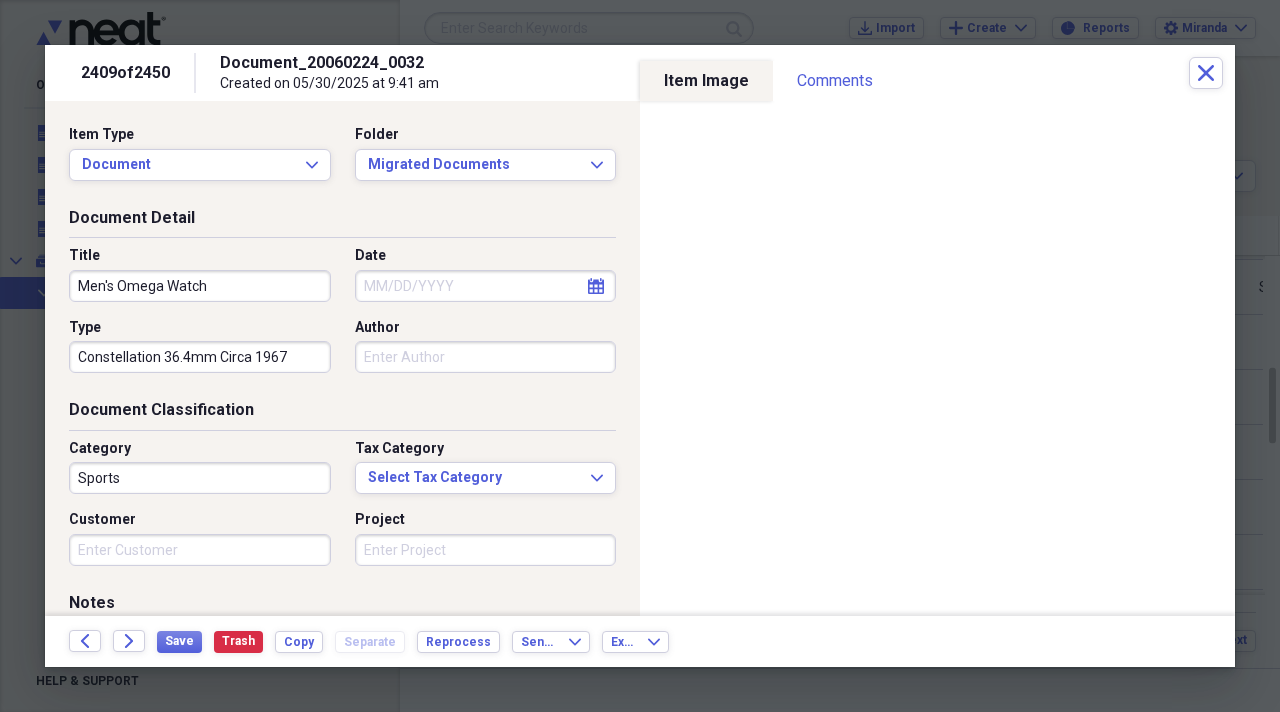 type on "Constellation 36.4mm Circa 1967" 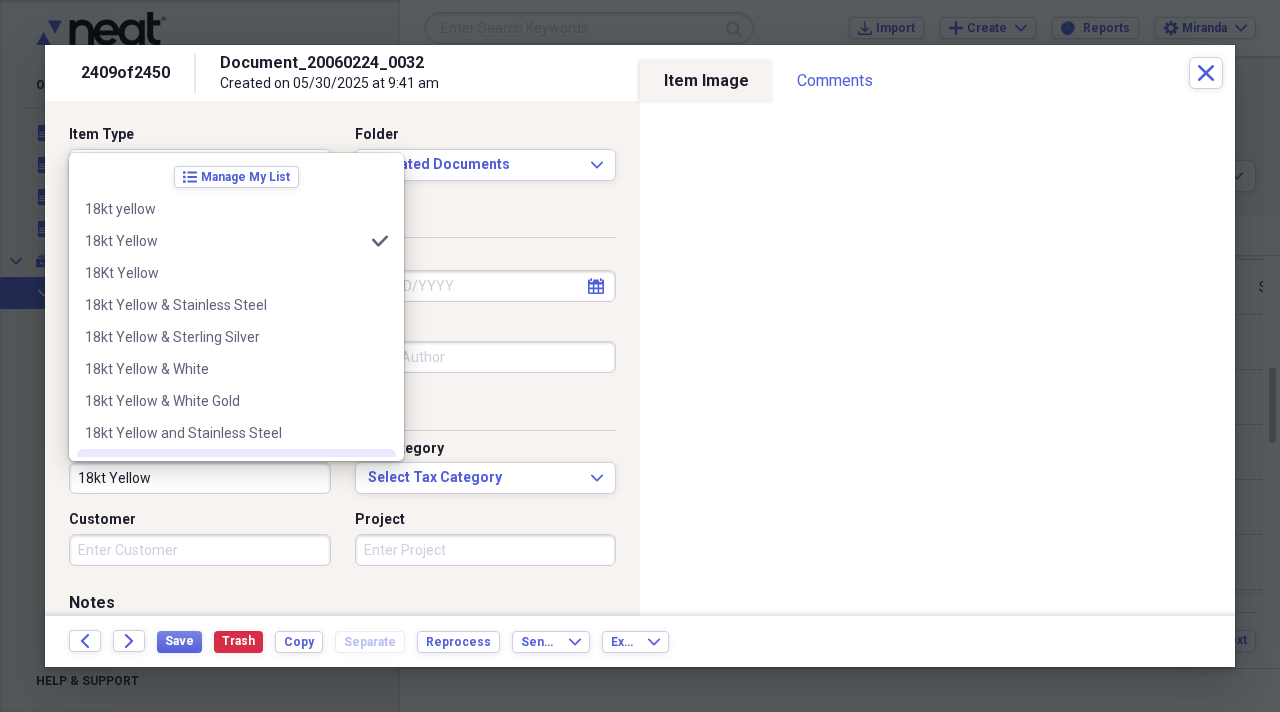 type on "18kt Yellow" 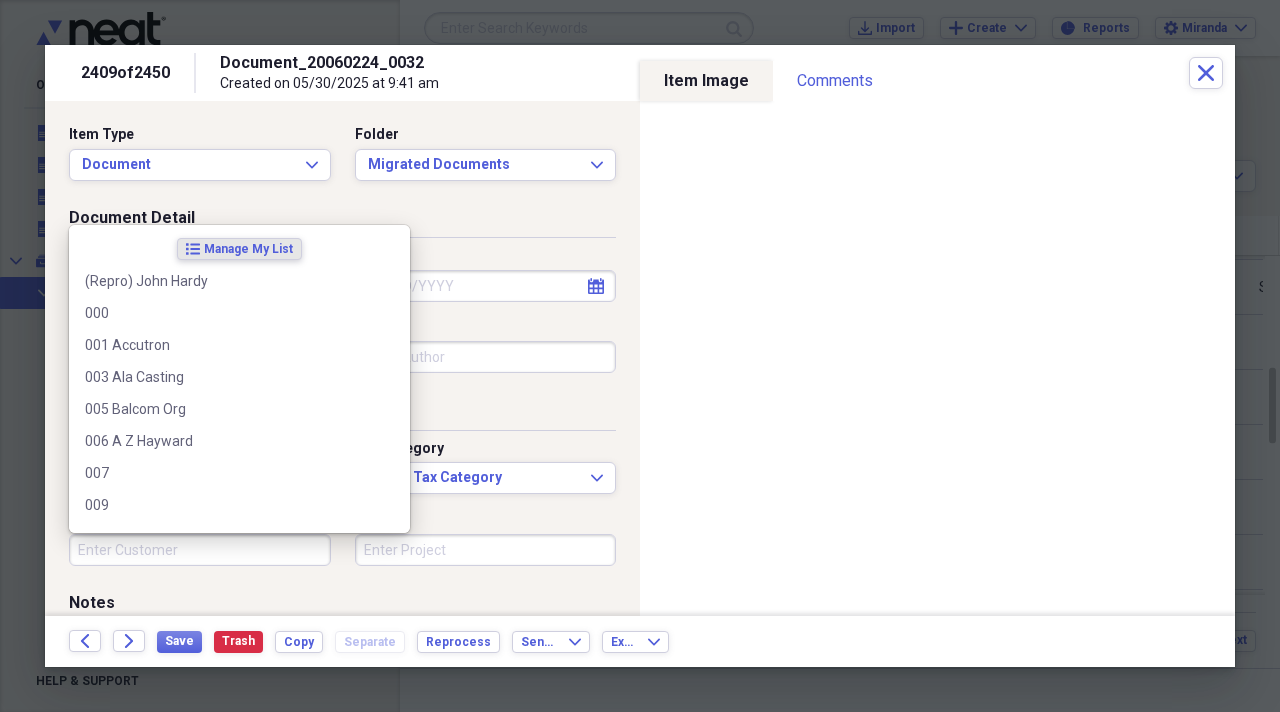 click on "Customer" at bounding box center (200, 550) 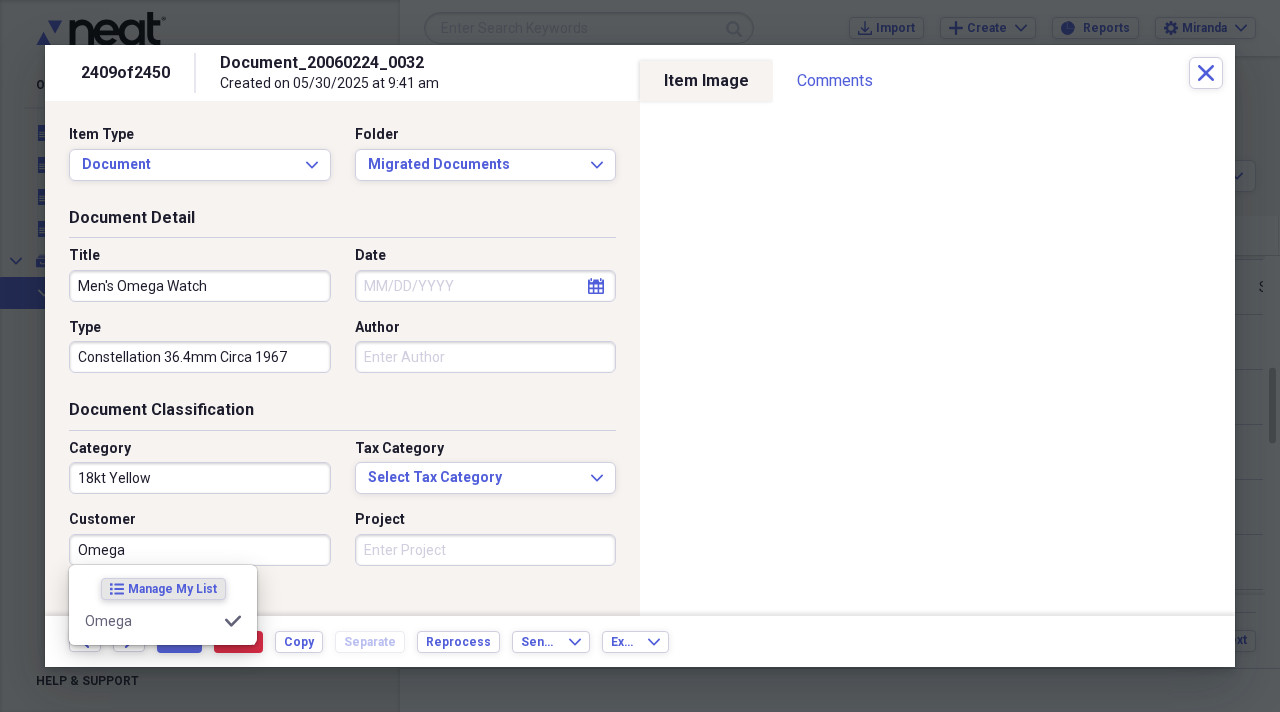 type on "Omega" 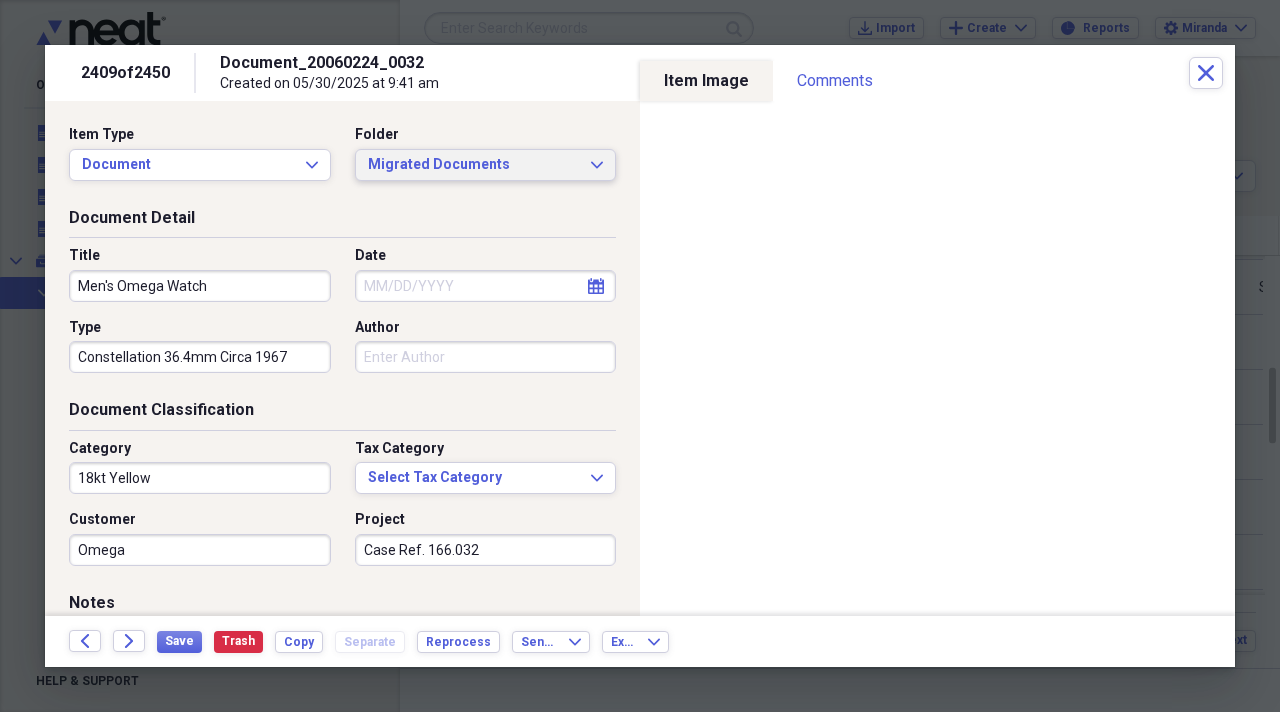 type on "Case Ref. 166.032" 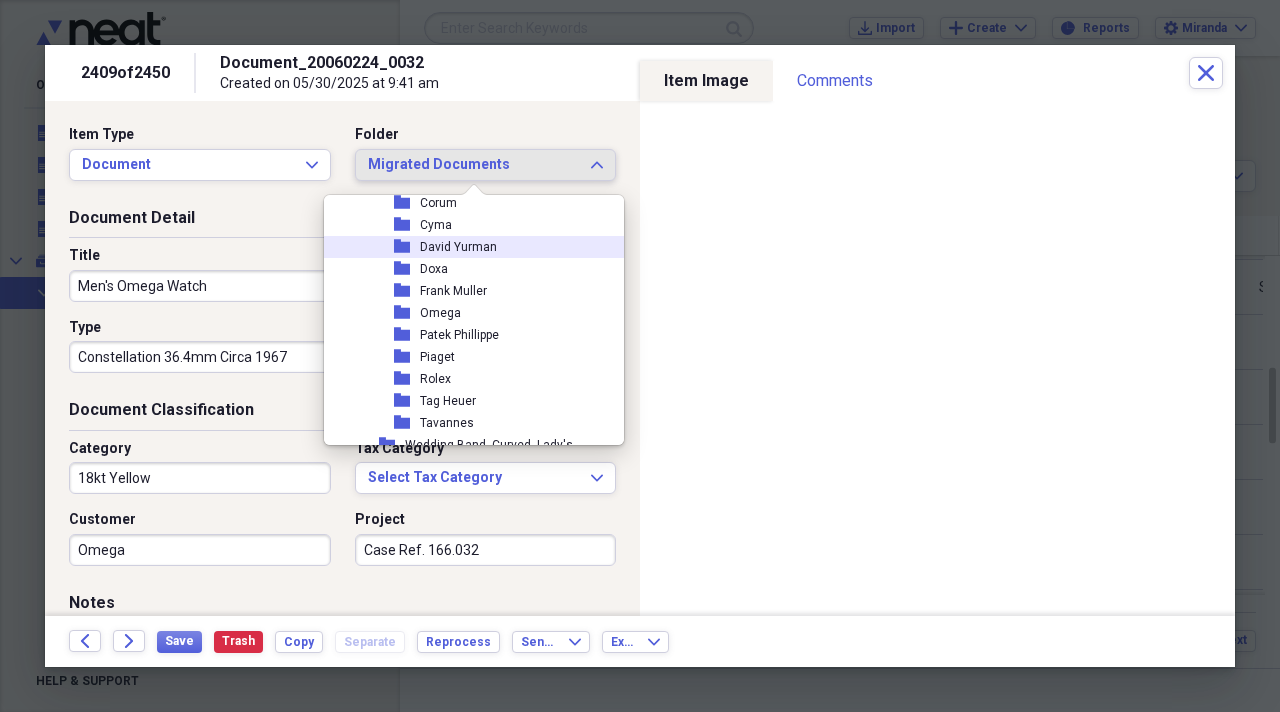 scroll, scrollTop: 2337, scrollLeft: 0, axis: vertical 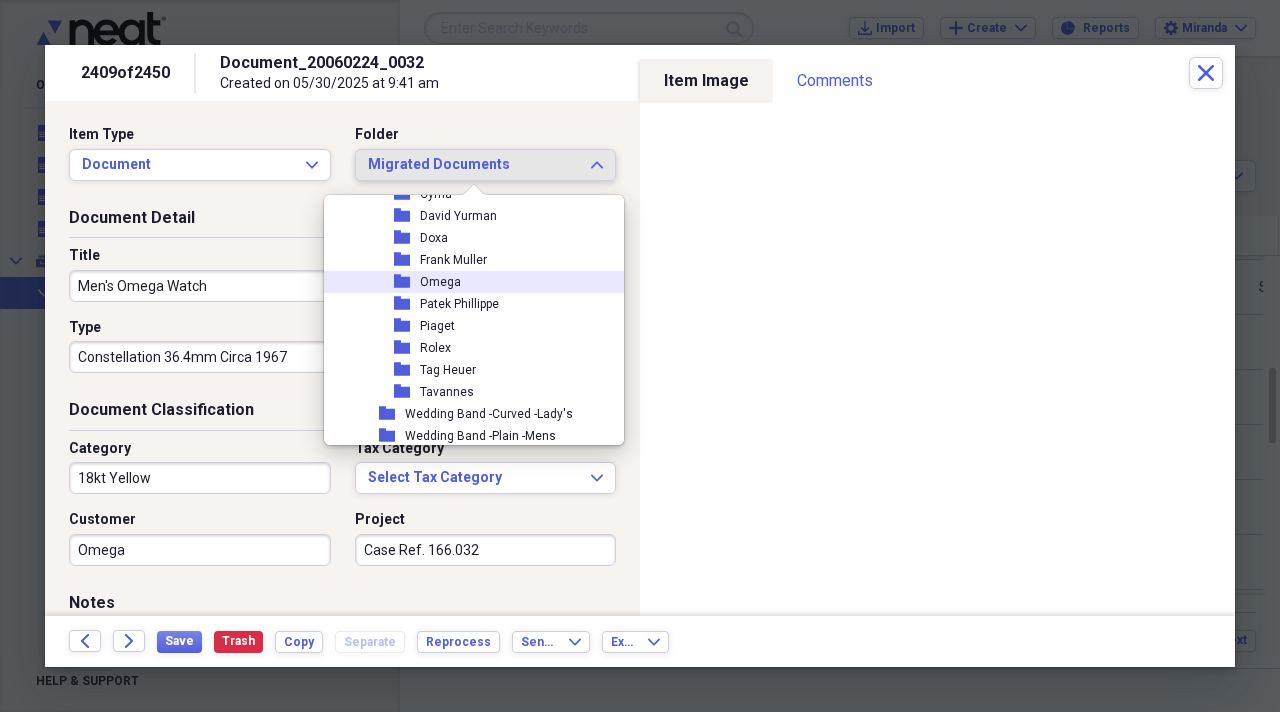 click on "folder Omega" at bounding box center [466, 282] 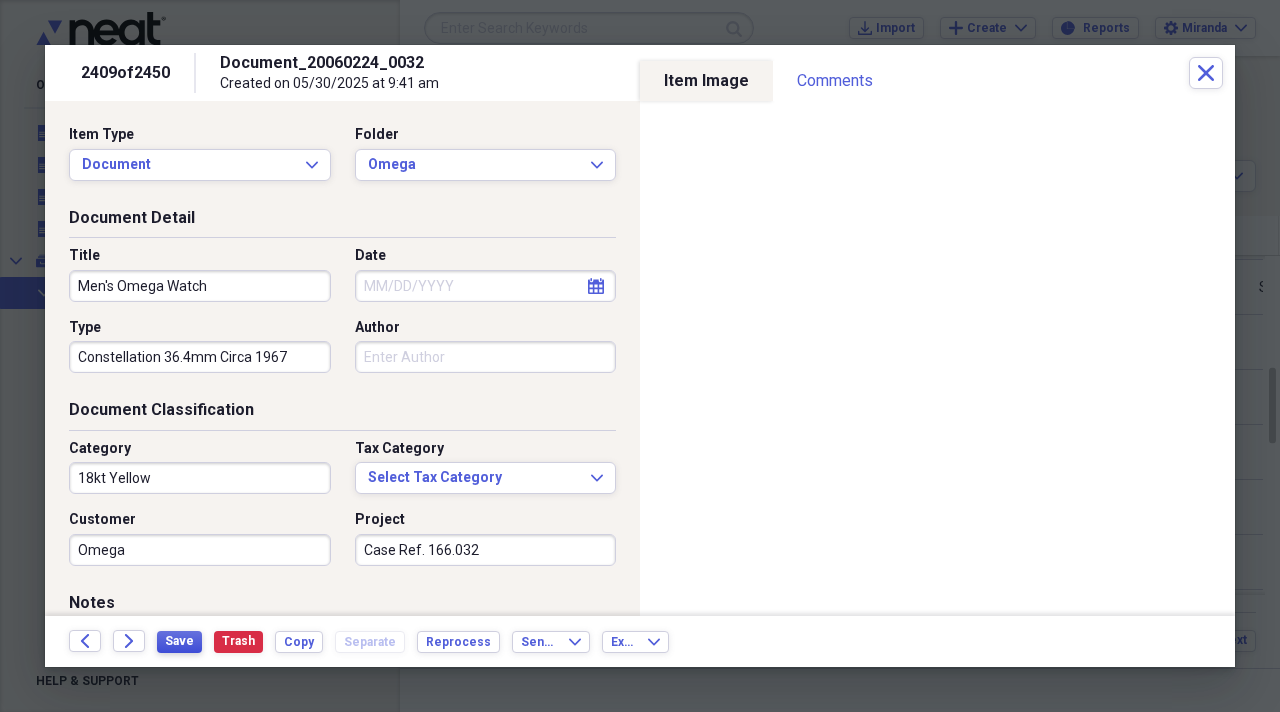 click on "Save" at bounding box center [179, 642] 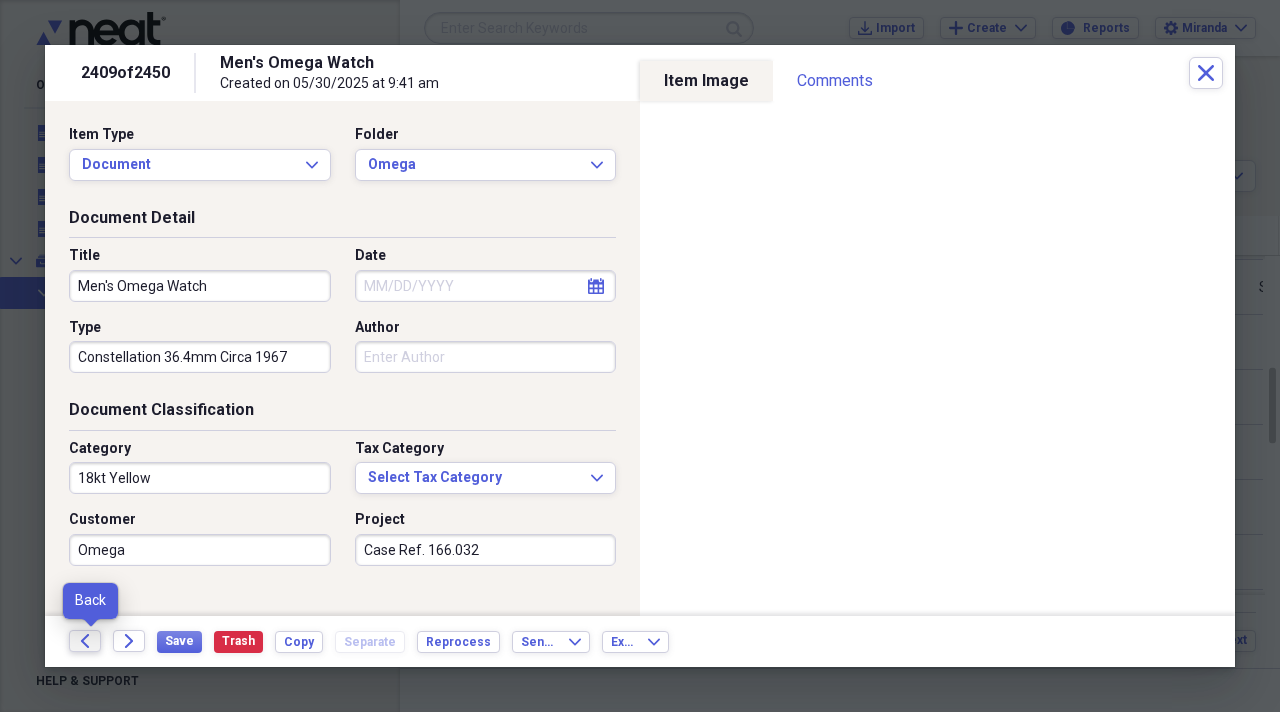 click on "Back" at bounding box center [85, 641] 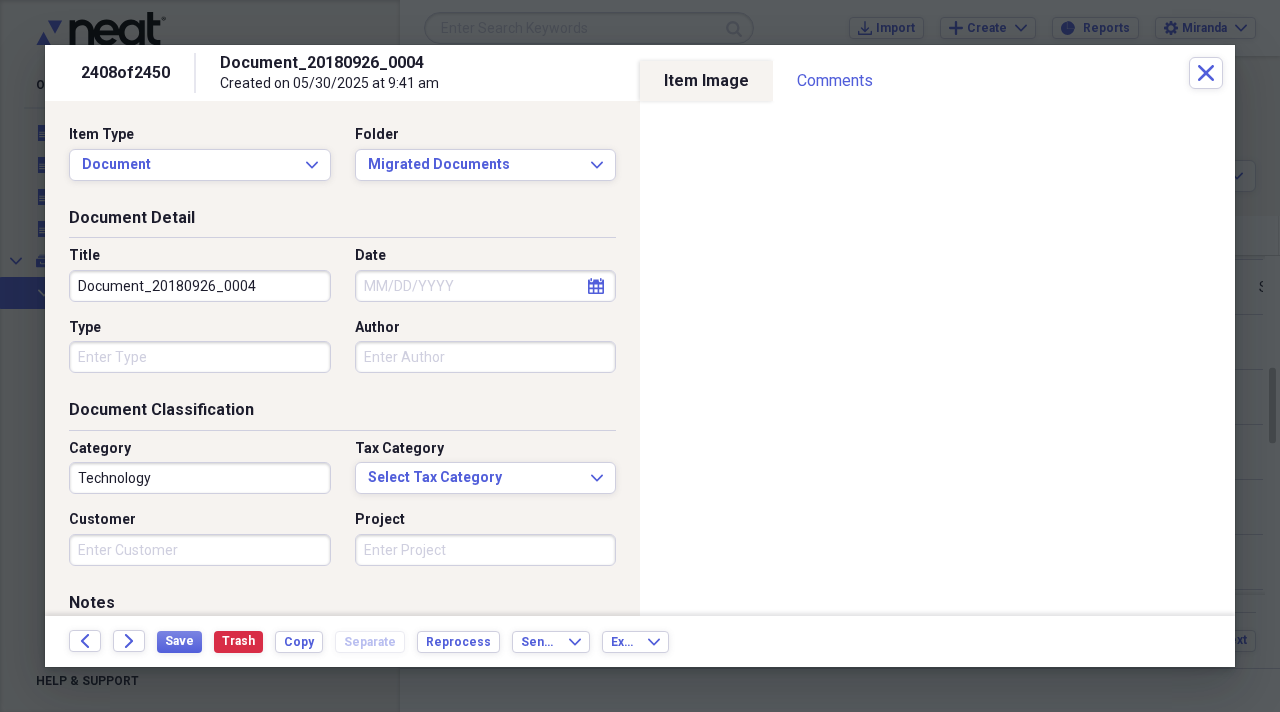 drag, startPoint x: 264, startPoint y: 298, endPoint x: 0, endPoint y: 259, distance: 266.86514 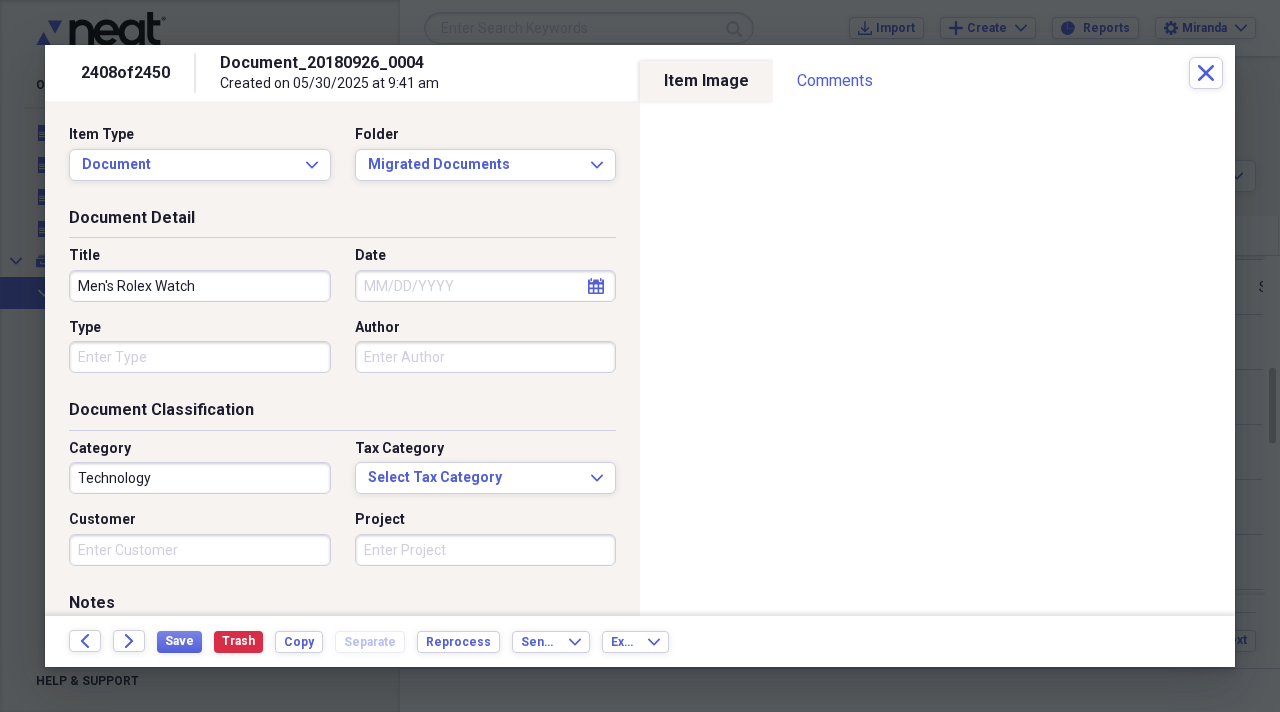type on "Men's Rolex Watch" 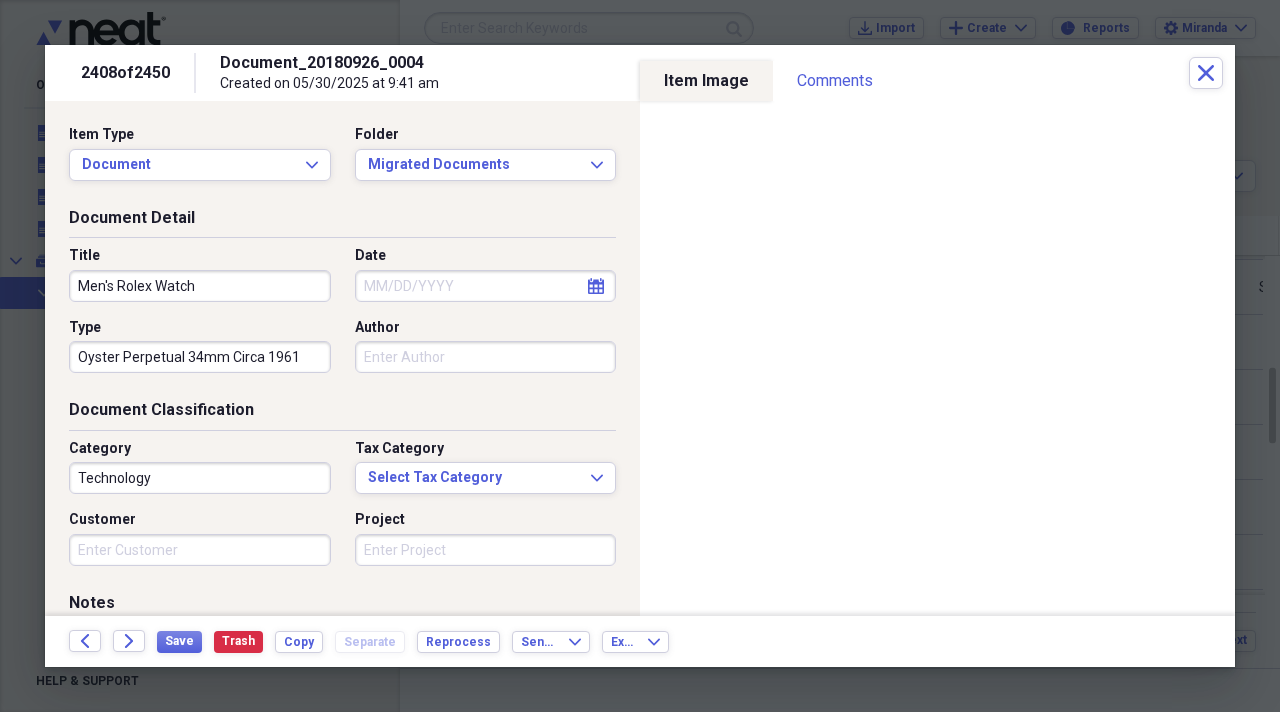 type on "Oyster Perpetual 34mm Circa 1961" 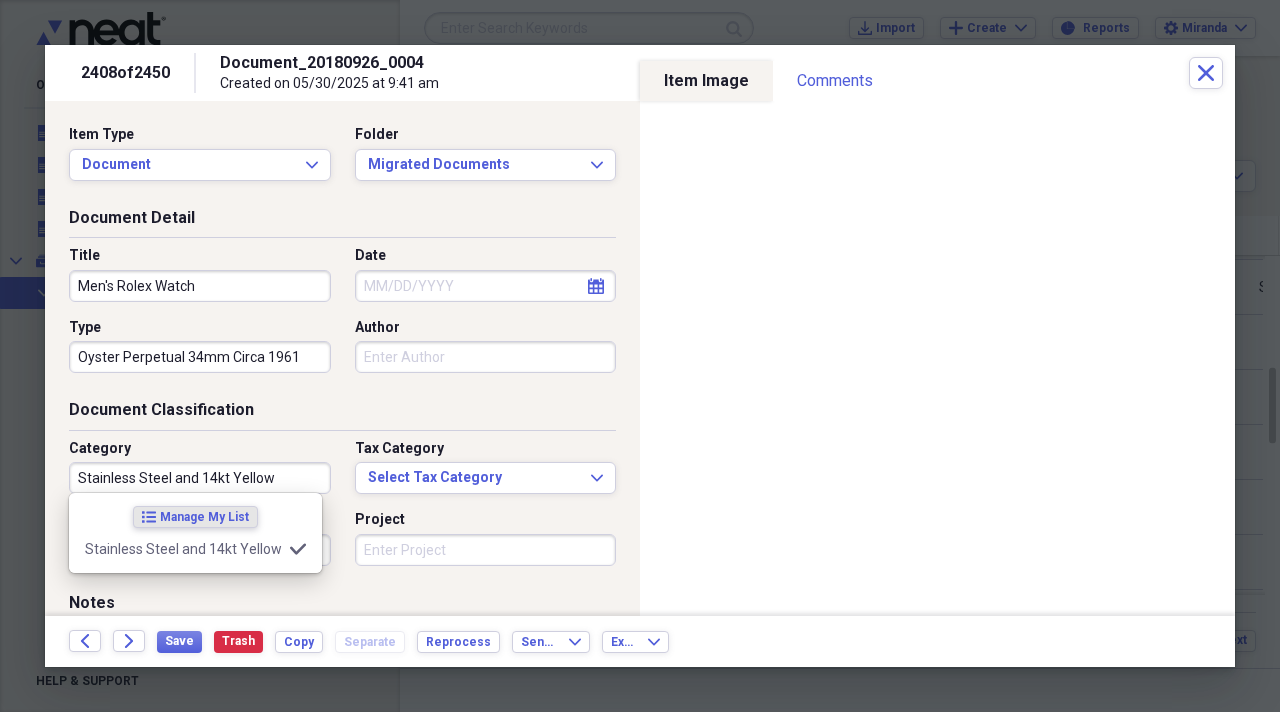 type on "Stainless Steel and 14kt Yellow" 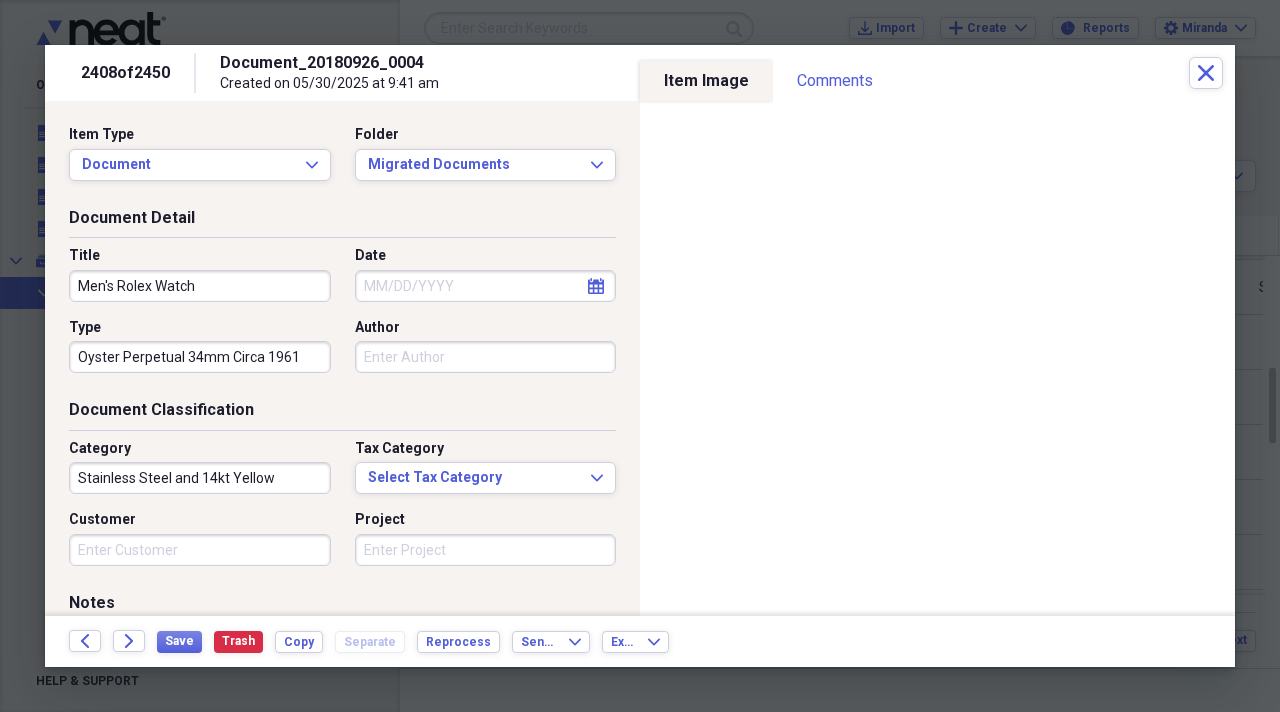 click on "Customer" at bounding box center (200, 550) 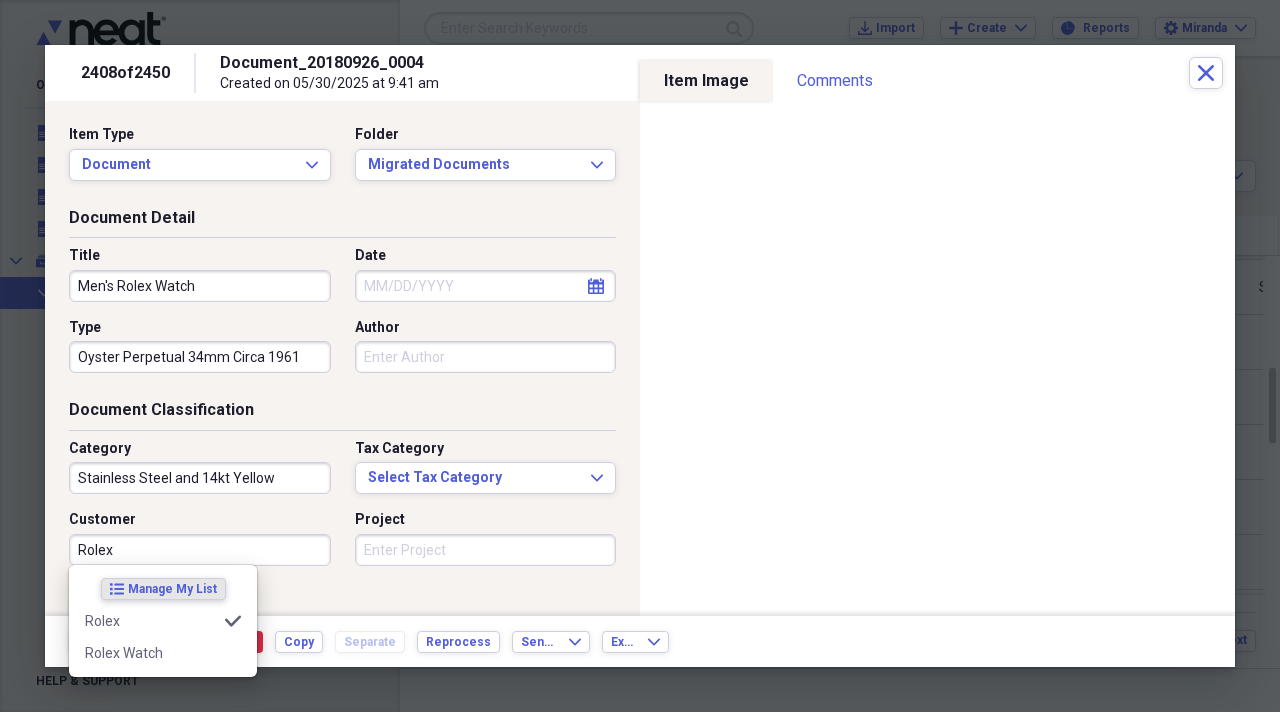 type on "Rolex" 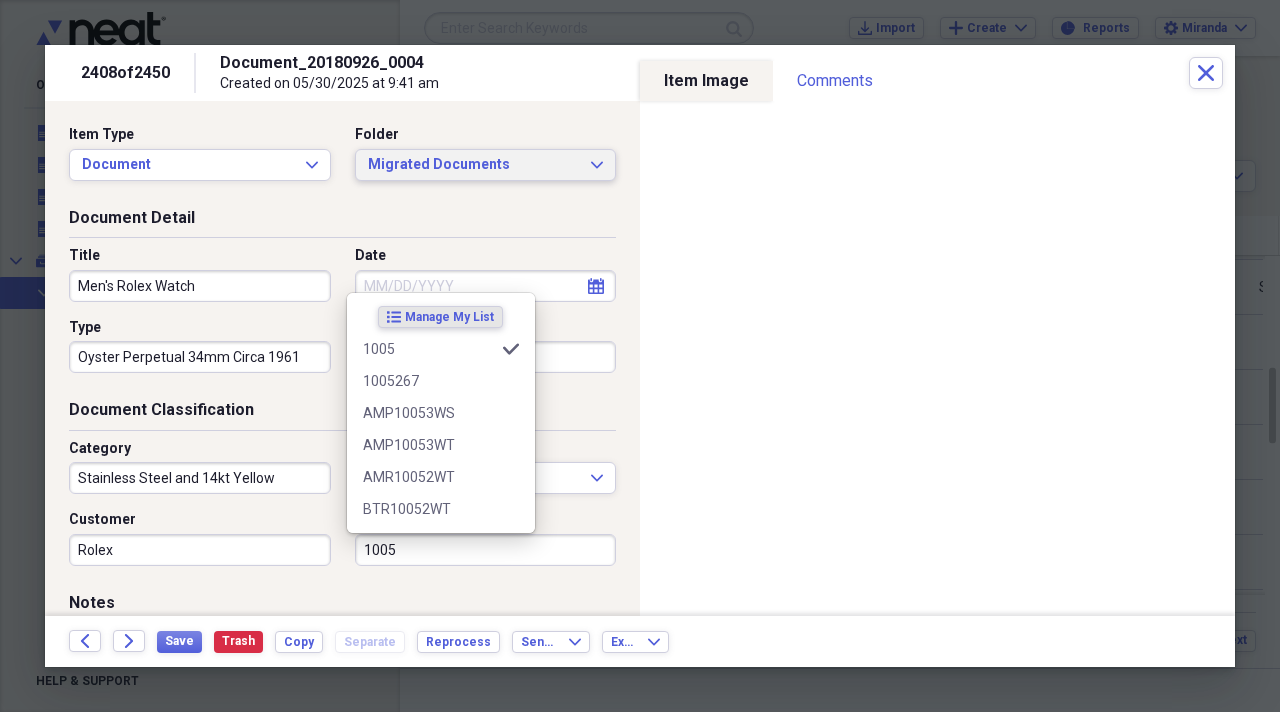 type on "1005" 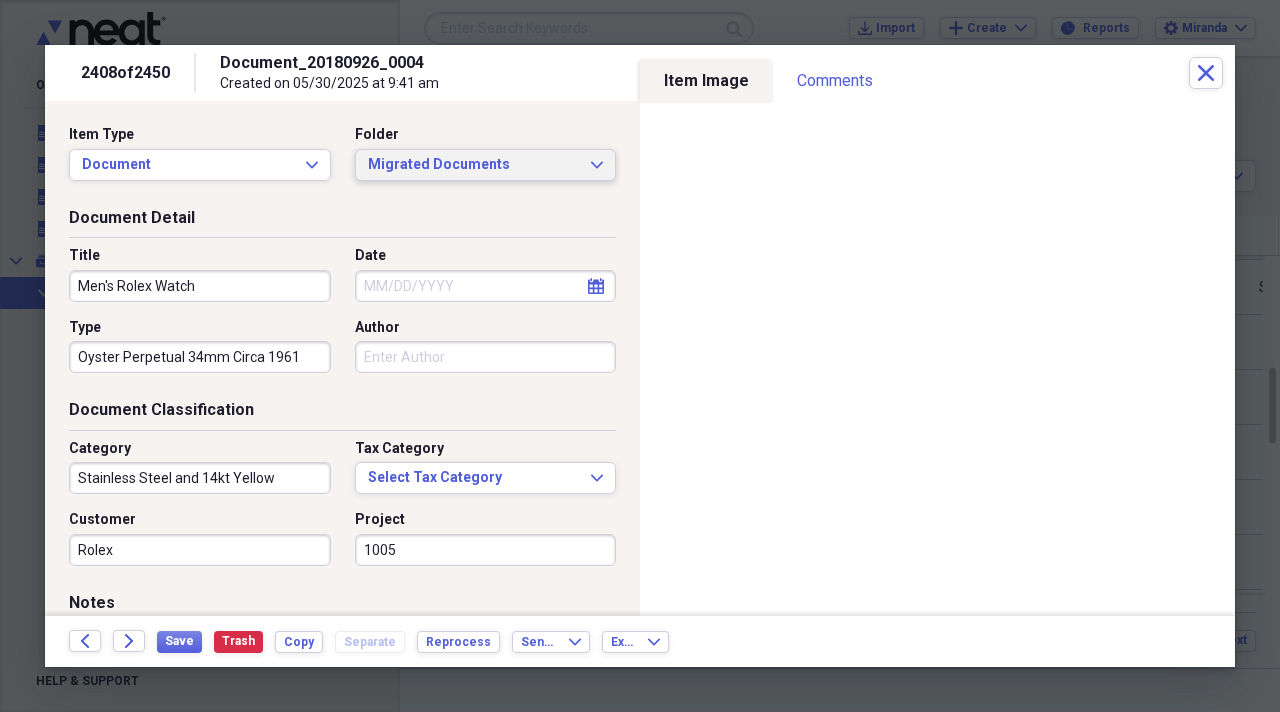 click on "Migrated Documents Expand" at bounding box center [486, 165] 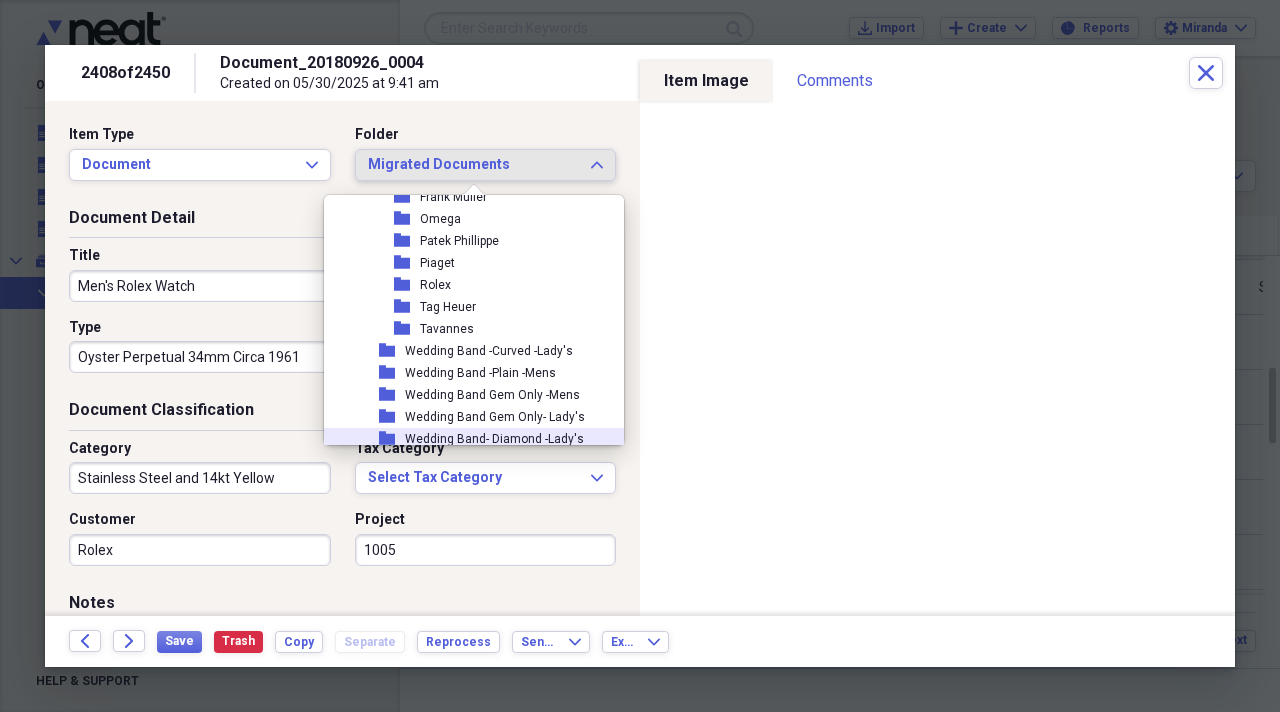 scroll, scrollTop: 2300, scrollLeft: 0, axis: vertical 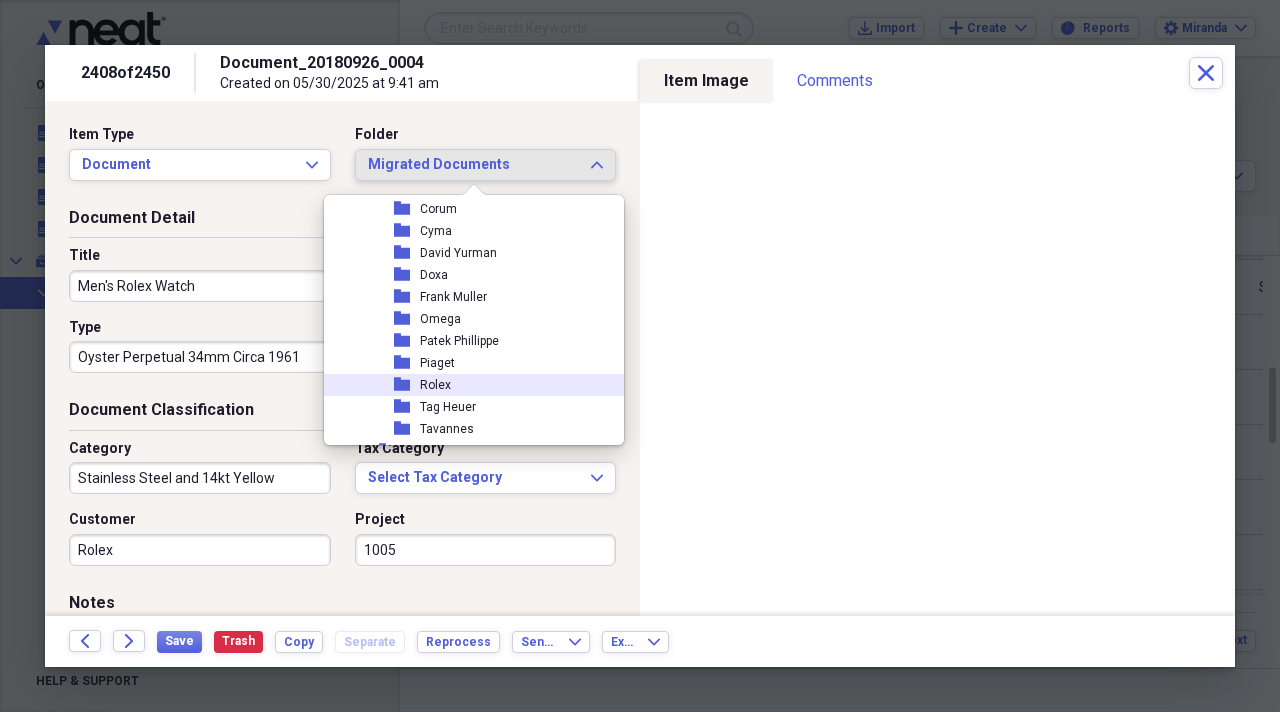 click on "folder Rolex" at bounding box center (466, 385) 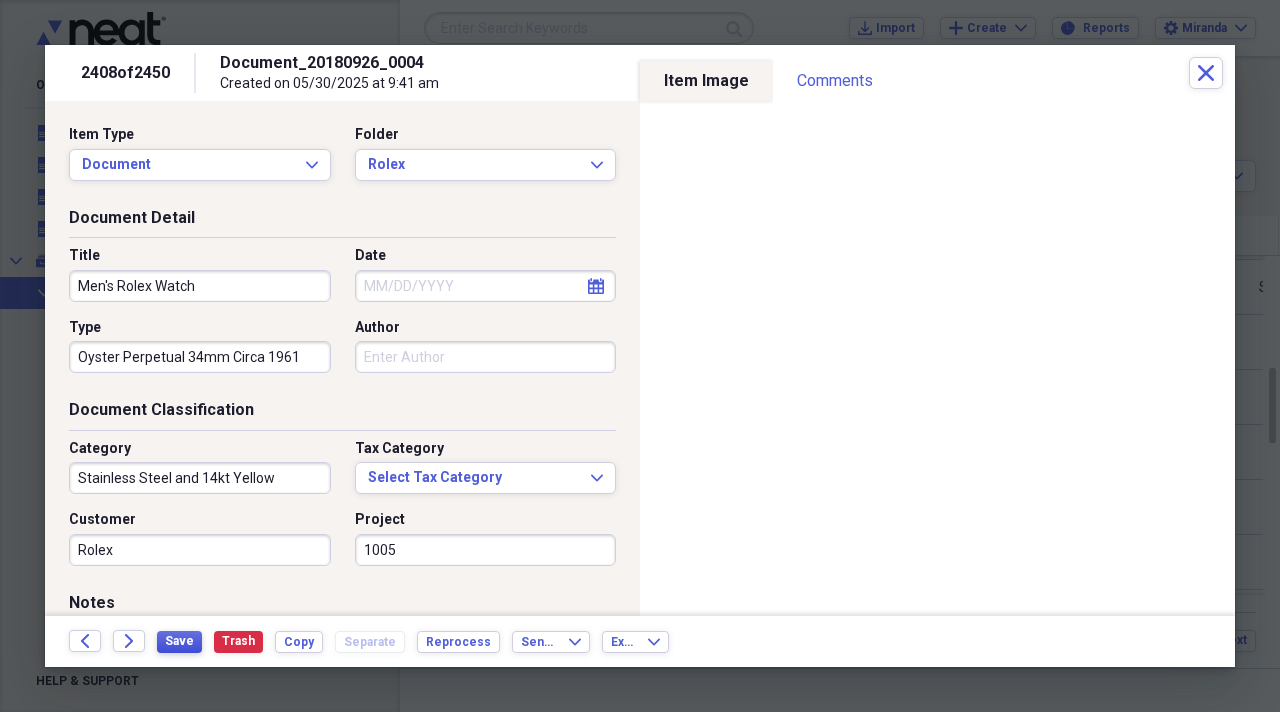 click on "Save" at bounding box center (179, 641) 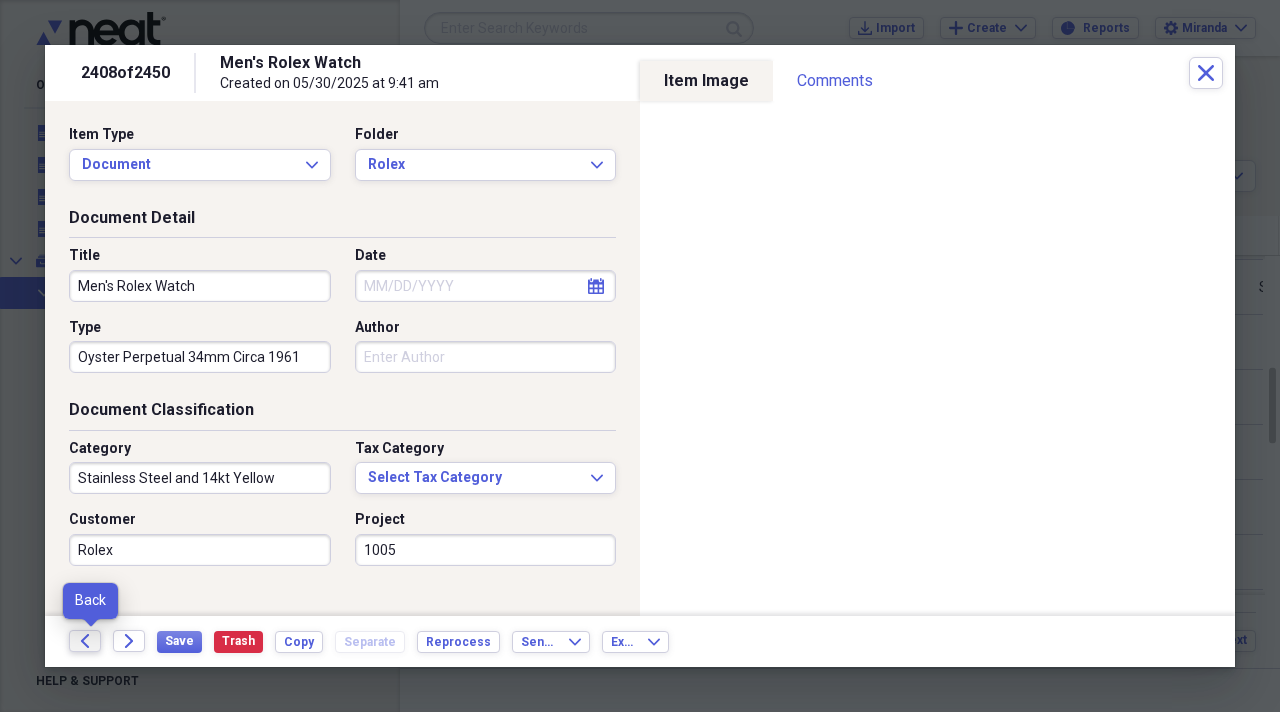 click on "Back" at bounding box center (85, 641) 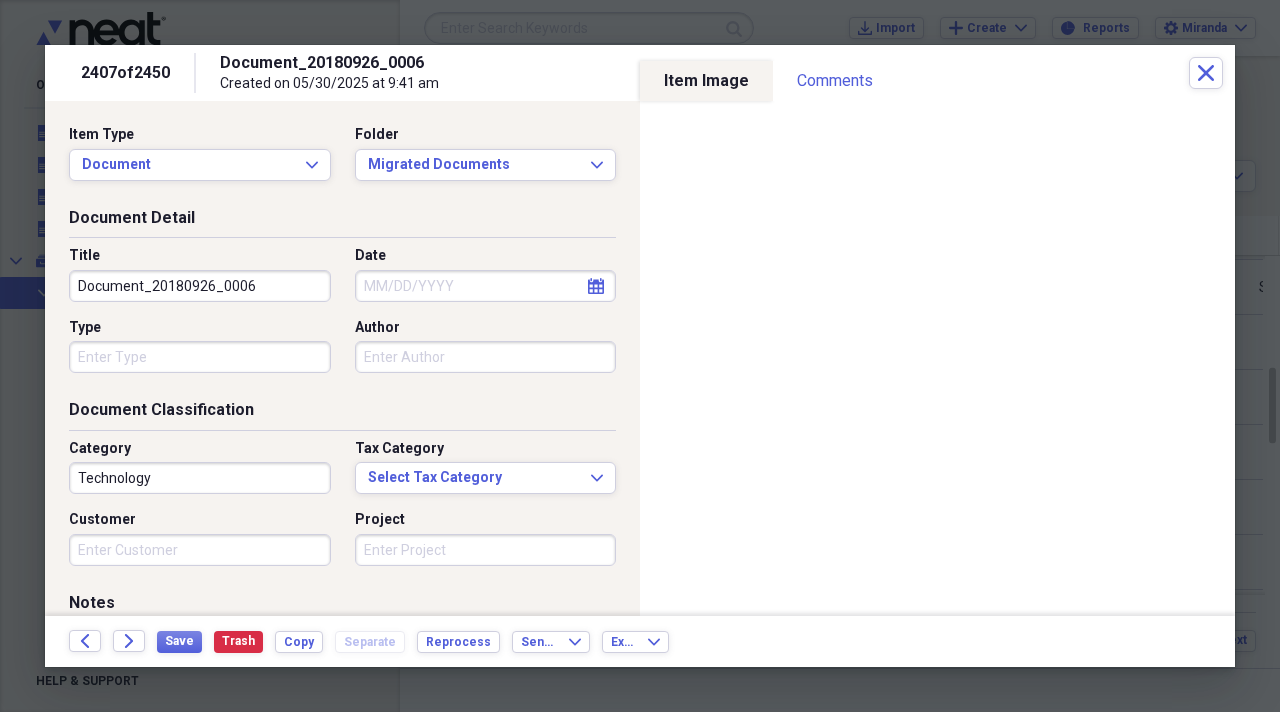 drag, startPoint x: 266, startPoint y: 284, endPoint x: 0, endPoint y: 239, distance: 269.77954 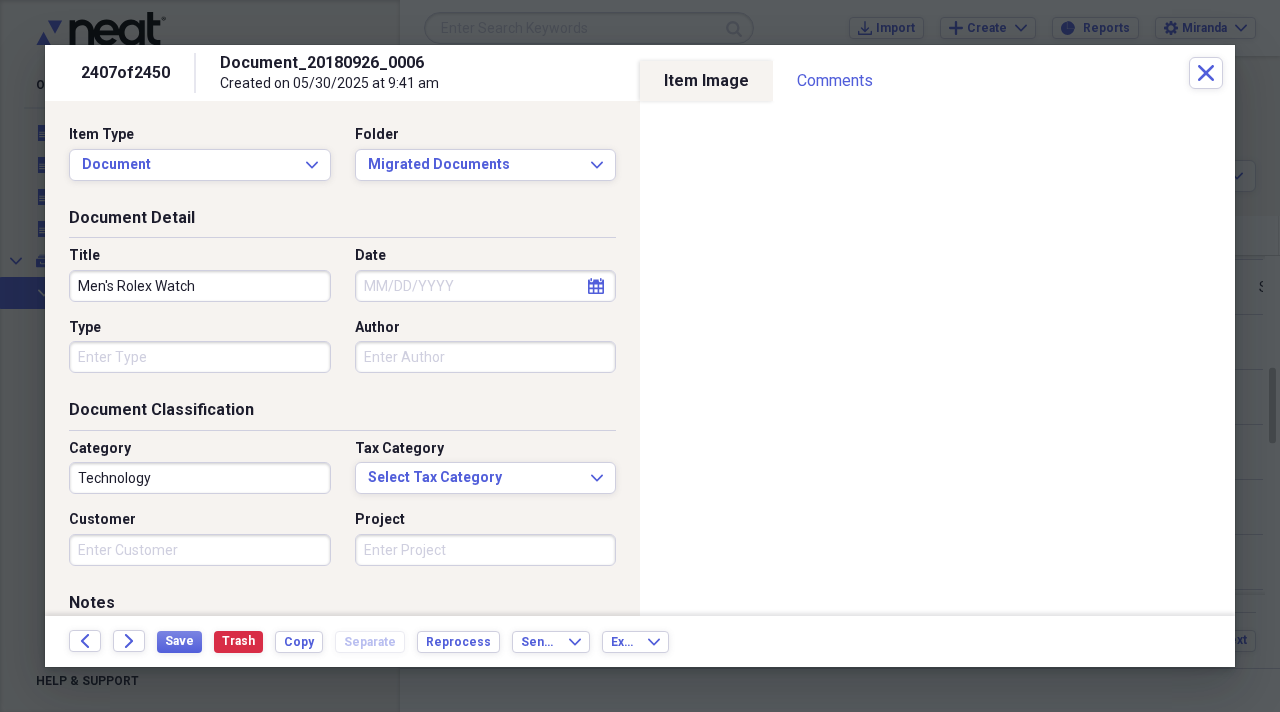 type on "Men's Rolex Watch" 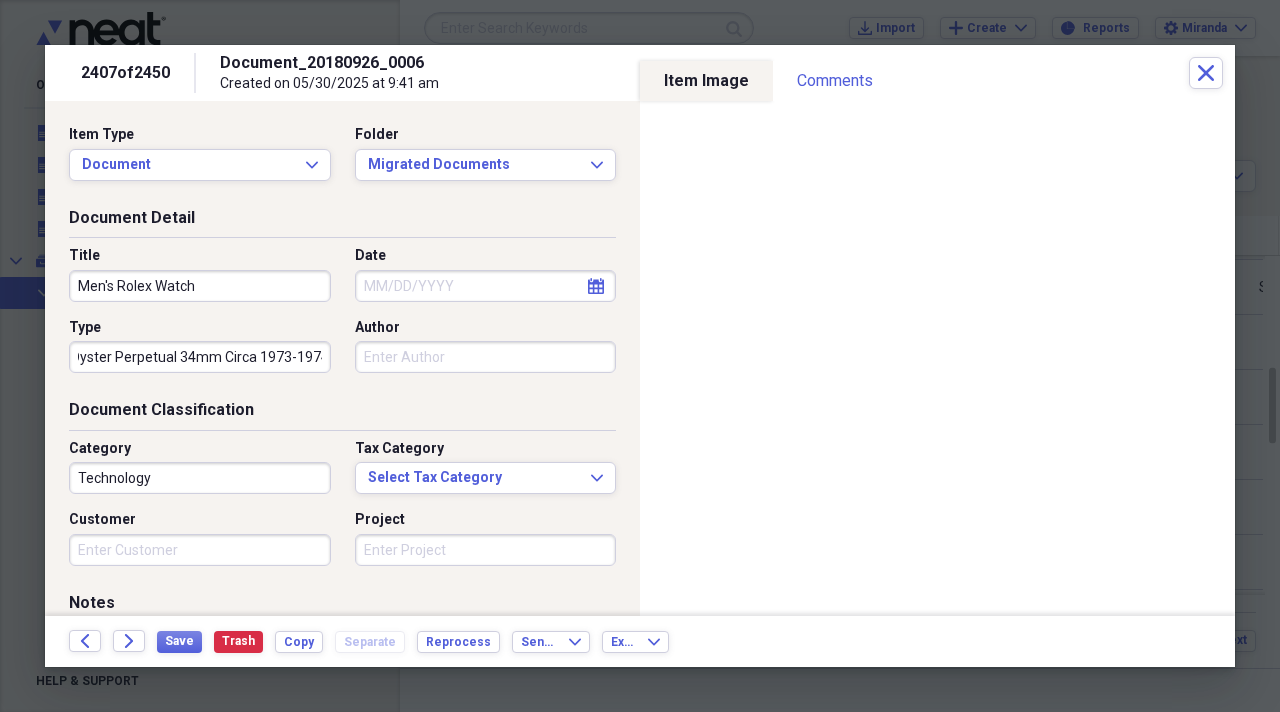 scroll, scrollTop: 0, scrollLeft: 16, axis: horizontal 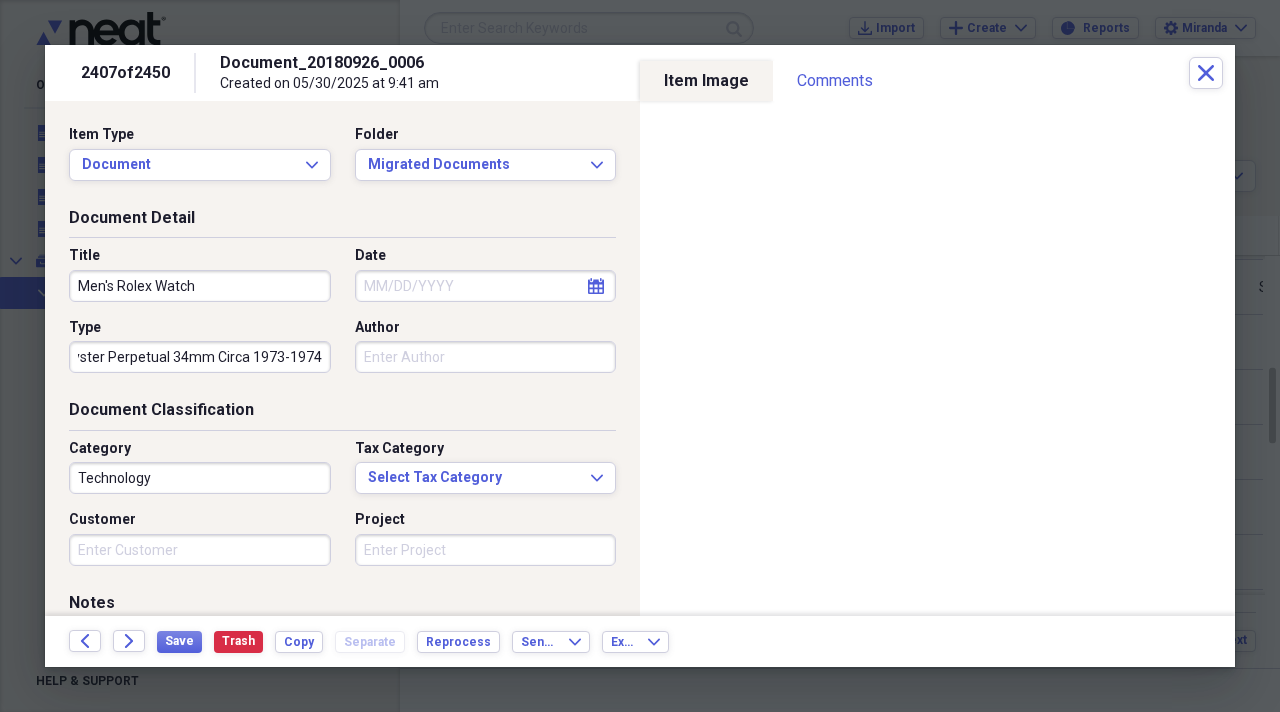 type on "Oyster Perpetual 34mm Circa 1973-1974" 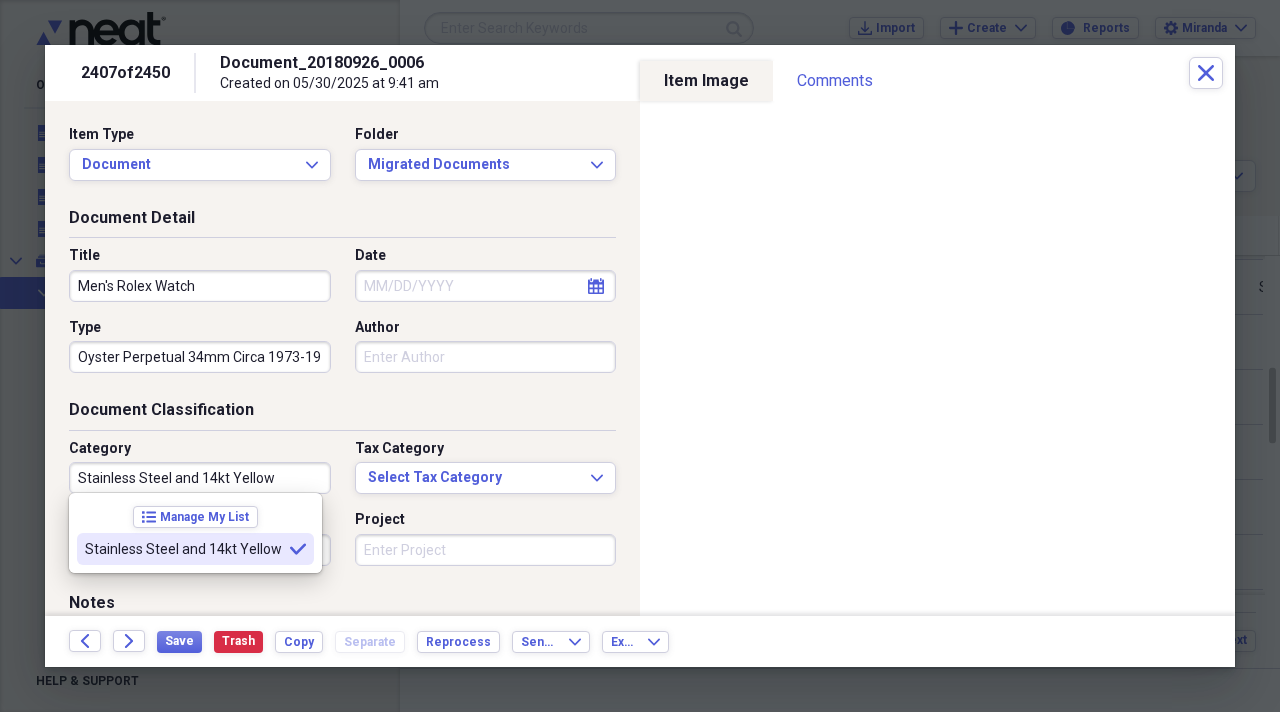type on "Stainless Steel and 14kt Yellow" 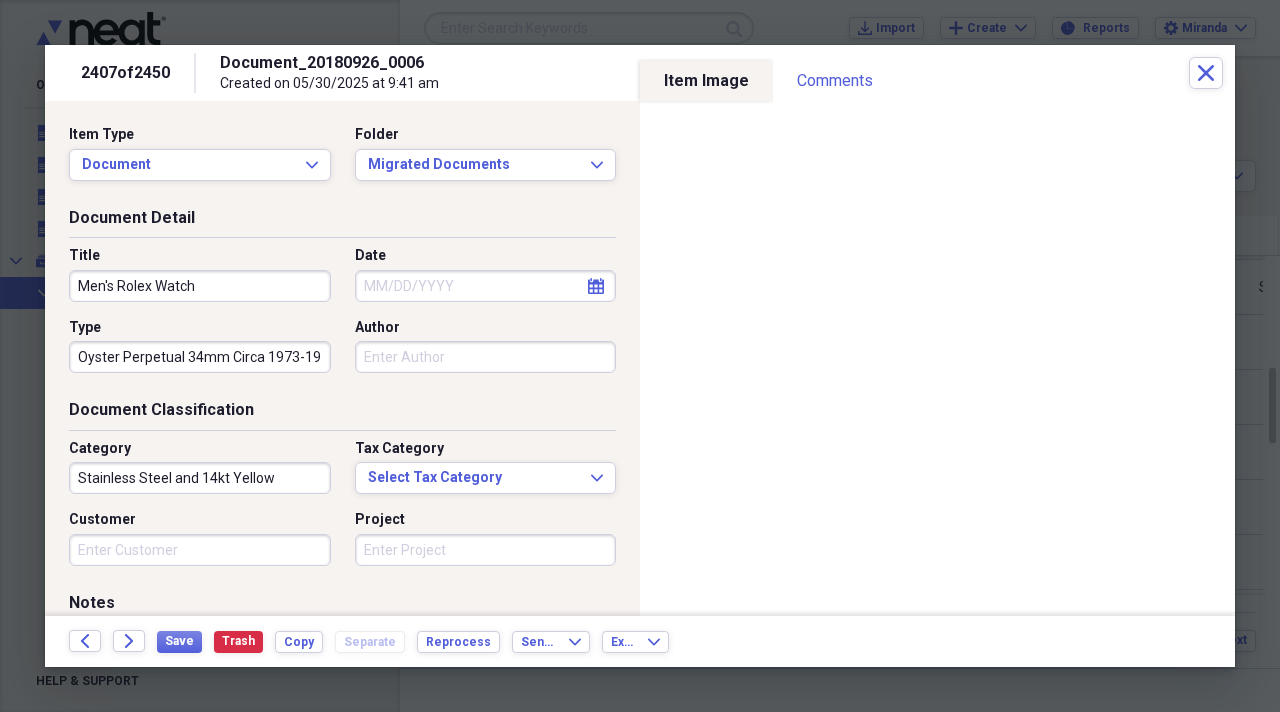 click on "Customer" at bounding box center (200, 550) 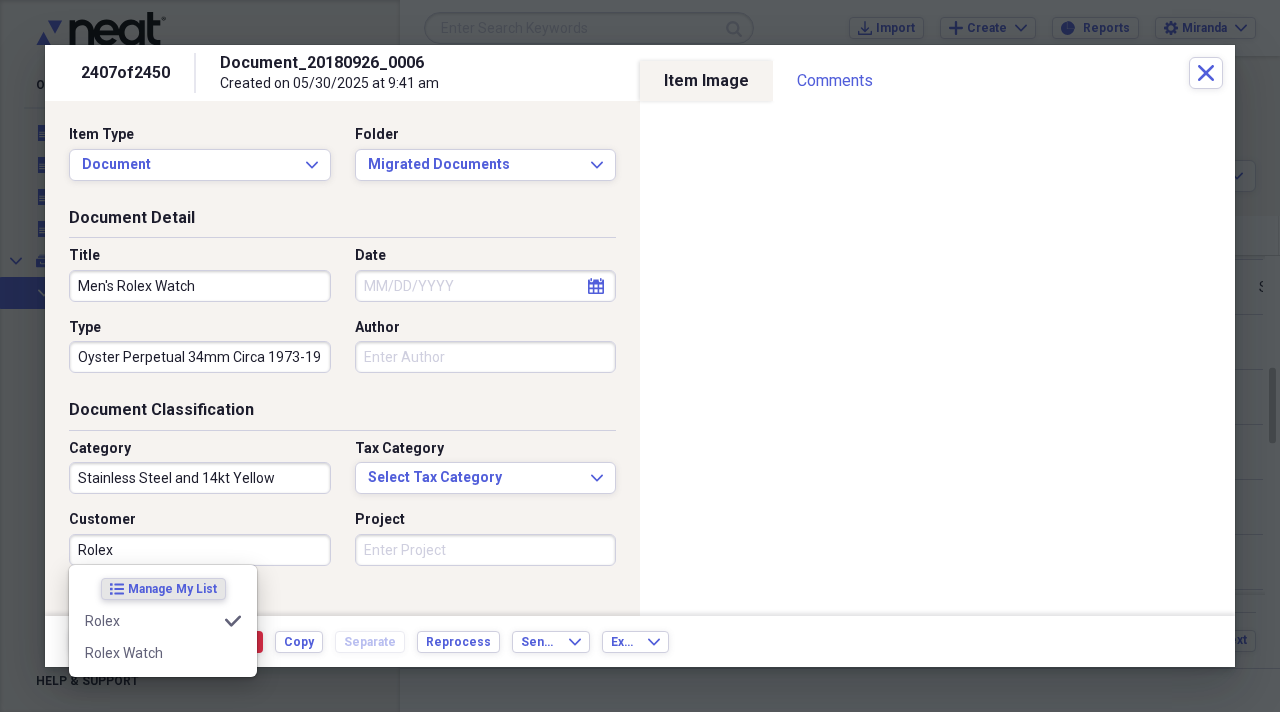 type on "Rolex" 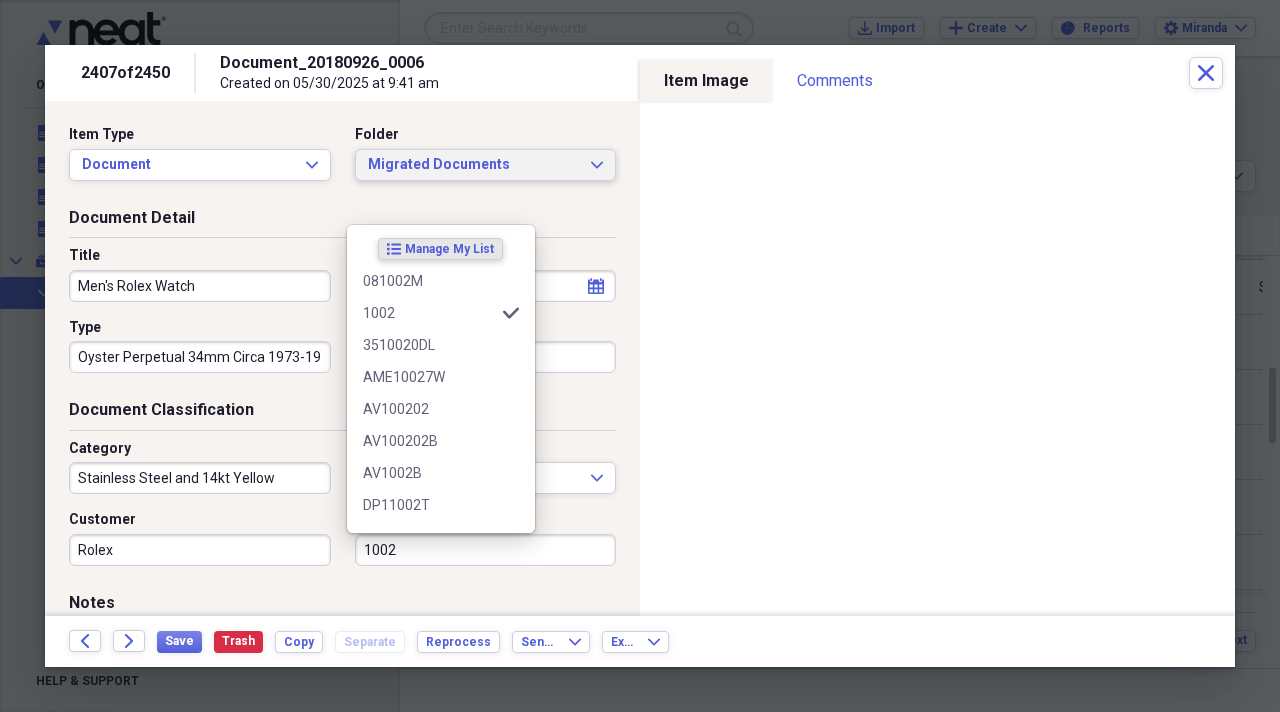 type on "1002" 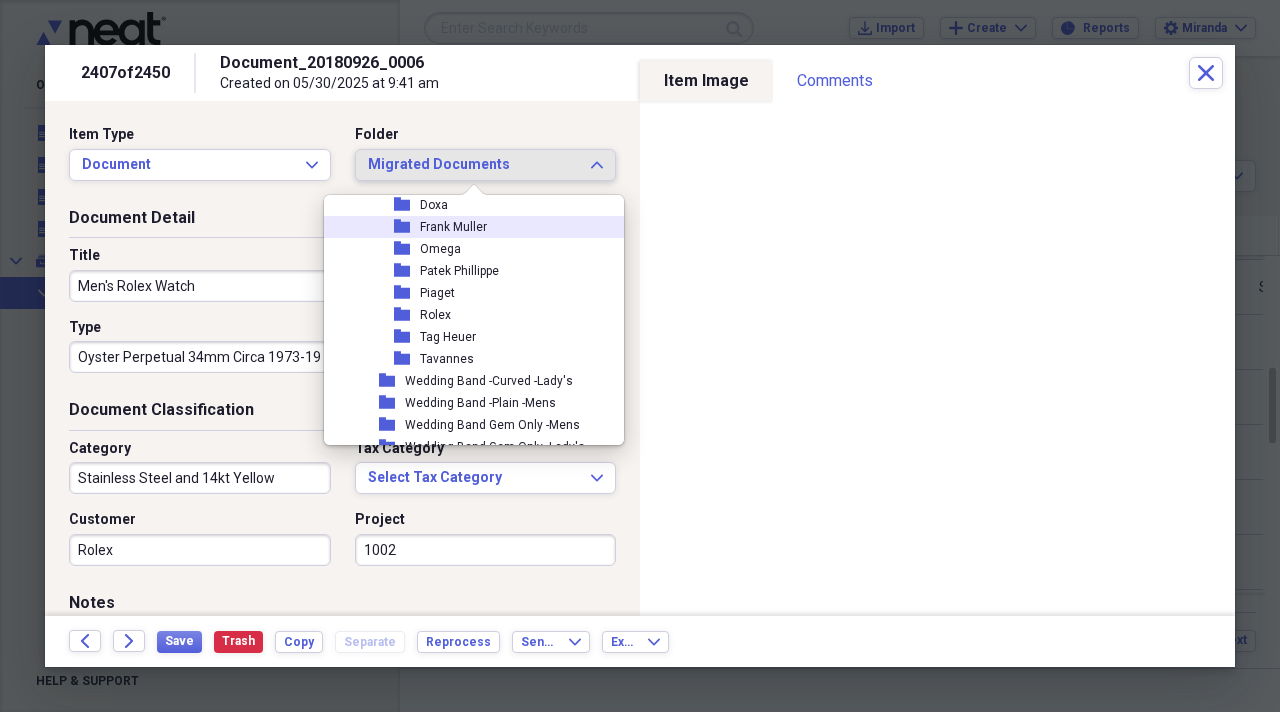 scroll, scrollTop: 2400, scrollLeft: 0, axis: vertical 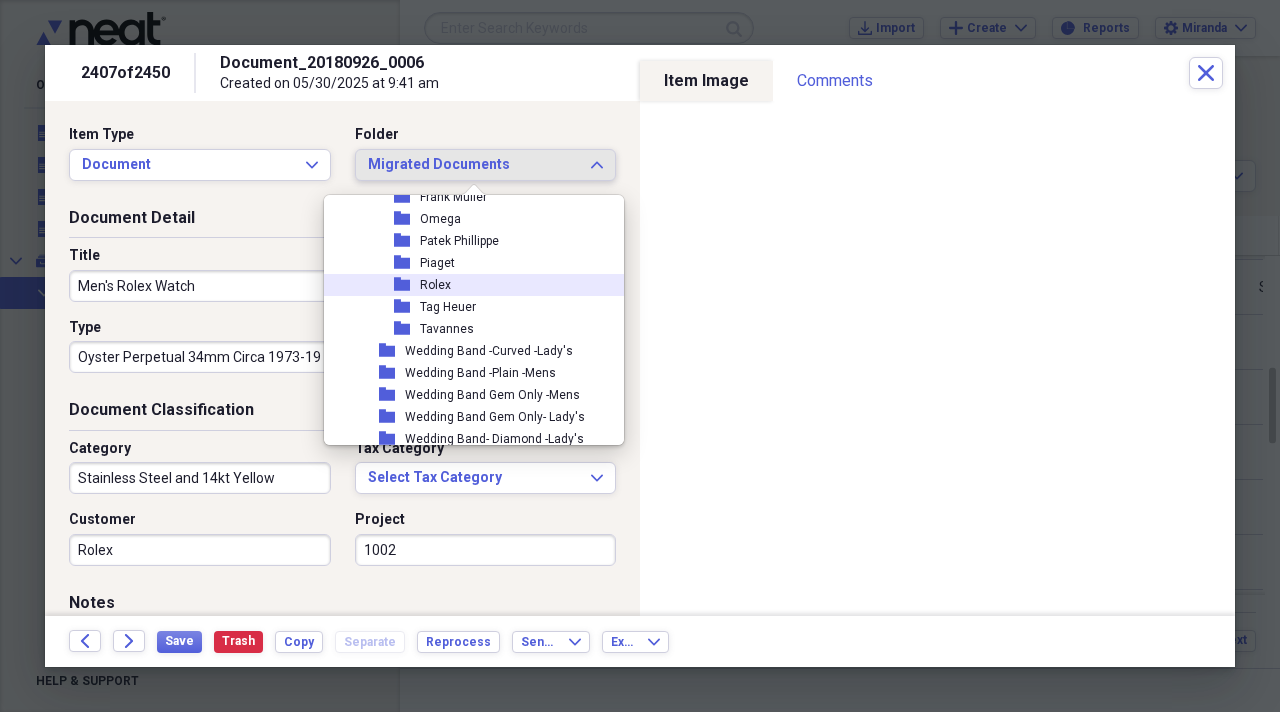 click on "folder Rolex" at bounding box center [466, 285] 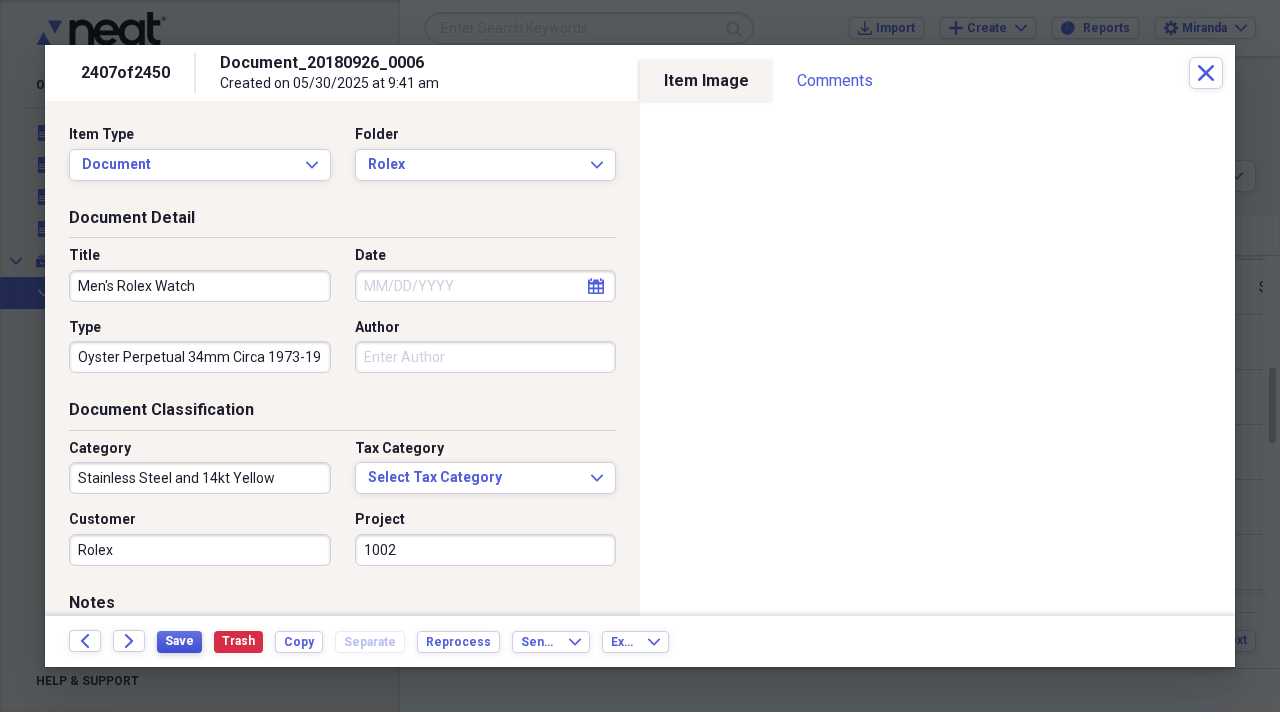 click on "Save" at bounding box center (179, 642) 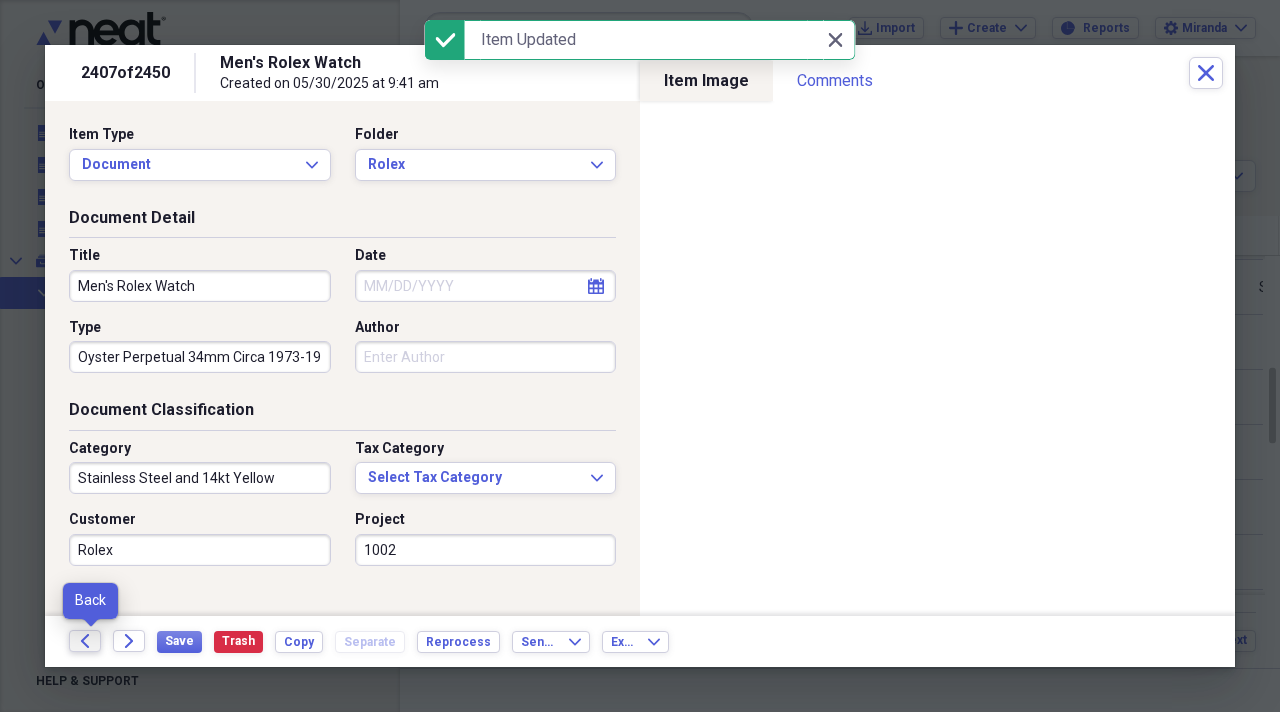 click on "Back" at bounding box center [85, 641] 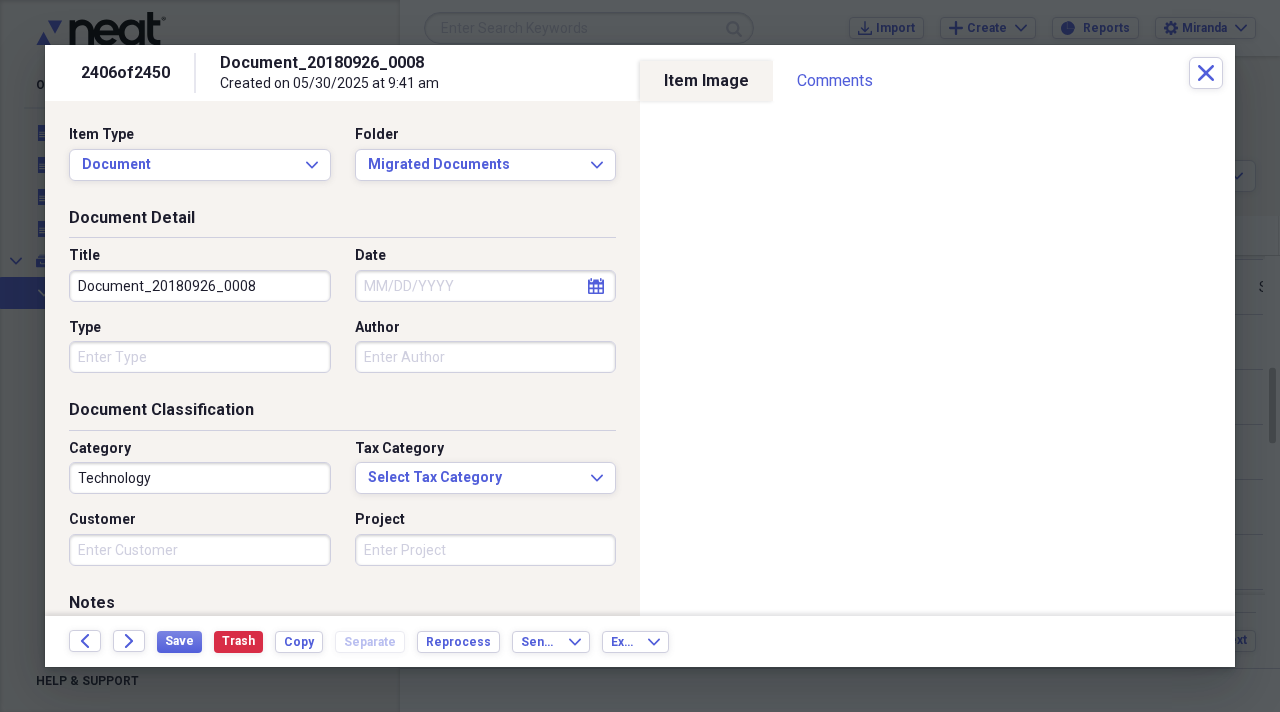 drag, startPoint x: 272, startPoint y: 289, endPoint x: 0, endPoint y: 285, distance: 272.02942 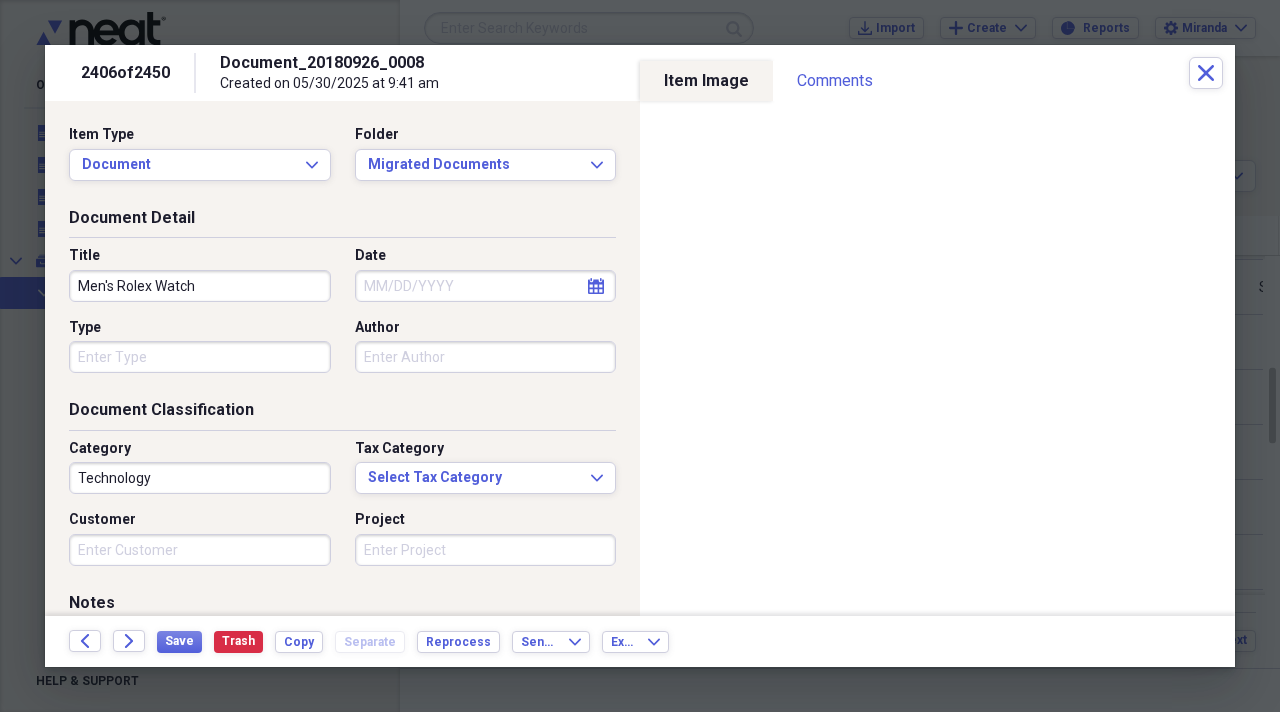type on "Men's Rolex Watch" 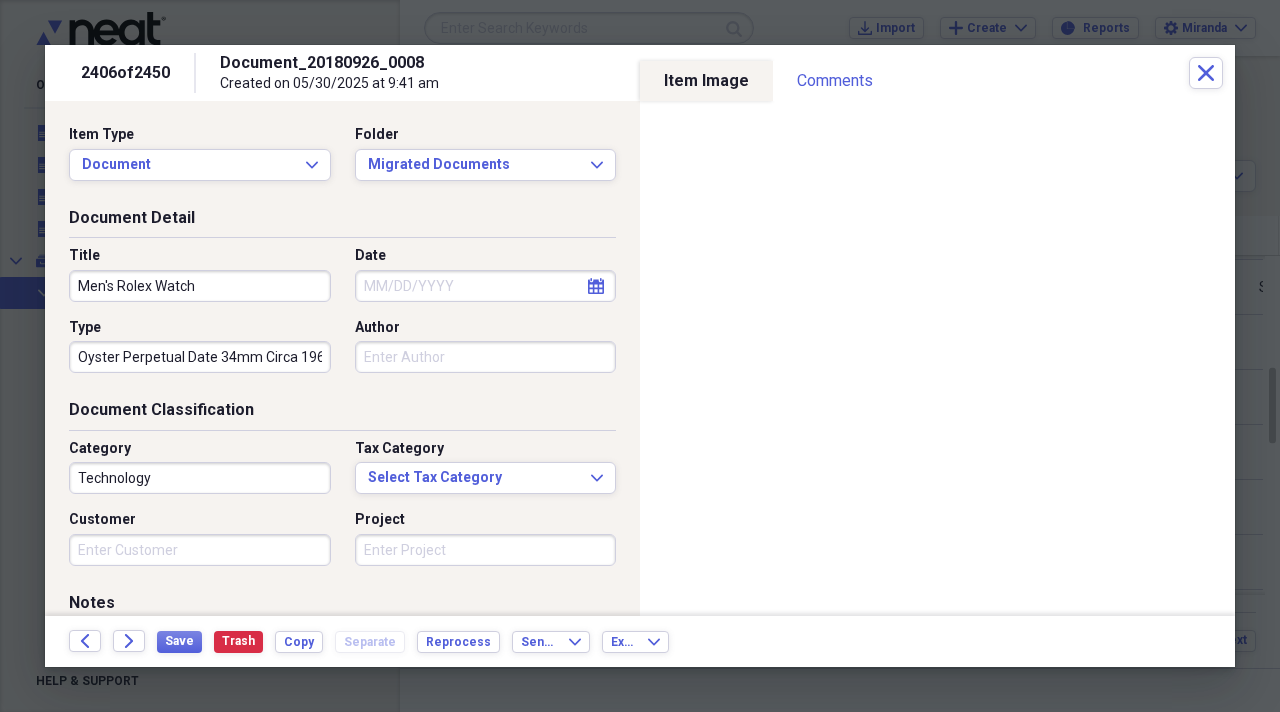 scroll, scrollTop: 0, scrollLeft: 13, axis: horizontal 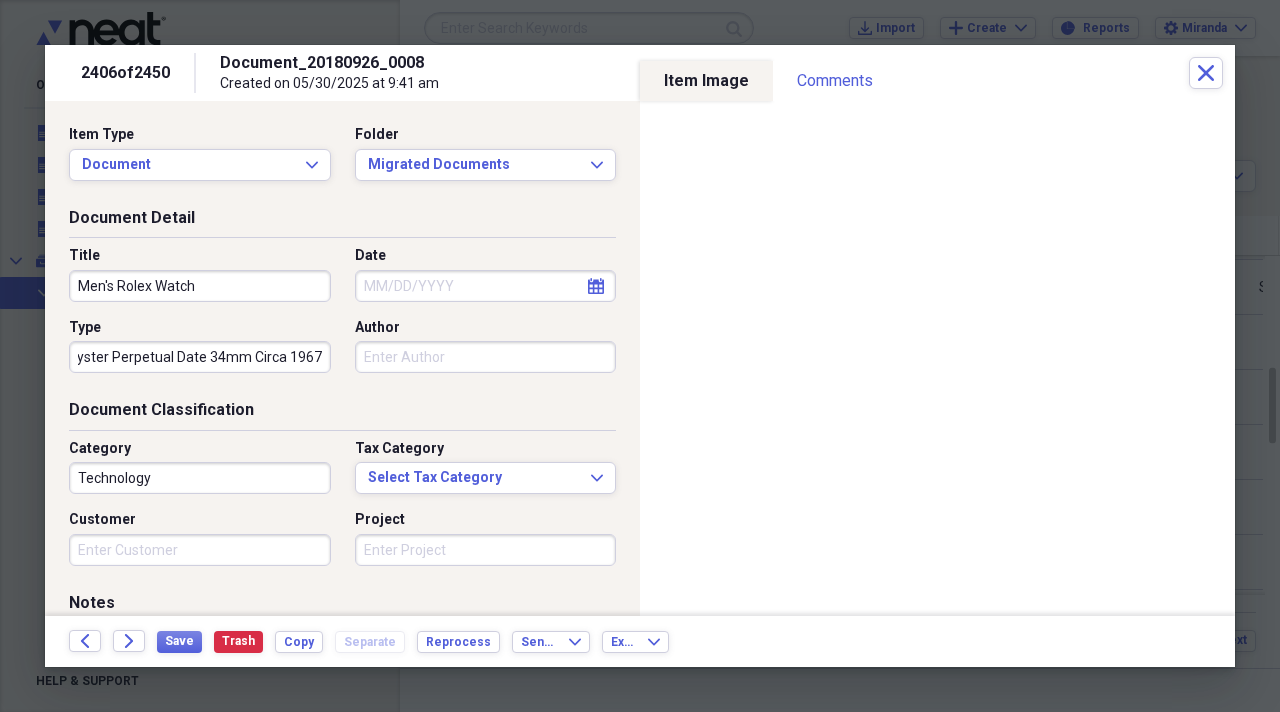 type on "Oyster Perpetual Date 34mm Circa 1967" 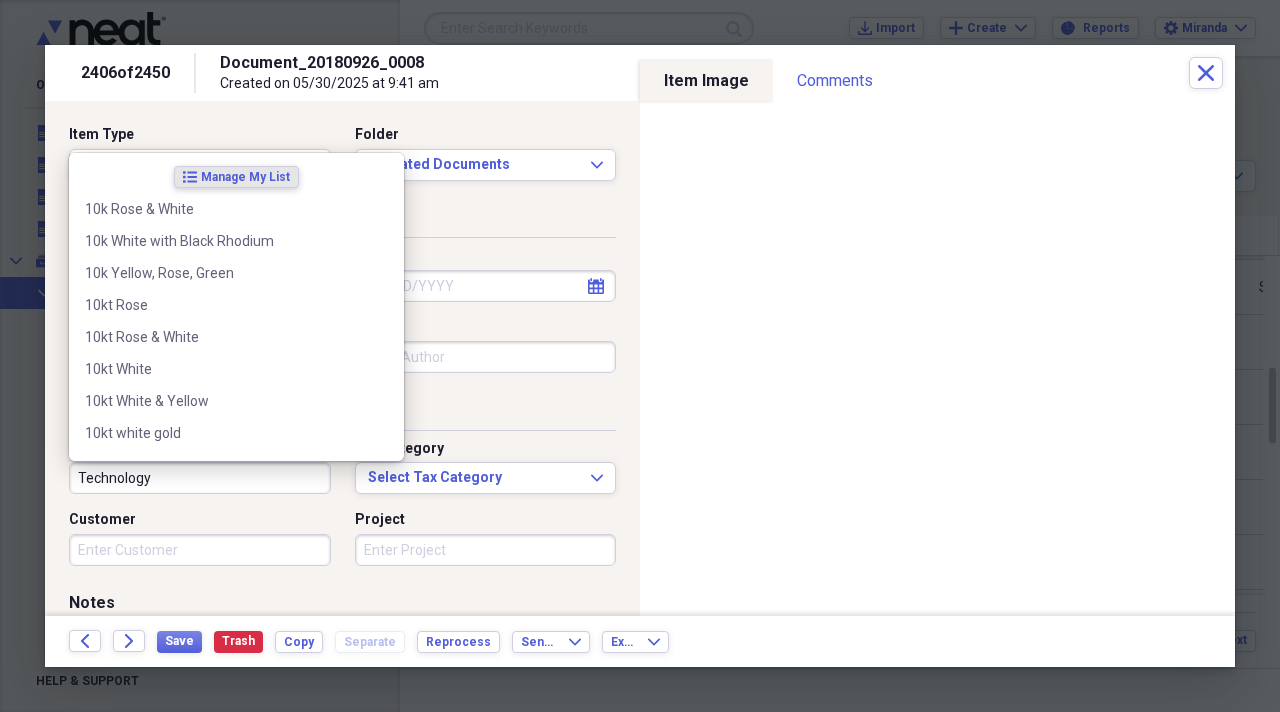 click on "Technology" at bounding box center [200, 478] 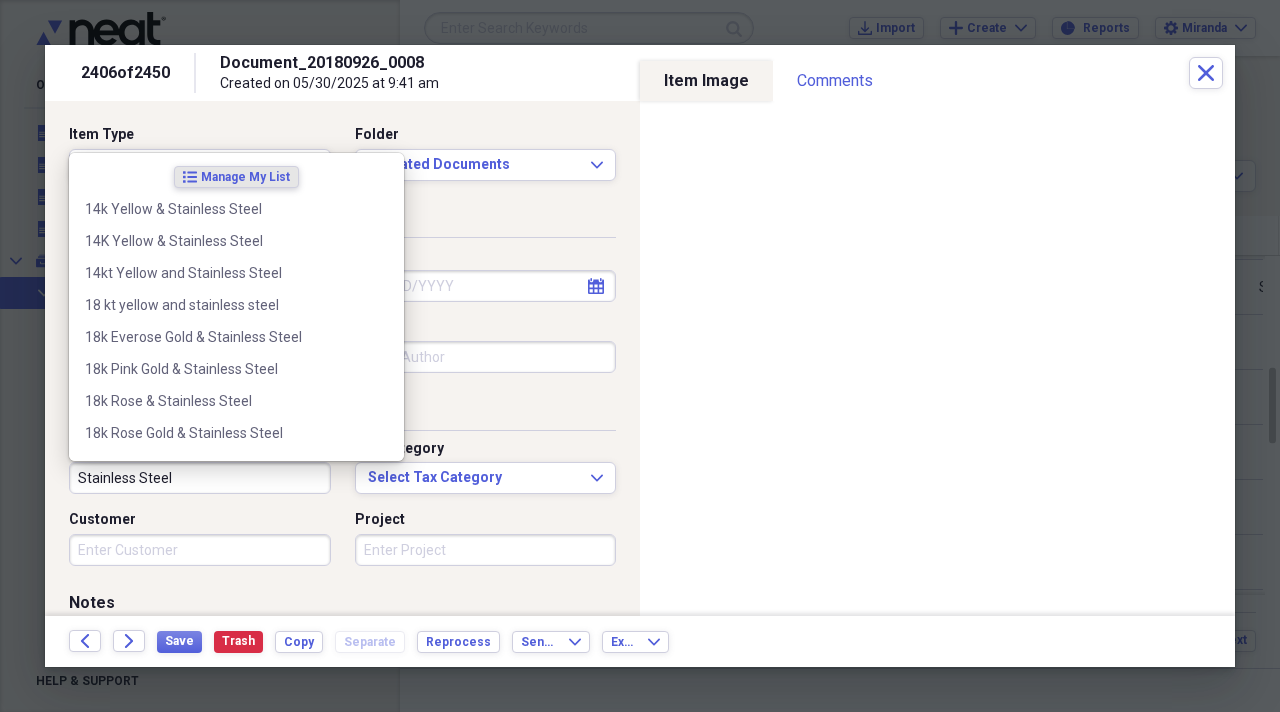 type on "Stainless Steel" 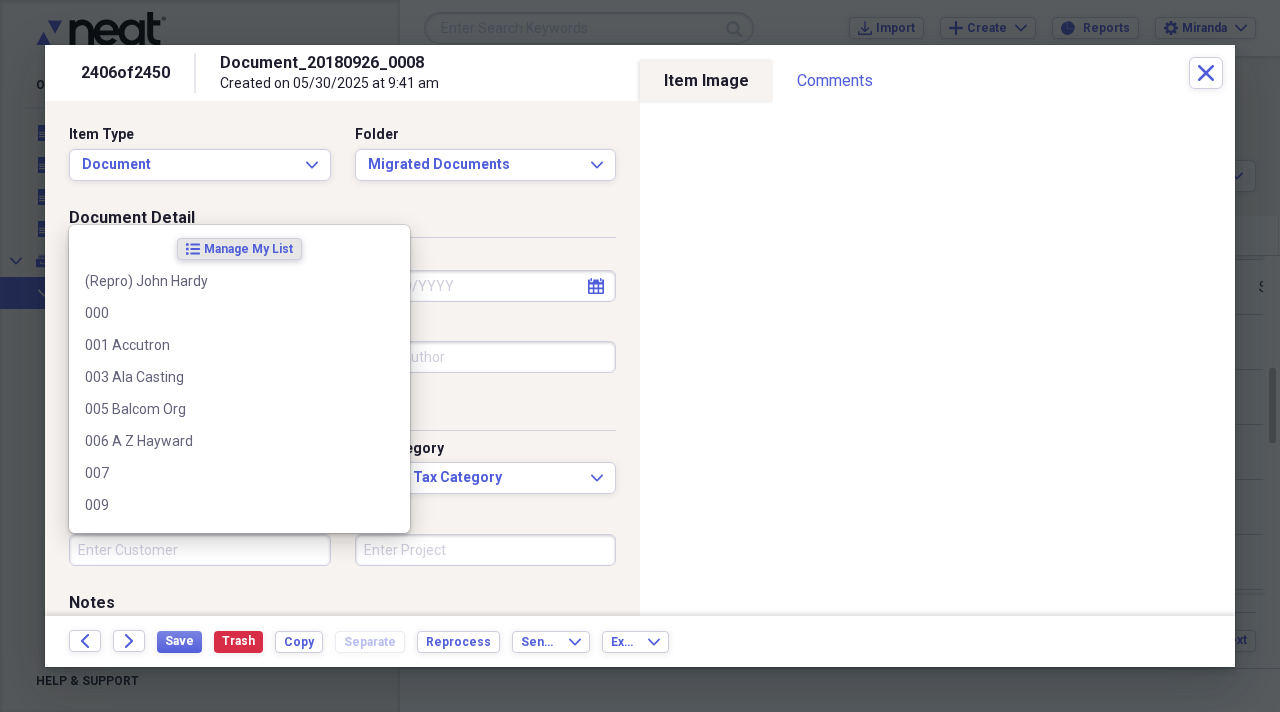 click on "Customer" at bounding box center (200, 550) 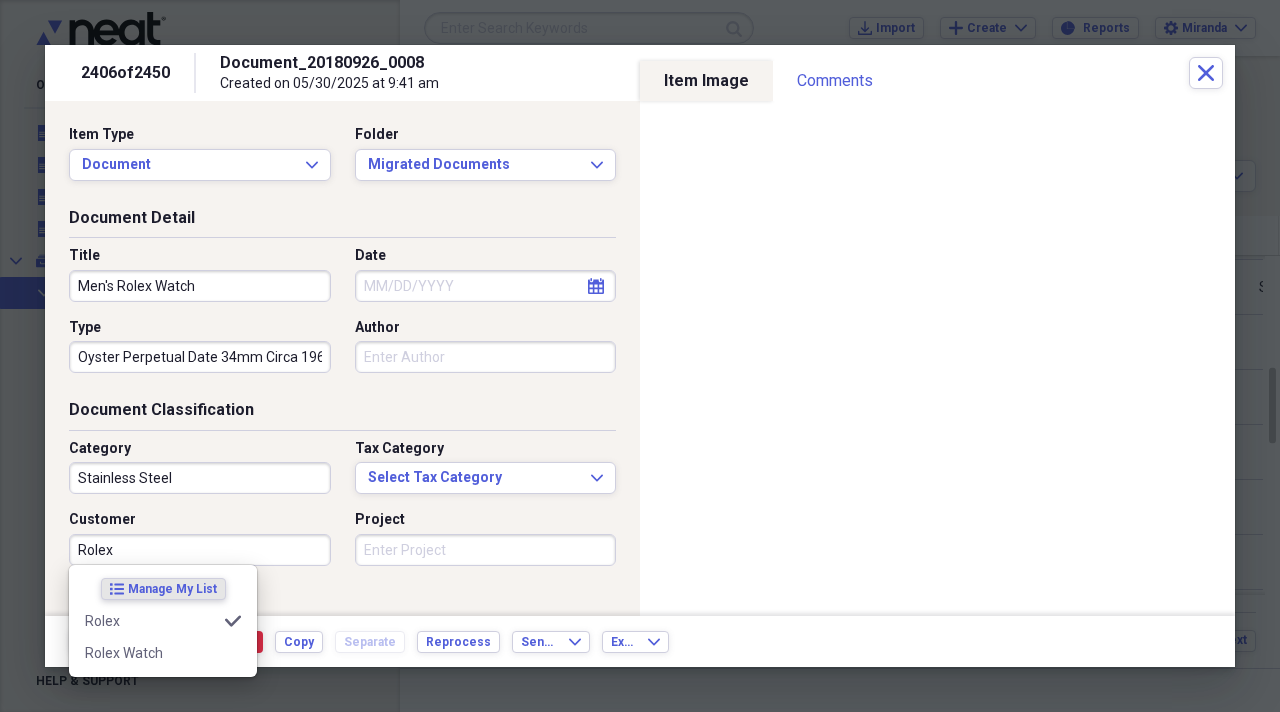 type on "Rolex" 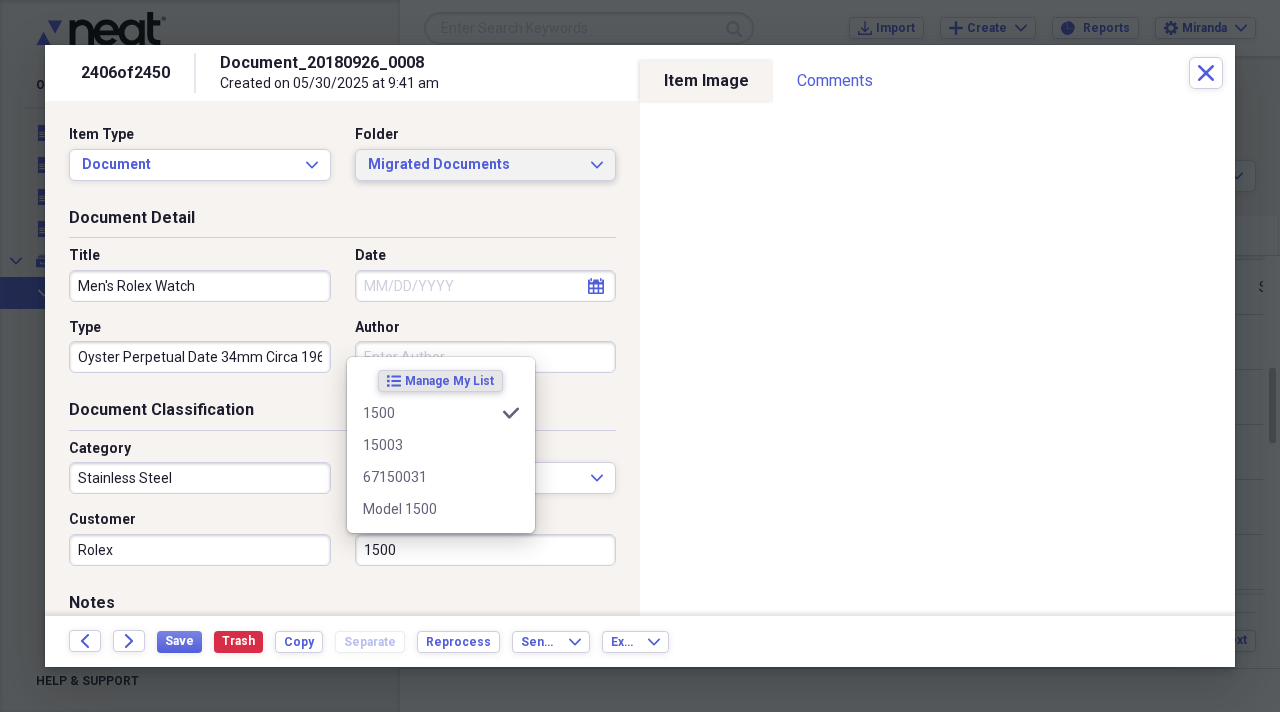 type on "1500" 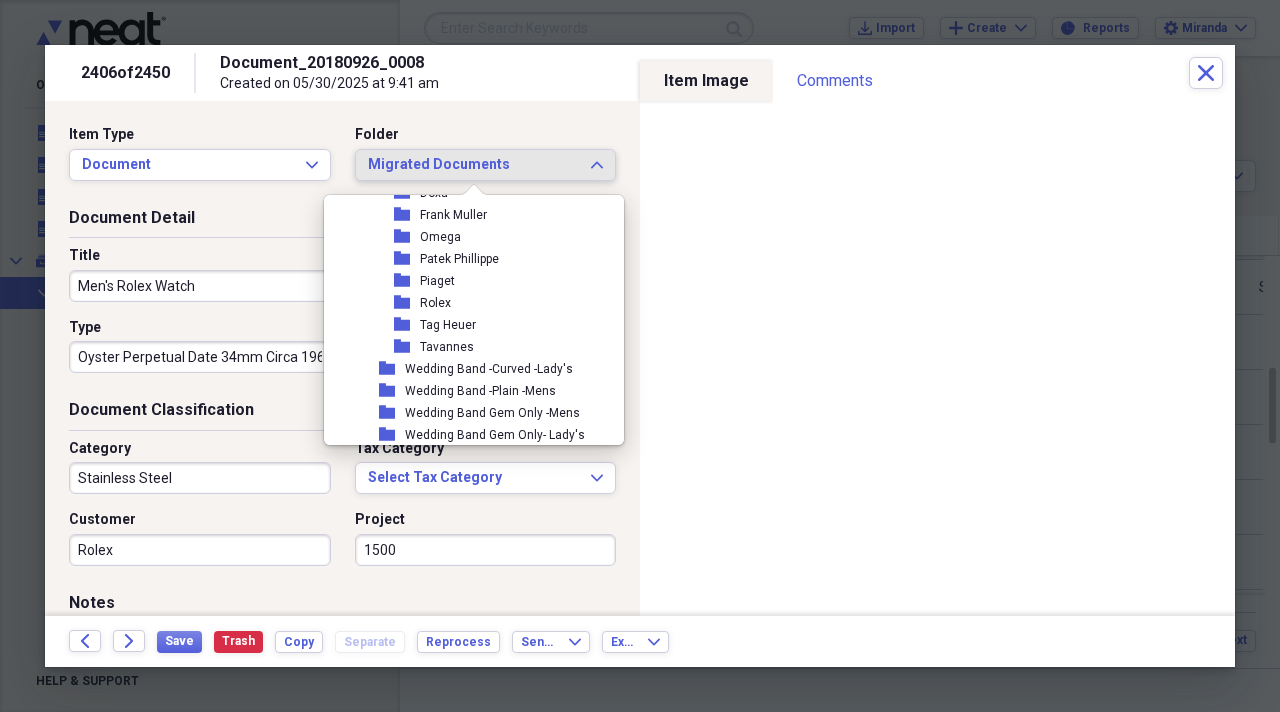 scroll, scrollTop: 2400, scrollLeft: 0, axis: vertical 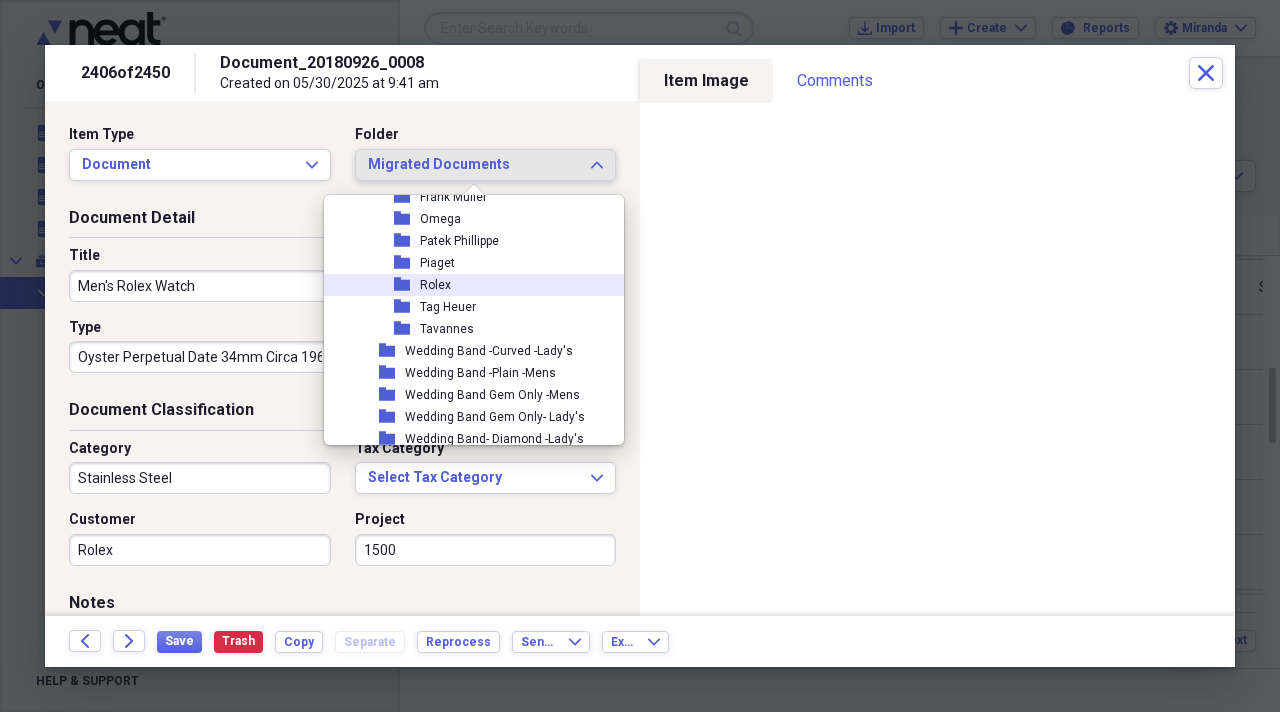 click on "folder Rolex" at bounding box center (466, 285) 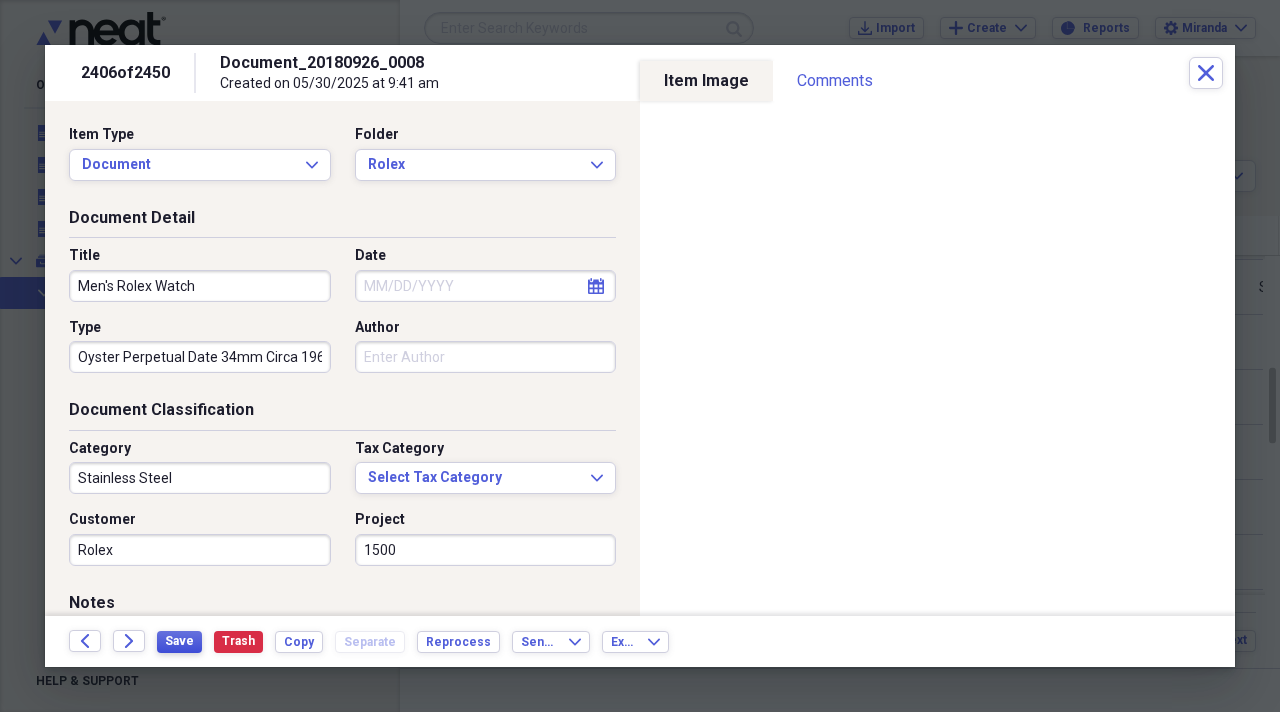 click on "Save" at bounding box center [179, 641] 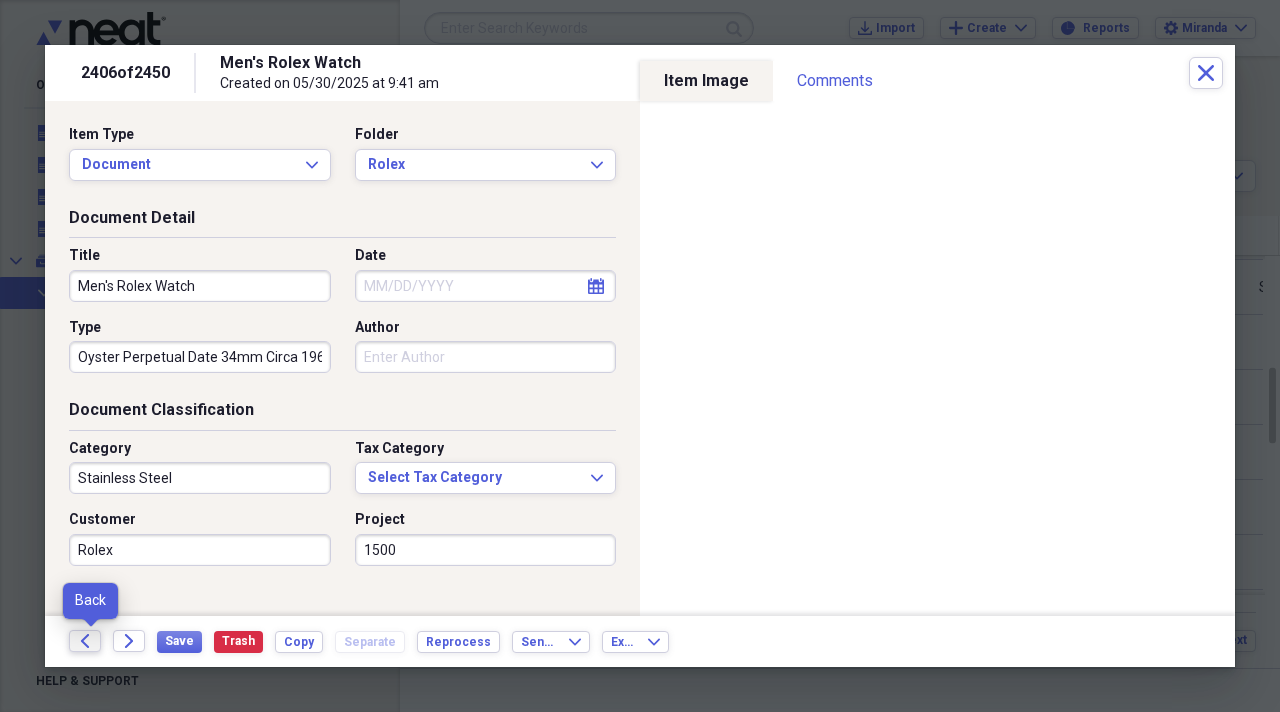 click on "Back" at bounding box center (85, 641) 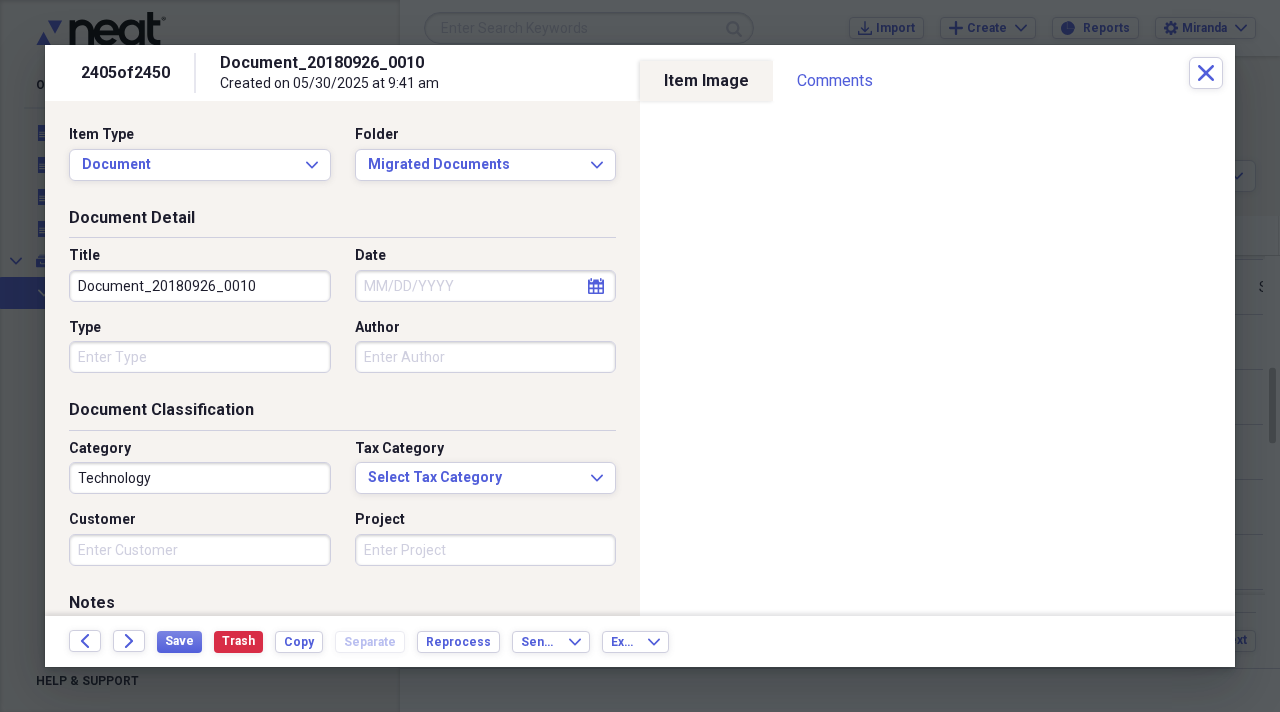 drag, startPoint x: 302, startPoint y: 289, endPoint x: 0, endPoint y: 261, distance: 303.29523 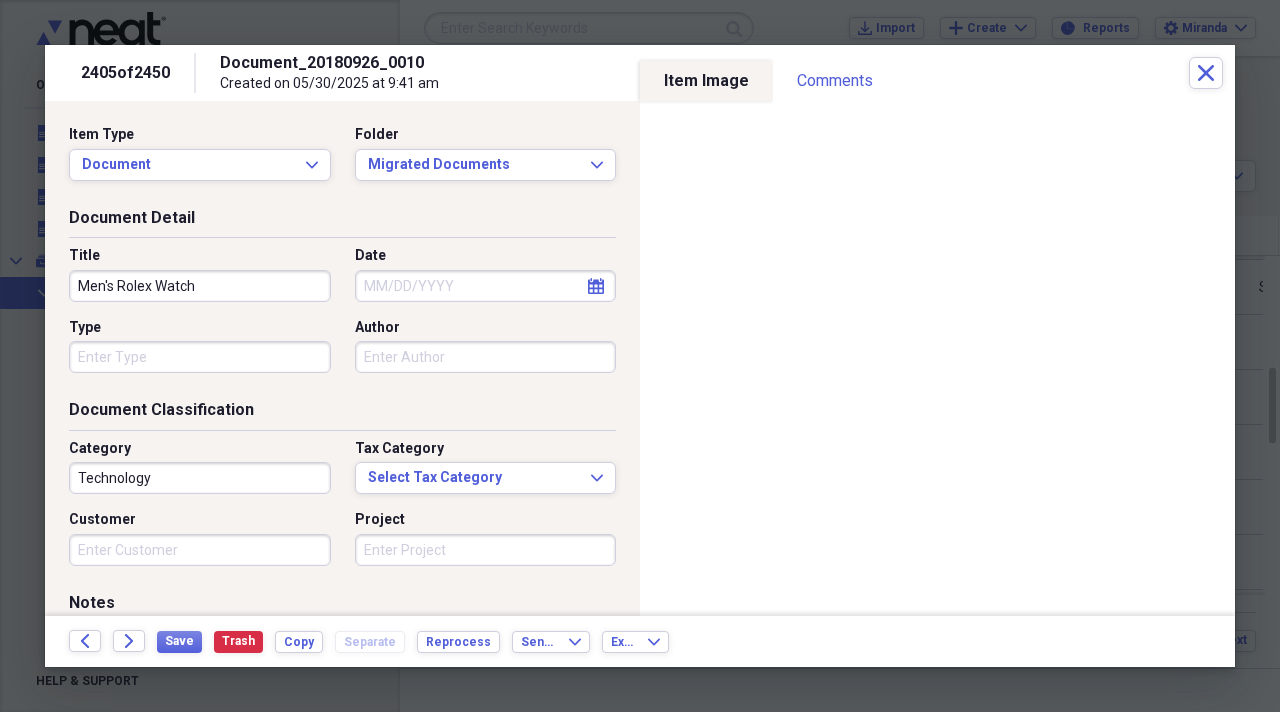 type on "Men's Rolex Watch" 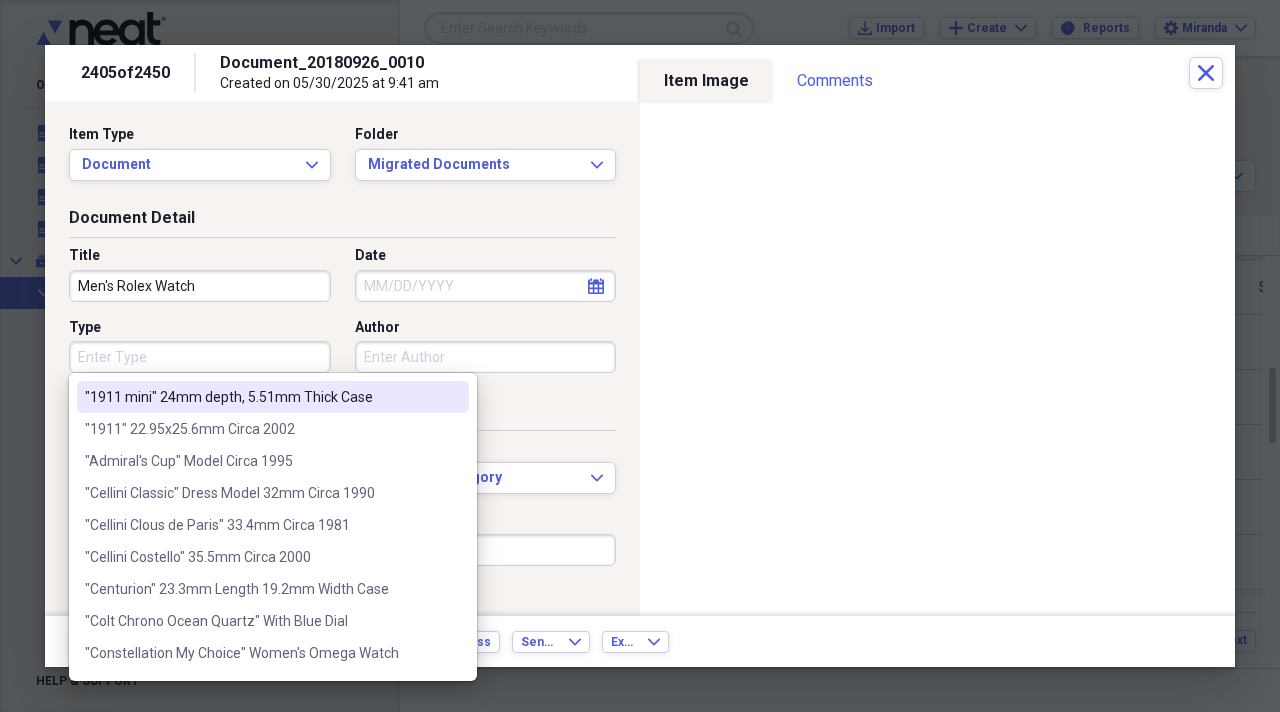type on "U" 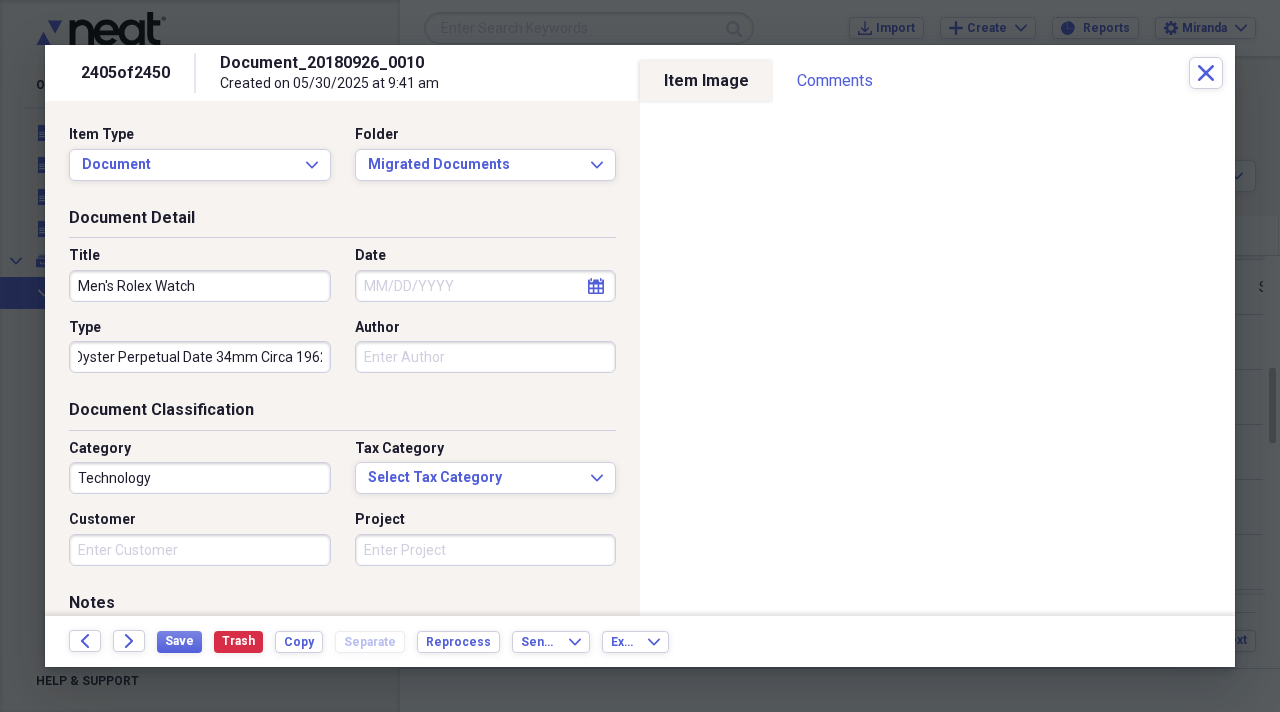 scroll, scrollTop: 0, scrollLeft: 13, axis: horizontal 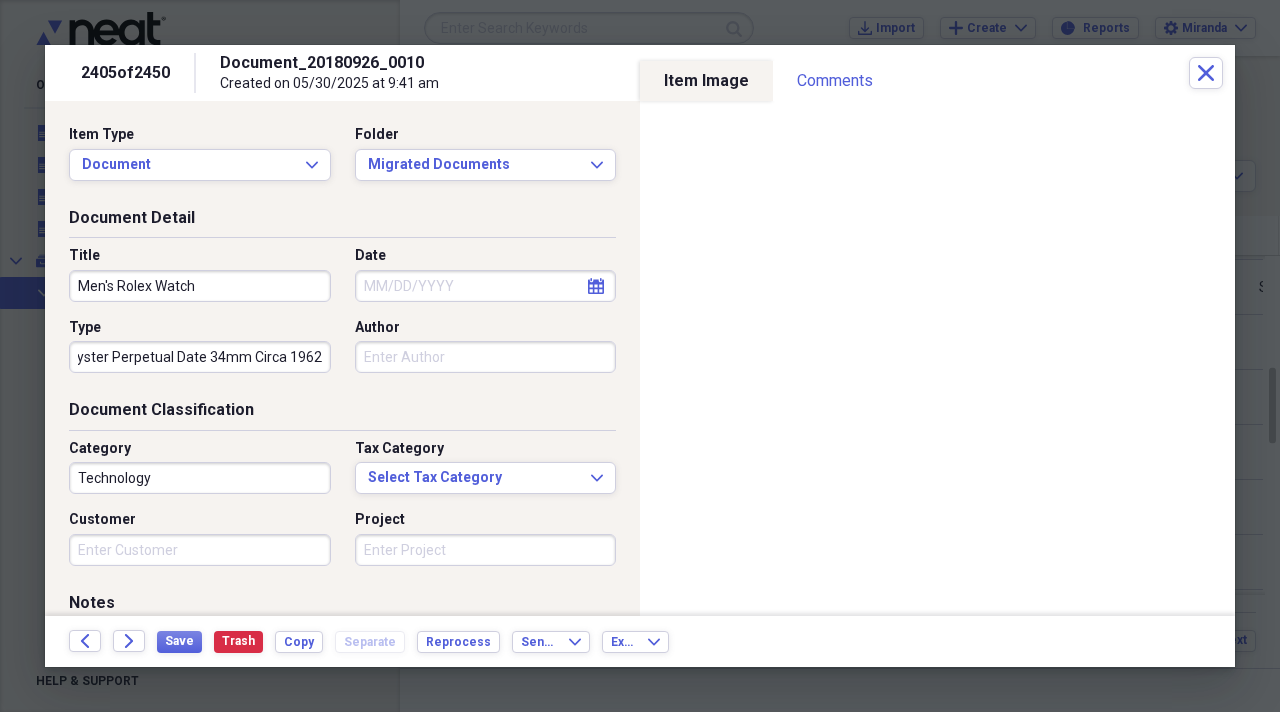 type on "Oyster Perpetual Date 34mm Circa 1962" 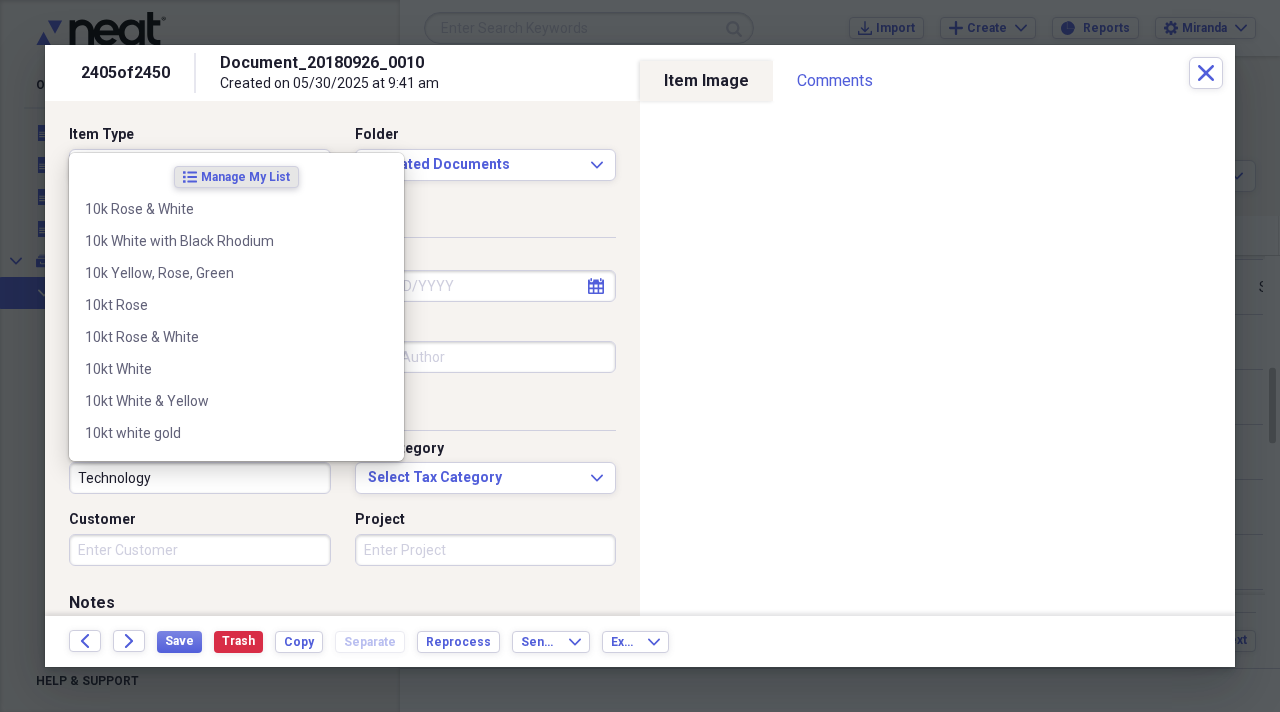click on "Technology" at bounding box center [200, 478] 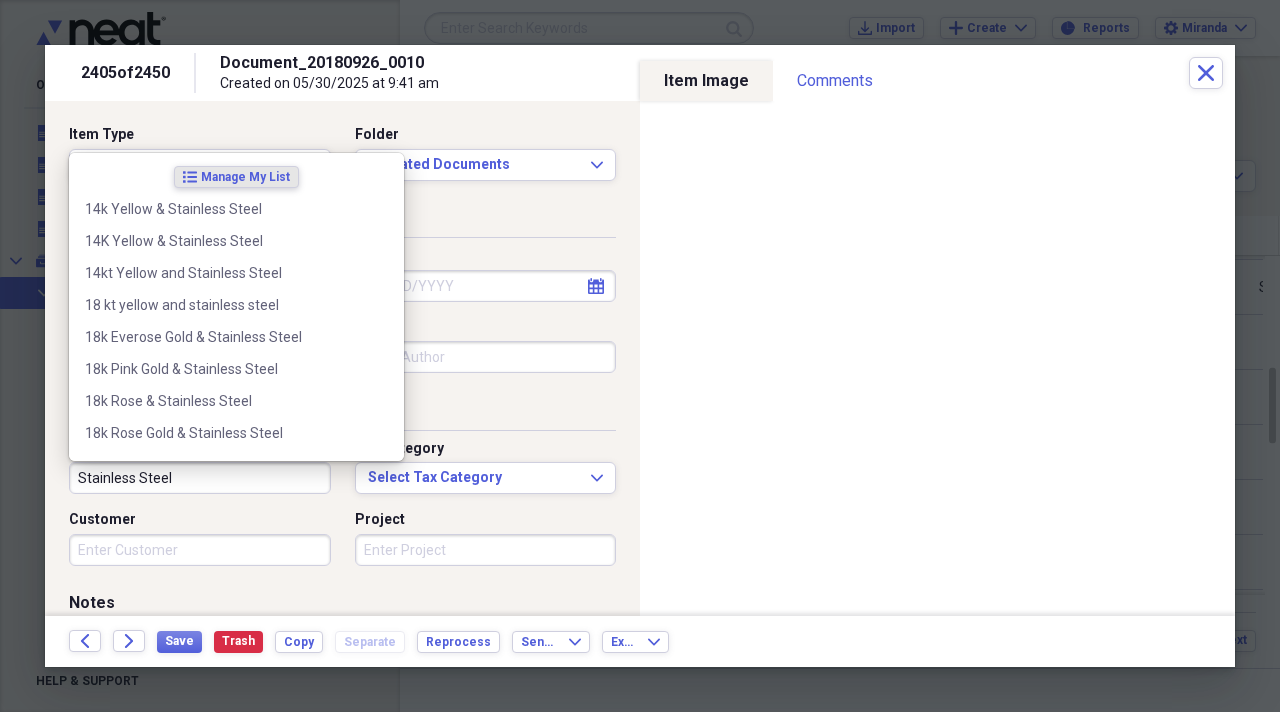 type on "Stainless Steel" 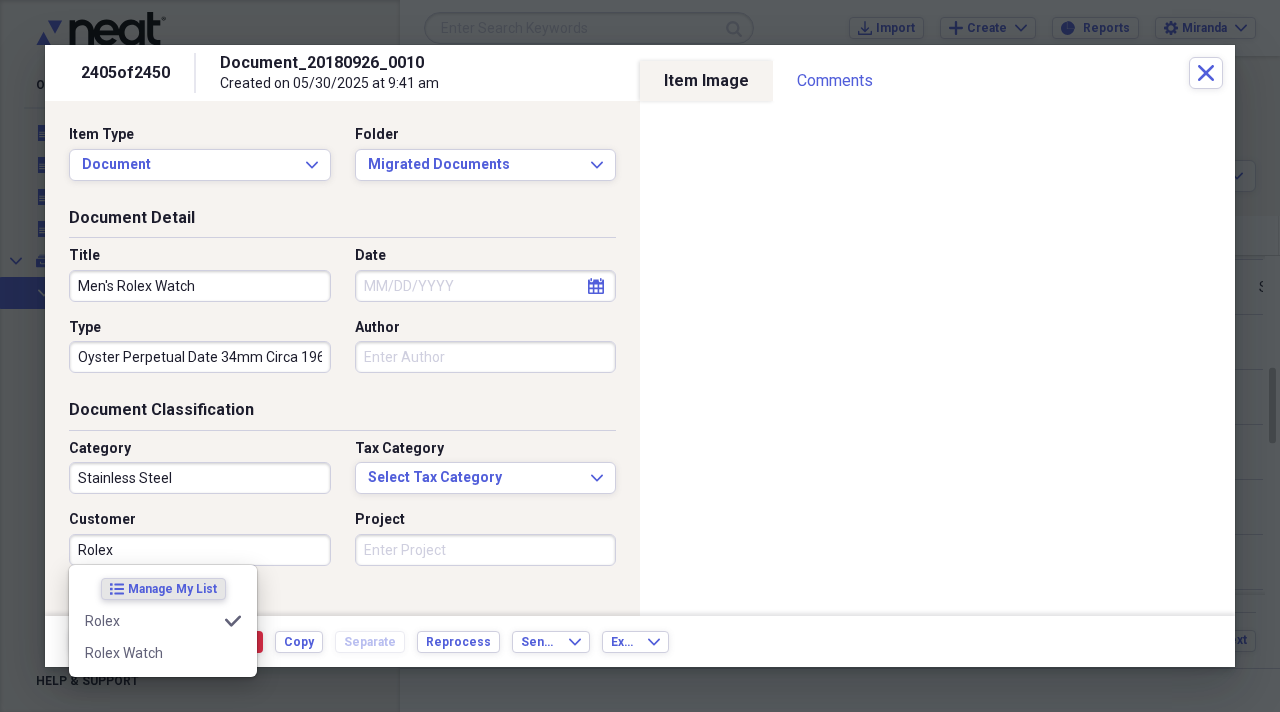 type on "Rolex" 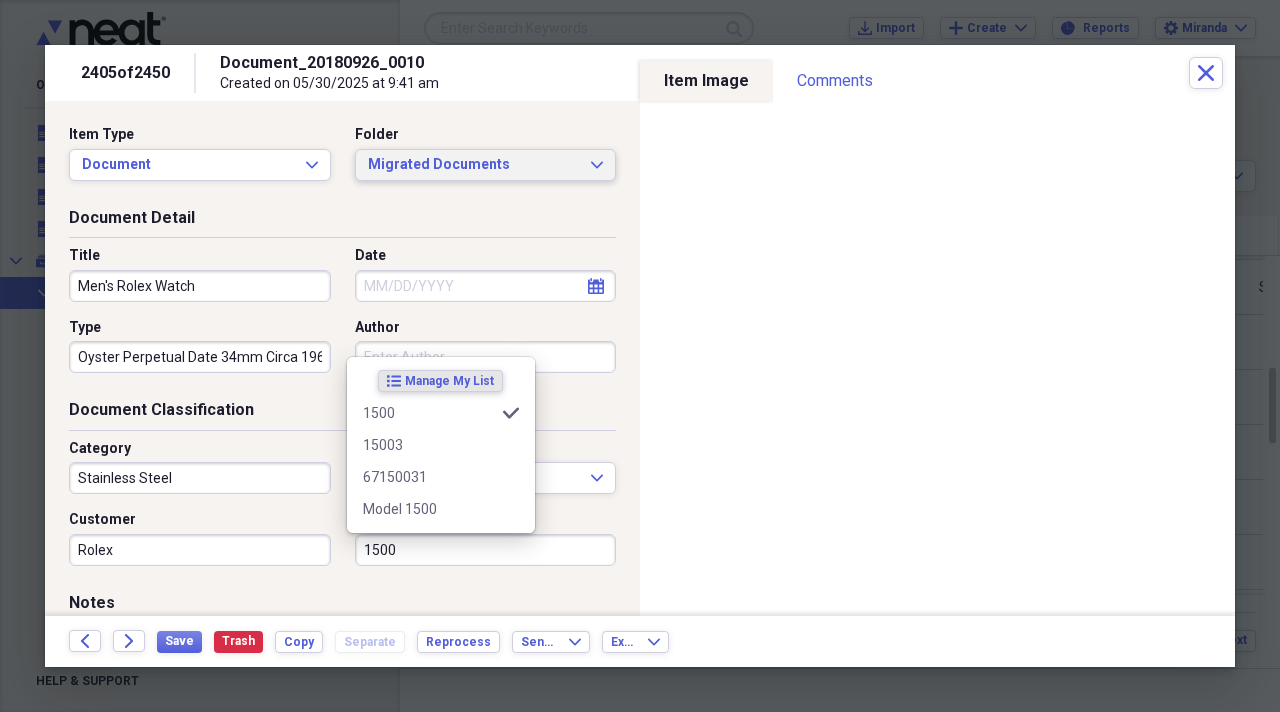 type on "1500" 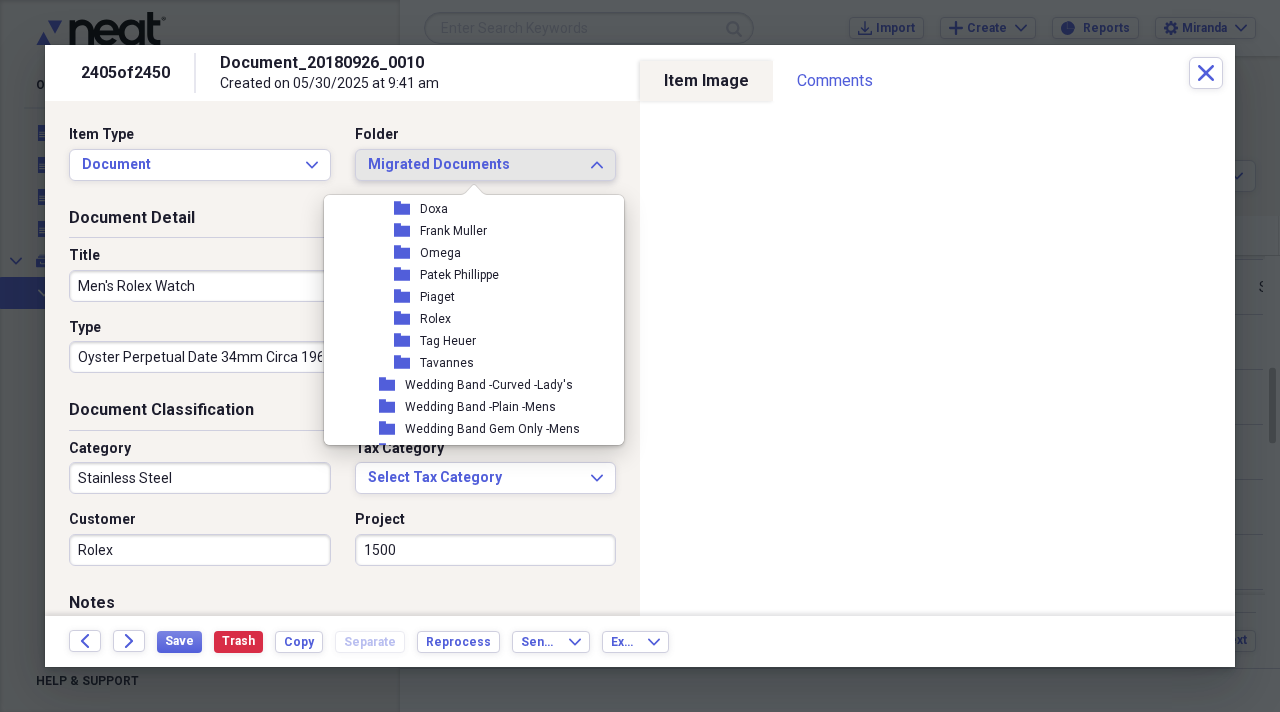 scroll, scrollTop: 2337, scrollLeft: 0, axis: vertical 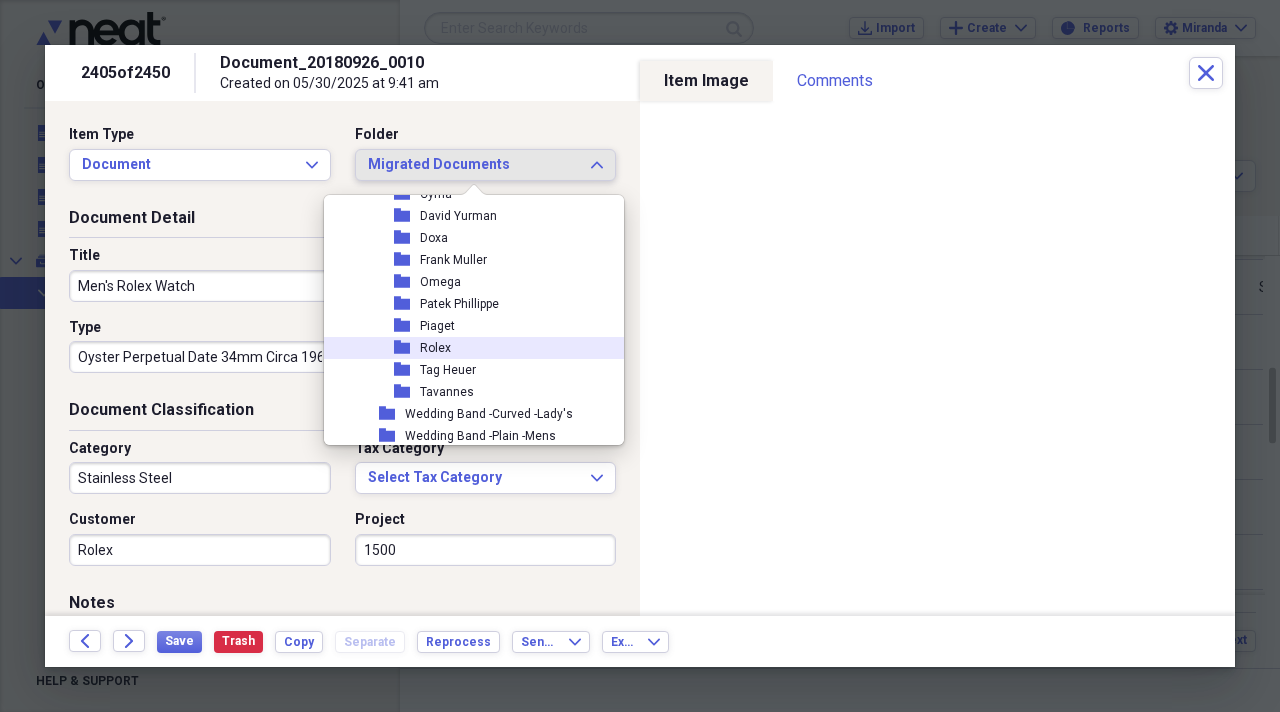 click on "Rolex" at bounding box center (435, 348) 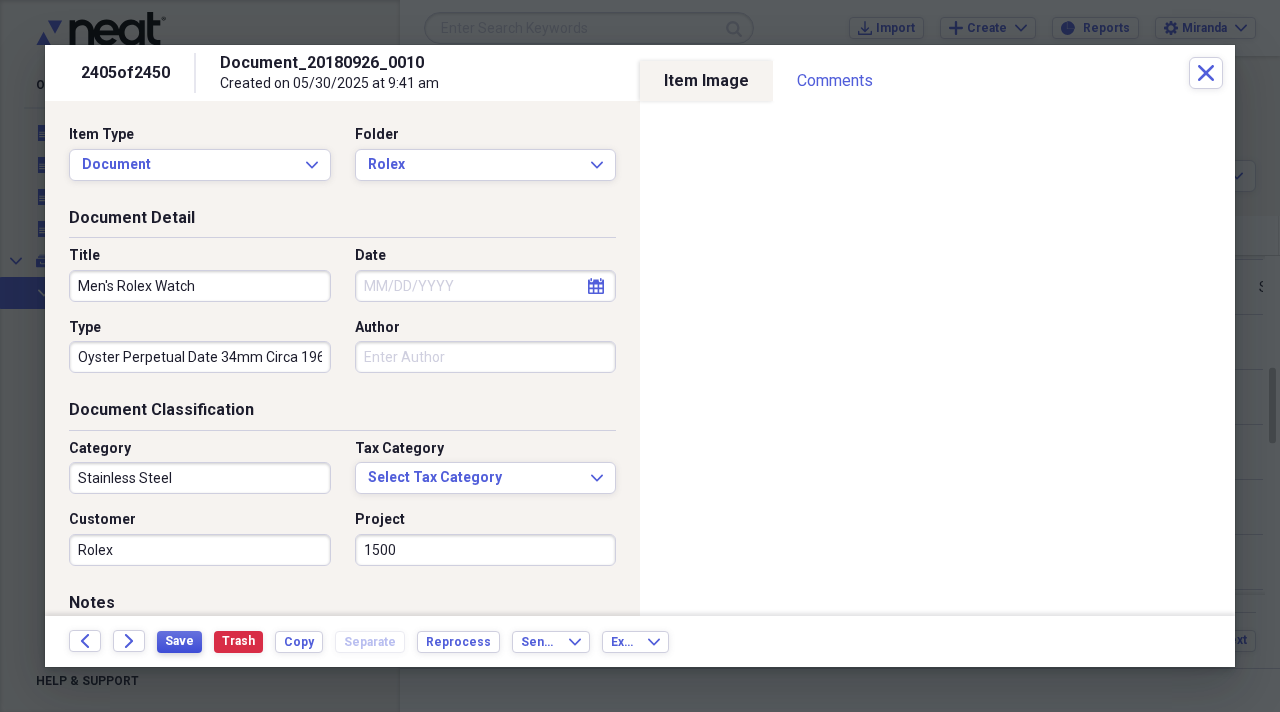 click on "Save" at bounding box center (179, 642) 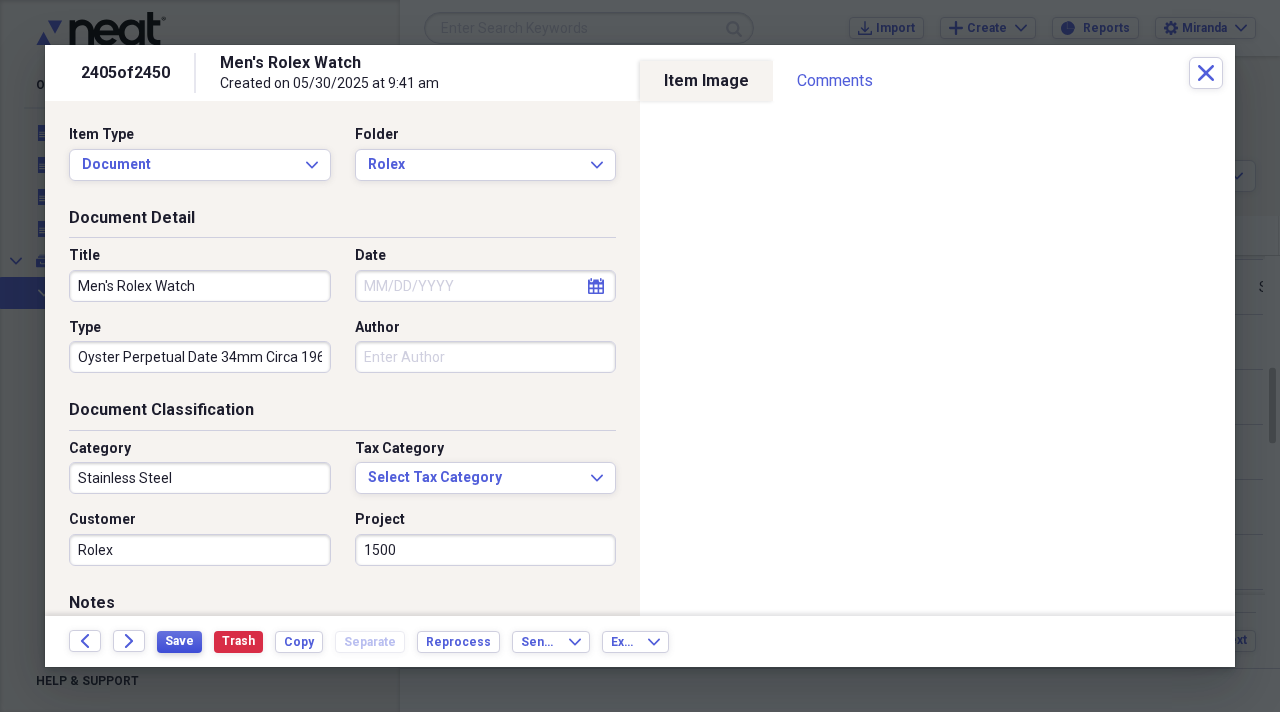click on "Save" at bounding box center [179, 641] 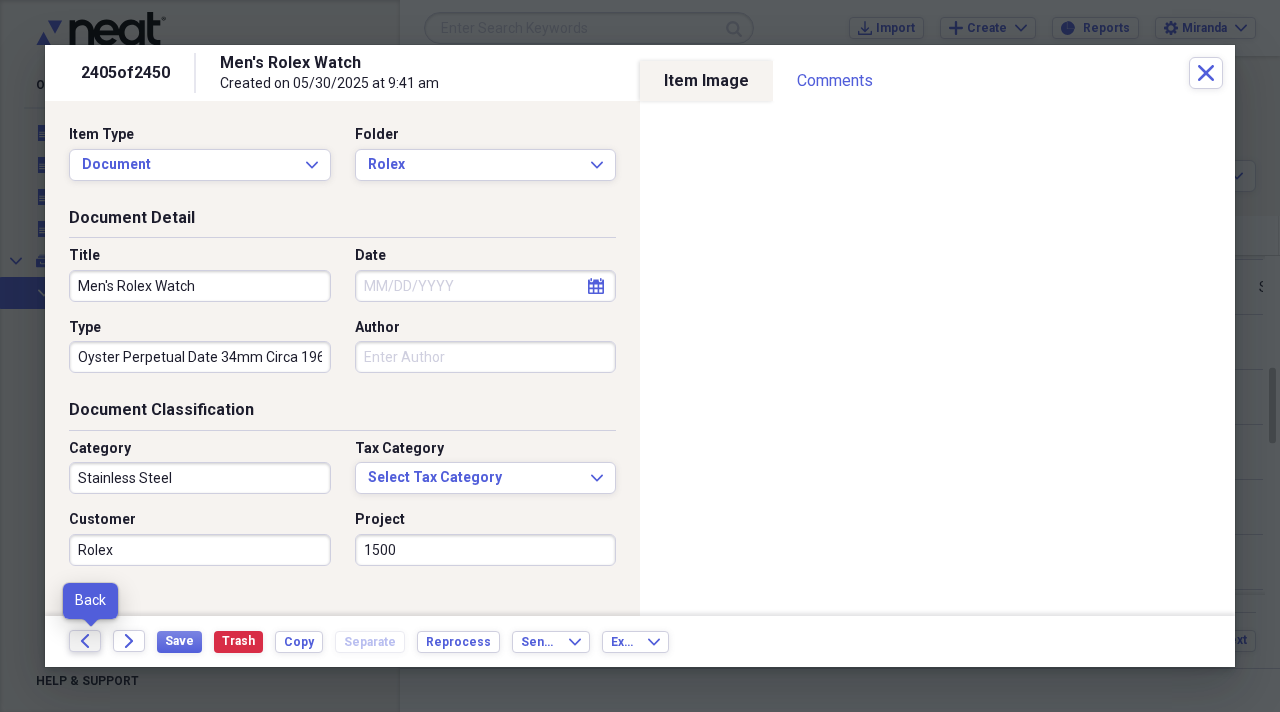 click on "Back" 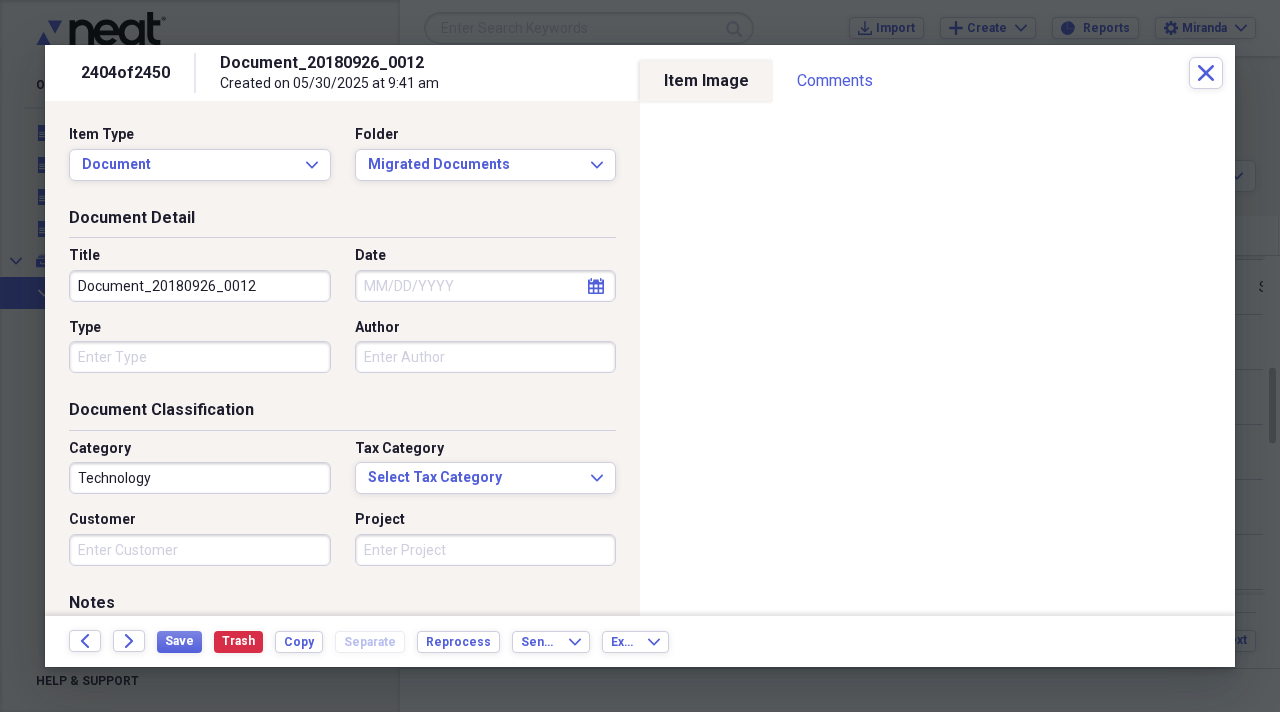 drag, startPoint x: 279, startPoint y: 293, endPoint x: 0, endPoint y: 280, distance: 279.3027 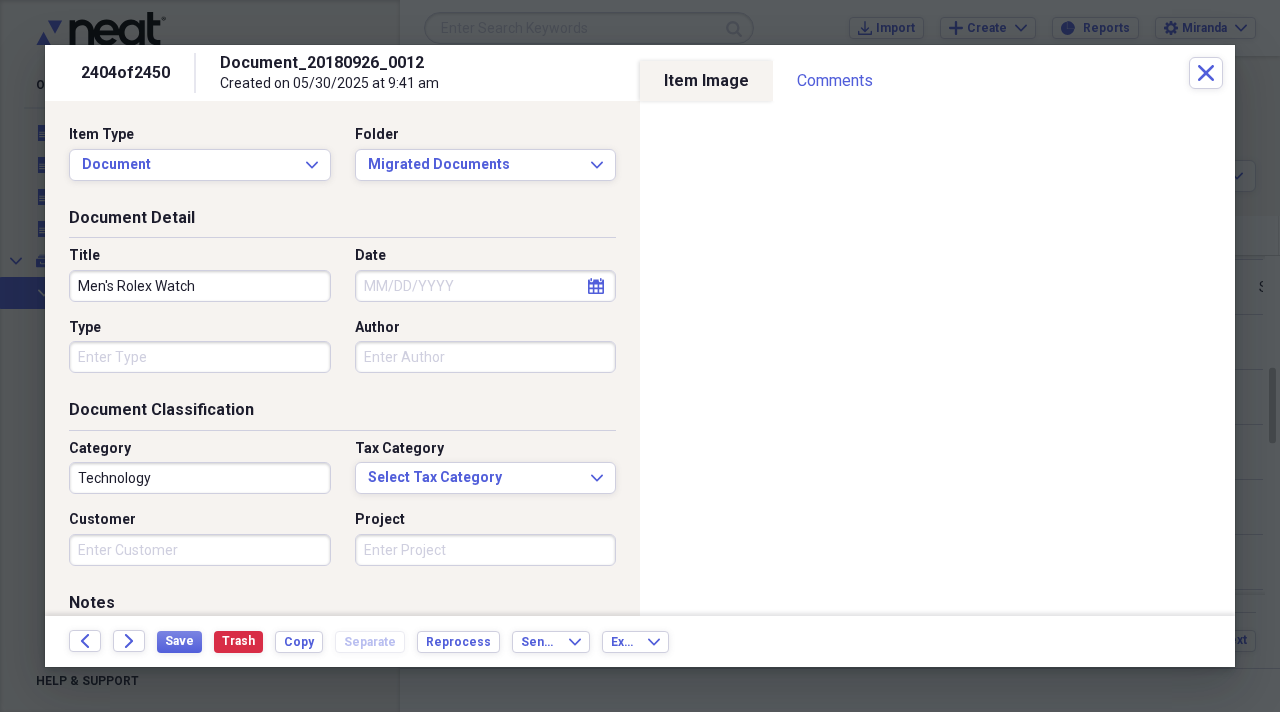 type on "Men's Rolex Watch" 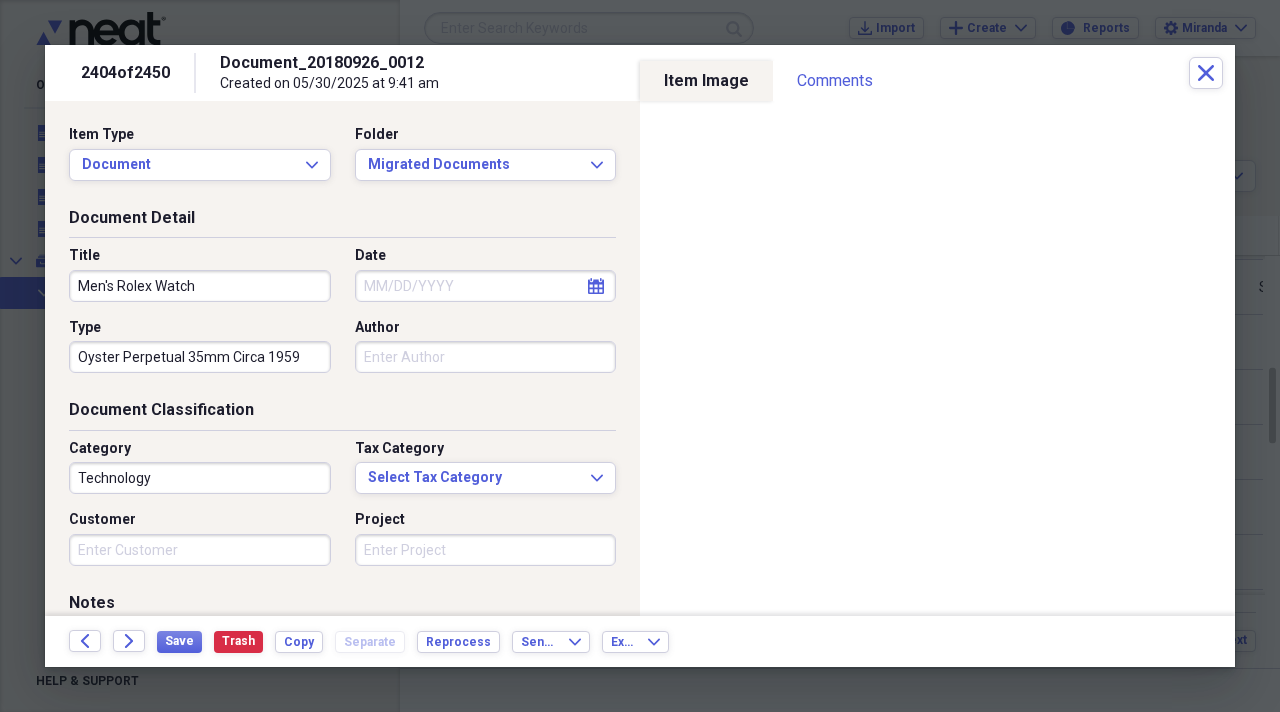type on "Oyster Perpetual 35mm Circa 1959" 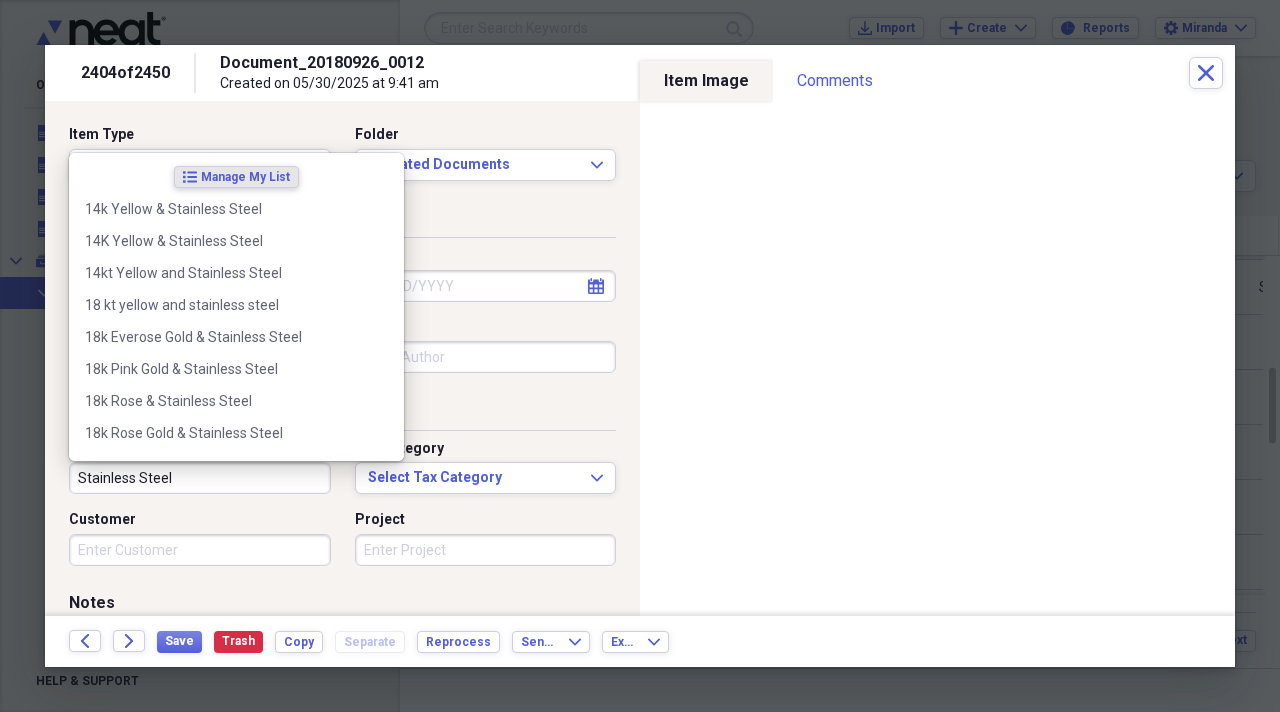 type on "Stainless Steel" 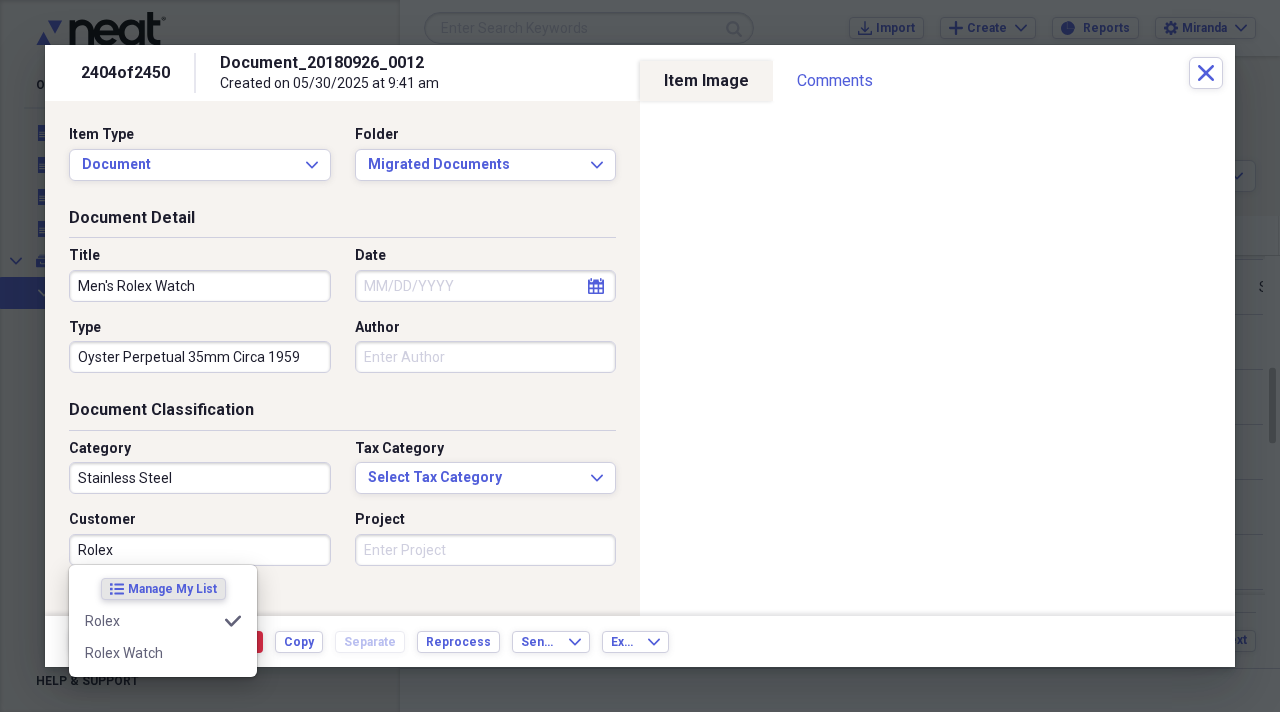 type on "Rolex" 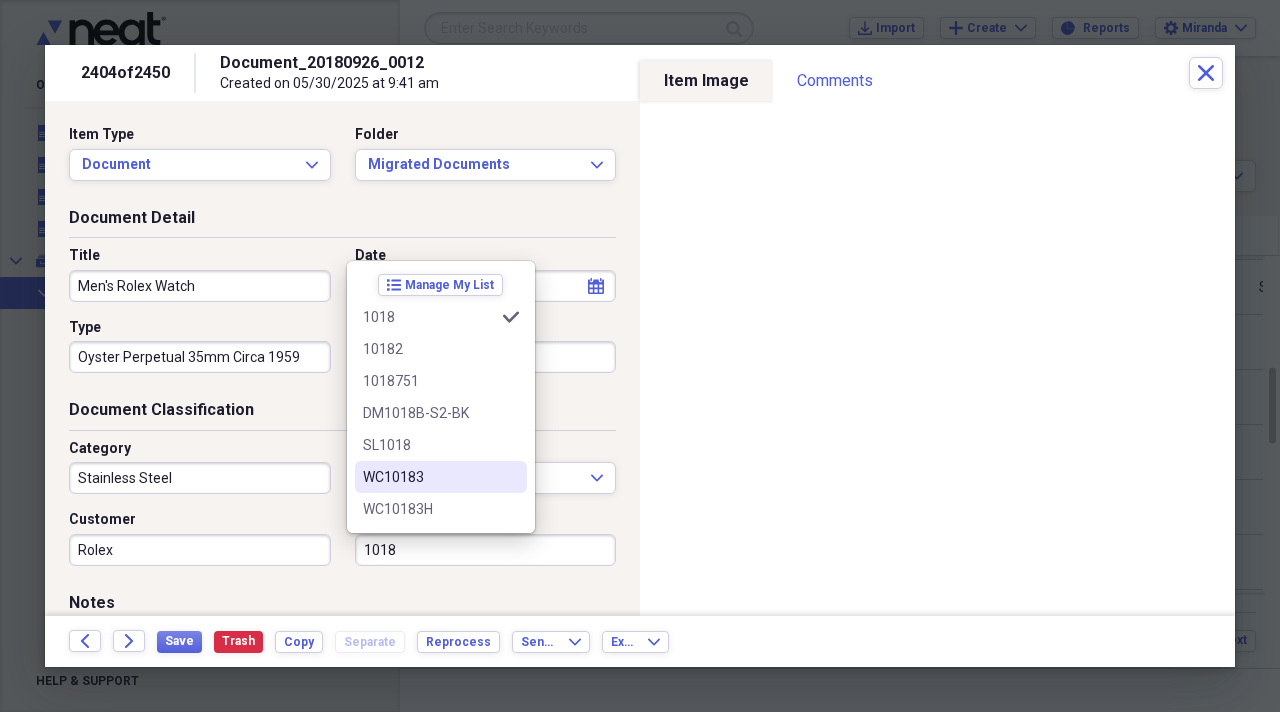 type on "1018" 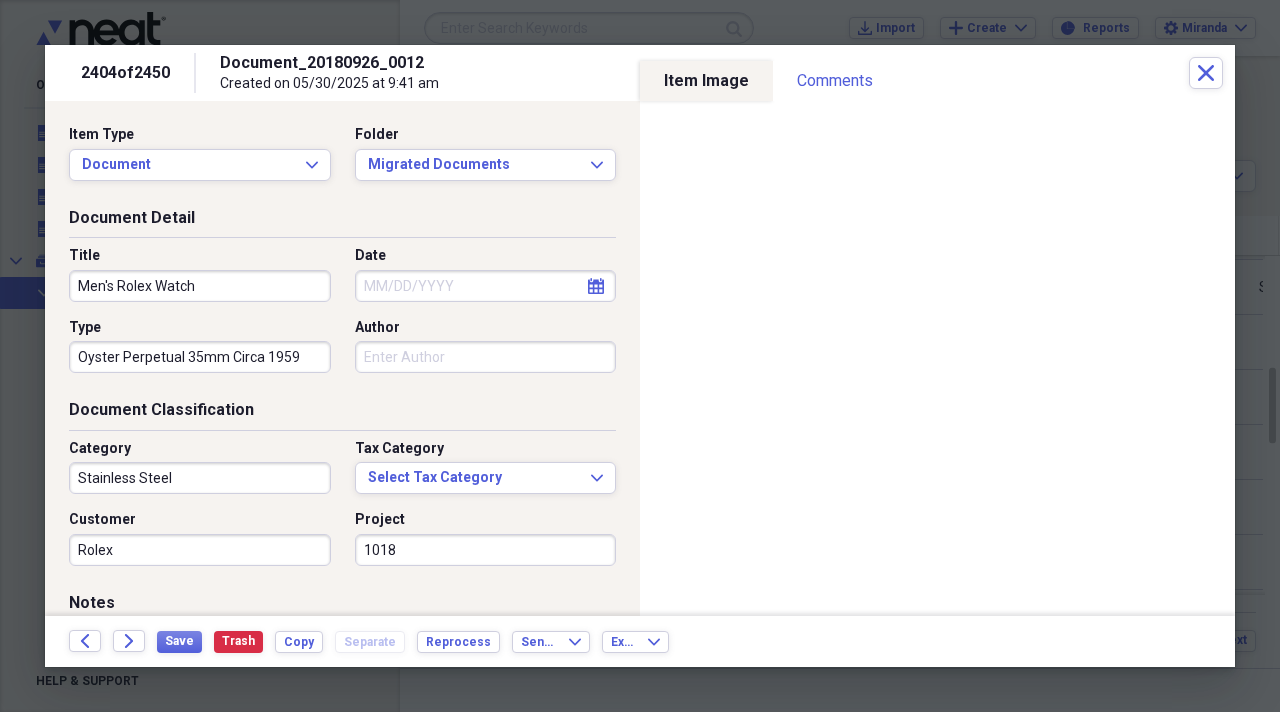 click on "Item Type Document Expand Folder Migrated Documents Expand" at bounding box center (342, 161) 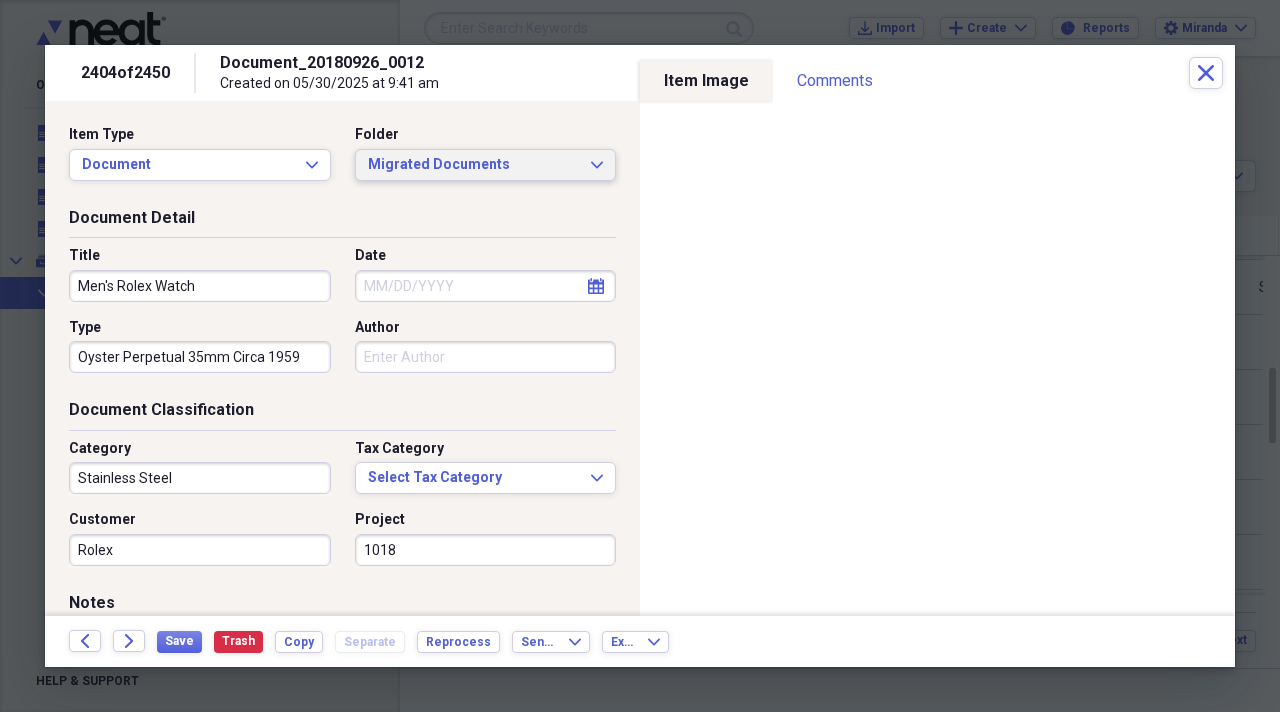 click on "Migrated Documents" at bounding box center (474, 165) 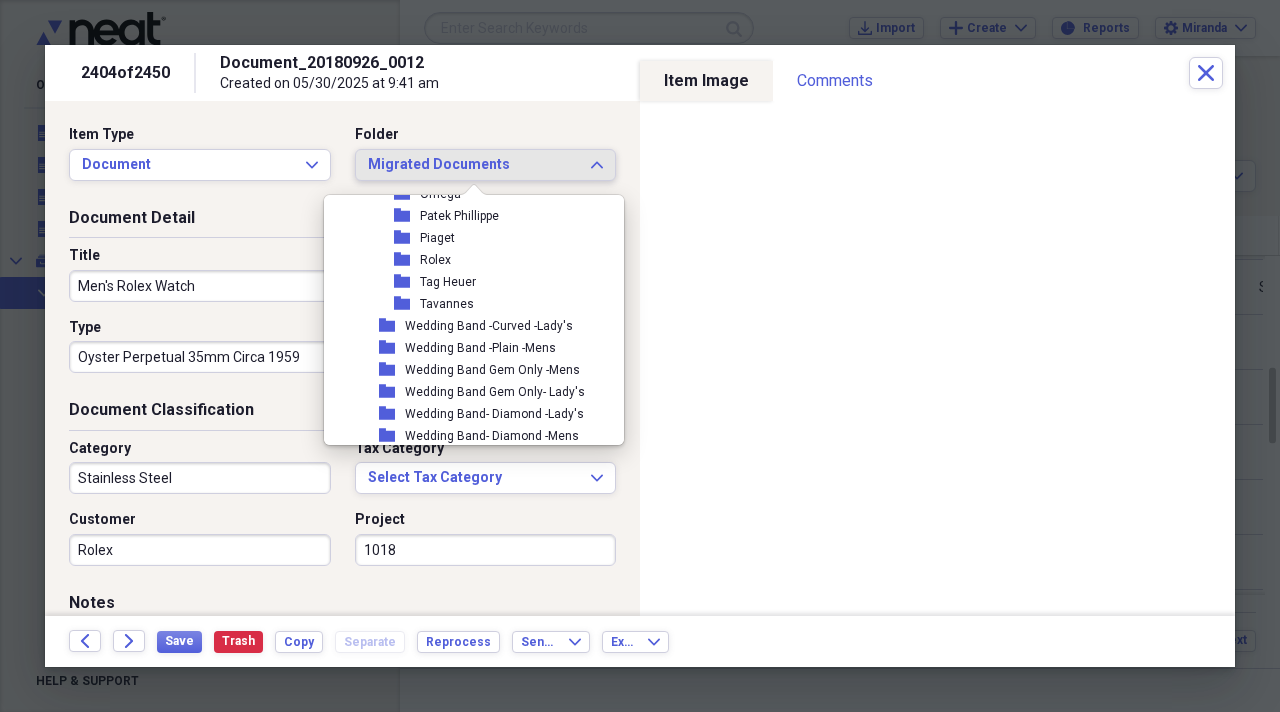 scroll, scrollTop: 2400, scrollLeft: 0, axis: vertical 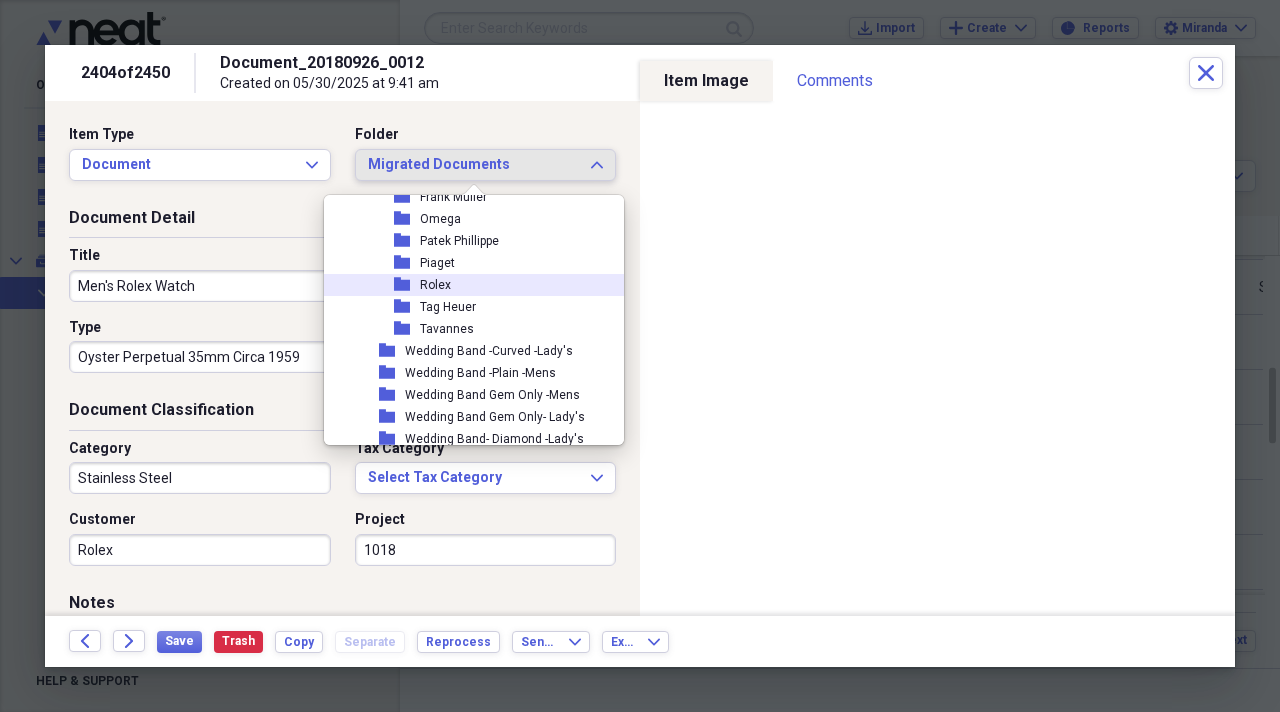 click on "Rolex" at bounding box center (435, 285) 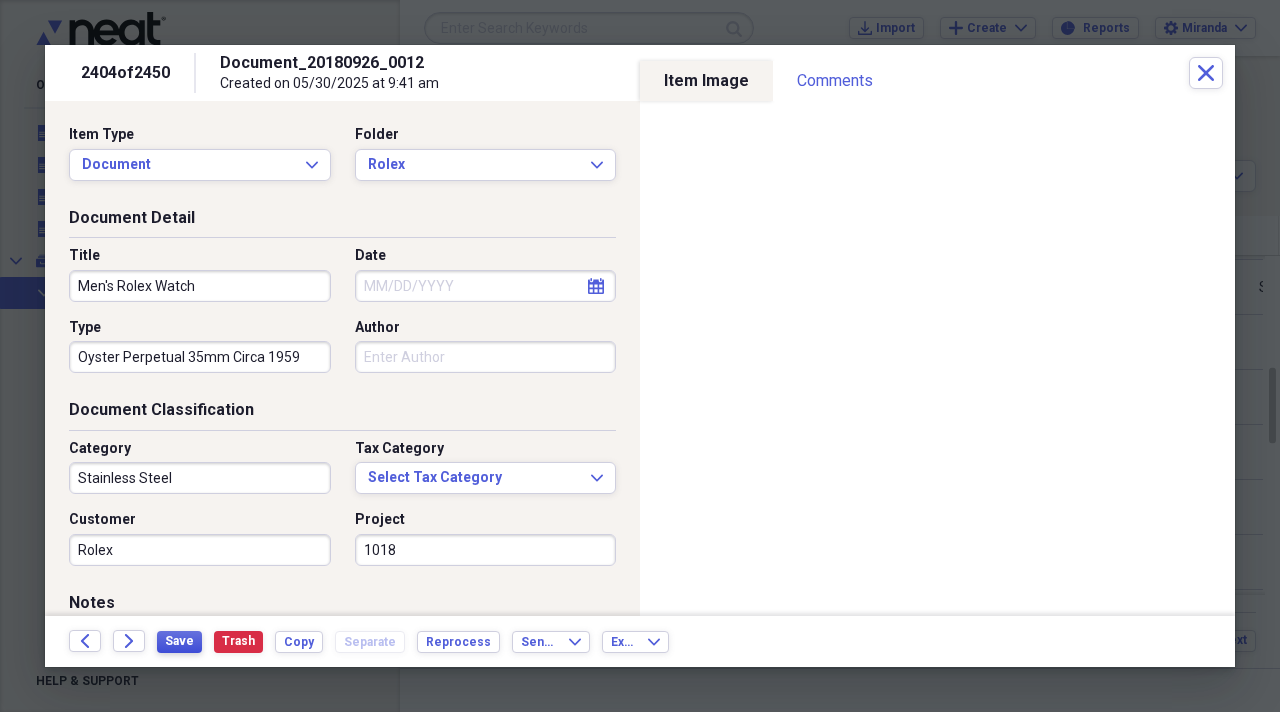 click on "Save" at bounding box center (179, 641) 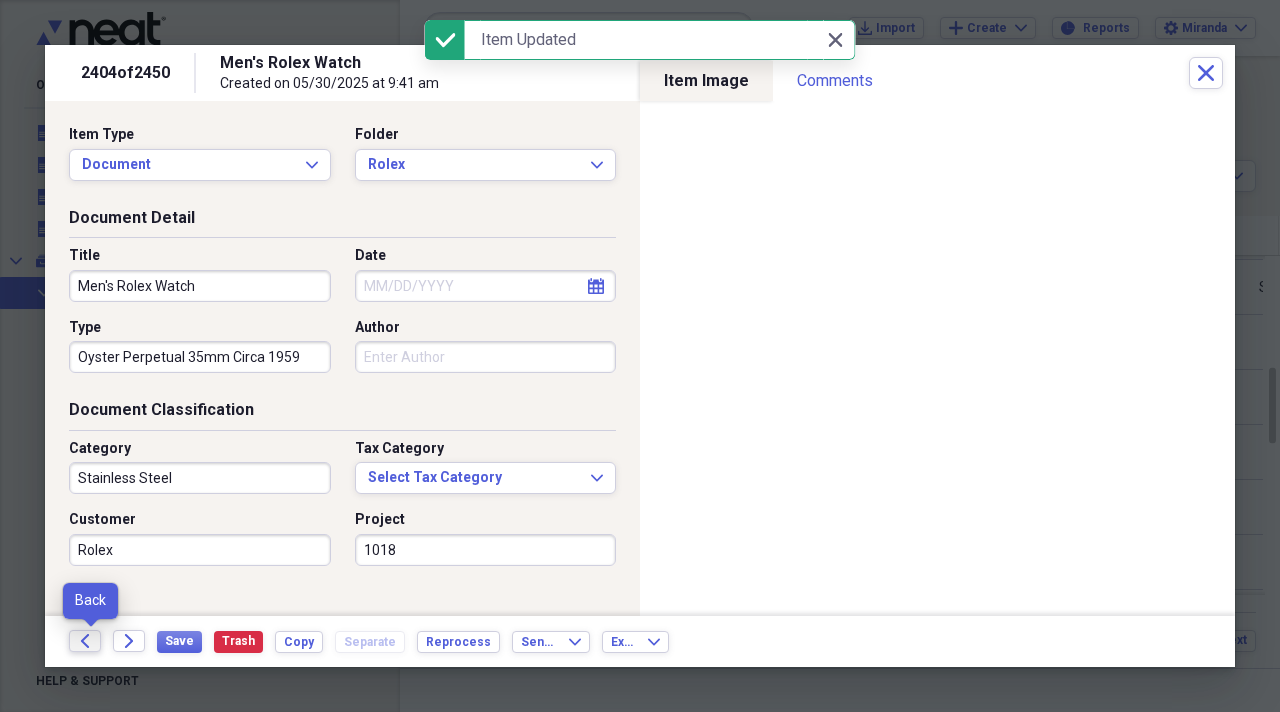 click on "Back" 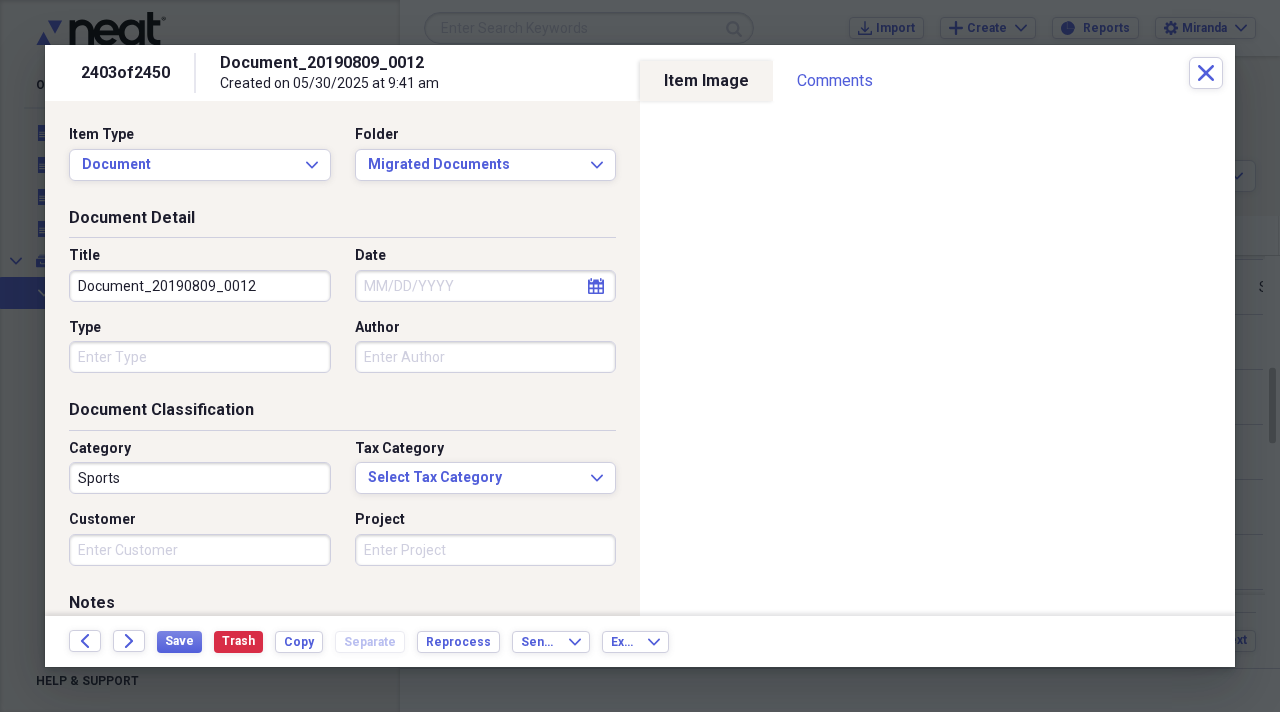 drag, startPoint x: 292, startPoint y: 287, endPoint x: 0, endPoint y: 290, distance: 292.0154 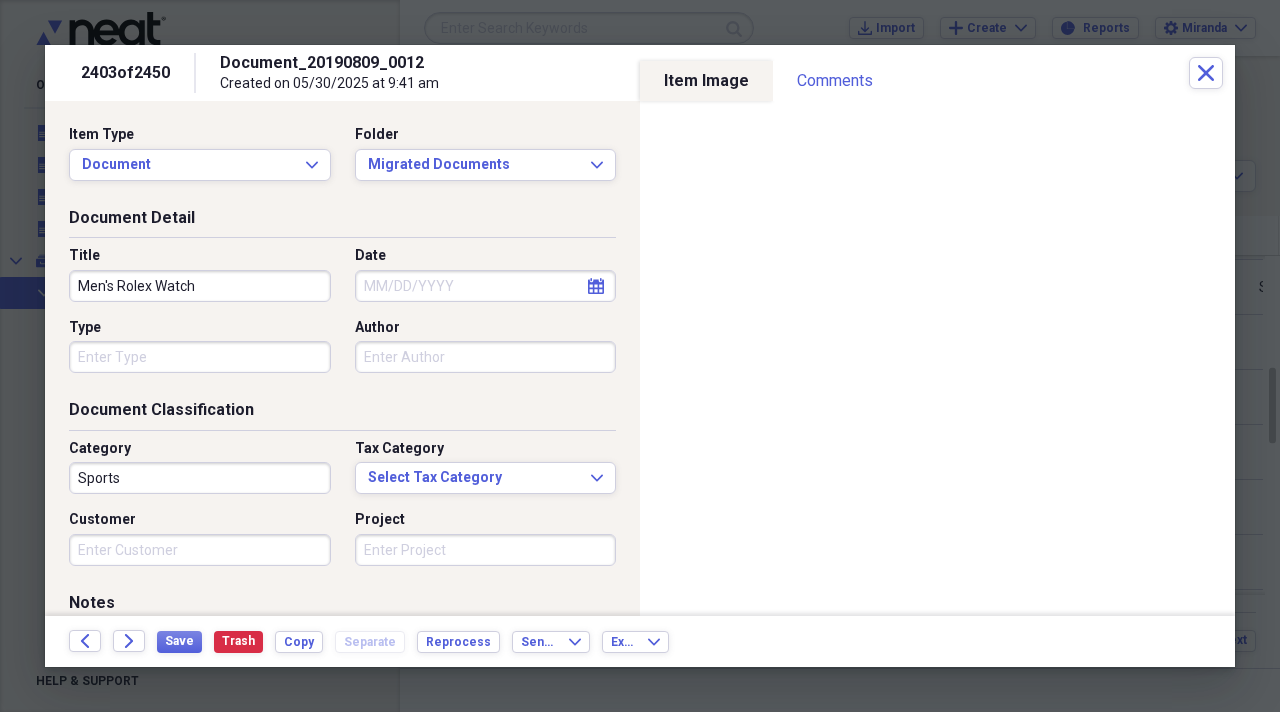 type on "Men's Rolex Watch" 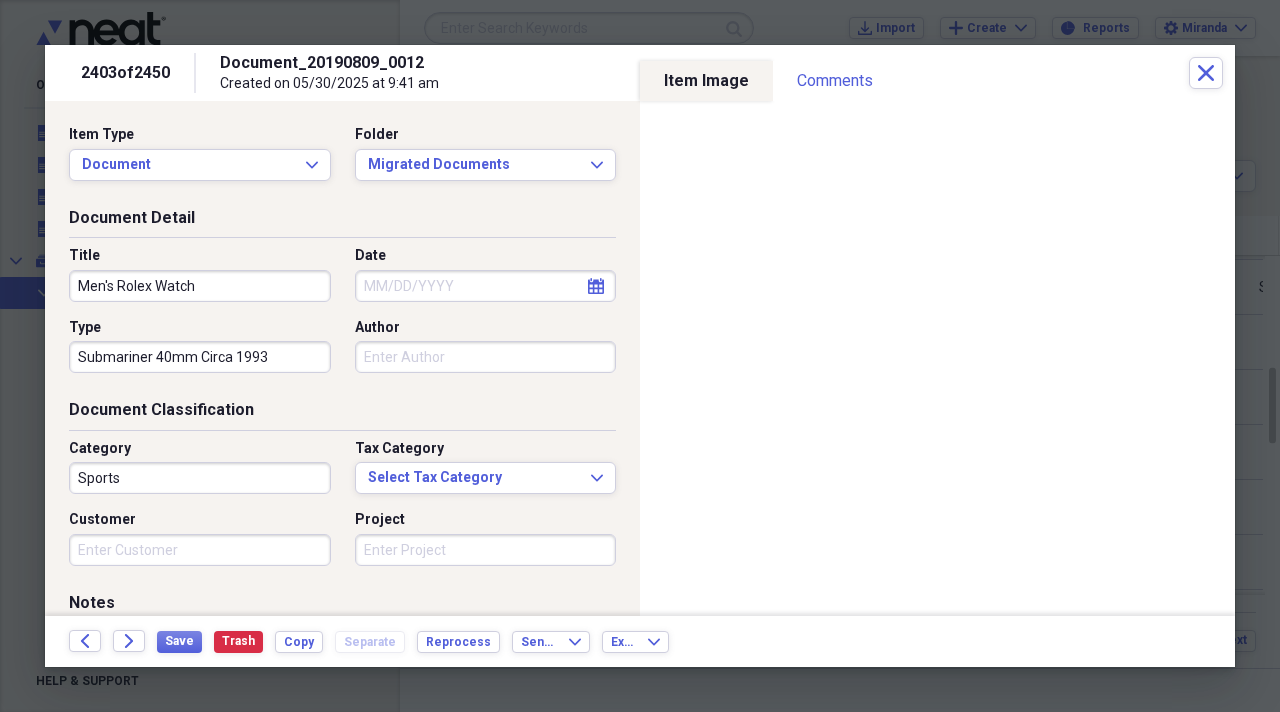 type on "Submariner 40mm Circa 1993" 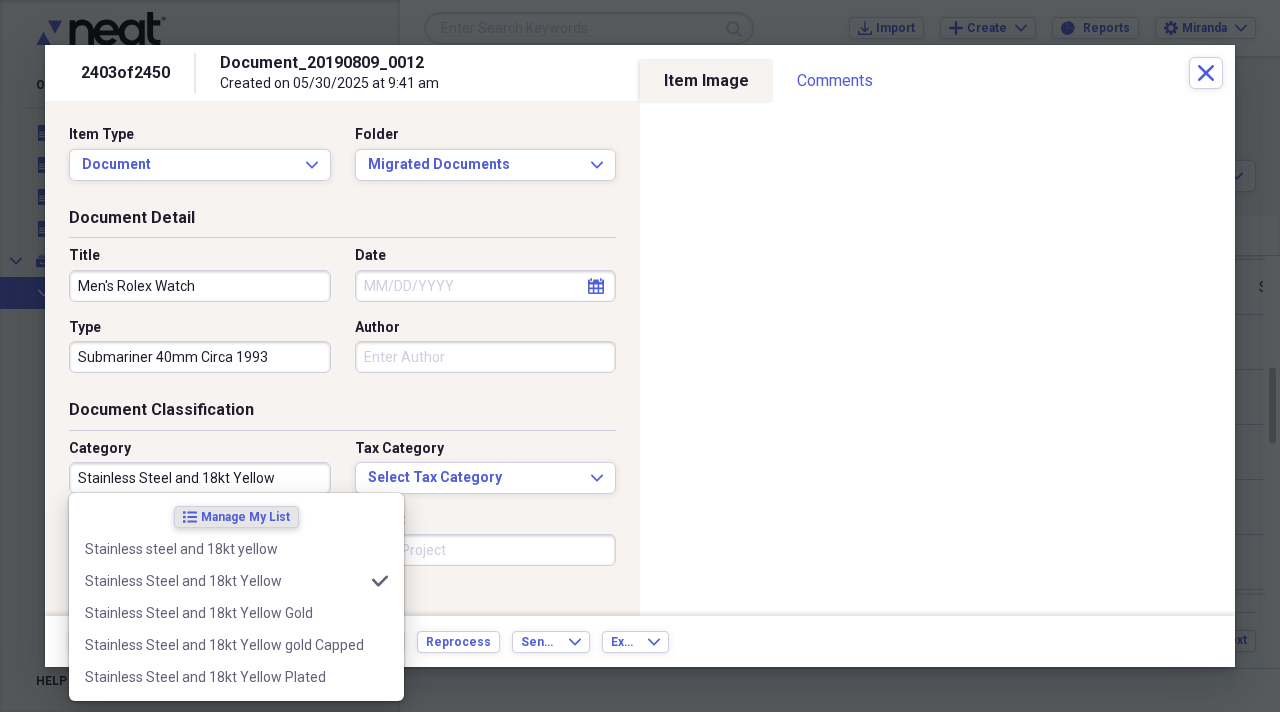 type on "Stainless Steel and 18kt Yellow" 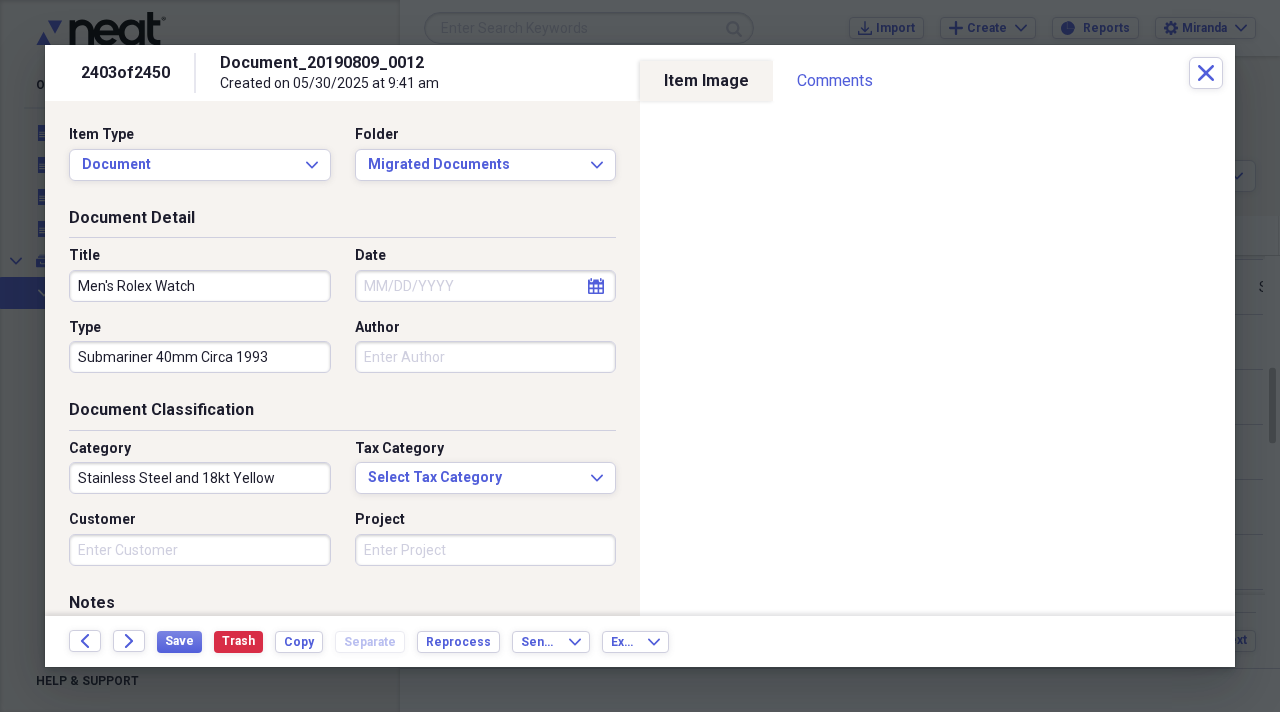 drag, startPoint x: 294, startPoint y: 451, endPoint x: 228, endPoint y: 557, distance: 124.86793 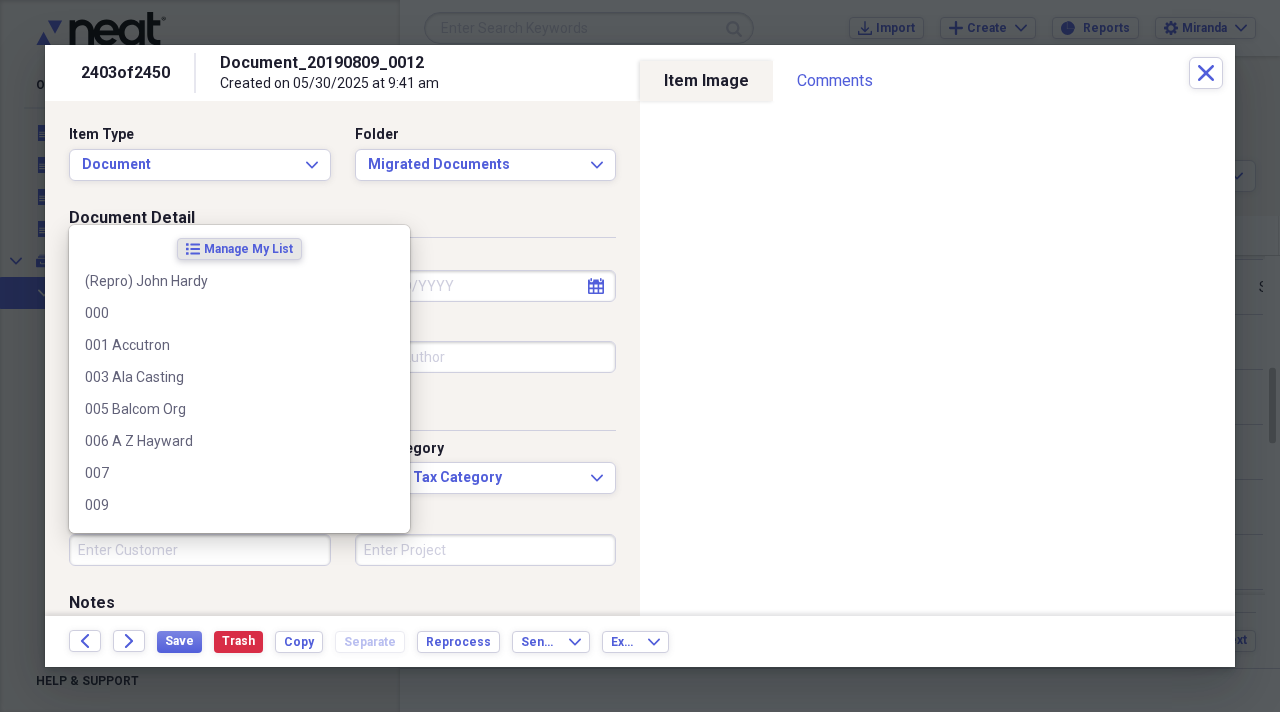 click on "Customer" at bounding box center [200, 550] 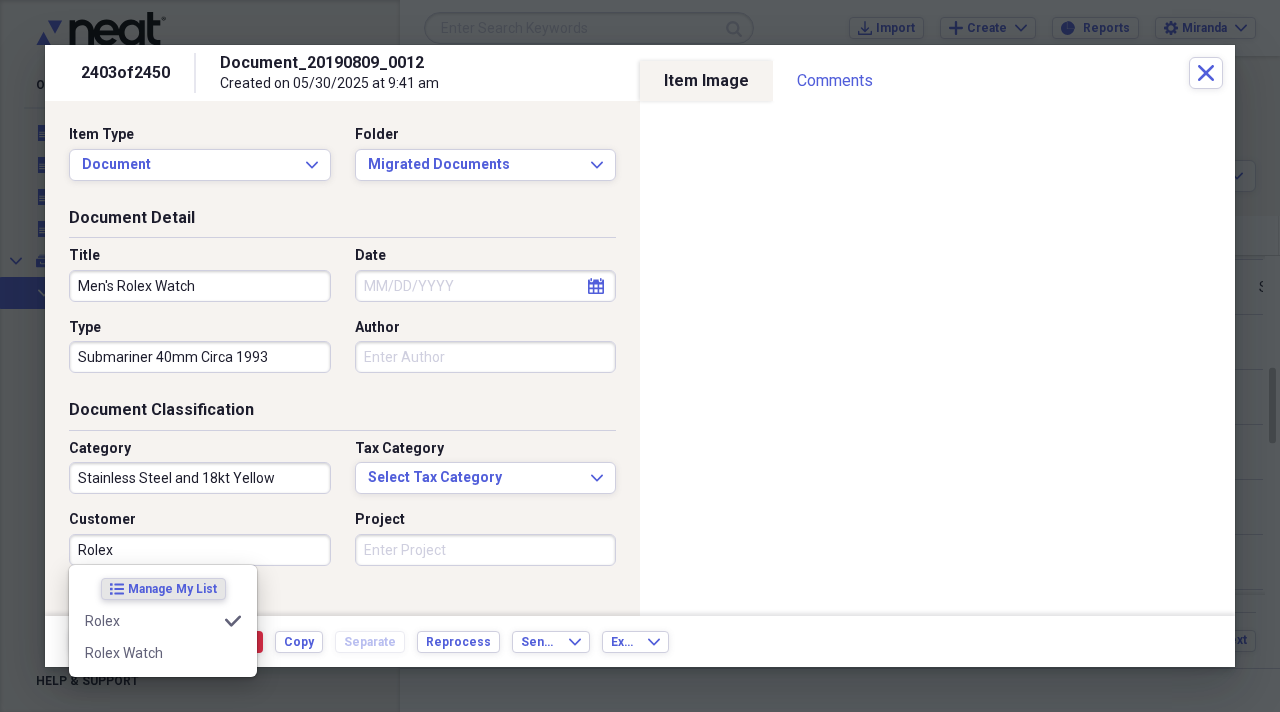 type on "Rolex" 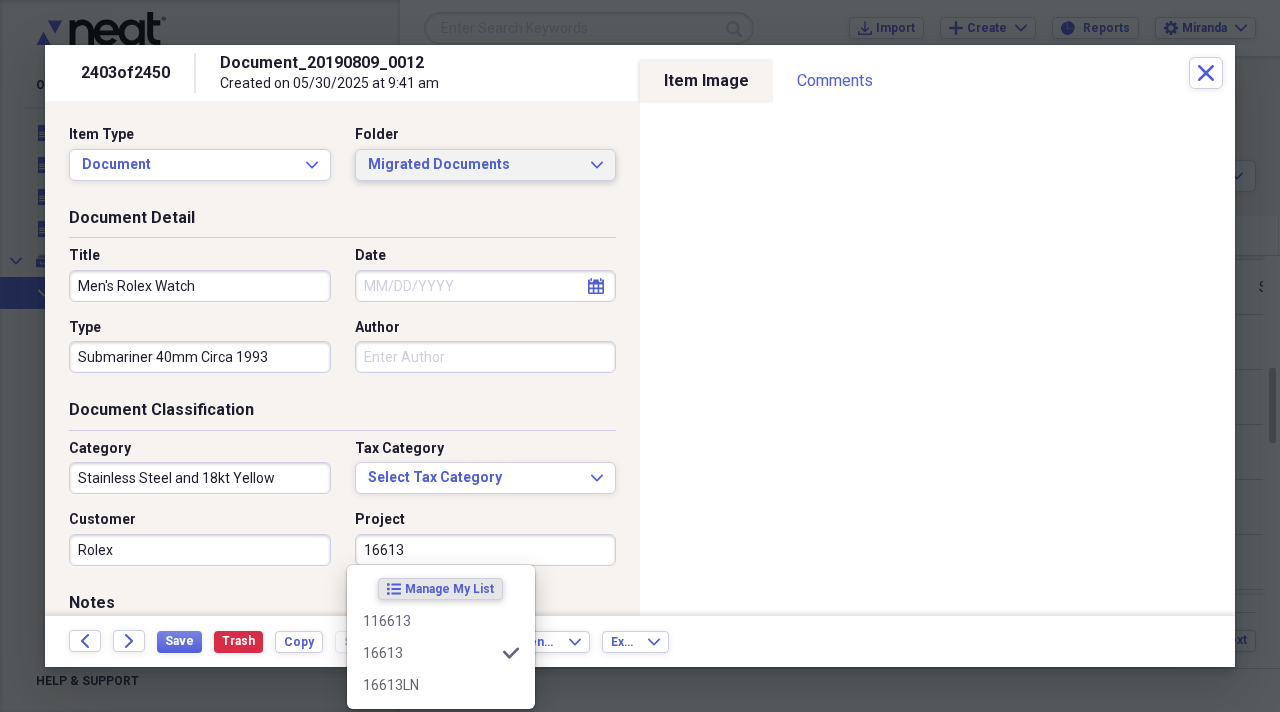 type on "16613" 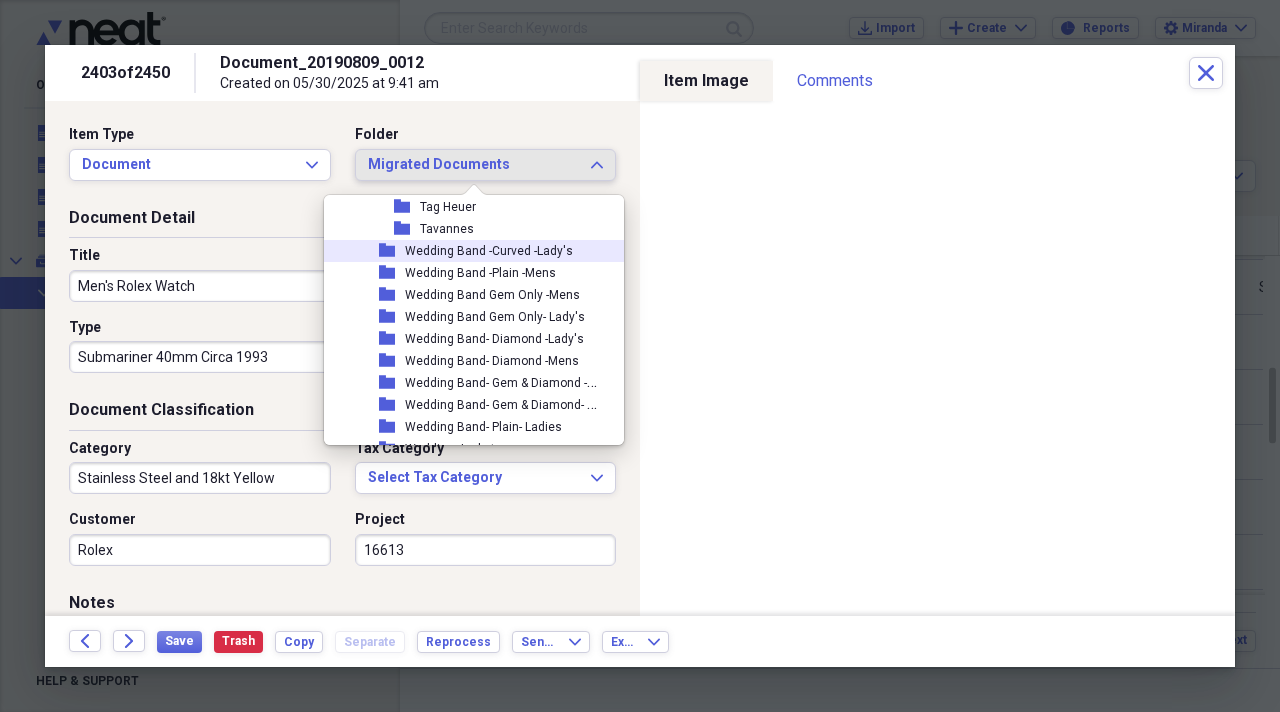scroll, scrollTop: 2400, scrollLeft: 0, axis: vertical 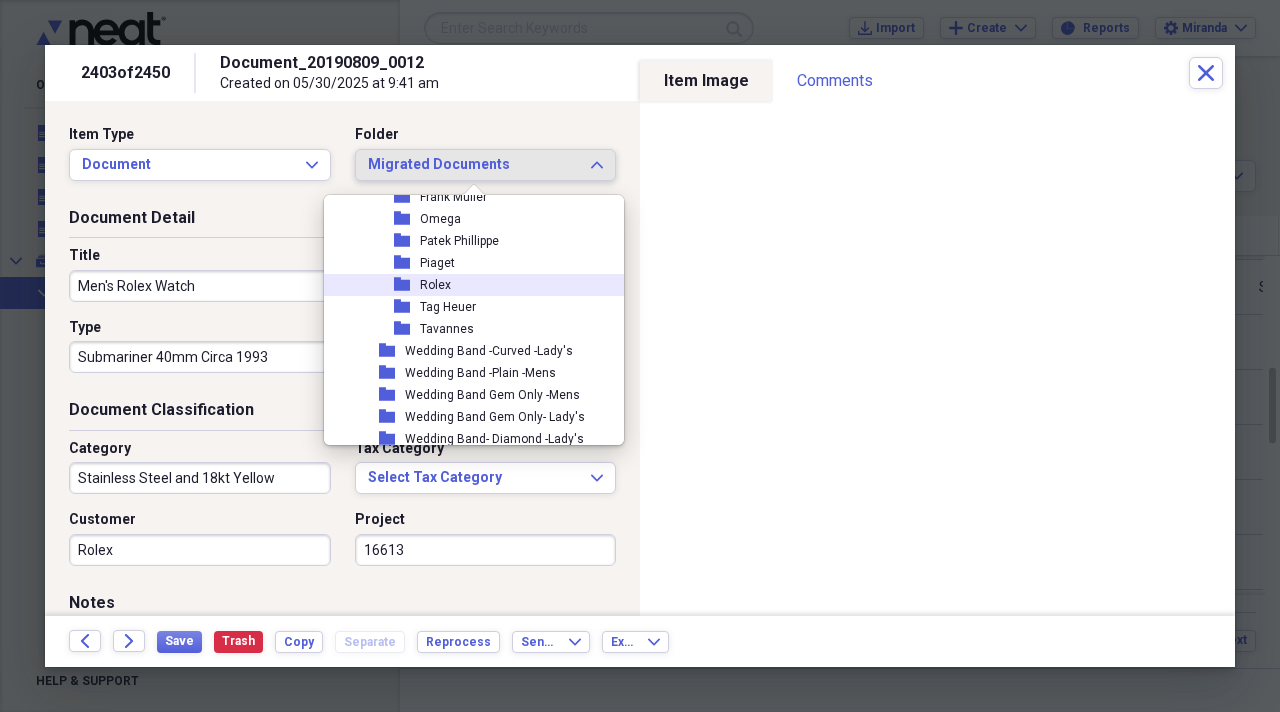click on "Rolex" at bounding box center (435, 285) 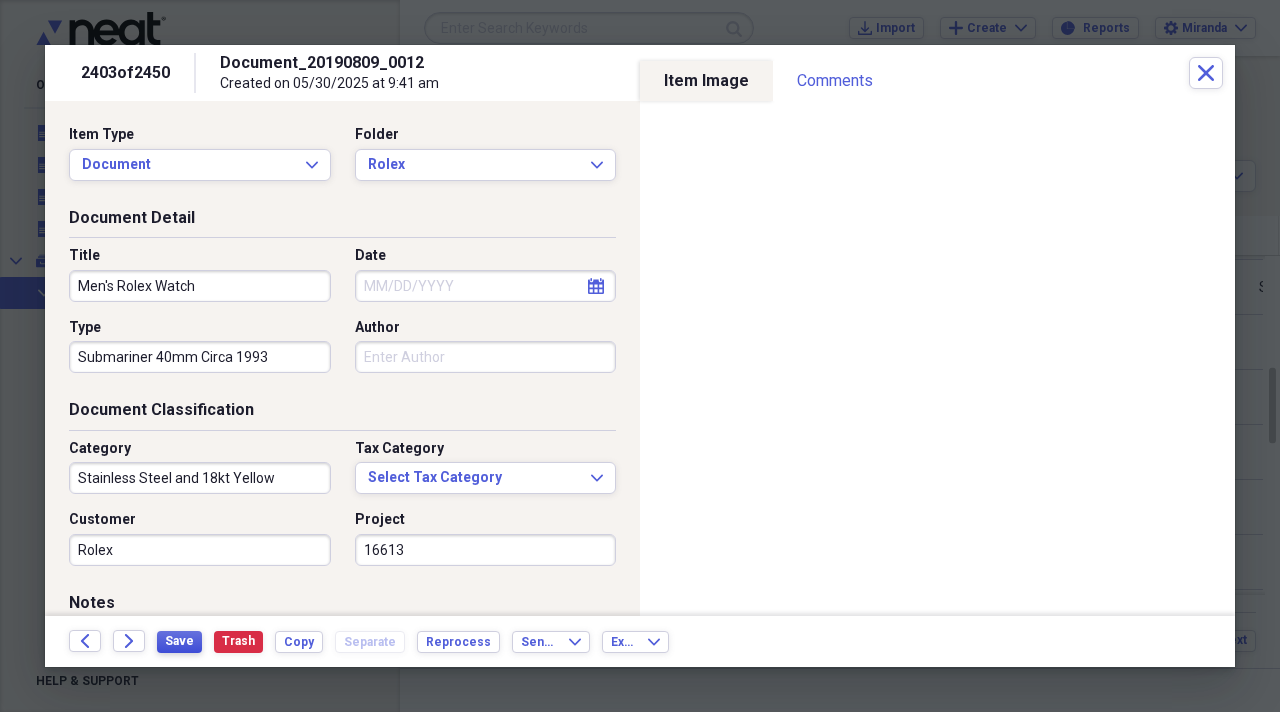 click on "Save" at bounding box center [179, 641] 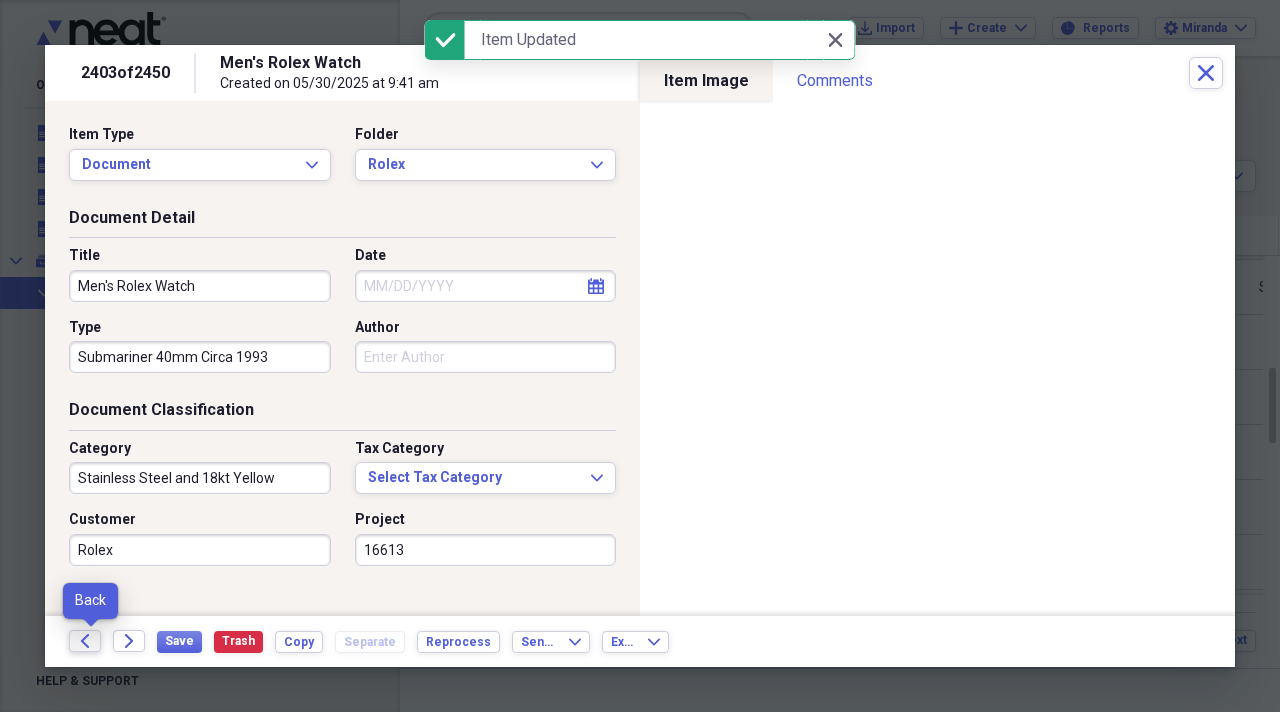 click on "Back" 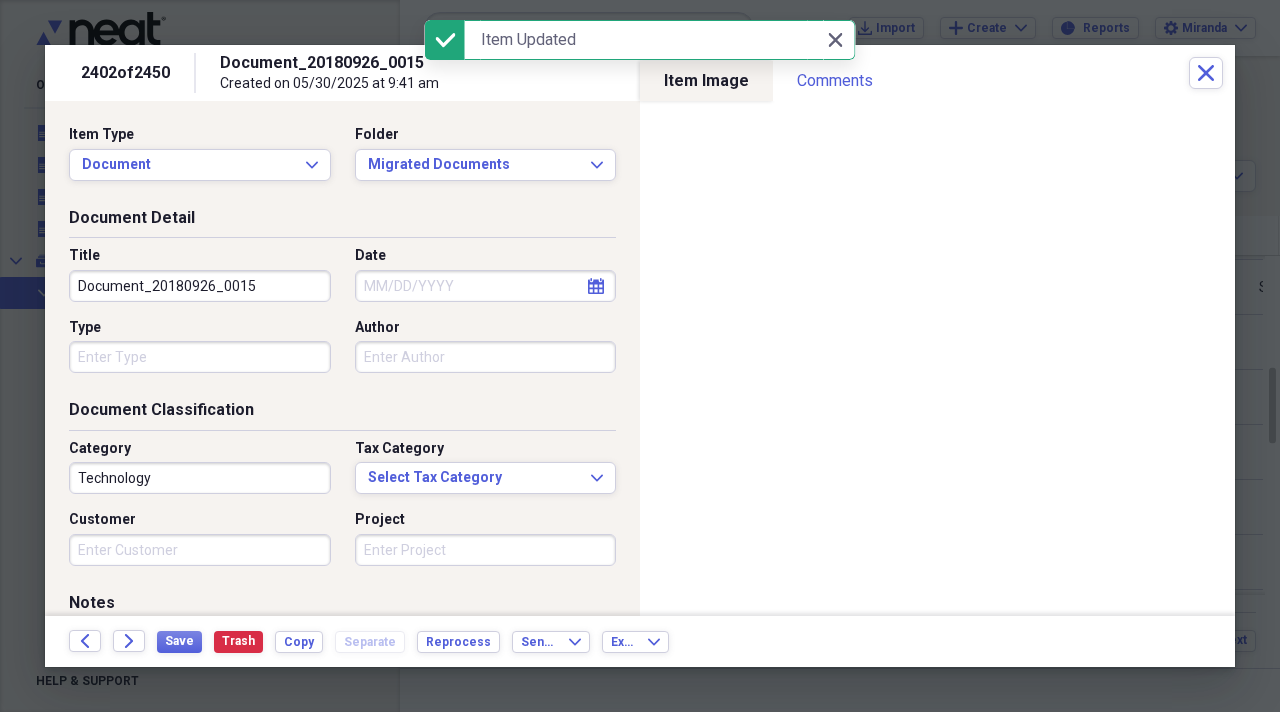 drag, startPoint x: 274, startPoint y: 297, endPoint x: 0, endPoint y: 219, distance: 284.88596 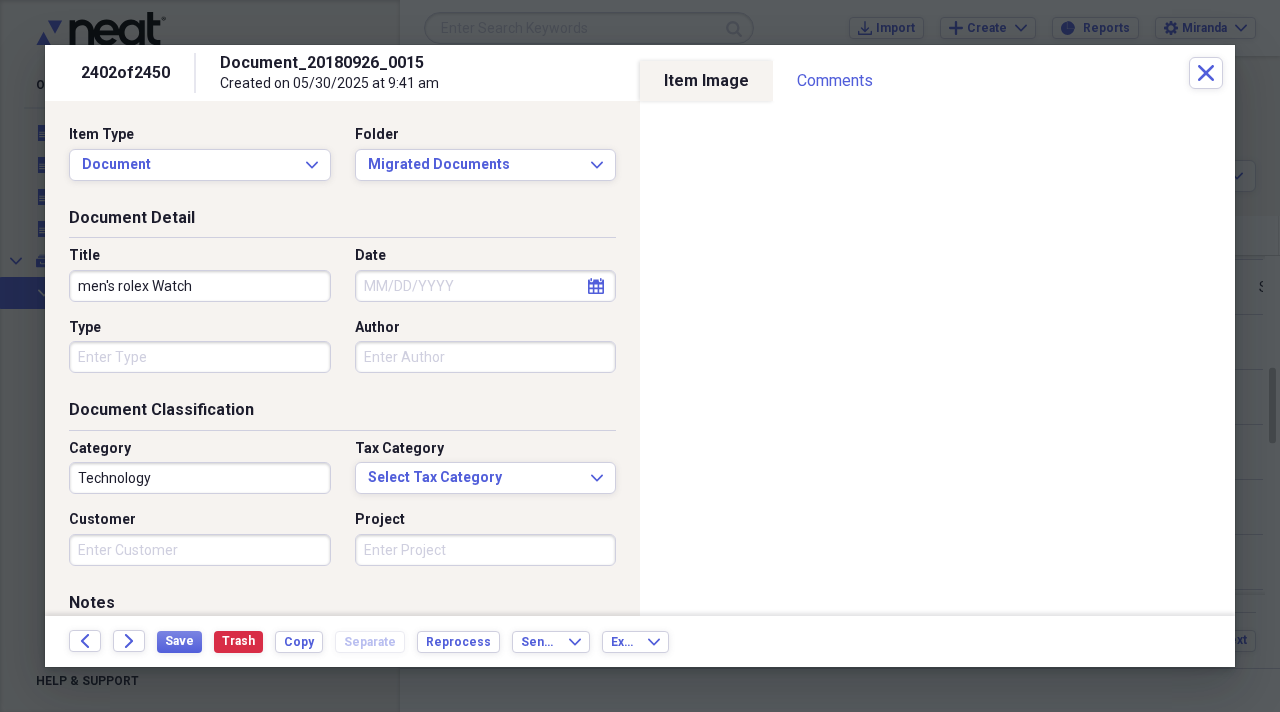 click on "men's rolex Watch" at bounding box center [200, 286] 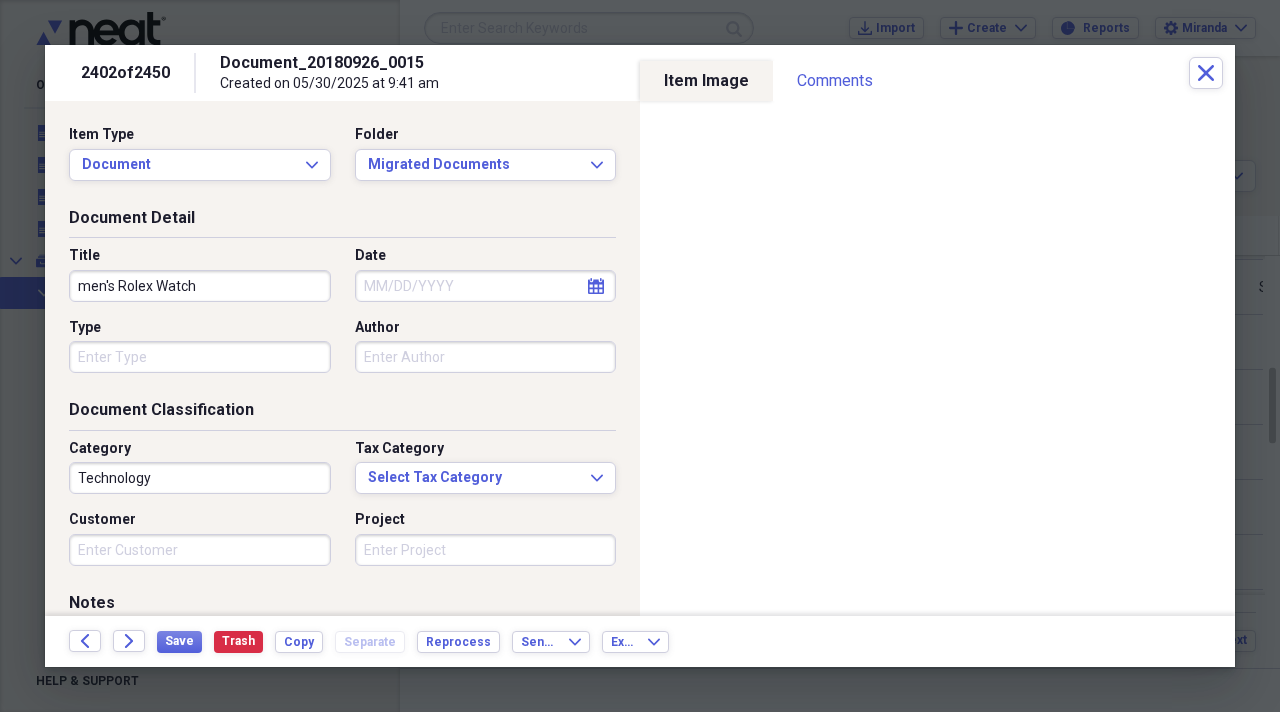 click on "men's Rolex Watch" at bounding box center (200, 286) 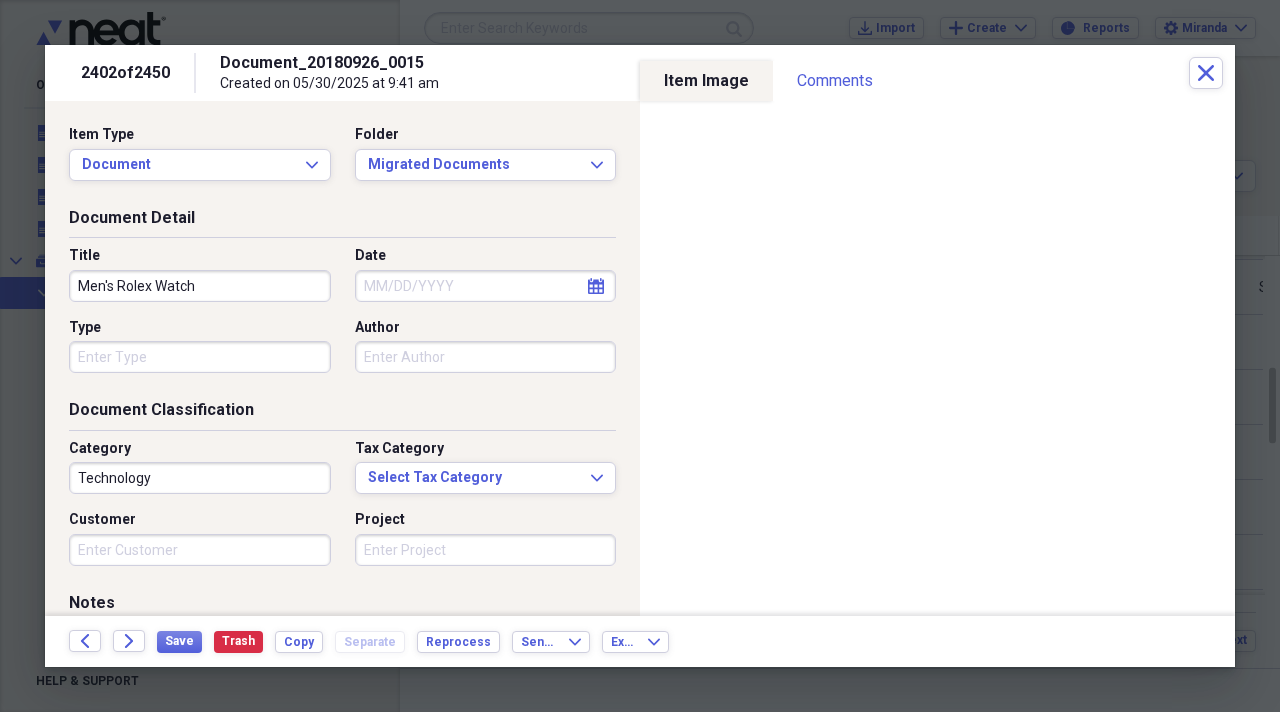 type on "Men's Rolex Watch" 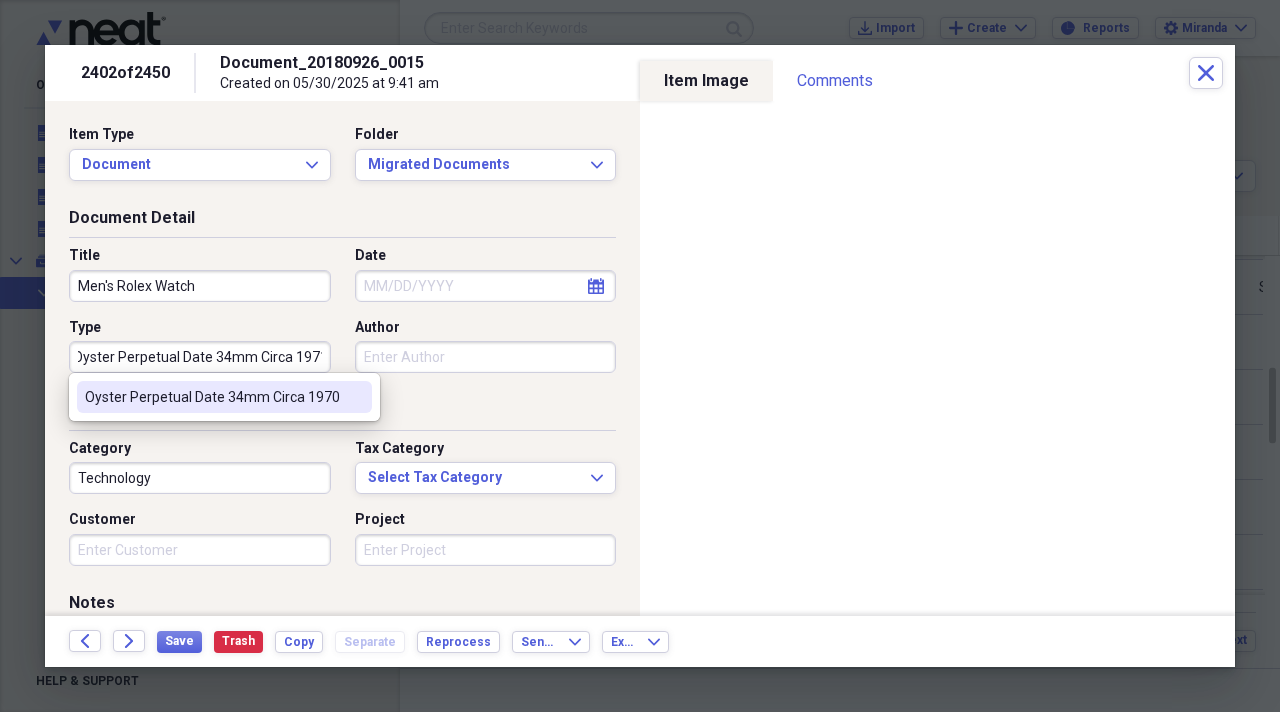 scroll, scrollTop: 0, scrollLeft: 13, axis: horizontal 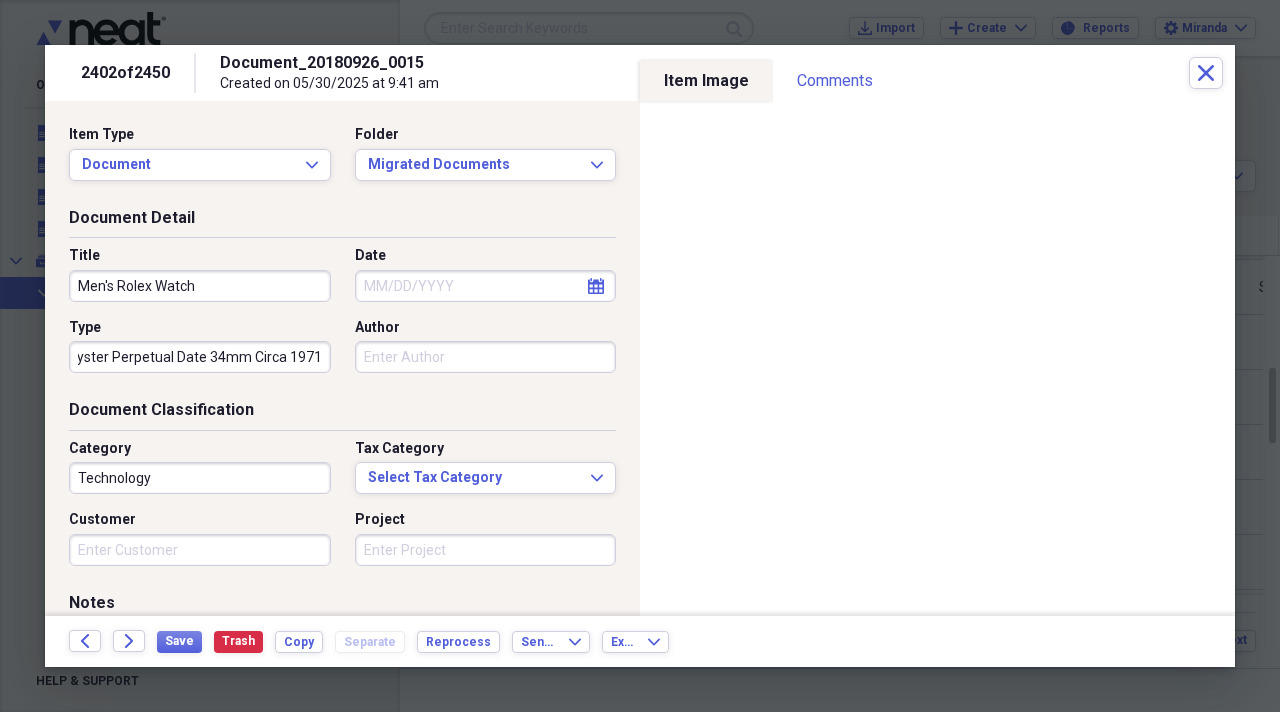 type on "Oyster Perpetual Date 34mm Circa 1971" 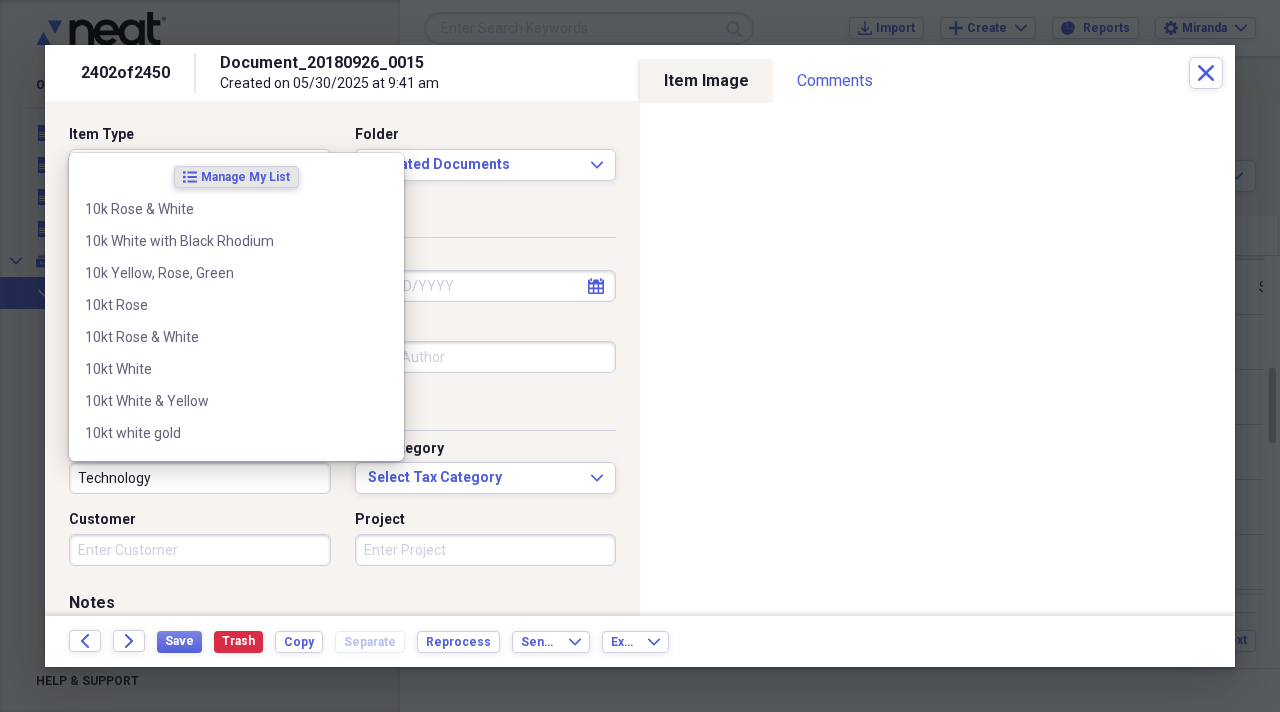 click on "Technology" at bounding box center (200, 478) 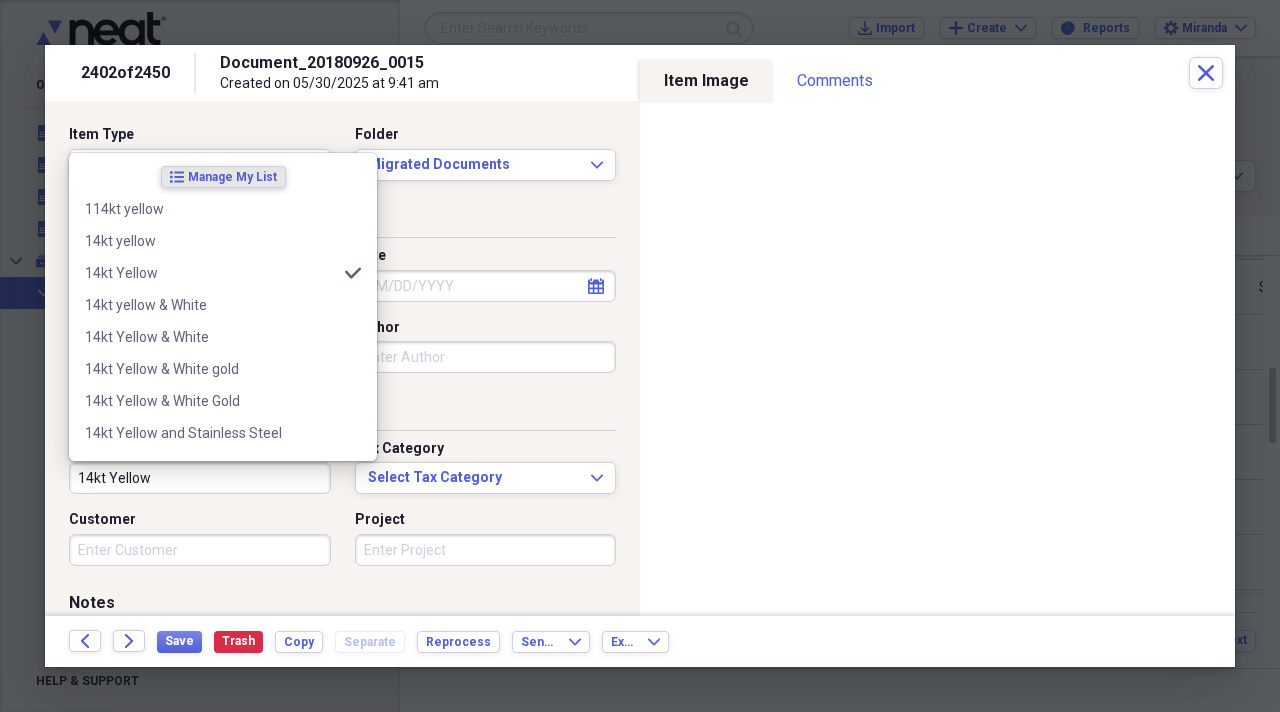 type on "14kt Yellow" 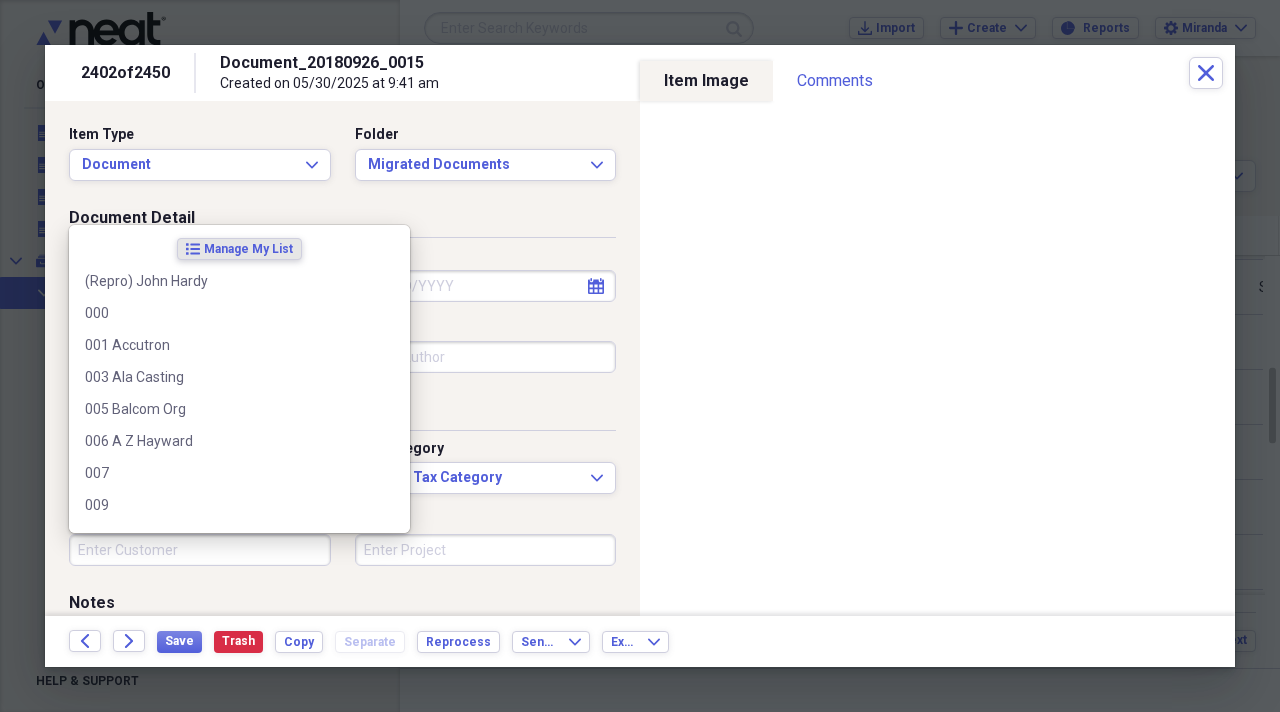 click on "Customer" at bounding box center [200, 550] 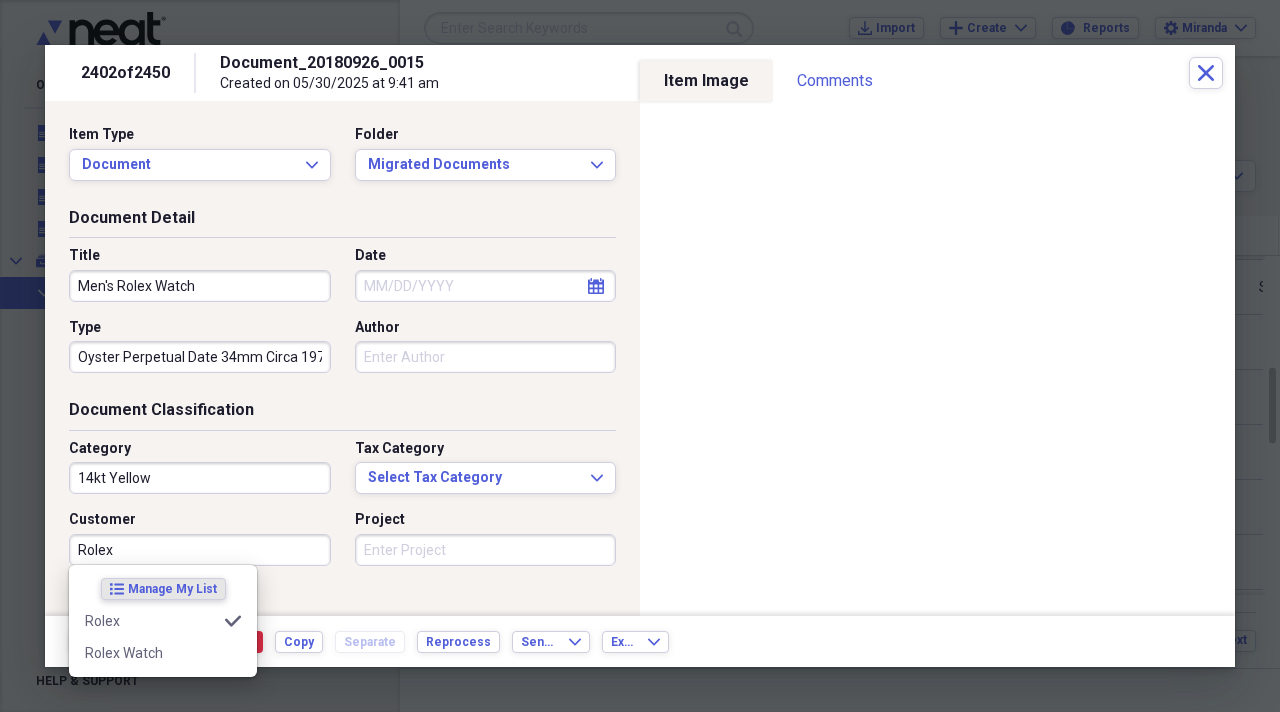 type on "Rolex" 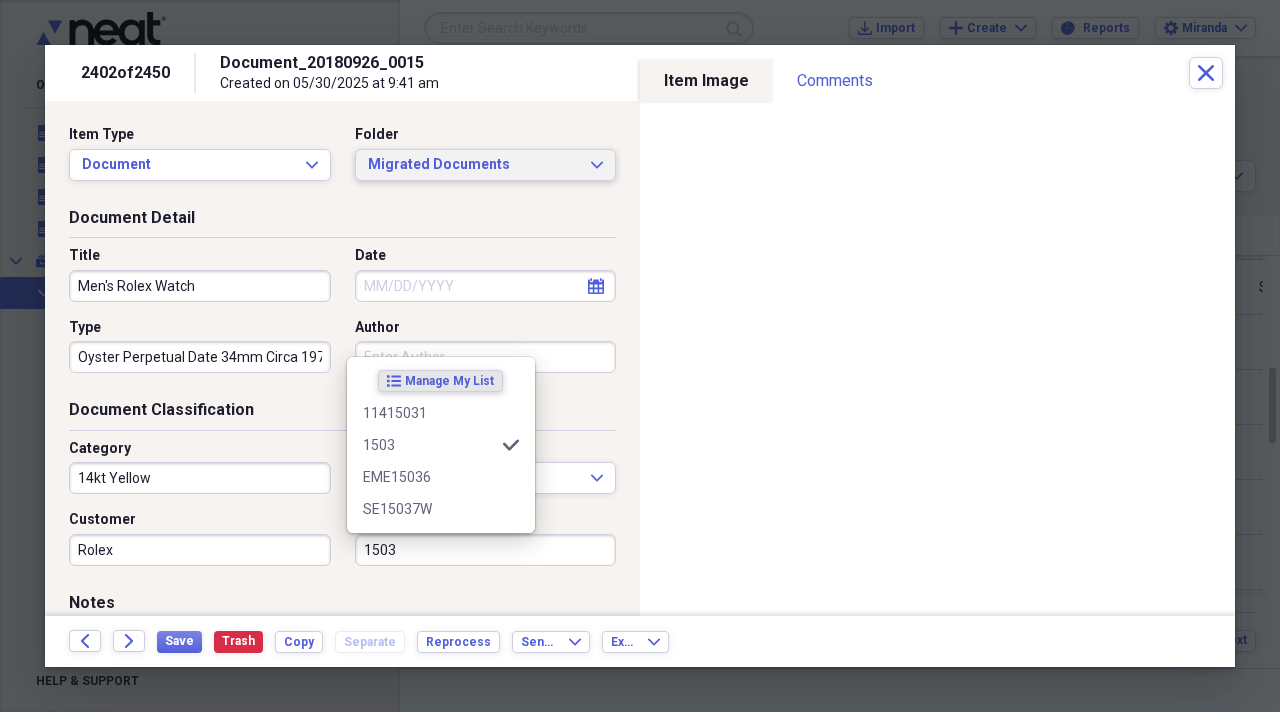 type on "1503" 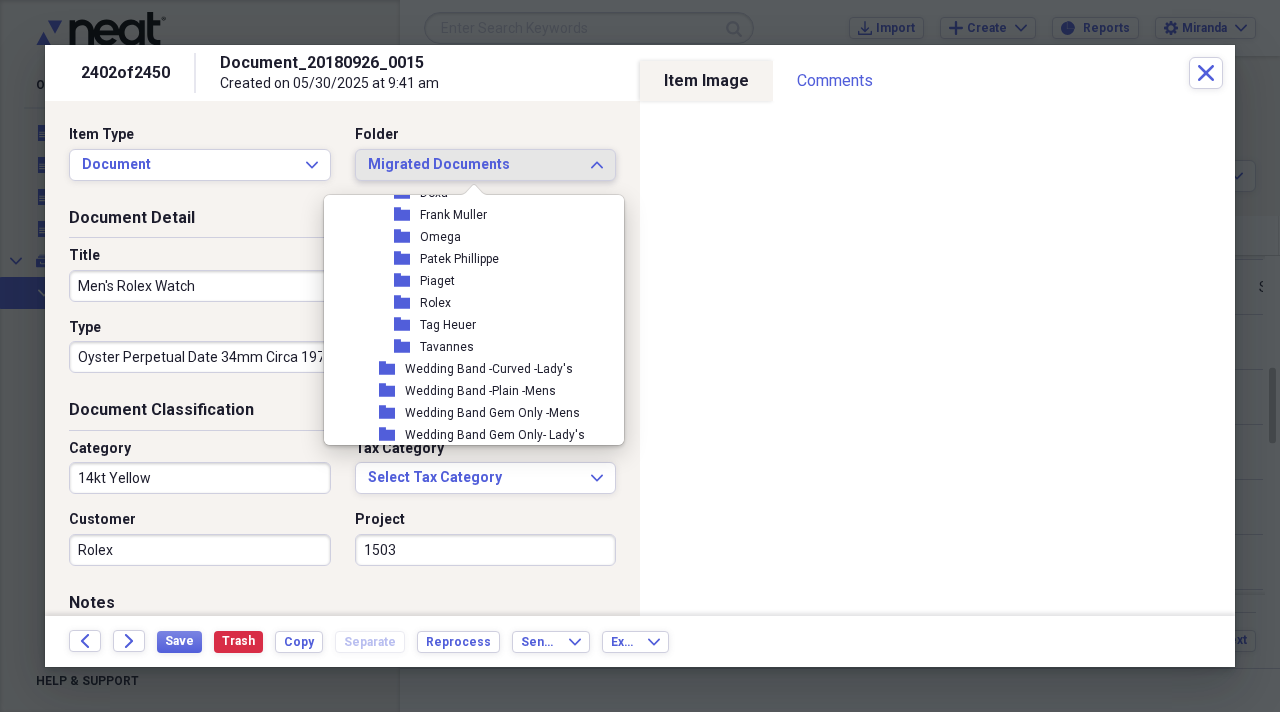 scroll, scrollTop: 2400, scrollLeft: 0, axis: vertical 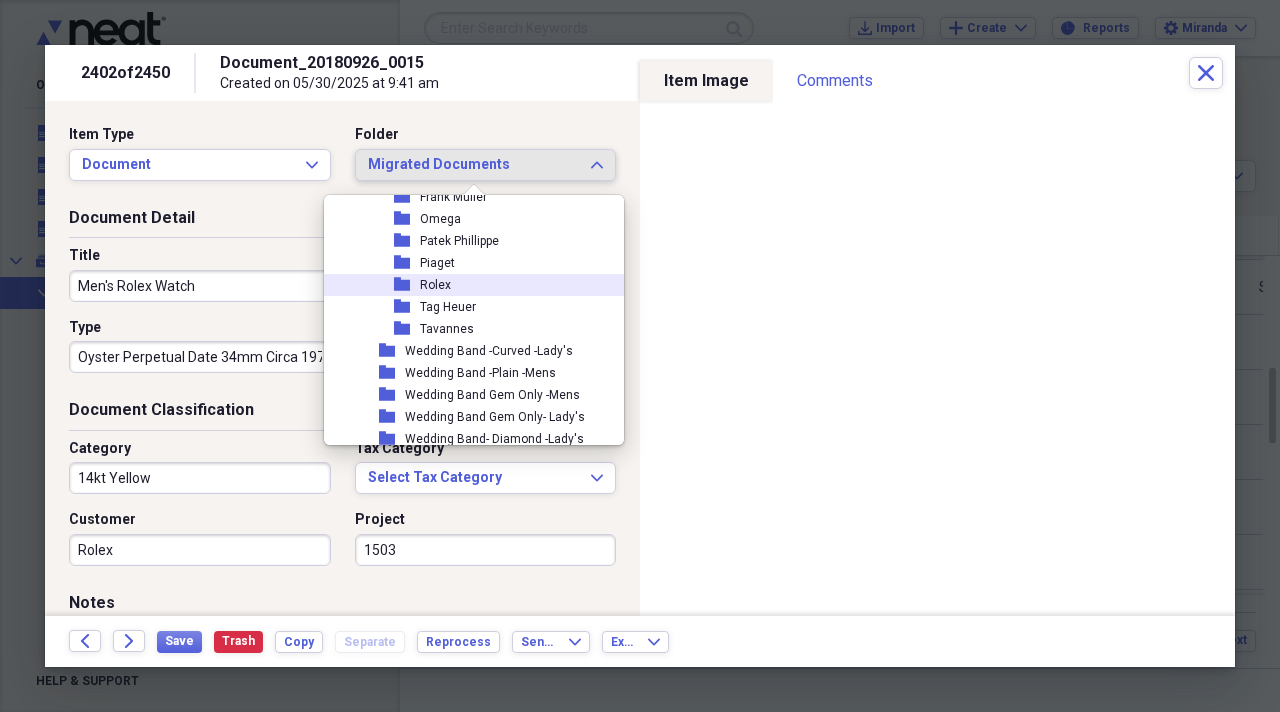click on "folder Rolex" at bounding box center (466, 285) 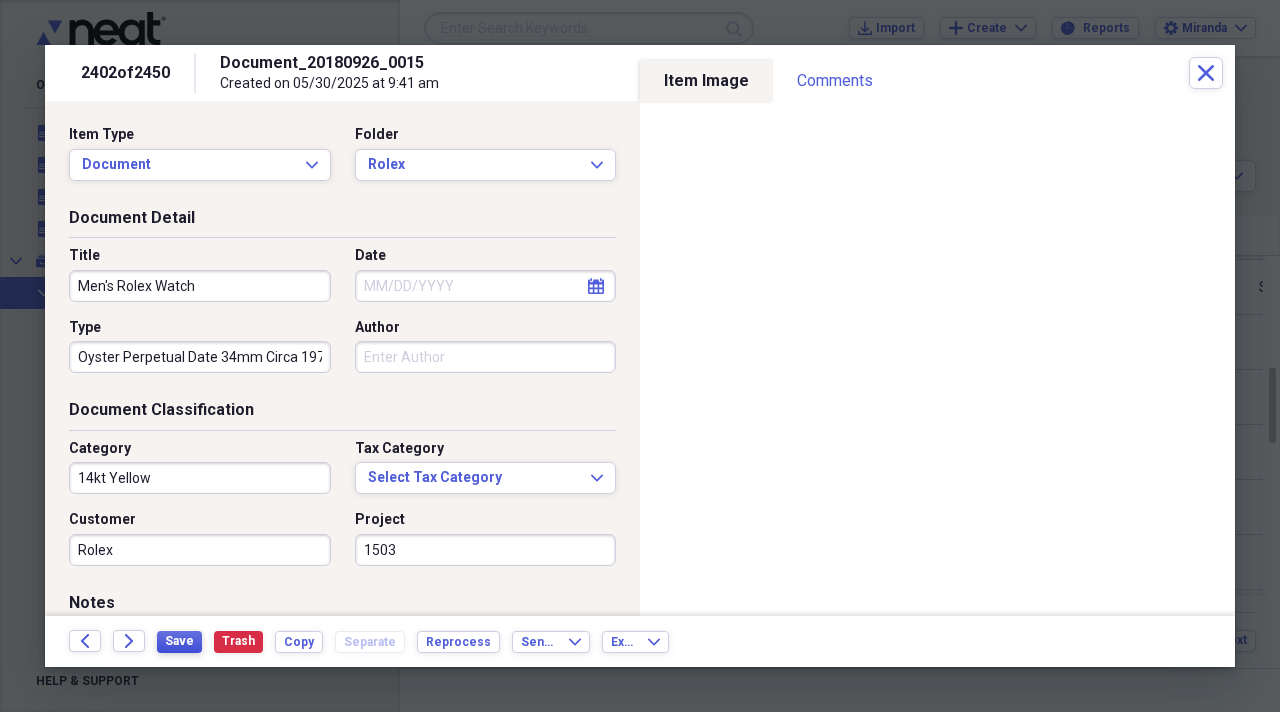 click on "Save" at bounding box center [179, 641] 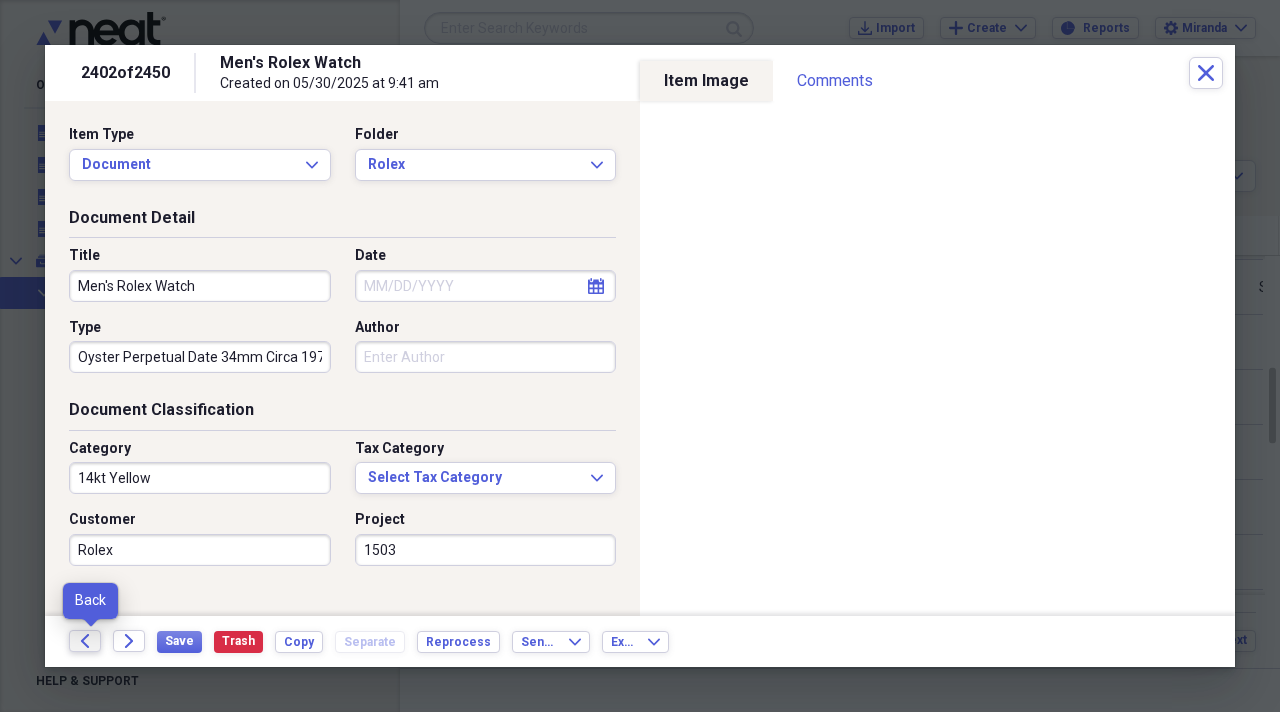 click on "Back" 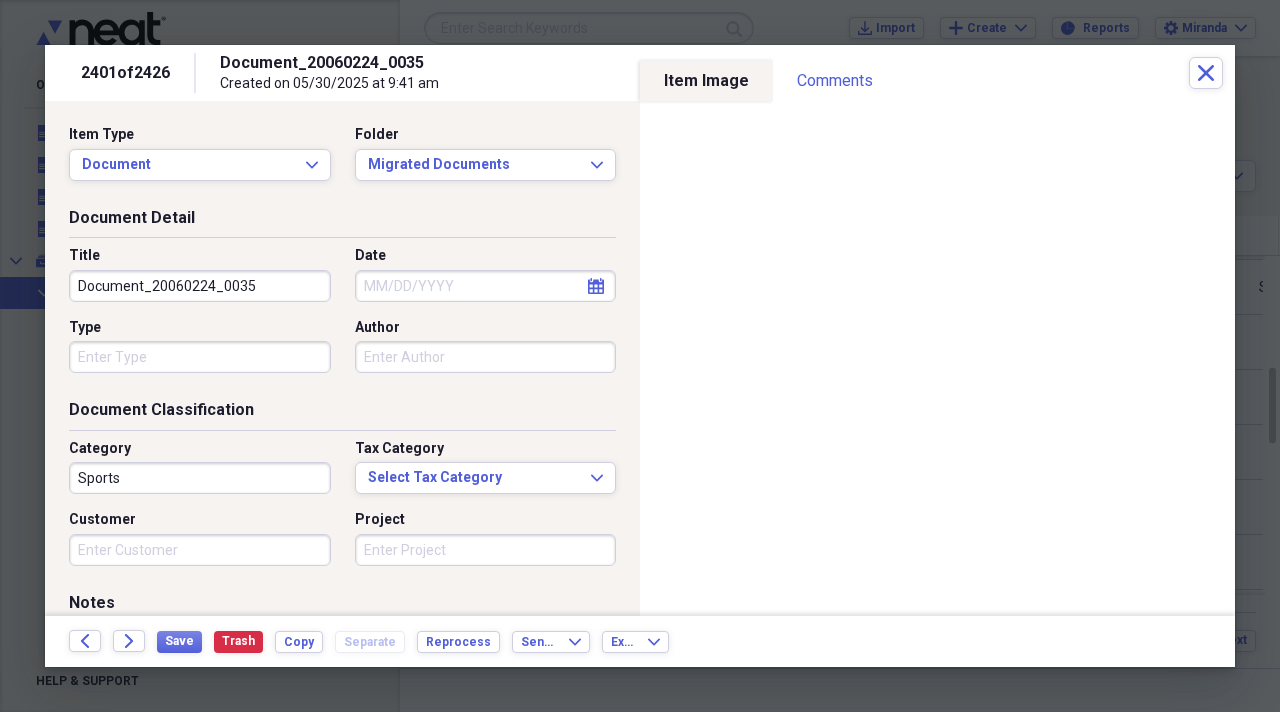 drag, startPoint x: 271, startPoint y: 288, endPoint x: 0, endPoint y: 195, distance: 286.51352 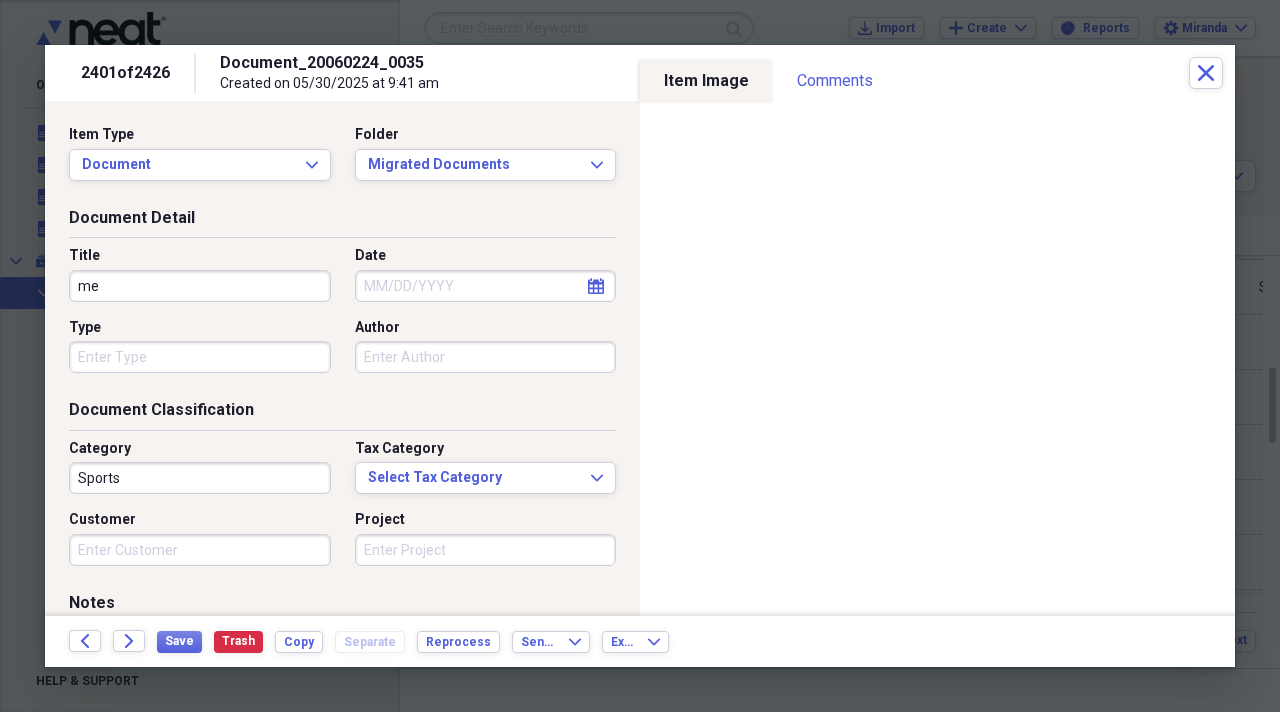 type on "m" 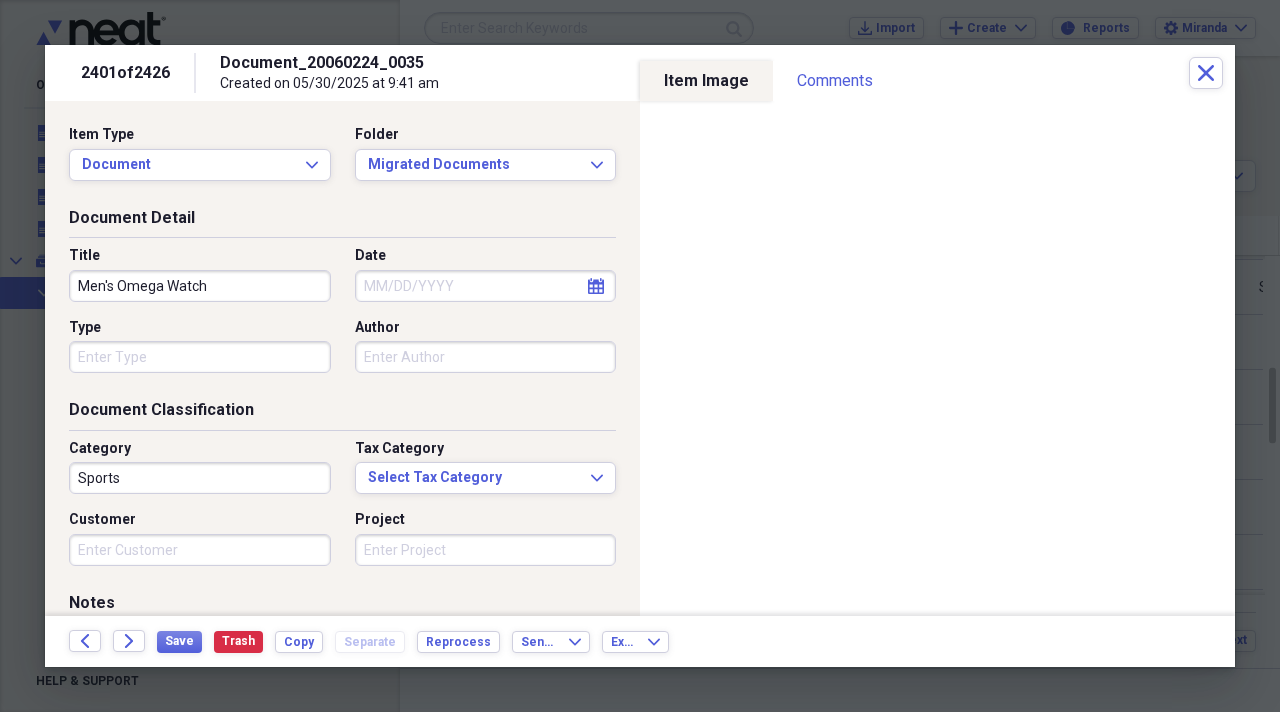 type on "Men's Omega Watch" 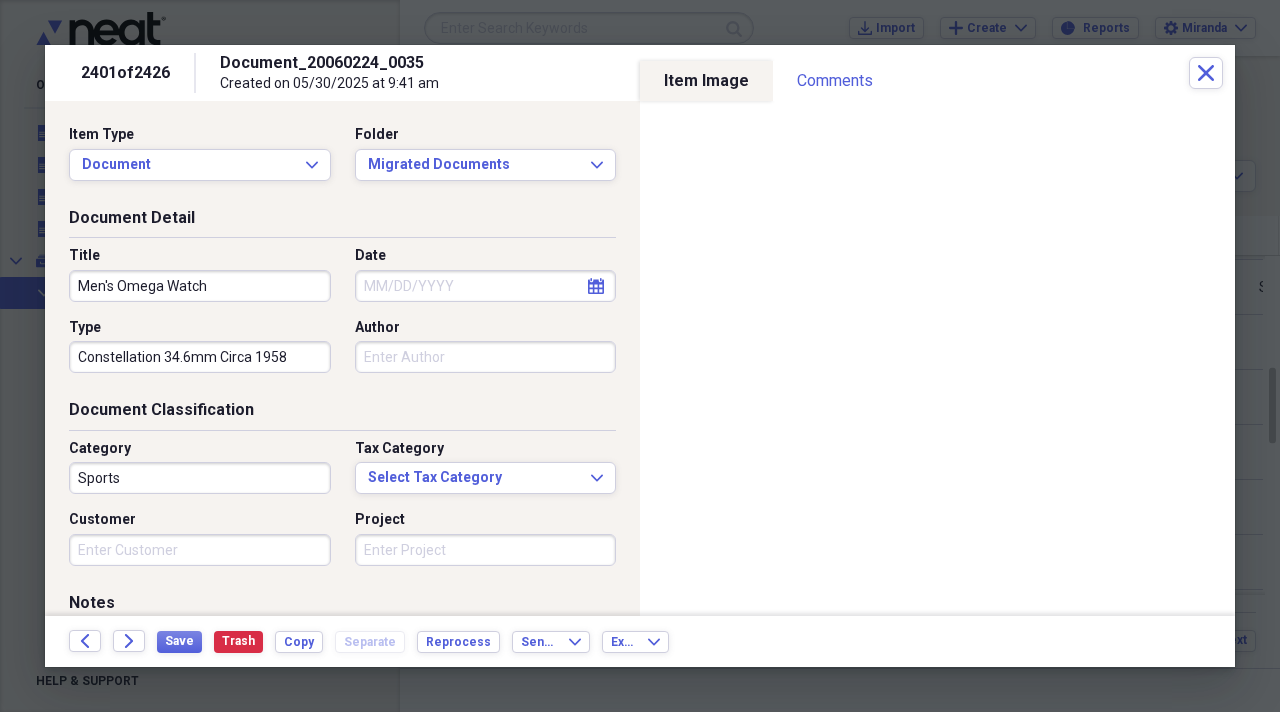 type on "Constellation 34.6mm Circa 1958" 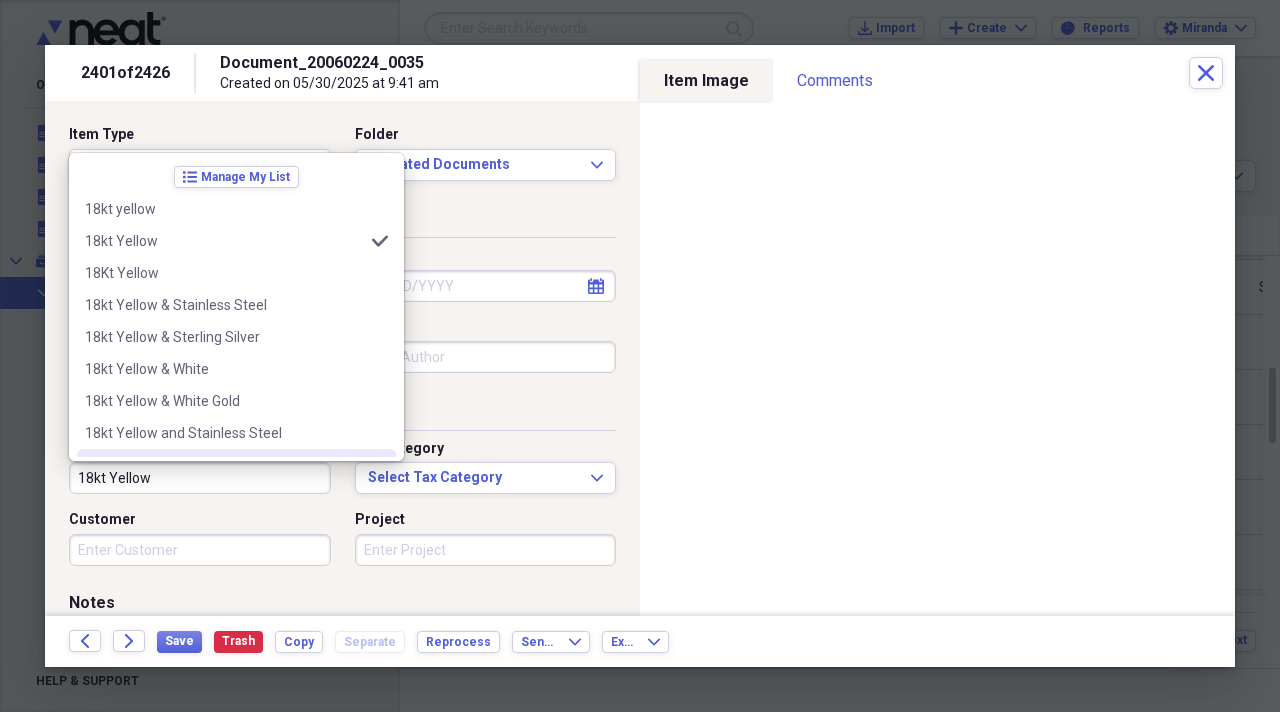 type on "18kt Yellow" 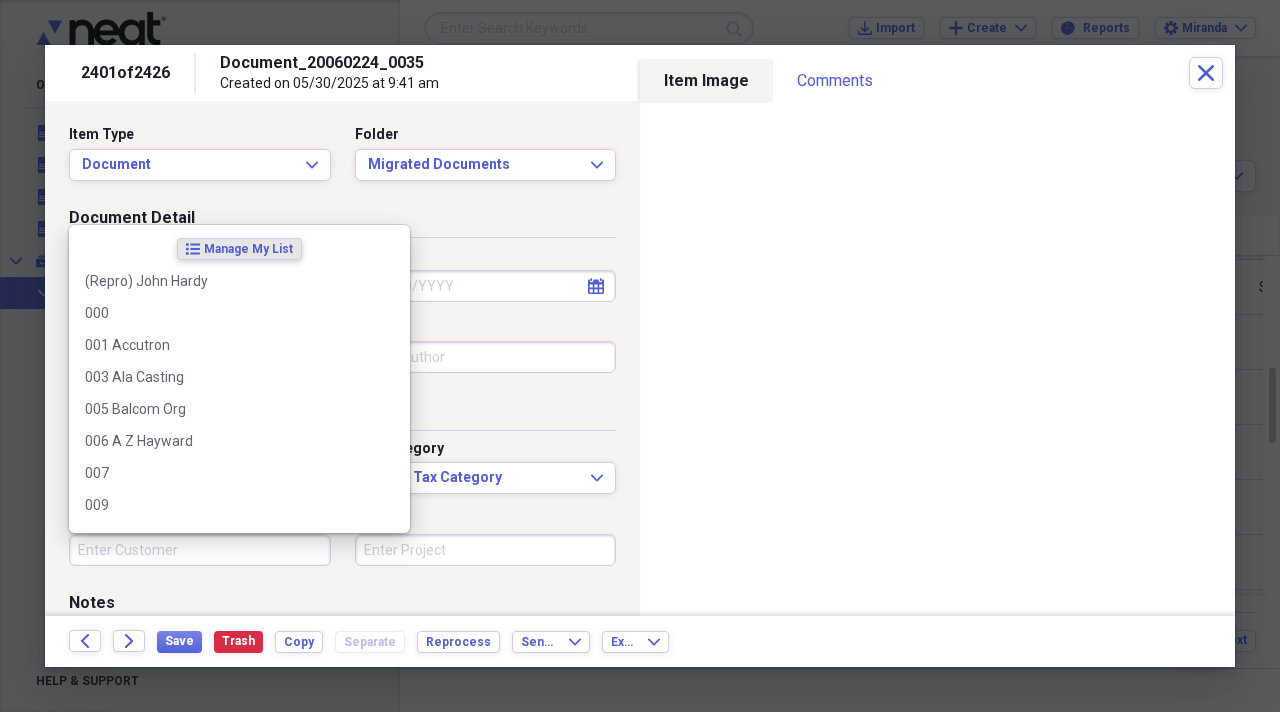 click on "Customer" at bounding box center [200, 550] 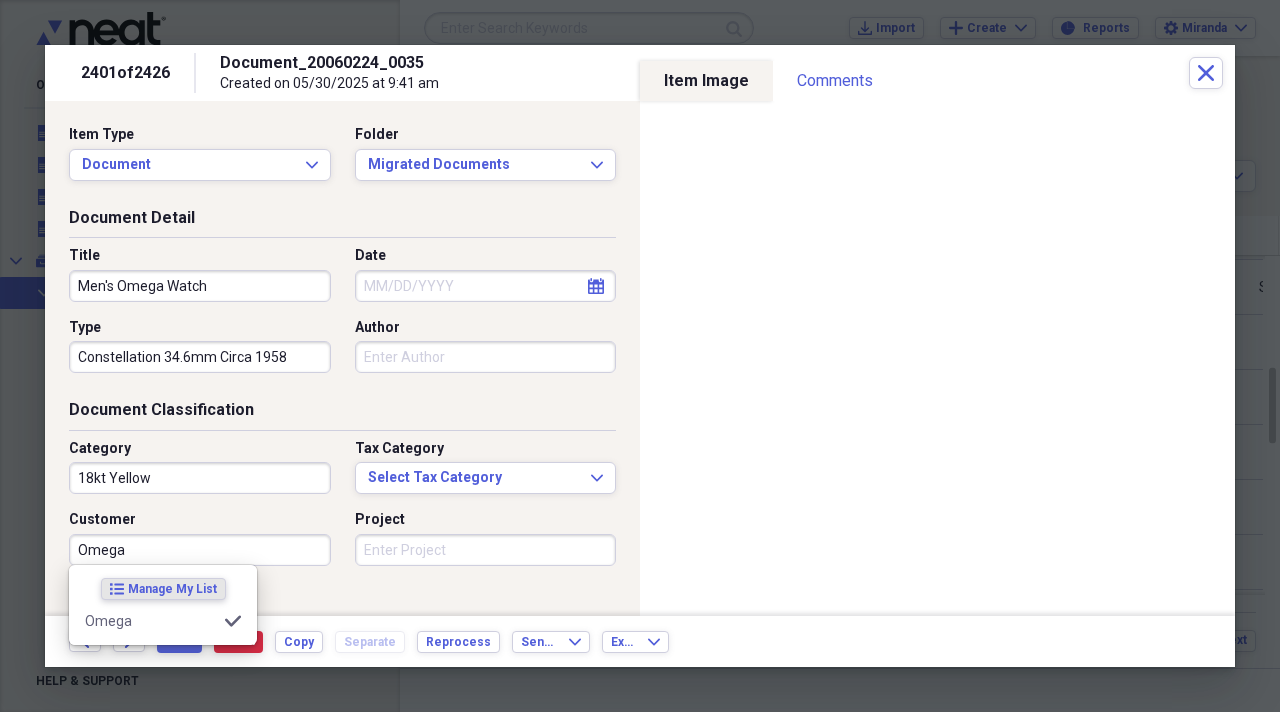 type on "Omega" 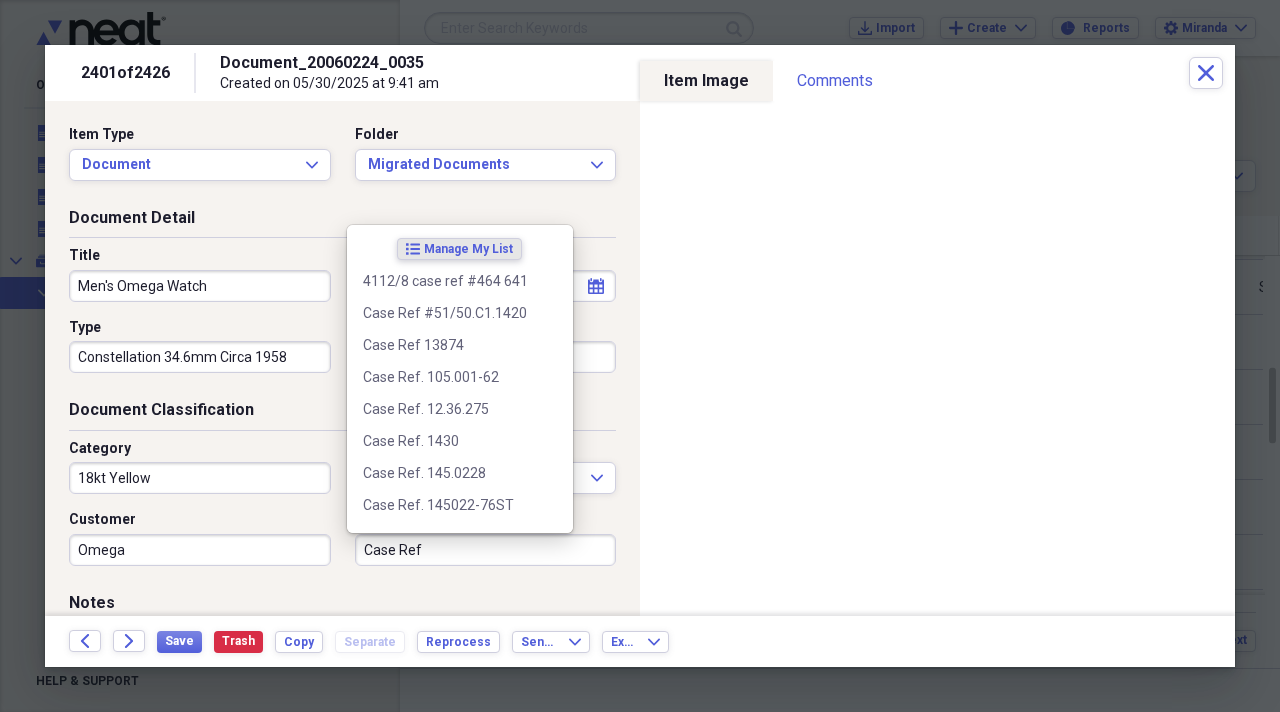type on "Case Ref." 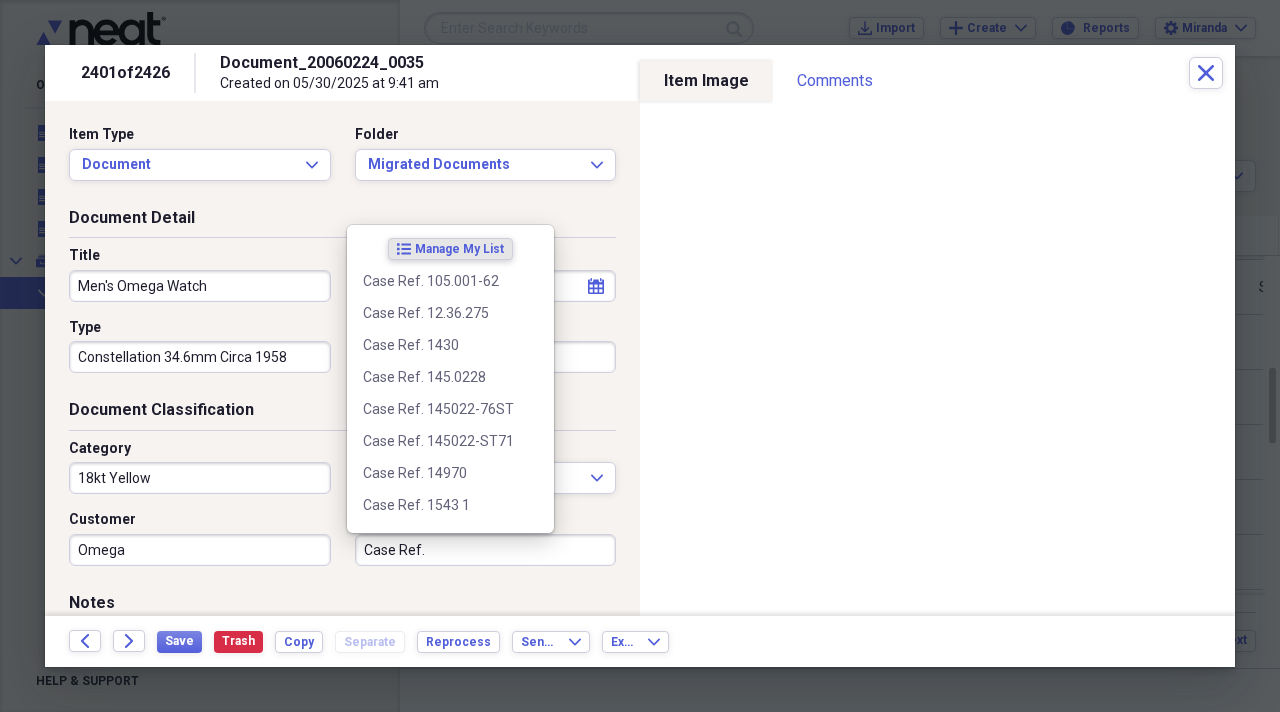 scroll, scrollTop: 0, scrollLeft: 0, axis: both 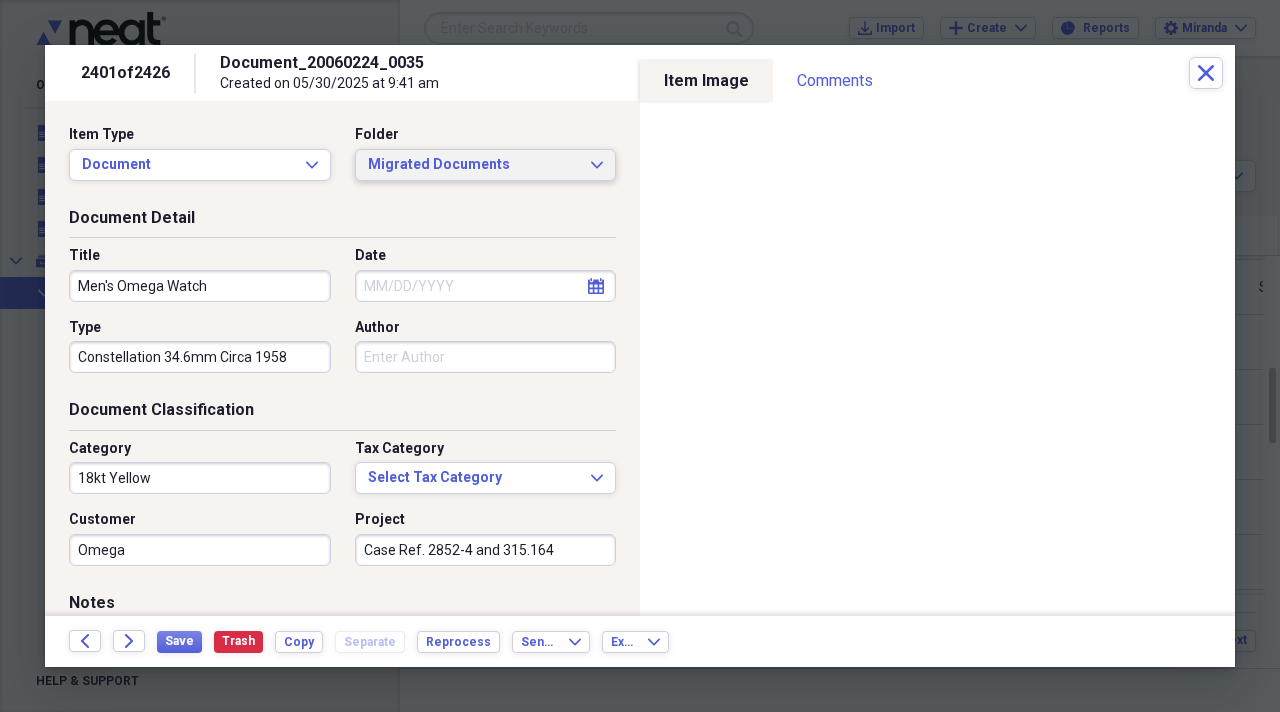 type on "Case Ref. 2852-4 and 315.164" 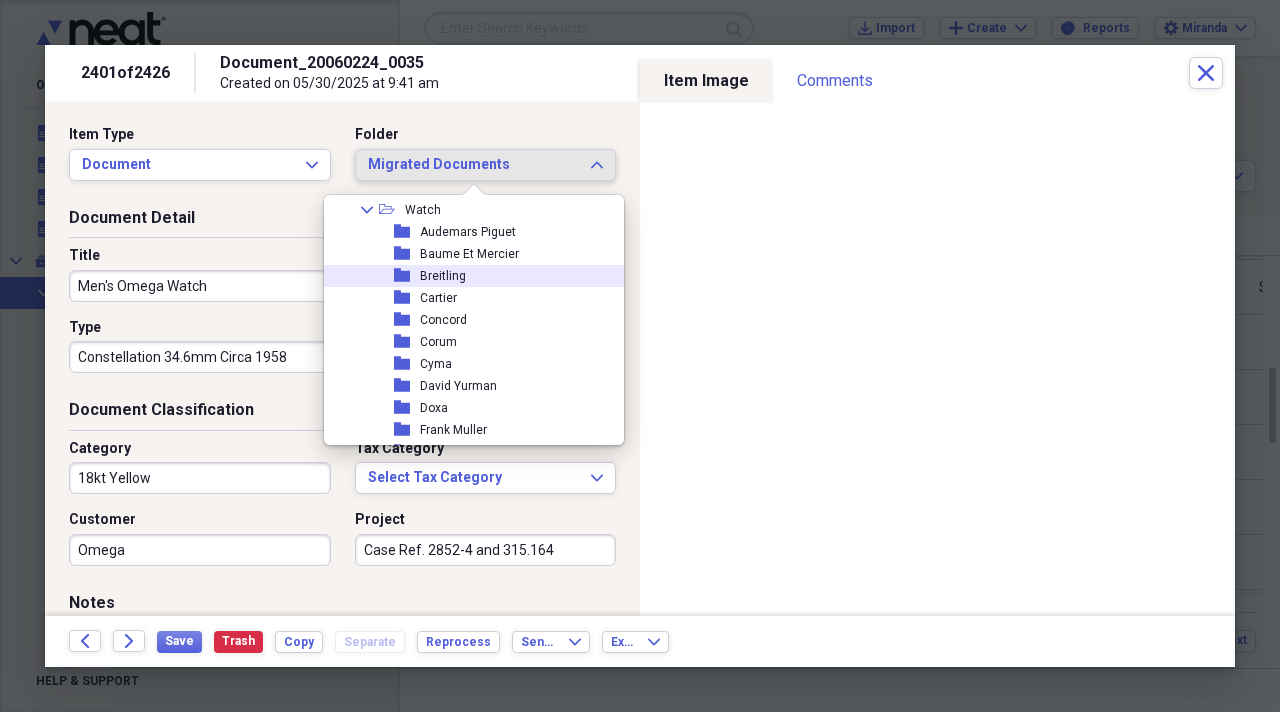 scroll, scrollTop: 2400, scrollLeft: 0, axis: vertical 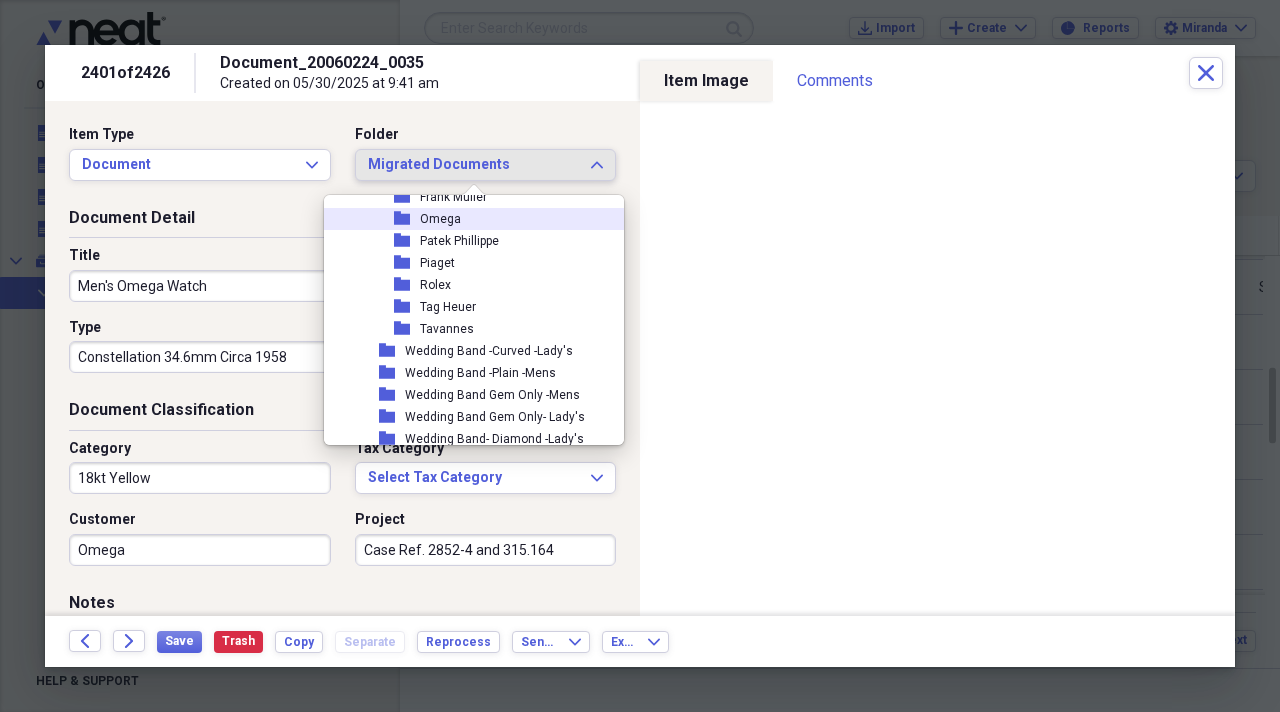 click on "Omega" at bounding box center [440, 219] 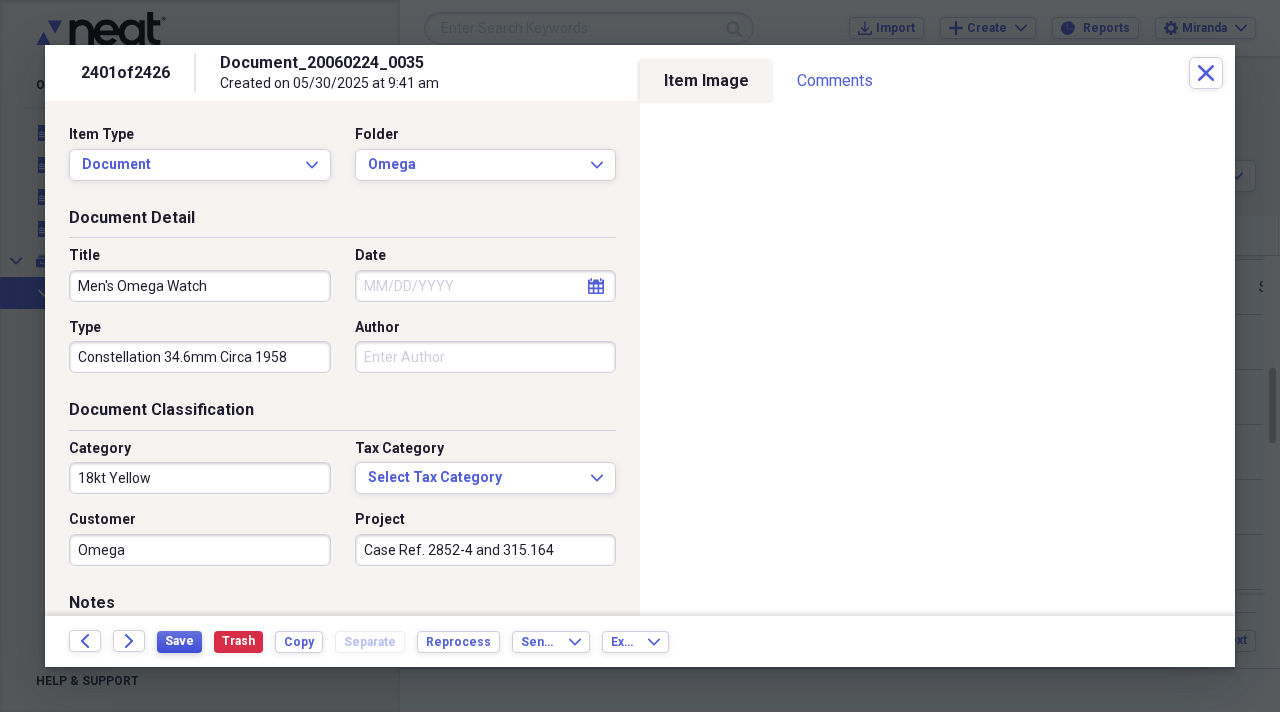 click on "Save" at bounding box center [179, 642] 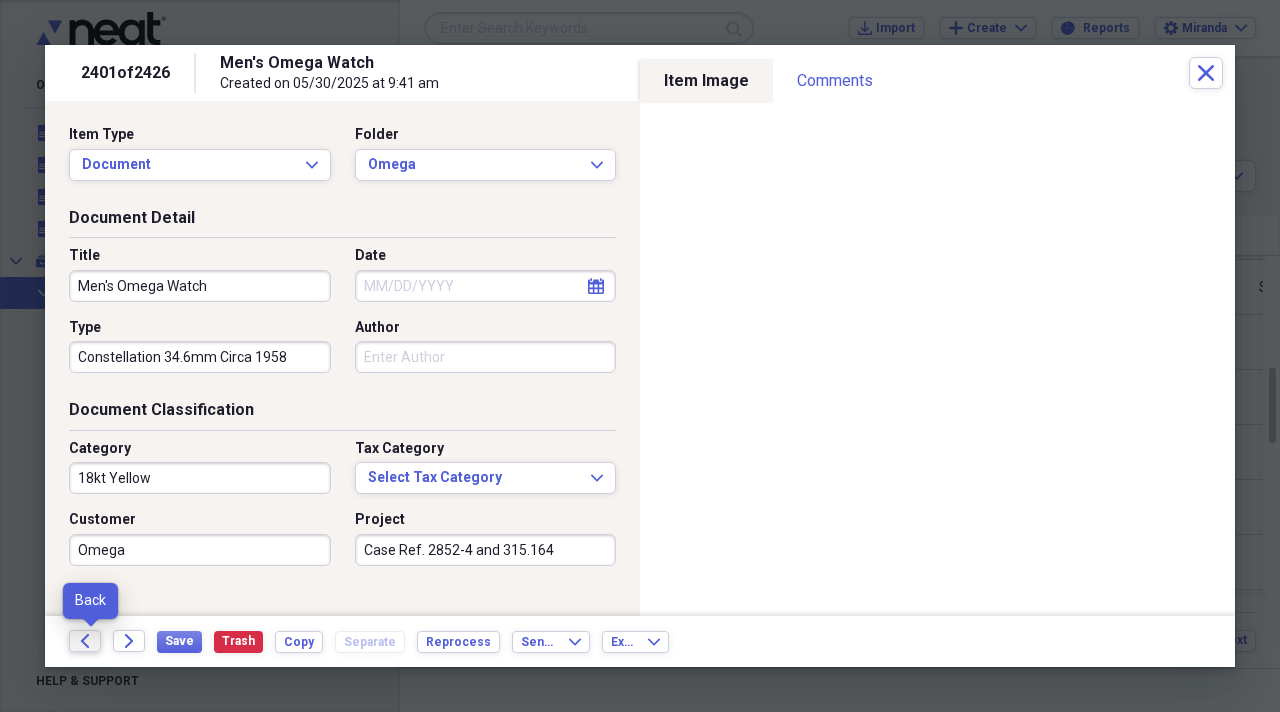 click on "Back" 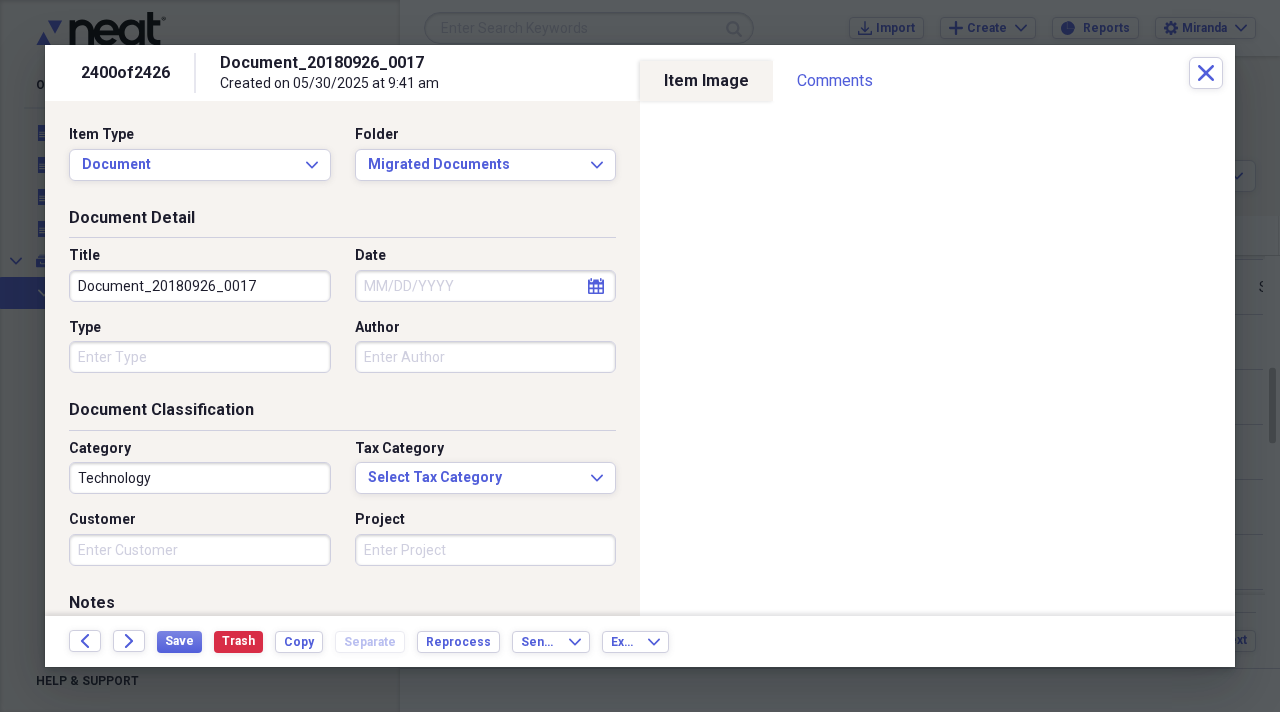 drag, startPoint x: 268, startPoint y: 279, endPoint x: 0, endPoint y: 157, distance: 294.46222 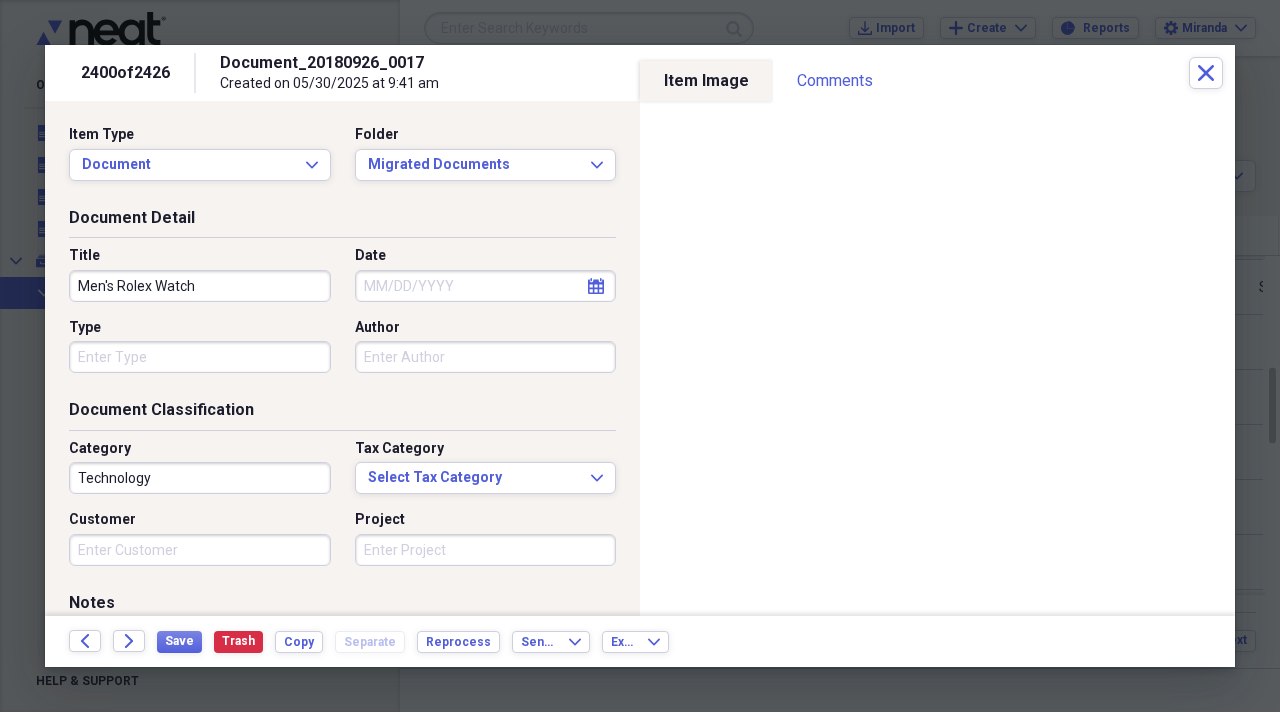 type on "Men's Rolex Watch" 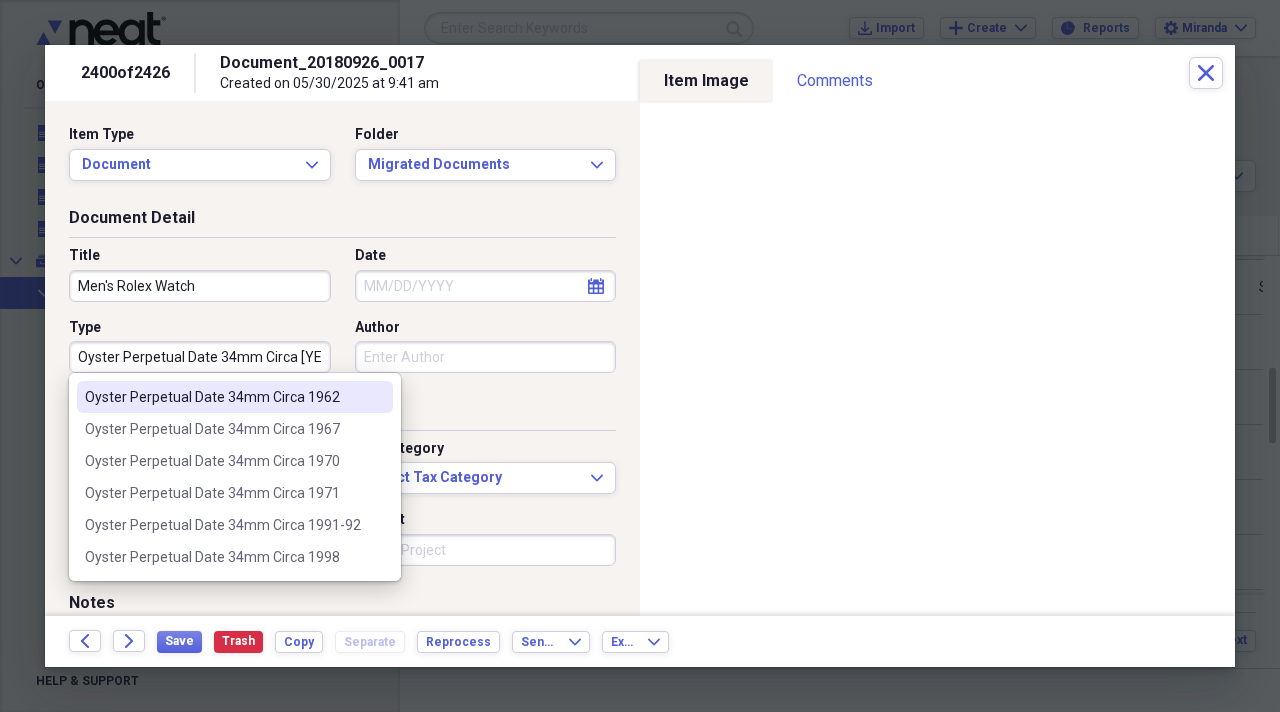 scroll, scrollTop: 0, scrollLeft: 13, axis: horizontal 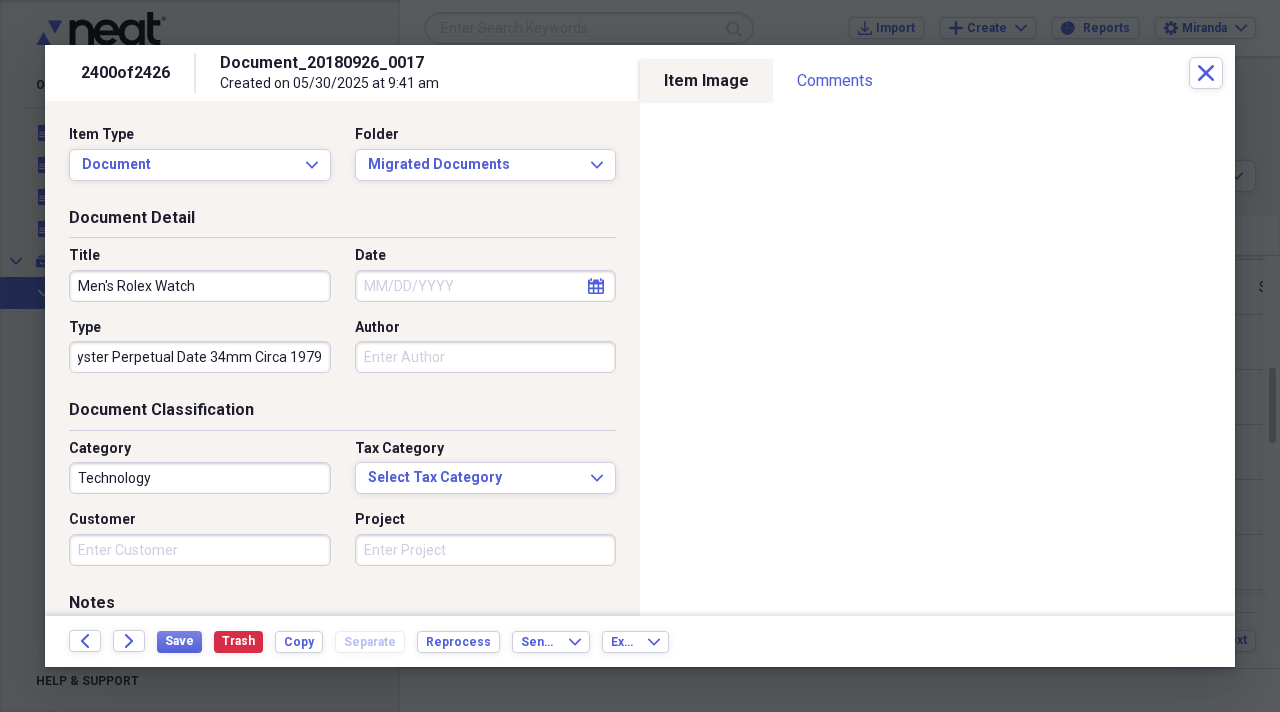 type on "Oyster Perpetual Date 34mm Circa 1979" 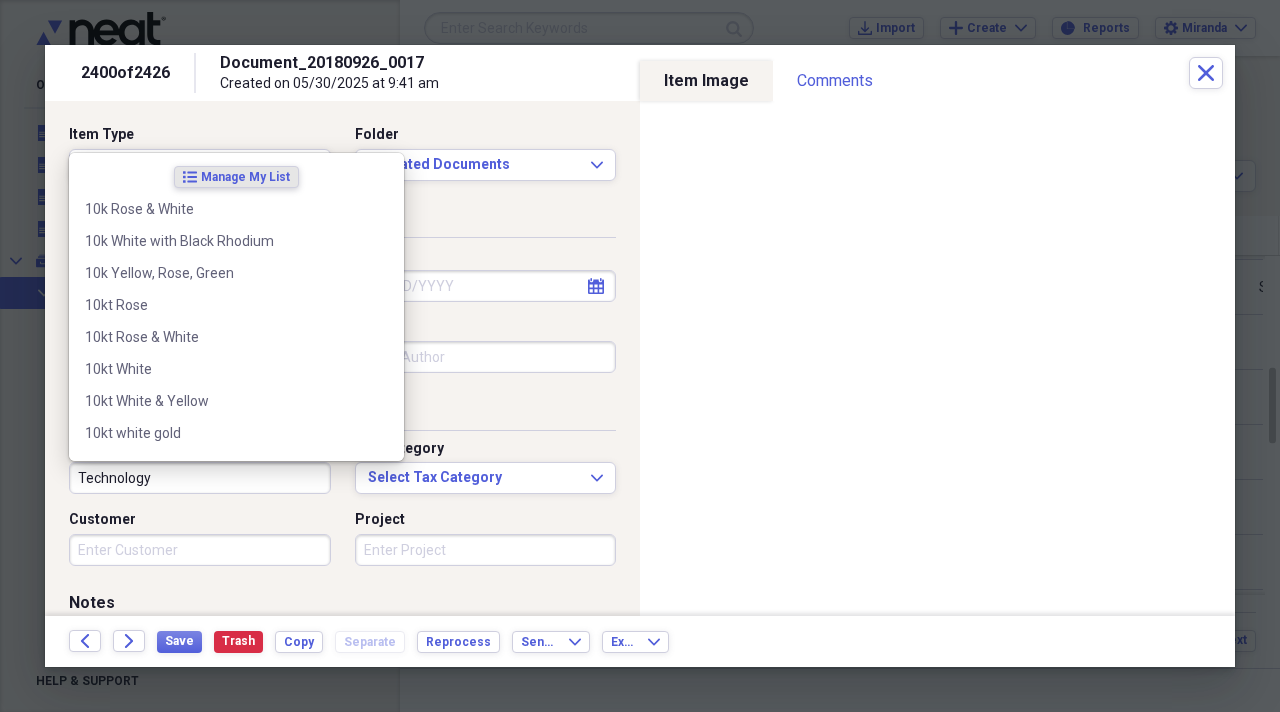 click on "Technology" at bounding box center (200, 478) 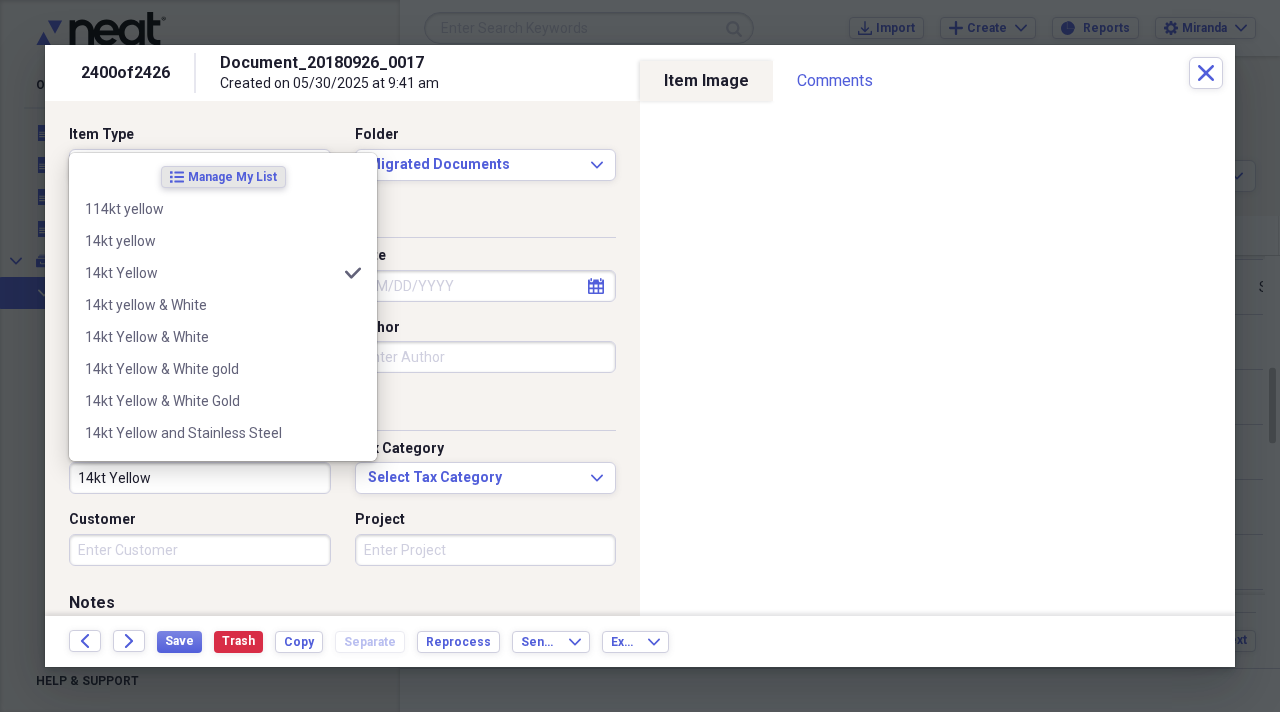 type on "14kt Yellow" 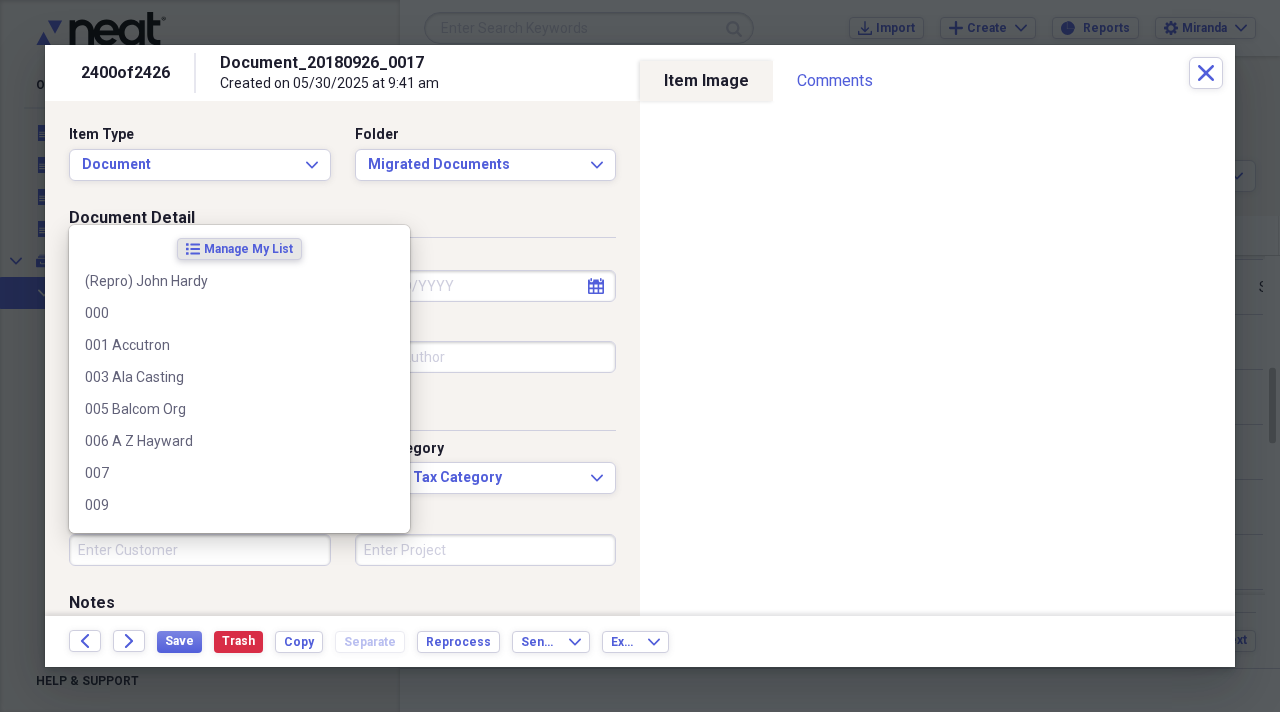 click on "Customer" at bounding box center (200, 550) 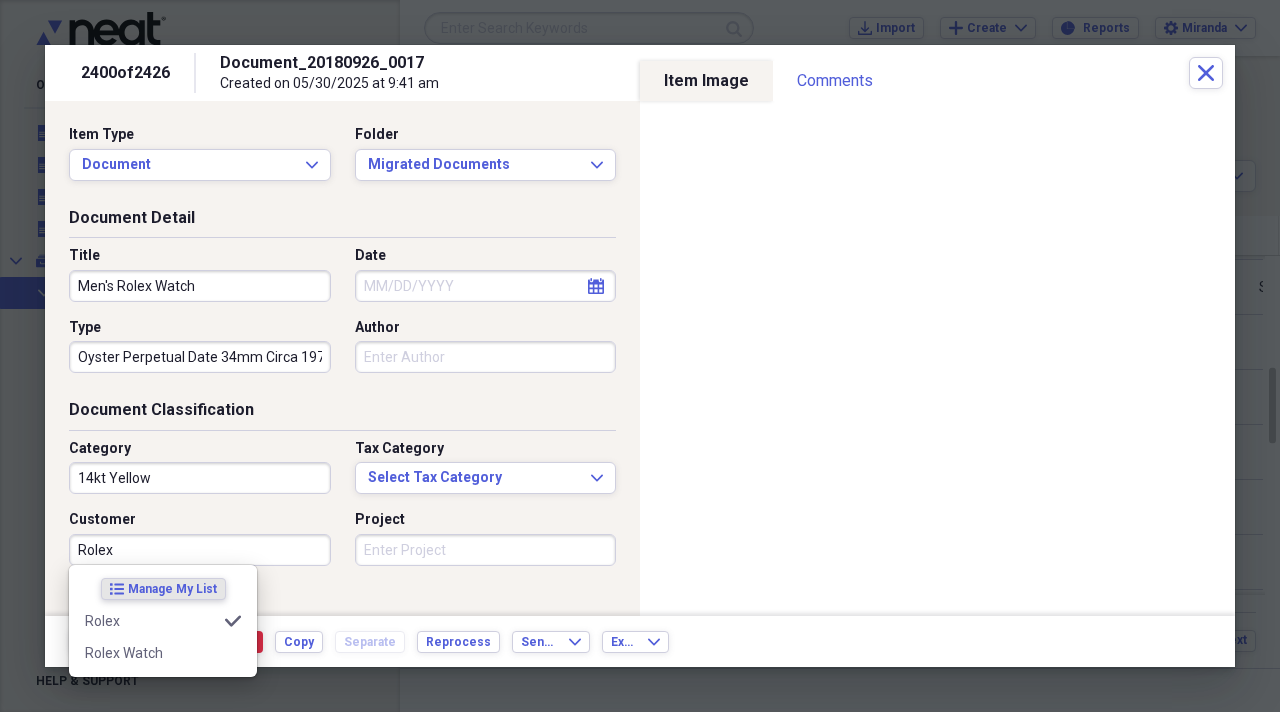 type on "Rolex" 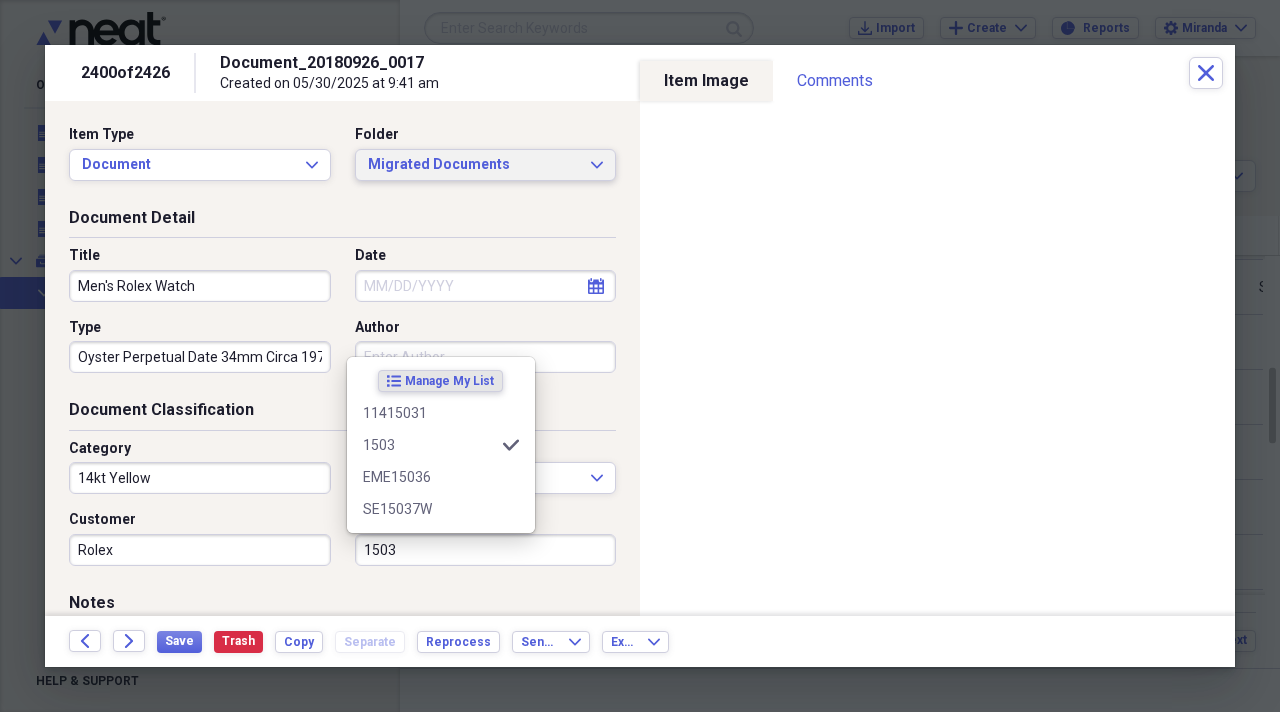 type on "1503" 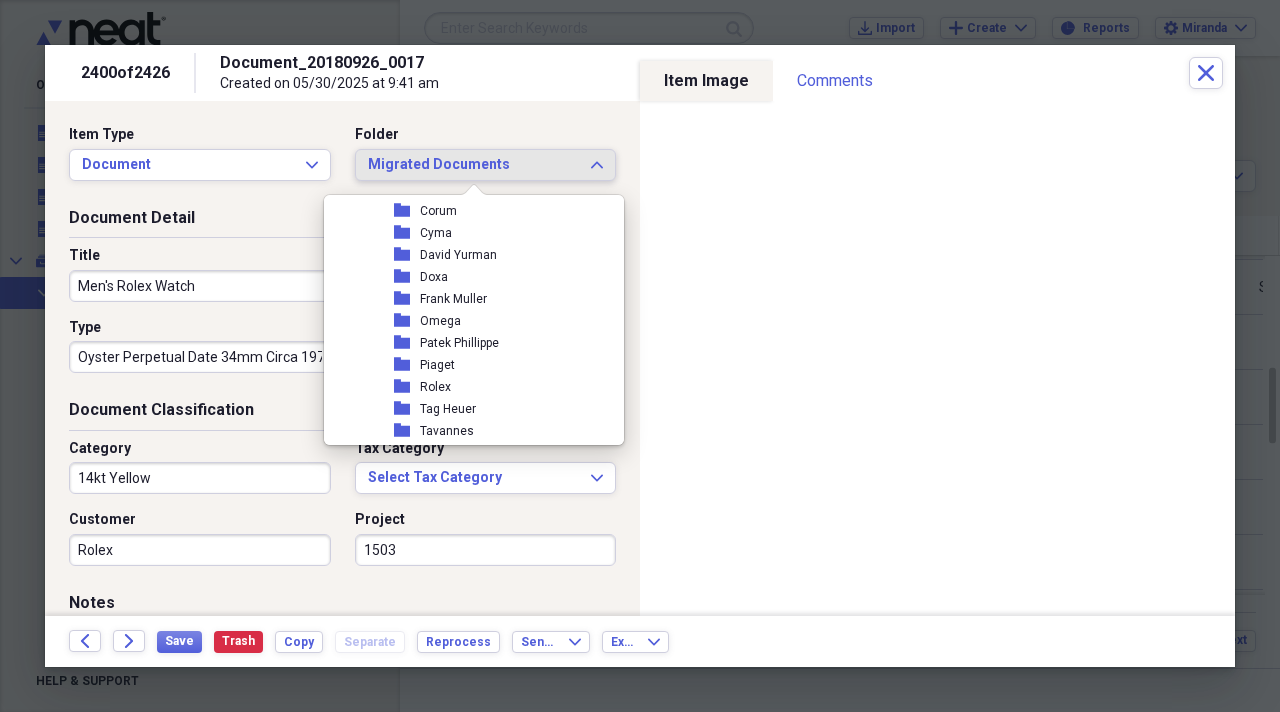 scroll, scrollTop: 2300, scrollLeft: 0, axis: vertical 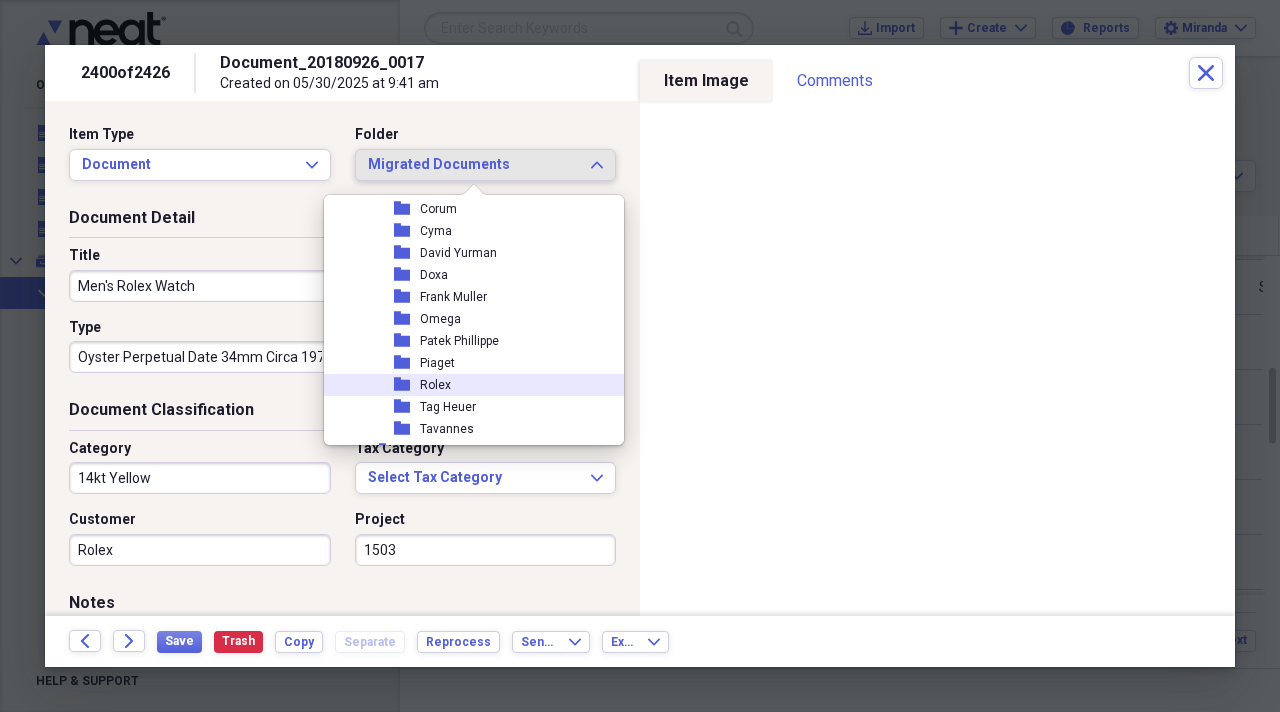 click on "folder Rolex" at bounding box center (466, 385) 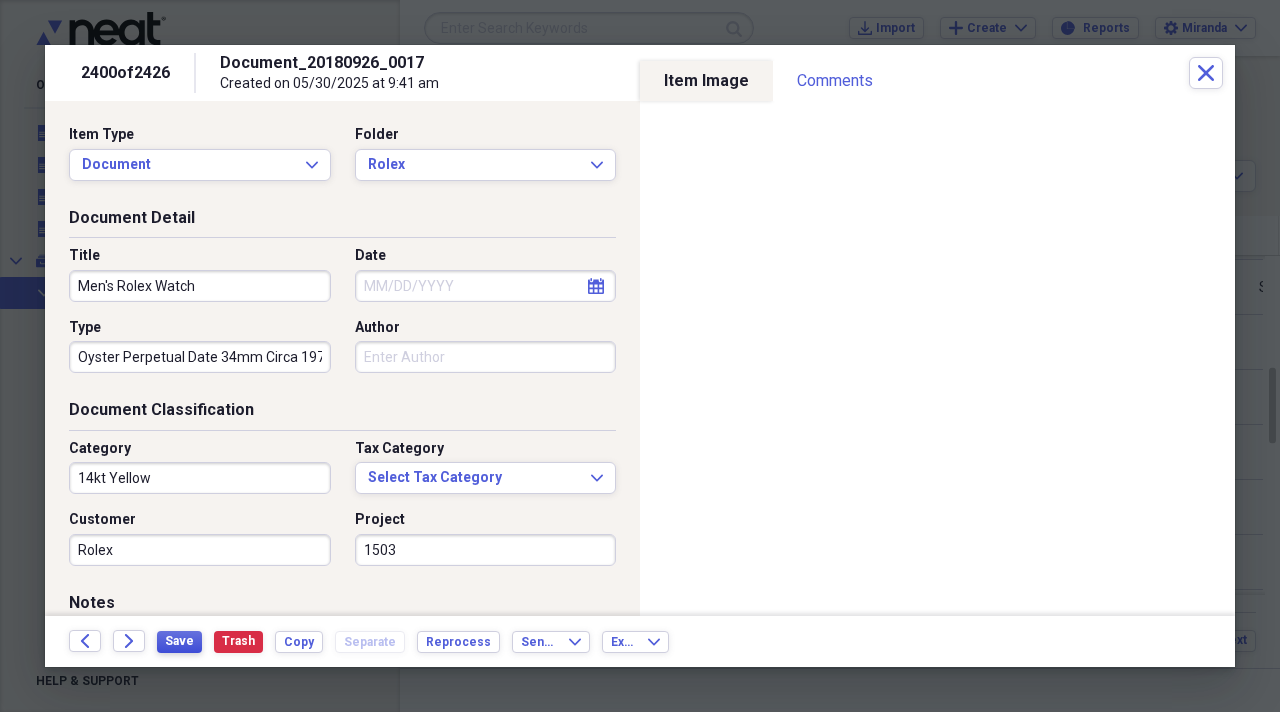click on "Save" at bounding box center (179, 641) 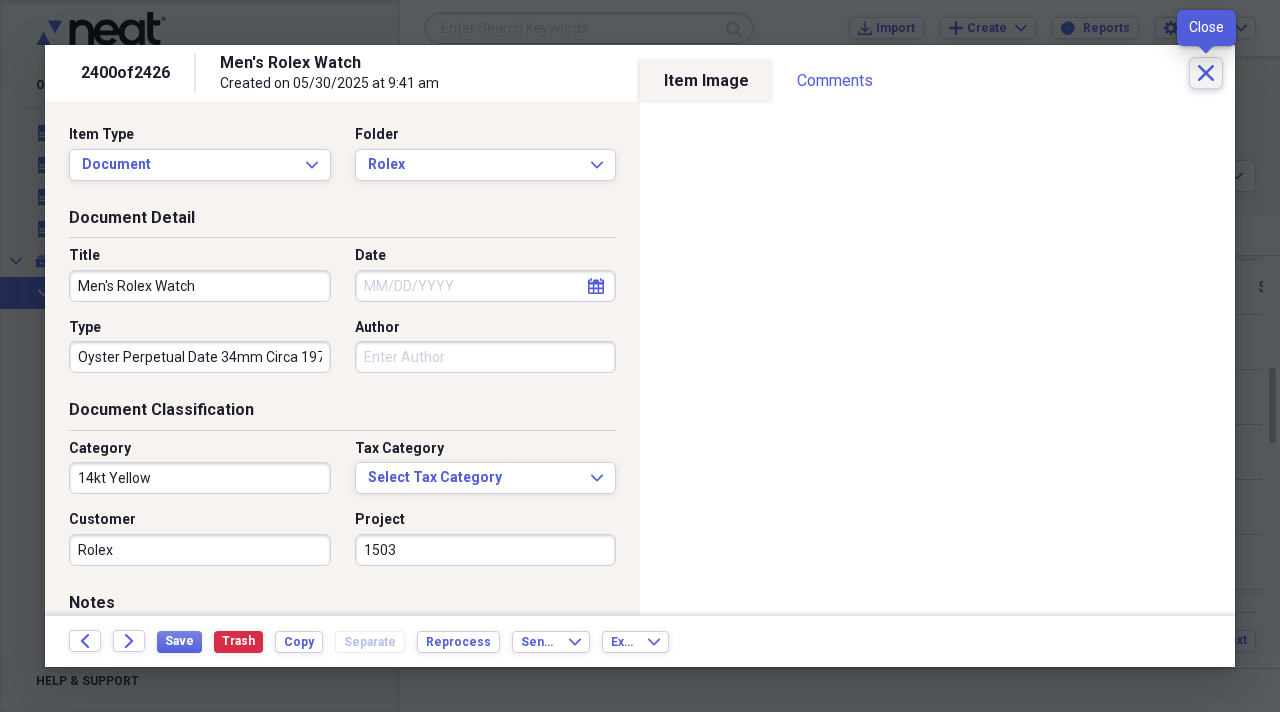 click on "Close" 